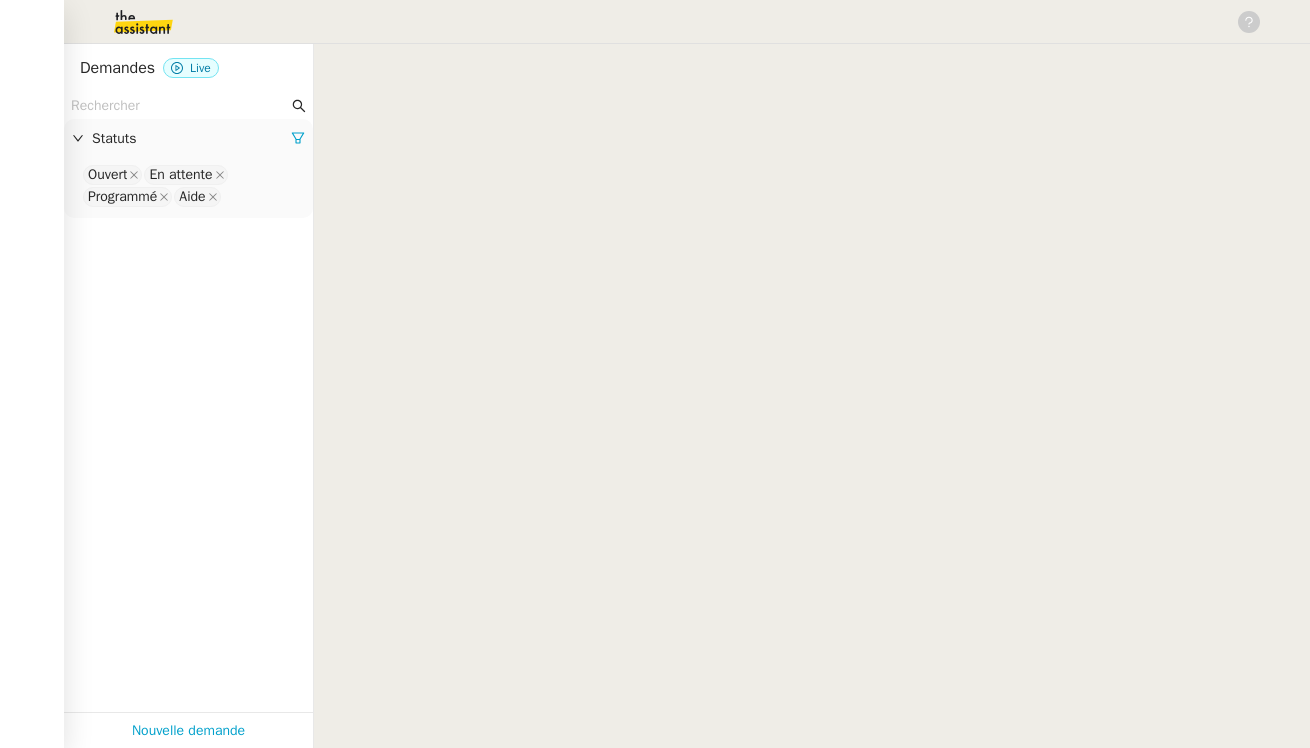 scroll, scrollTop: 0, scrollLeft: 0, axis: both 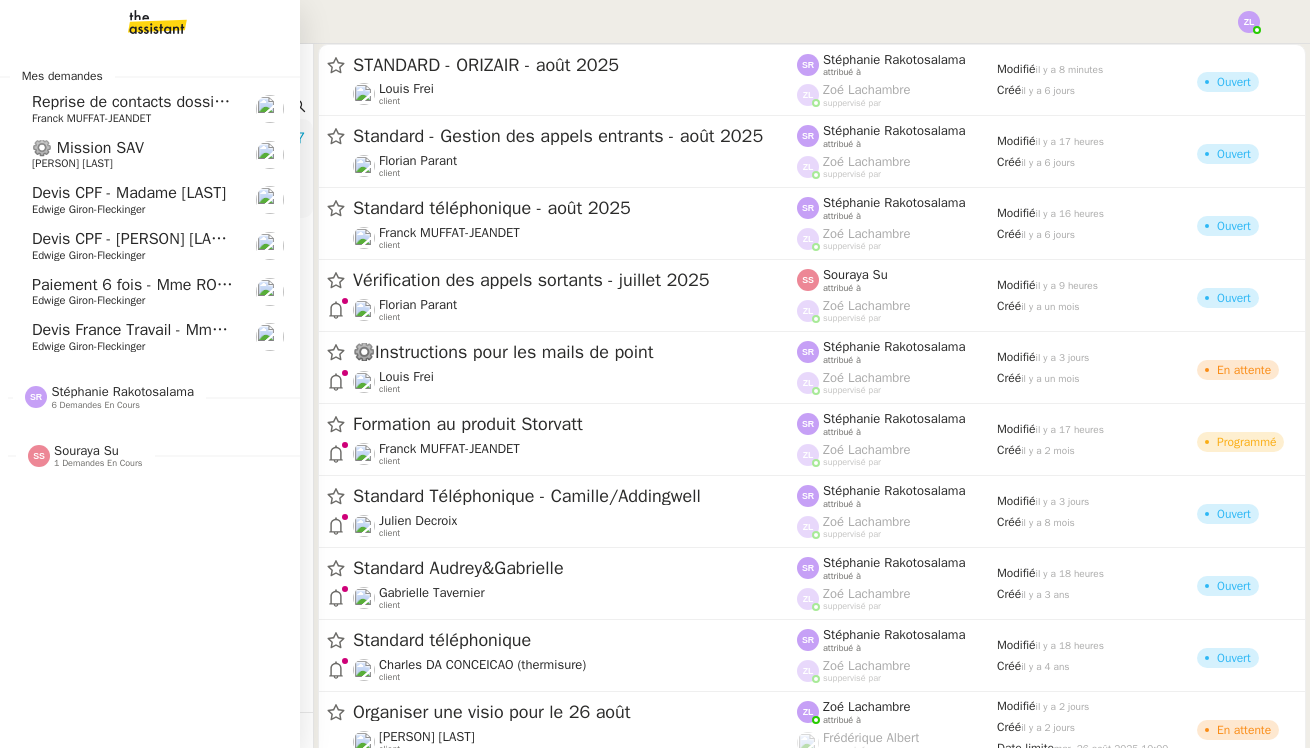 click on "Devis CPF - Madame [LAST]" 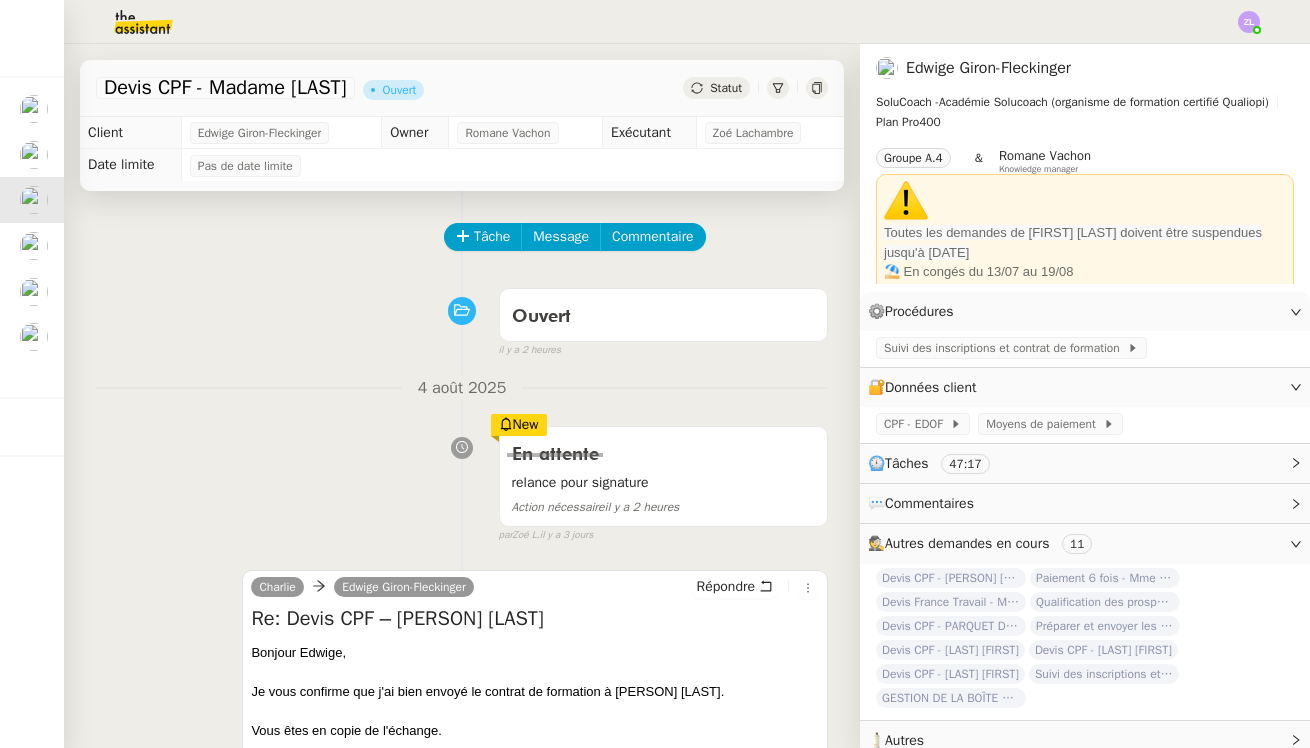 click 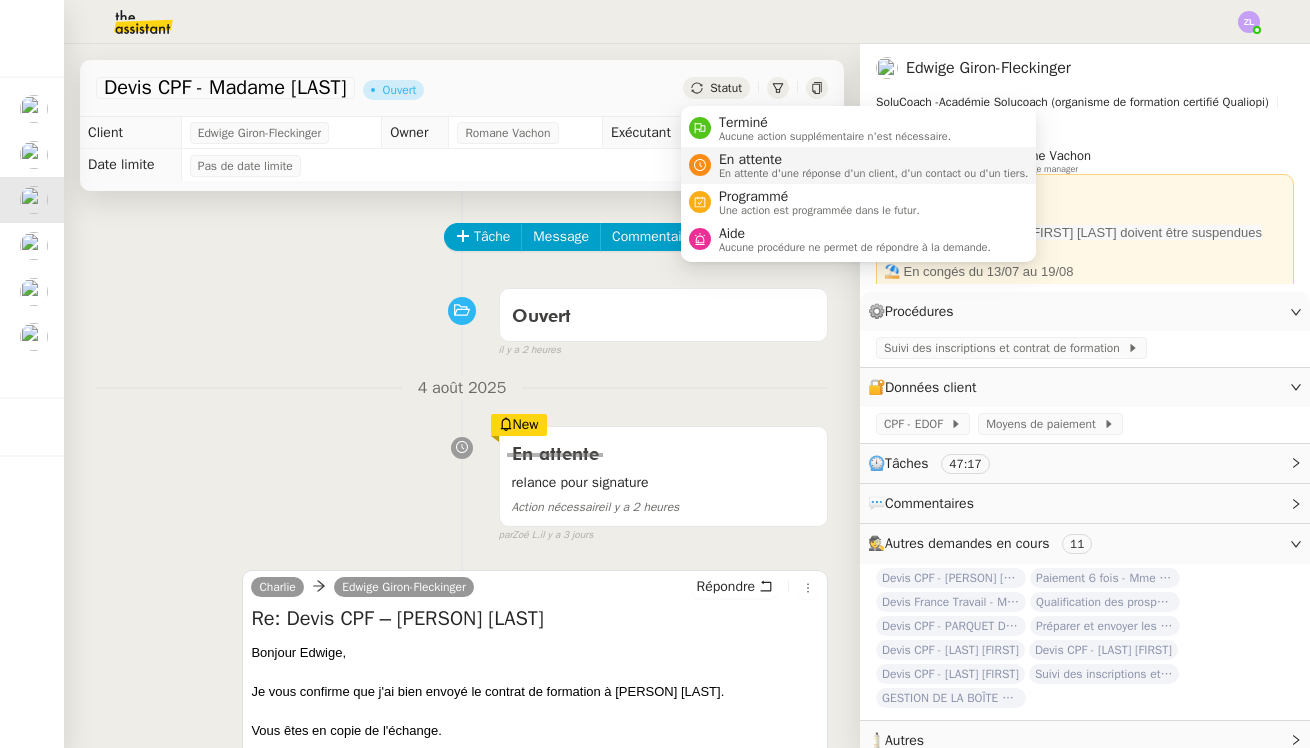 click on "En attente d'une réponse d'un client, d'un contact ou d'un tiers." at bounding box center (874, 173) 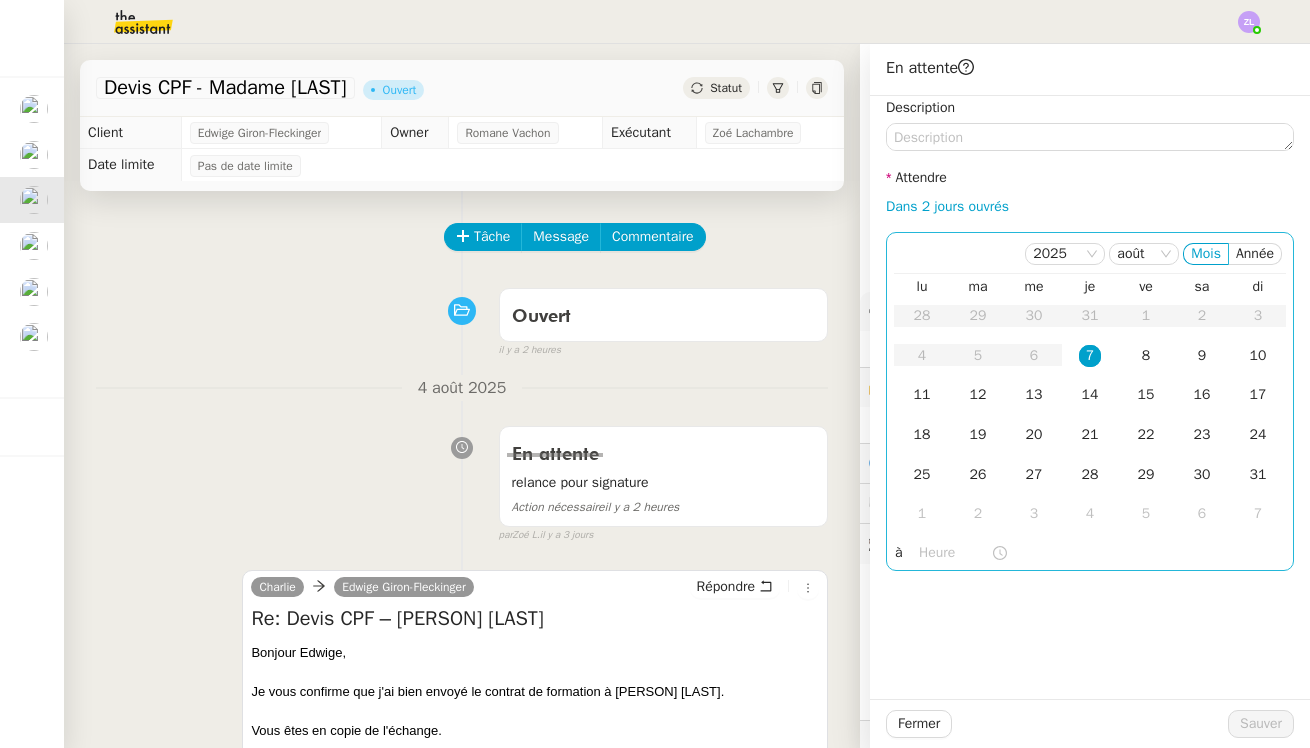 click on "7" 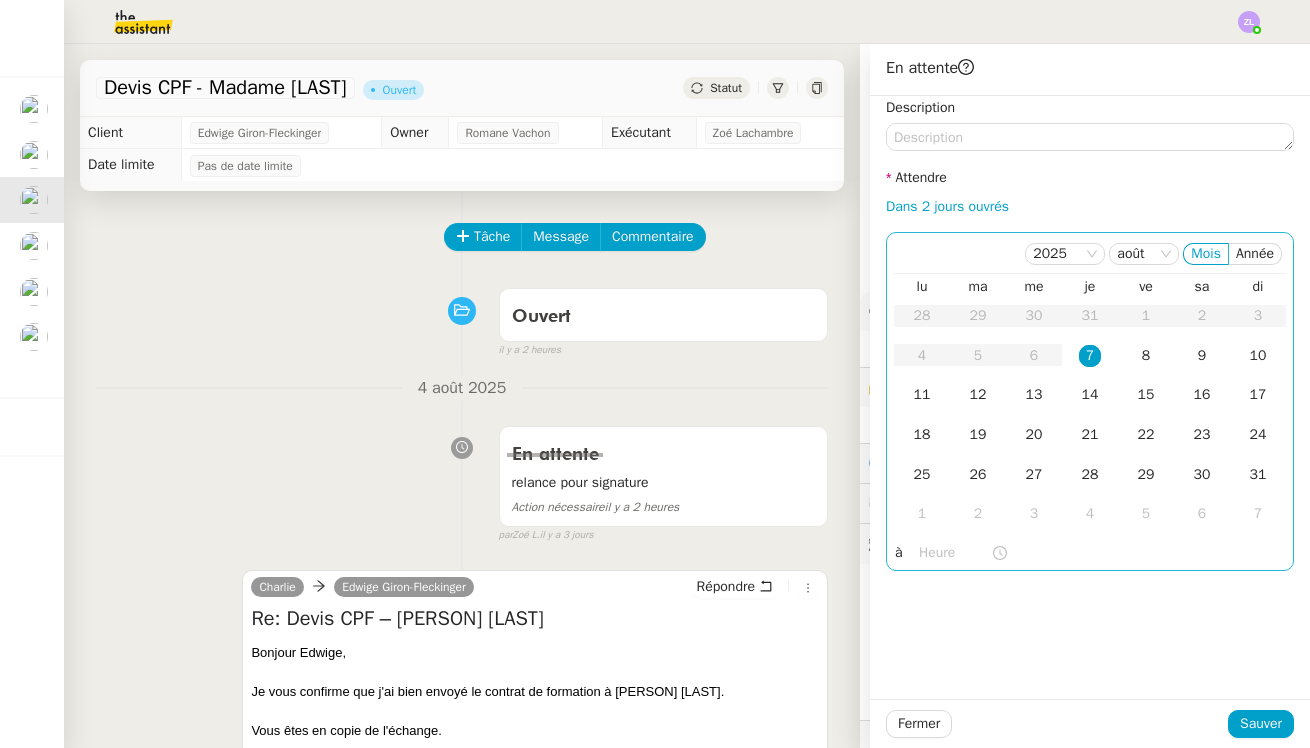 click 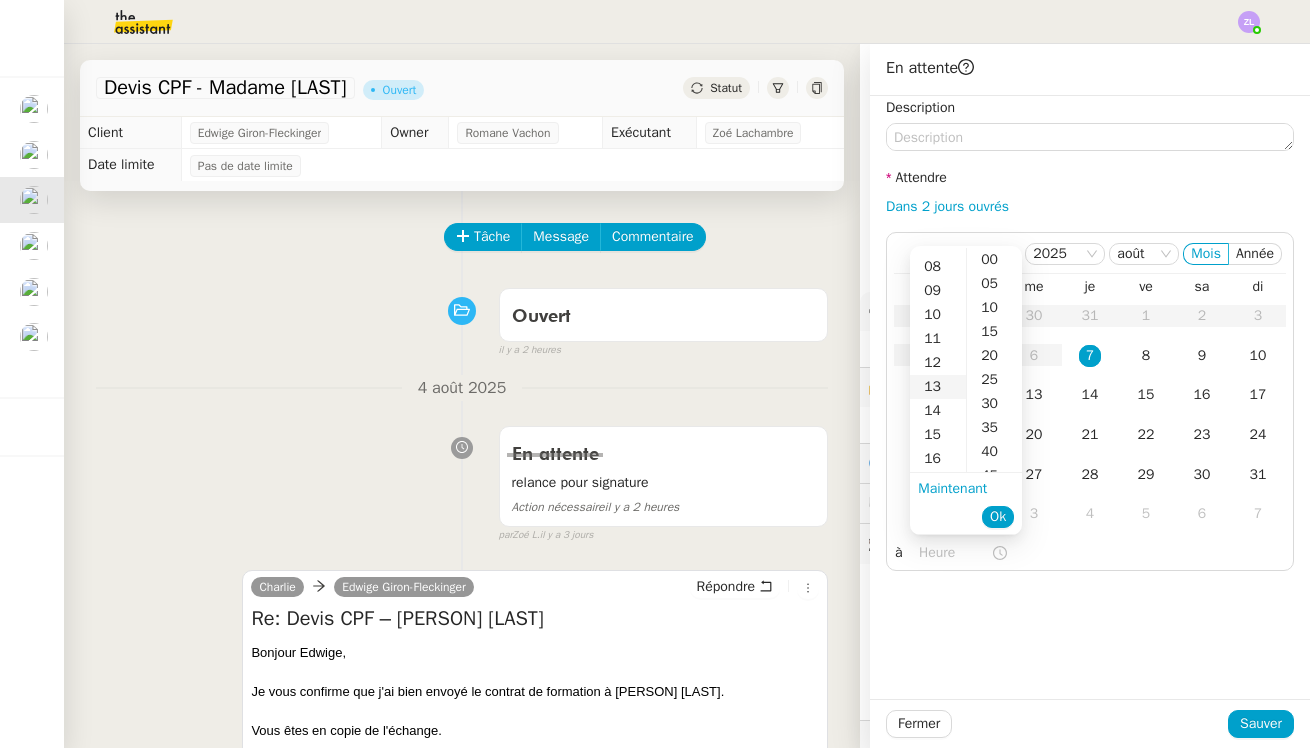 click on "13" at bounding box center [938, 387] 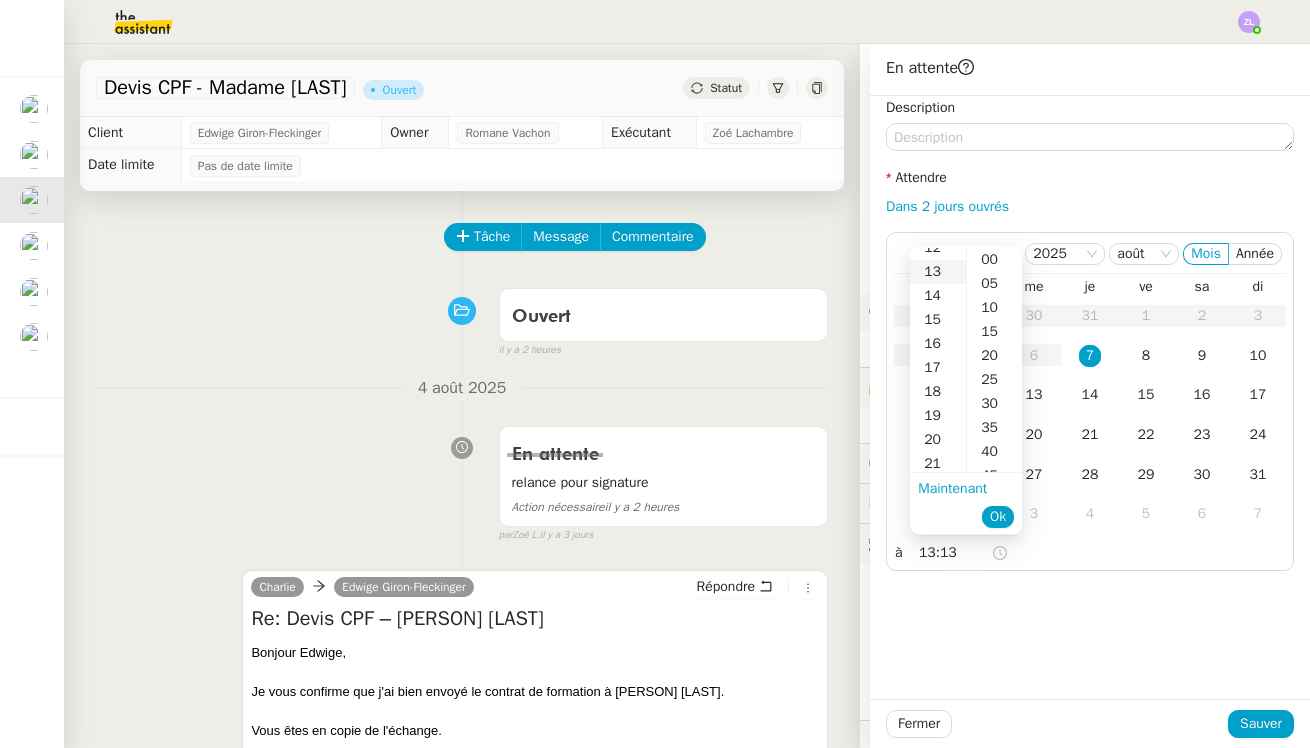 scroll, scrollTop: 312, scrollLeft: 0, axis: vertical 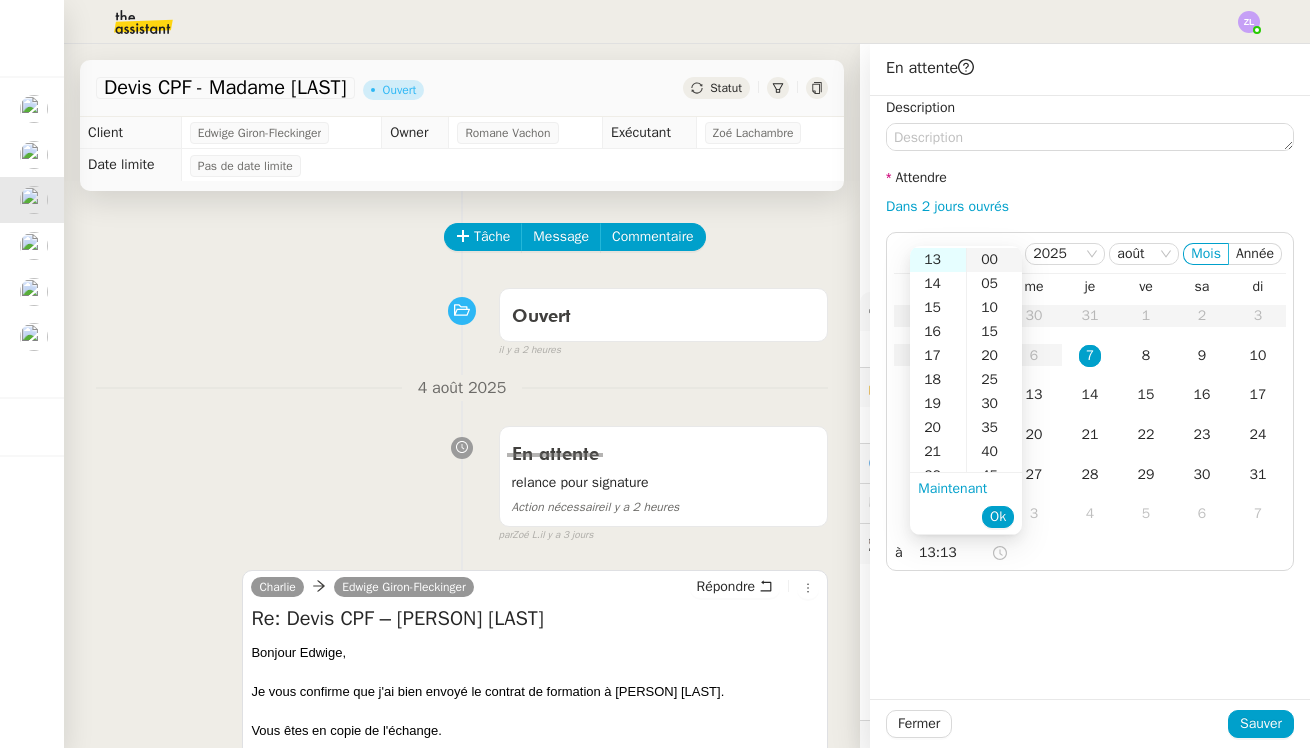 click on "00" at bounding box center (994, 260) 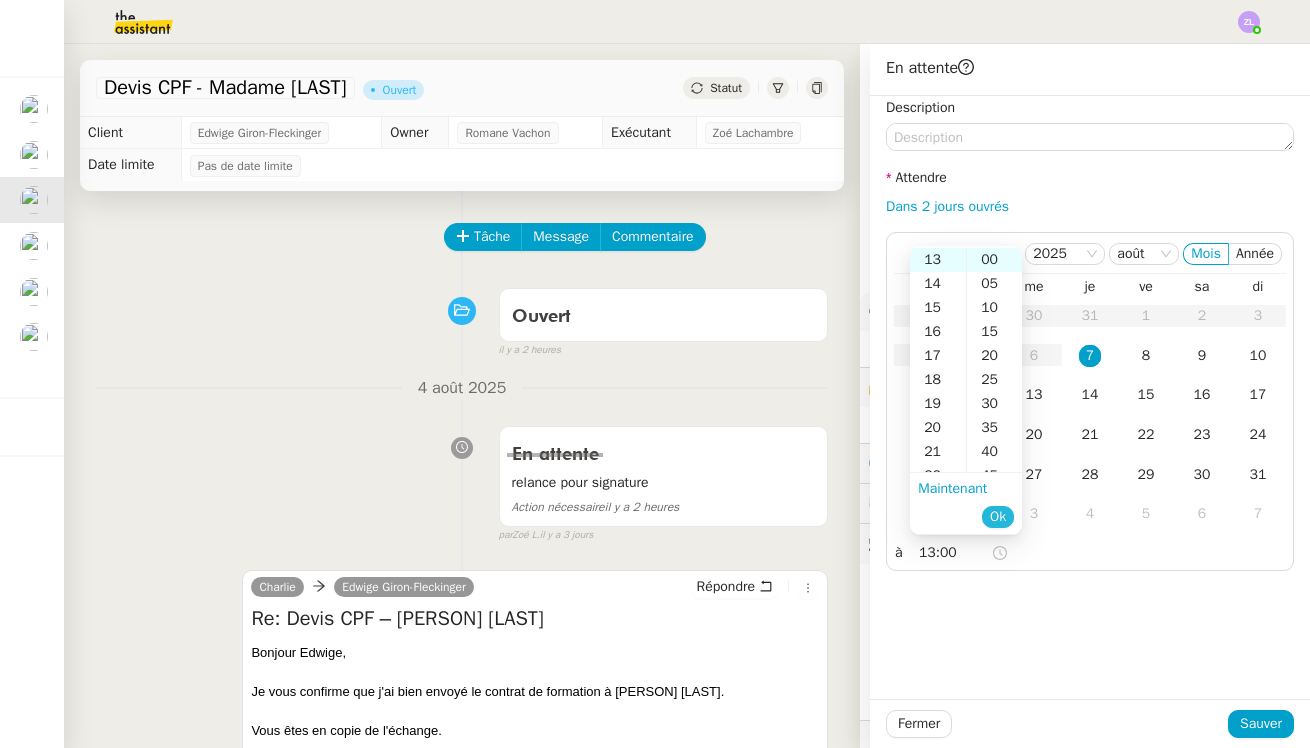 click on "Ok" at bounding box center [998, 517] 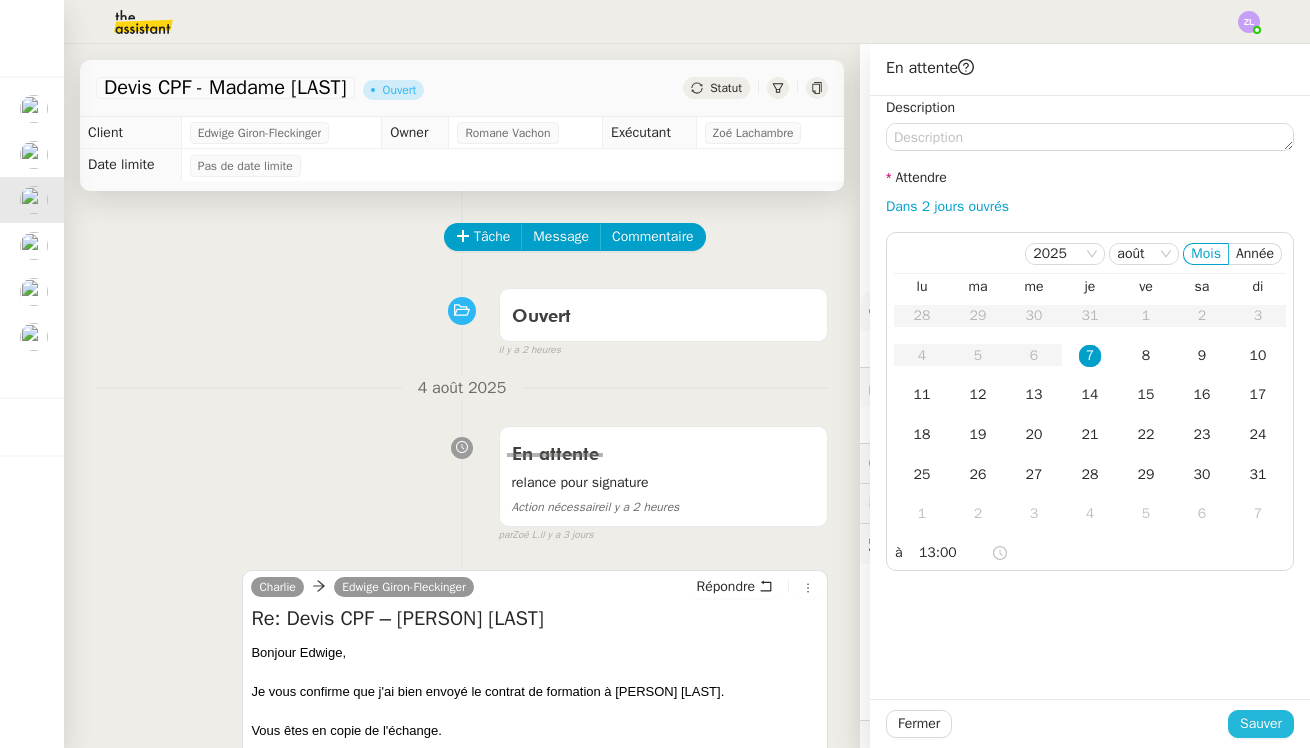 click on "Sauver" 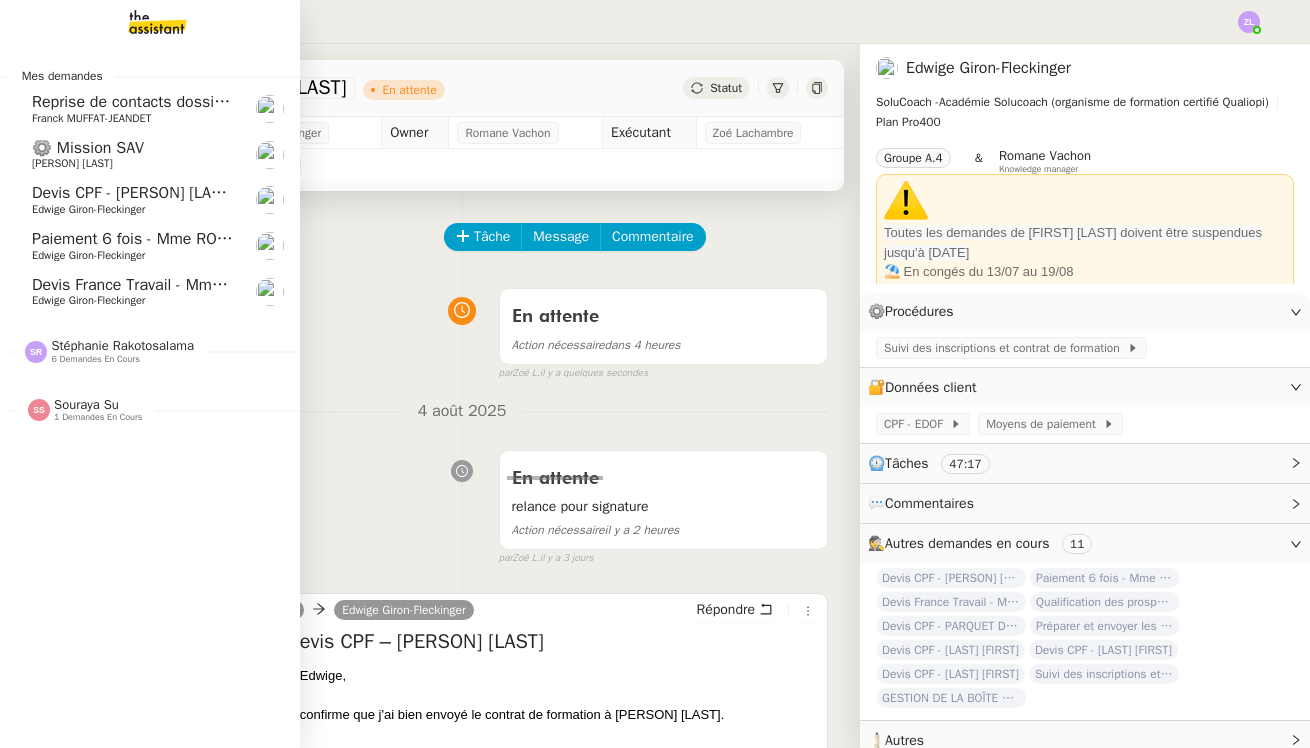 click on "Devis CPF - Mme [LAST] [FIRST] [LAST]" 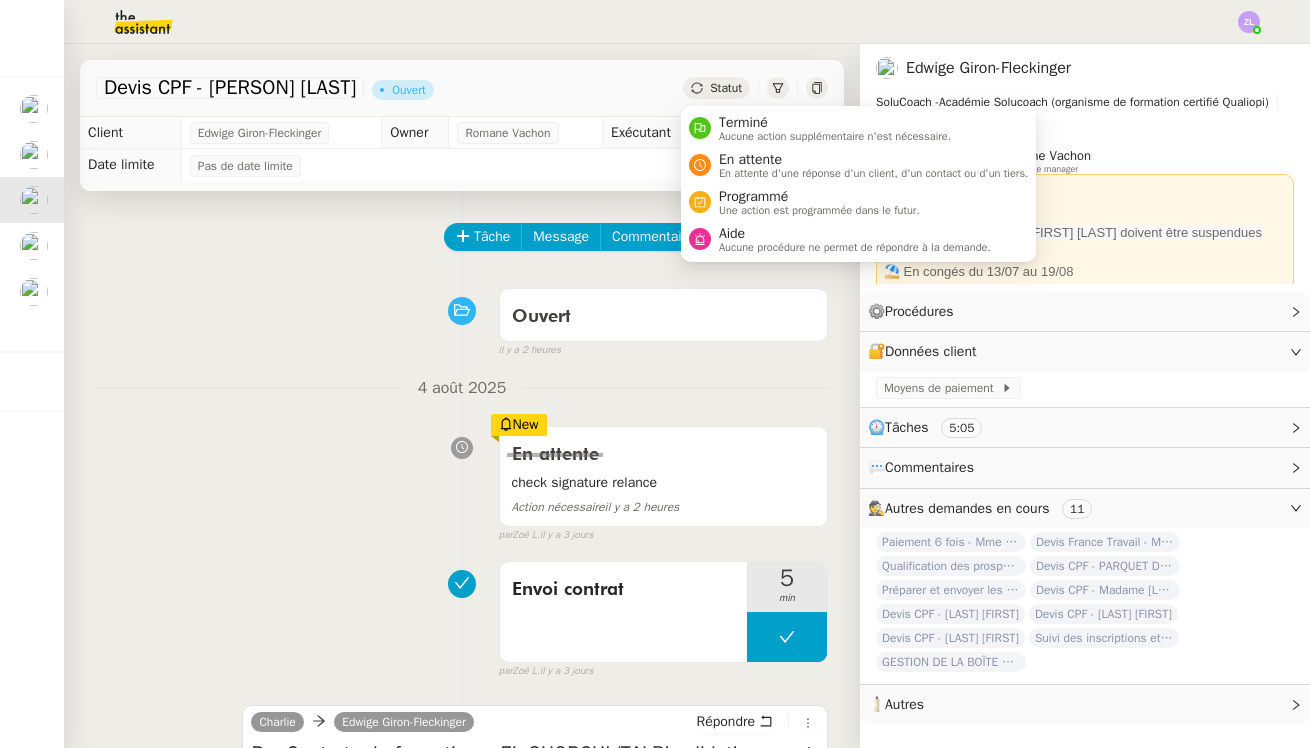 click on "Statut" 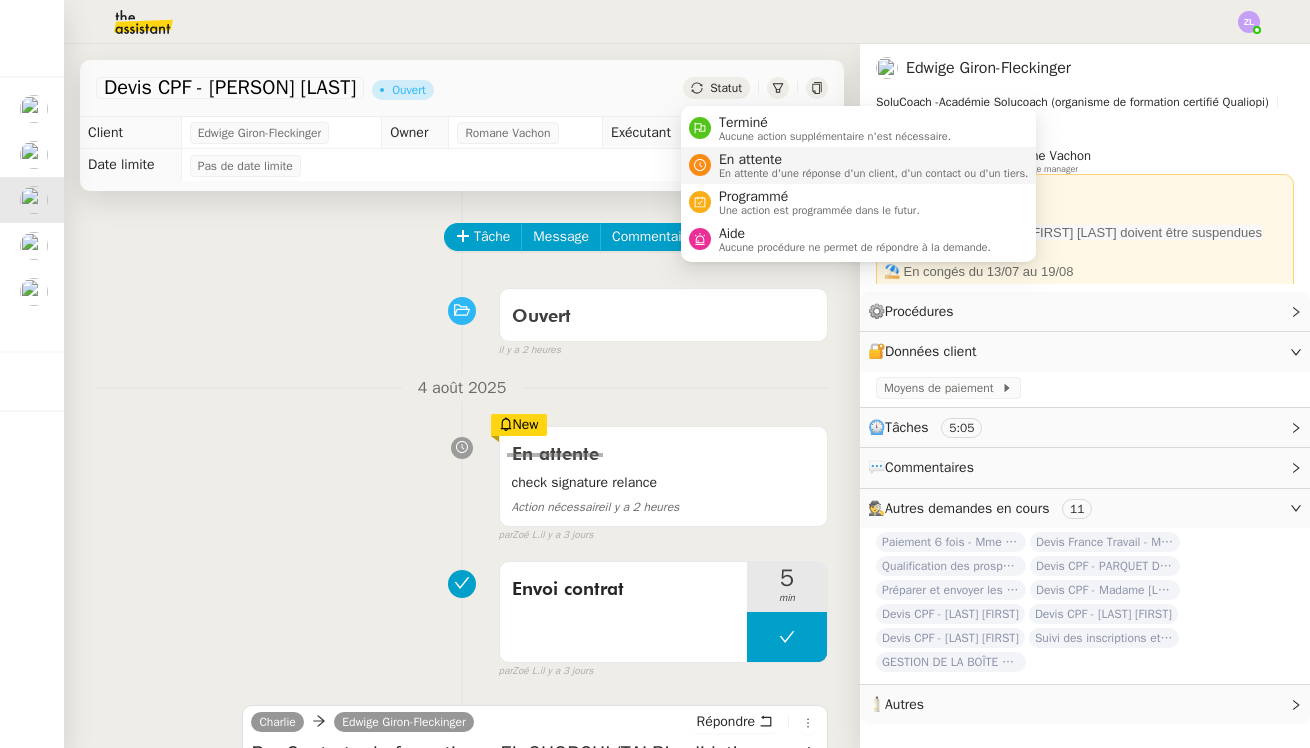 click on "En attente d'une réponse d'un client, d'un contact ou d'un tiers." at bounding box center (874, 173) 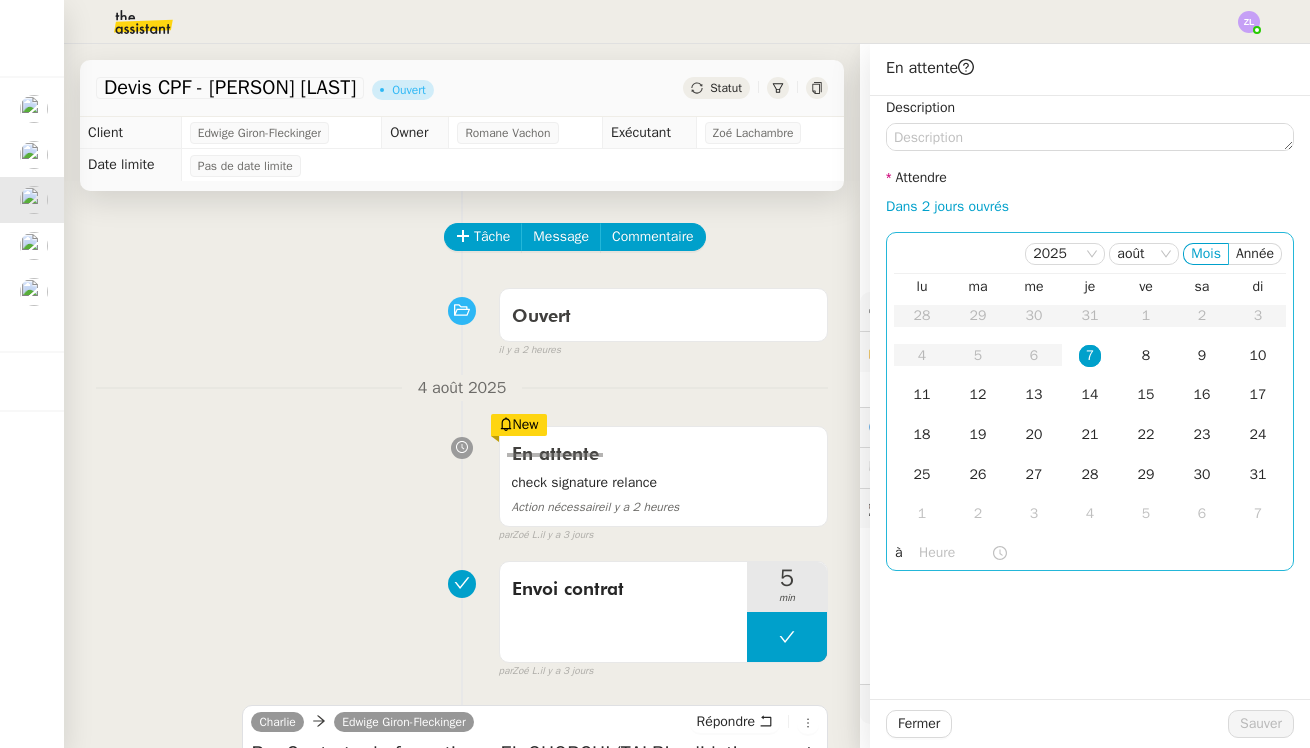 click on "7" 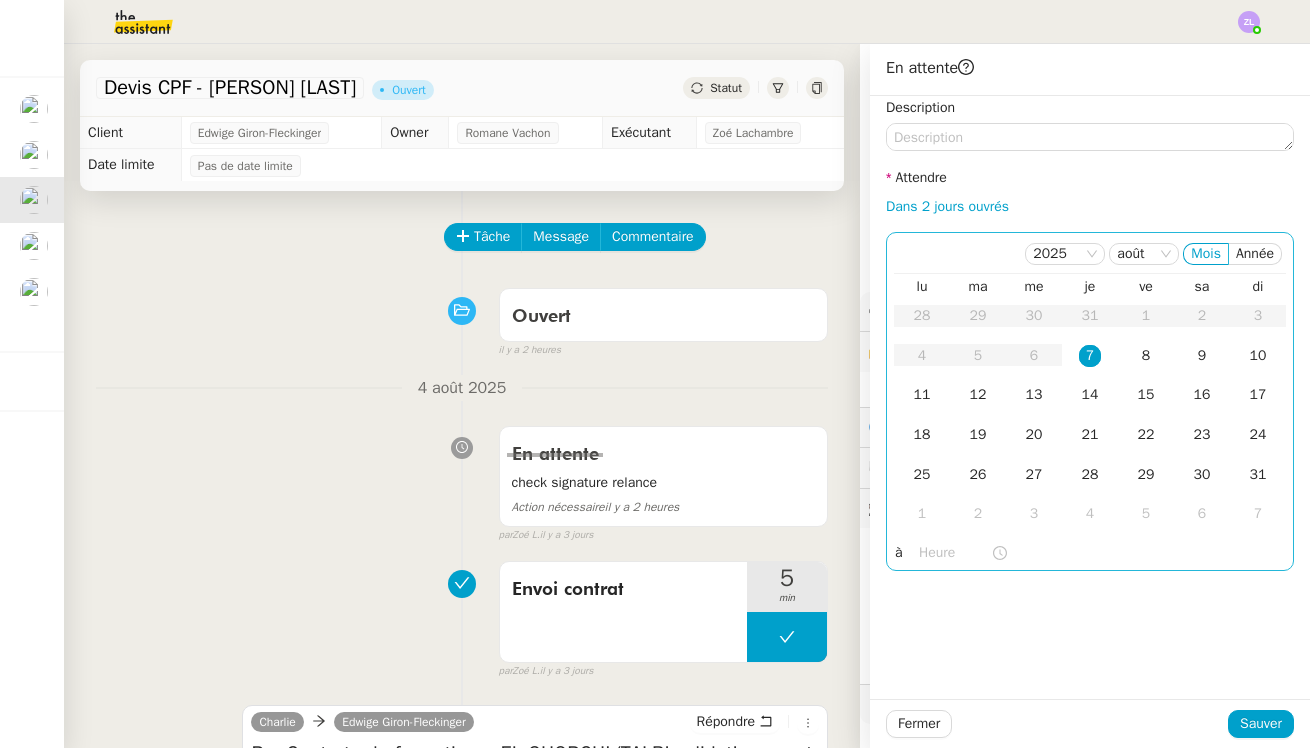 click 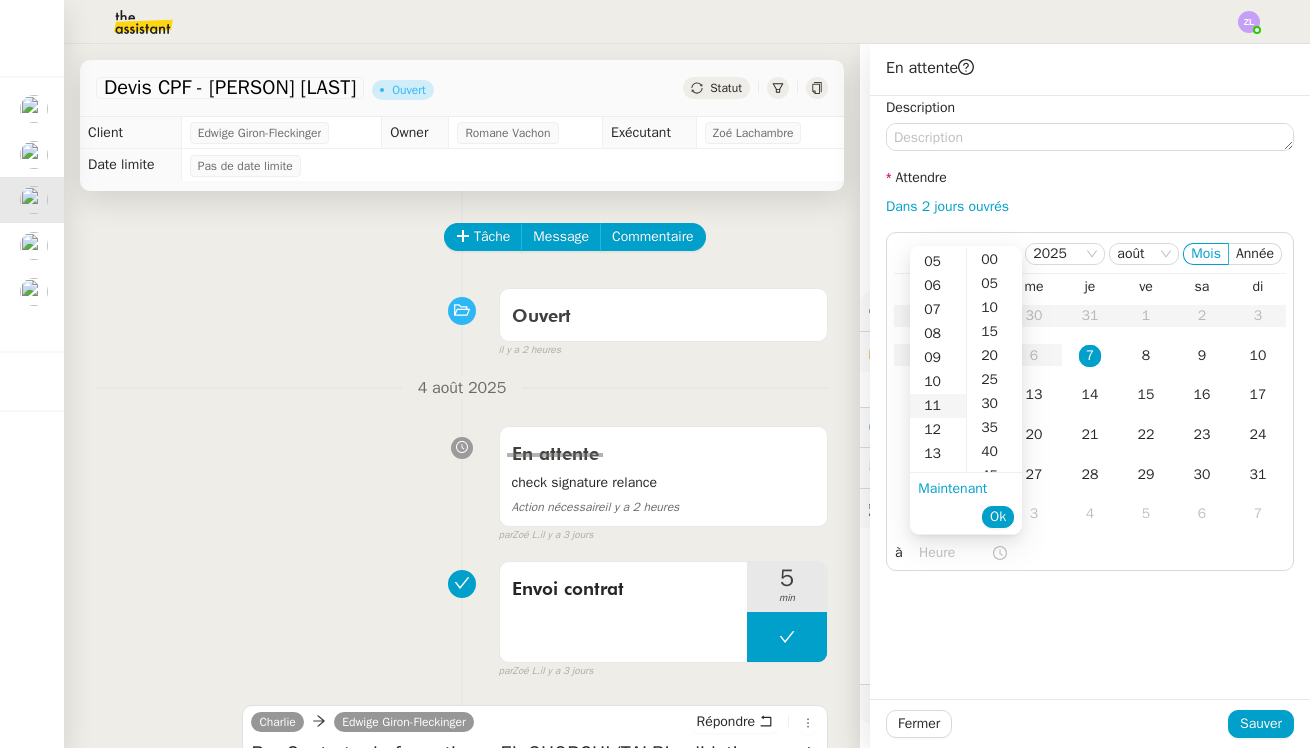 scroll, scrollTop: 140, scrollLeft: 0, axis: vertical 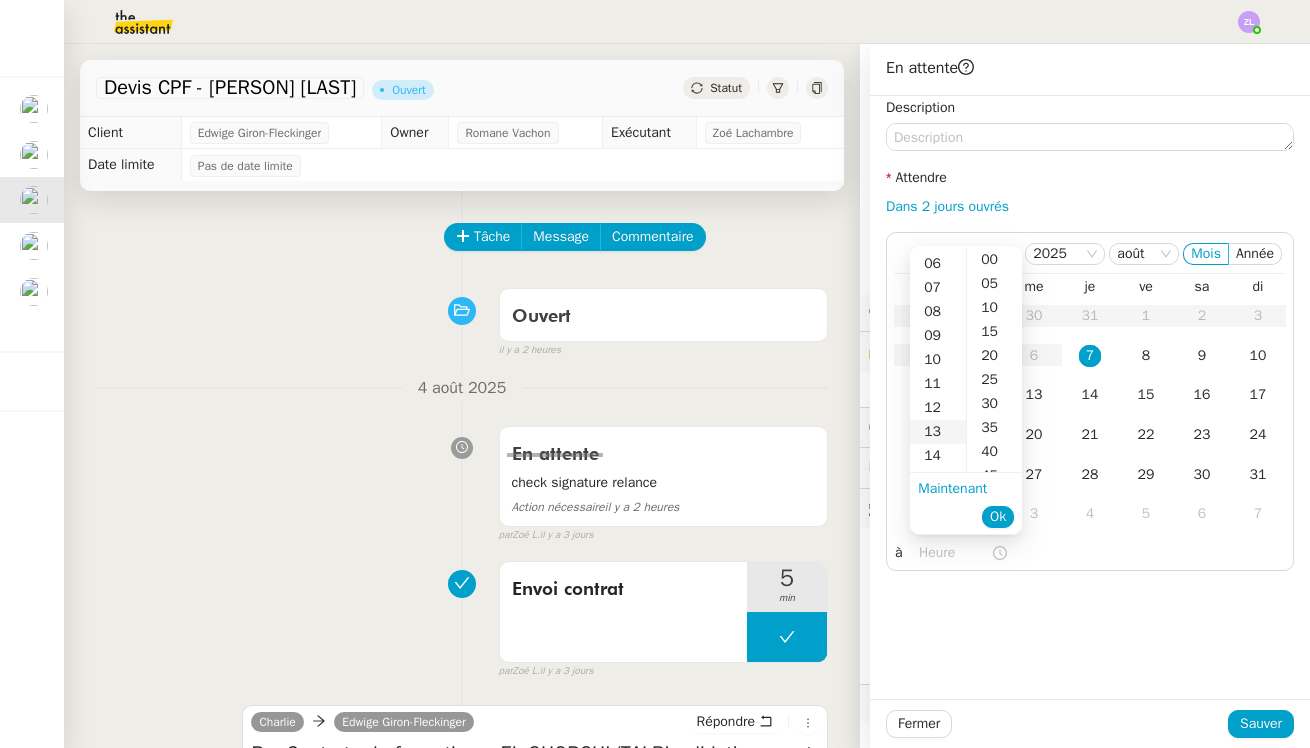 click on "13" at bounding box center (938, 432) 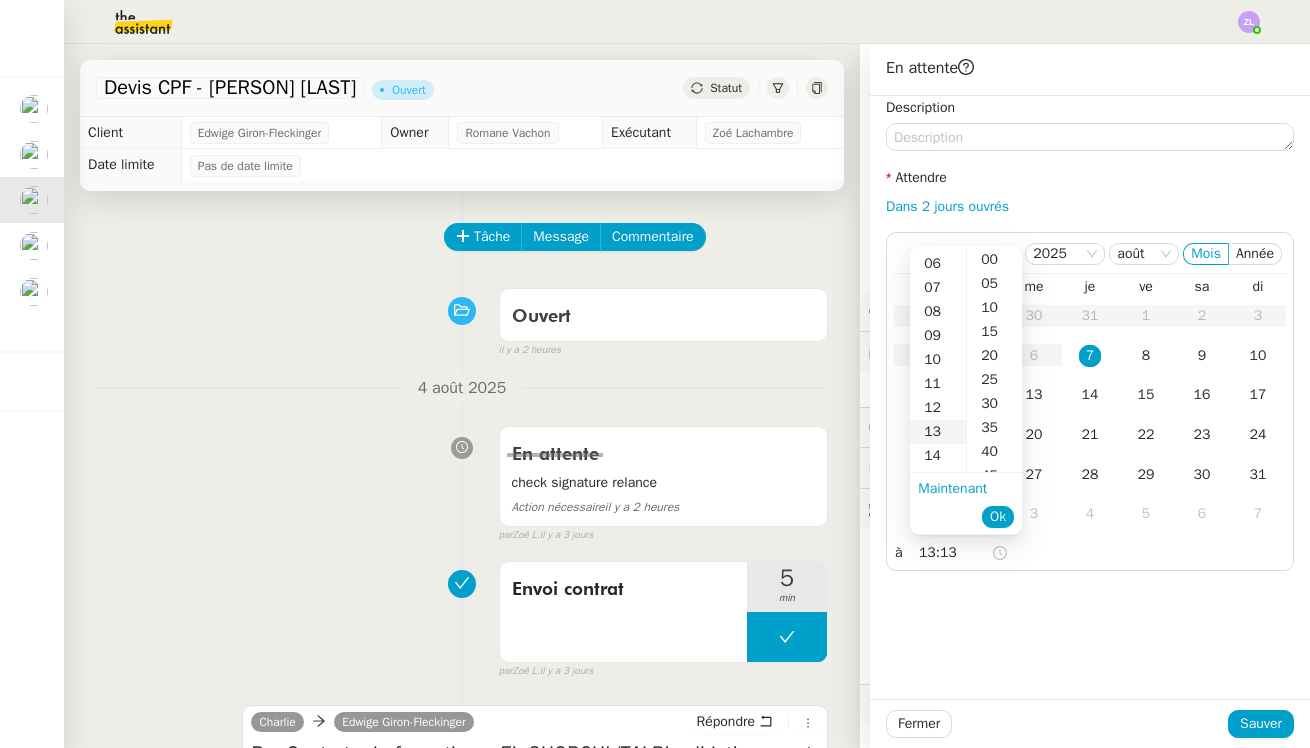 scroll, scrollTop: 312, scrollLeft: 0, axis: vertical 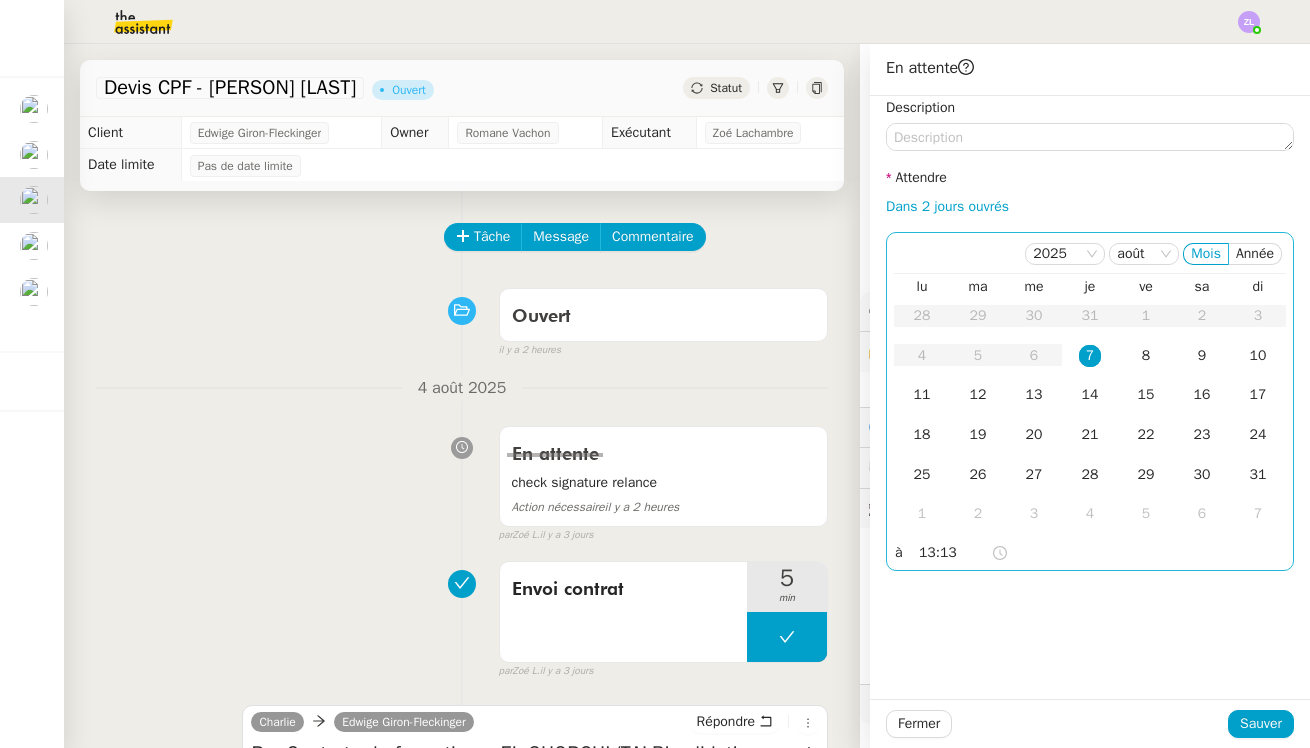 click on "2025 août Mois Année" 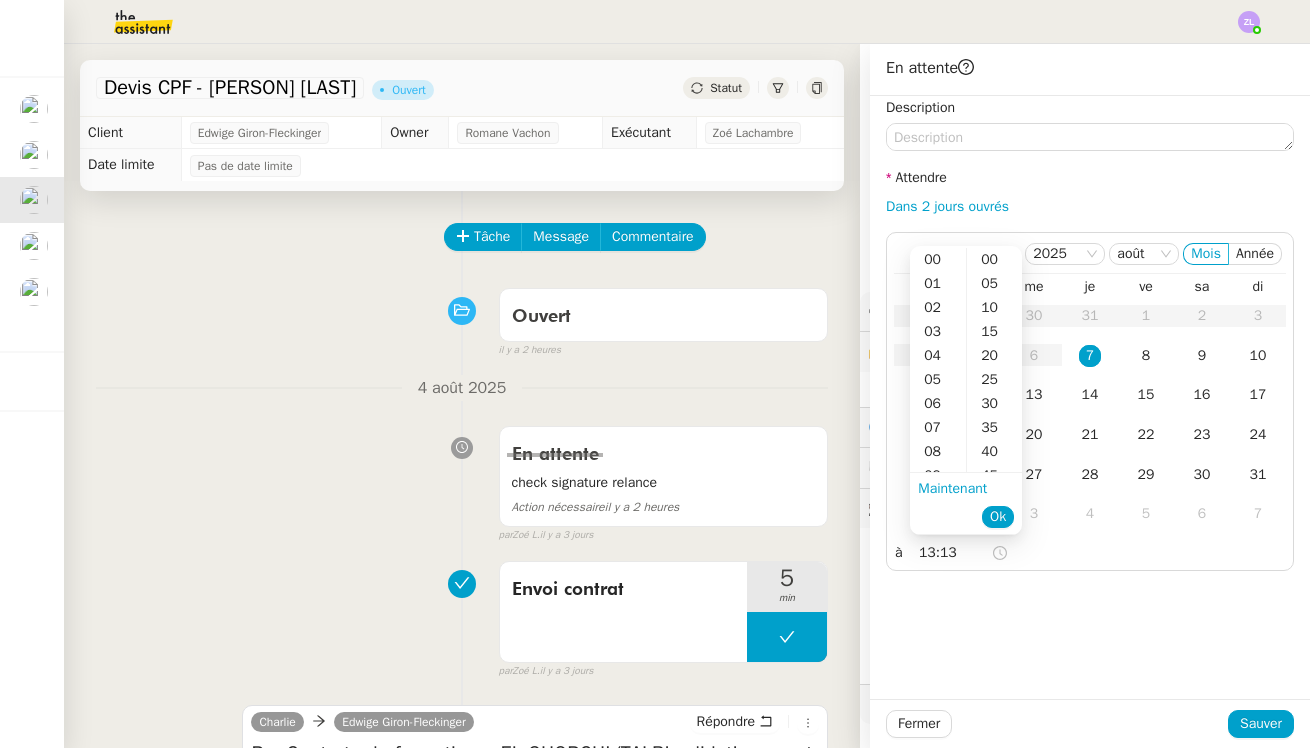 scroll, scrollTop: 312, scrollLeft: 0, axis: vertical 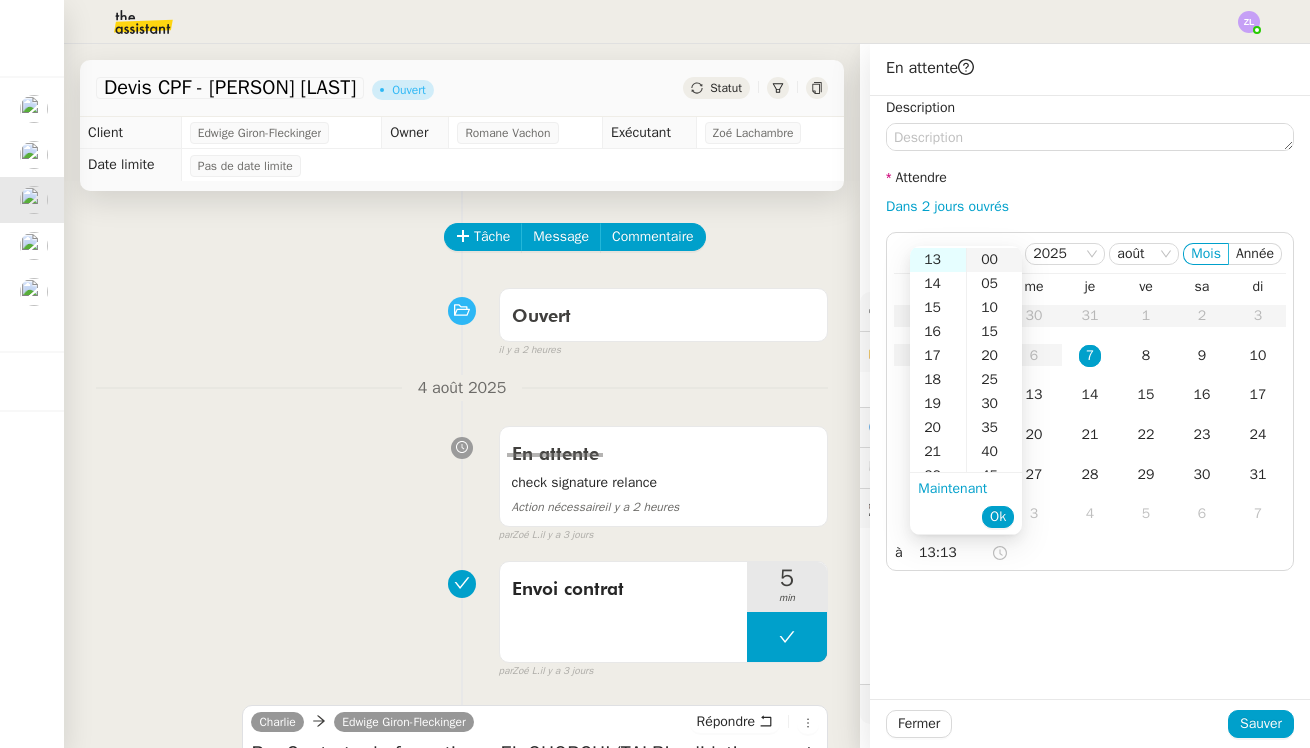 click on "00" at bounding box center [994, 260] 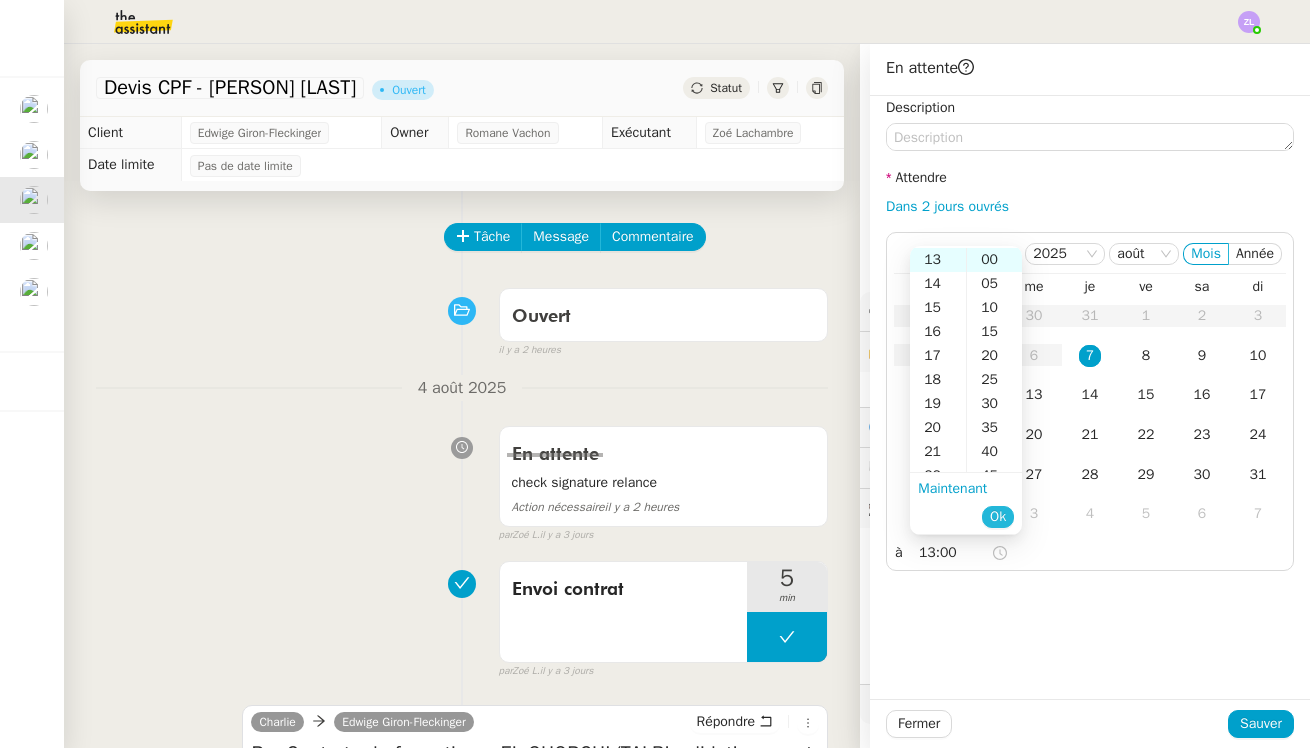 click on "Ok" at bounding box center (998, 517) 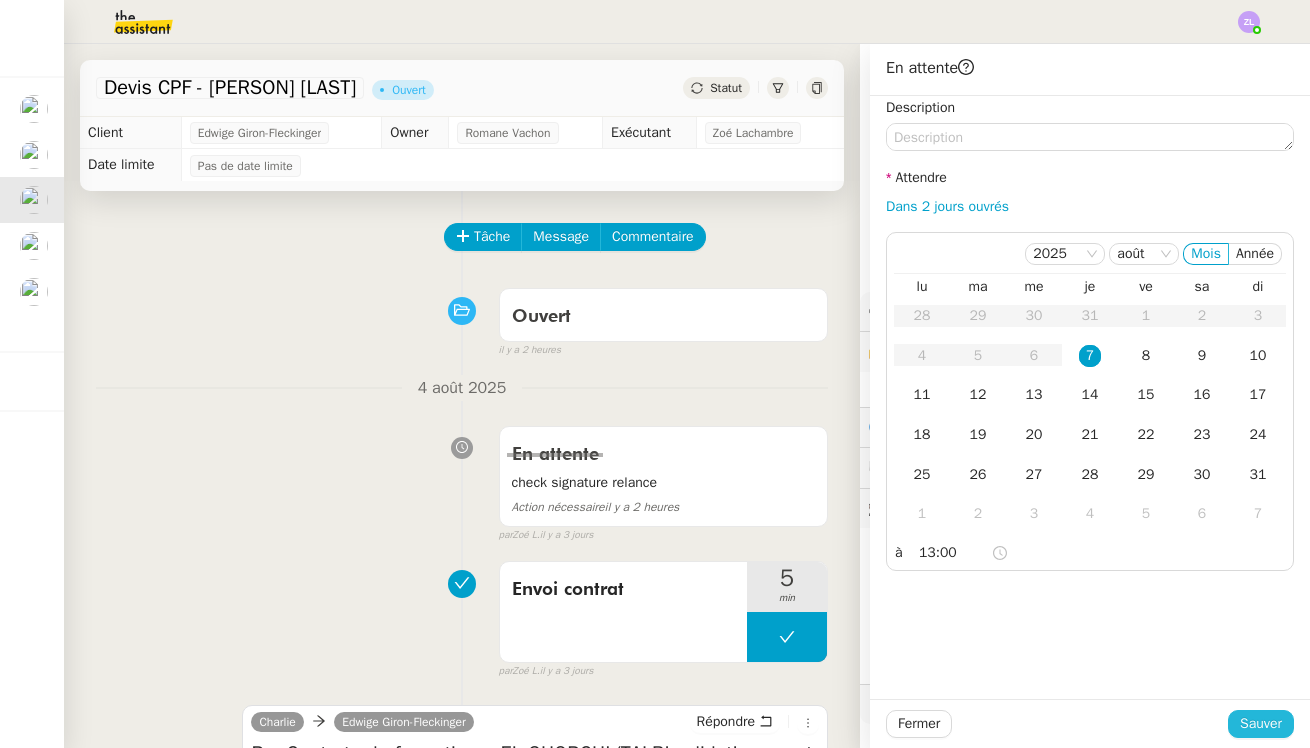 click on "Sauver" 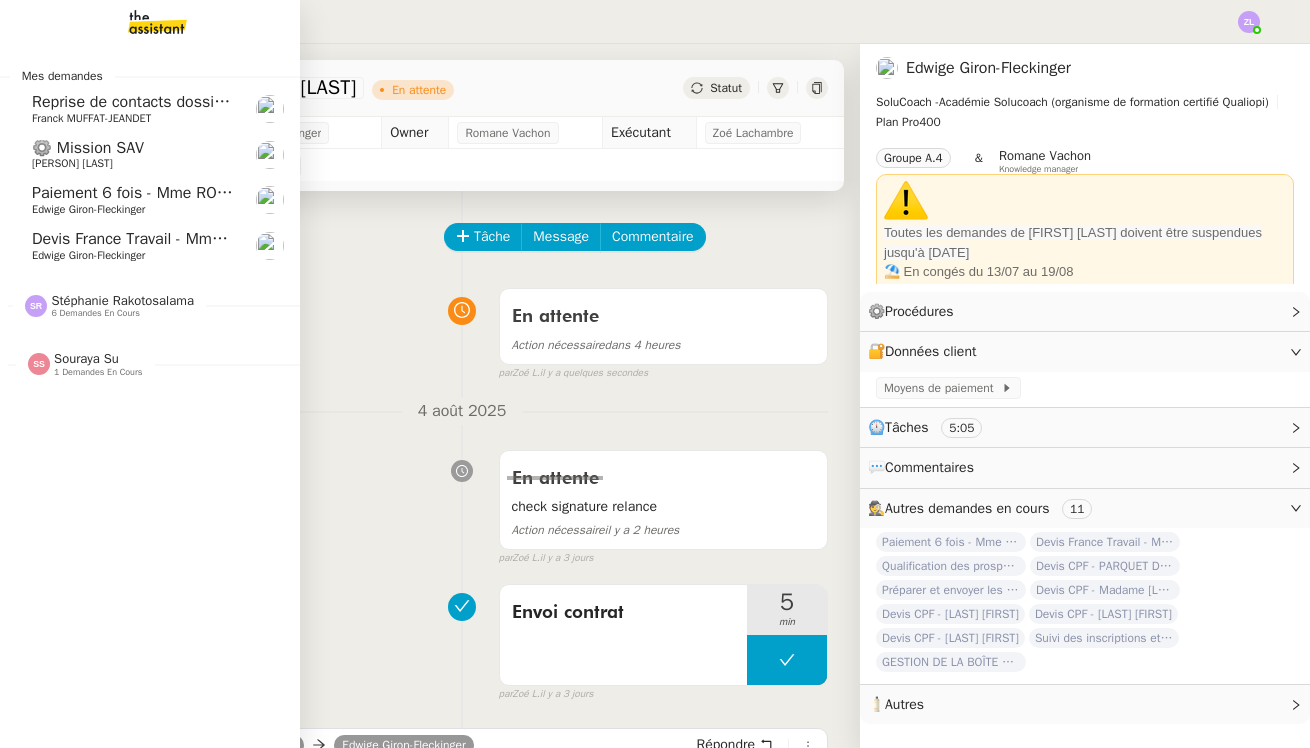 click on "Paiement 6 fois  - Mme ROUSSELLE Chystele" 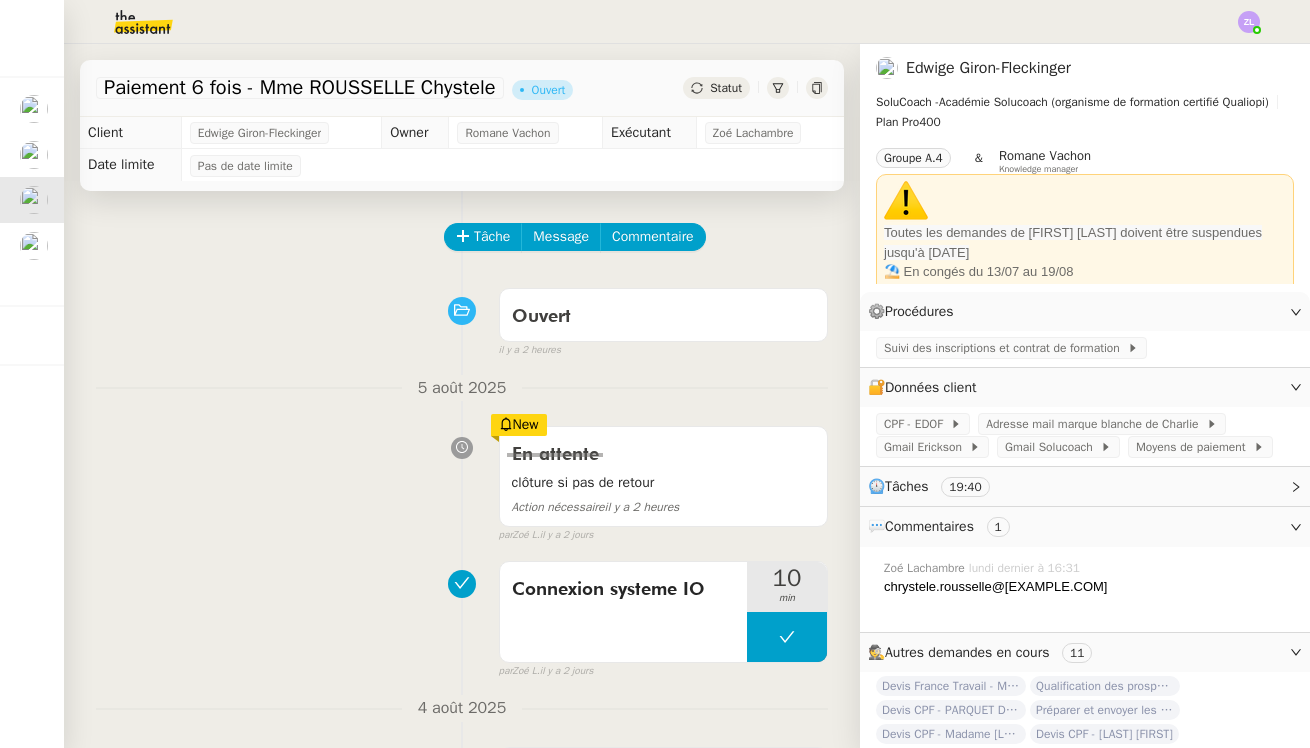 click on "Statut" 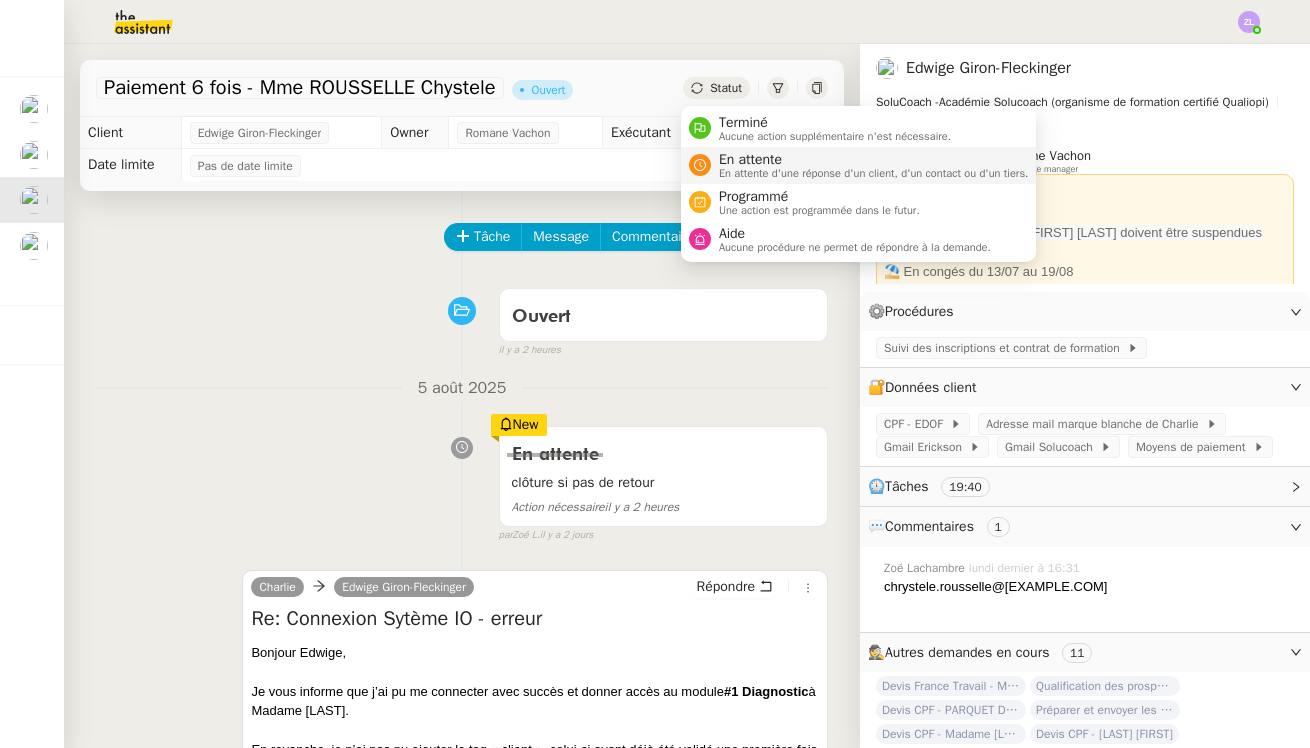 click on "En attente" at bounding box center [874, 160] 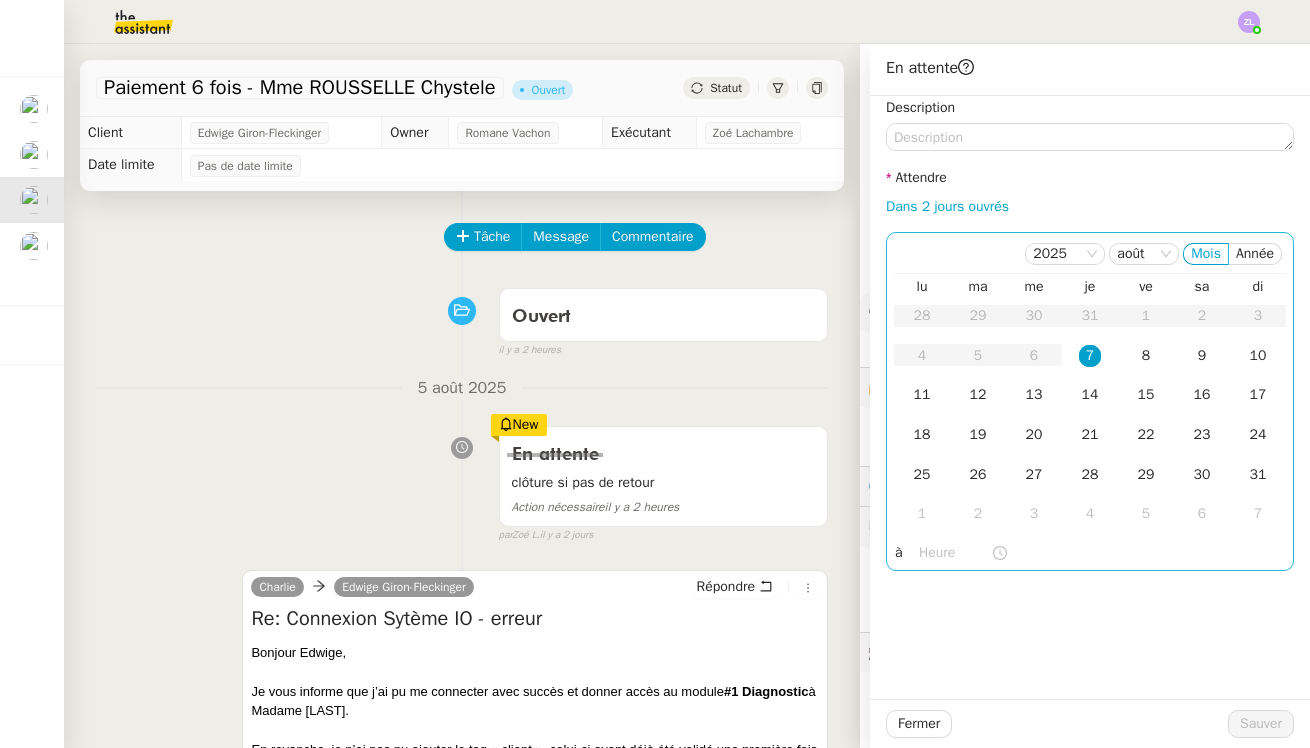 click on "7" 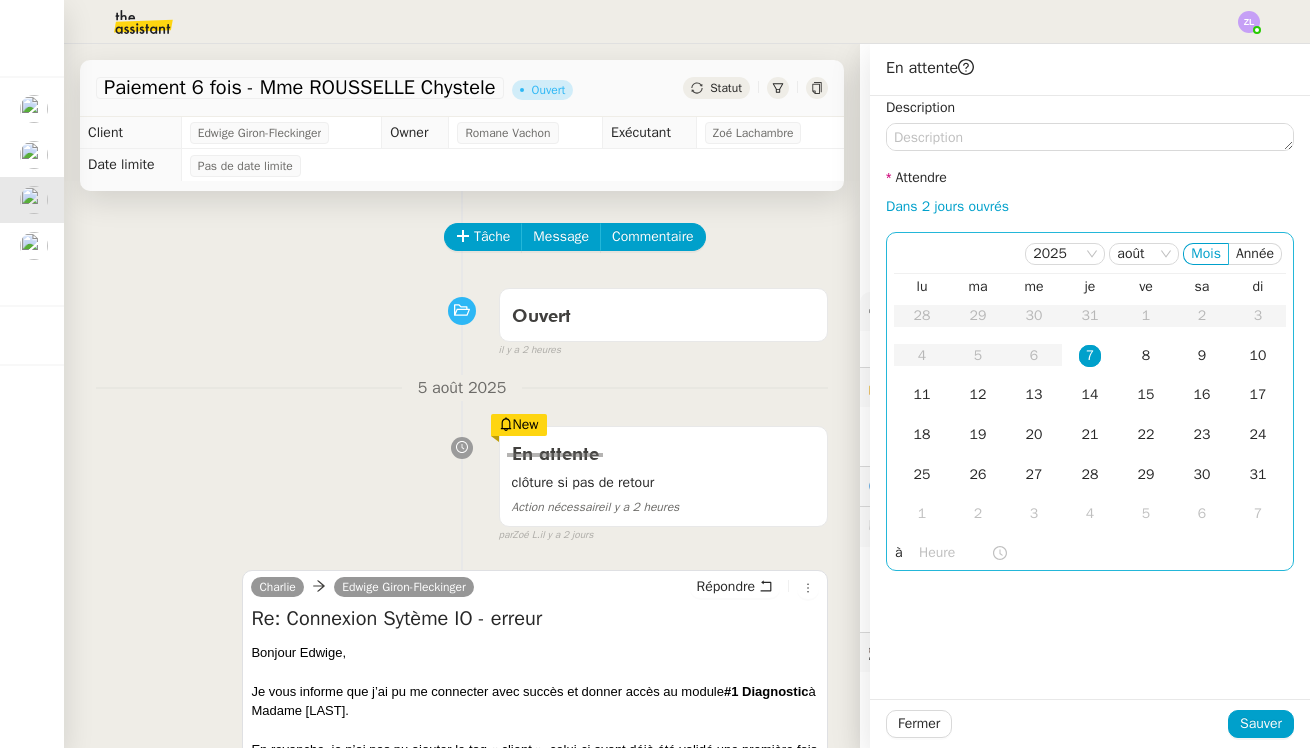 click 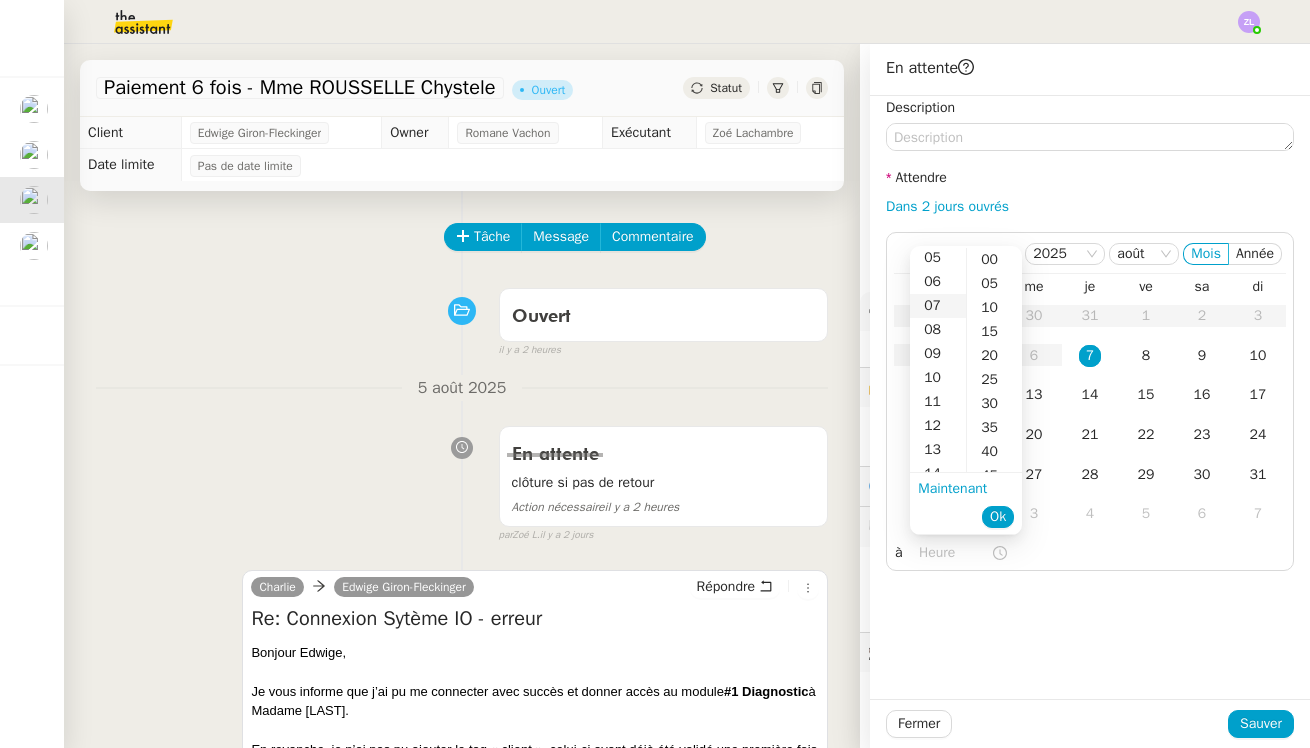 scroll, scrollTop: 162, scrollLeft: 0, axis: vertical 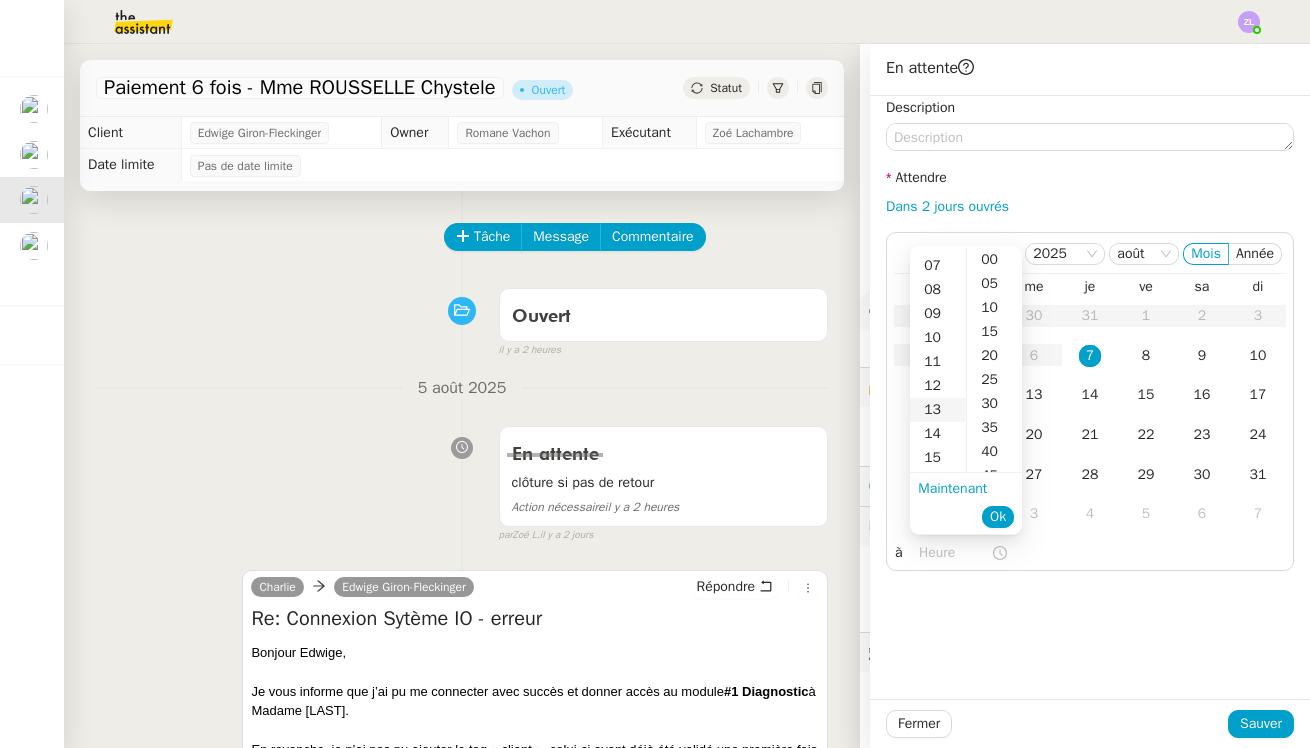 click on "13" at bounding box center [938, 410] 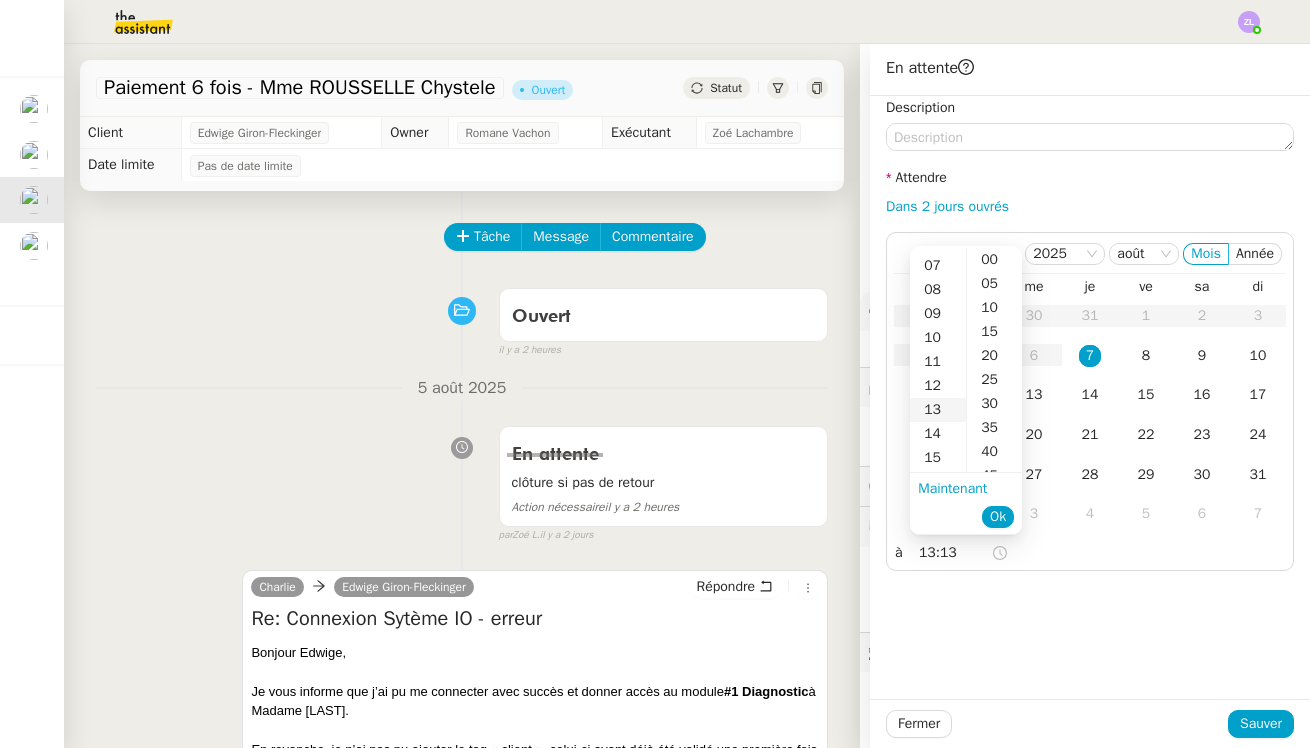 scroll, scrollTop: 312, scrollLeft: 0, axis: vertical 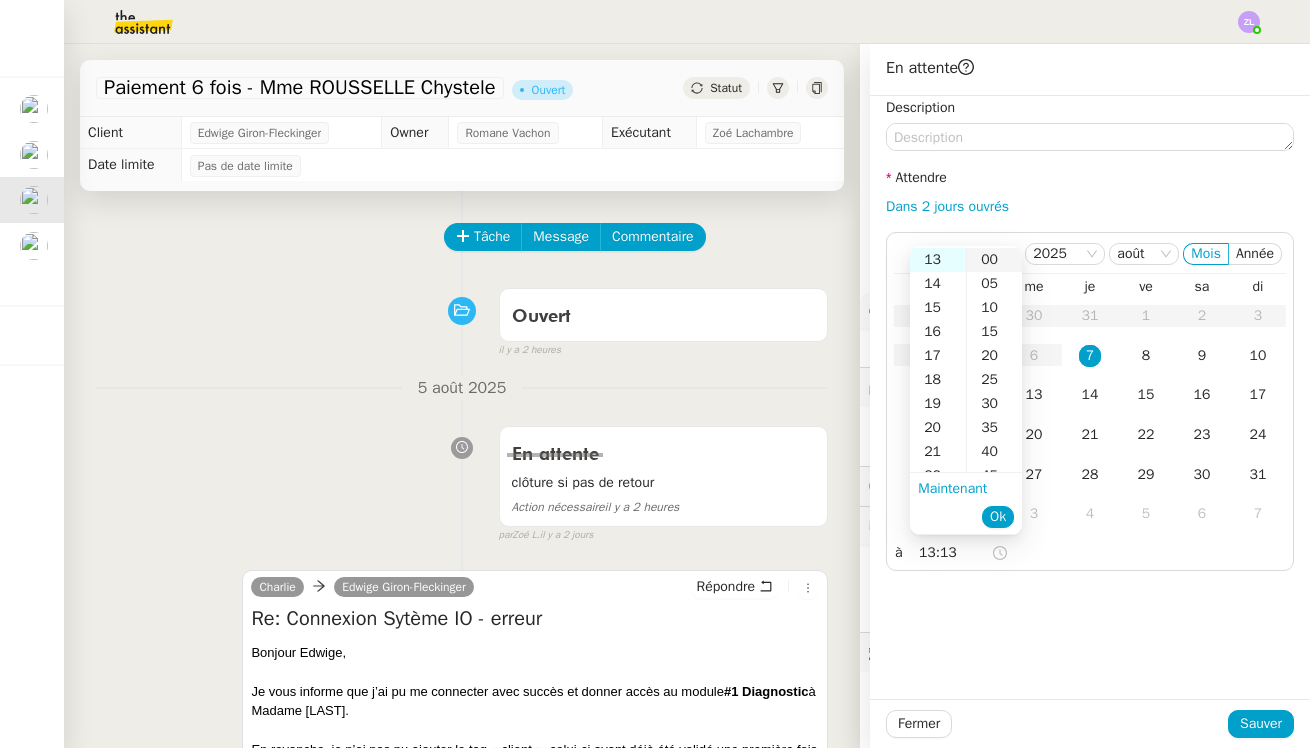 click on "00" at bounding box center [994, 260] 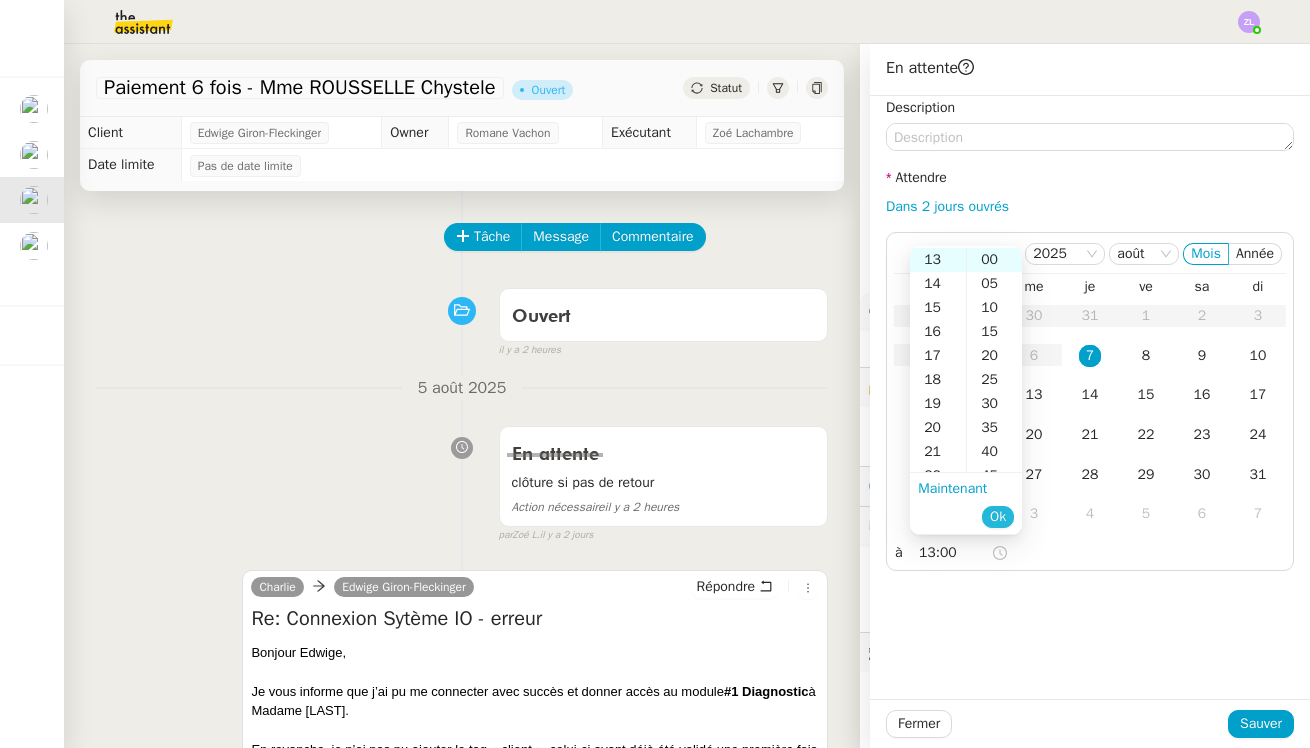 click on "Ok" at bounding box center [998, 517] 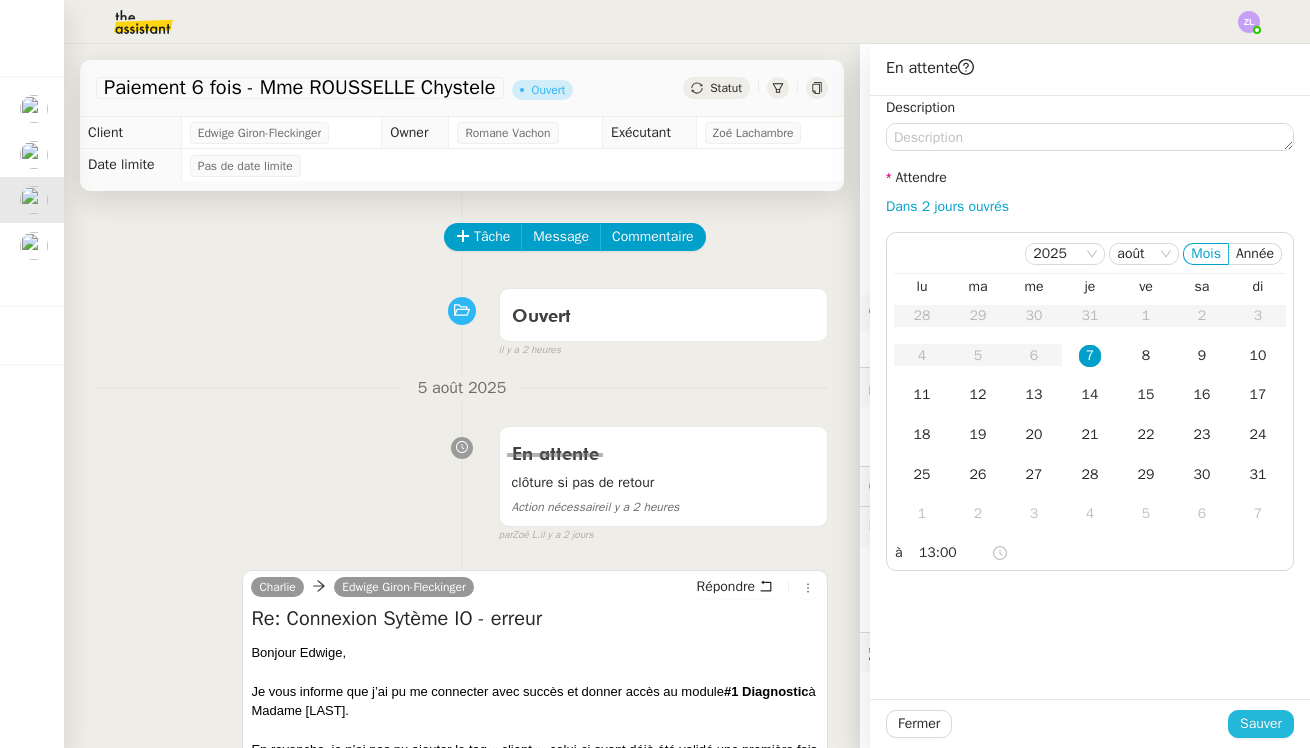 click on "Sauver" 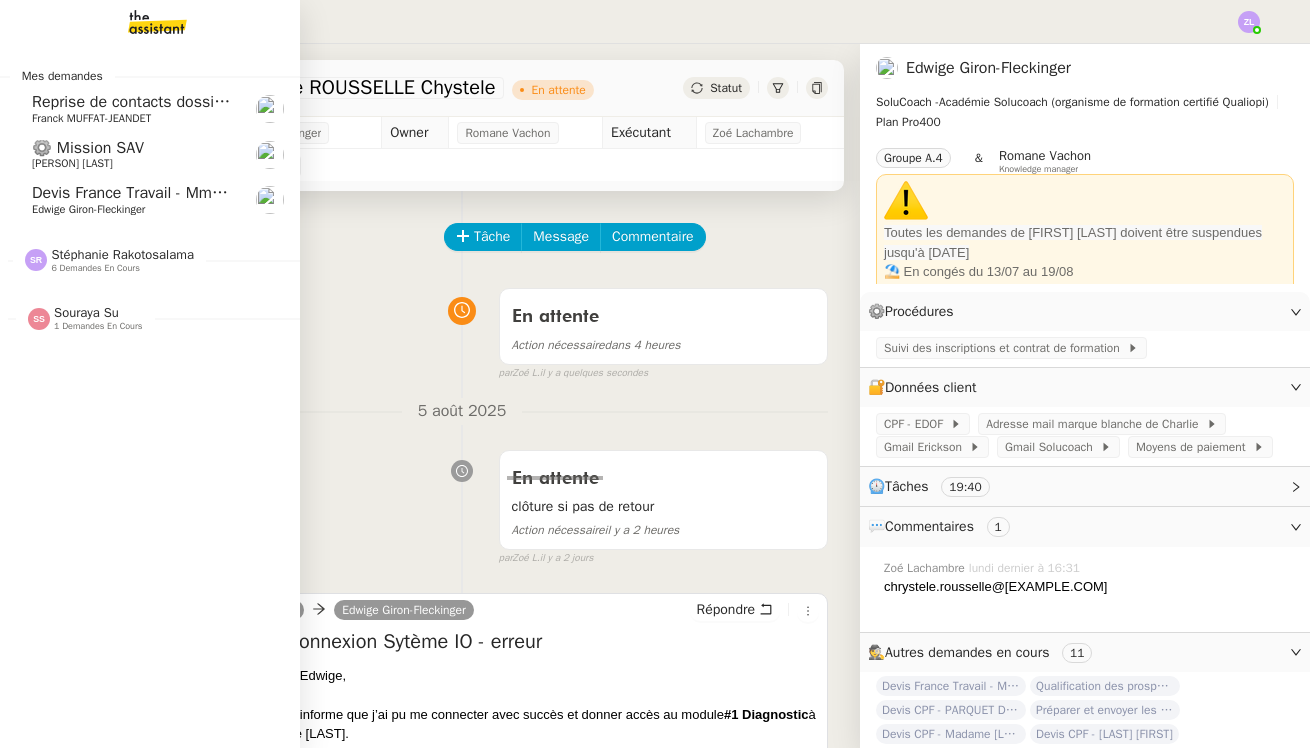 click on "Edwige Giron-Fleckinger" 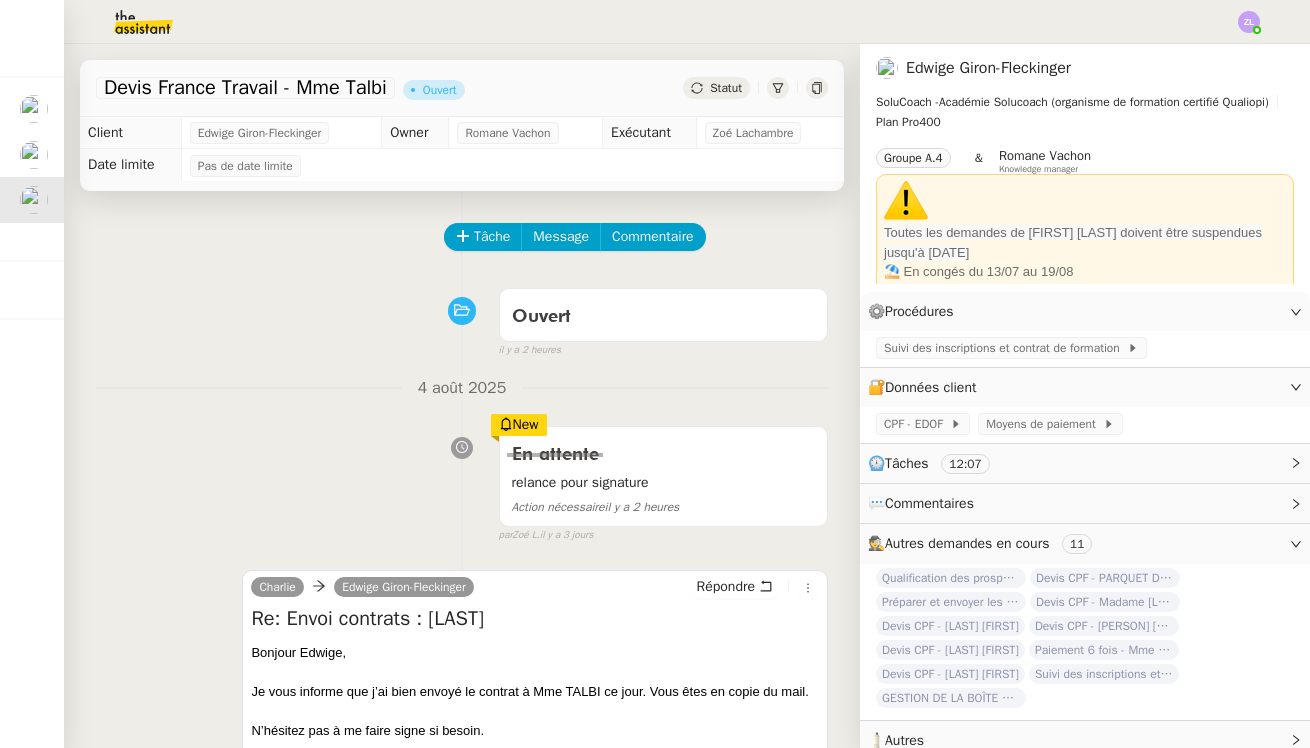 click on "Statut" 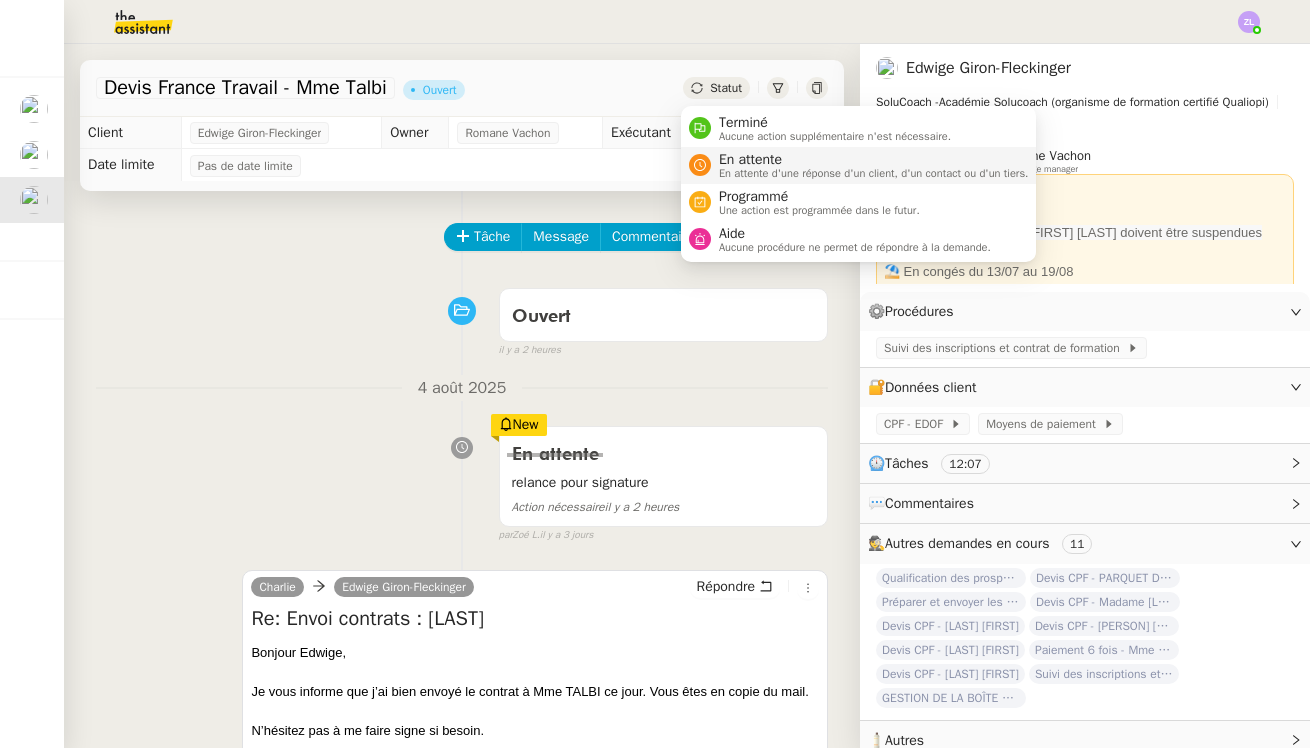 click on "En attente" at bounding box center (874, 160) 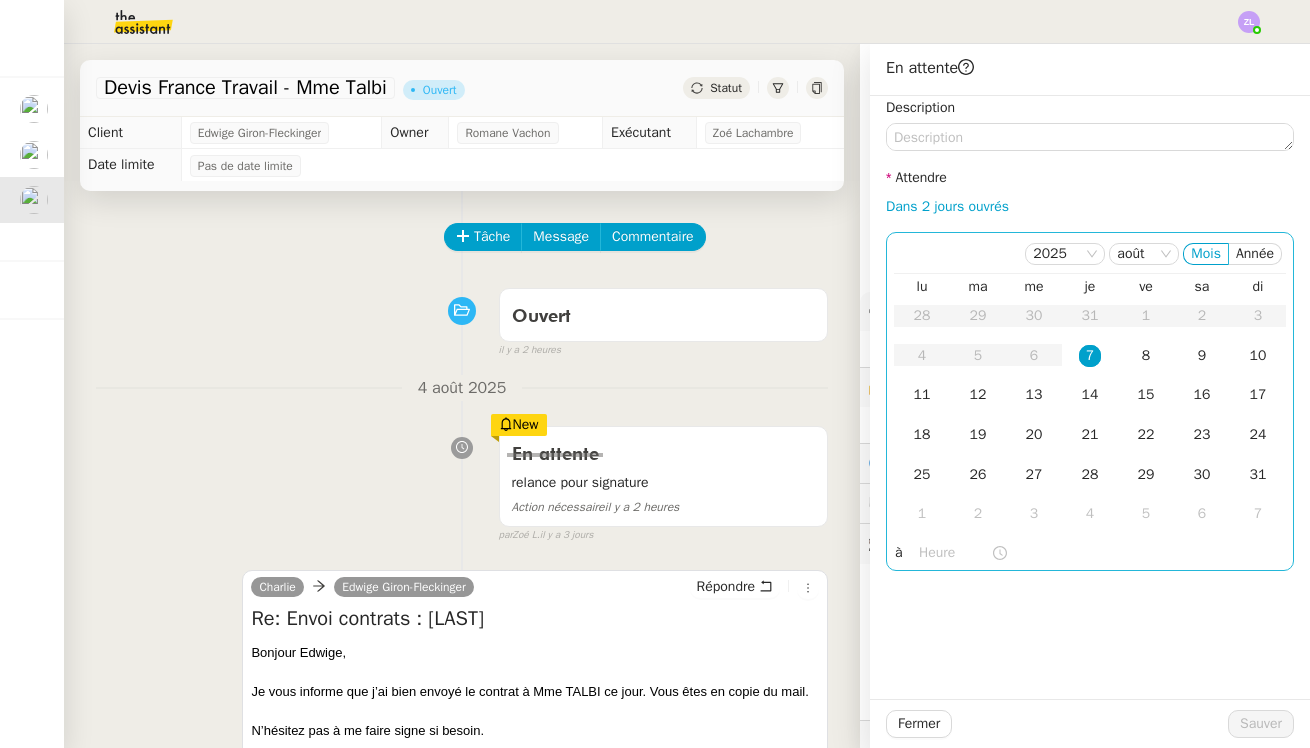 click on "7" 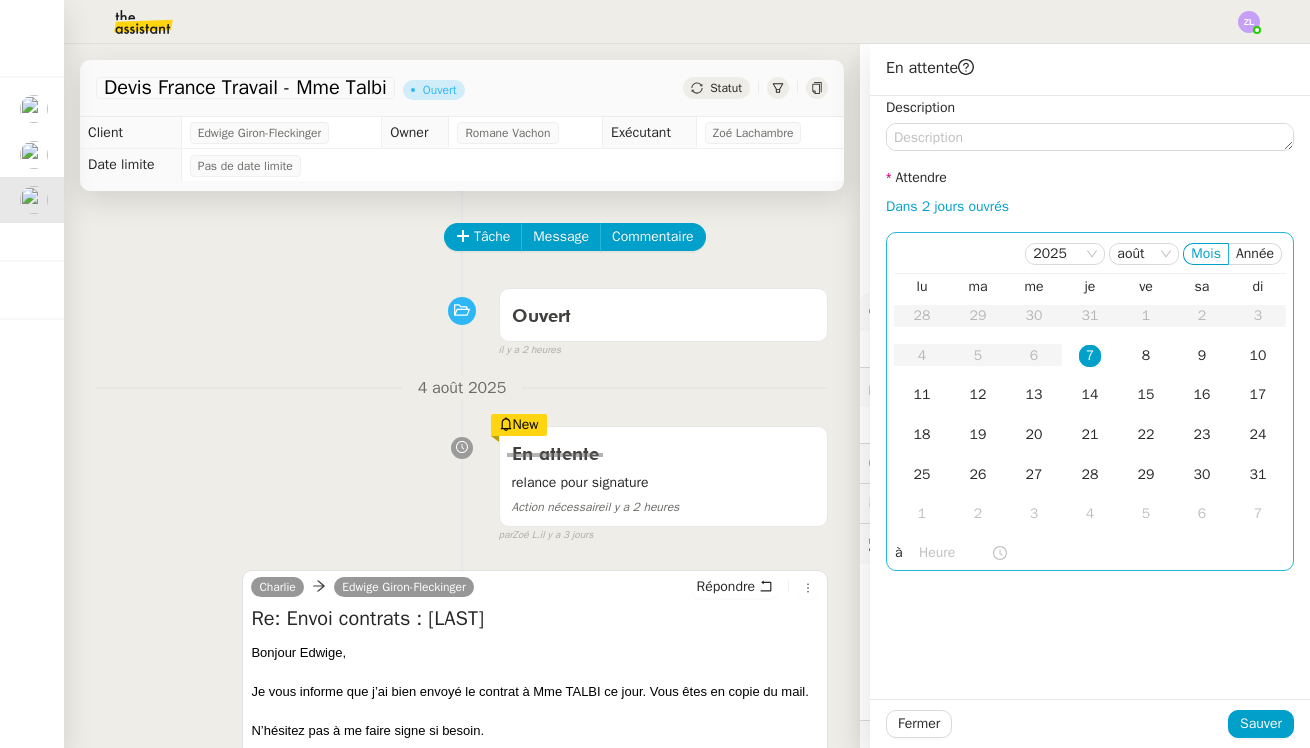 click 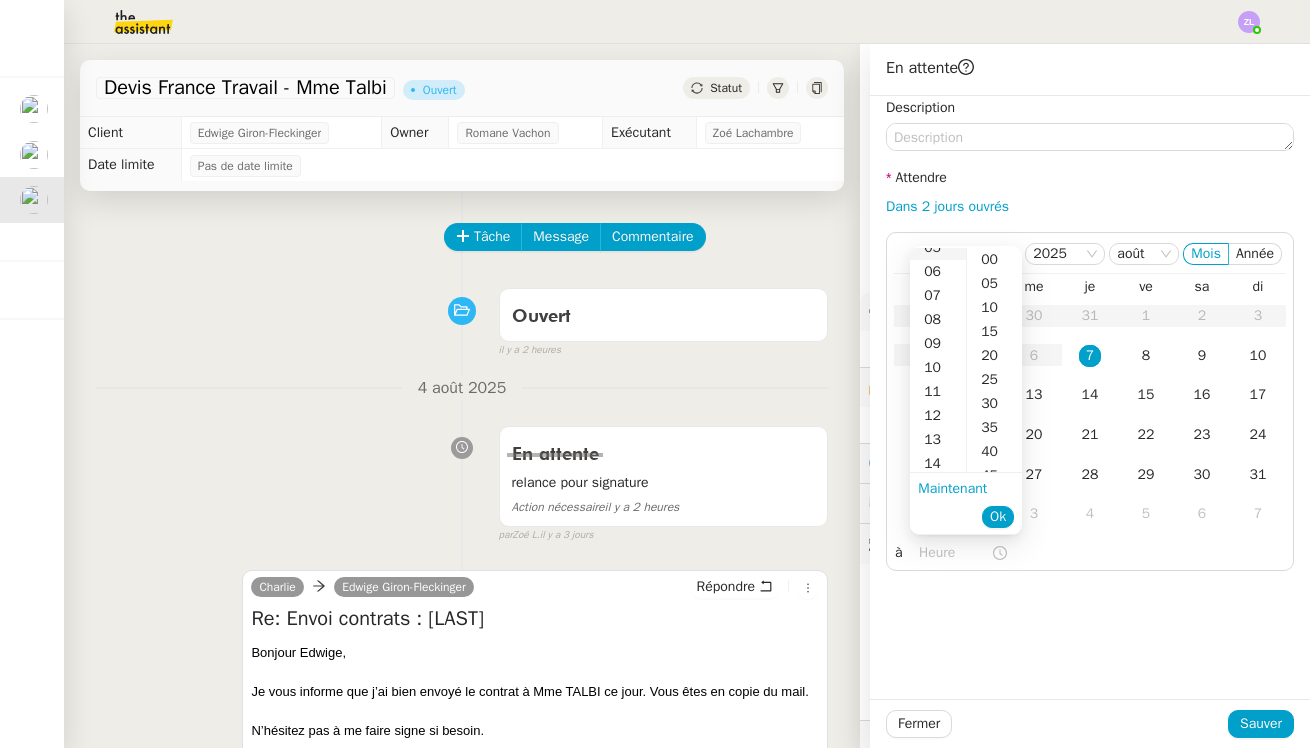 scroll, scrollTop: 195, scrollLeft: 0, axis: vertical 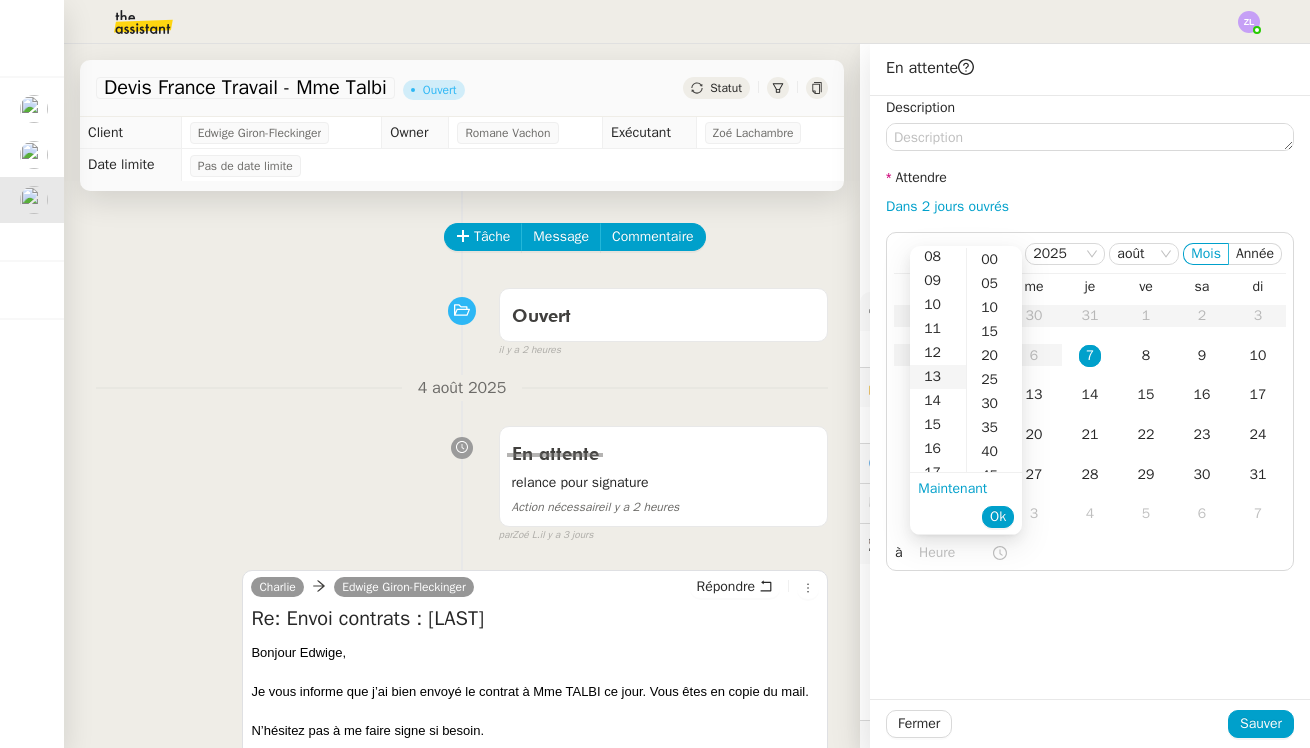 click on "13" at bounding box center (938, 377) 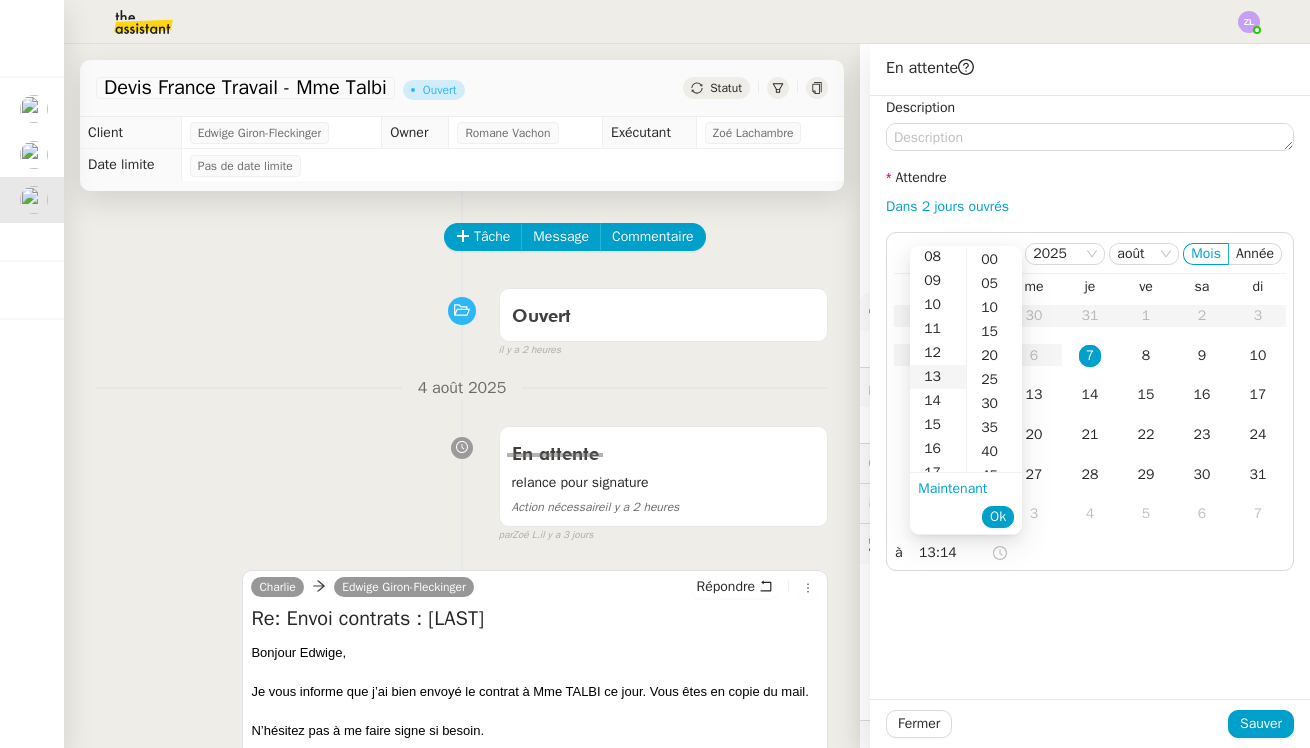 scroll, scrollTop: 312, scrollLeft: 0, axis: vertical 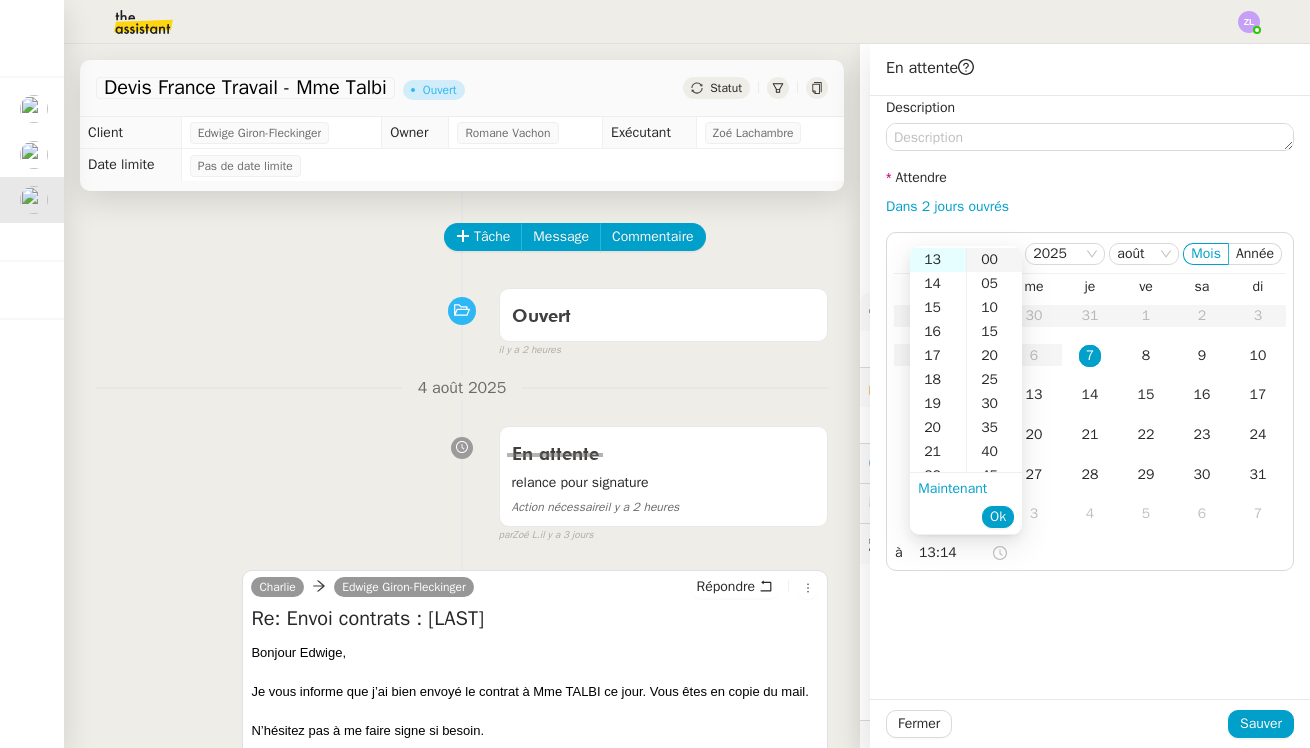 click on "00" at bounding box center [994, 260] 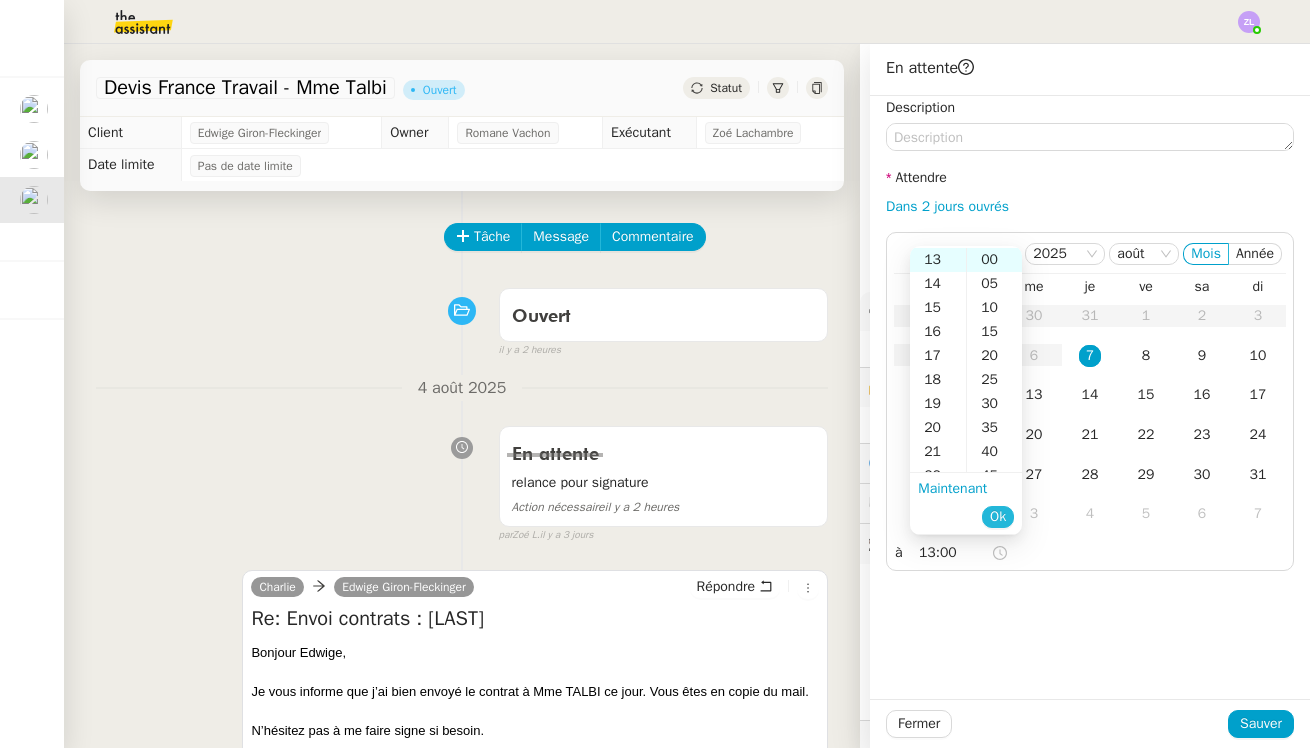 click on "Ok" at bounding box center [998, 517] 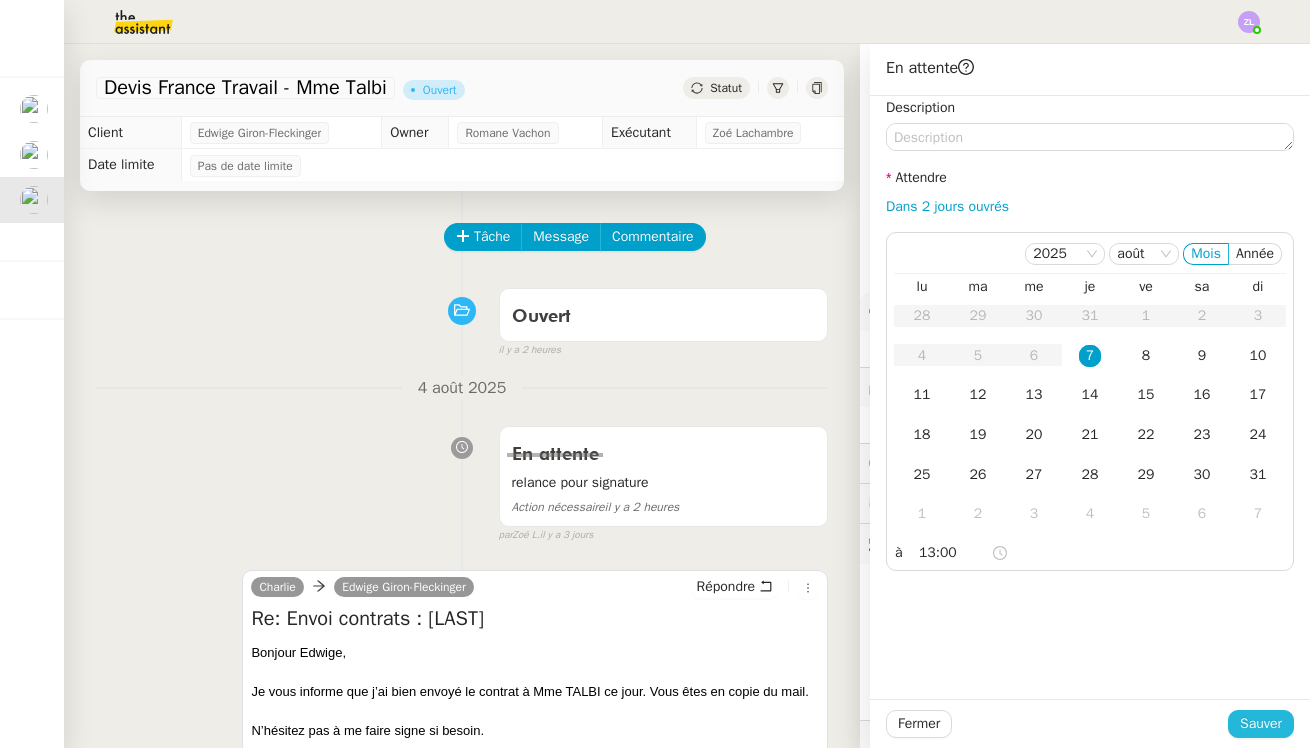 click on "Sauver" 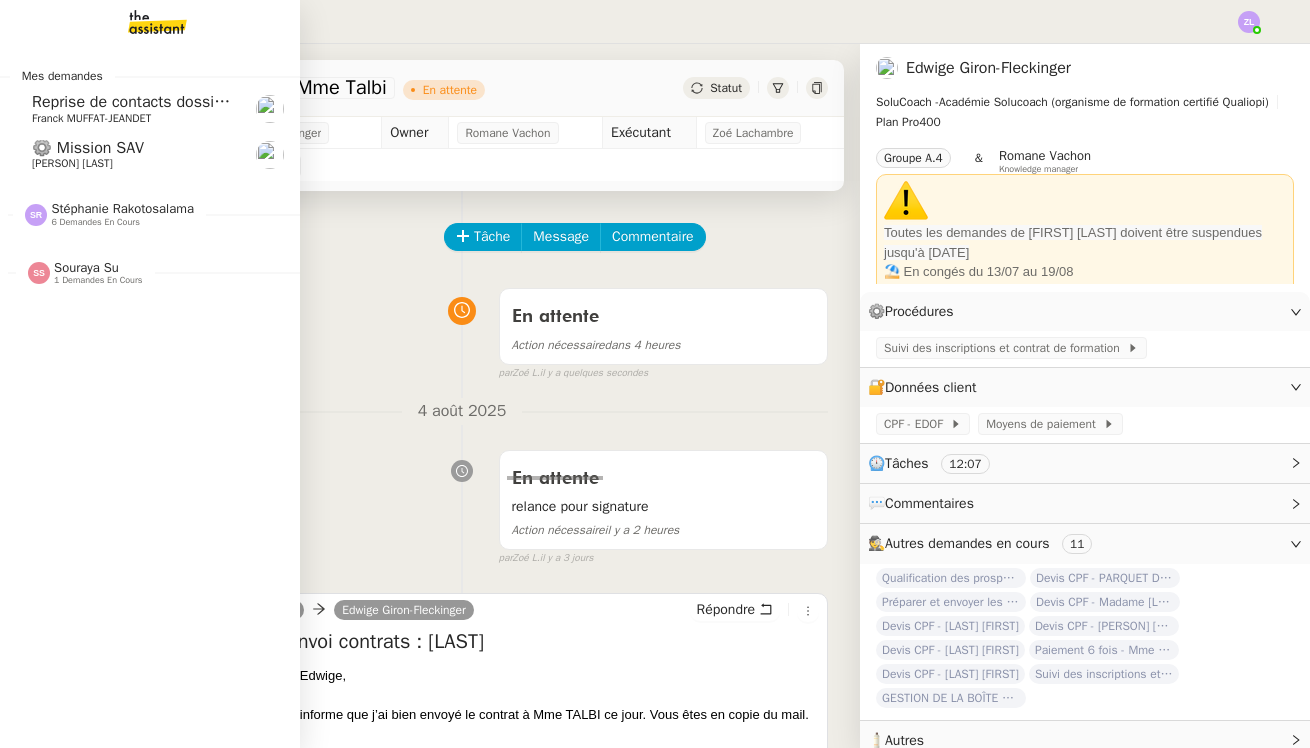 click on "⚙️ Mission SAV" 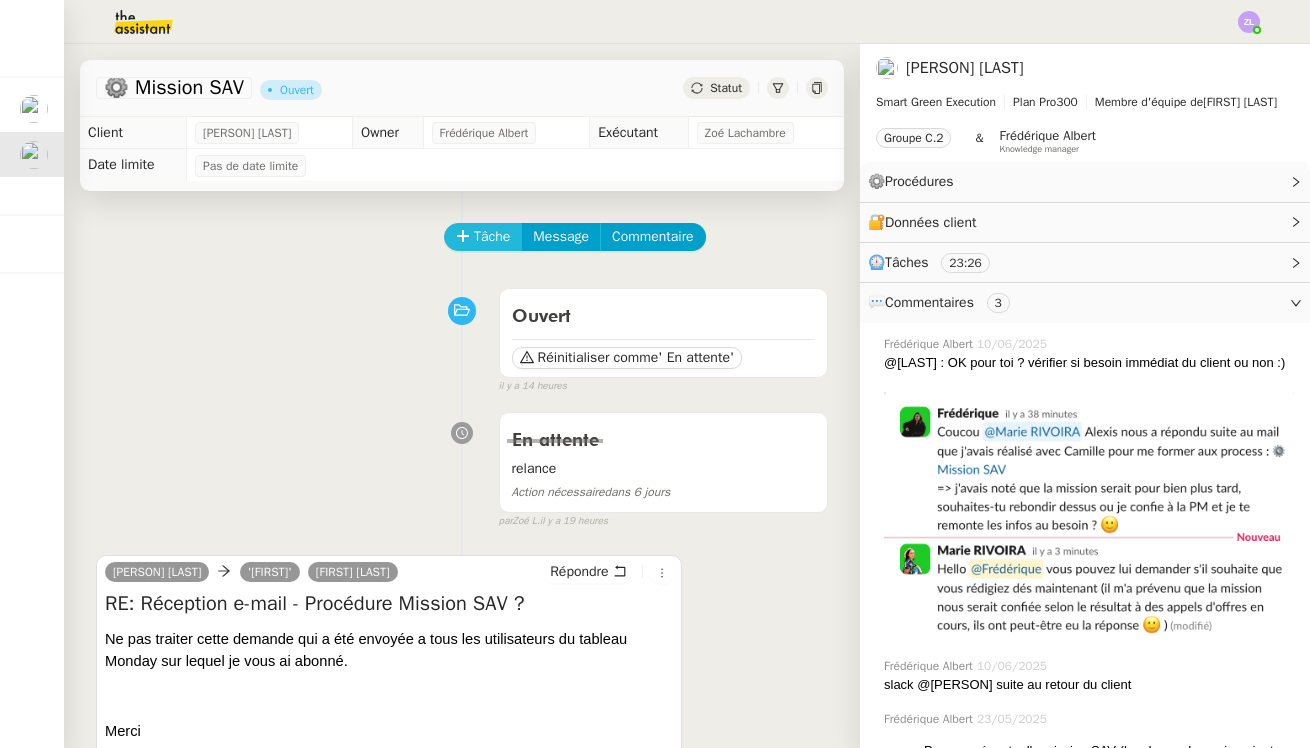 scroll, scrollTop: 0, scrollLeft: 0, axis: both 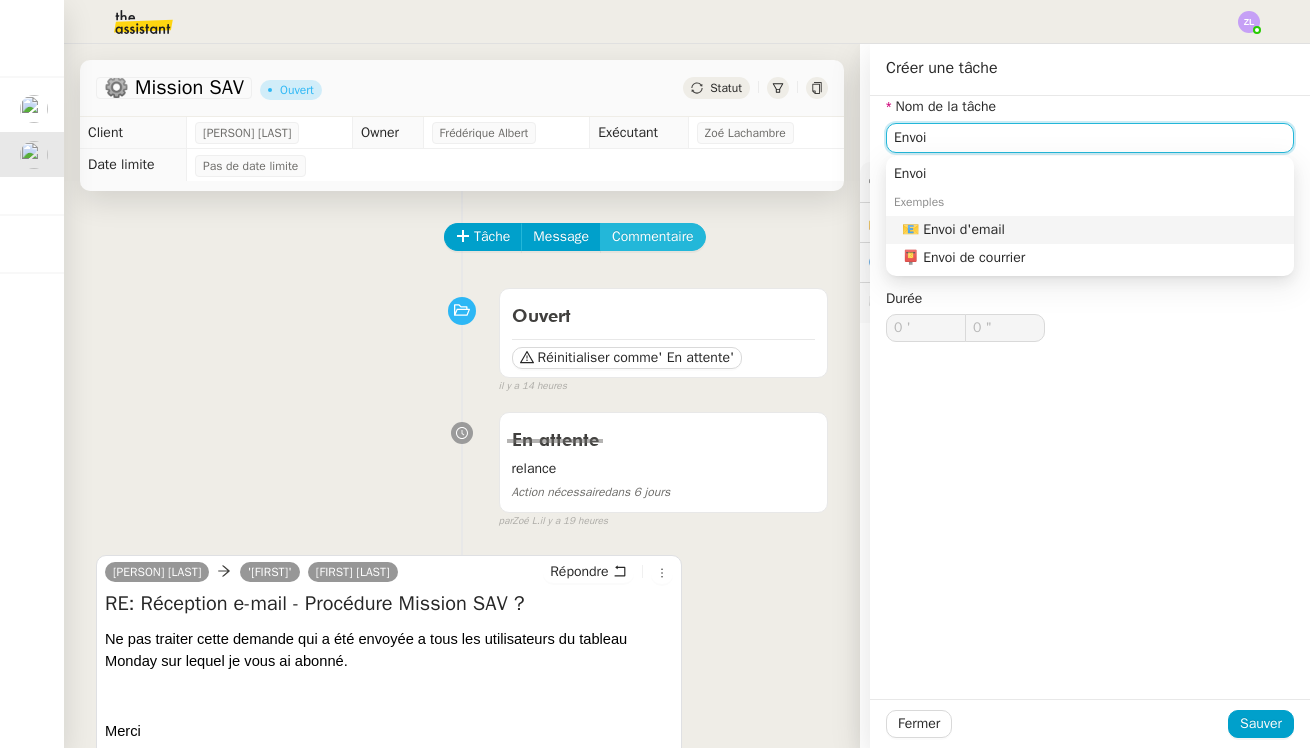 type on "Envoi d'email" 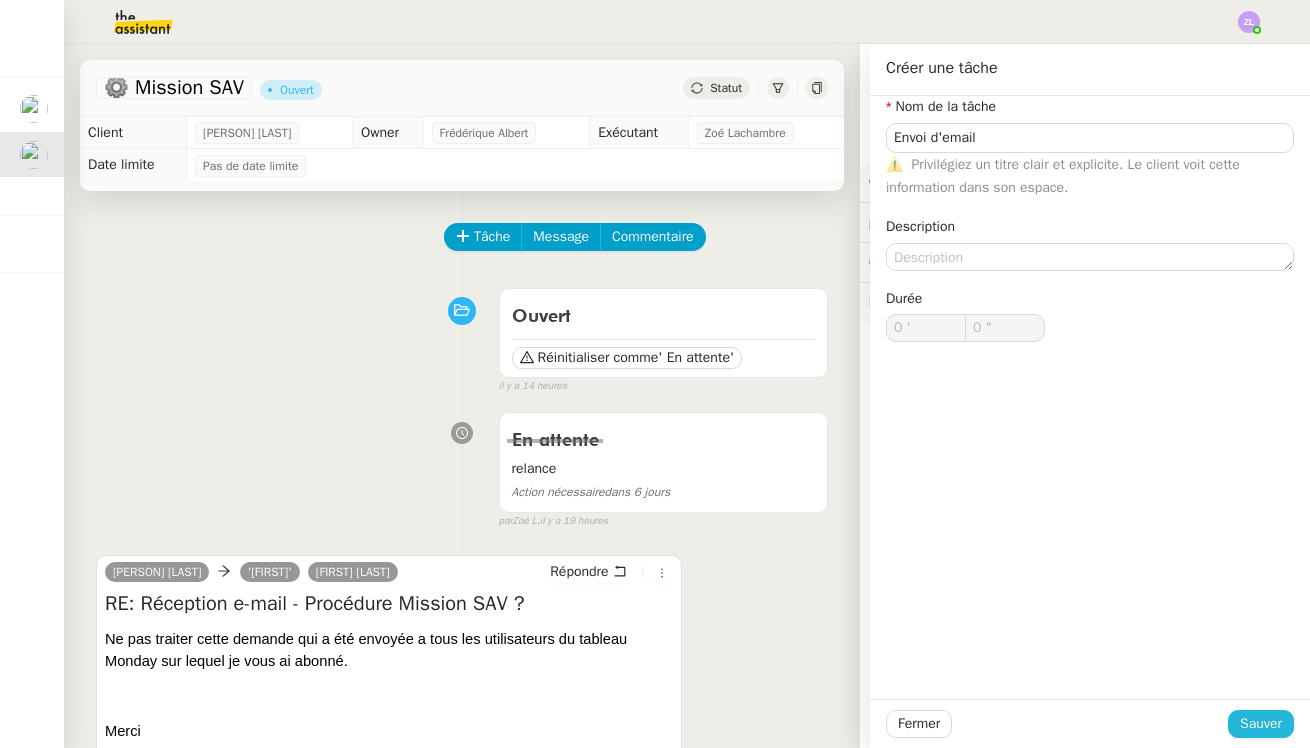 click on "Sauver" 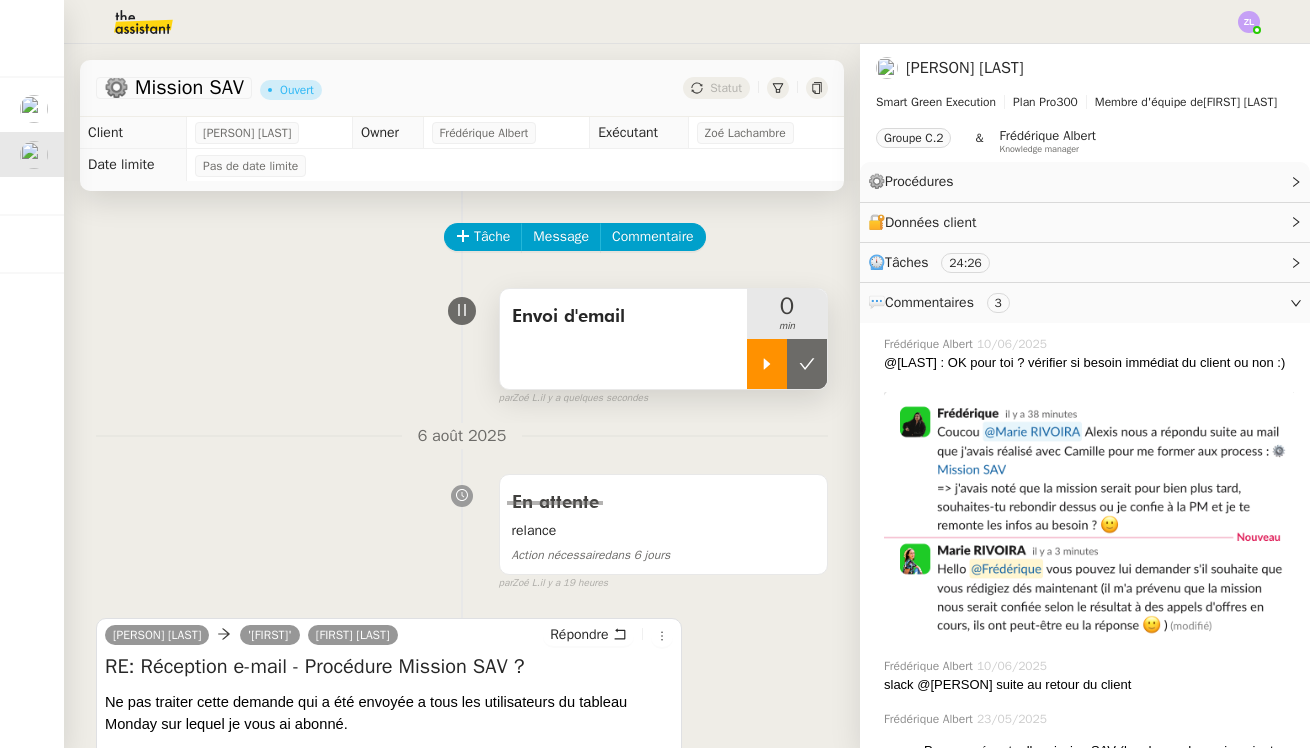 click at bounding box center [767, 364] 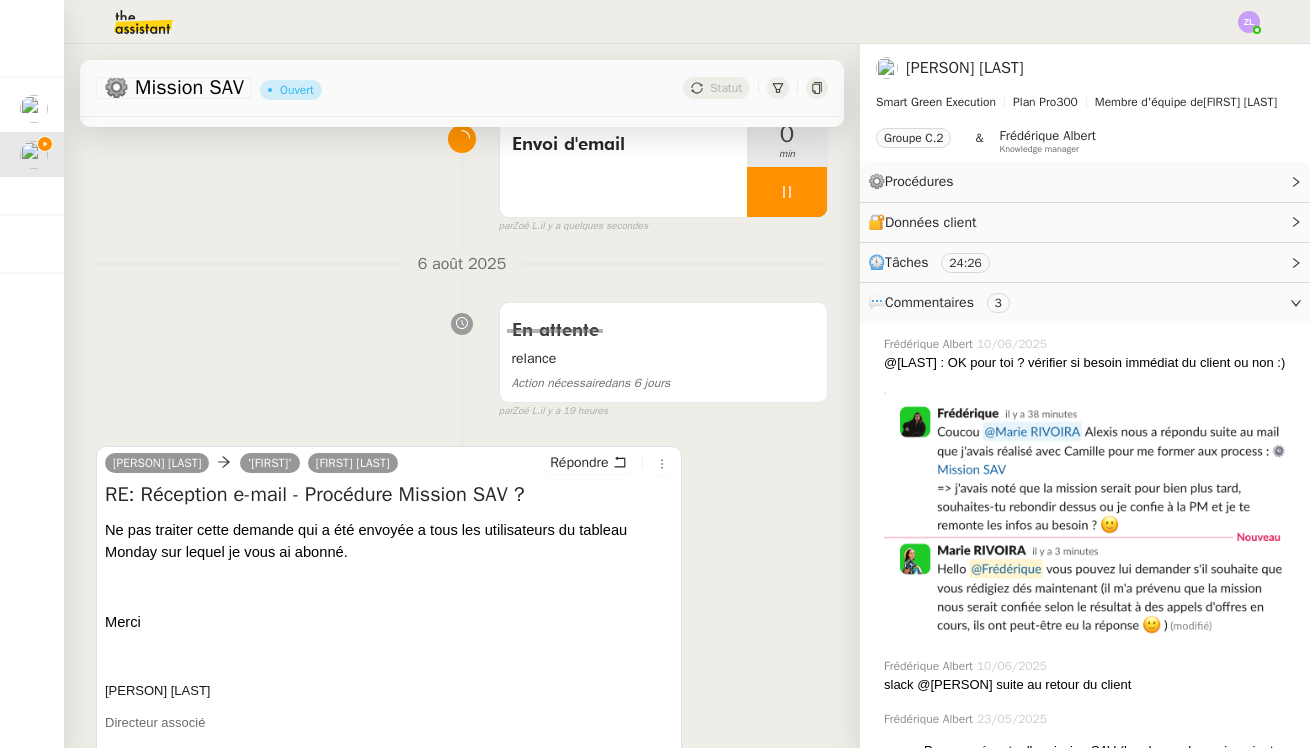 scroll, scrollTop: 359, scrollLeft: 0, axis: vertical 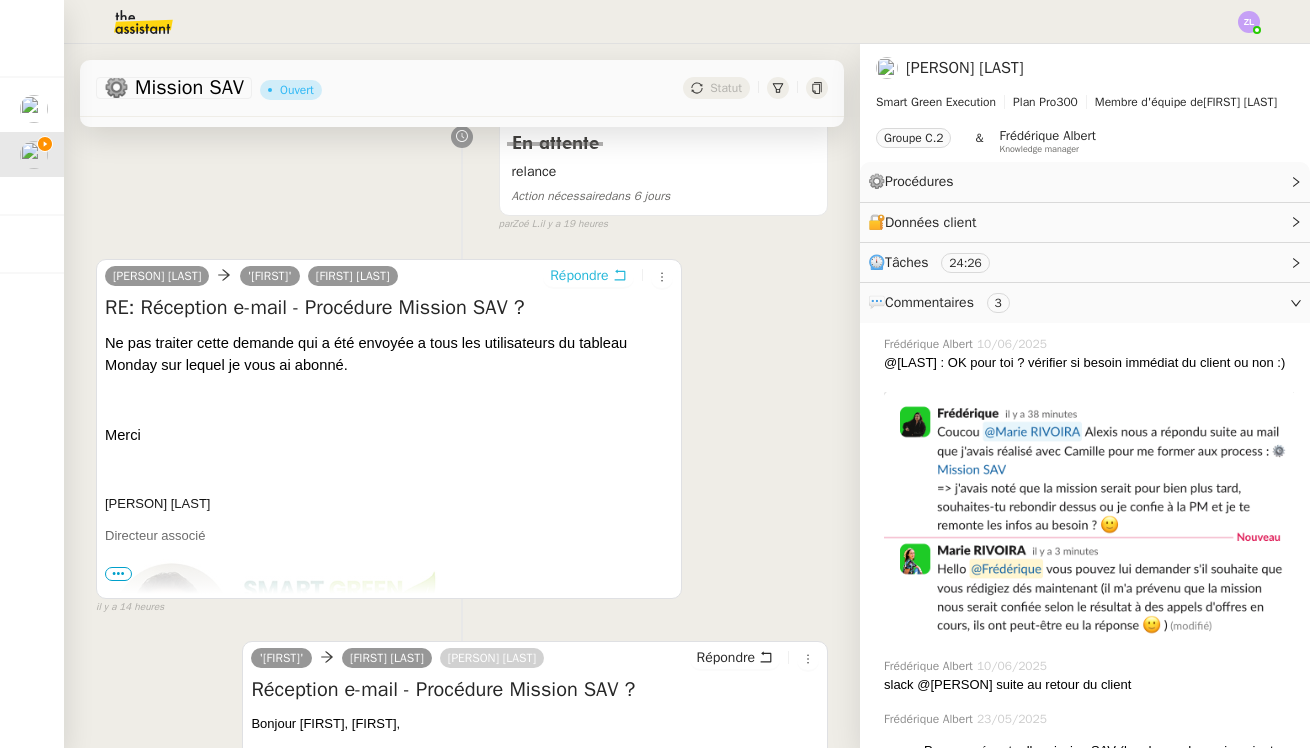 click on "Répondre" at bounding box center [579, 276] 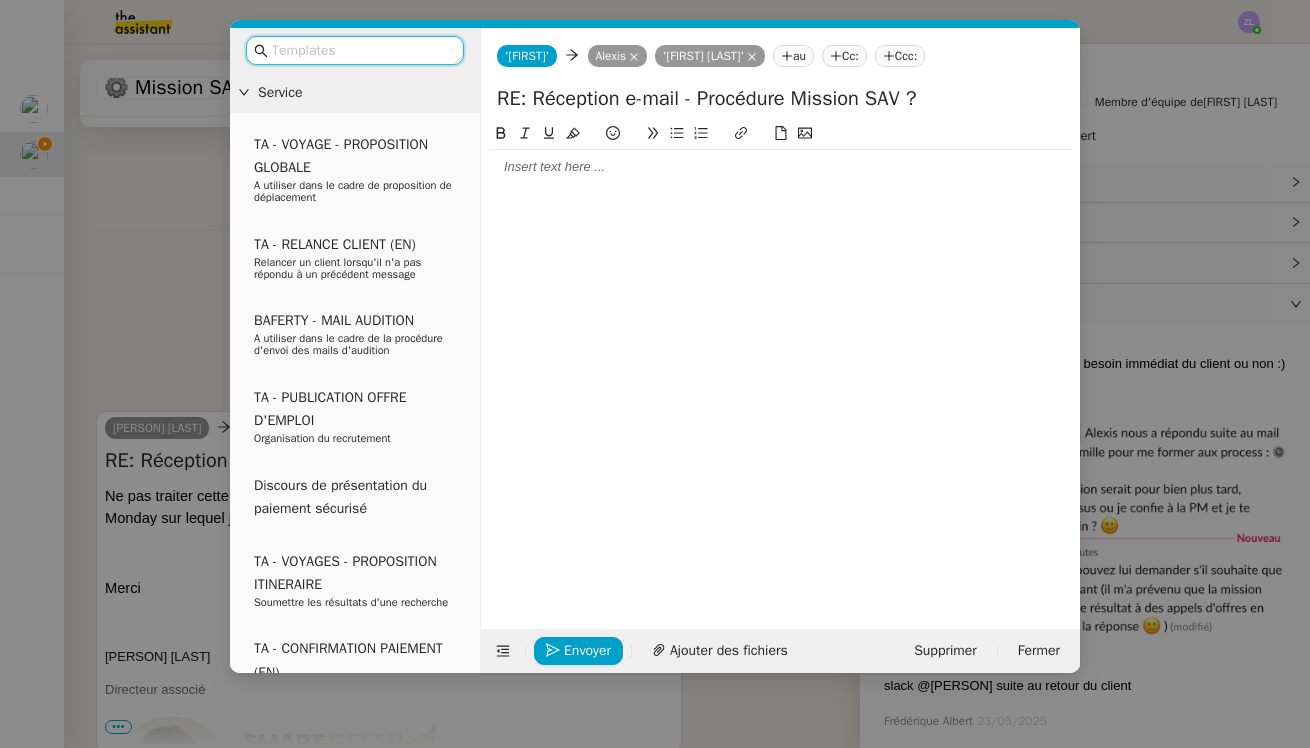 click 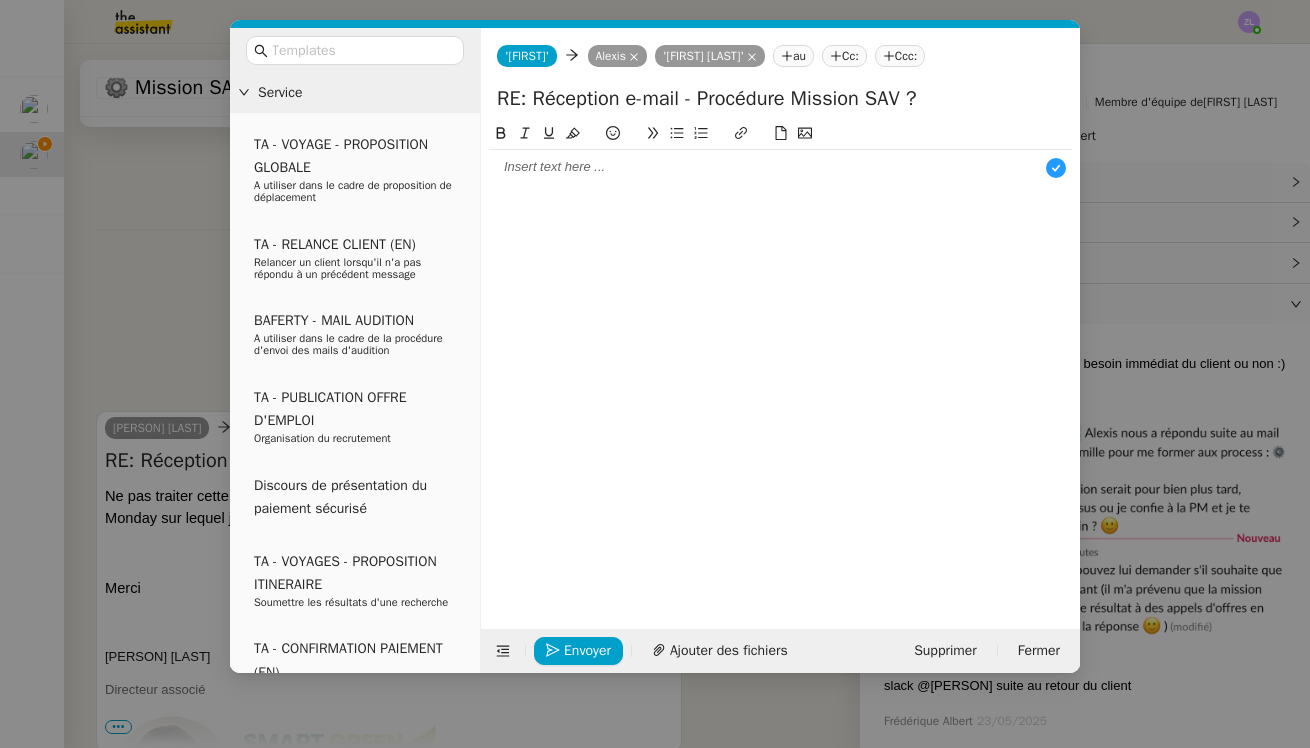type 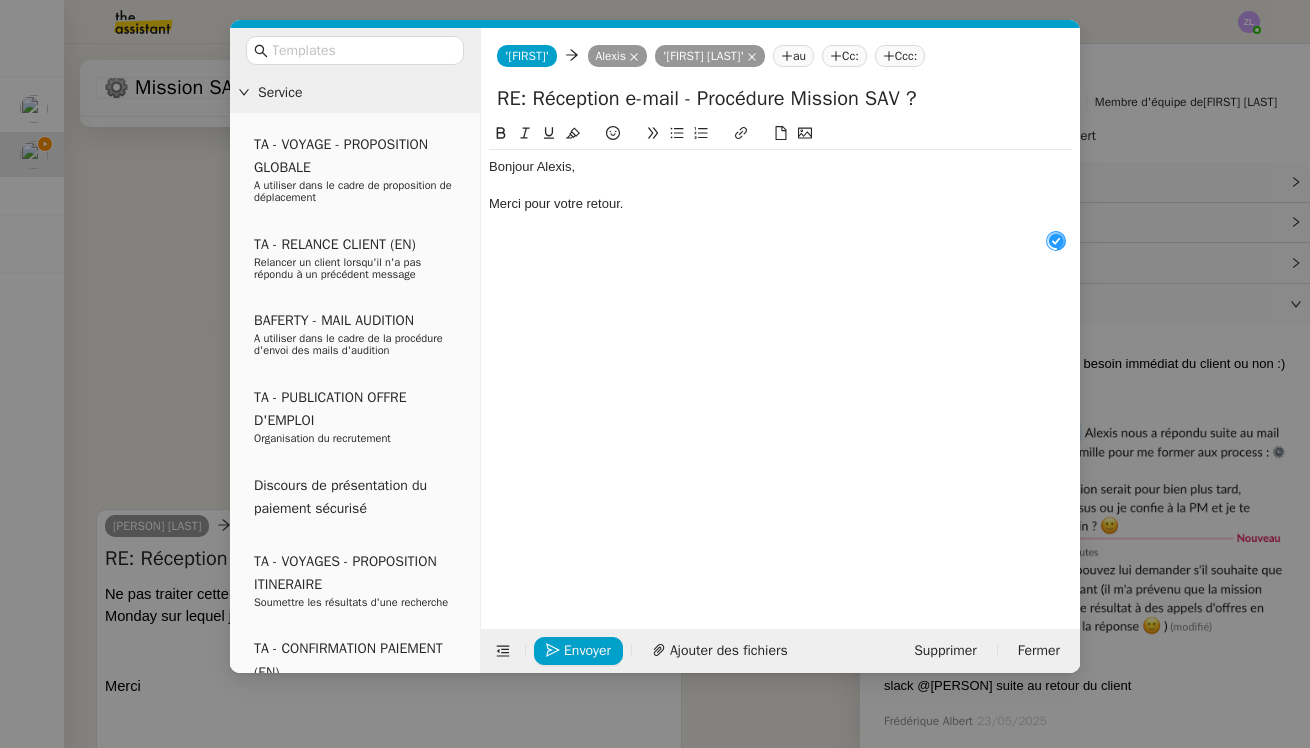 click 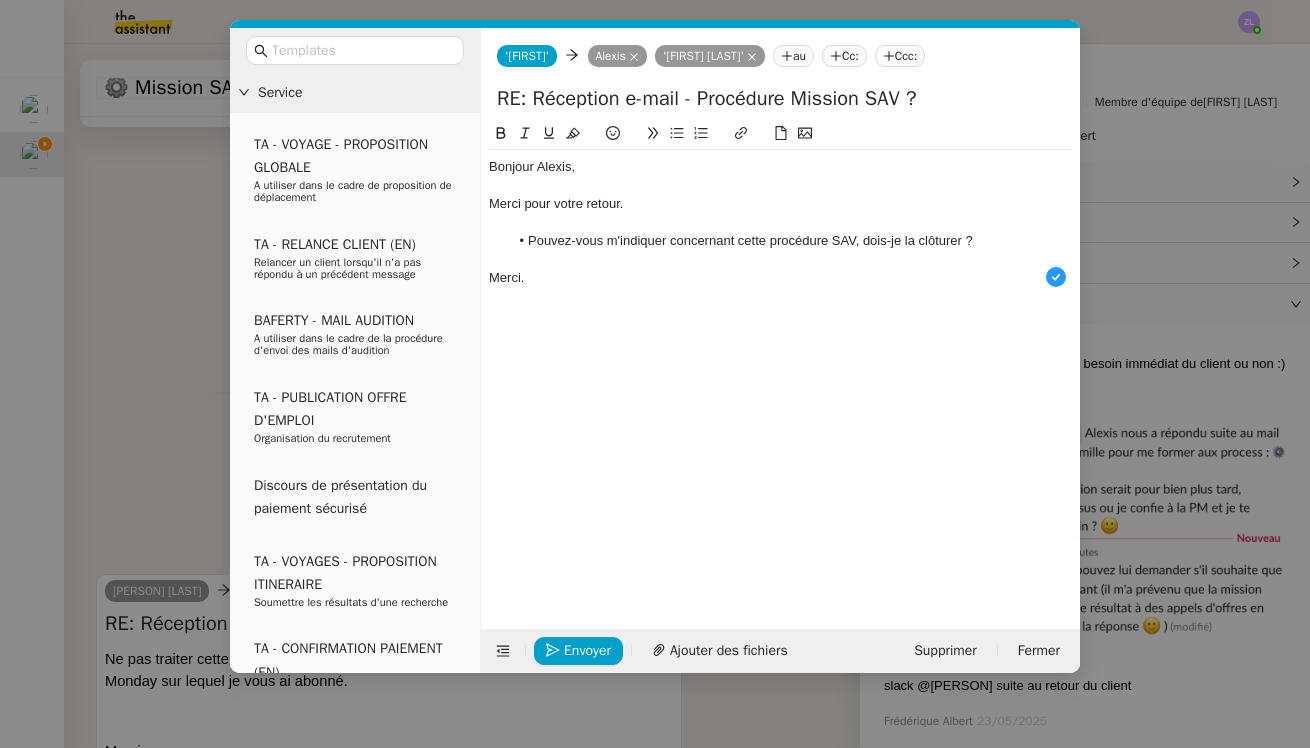 click on "Pouvez-vous m'indiquer concernant cette procédure SAV, dois-je la clôturer ?" 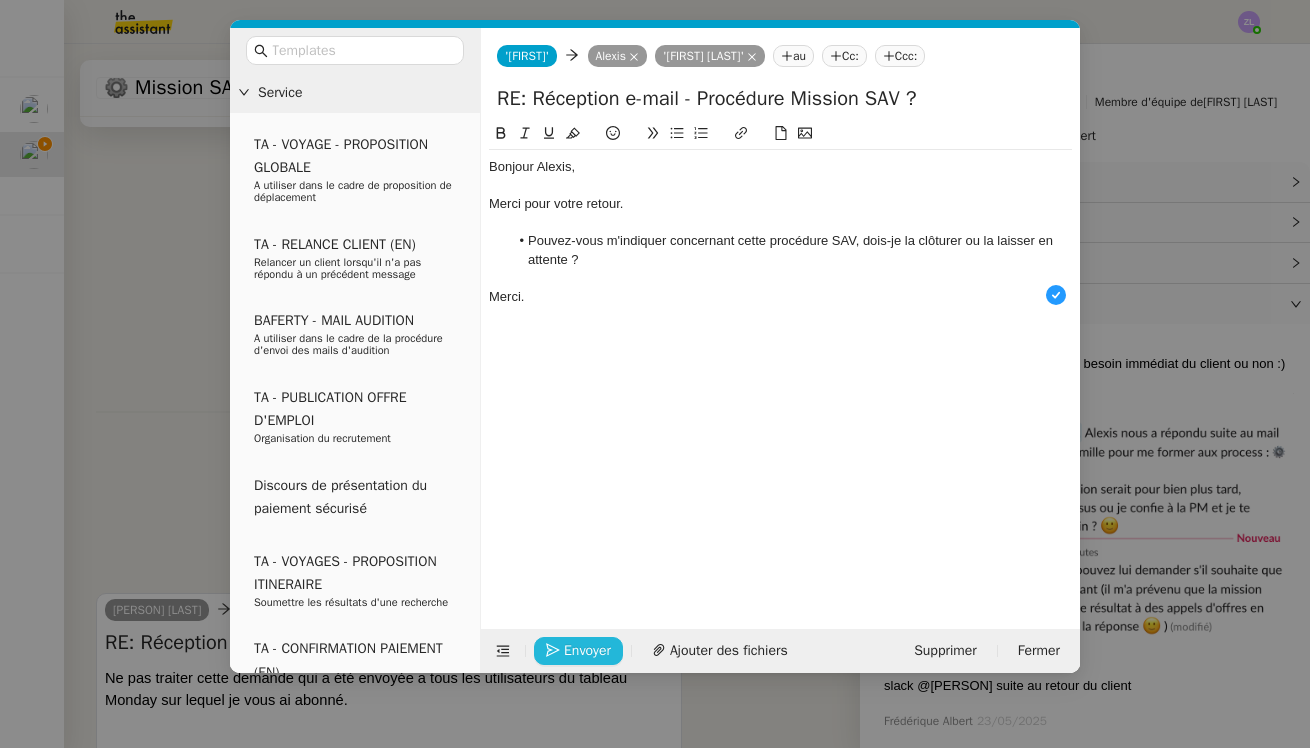 click 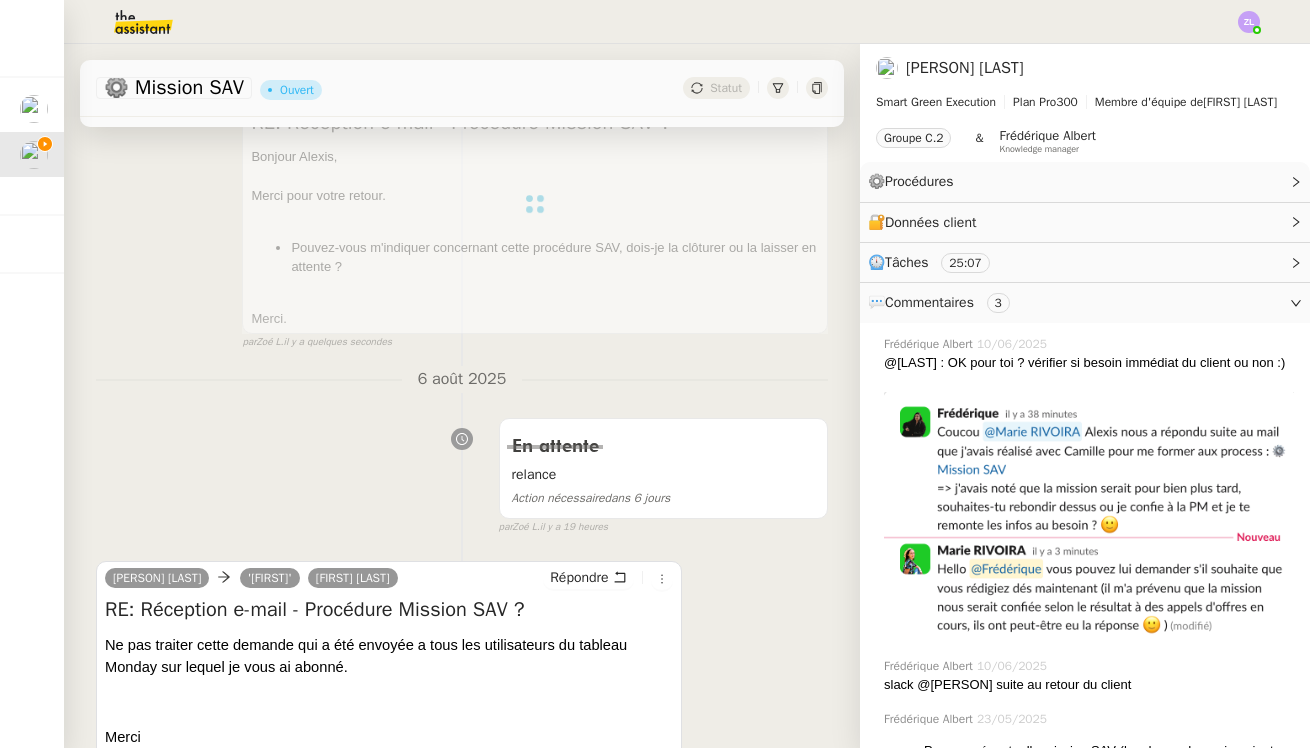 scroll, scrollTop: 0, scrollLeft: 0, axis: both 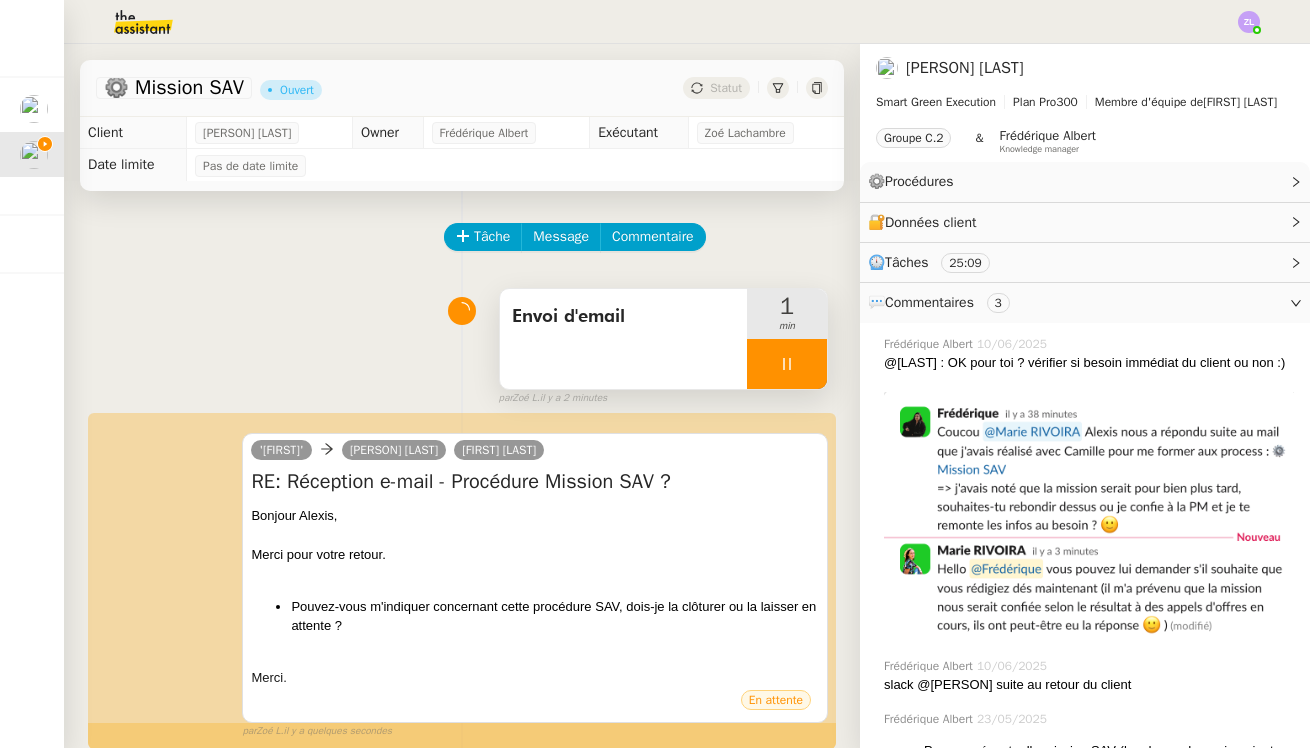 click at bounding box center (787, 364) 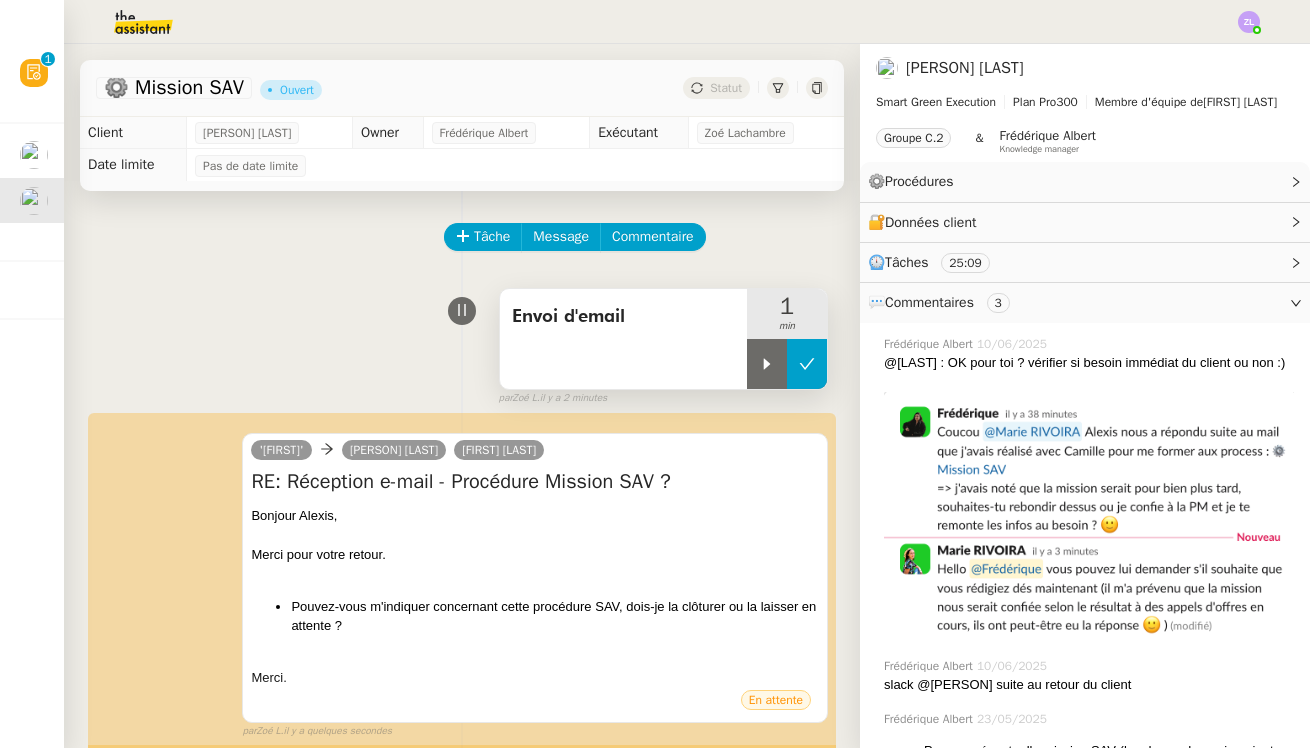 click 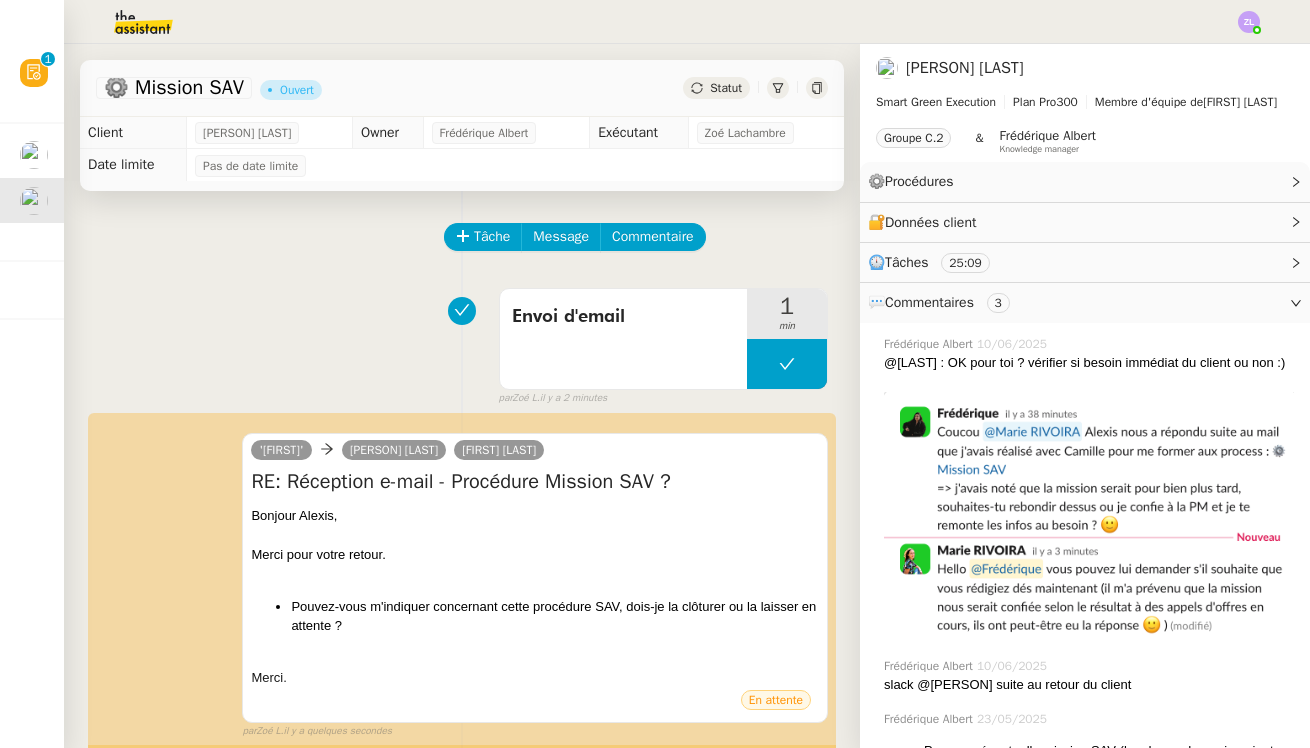 click on "Statut" 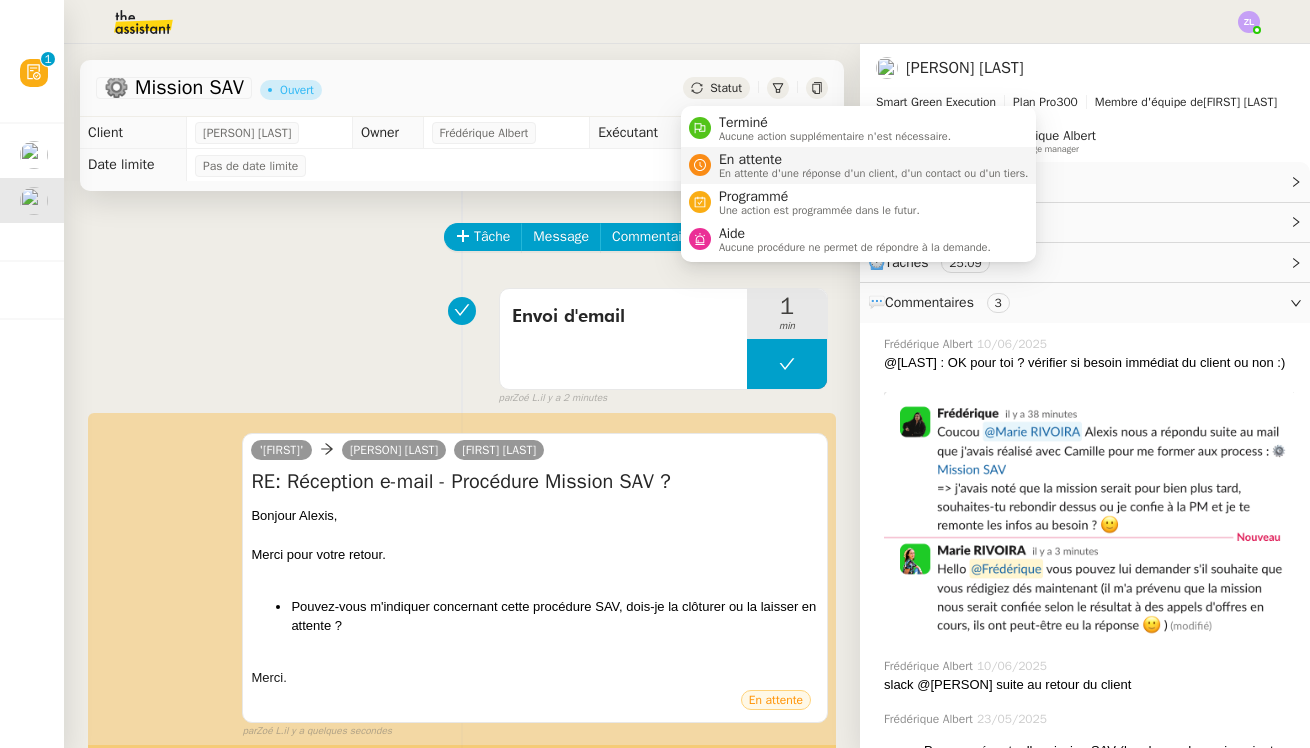 click on "En attente" at bounding box center [874, 160] 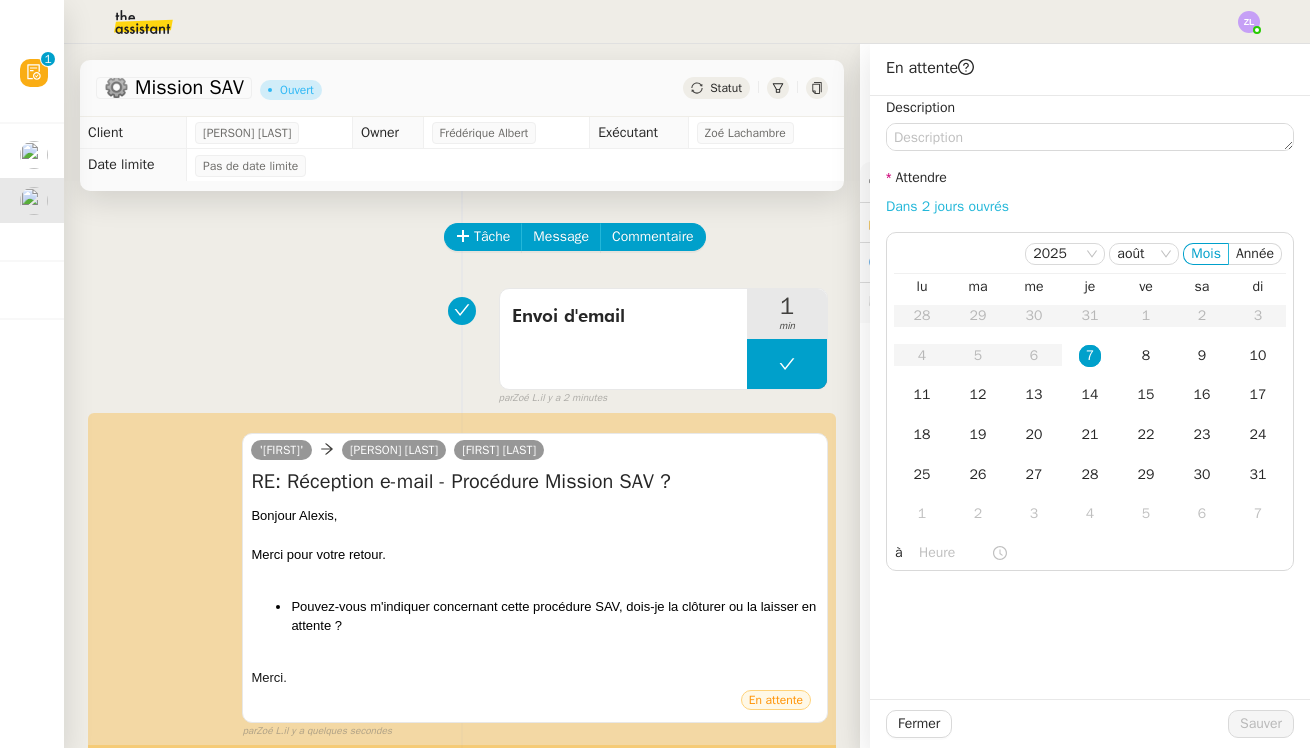click on "Dans 2 jours ouvrés" 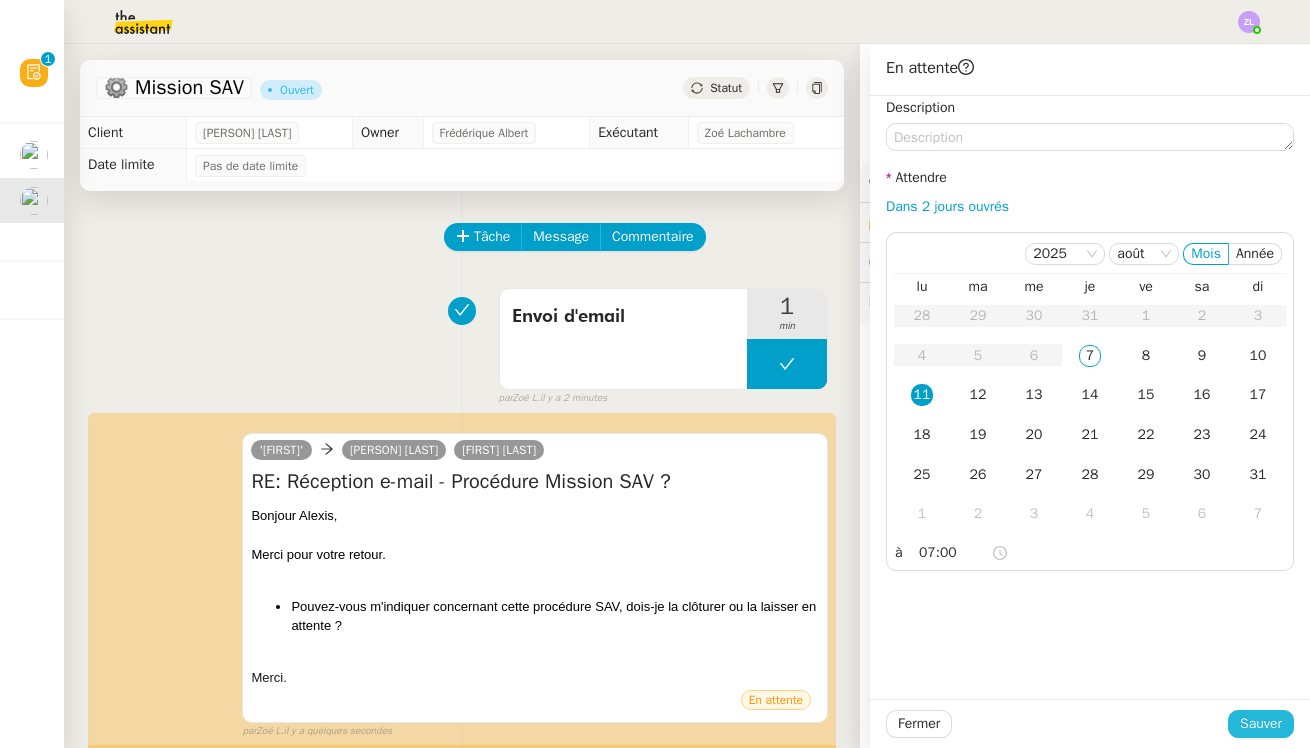 click on "Sauver" 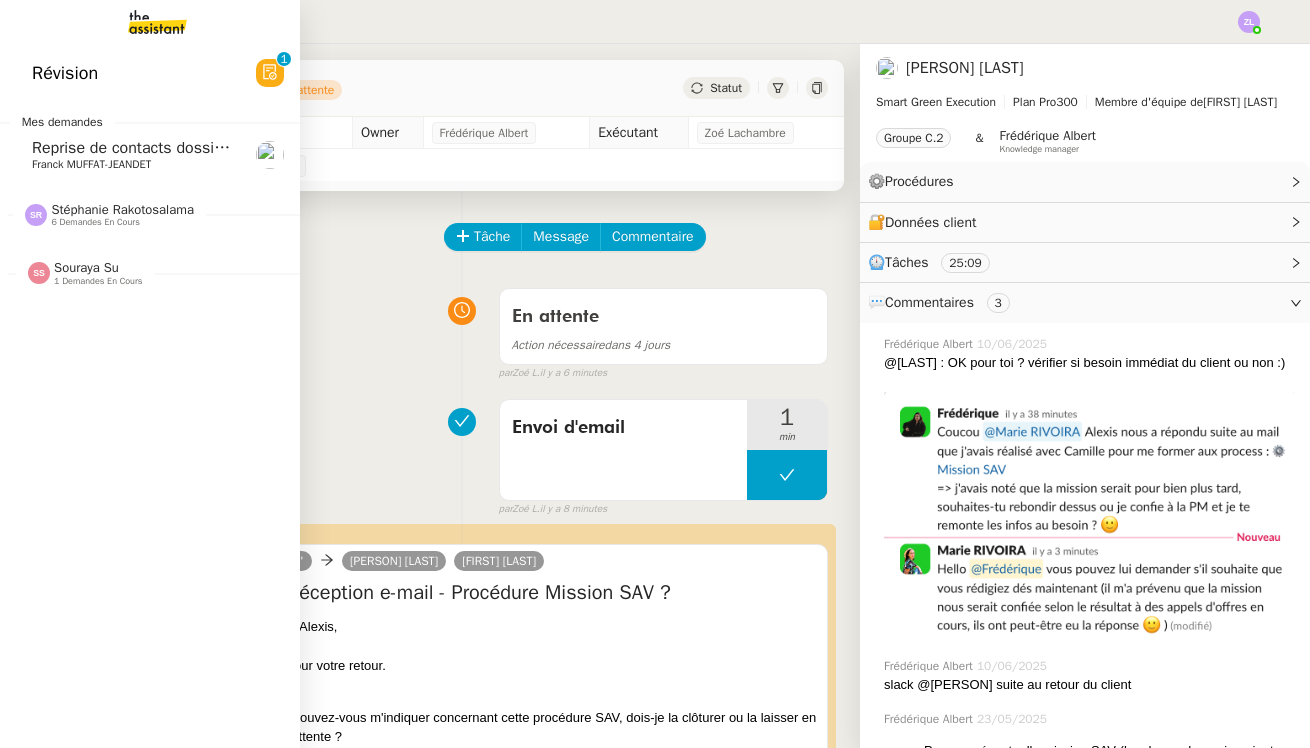 click on "Stéphanie Rakotosalama    6 demandes en cours" 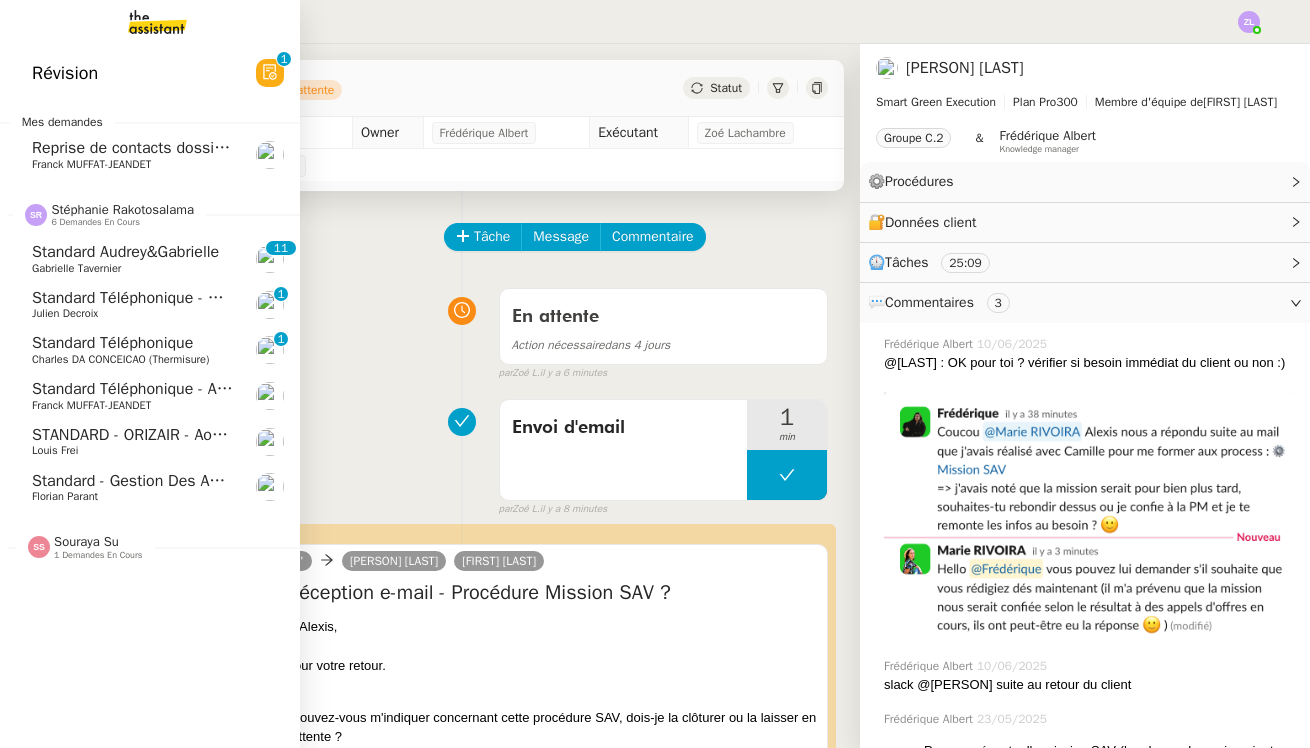 click on "Standard téléphonique - août 2025" 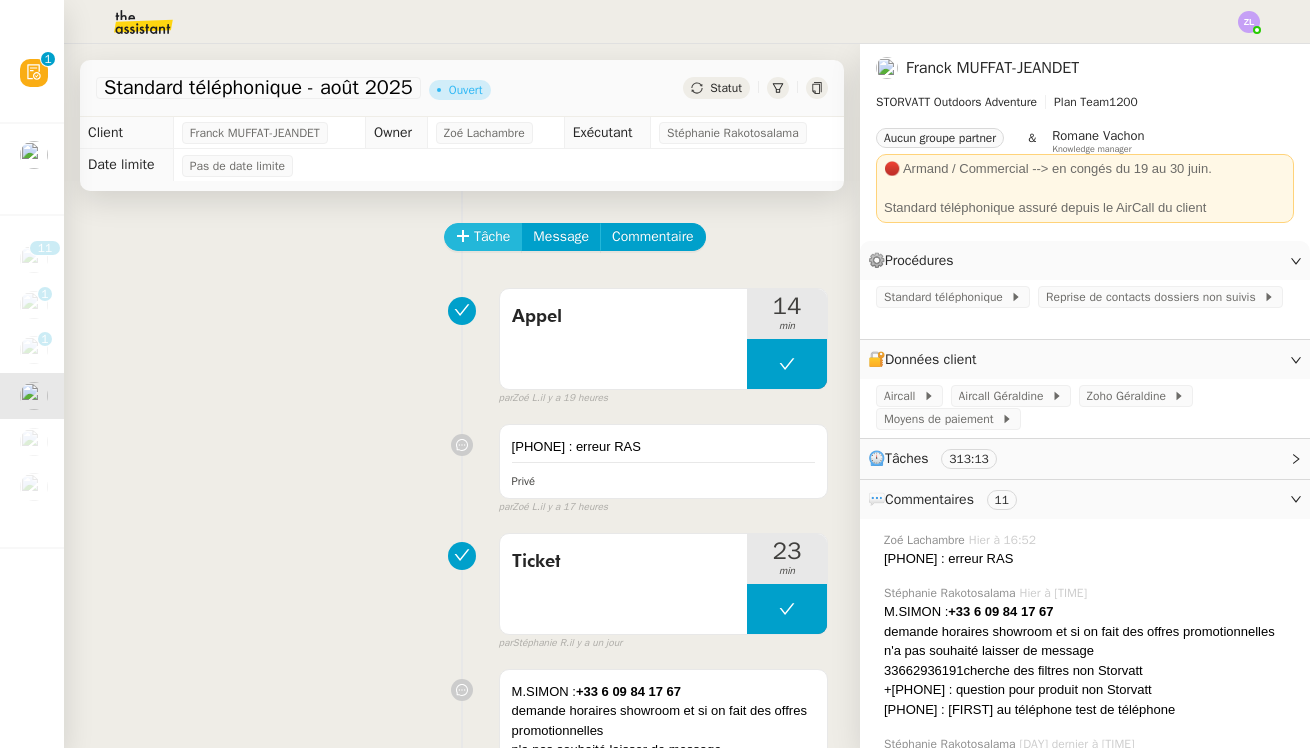 click on "Tâche" 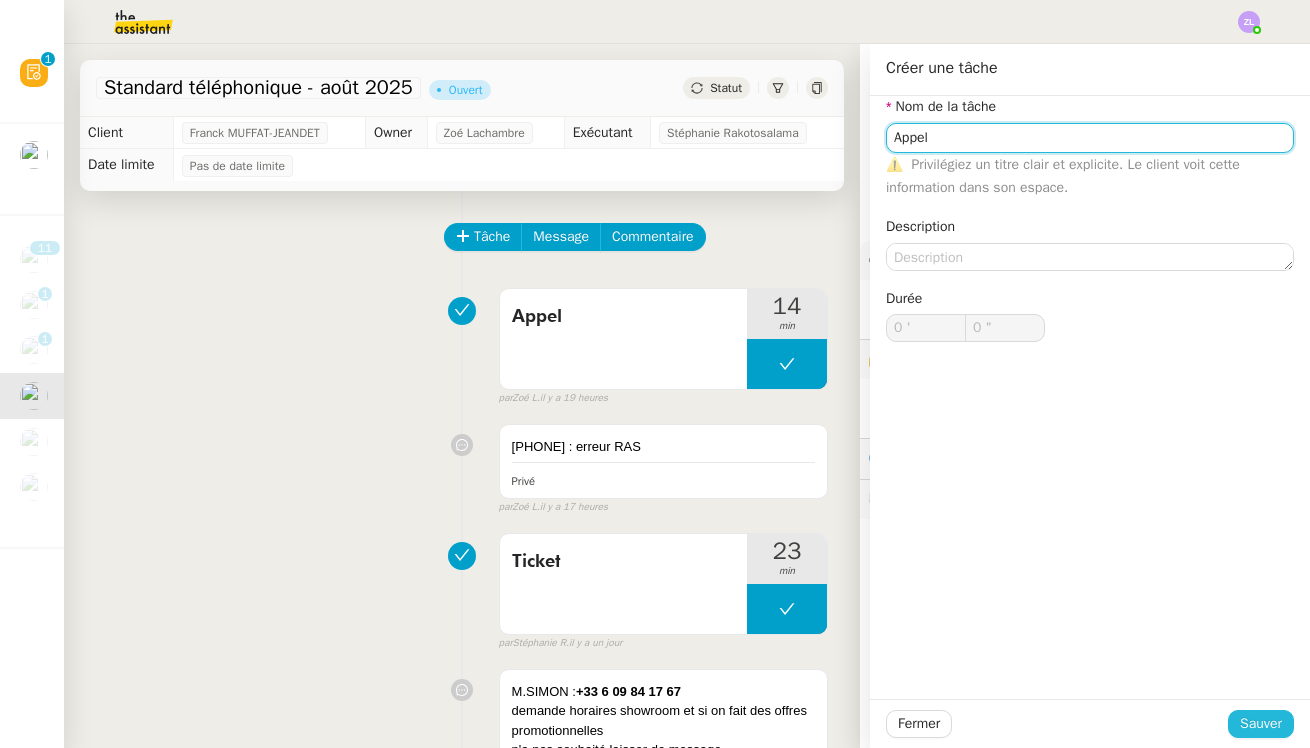 type on "Appel" 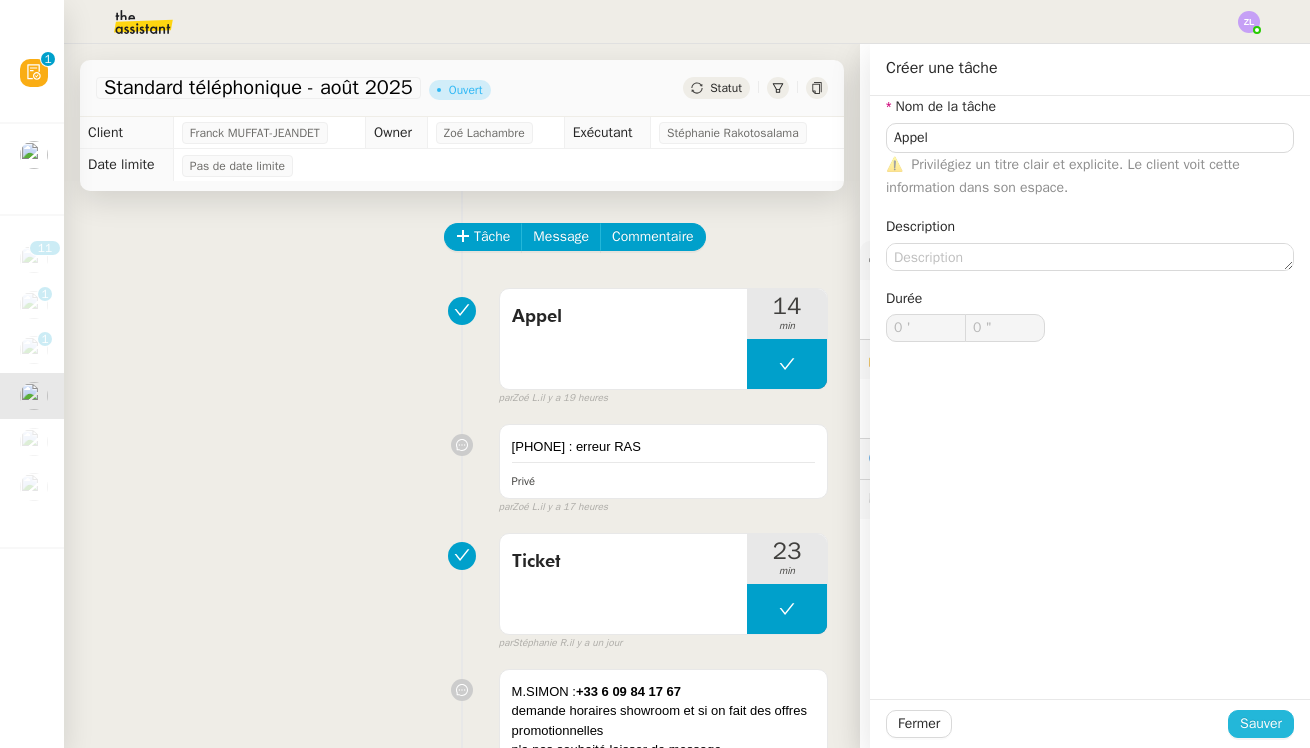click on "Sauver" 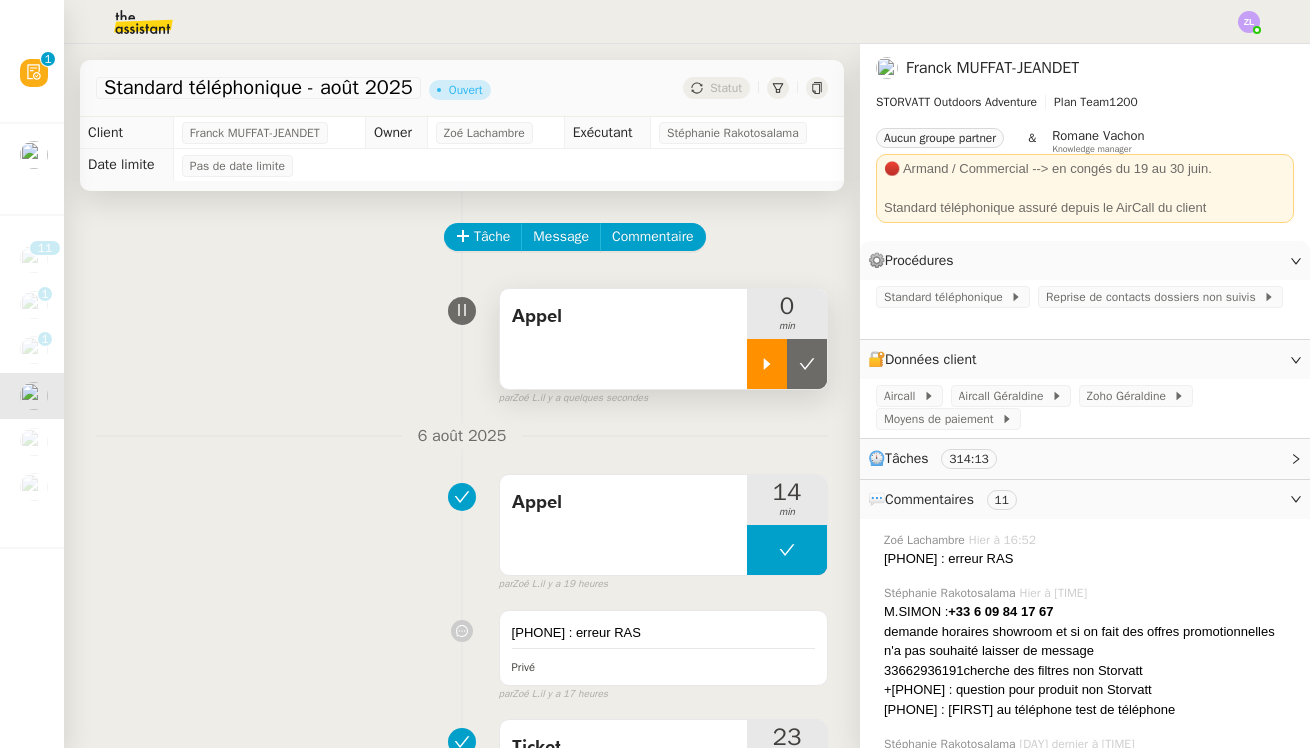 click at bounding box center [767, 364] 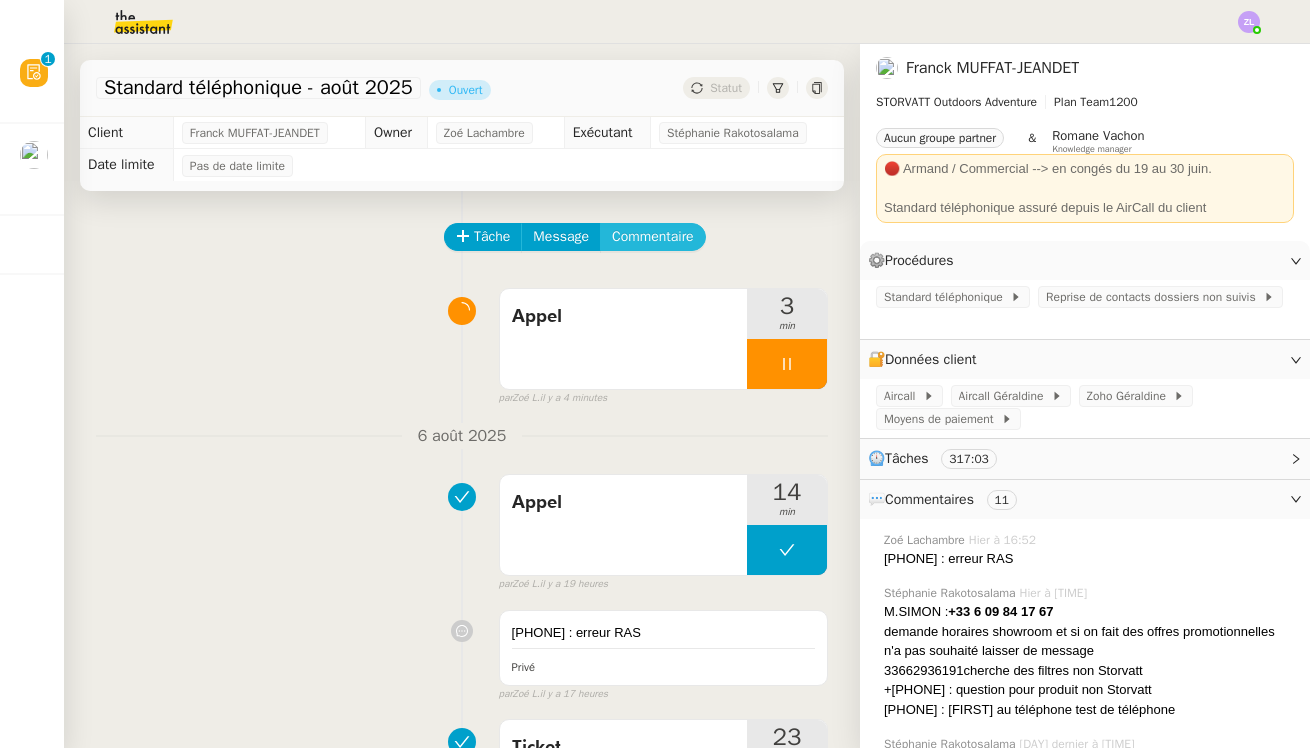 click on "Commentaire" 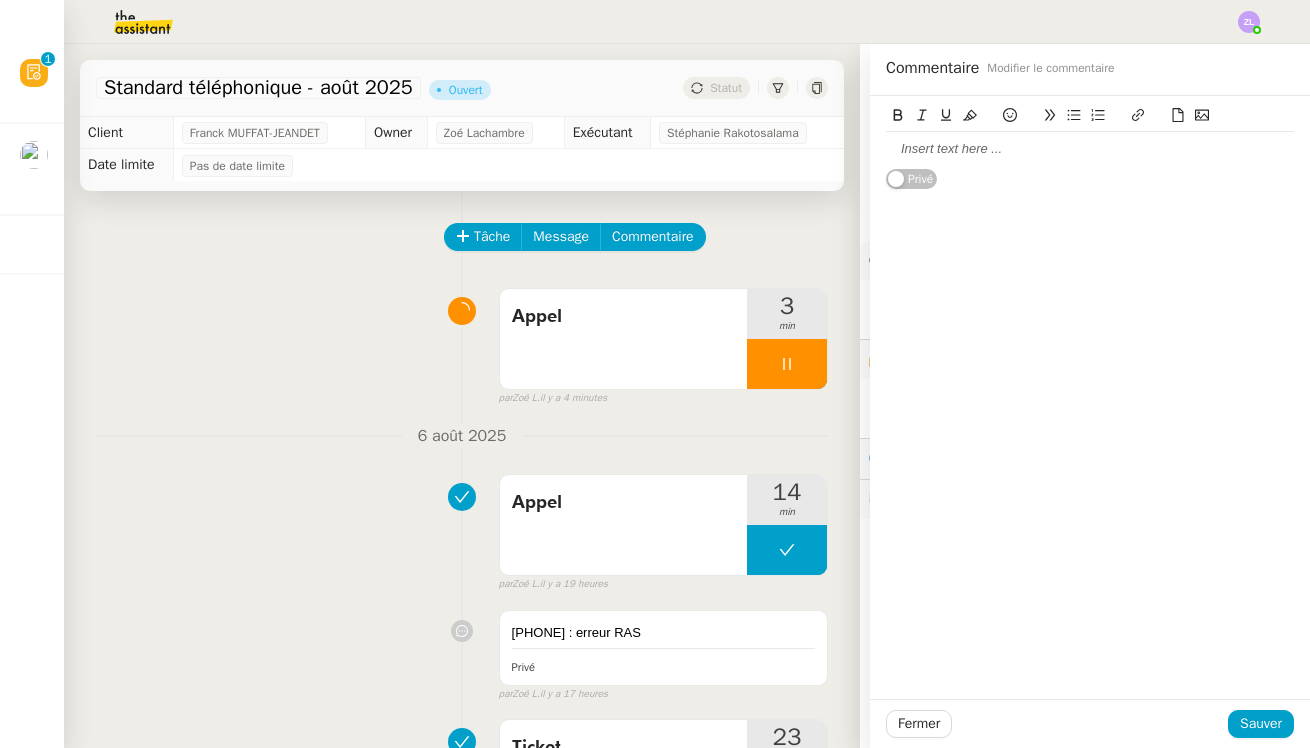 click 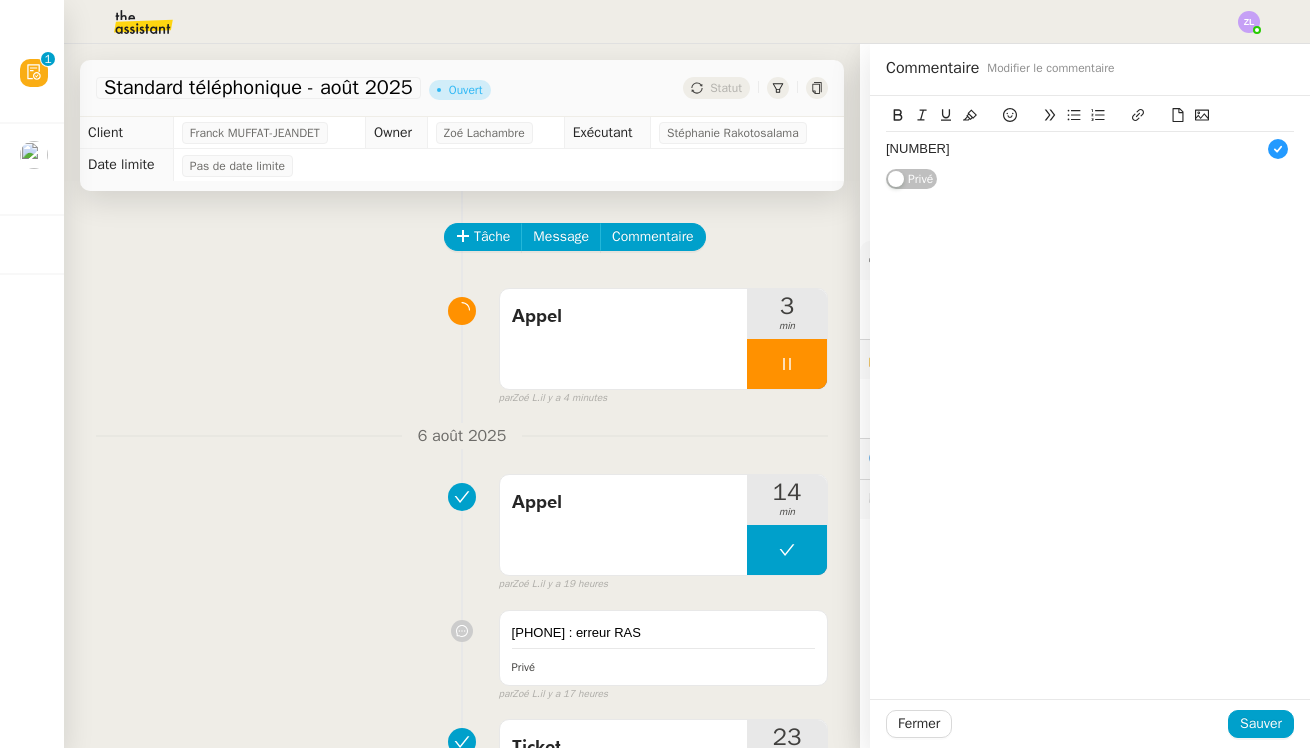 type 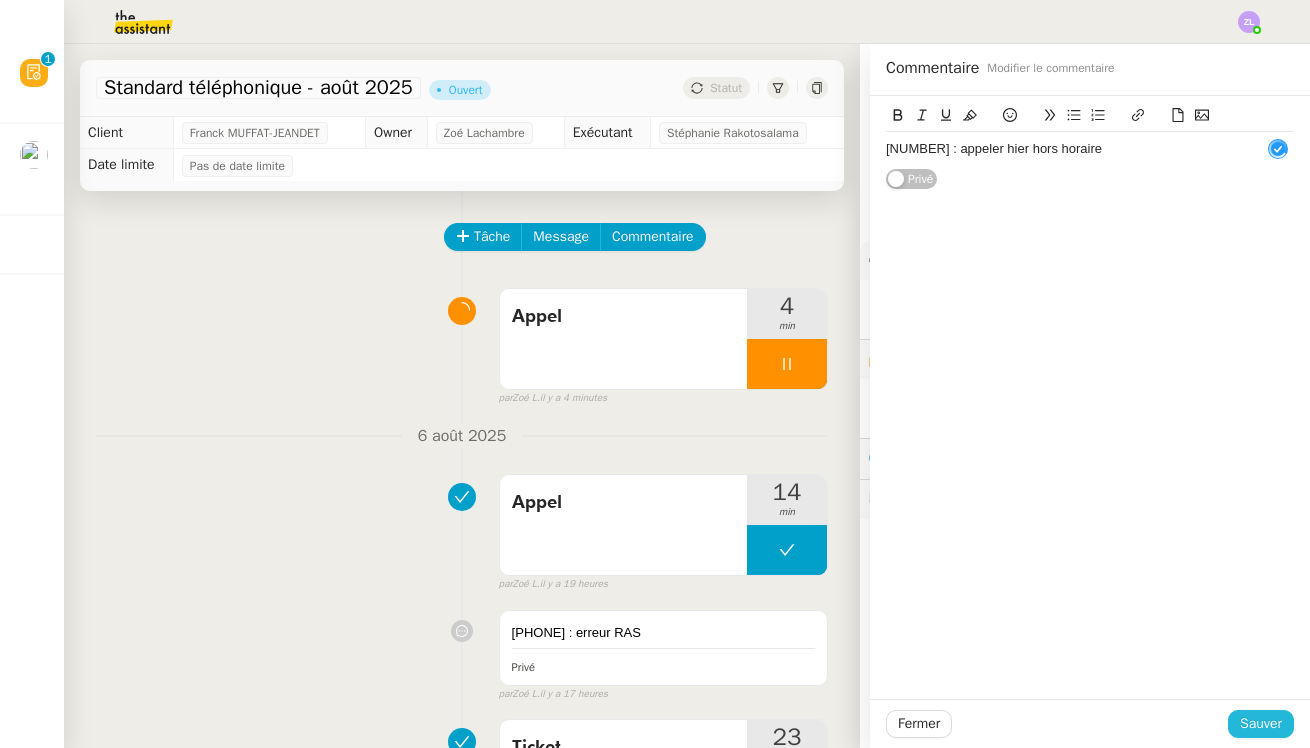 click on "Sauver" 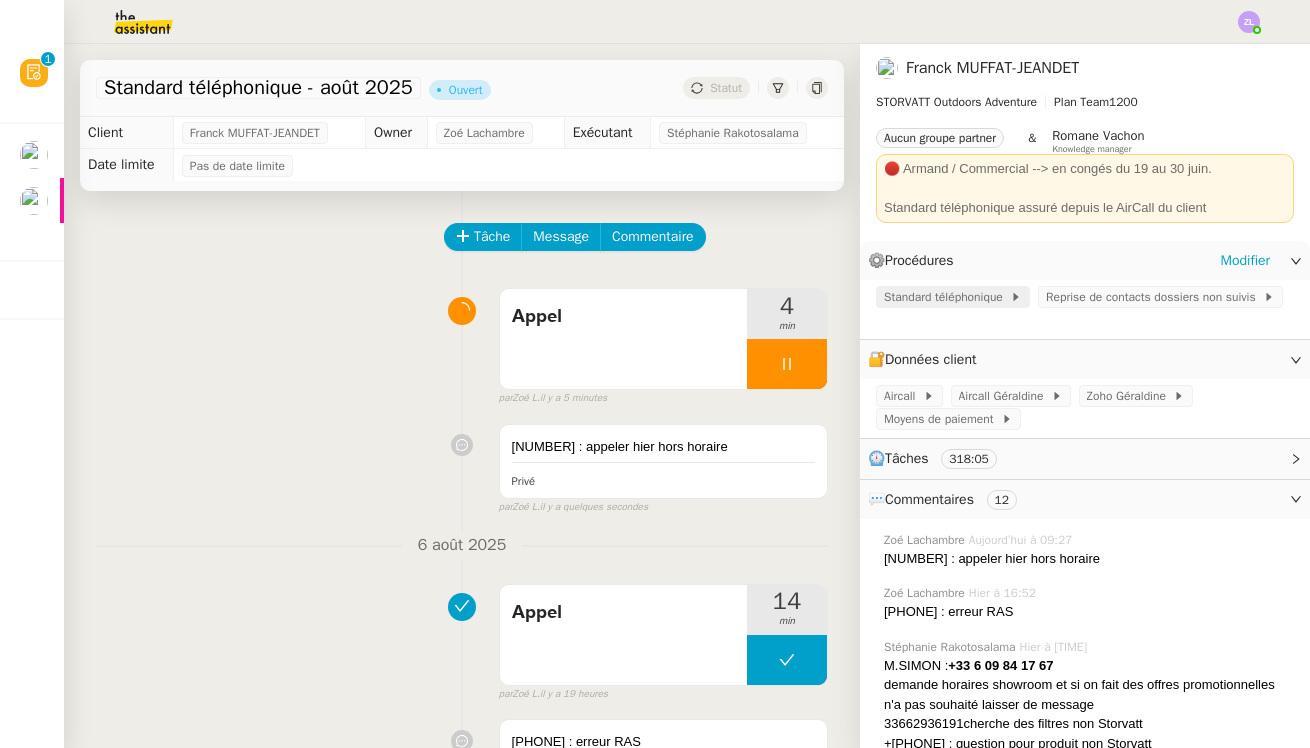 click on "Standard téléphonique" 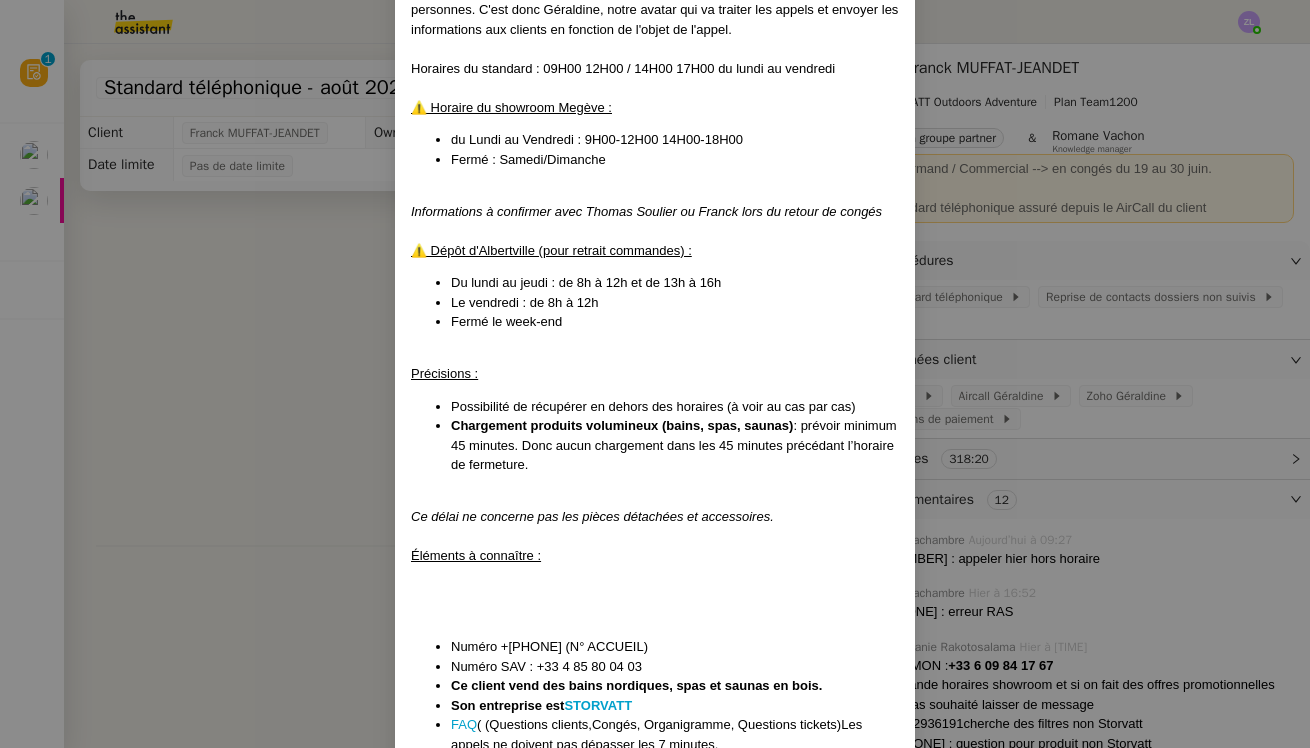 scroll, scrollTop: 155, scrollLeft: 0, axis: vertical 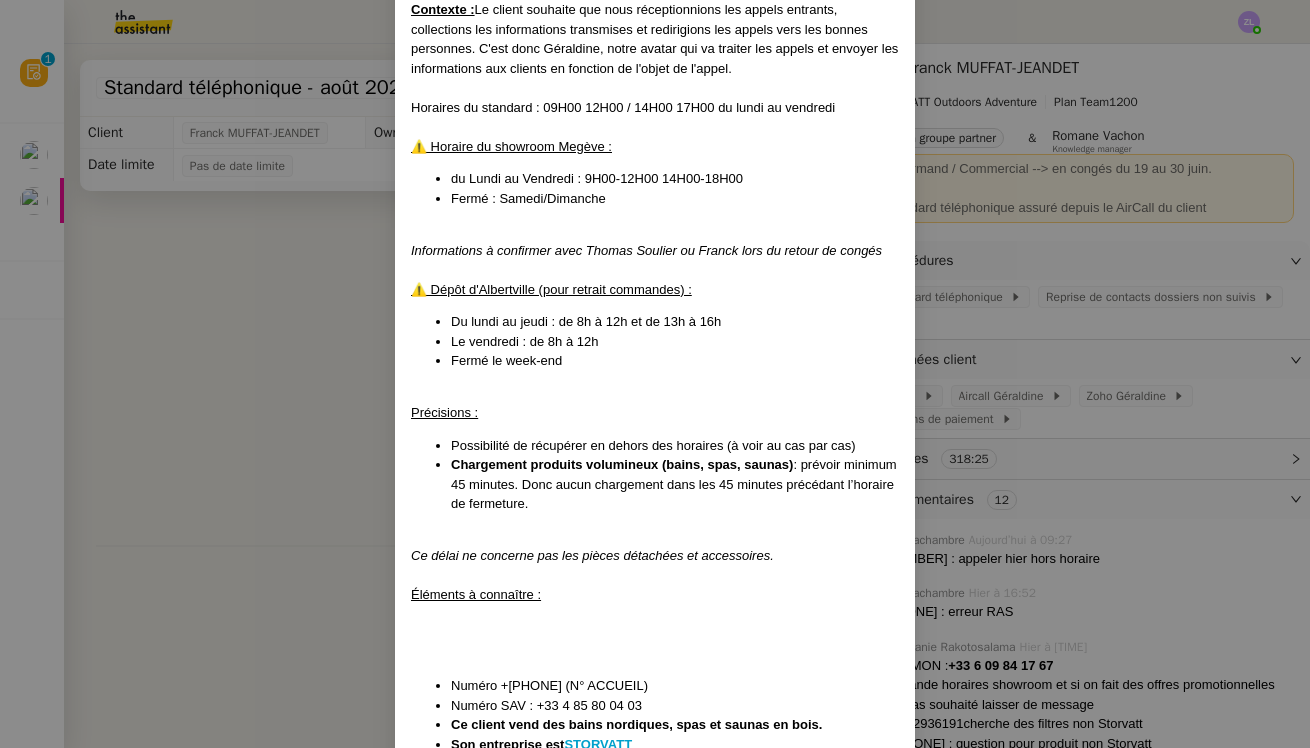 click on "MAJ le 22/07/2025 Contexte :  Le client souhaite que nous réceptionnions les appels entrants, collections les informations transmises et redirigions les appels vers les bonnes personnes. C'est donc Géraldine, notre avatar qui va traiter les appels et envoyer les informations aux clients en fonction de l'objet de l'appel. Horaires du standard : 09H00 12H00 / 14H00 17H00 du lundi au vendredi ⚠️ Horaire du showroom Megève : du Lundi au Vendredi : 9H00-12H00 14H00-18H00 Fermé : Samedi/Dimanche Informations à confirmer avec Thomas Soulier ou Franck lors du retour de congés ⚠️ Dépôt d'Albertville (pour retrait commandes) : Du lundi au jeudi : de 8h à 12h et de 13h à 16h Le vendredi : de 8h à 12h Fermé le week-end Précisions :  Possibilité de récupérer en dehors des horaires (à voir au cas par cas) Chargement produits volumineux (bains, spas, saunas)  : prévoir minimum 45 minutes. Donc aucun chargement dans les 45 minutes précédant l’horaire de fermeture. Éléments à connaître : ( "" at bounding box center (655, 374) 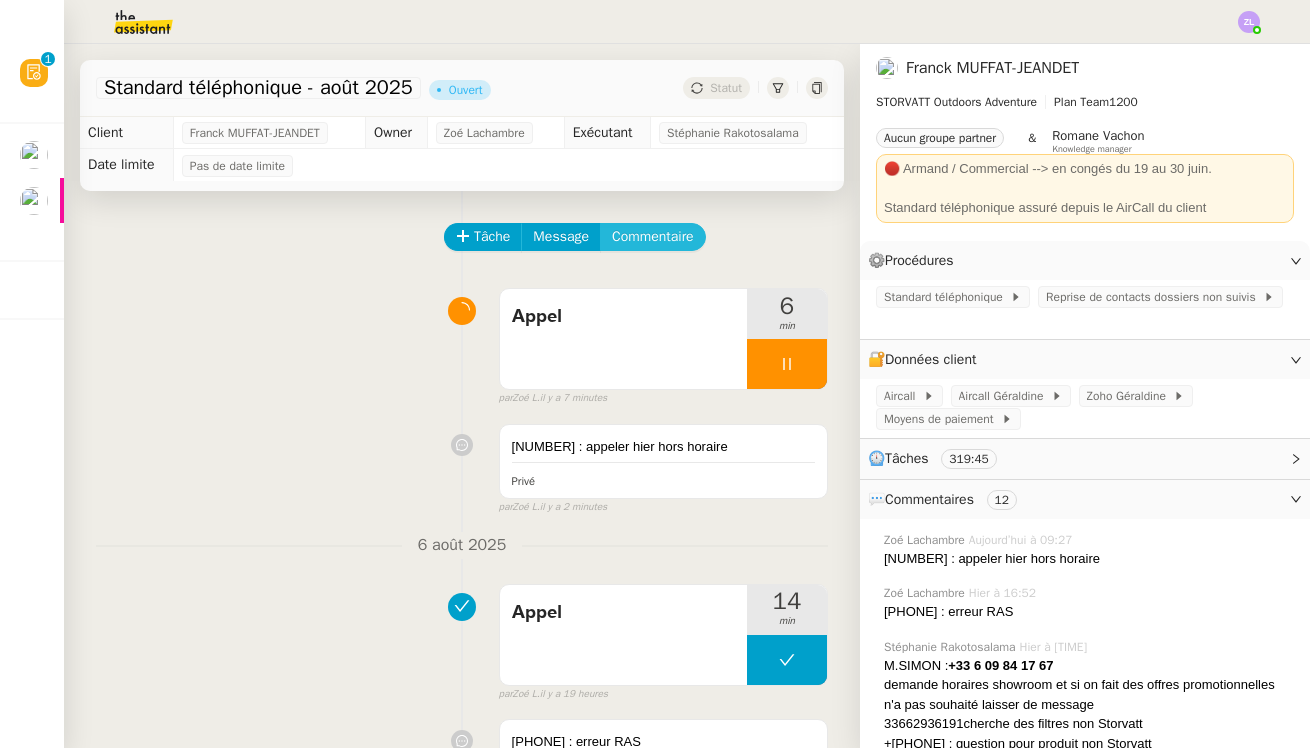 click on "Commentaire" 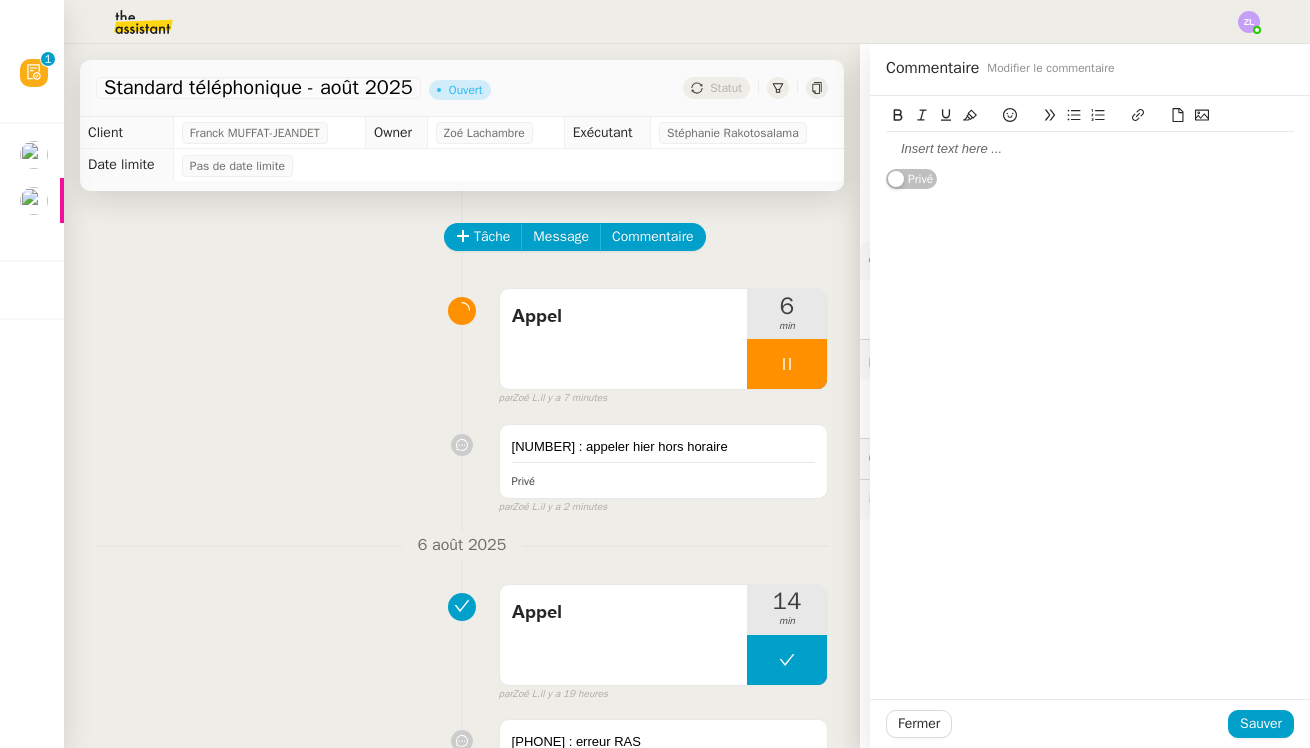 click 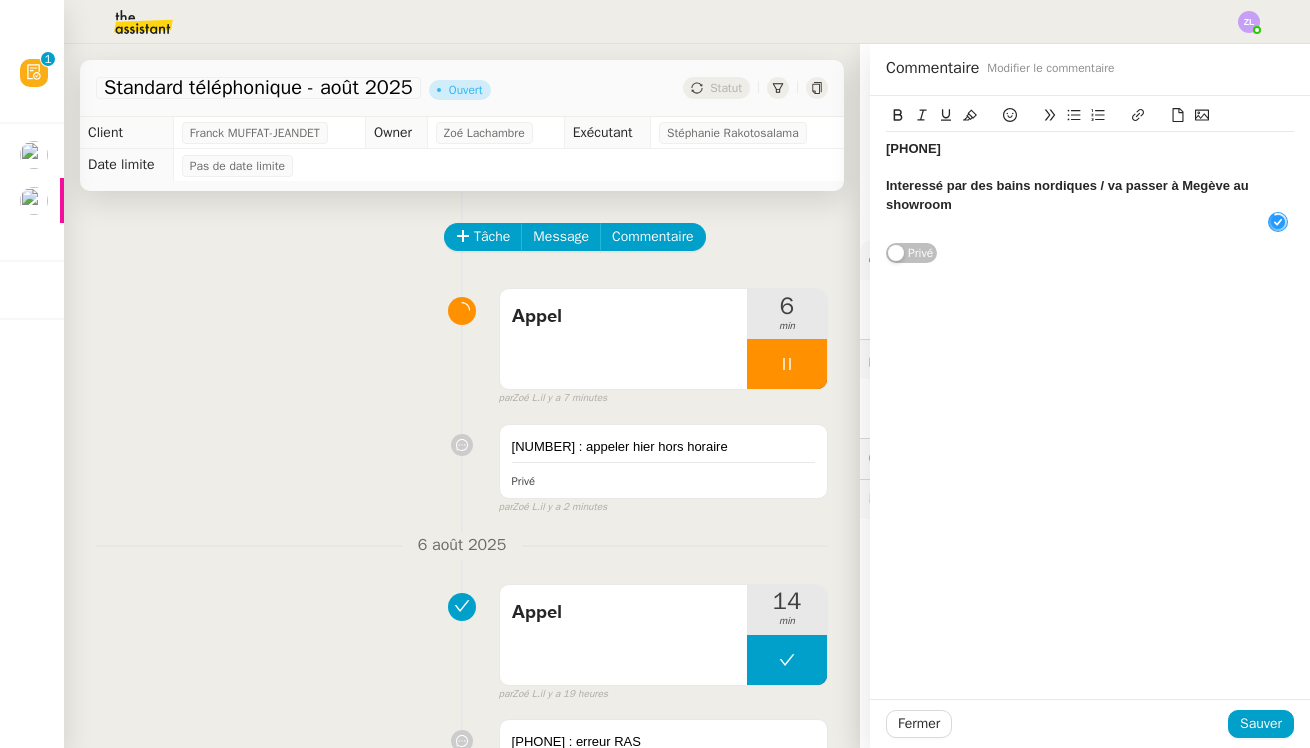 scroll, scrollTop: 21, scrollLeft: 0, axis: vertical 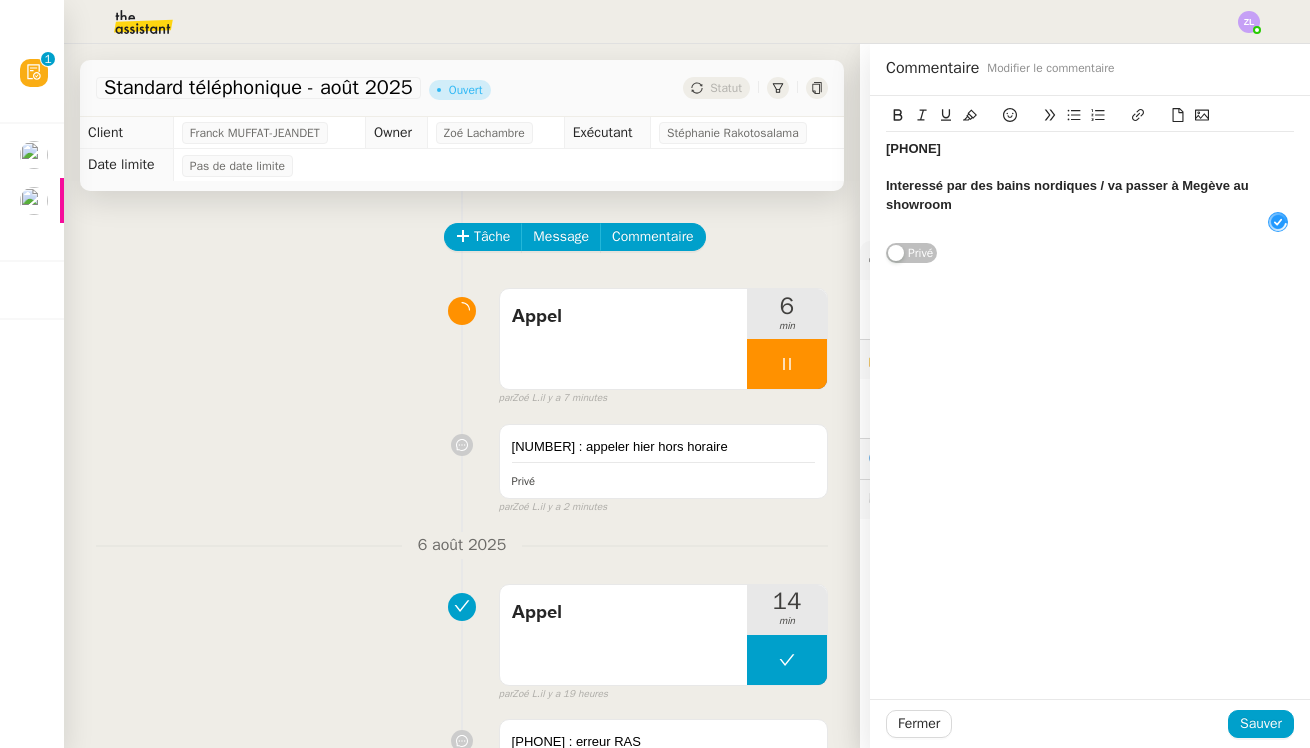 click on "Interessé par des bains nordiques / va passer à Megève au showroom" 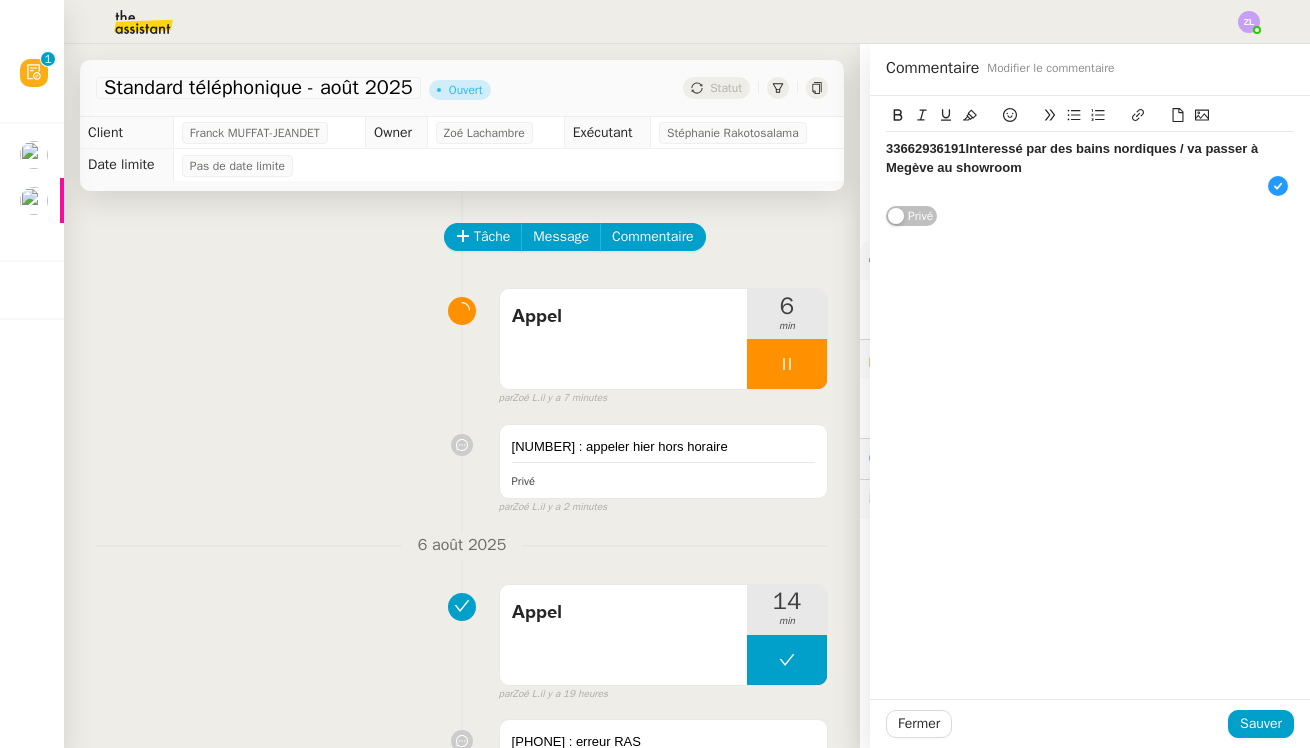 type 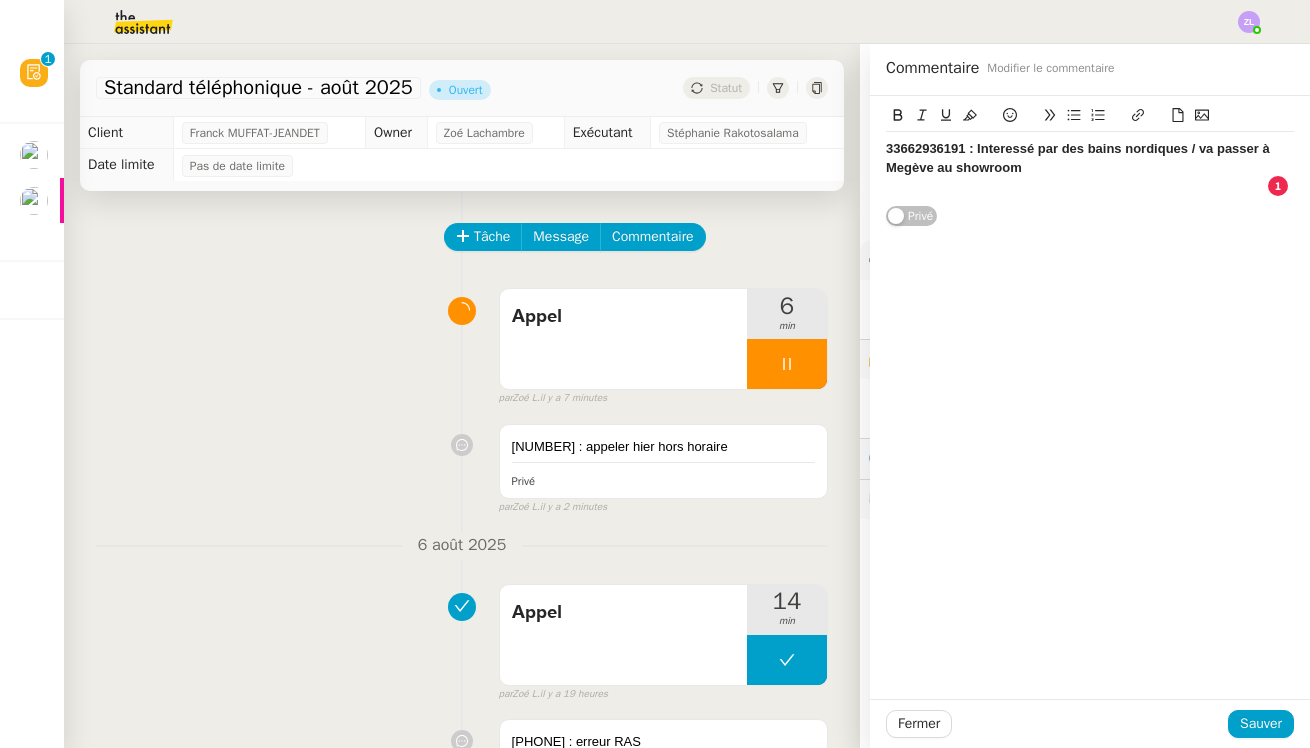 drag, startPoint x: 1032, startPoint y: 164, endPoint x: 854, endPoint y: 137, distance: 180.0361 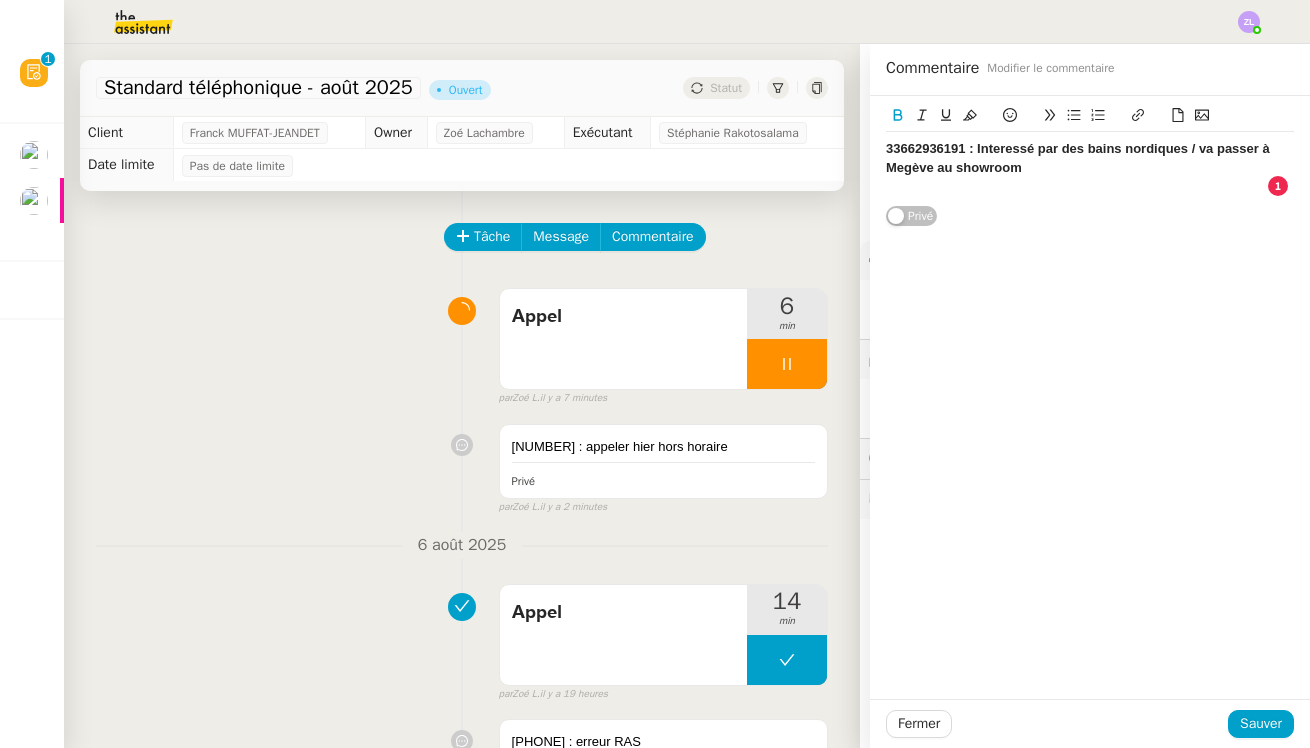 click 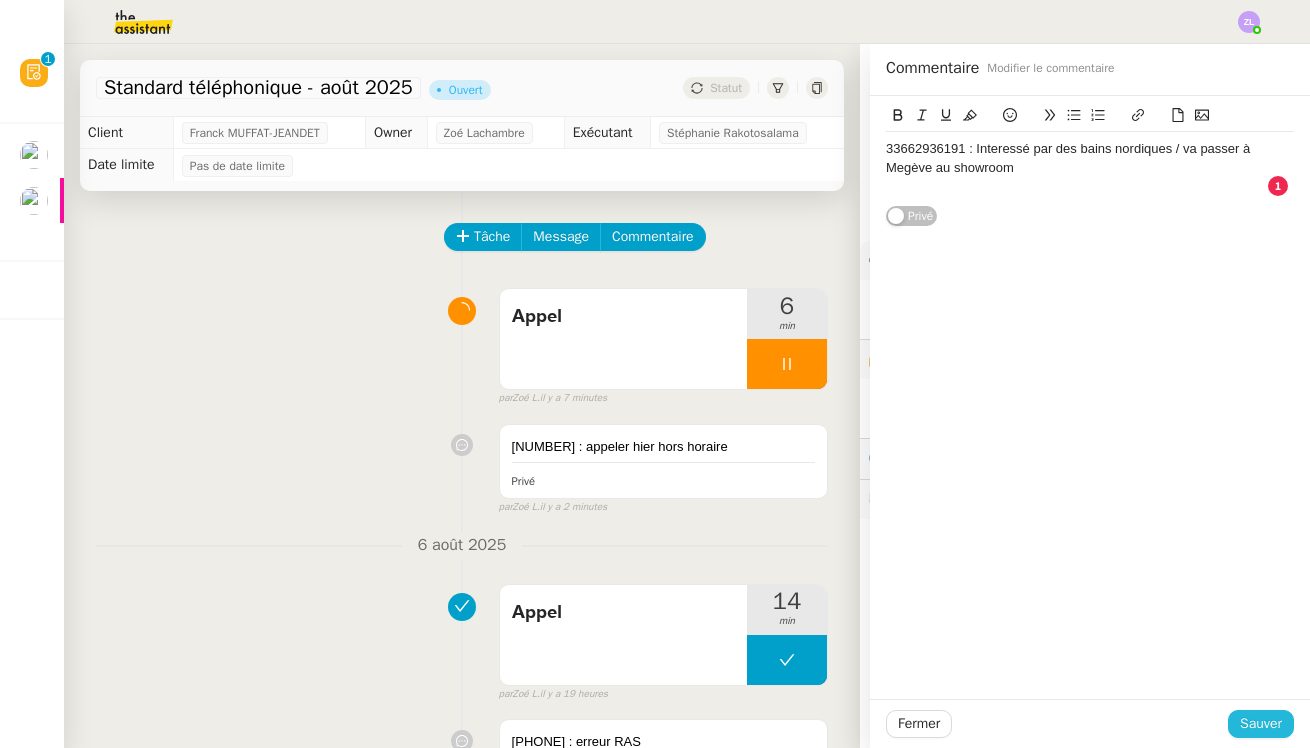 click on "Sauver" 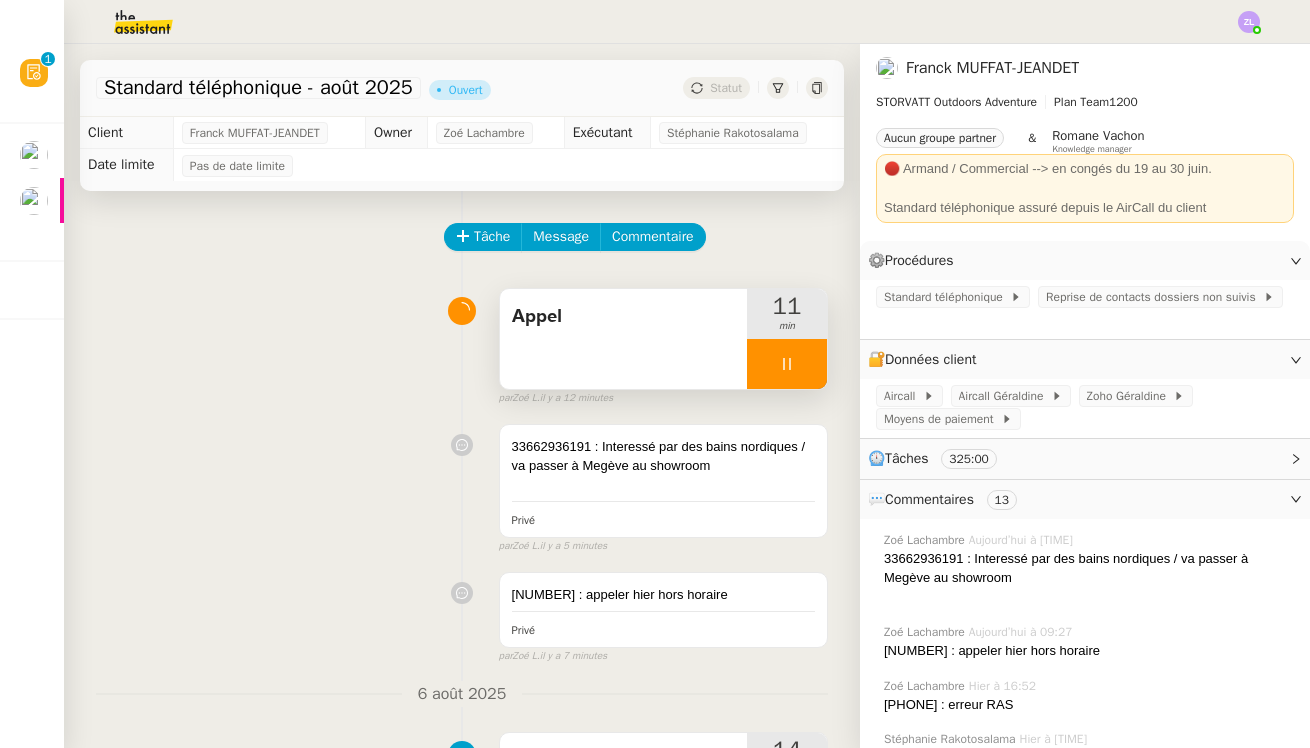click at bounding box center [787, 364] 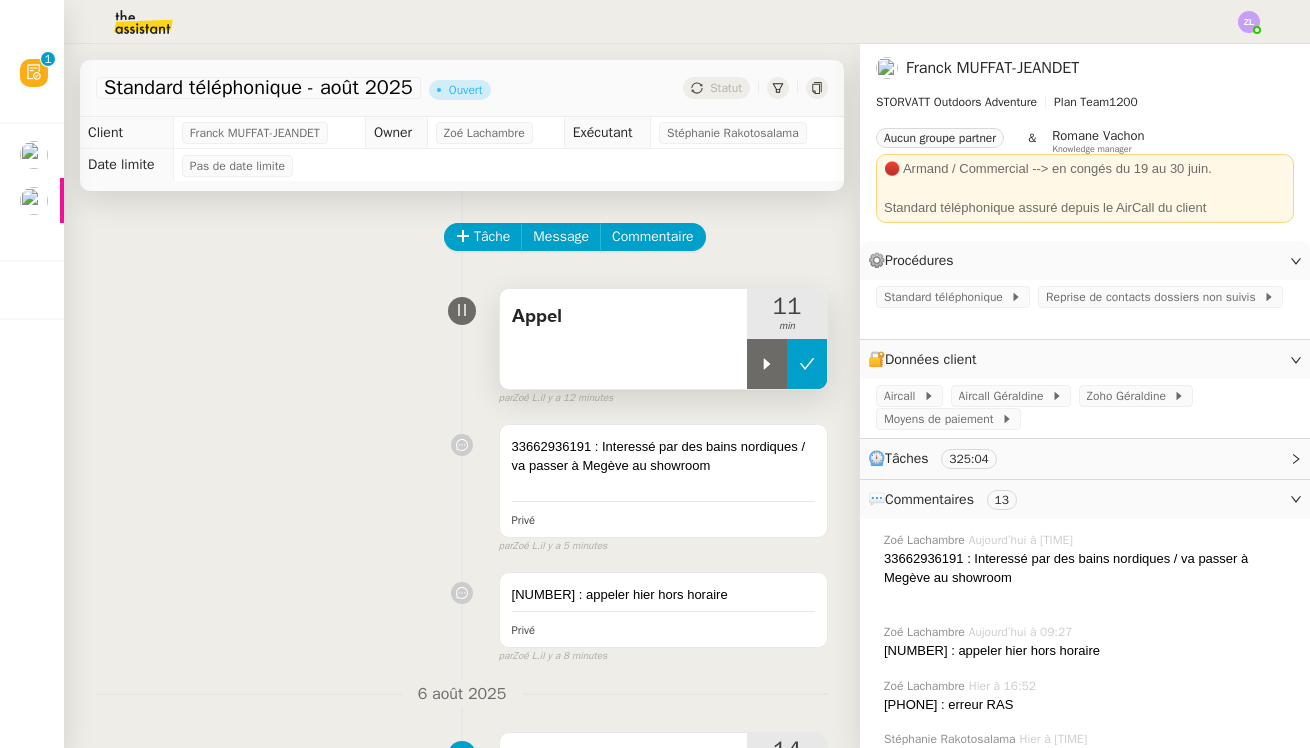 click 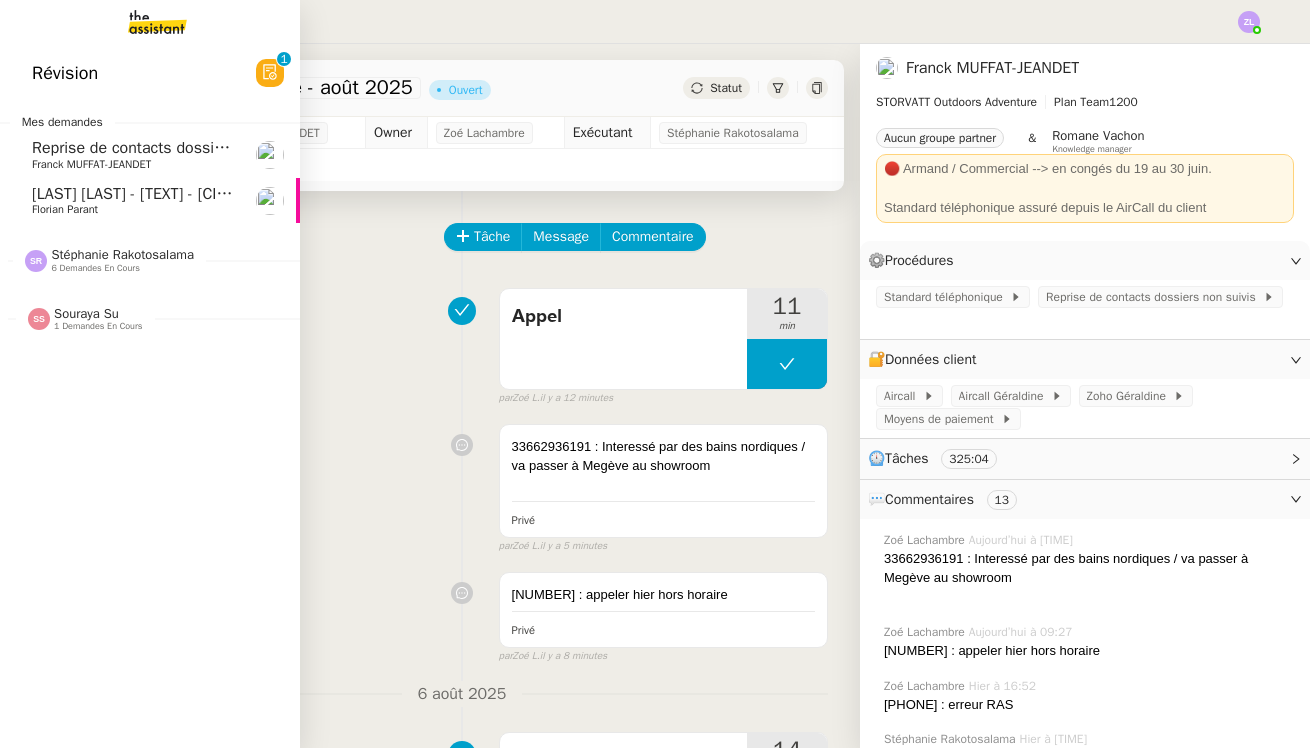 click on "COLIN Léa - Montage contrat - WIS Toulouse    Florian Parant" 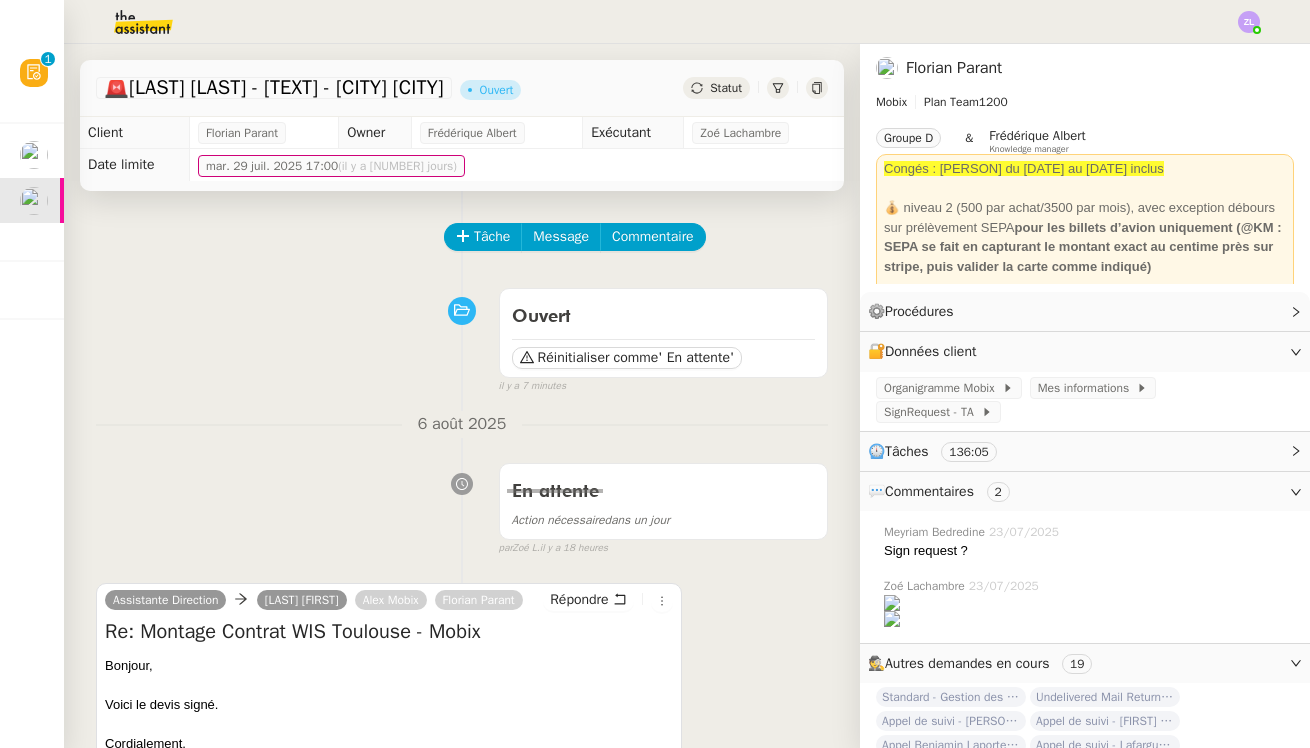 scroll, scrollTop: 0, scrollLeft: 0, axis: both 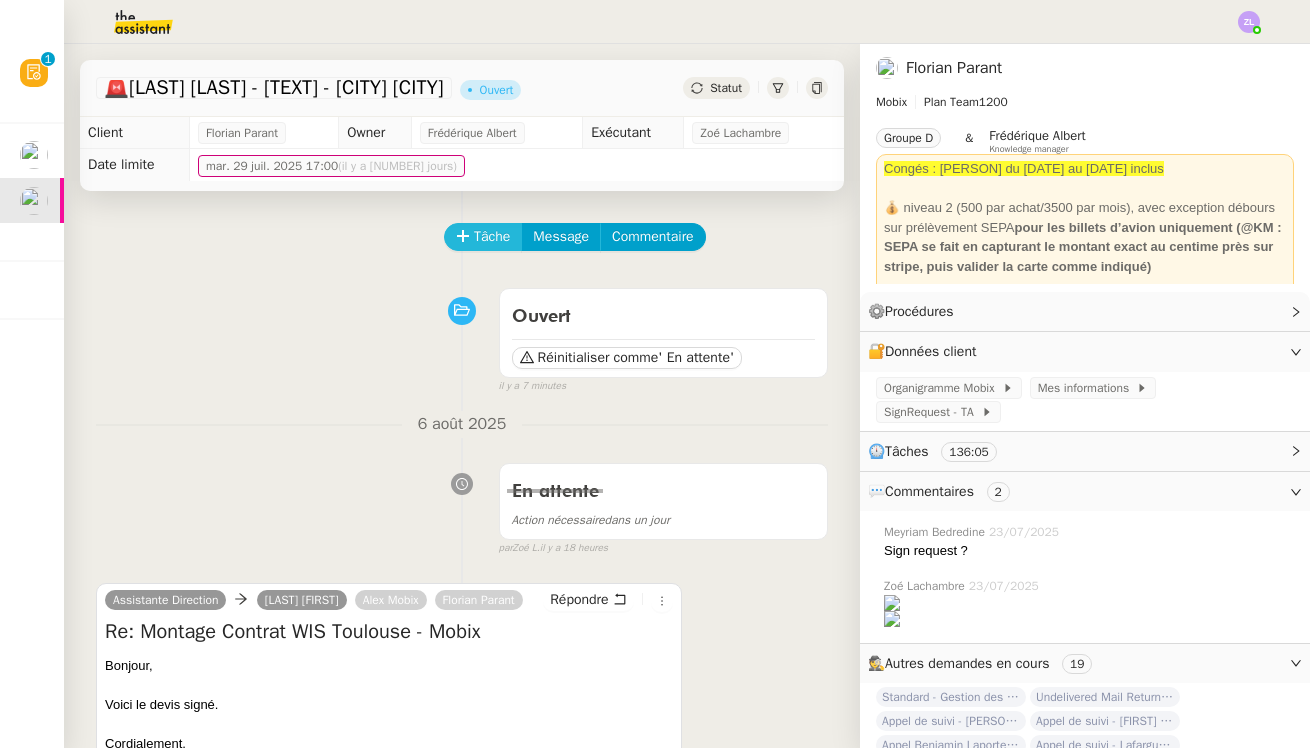 click on "Tâche" 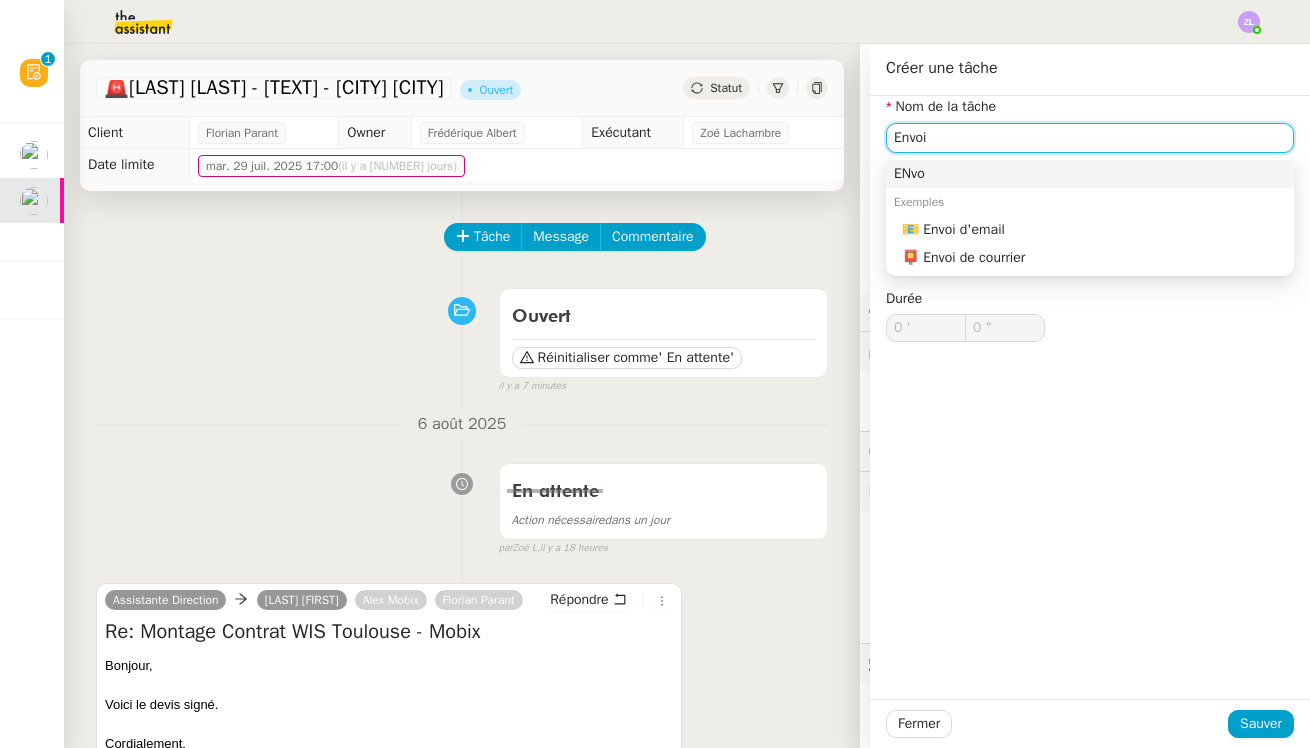 drag, startPoint x: 910, startPoint y: 129, endPoint x: 1032, endPoint y: 230, distance: 158.38245 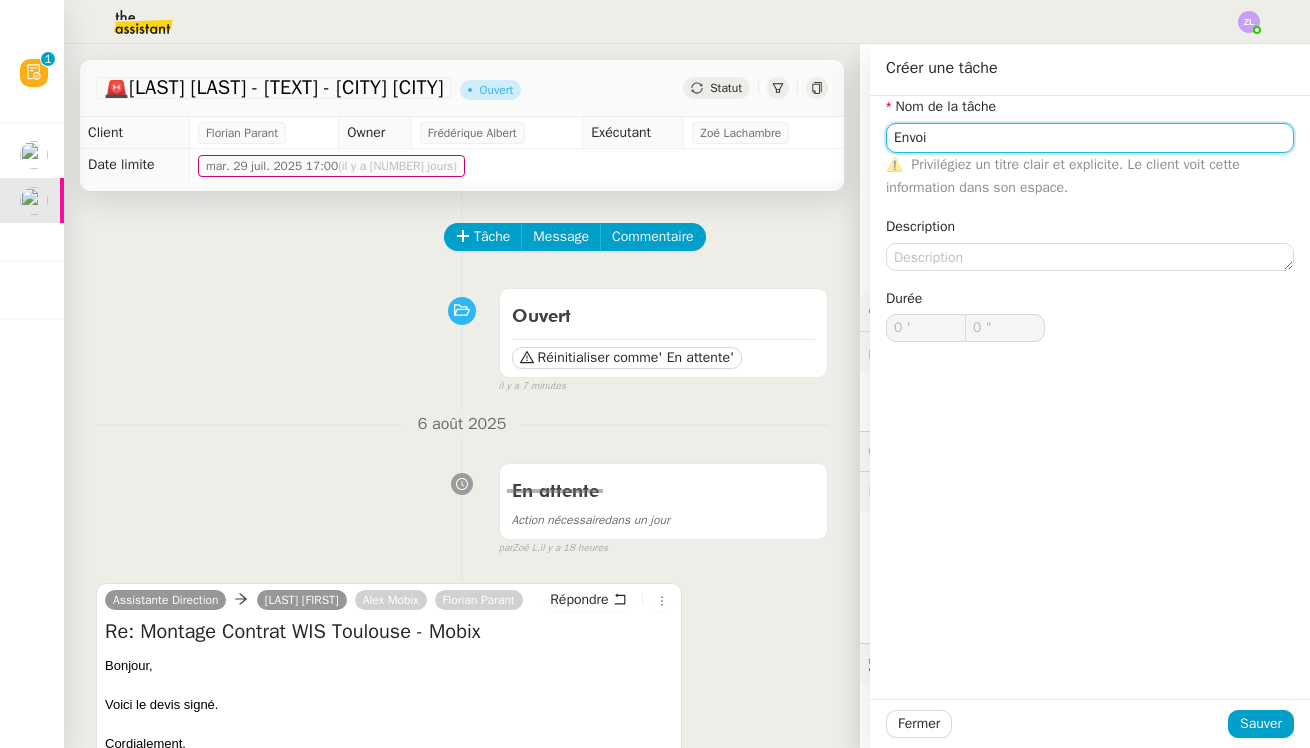 type on "Envoi d'email" 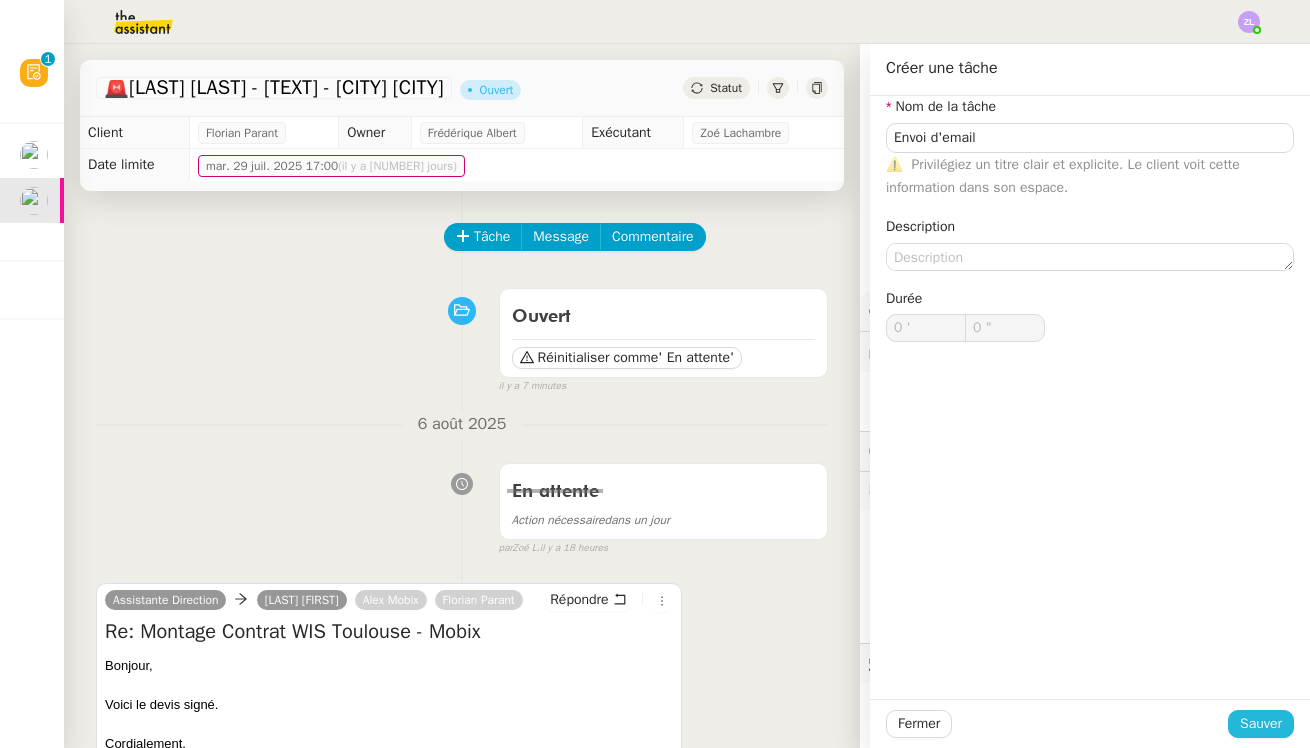 click on "Sauver" 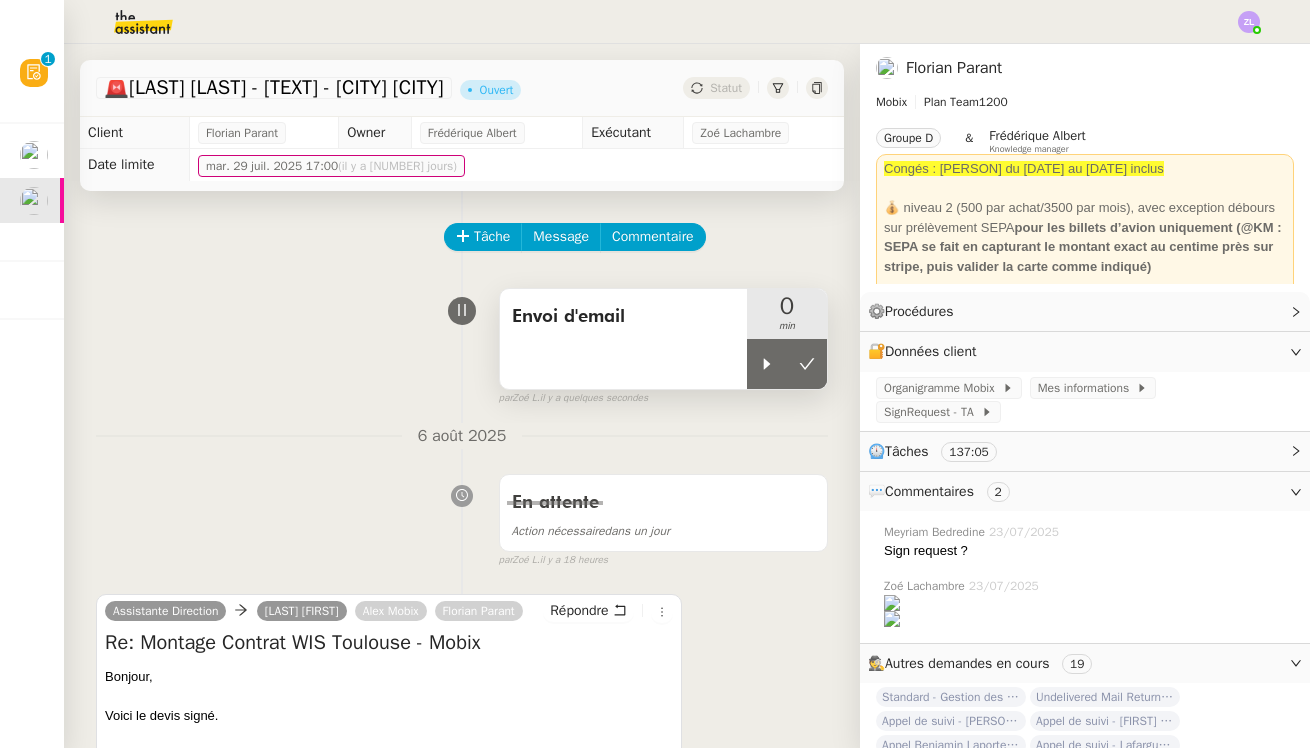 drag, startPoint x: 767, startPoint y: 351, endPoint x: 726, endPoint y: 301, distance: 64.66065 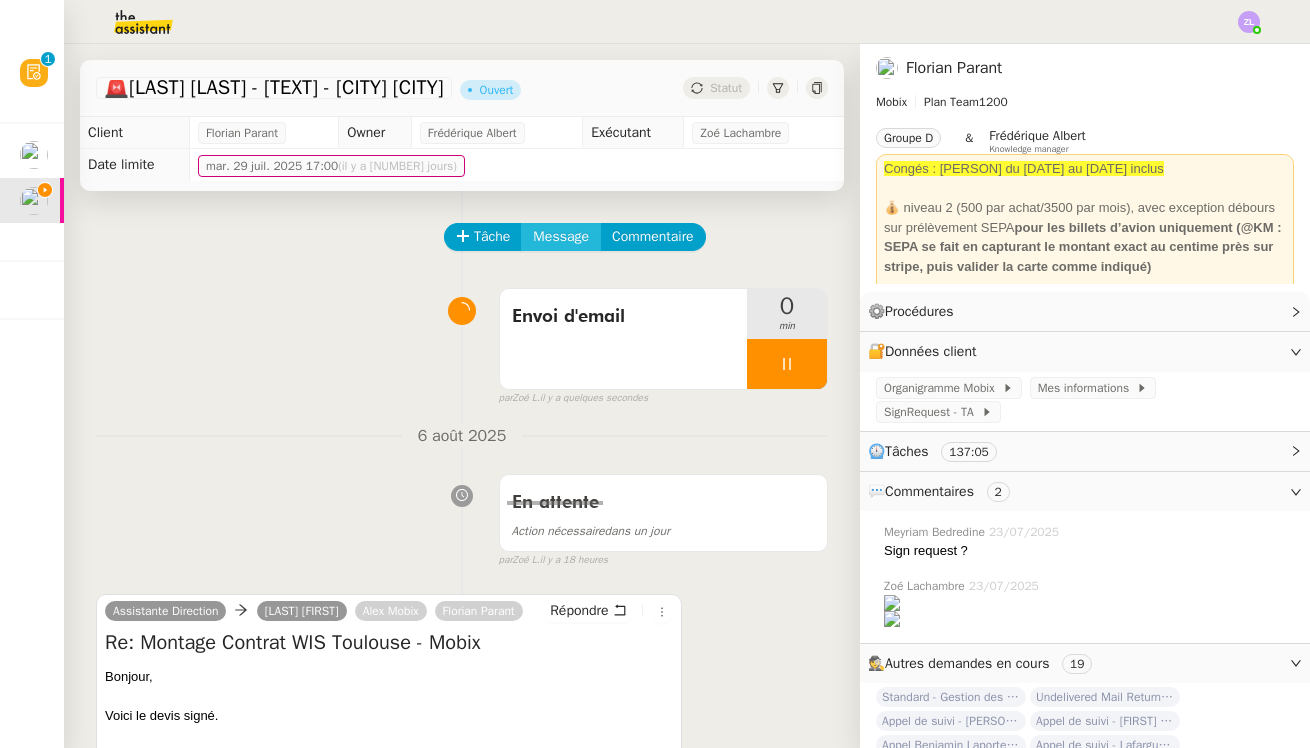 click on "Message" 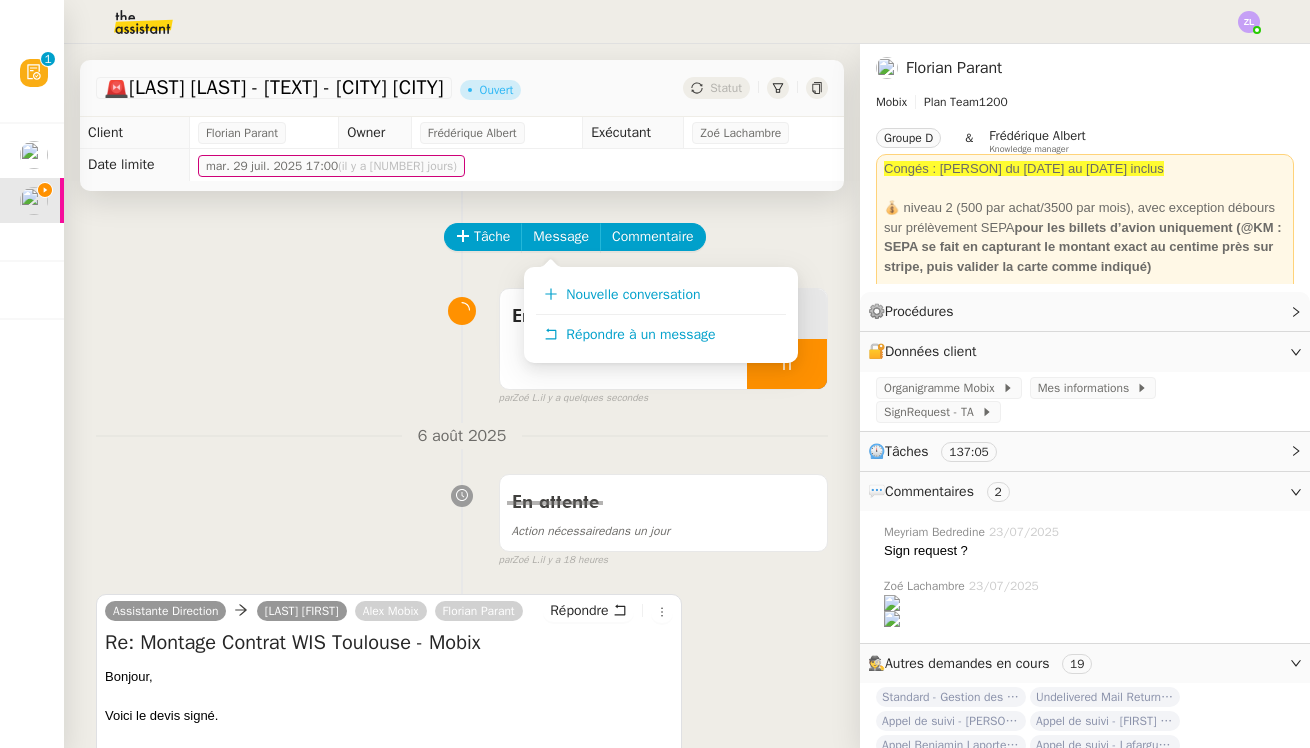 click on "Nouvelle conversation" at bounding box center [633, 294] 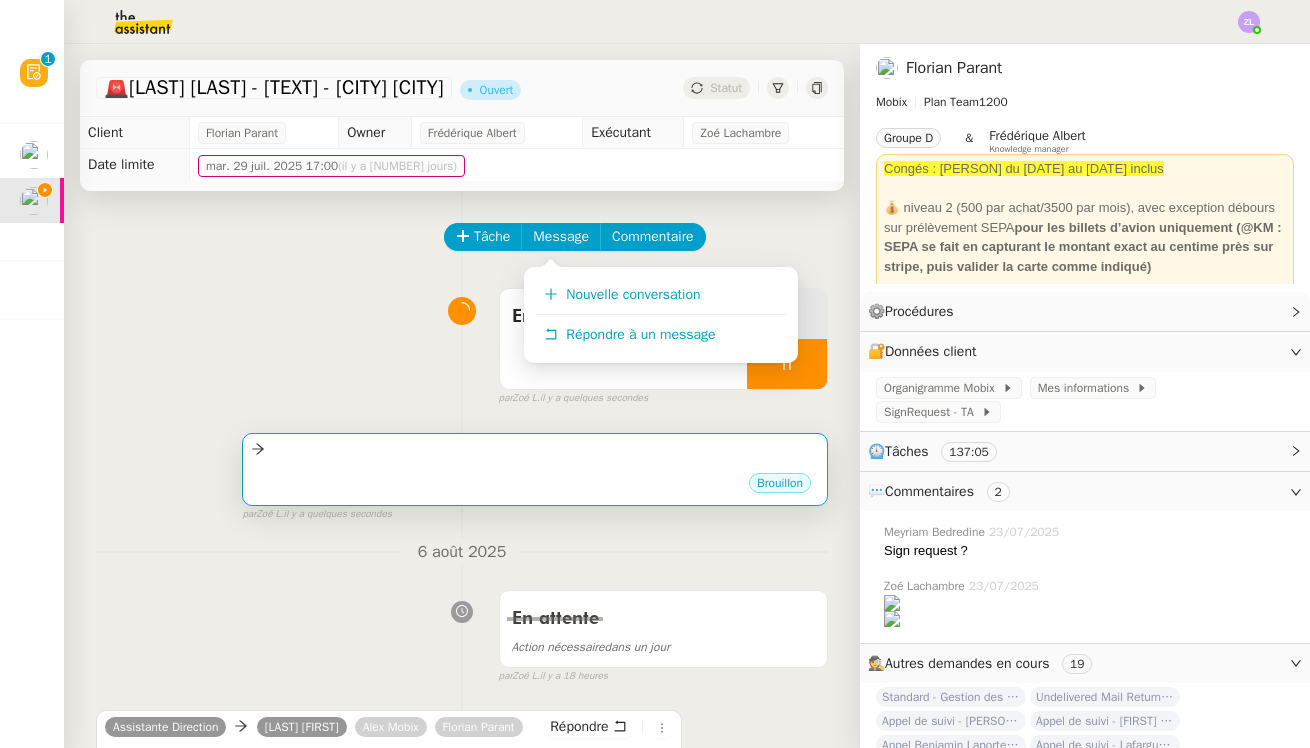 click on "••• Brouillon" at bounding box center [535, 469] 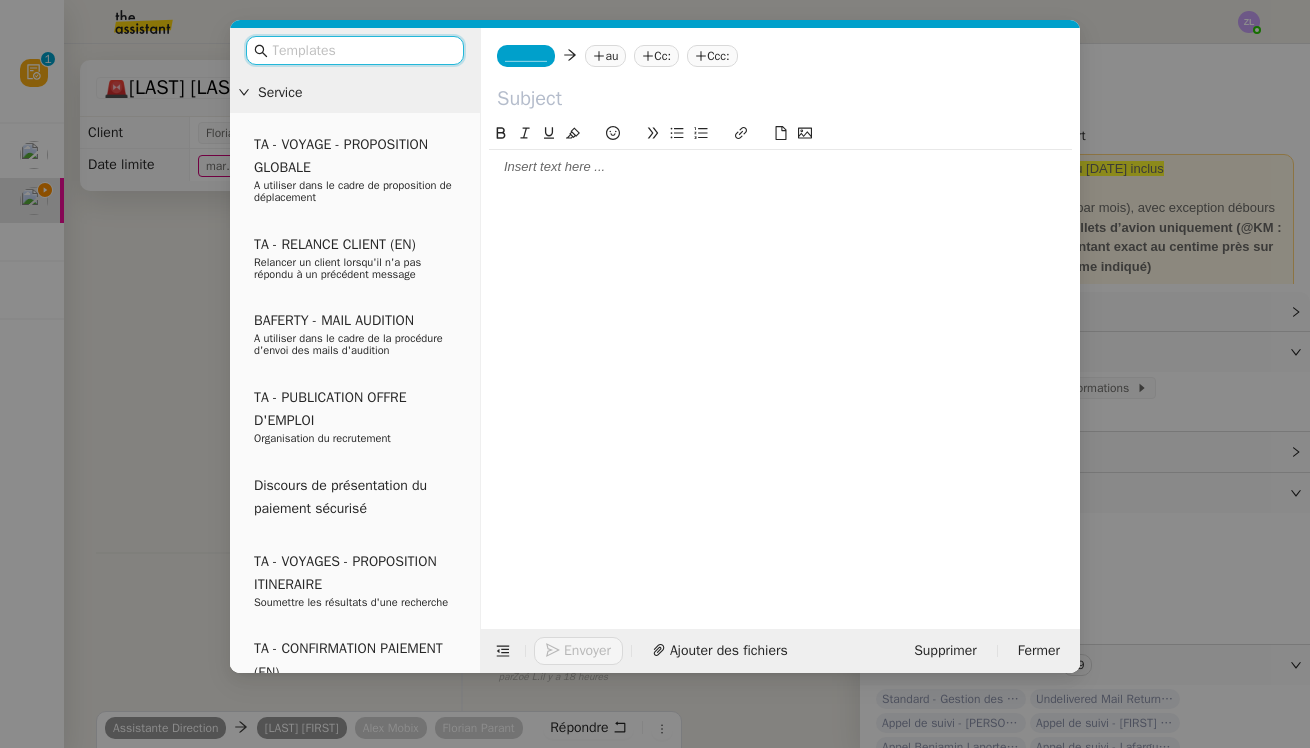 click on "_______" 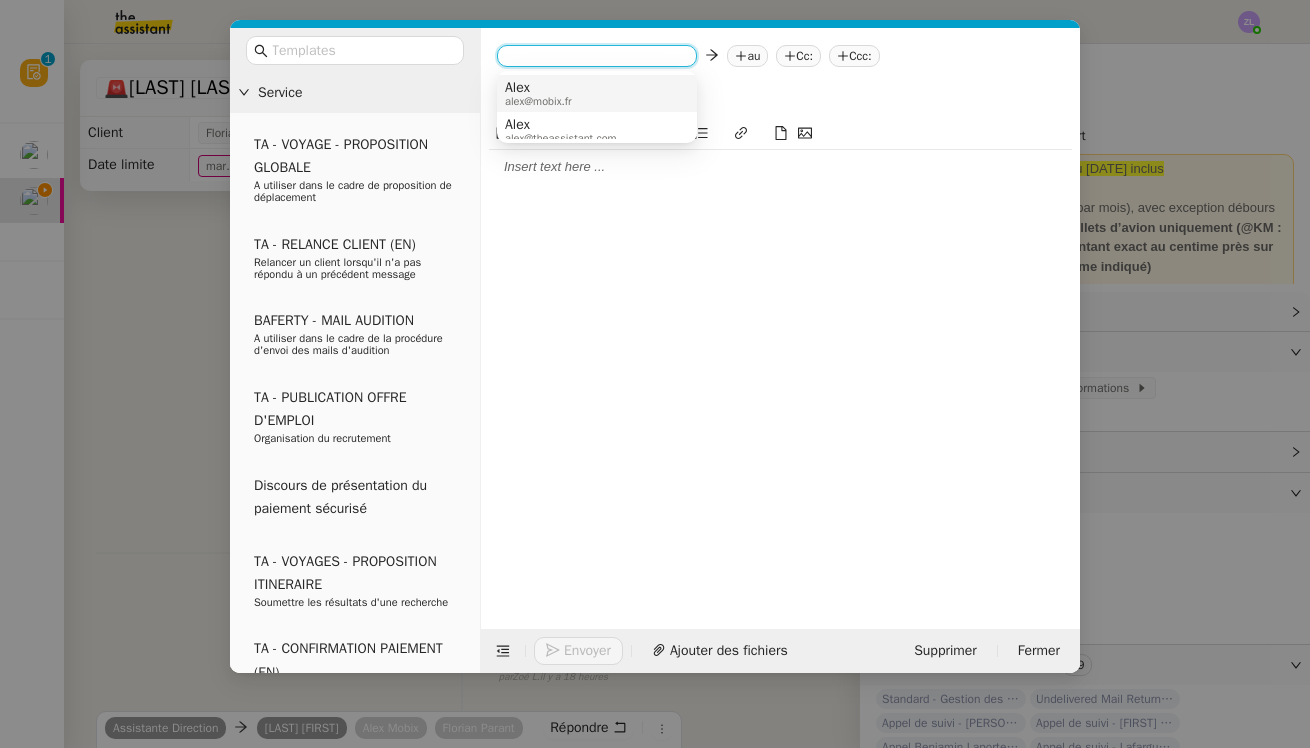 click on "Alex" at bounding box center (538, 88) 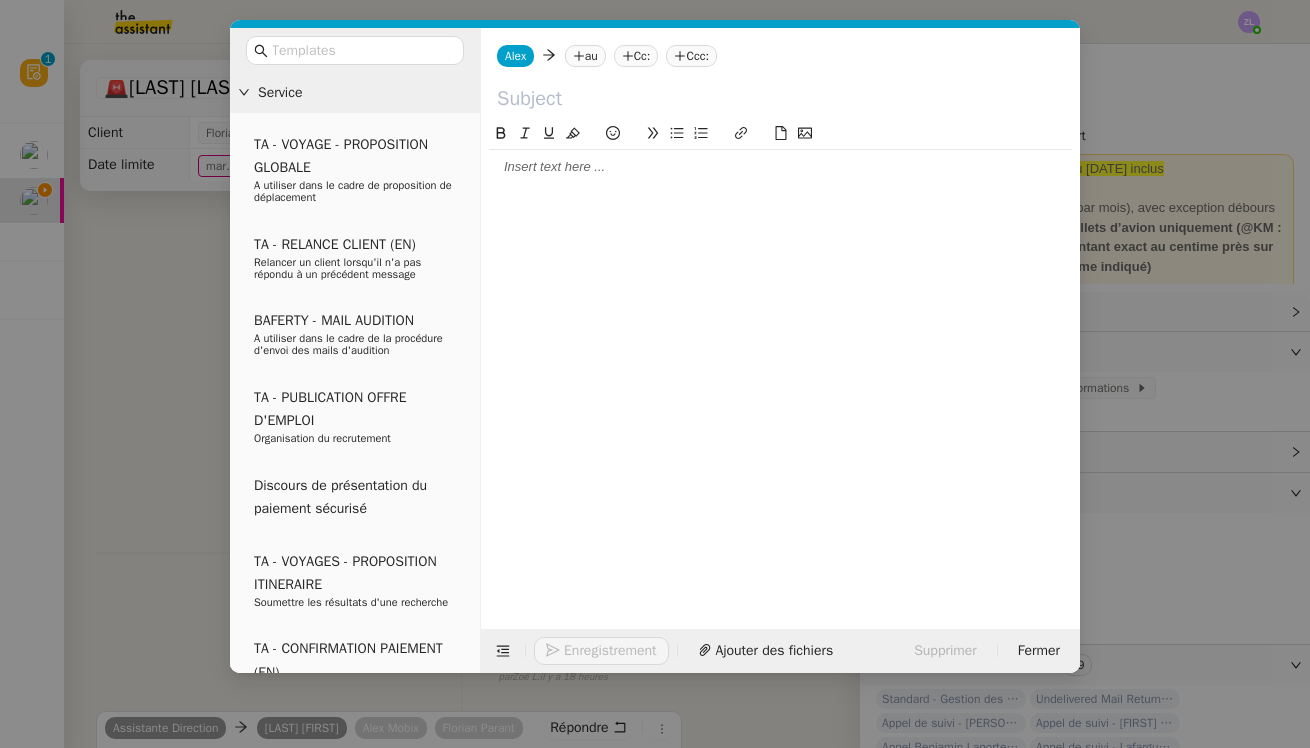 click on "au" 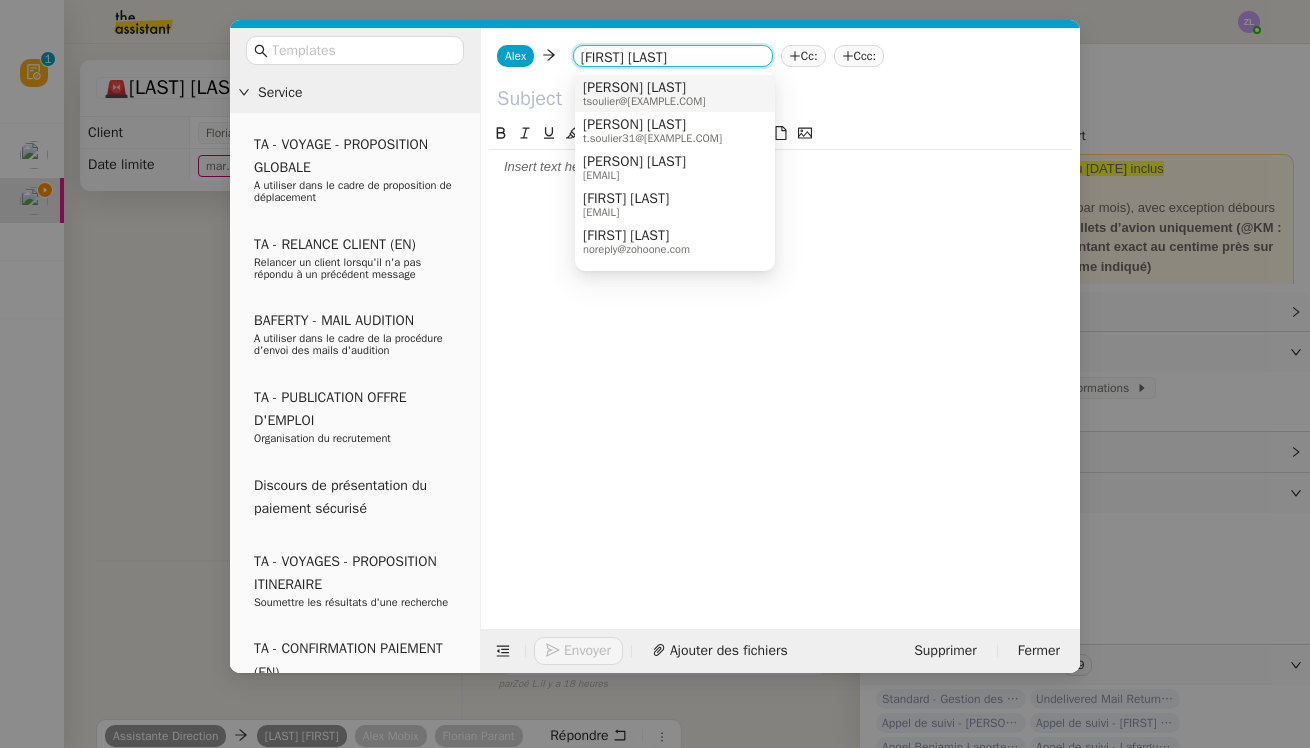 type on "thomas soulier" 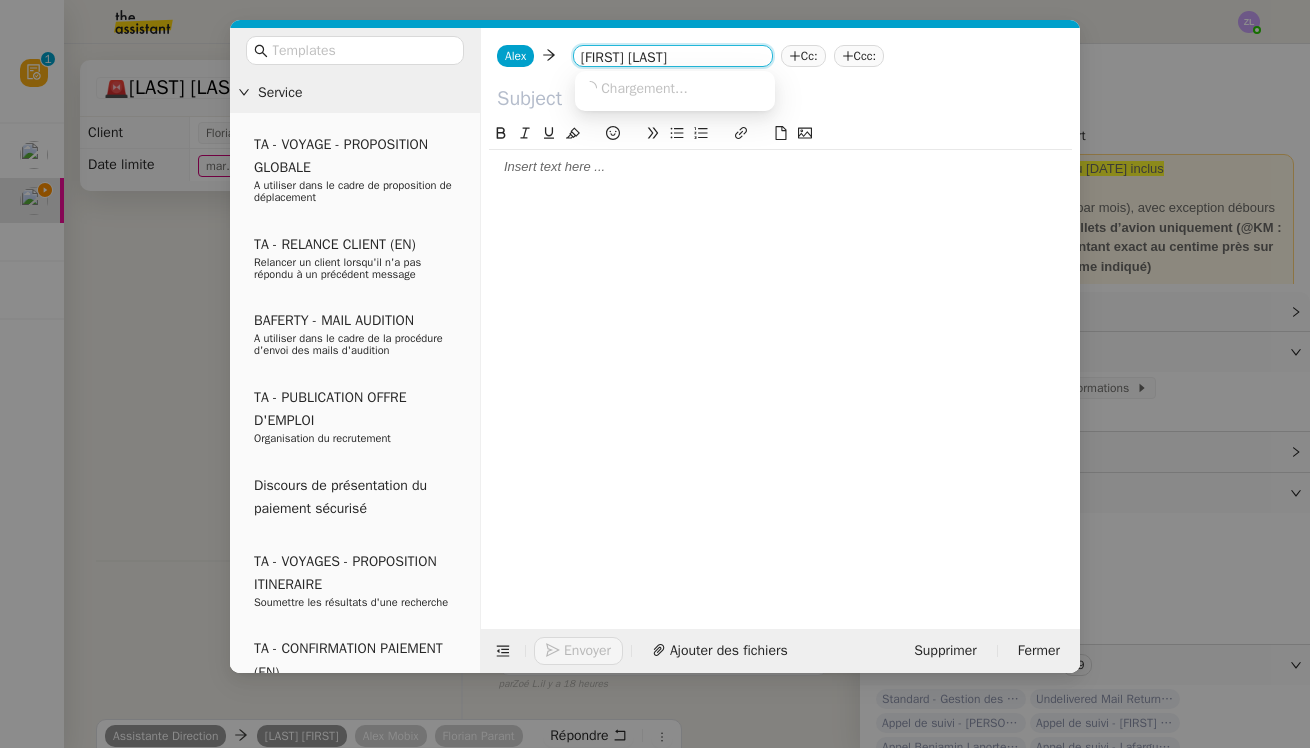click on "Chargement..." at bounding box center (644, 88) 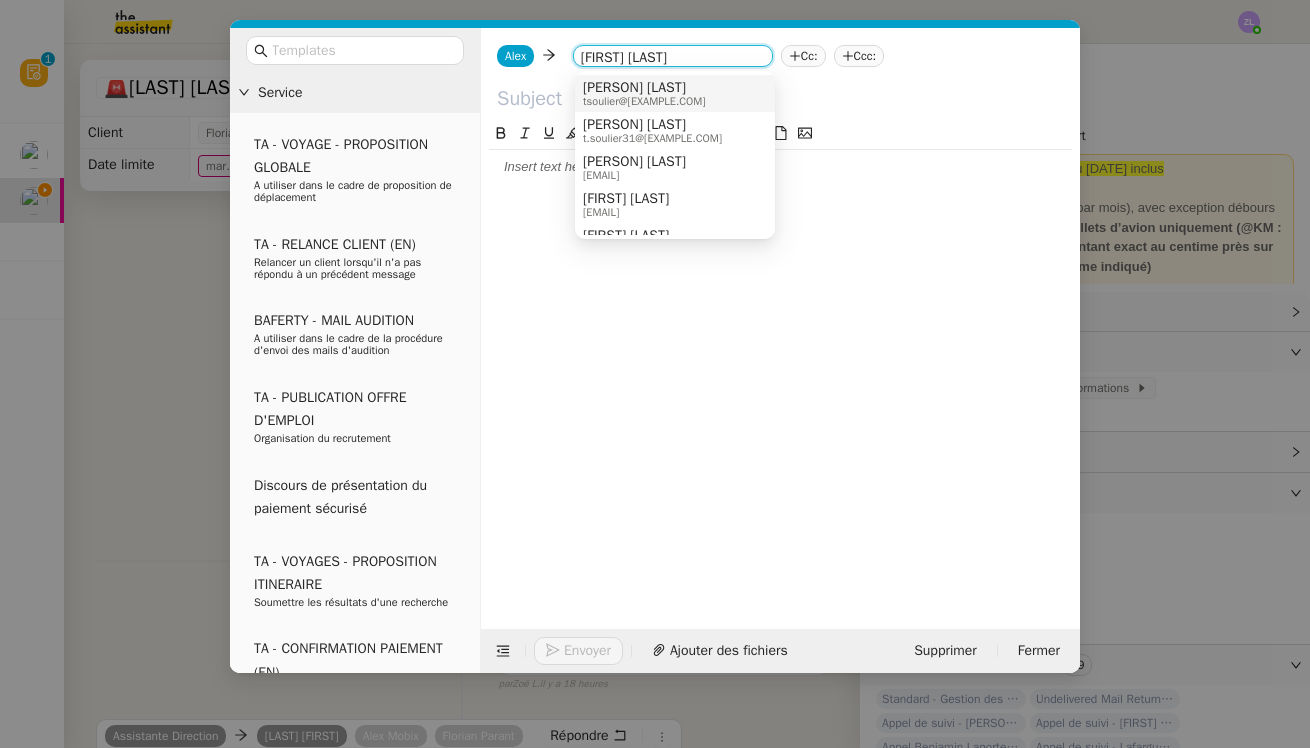 click on "[EMAIL]" at bounding box center [644, 101] 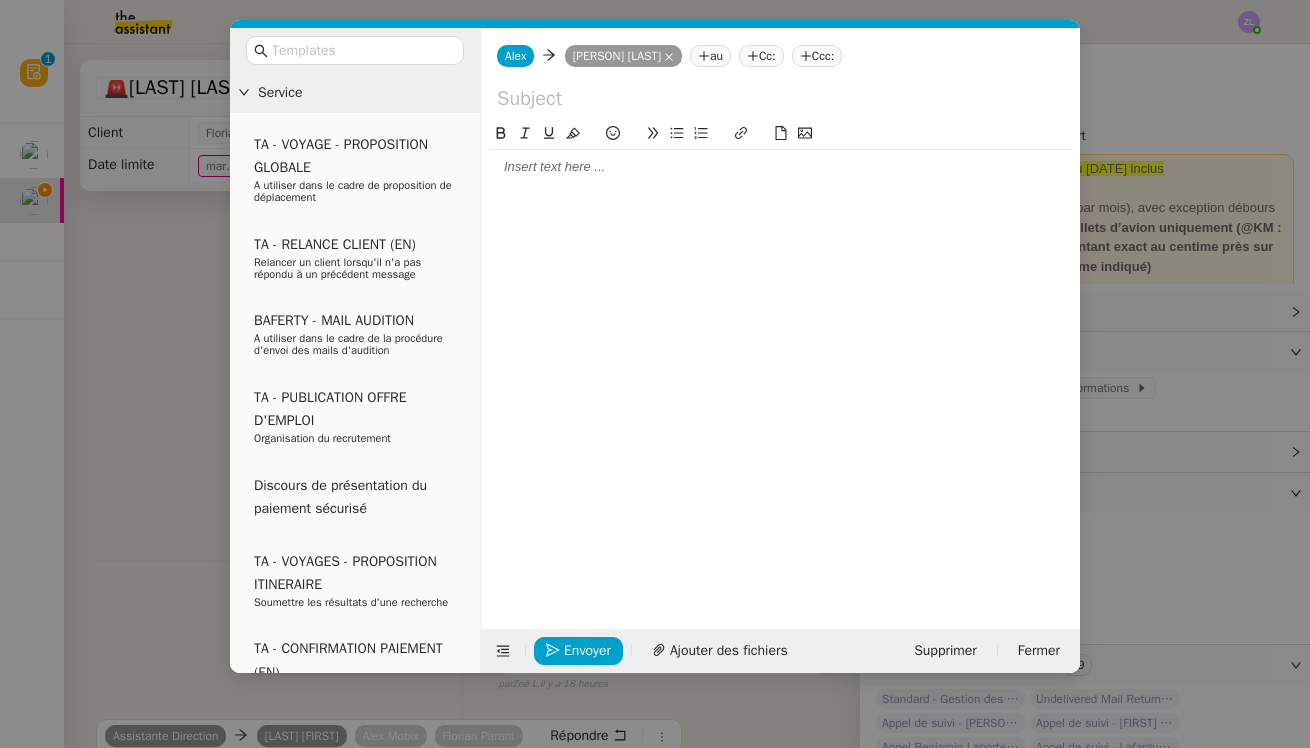 click on "Cc:" 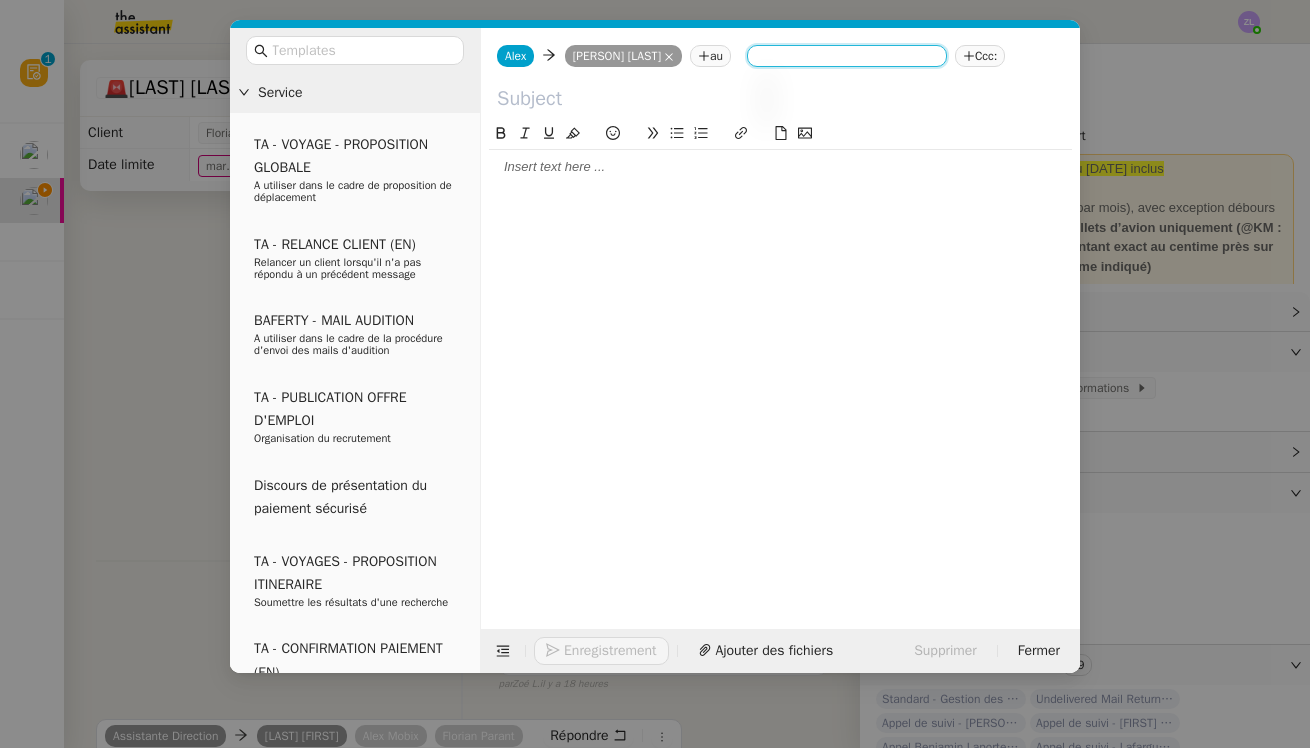 click at bounding box center (847, 58) 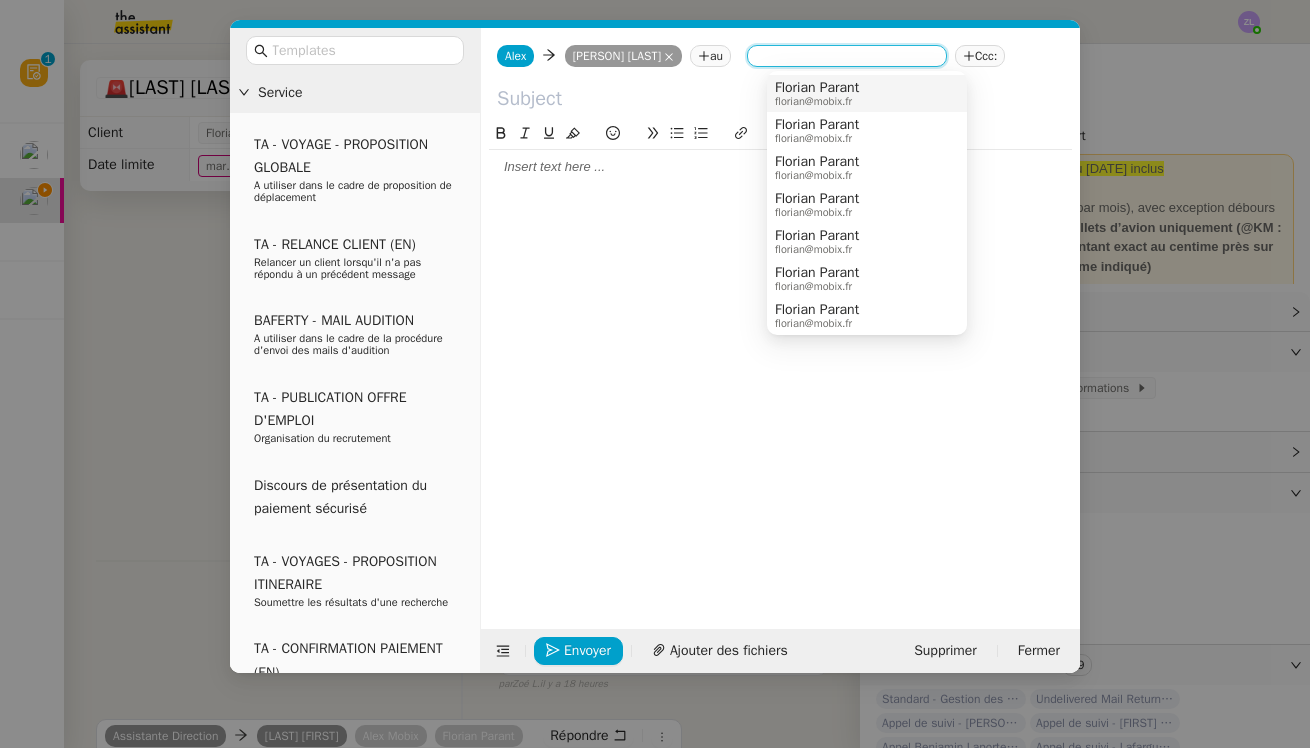click on "Florian Parant" at bounding box center [817, 88] 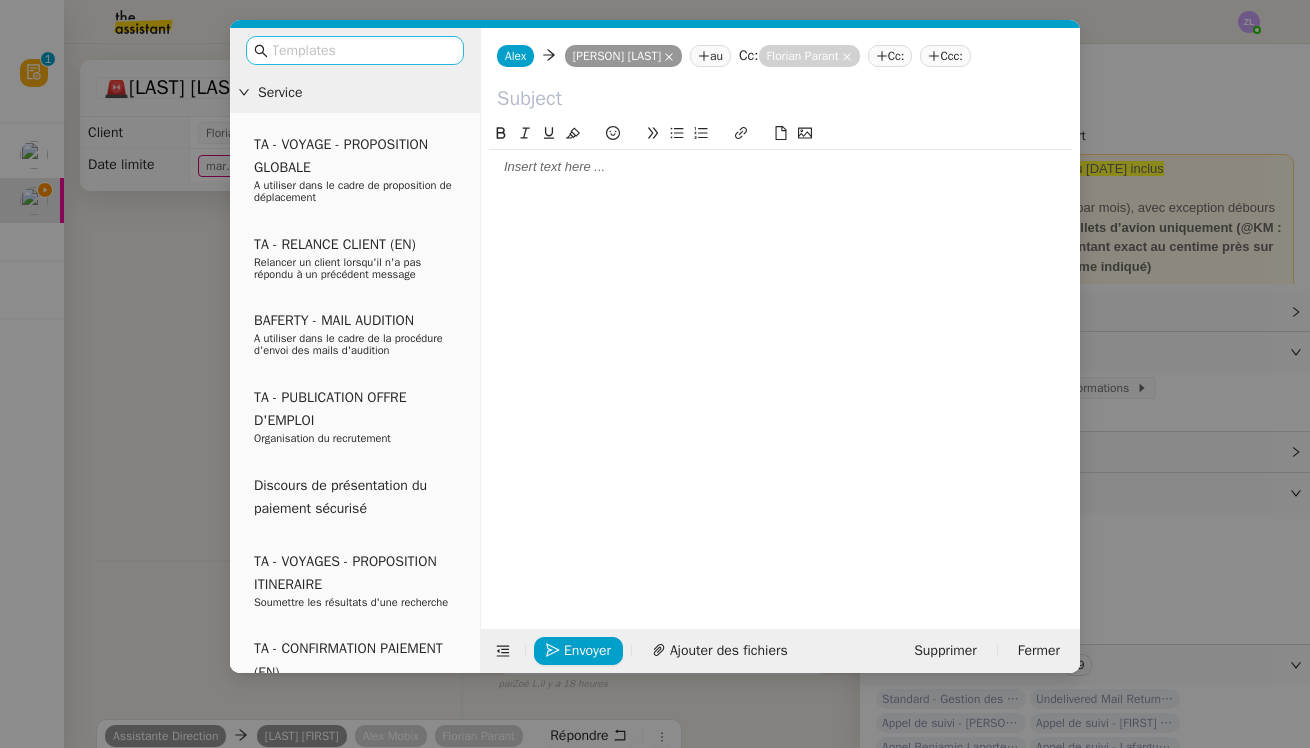 click at bounding box center (362, 50) 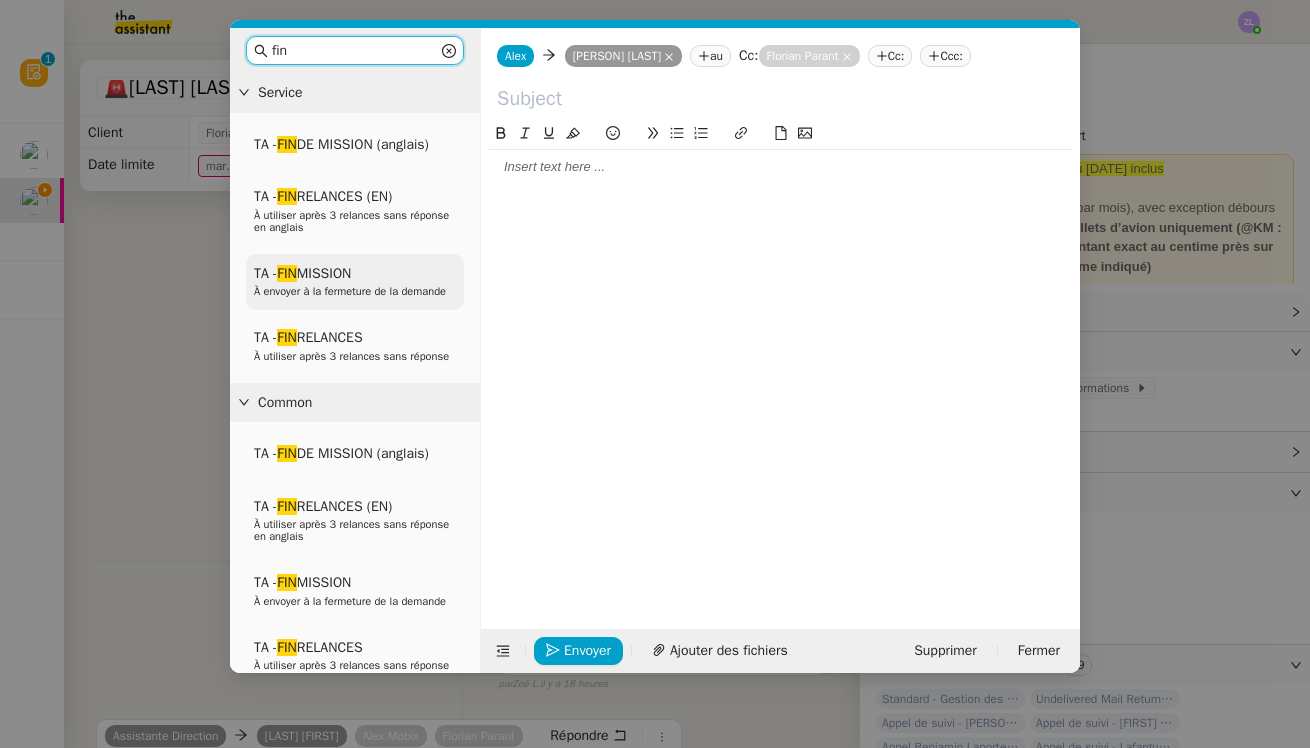 type on "fin" 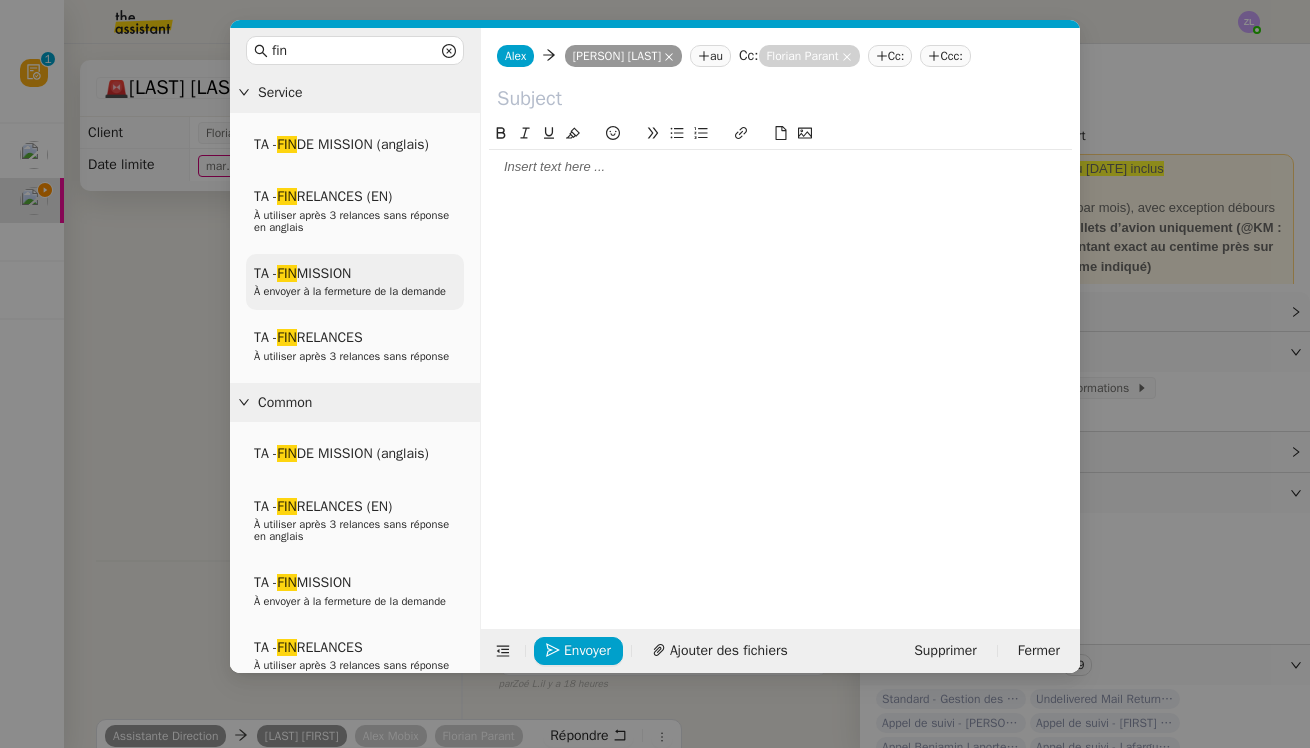 click on "À envoyer à la fermeture de la demande" at bounding box center (350, 291) 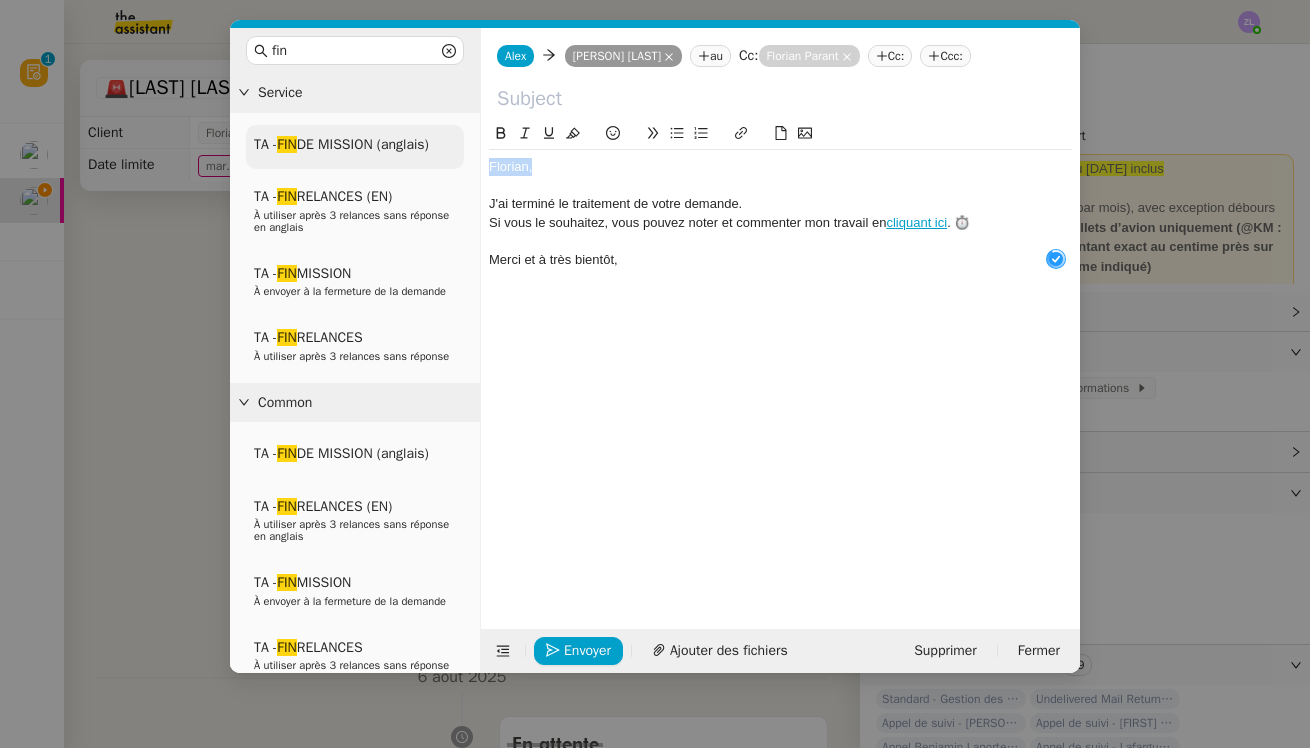 drag, startPoint x: 538, startPoint y: 167, endPoint x: 424, endPoint y: 166, distance: 114.00439 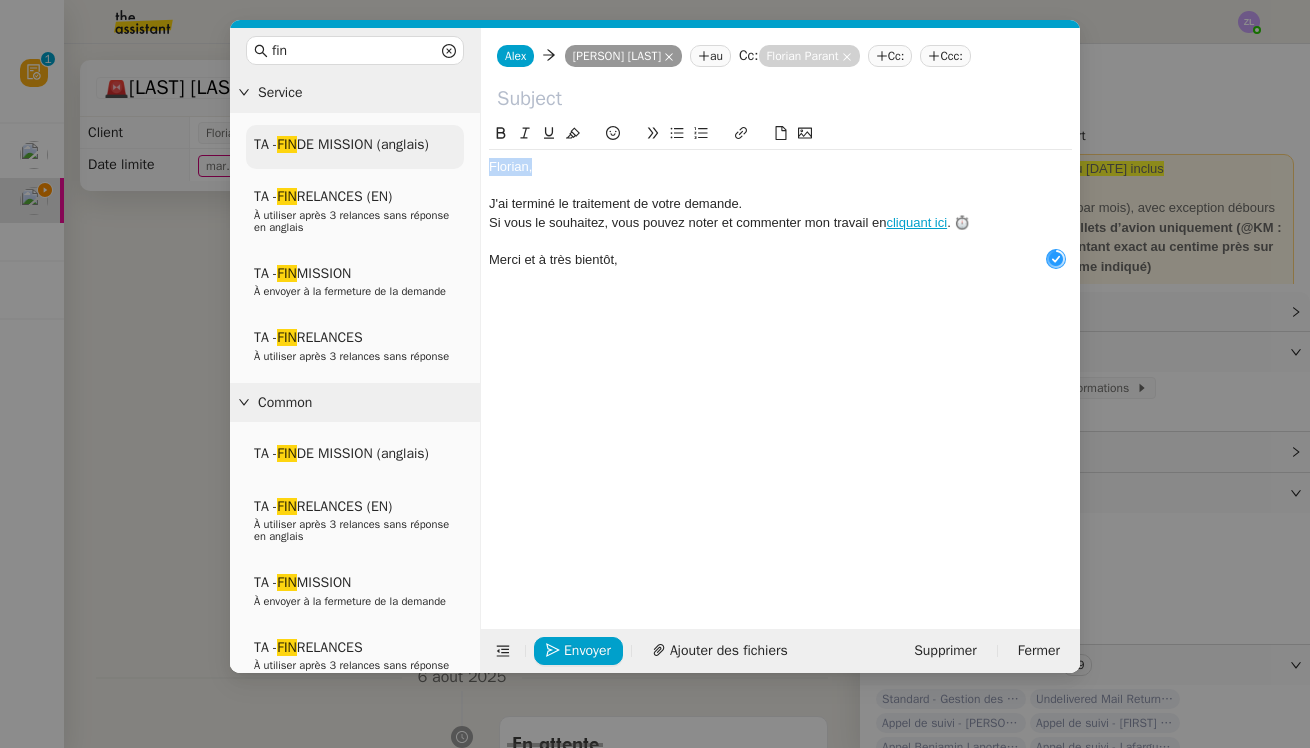 click on "fin Service TA -  FIN  DE MISSION (anglais)    TA -  FIN  RELANCES (EN)    À utiliser après 3 relances sans réponse en anglais  TA -  FIN  MISSION    À envoyer à la fermeture de la demande TA -  FIN  RELANCES     À utiliser après 3 relances sans réponse  Common TA -  FIN  DE MISSION (anglais)    TA -  FIN  RELANCES (EN)    À utiliser après 3 relances sans réponse en anglais  TA -  FIN  MISSION    À envoyer à la fermeture de la demande TA -  FIN  RELANCES     À utiliser après 3 relances sans réponse  Other No Templates Alex Alex     Thomas SOULIER
Thomas SOULIER   au
Cc:  Florian Parant
Florian Parant  Cc:
Ccc:
﻿Florian﻿, J'ai terminé le traitement de votre demande. Si vous le souhaitez, vous pouvez noter et commenter mon travail en  cliquant ici . ⏱️ Merci et à très bientôt, Envoyer Ajouter des fichiers Supprimer Fermer" at bounding box center (655, 350) 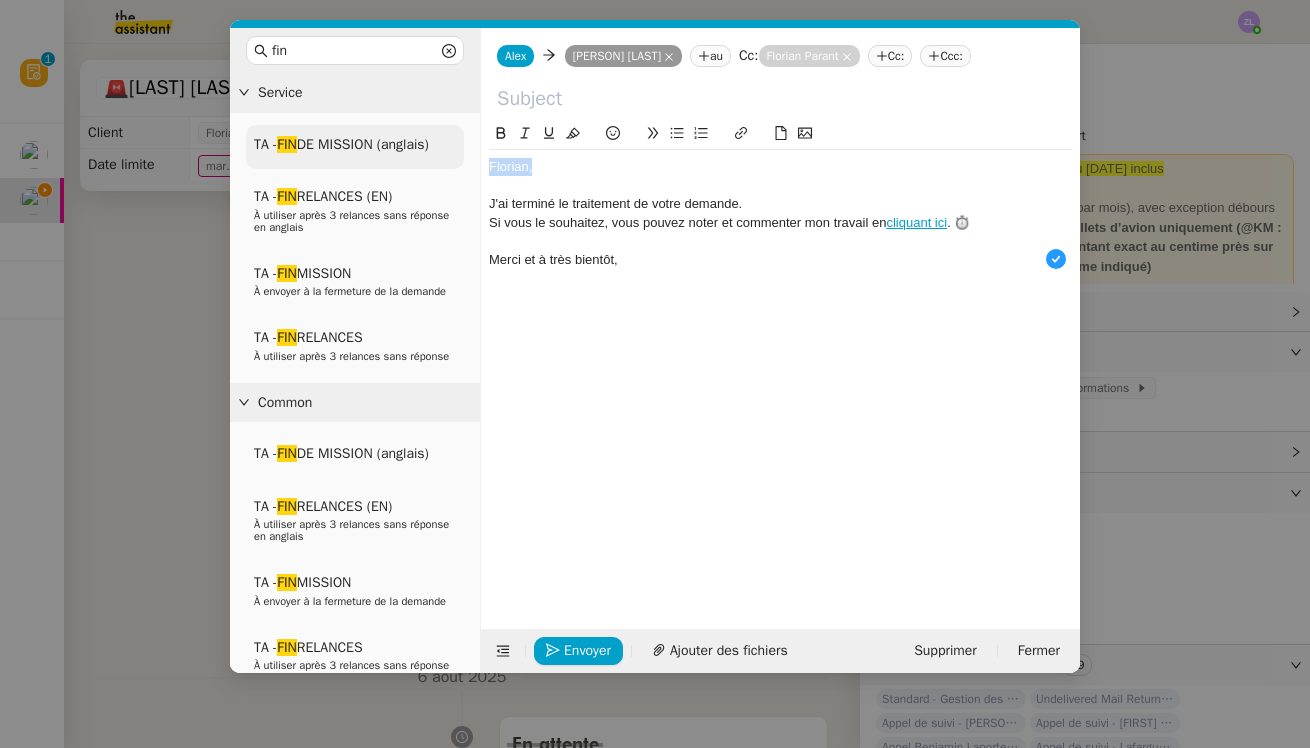 type 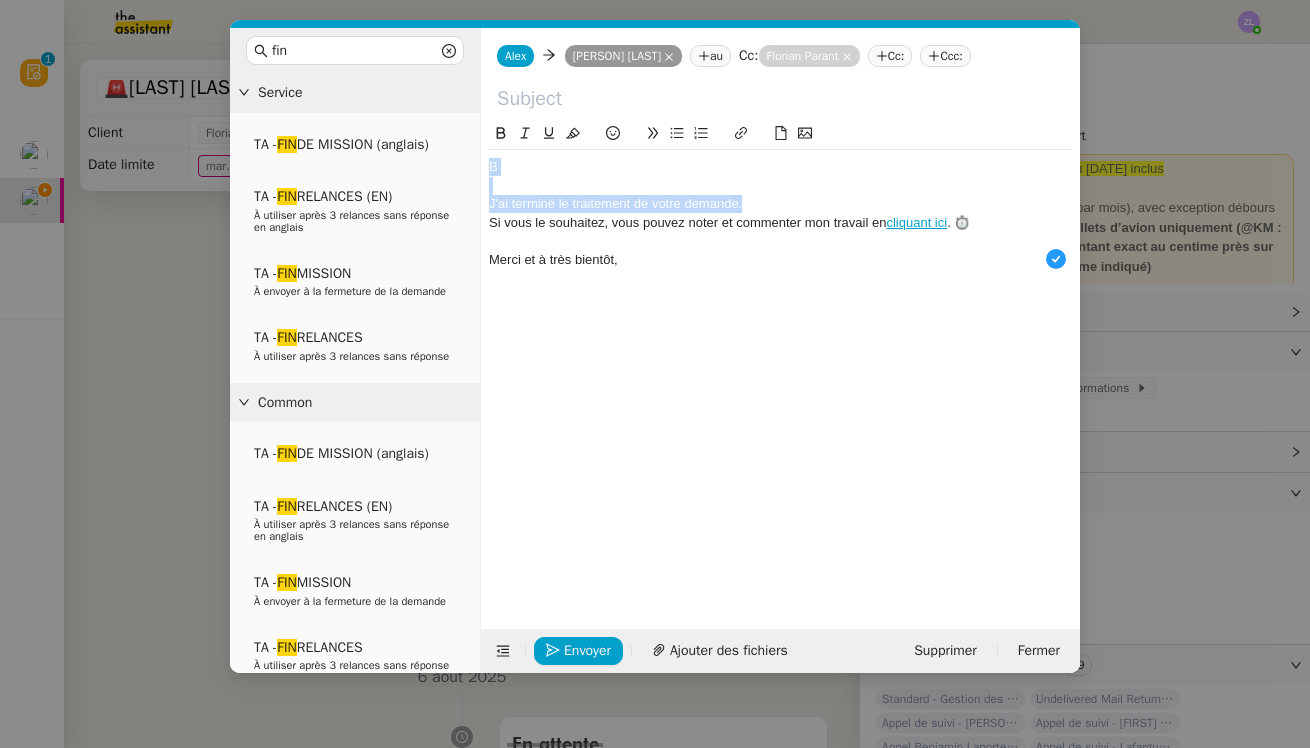 drag, startPoint x: 753, startPoint y: 198, endPoint x: 470, endPoint y: 155, distance: 286.24814 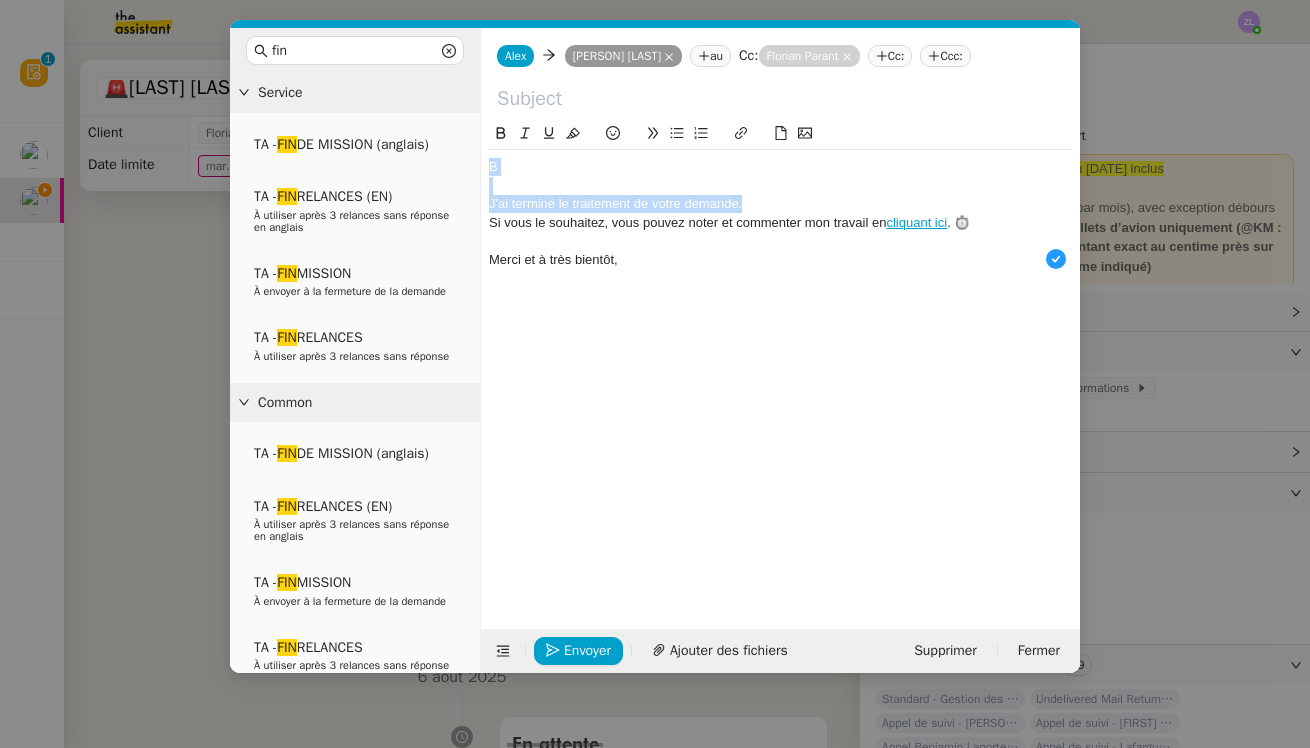 click on "fin Service TA -  FIN  DE MISSION (anglais)    TA -  FIN  RELANCES (EN)    À utiliser après 3 relances sans réponse en anglais  TA -  FIN  MISSION    À envoyer à la fermeture de la demande TA -  FIN  RELANCES     À utiliser après 3 relances sans réponse  Common TA -  FIN  DE MISSION (anglais)    TA -  FIN  RELANCES (EN)    À utiliser après 3 relances sans réponse en anglais  TA -  FIN  MISSION    À envoyer à la fermeture de la demande TA -  FIN  RELANCES     À utiliser après 3 relances sans réponse  Other No Templates Alex Alex     Thomas SOULIER
Thomas SOULIER   au
Cc:  Florian Parant
Florian Parant  Cc:
Ccc:
B J'ai terminé le traitement de votre demande. Si vous le souhaitez, vous pouvez noter et commenter mon travail en  cliquant ici . ⏱️ Merci et à très bientôt, Envoyer Ajouter des fichiers Supprimer Fermer" at bounding box center [655, 350] 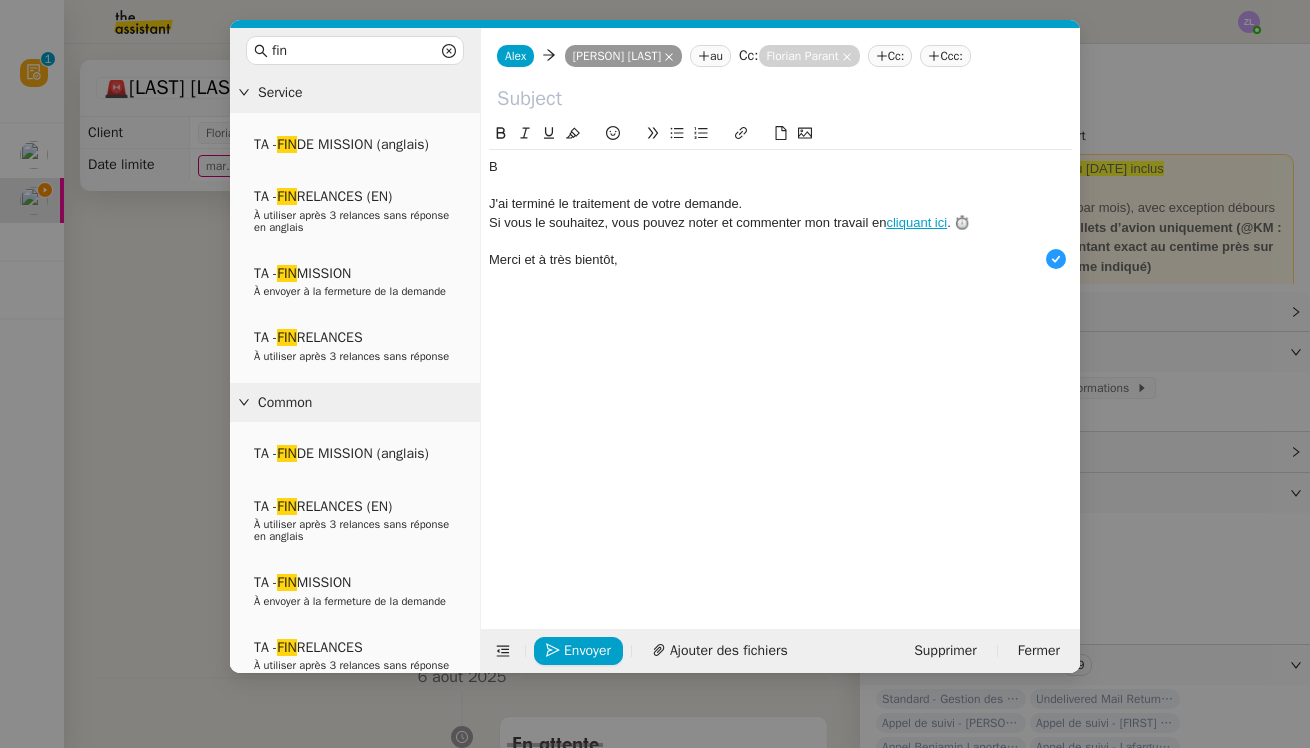 scroll, scrollTop: 21, scrollLeft: 0, axis: vertical 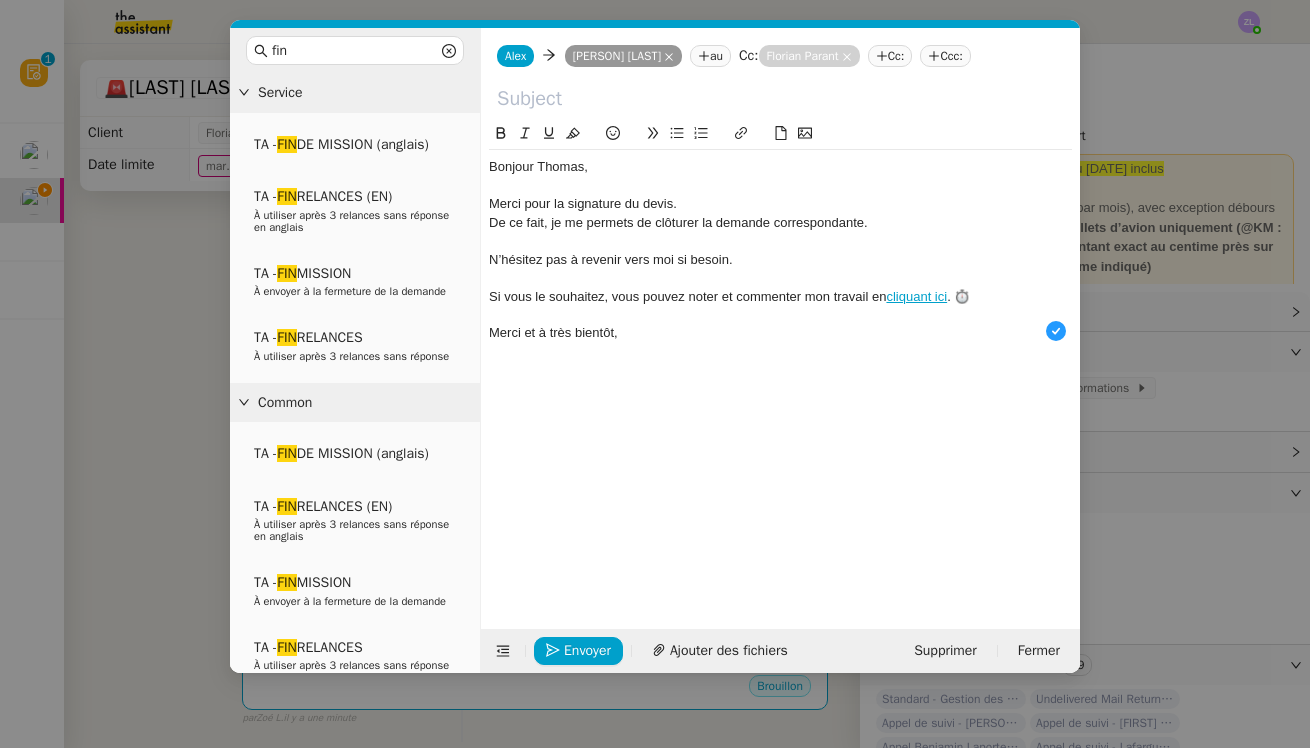 click 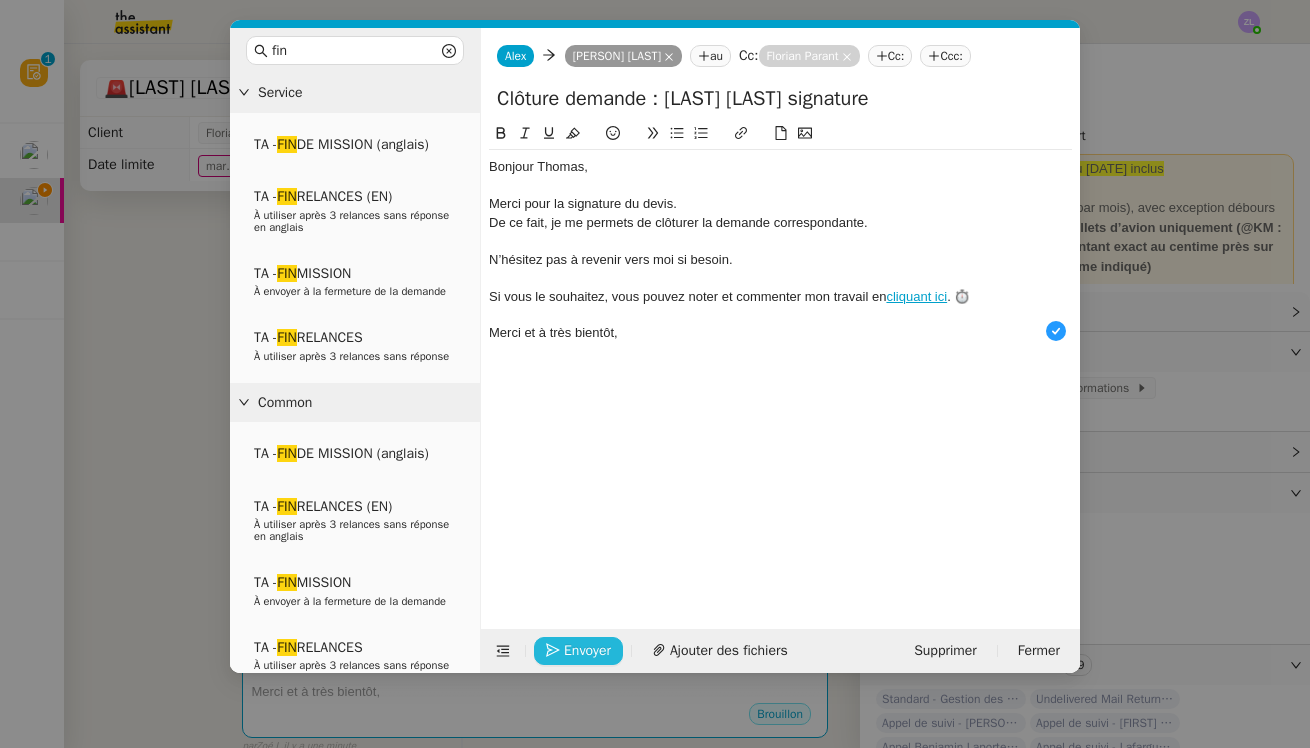 type on "Clôture demande : [LAST] [LAST] signature" 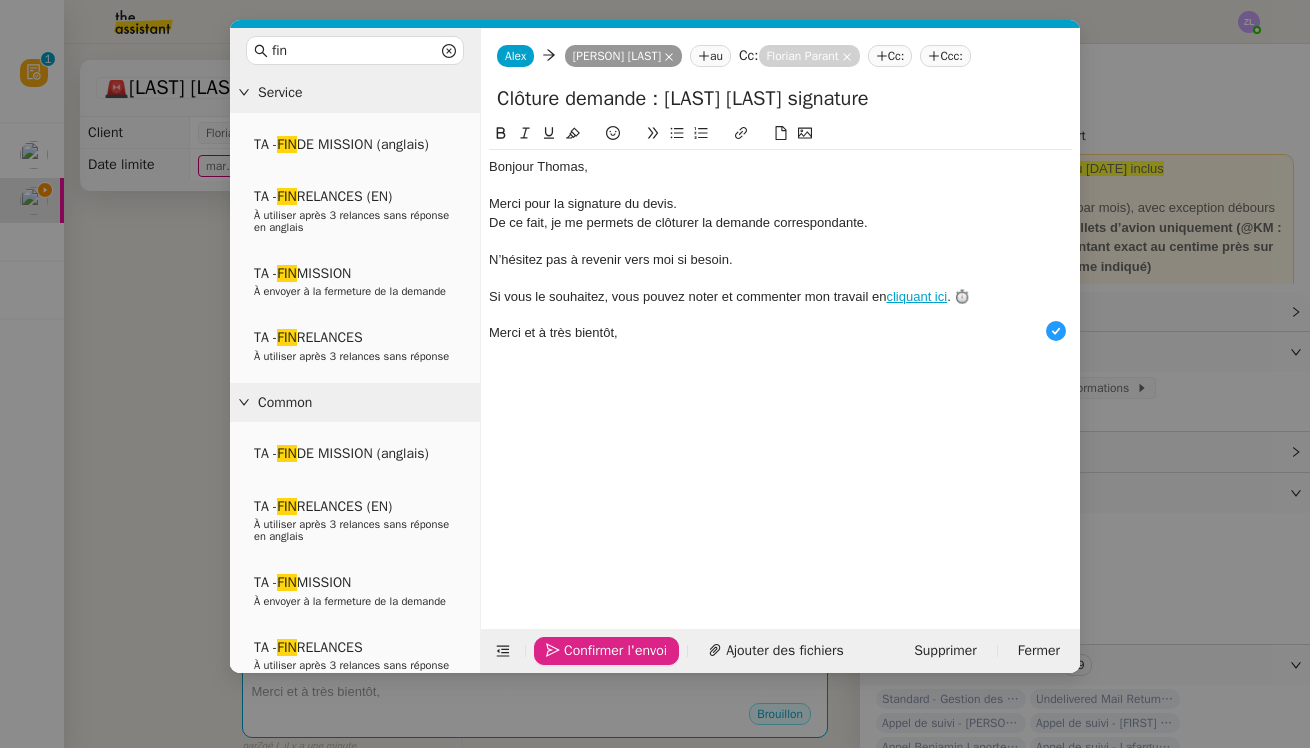 click on "Confirmer l'envoi" 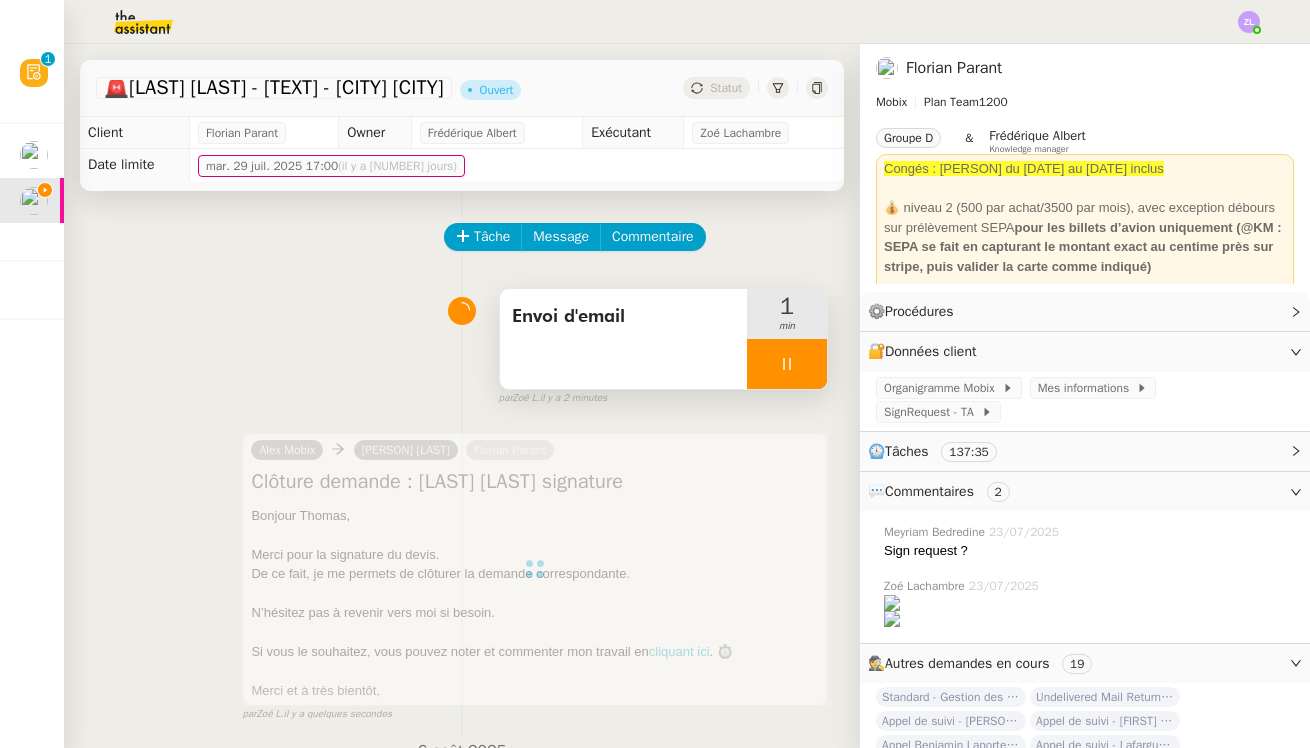 click at bounding box center [787, 364] 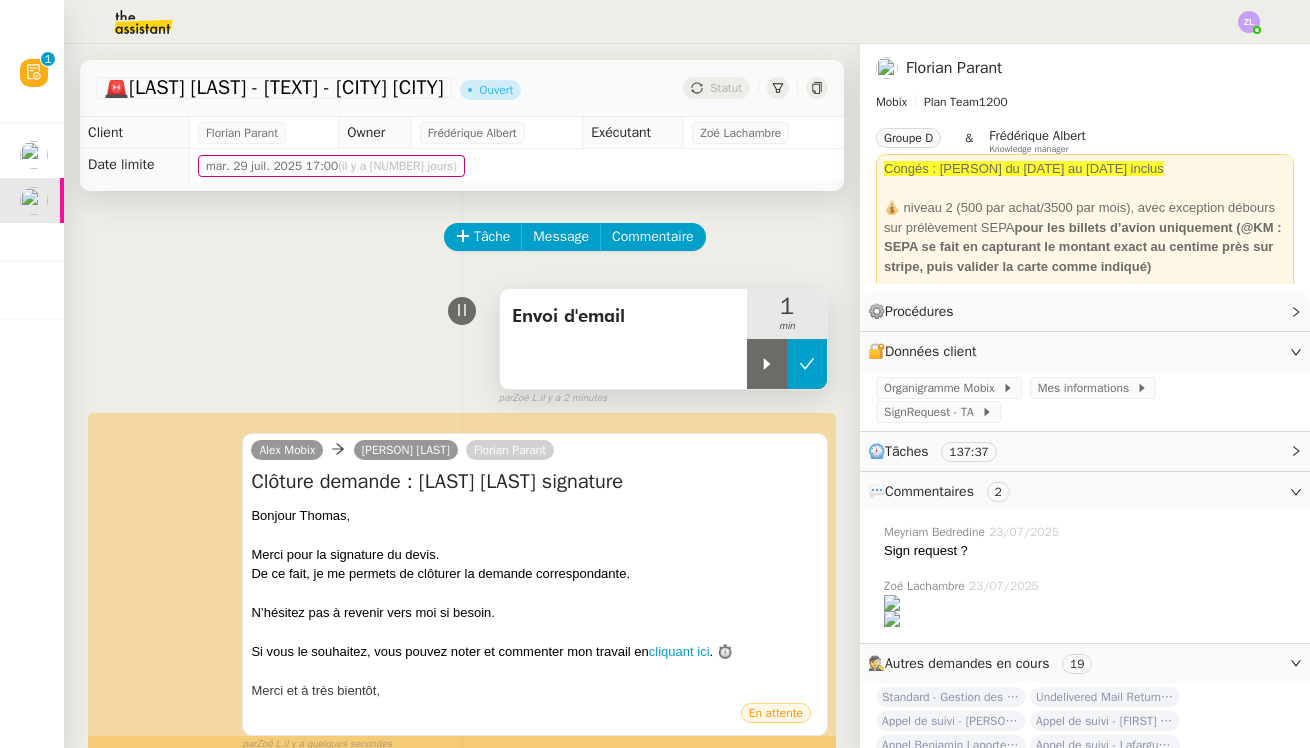 click 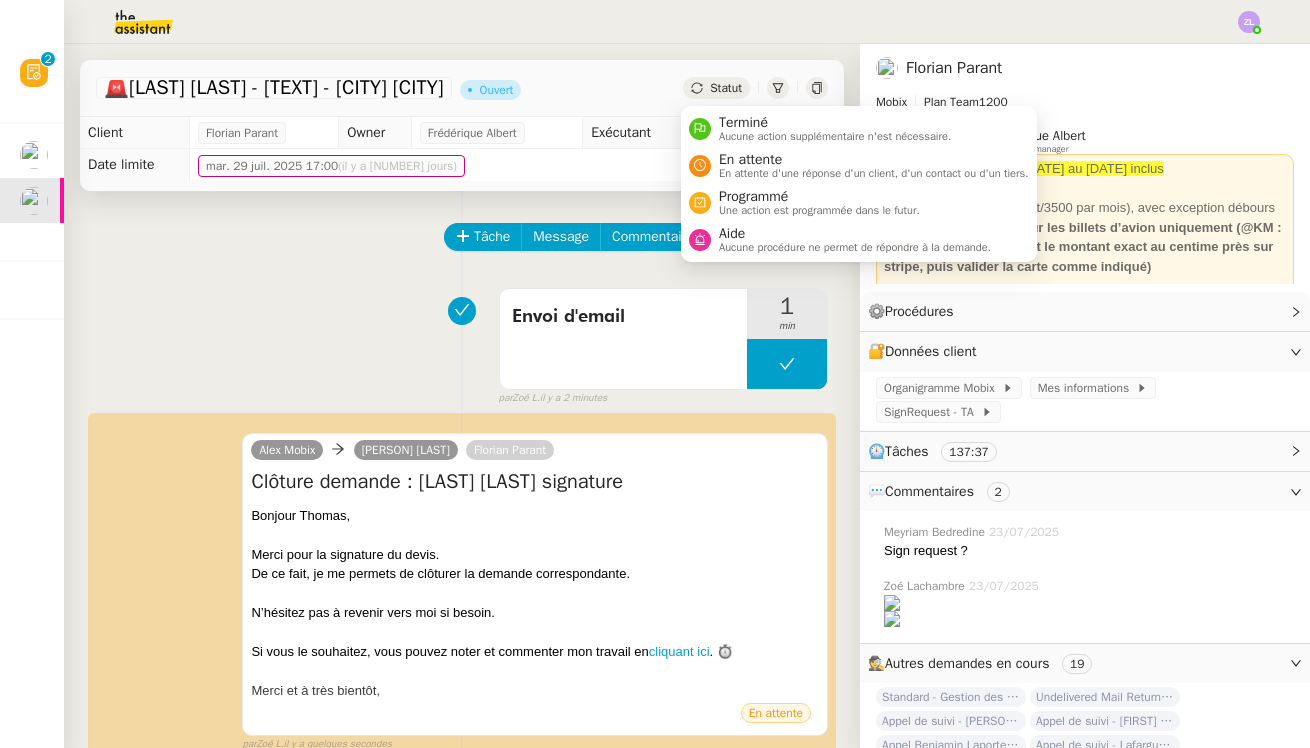 click on "Statut" 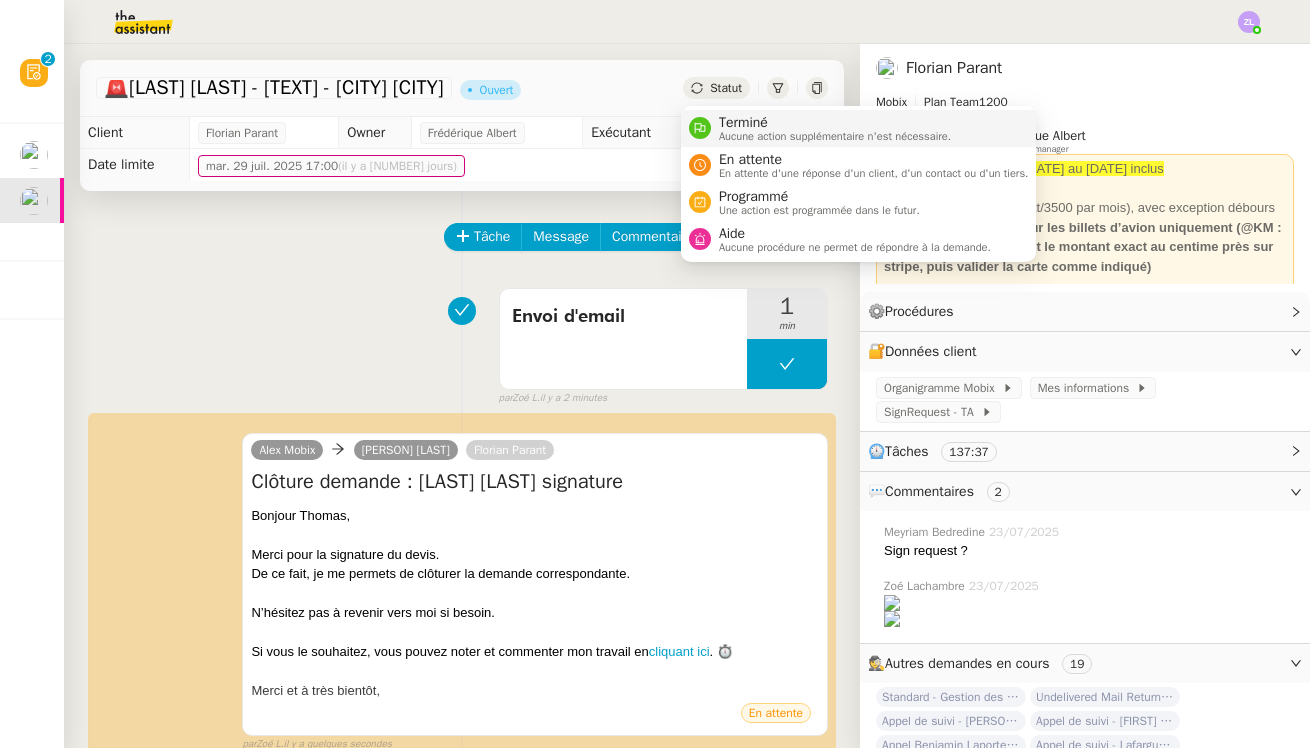 click on "Aucune action supplémentaire n'est nécessaire." at bounding box center (835, 136) 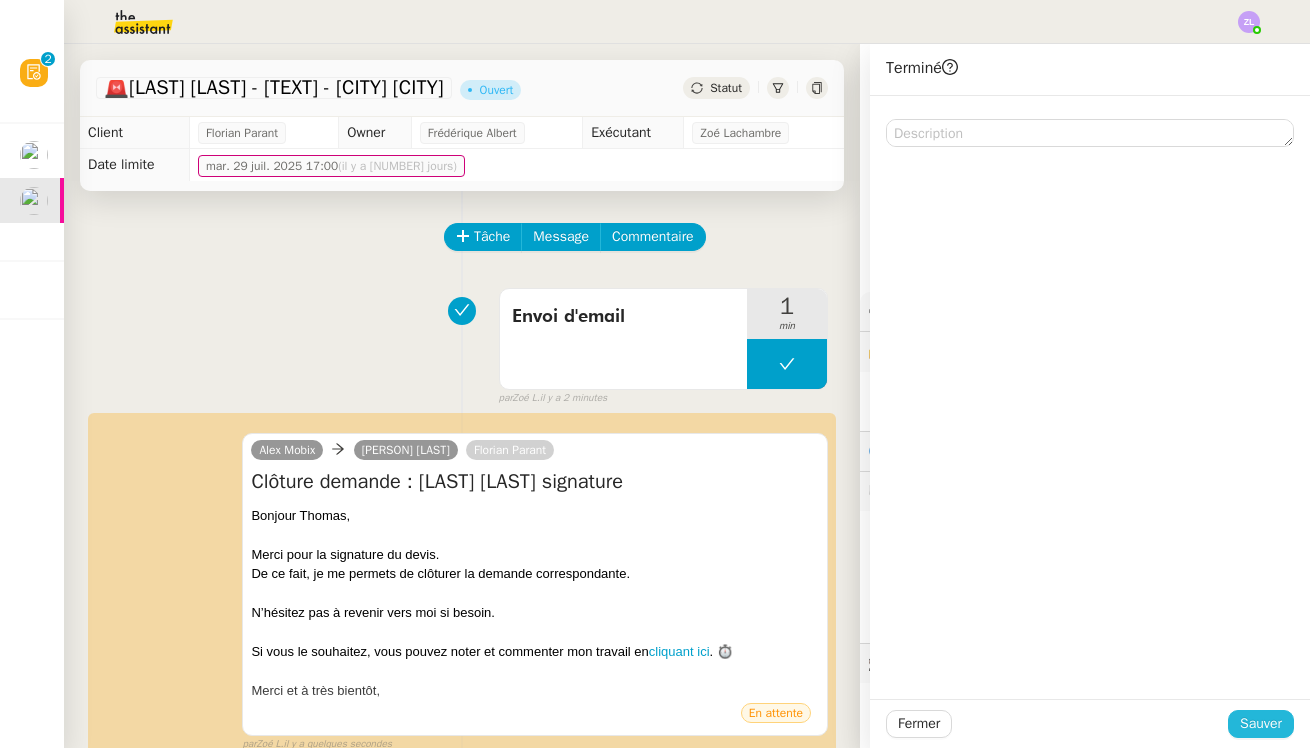 click on "Sauver" 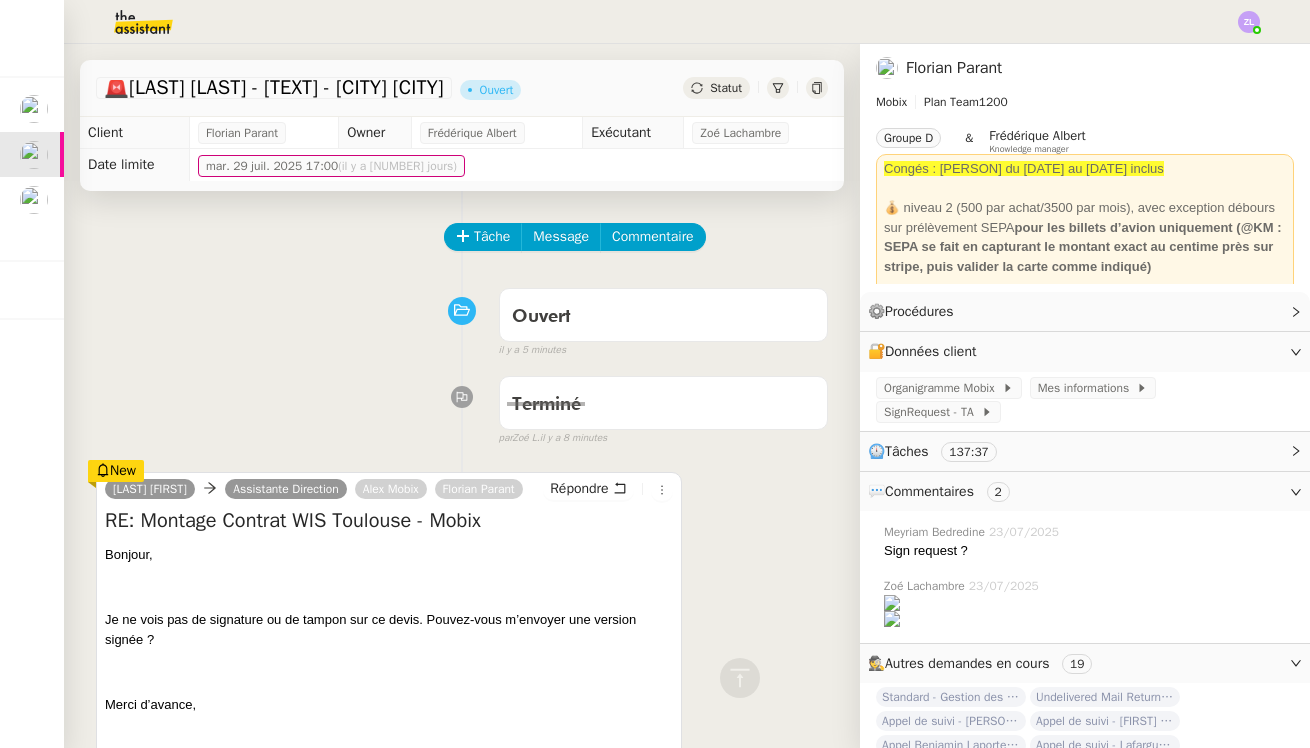 scroll, scrollTop: 0, scrollLeft: 0, axis: both 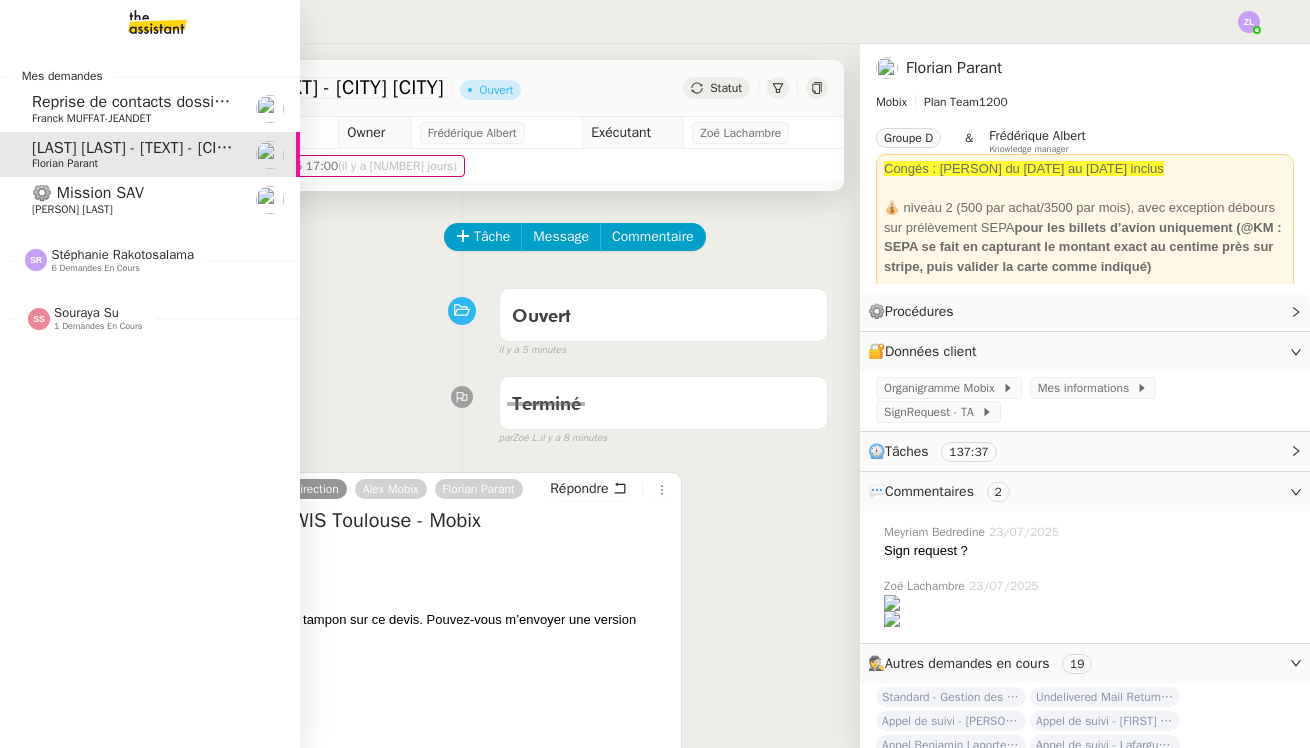 click on "Stéphanie Rakotosalama    6 demandes en cours" 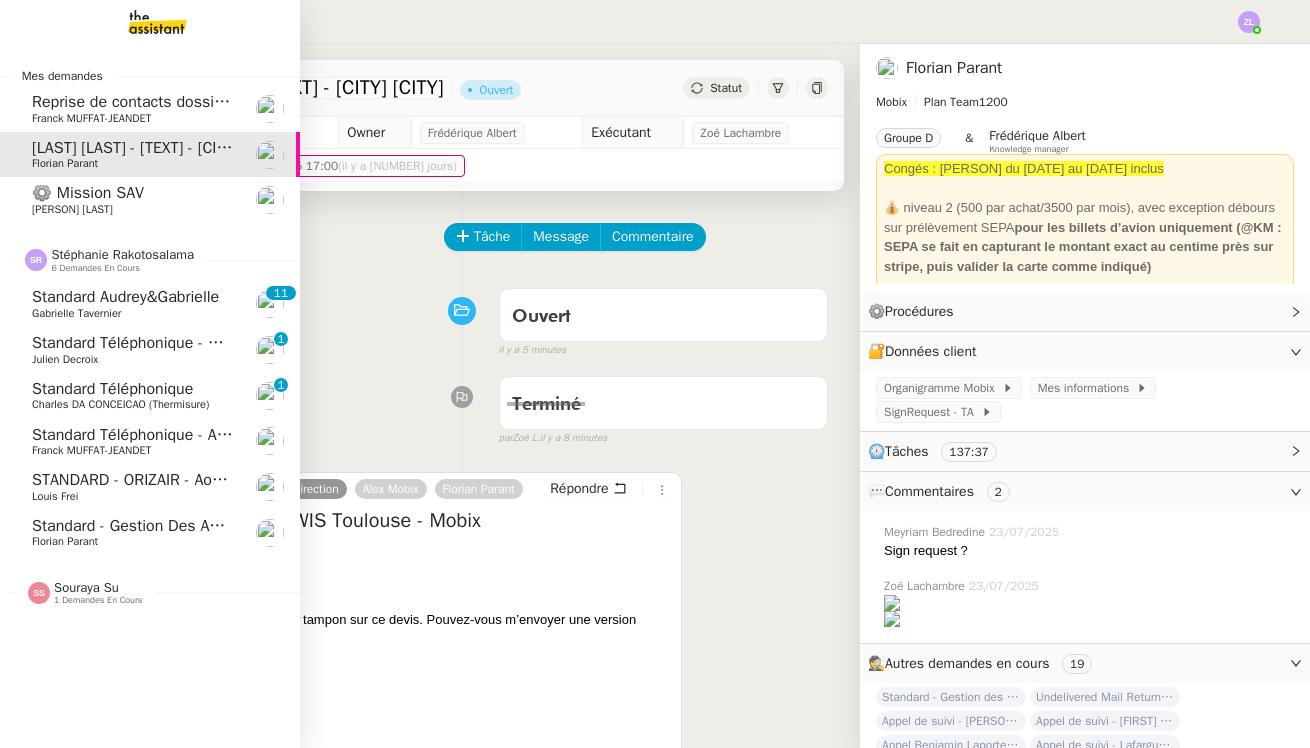 click on "Standard - Gestion des appels entrants - août 2025" 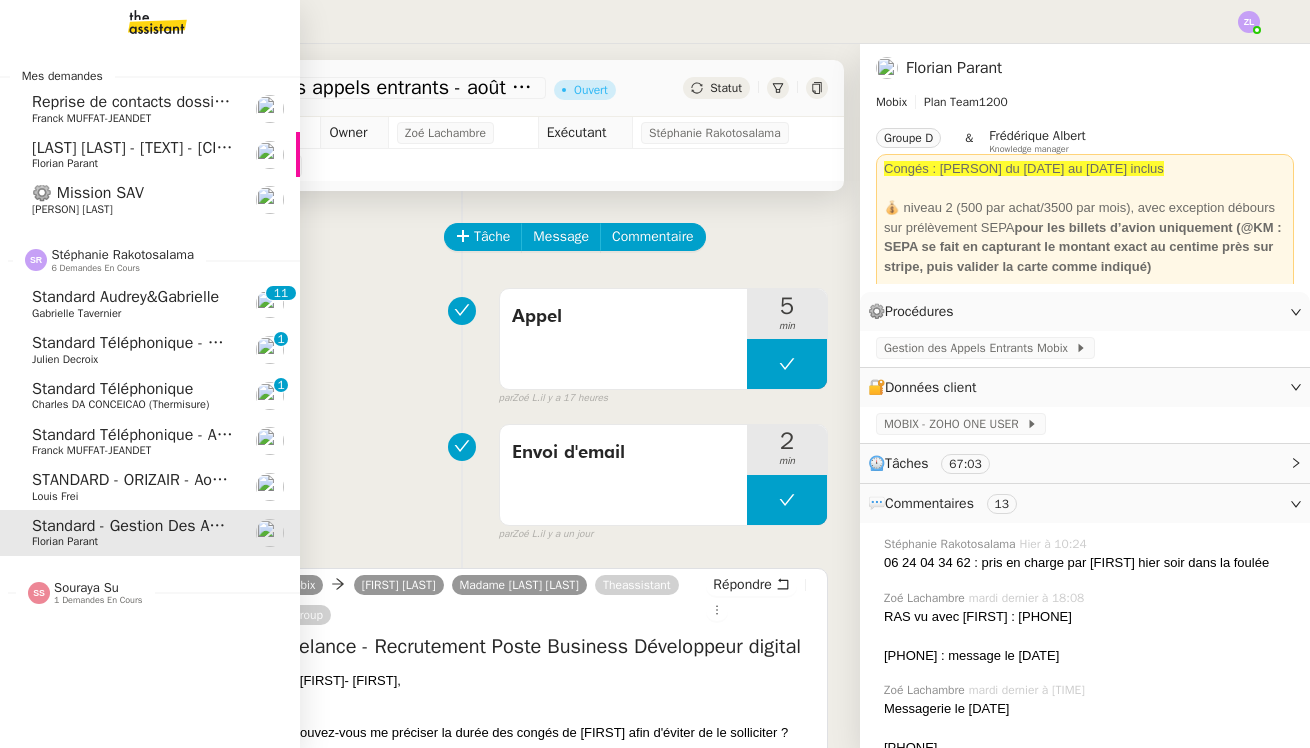 click on "Franck MUFFAT-JEANDET" 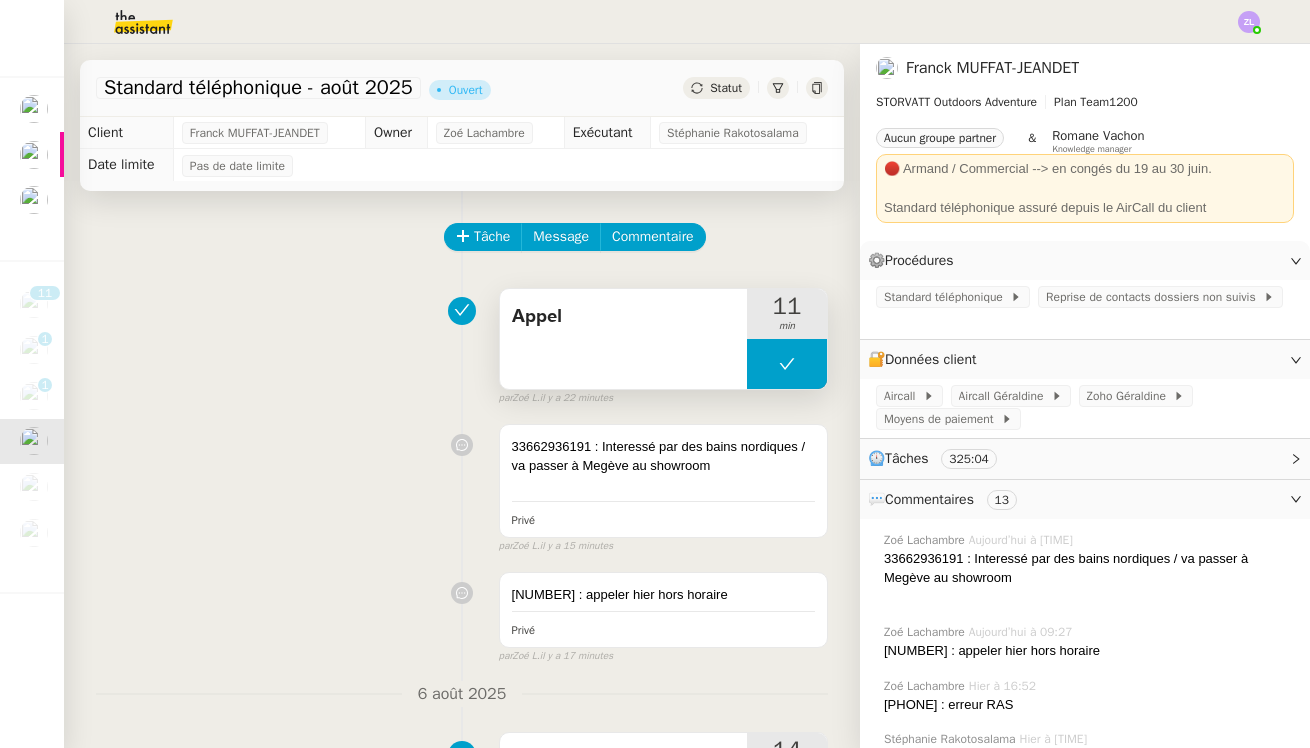 click at bounding box center [787, 364] 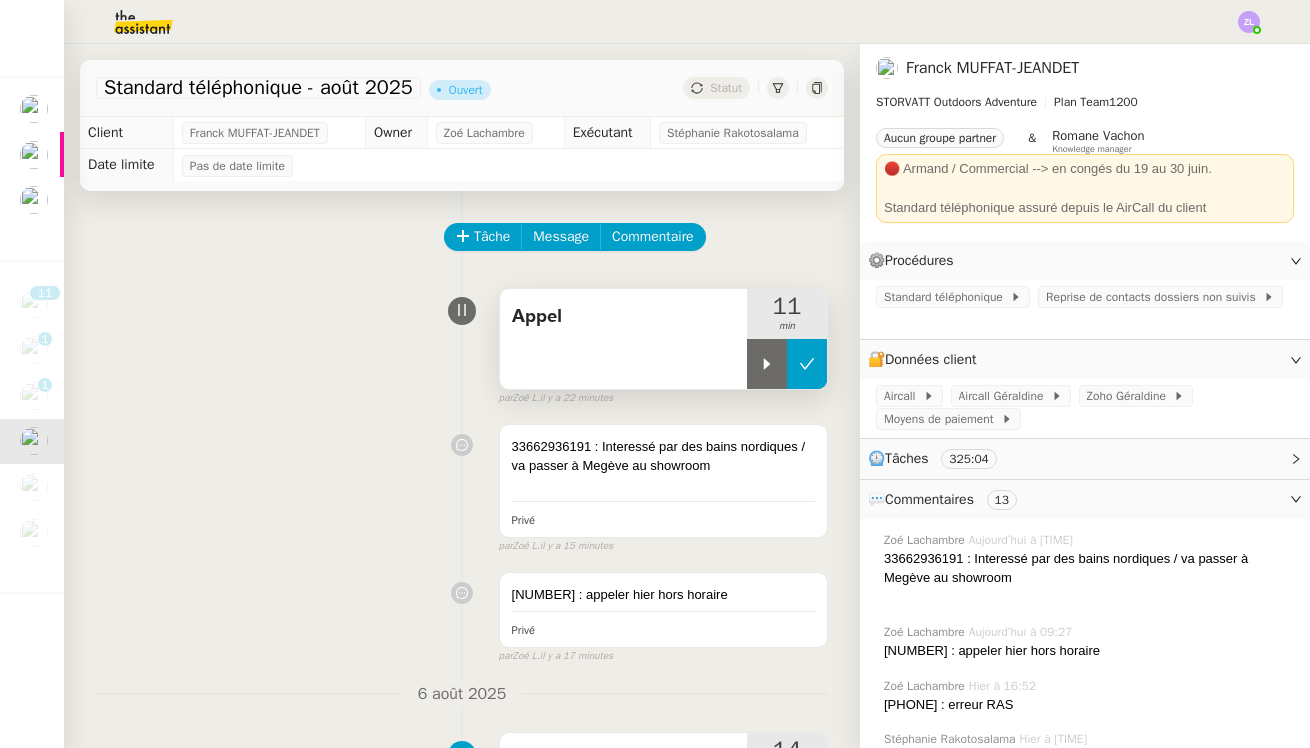 click at bounding box center [767, 364] 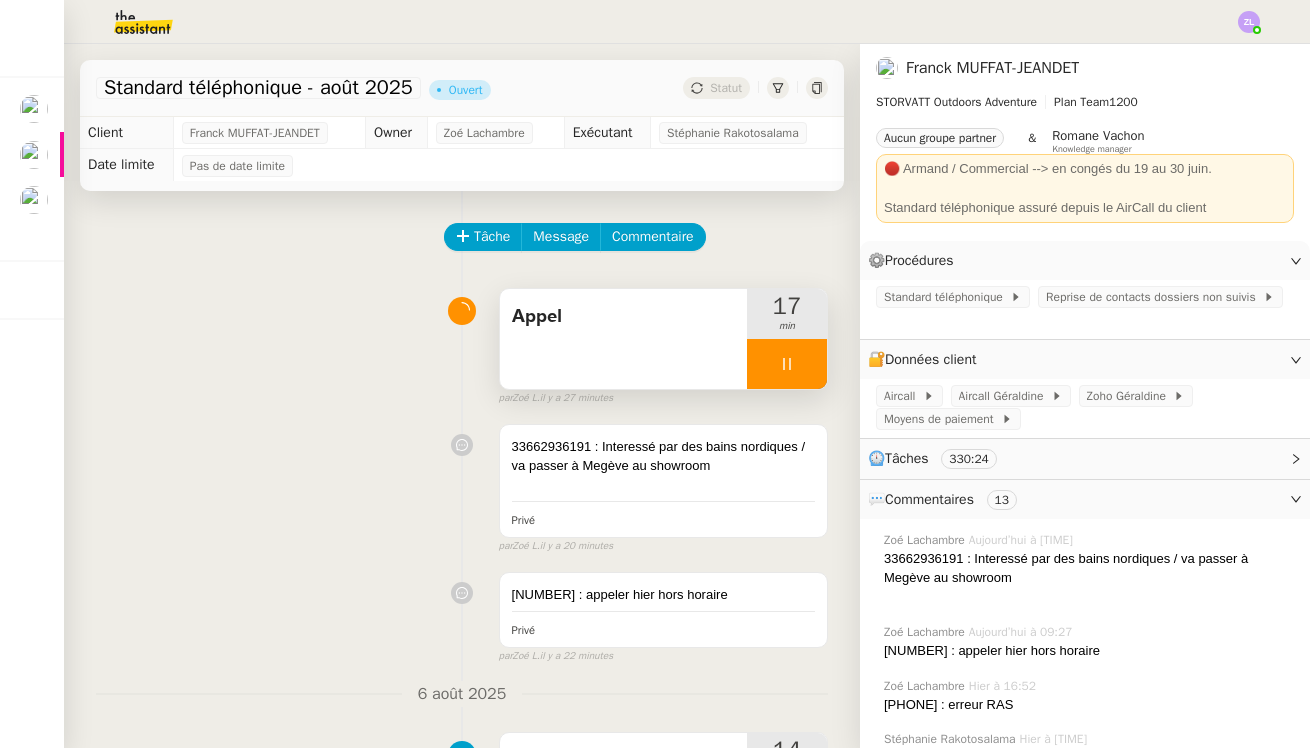 click at bounding box center (787, 364) 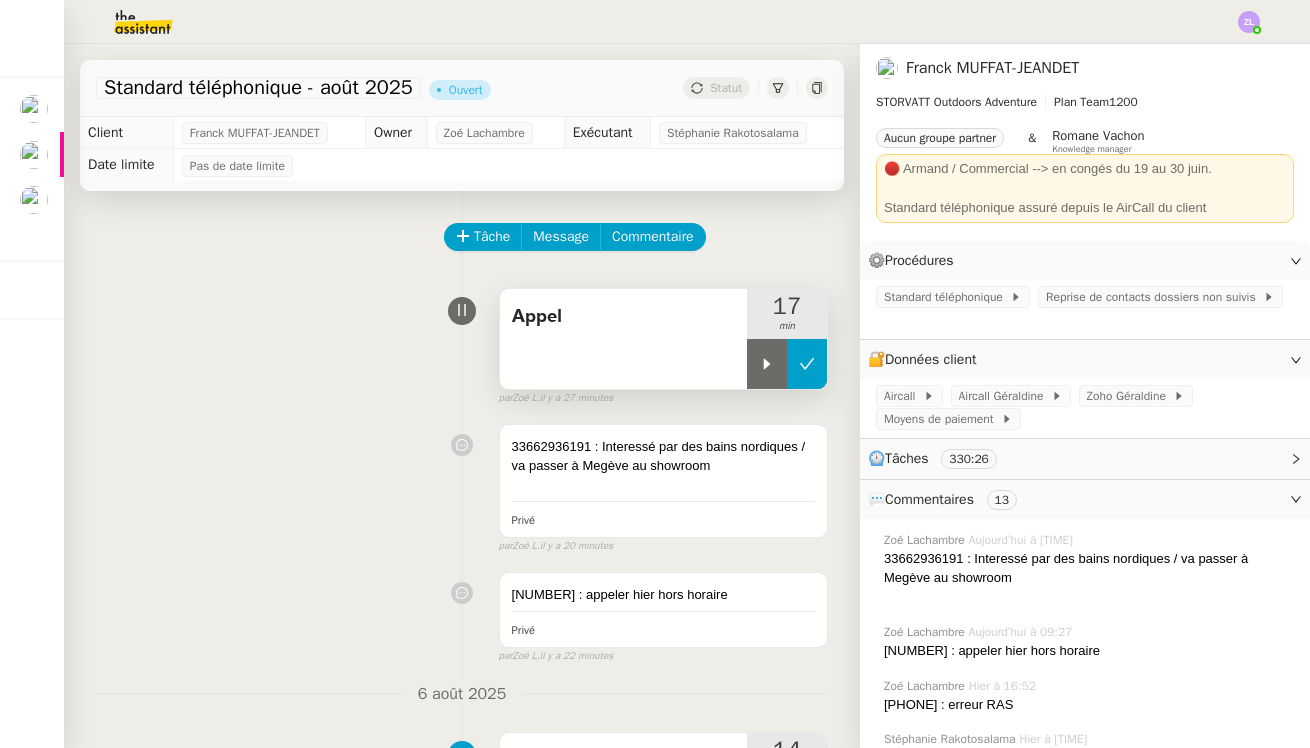 click at bounding box center [807, 364] 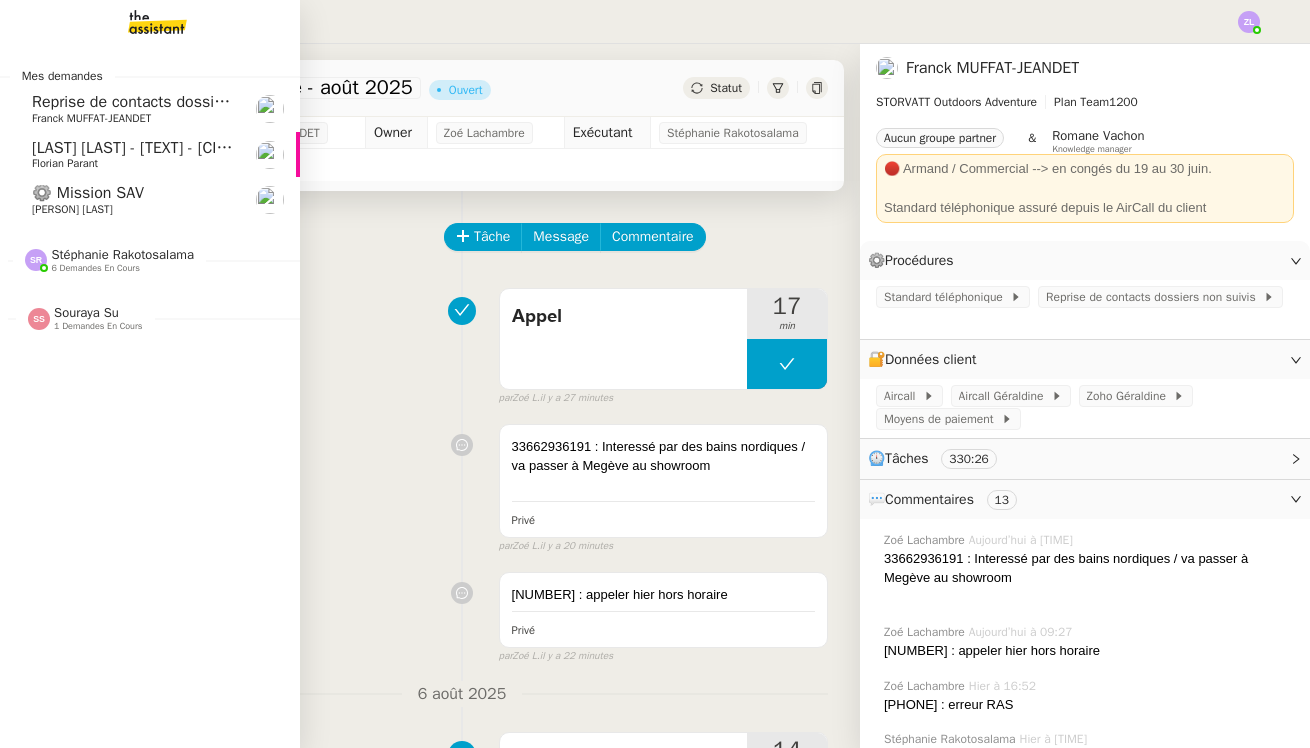 click on "Florian Parant" 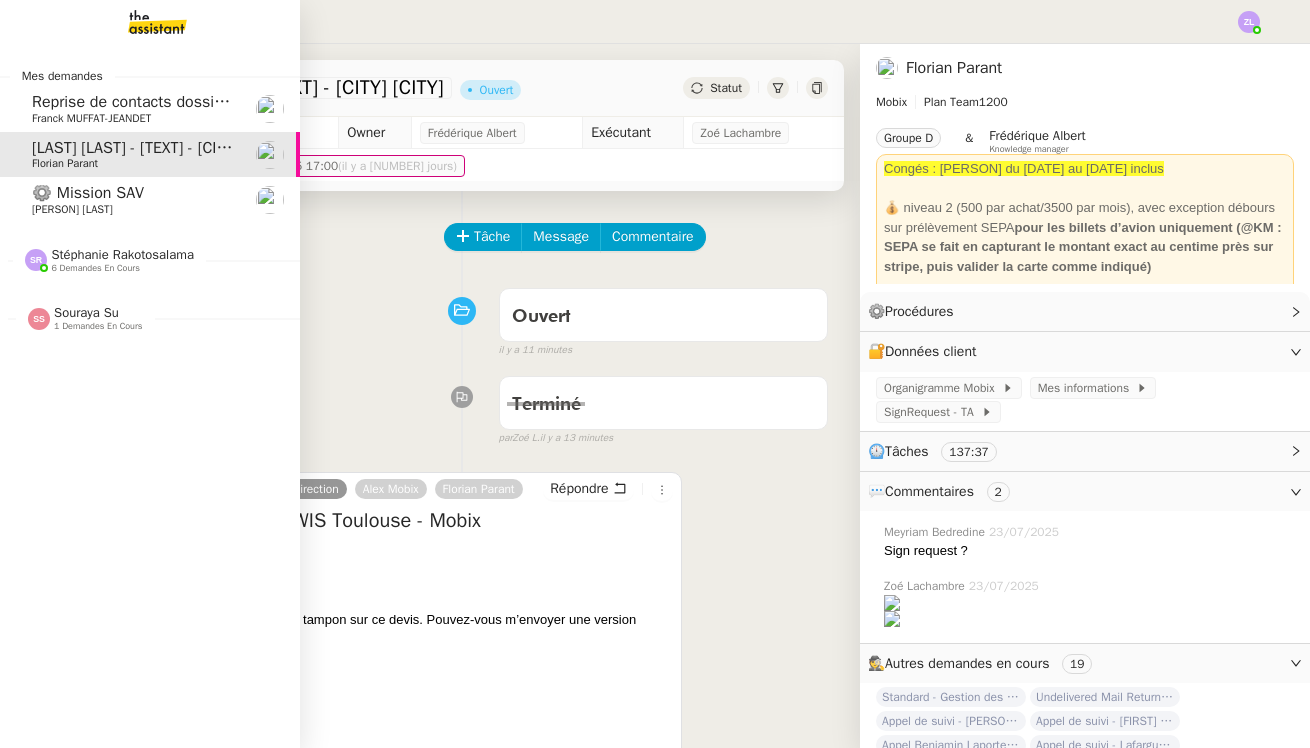 click on "⚙️ Mission SAV" 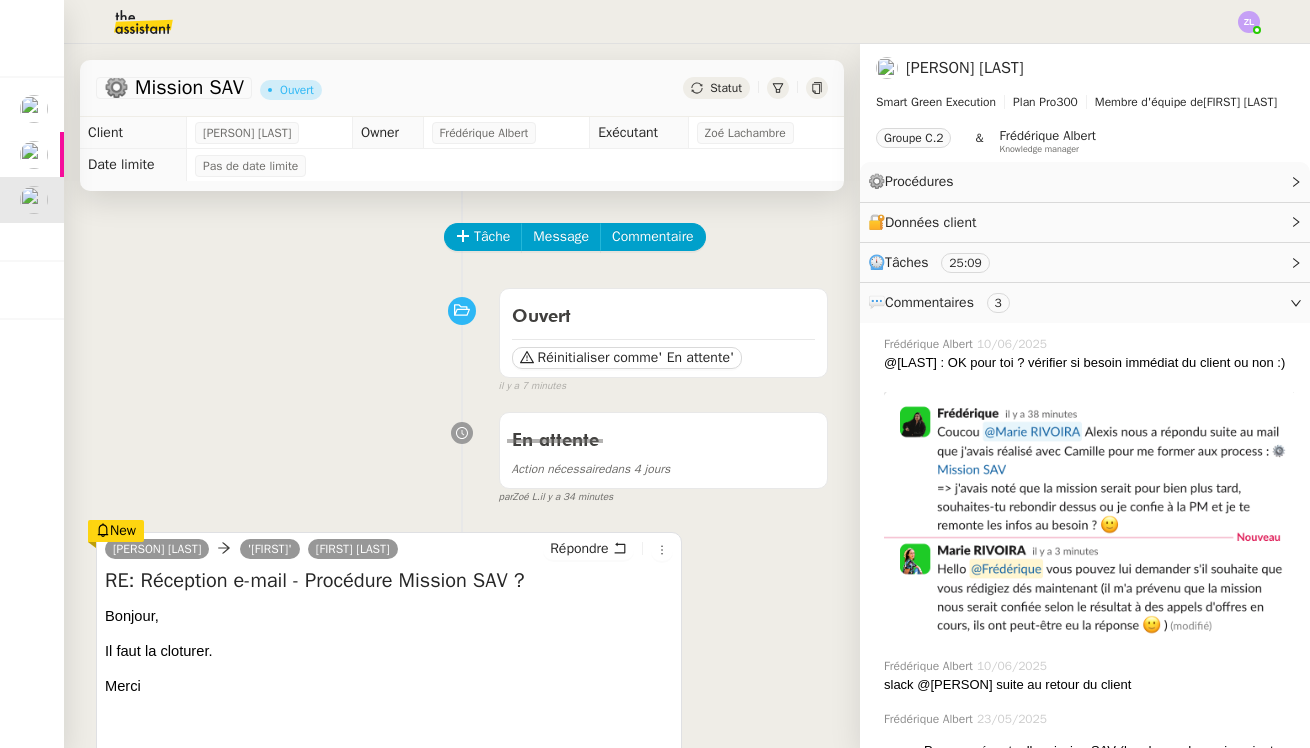 scroll, scrollTop: 0, scrollLeft: 0, axis: both 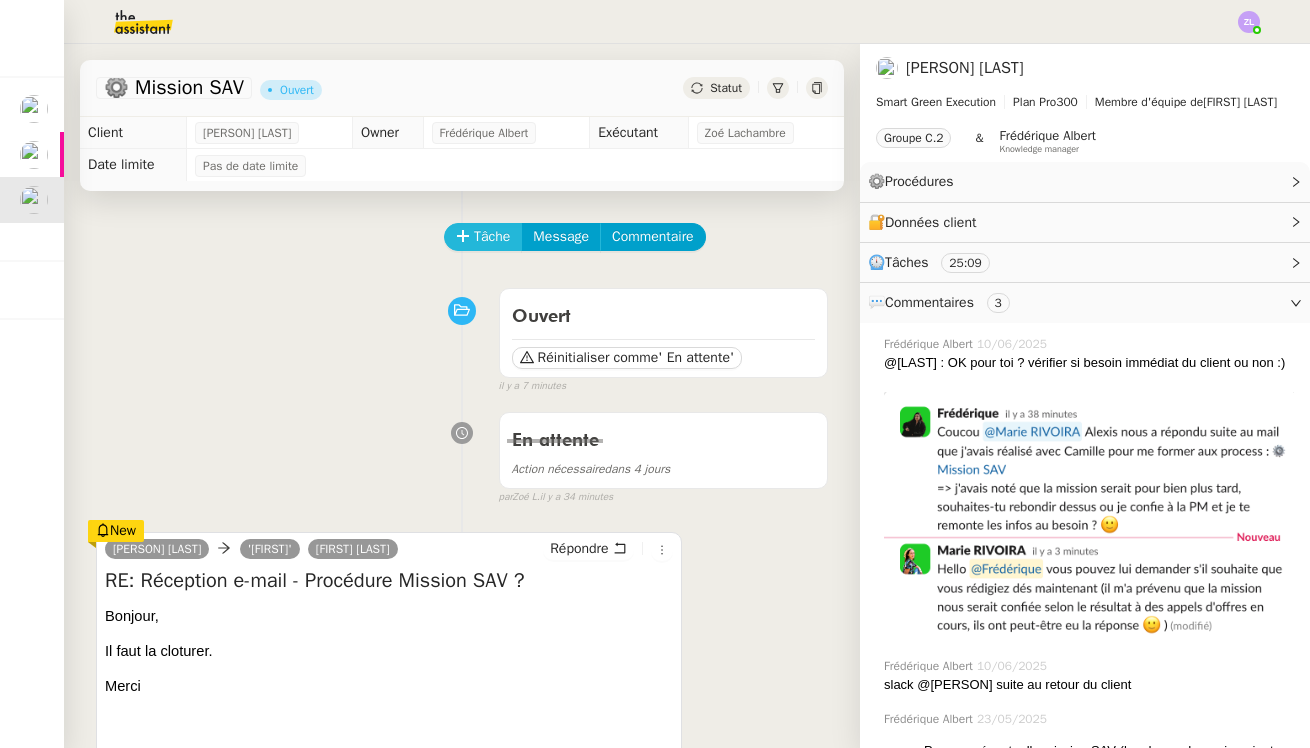 click on "Tâche" 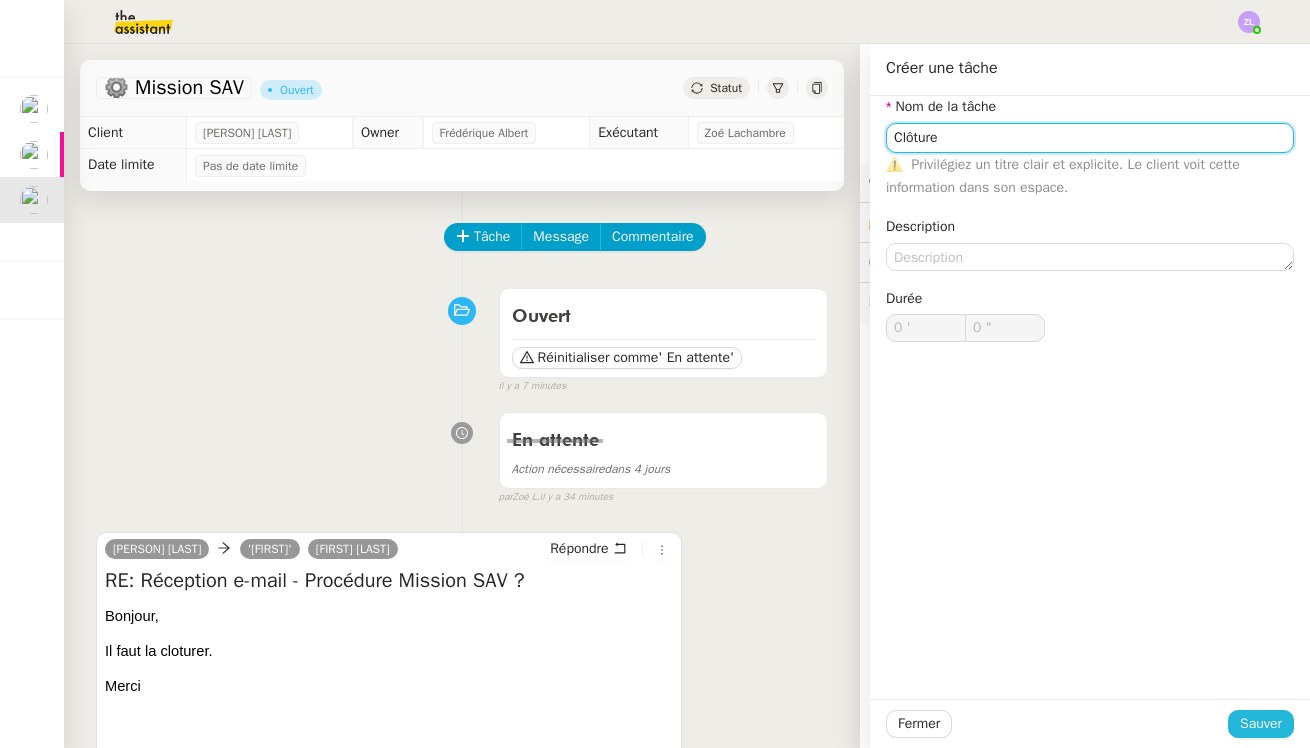 type on "Clôture" 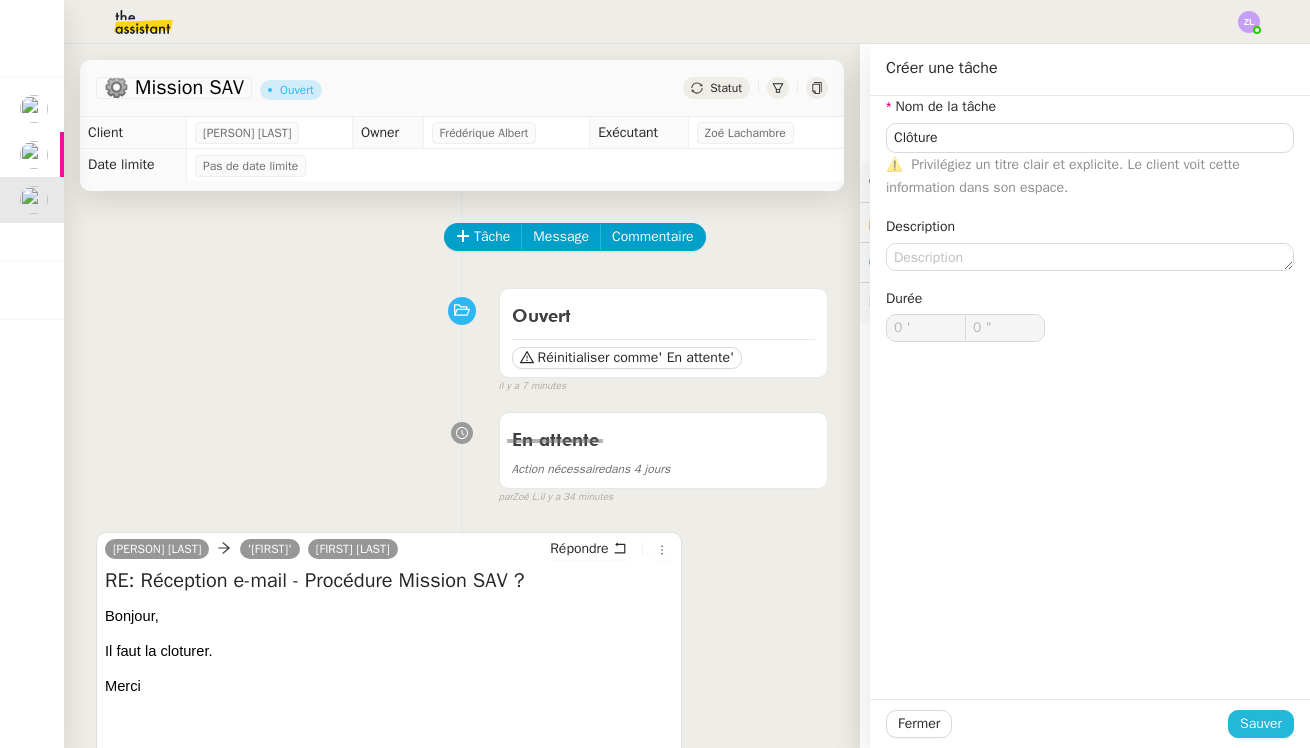 click on "Sauver" 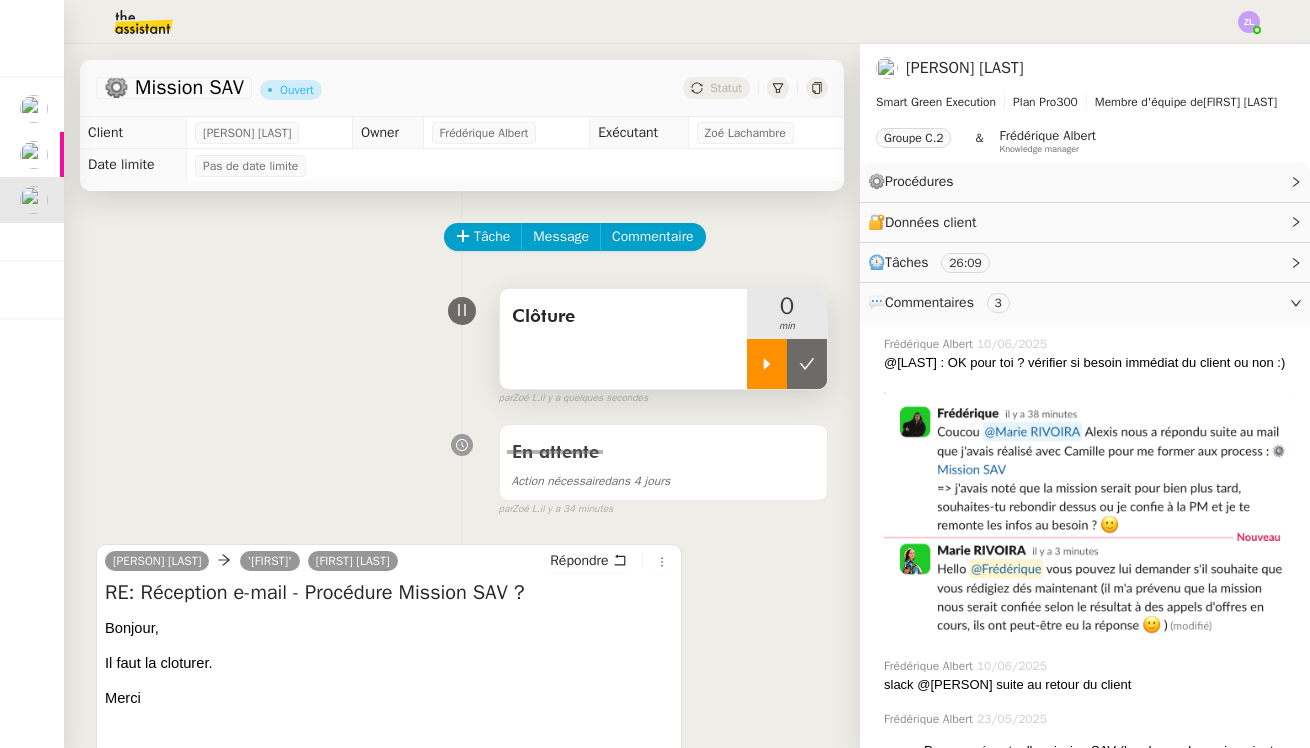 click at bounding box center [767, 364] 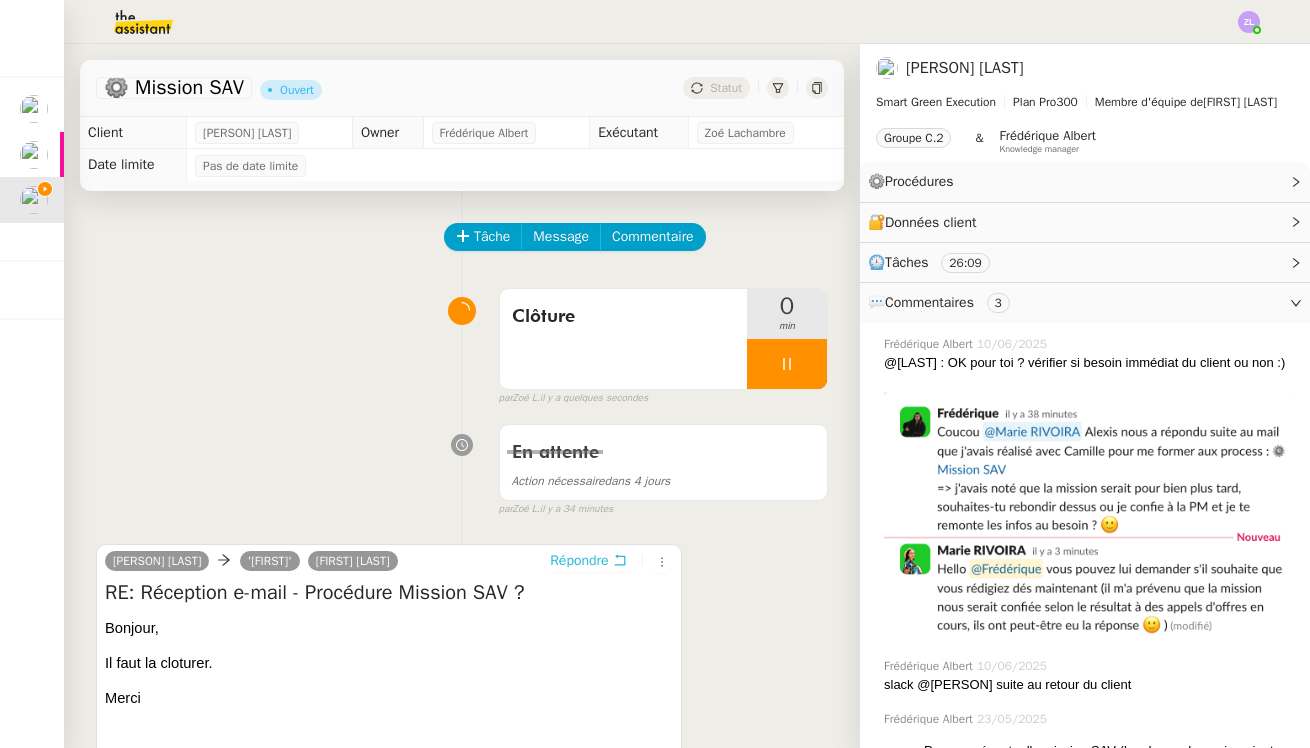 click on "Répondre" at bounding box center [579, 561] 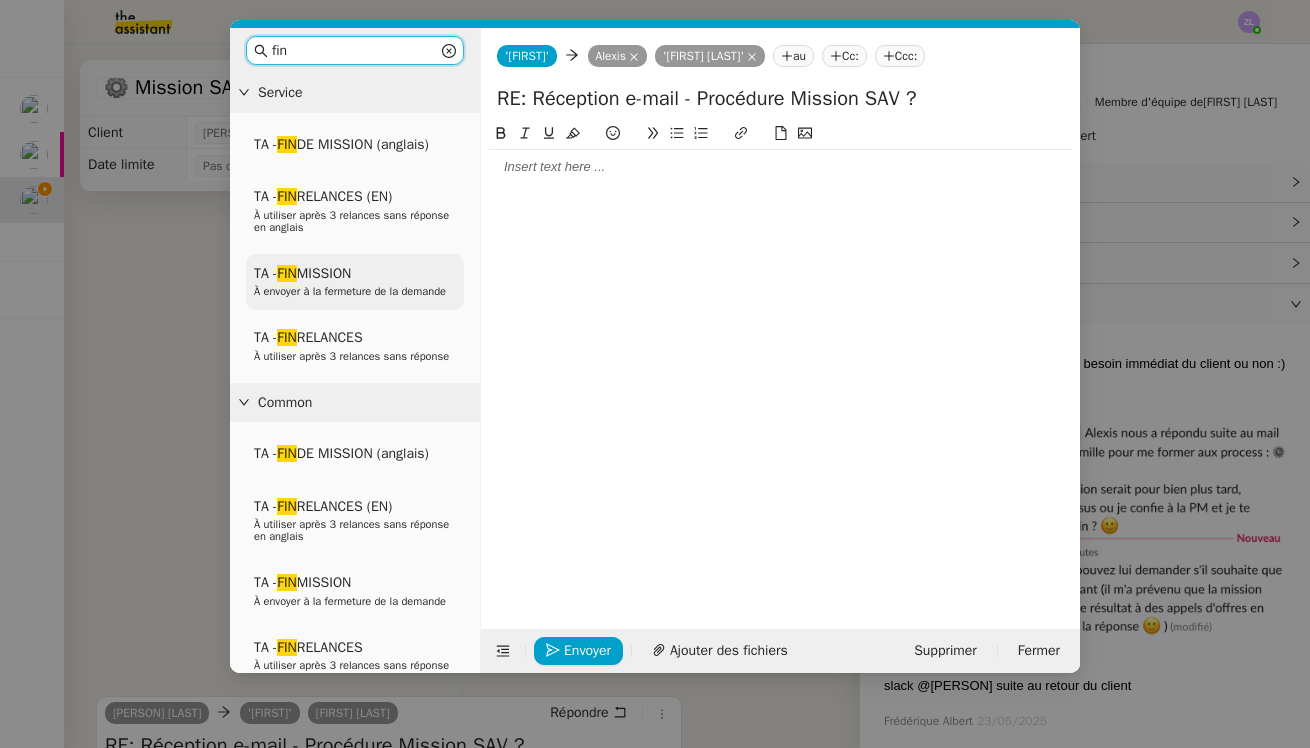 type on "fin" 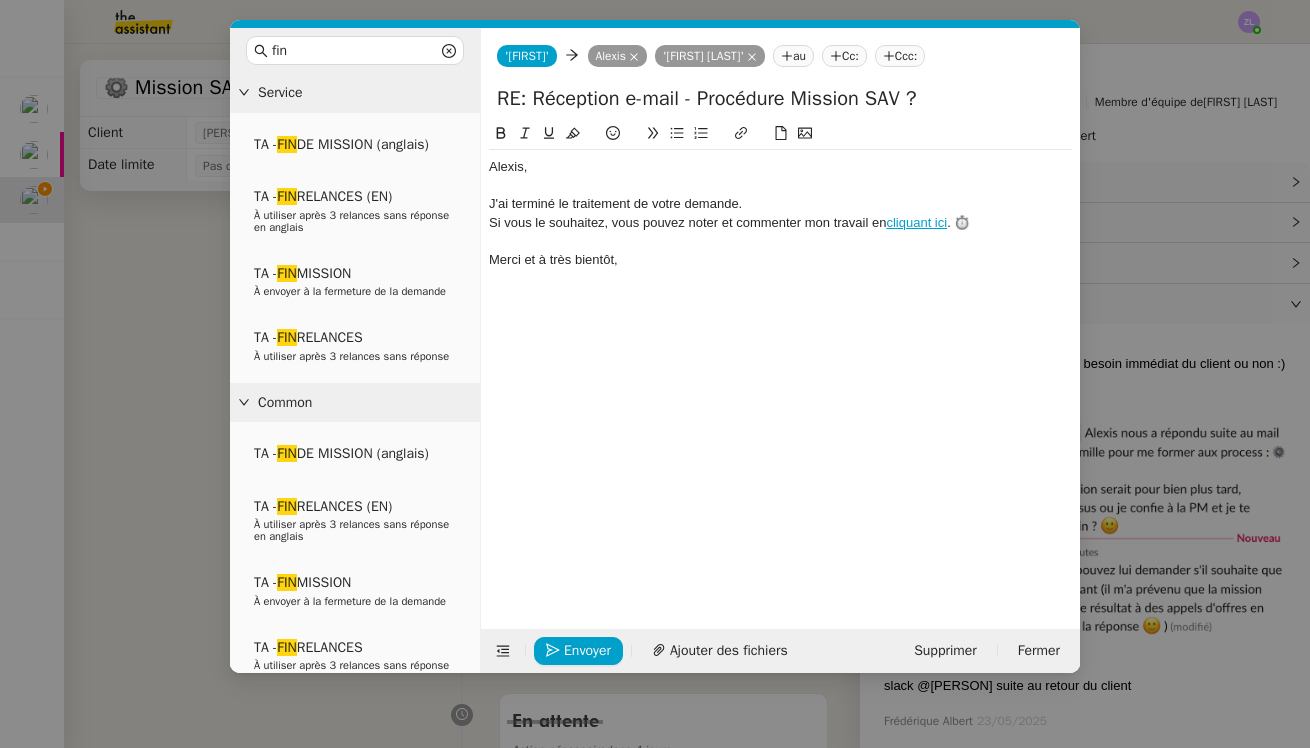 click on "﻿Alexis﻿," 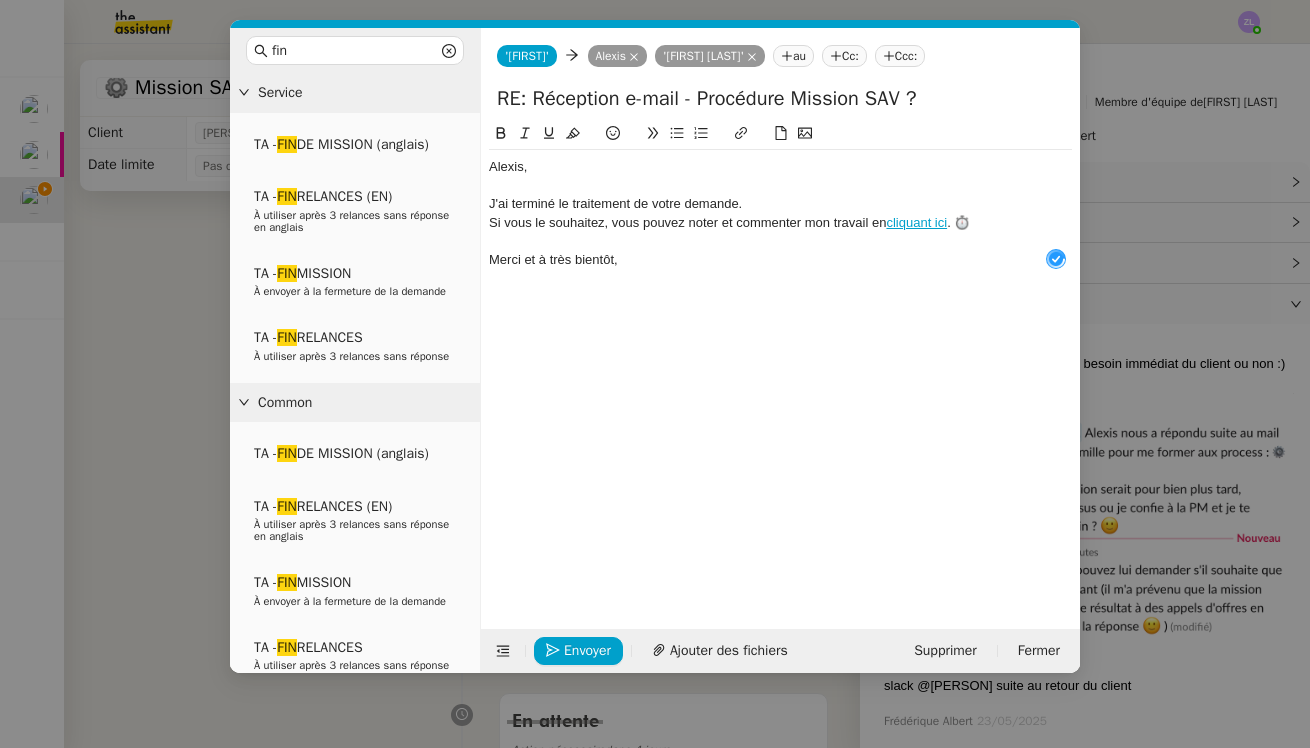 type 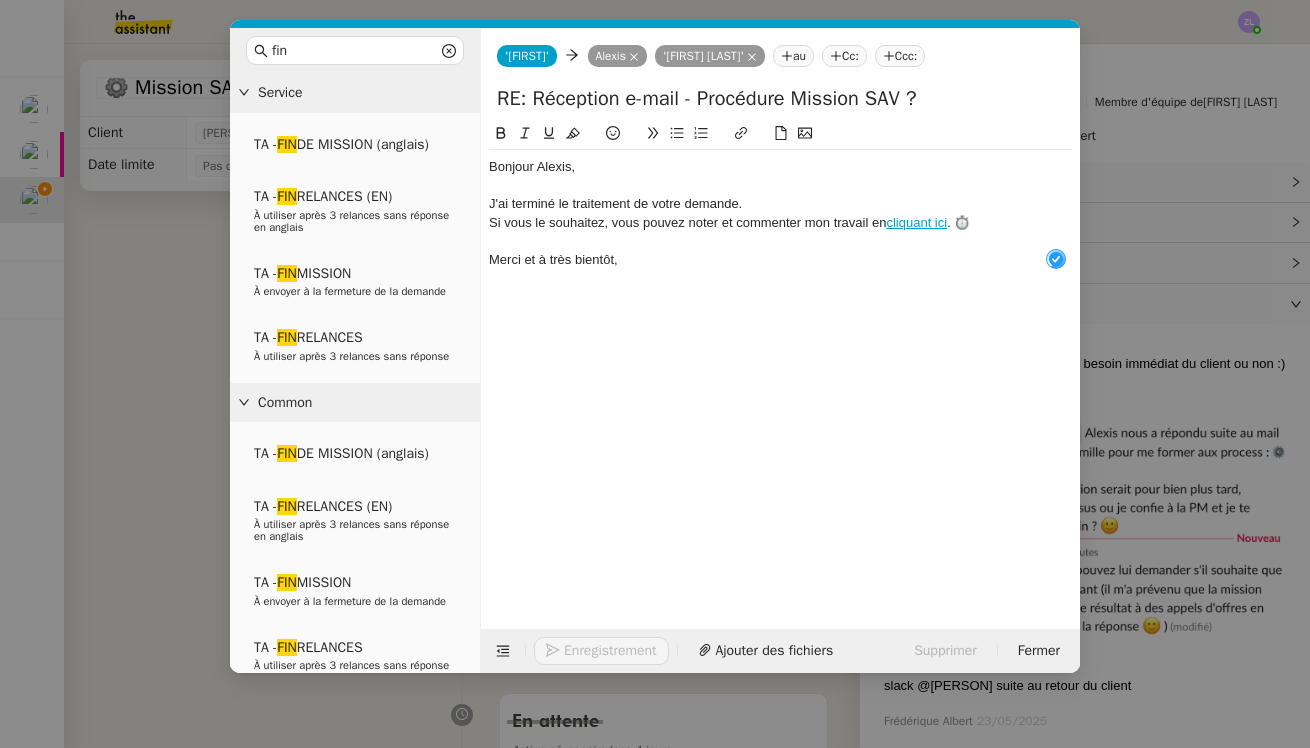 click on "﻿Bonjour Alexis﻿," 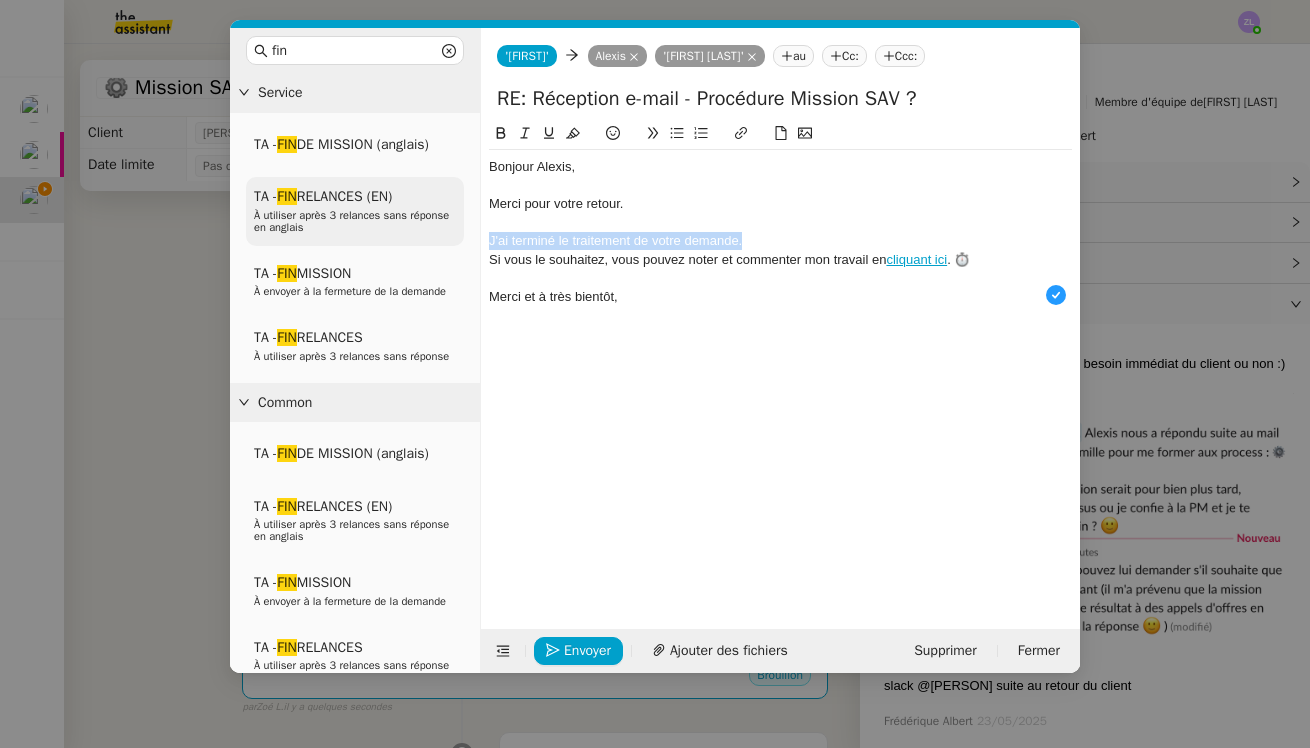 drag, startPoint x: 748, startPoint y: 236, endPoint x: 444, endPoint y: 236, distance: 304 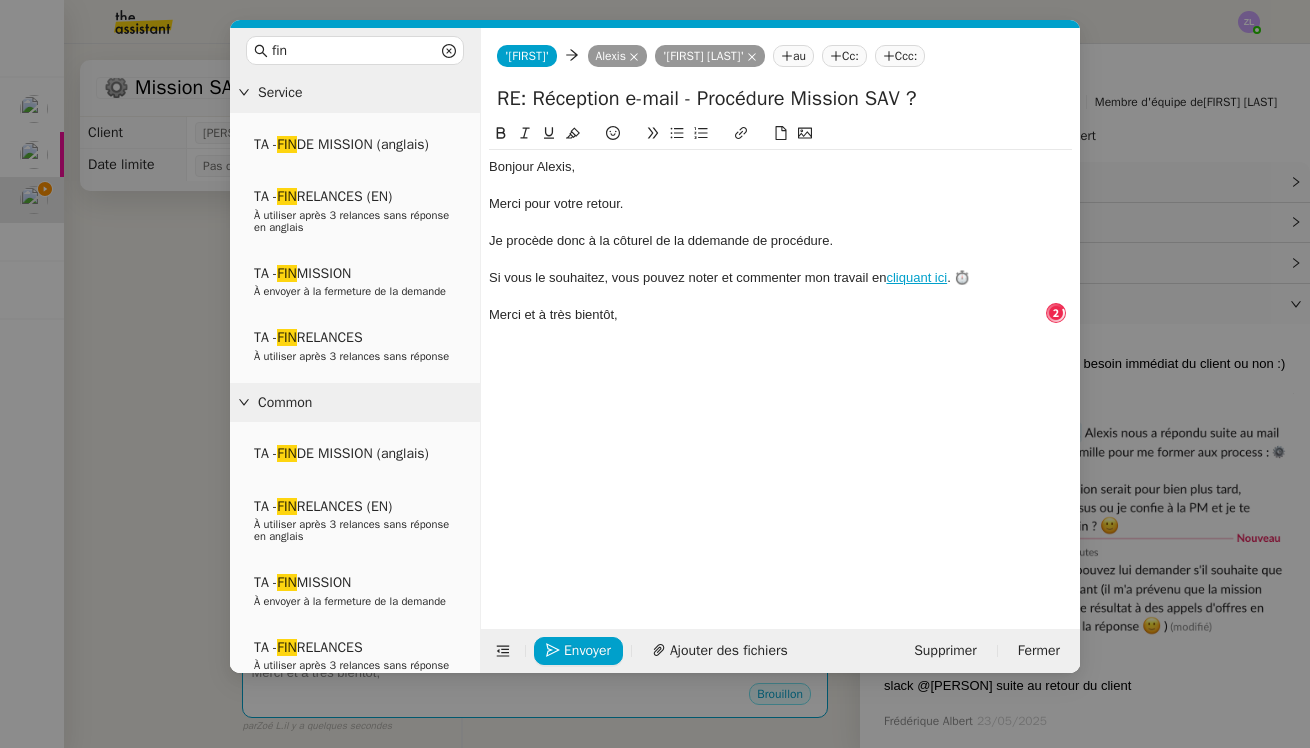 click on "Je procède donc à la côturel de la ddemande de procédure." 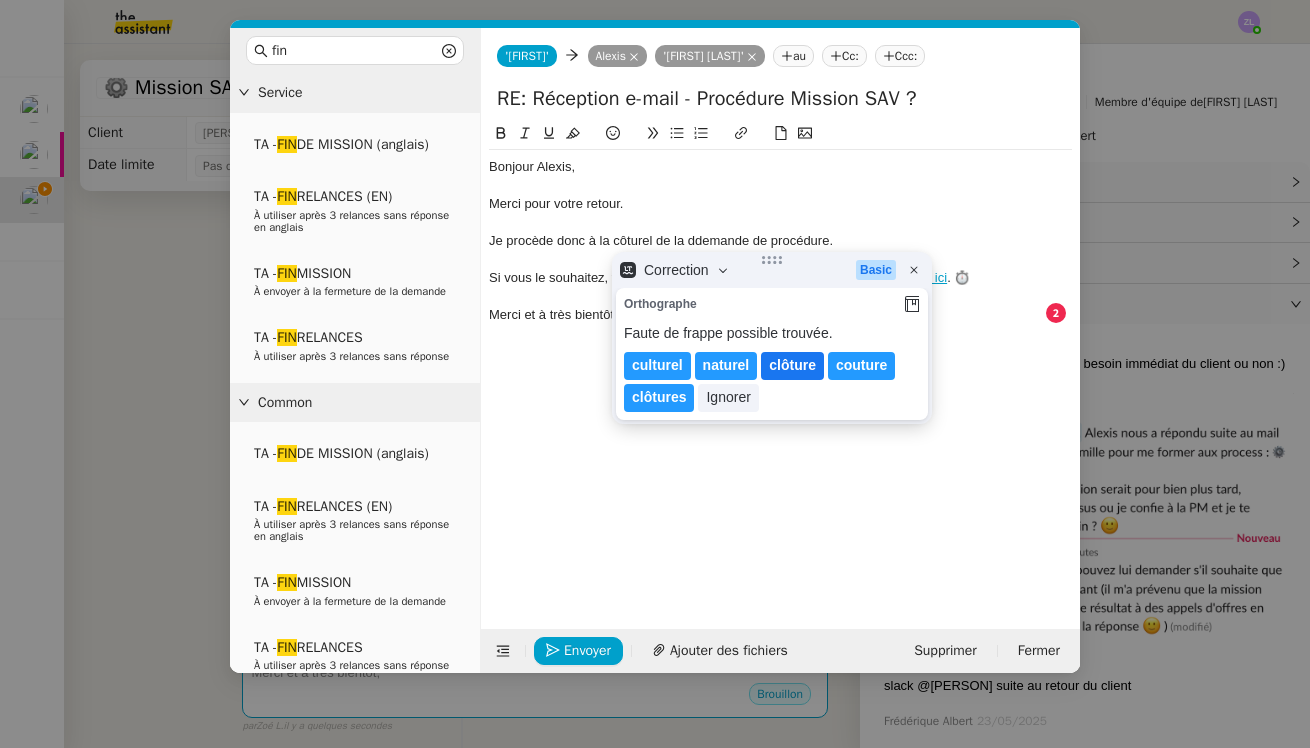 click on "clôture" 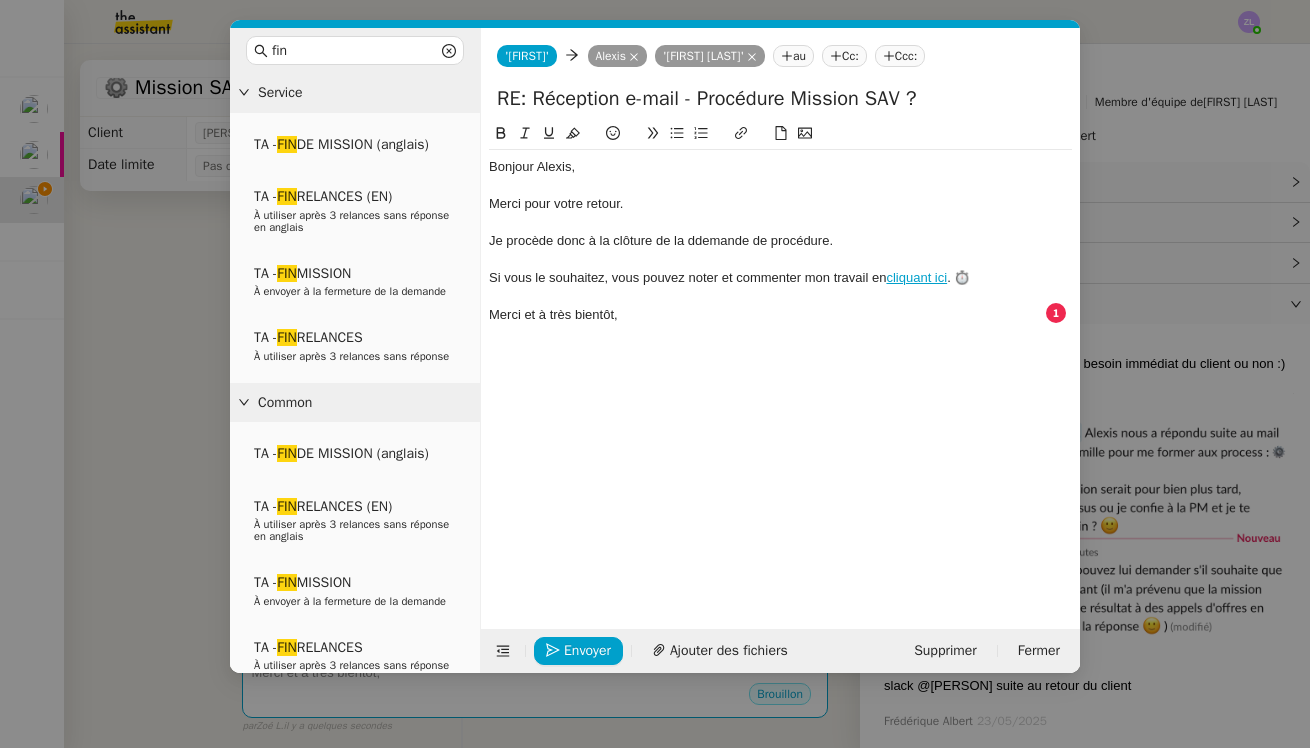 click on "Je procède donc à la clôture de la ddemande de procédure." 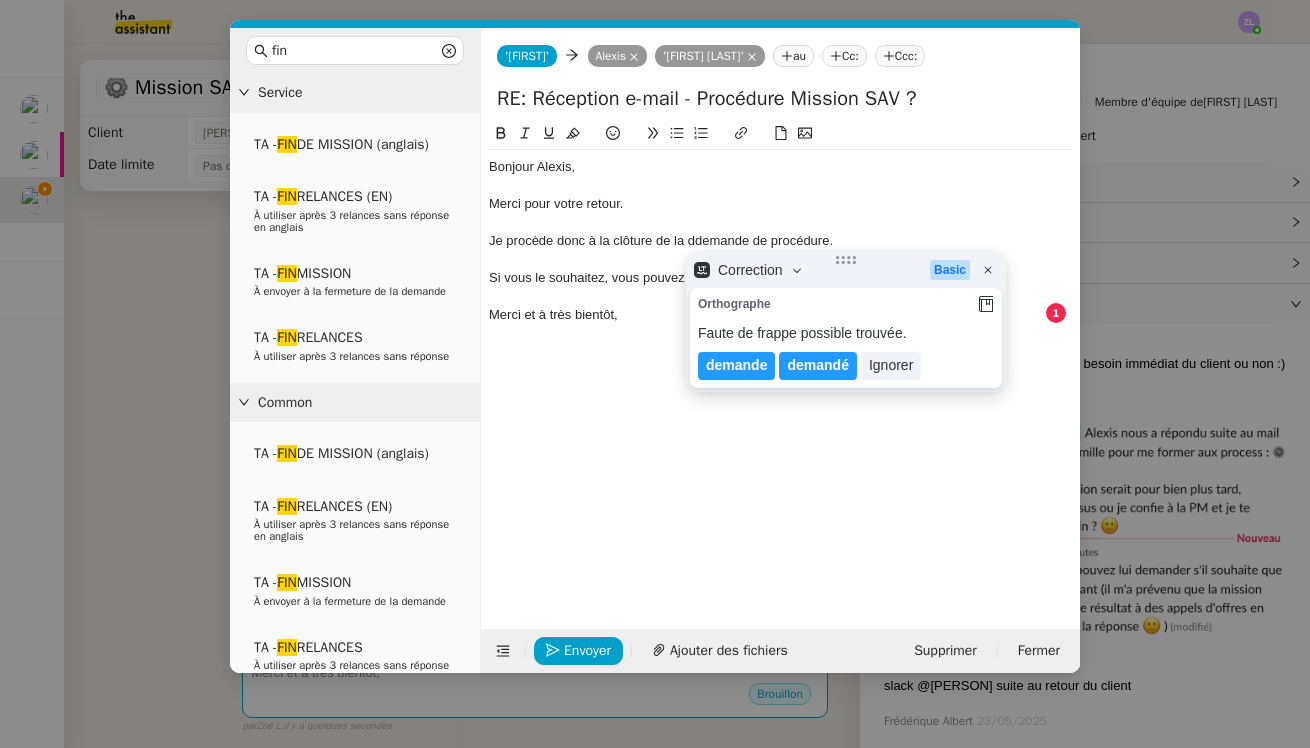 click on "Je procède donc à la clôture de la ddemande de procédure." 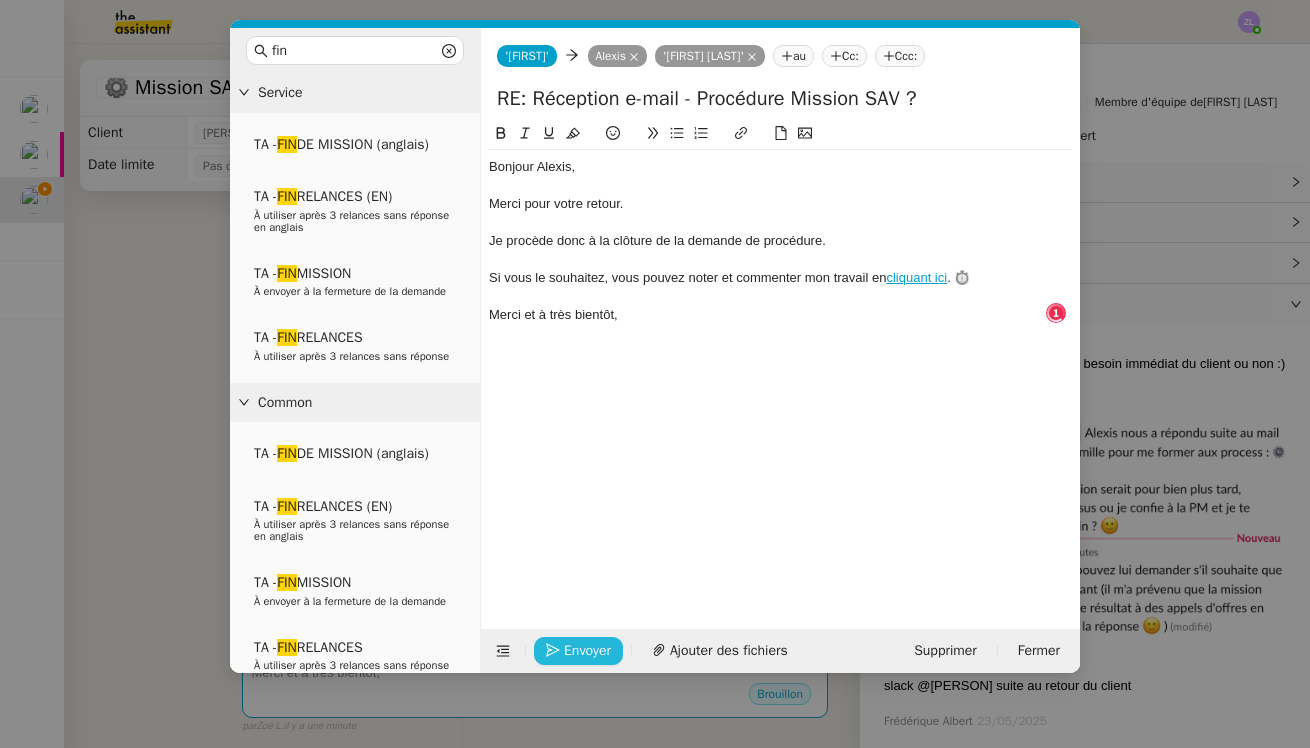 click on "Envoyer" 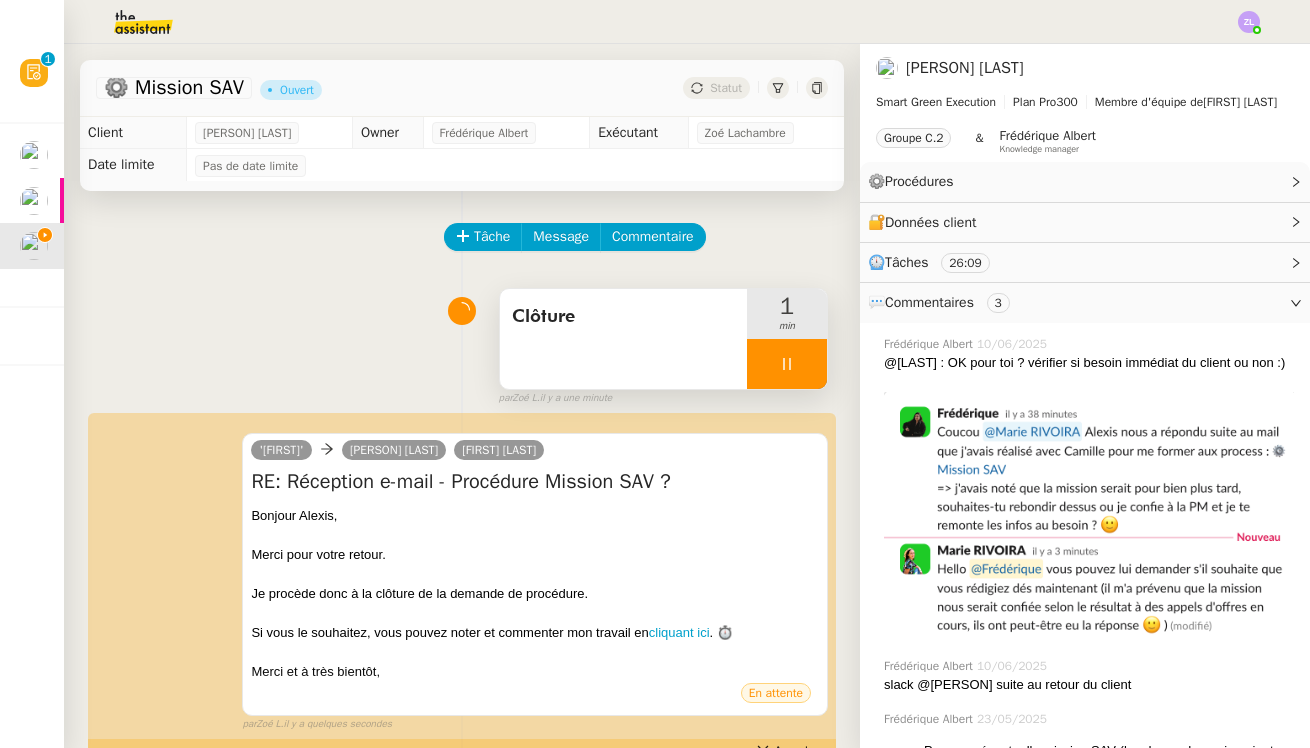 scroll, scrollTop: 0, scrollLeft: 0, axis: both 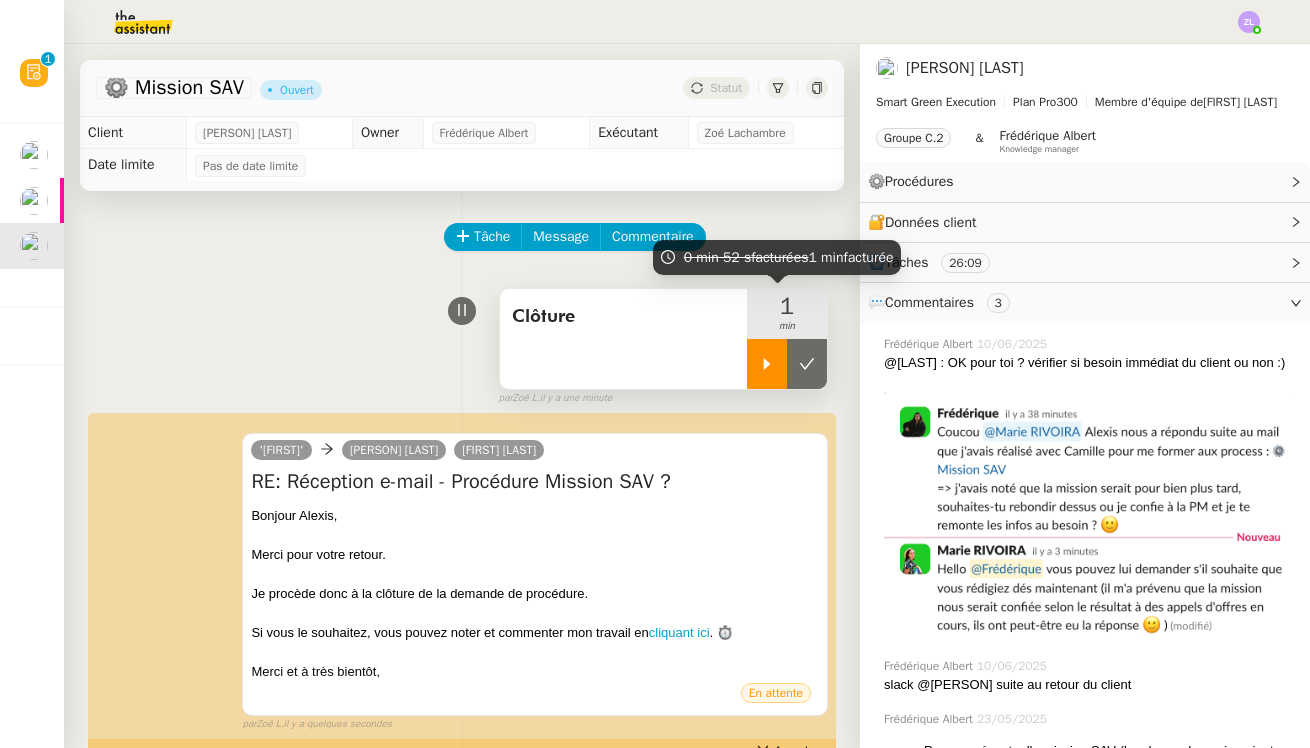 click at bounding box center [767, 364] 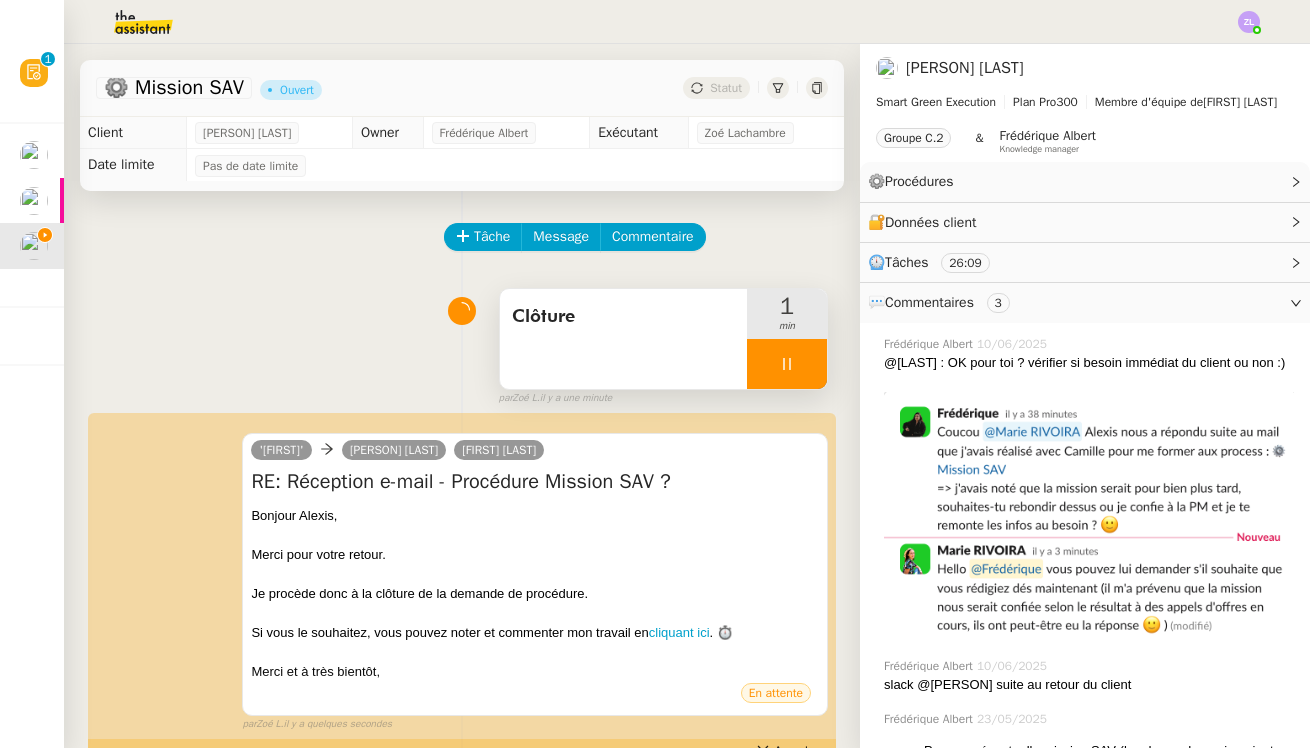 scroll, scrollTop: 0, scrollLeft: 0, axis: both 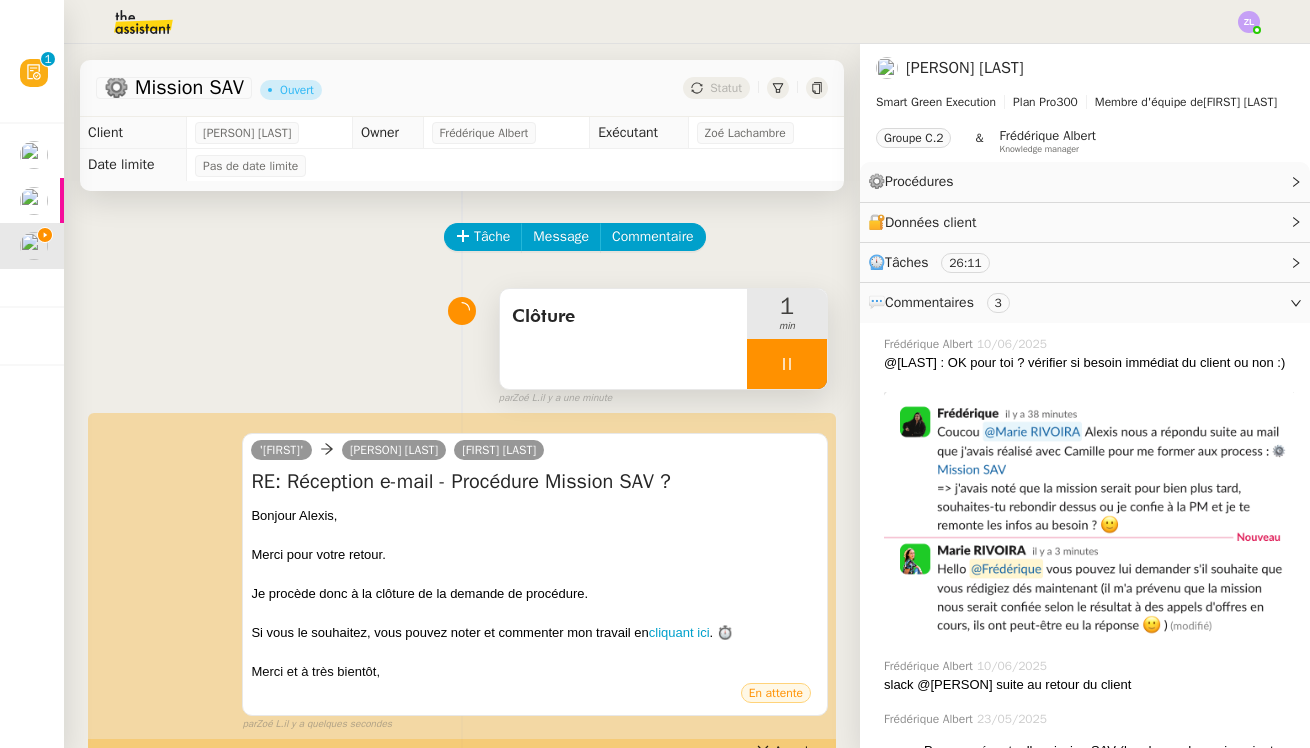 click at bounding box center (787, 364) 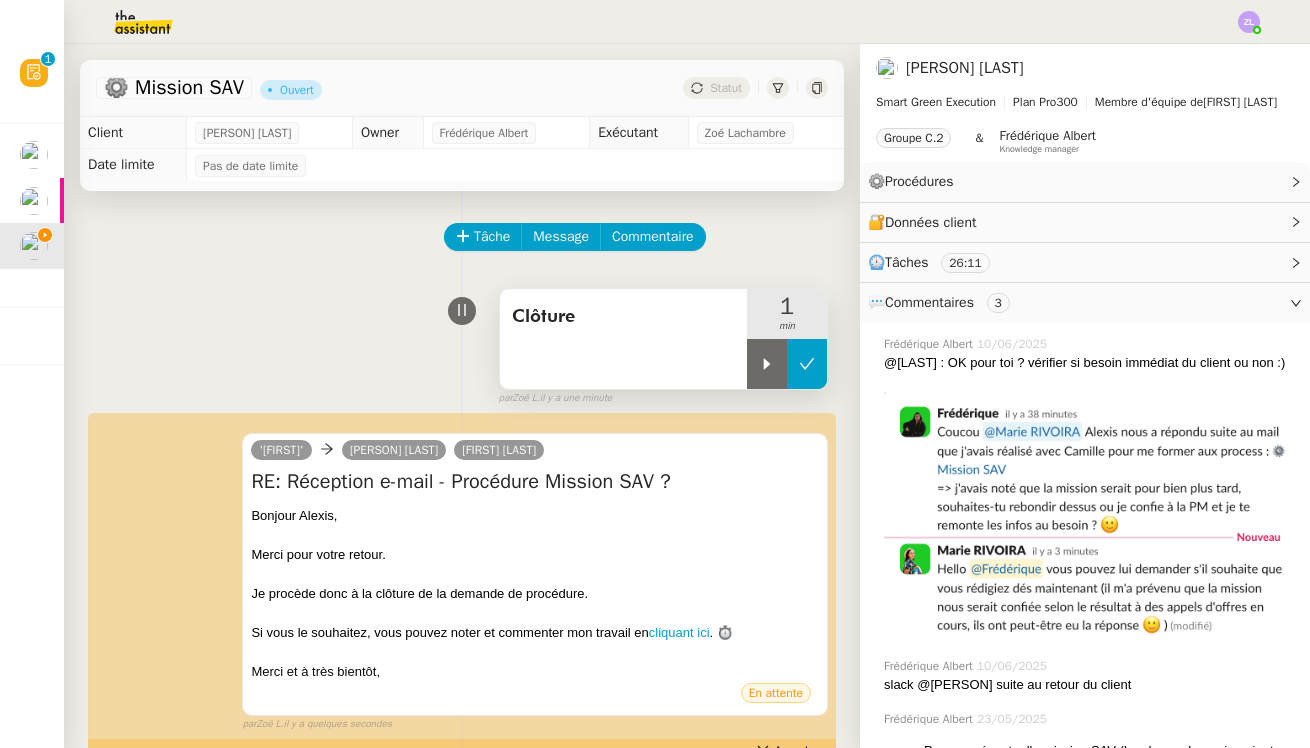 click 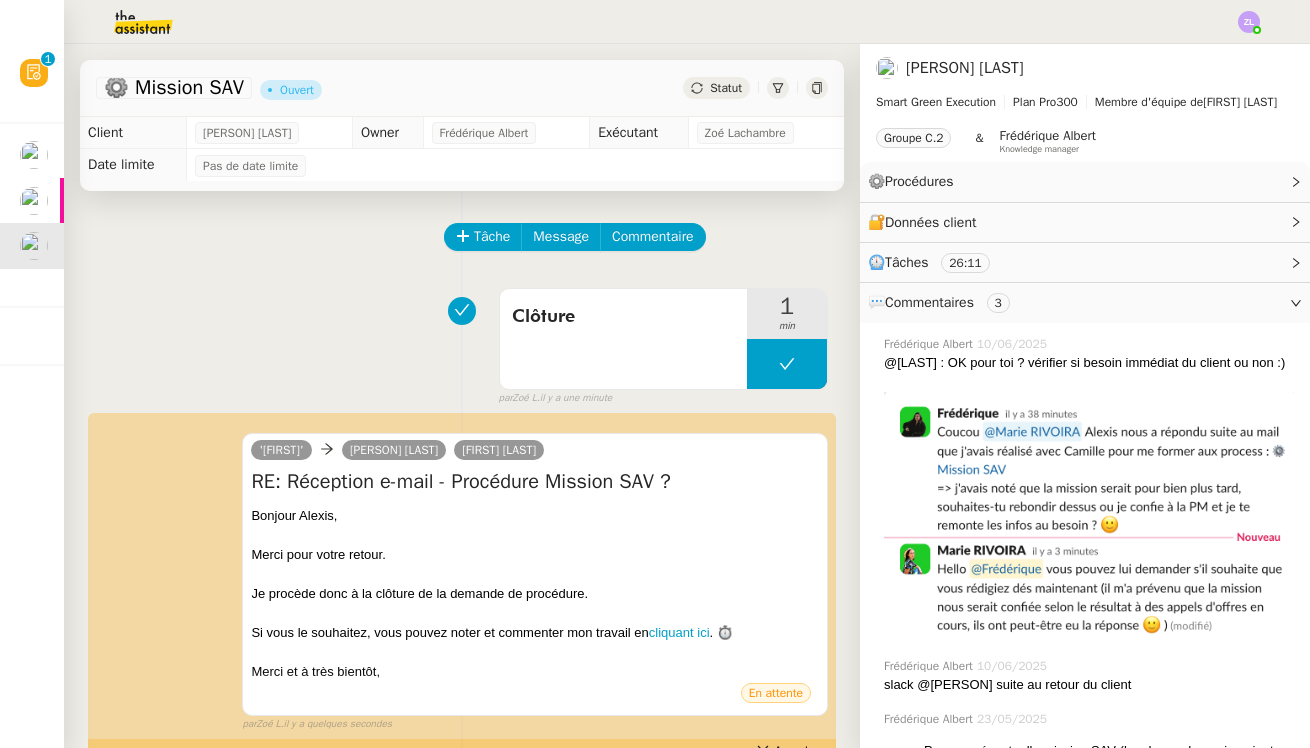 click on "Statut" 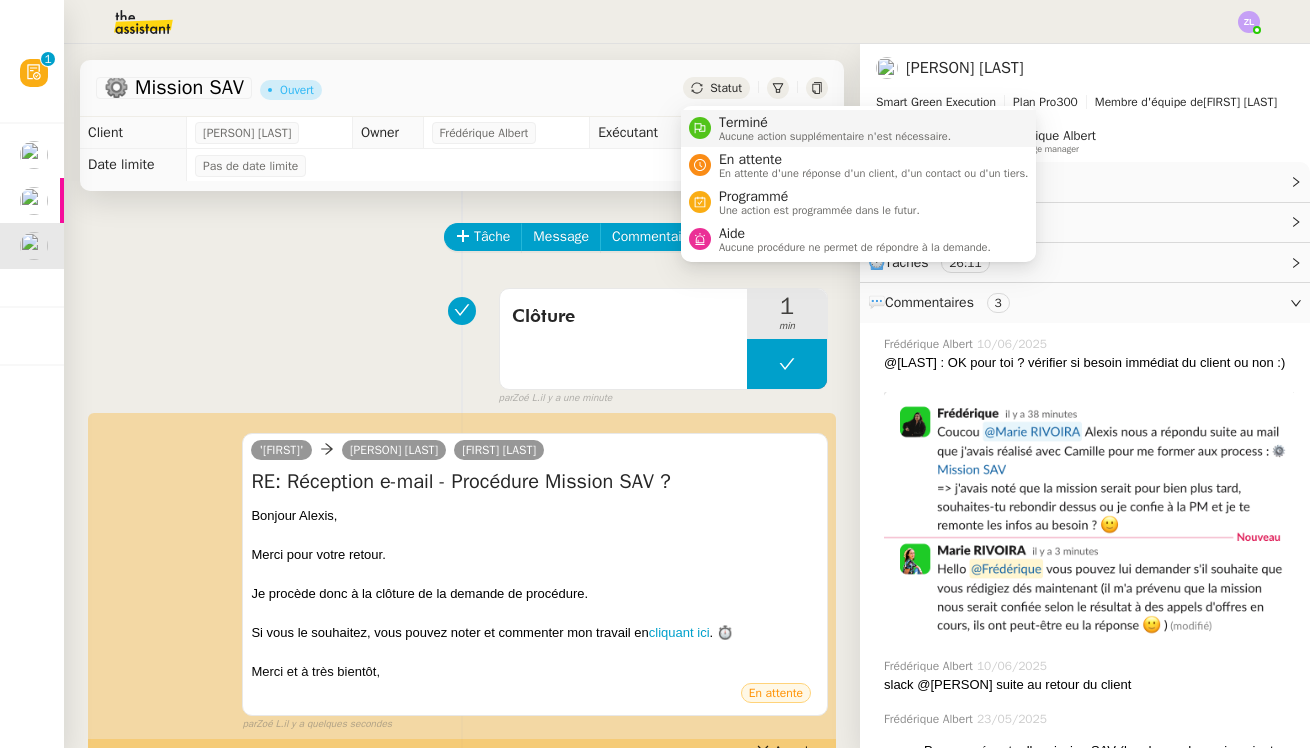 click on "Aucune action supplémentaire n'est nécessaire." at bounding box center [835, 136] 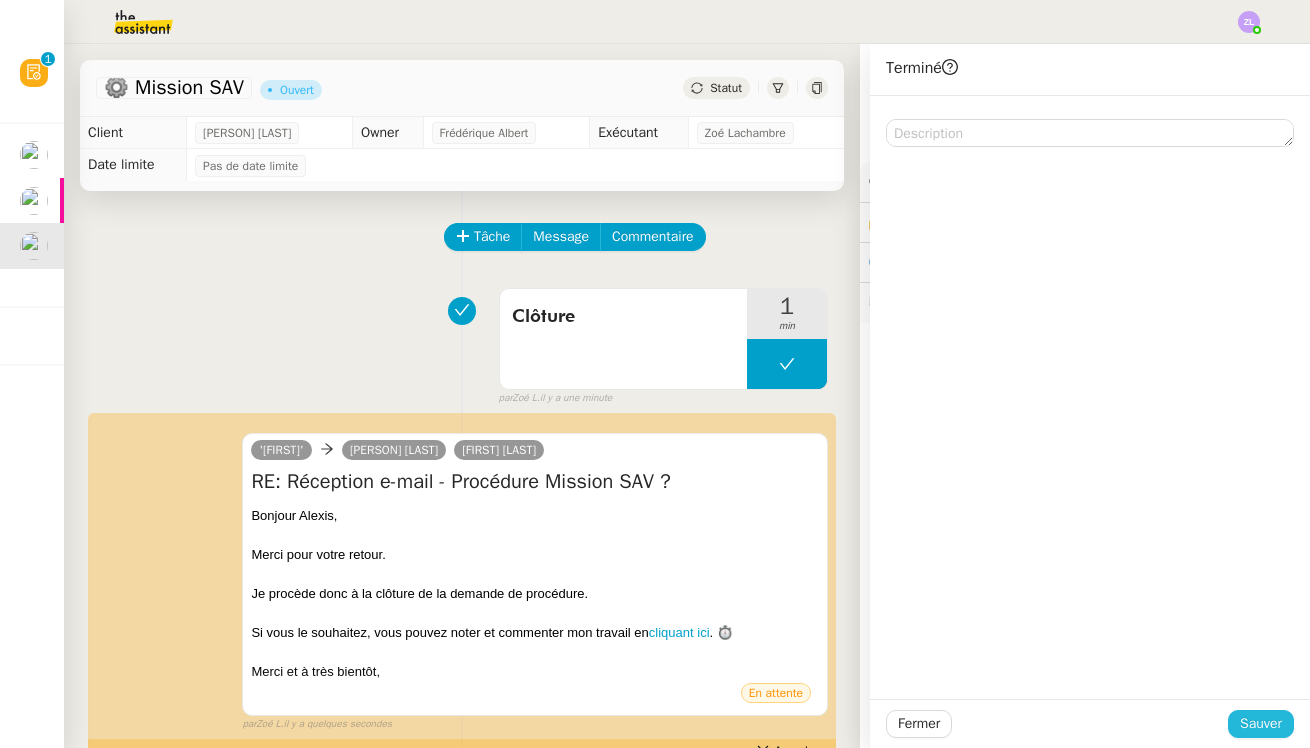 click on "Sauver" 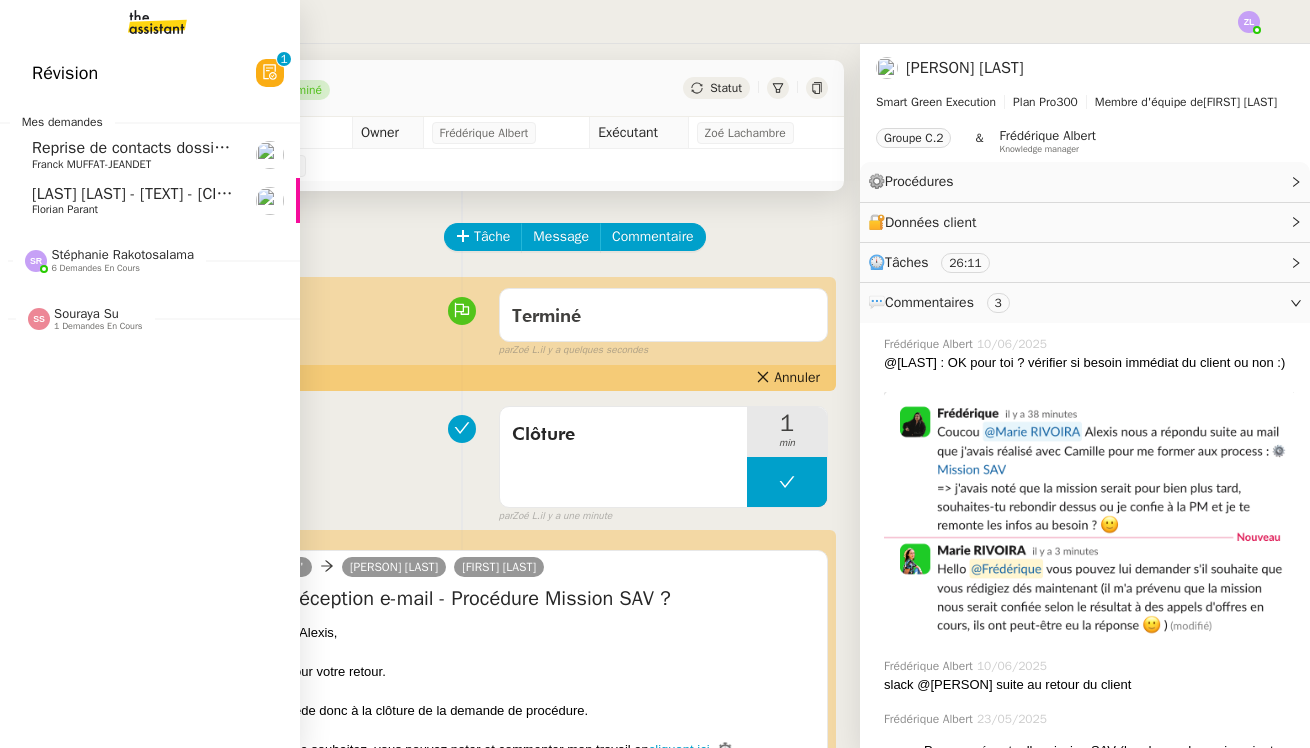 click on "[LAST] [LAST] - Montage contrat - [CITY] [DEPARTMENT]" 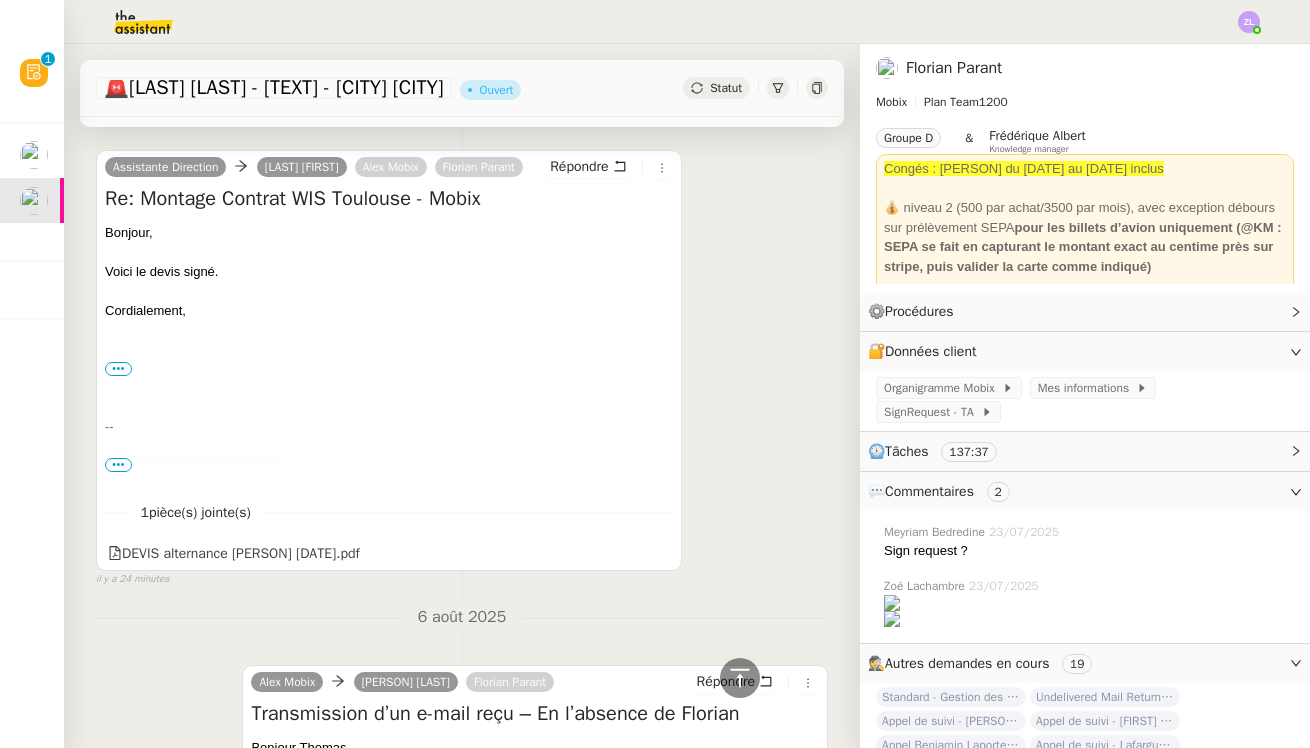 scroll, scrollTop: 1418, scrollLeft: 0, axis: vertical 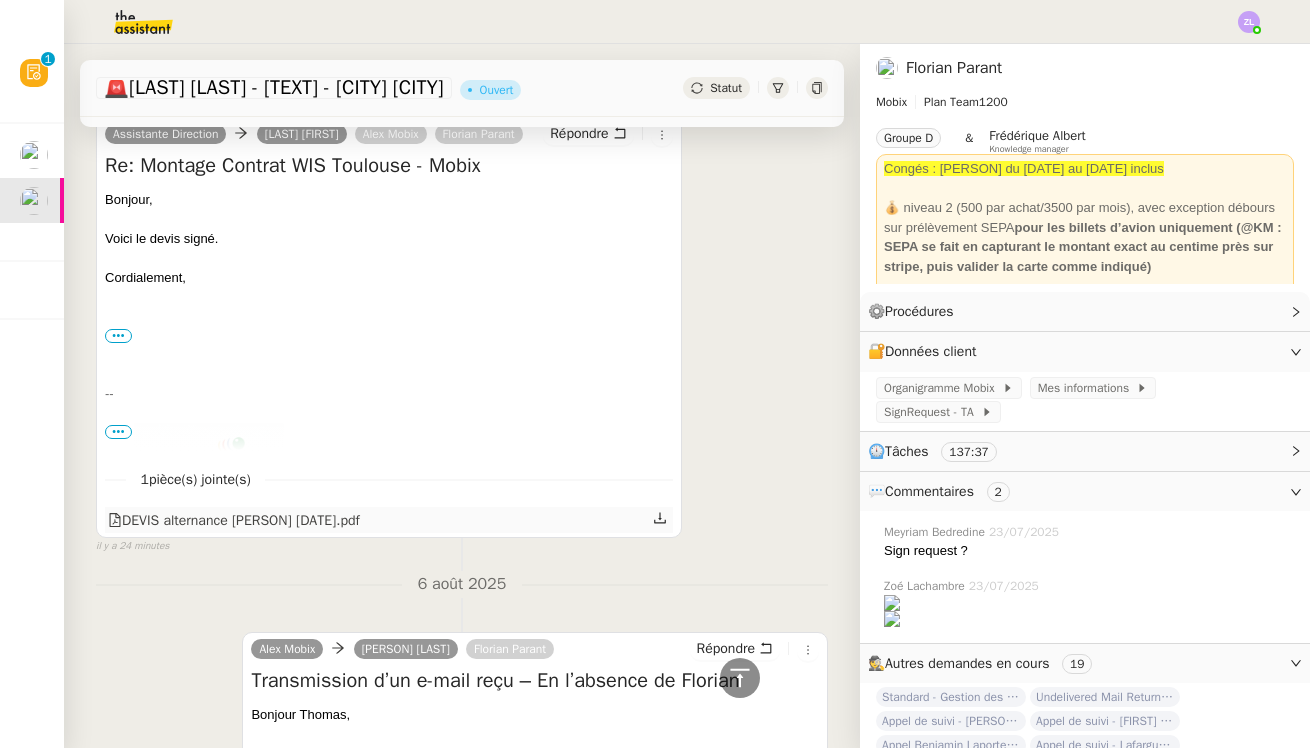click 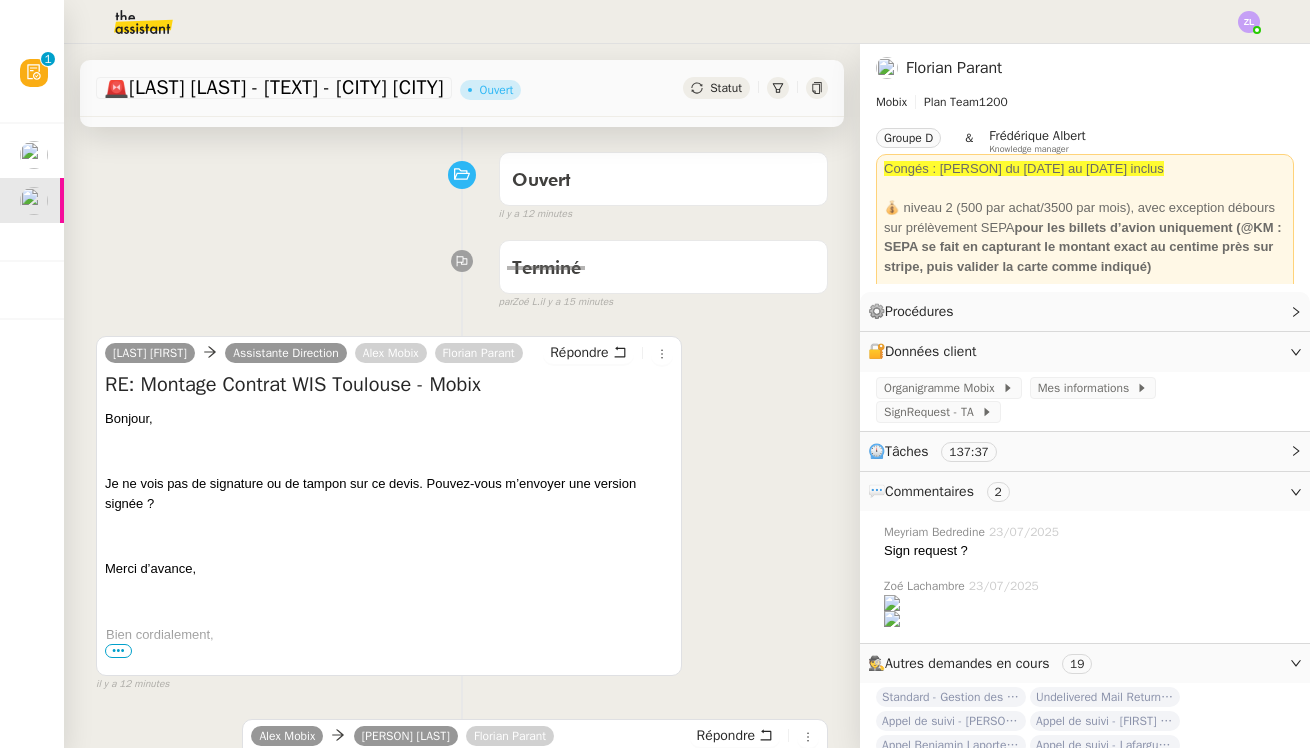 scroll, scrollTop: 70, scrollLeft: 0, axis: vertical 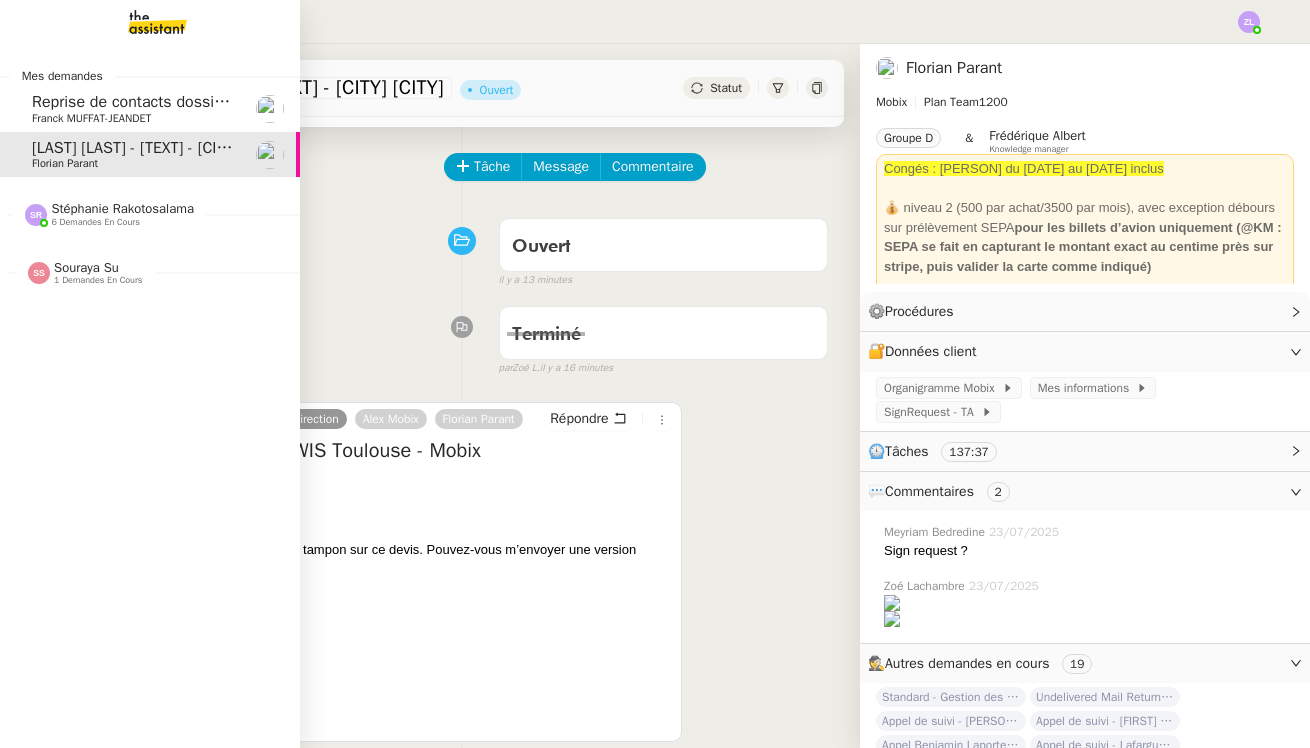 click on "Stéphanie Rakotosalama" 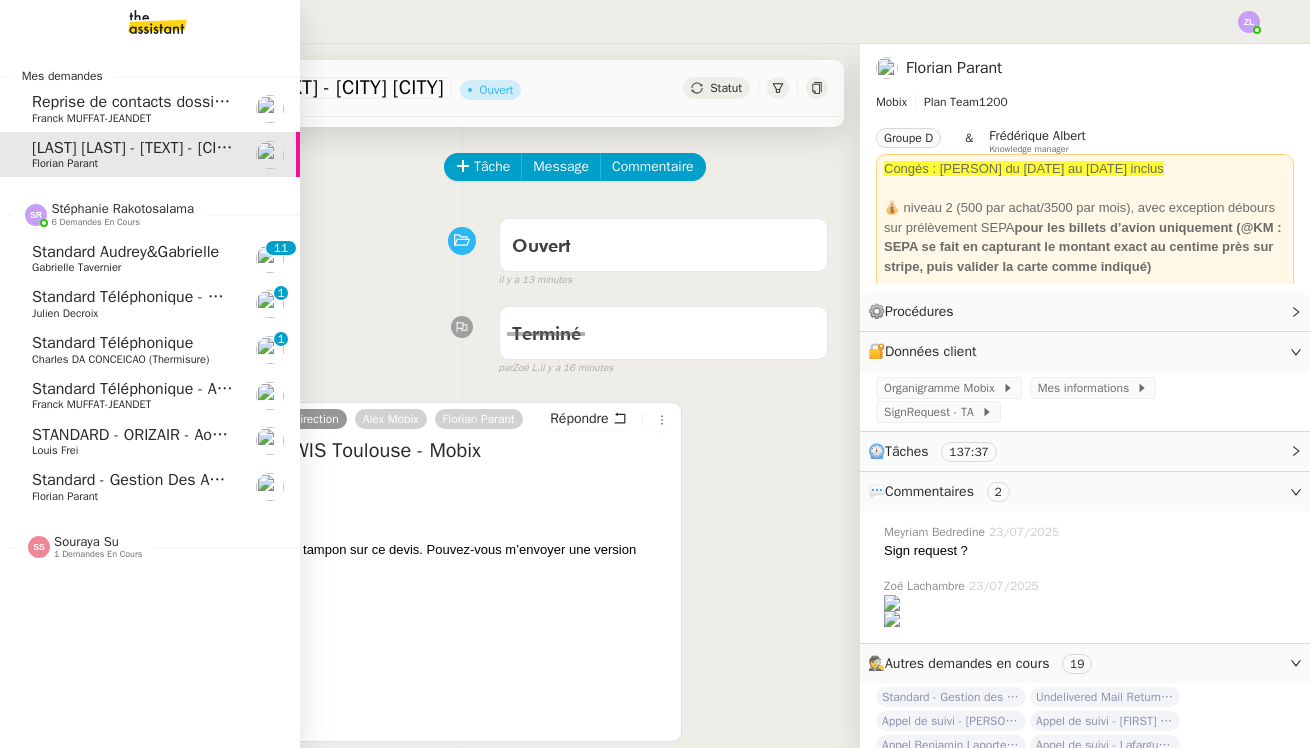 click on "Standard téléphonique - août 2025    Franck MUFFAT-JEANDET" 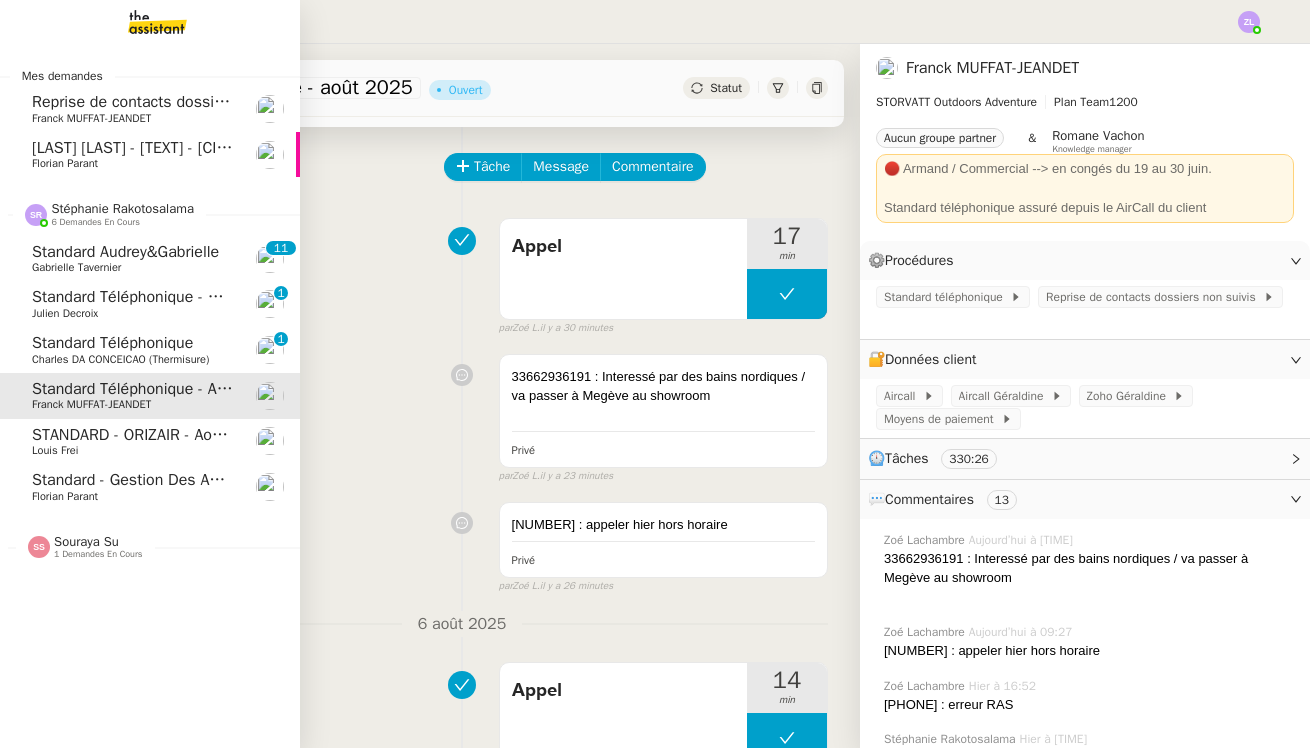 click on "Franck MUFFAT-JEANDET" 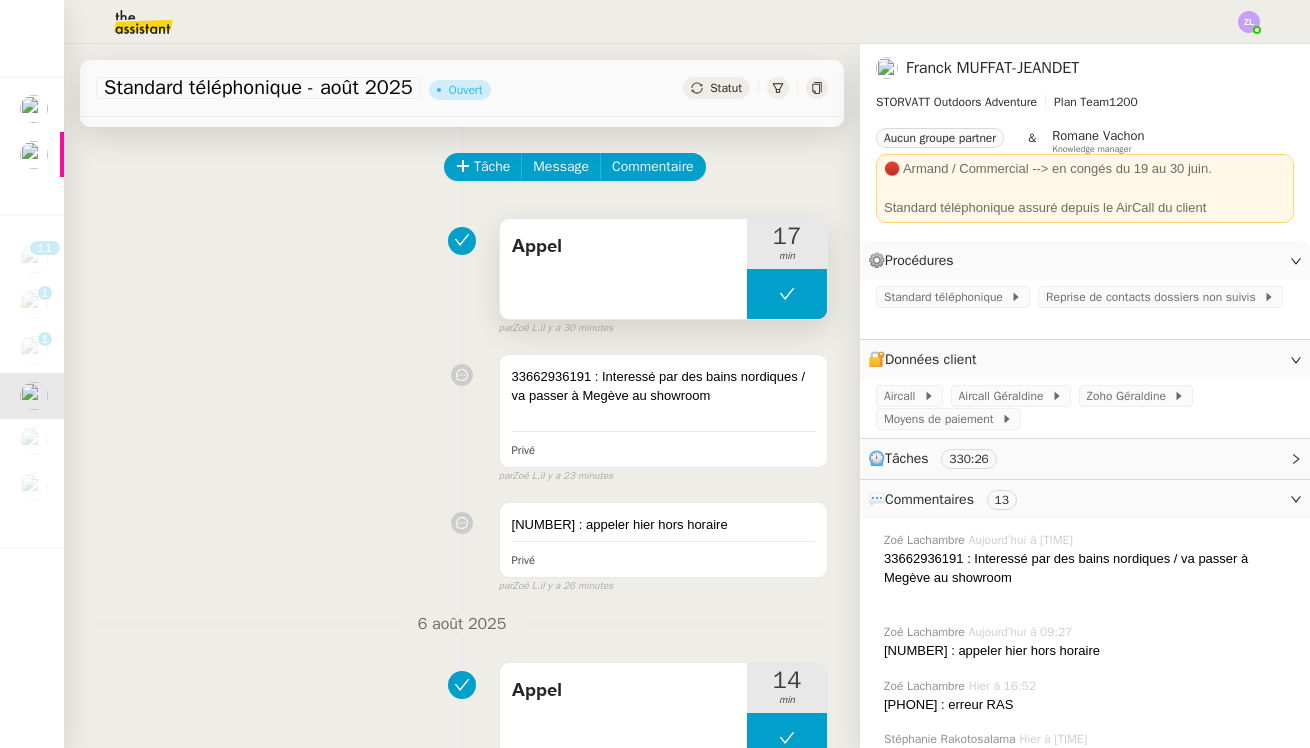 click at bounding box center [787, 294] 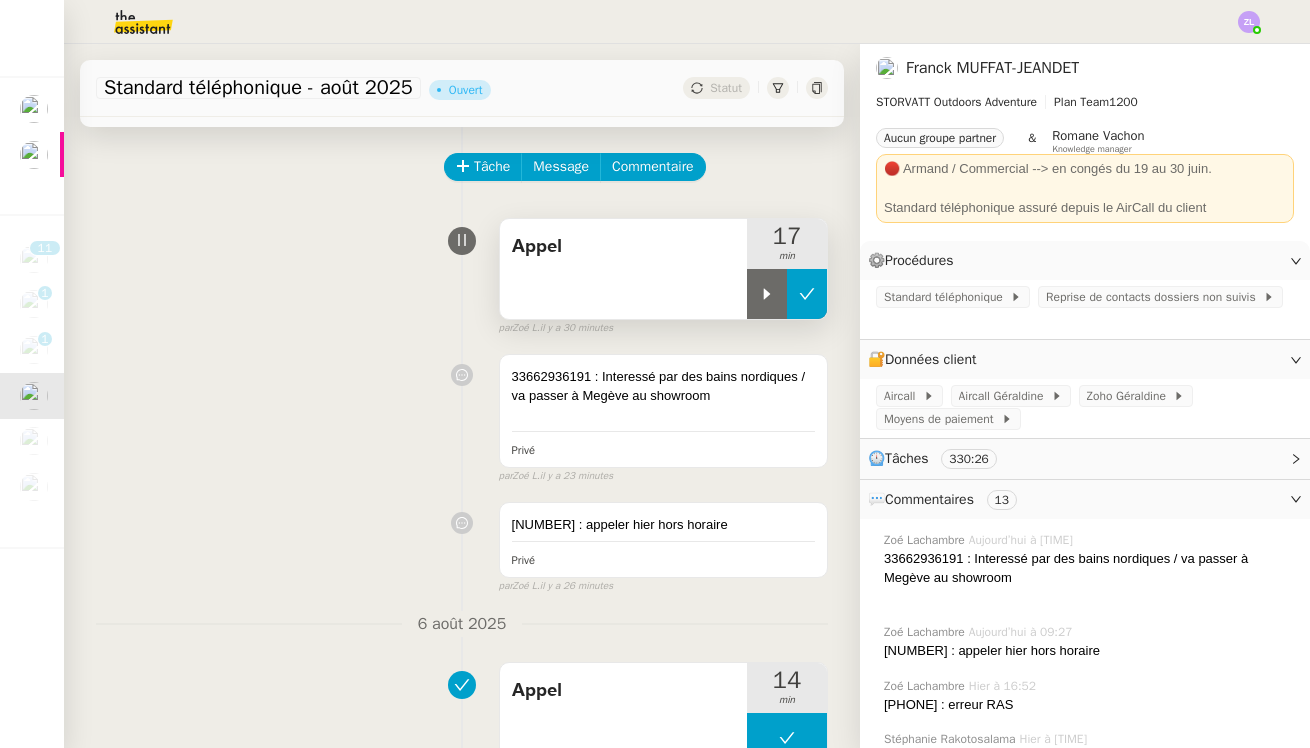click at bounding box center (807, 294) 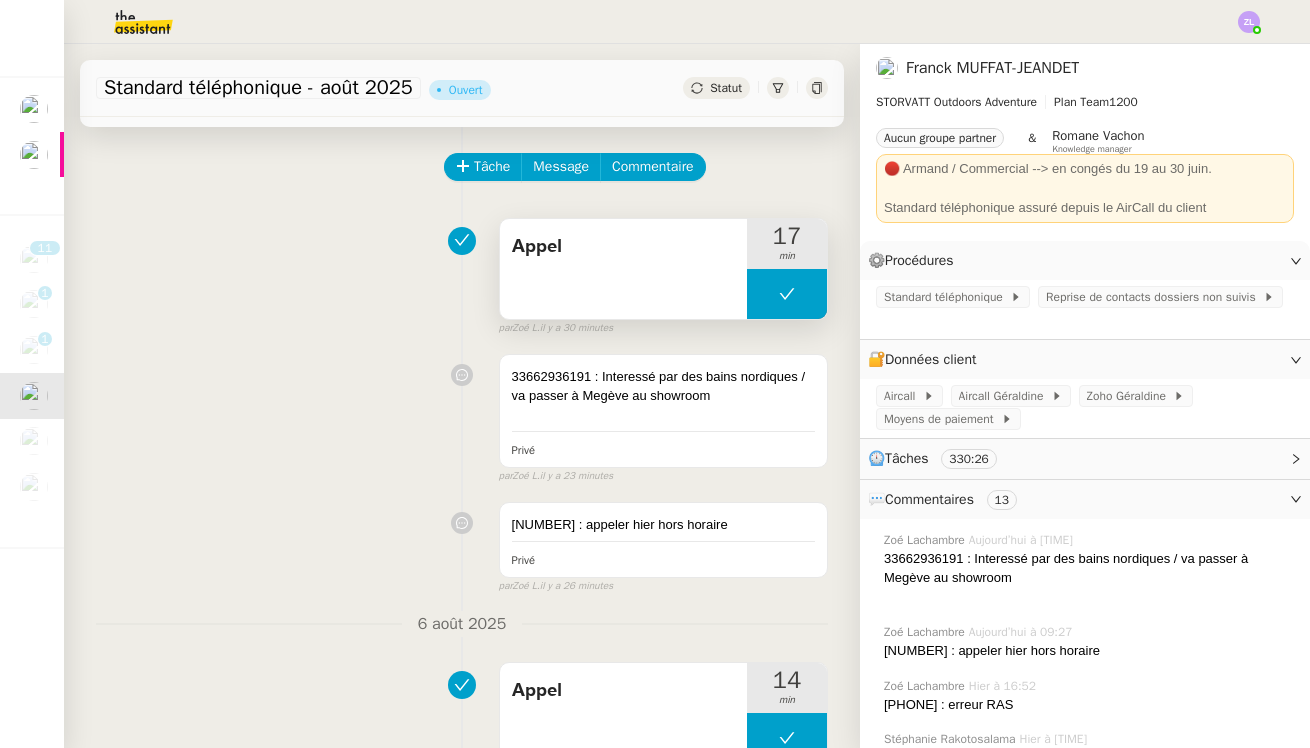 click at bounding box center [787, 294] 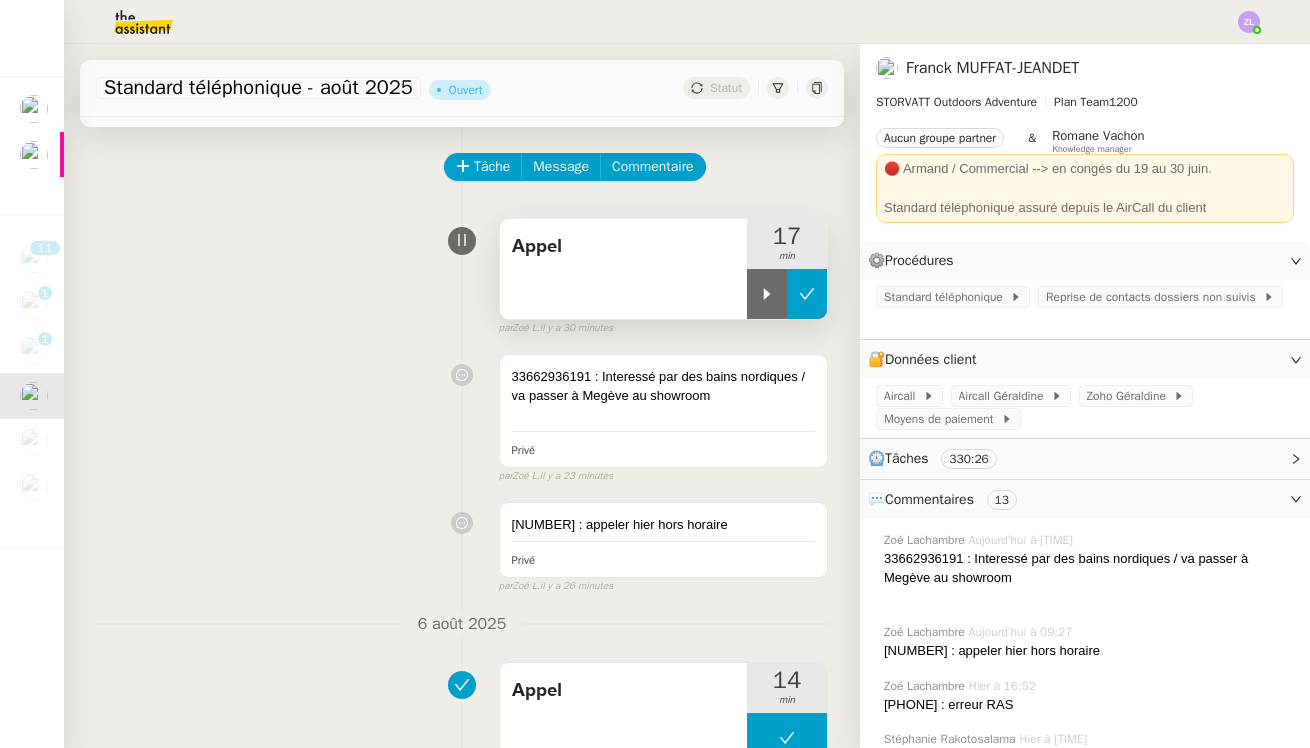 click at bounding box center (767, 294) 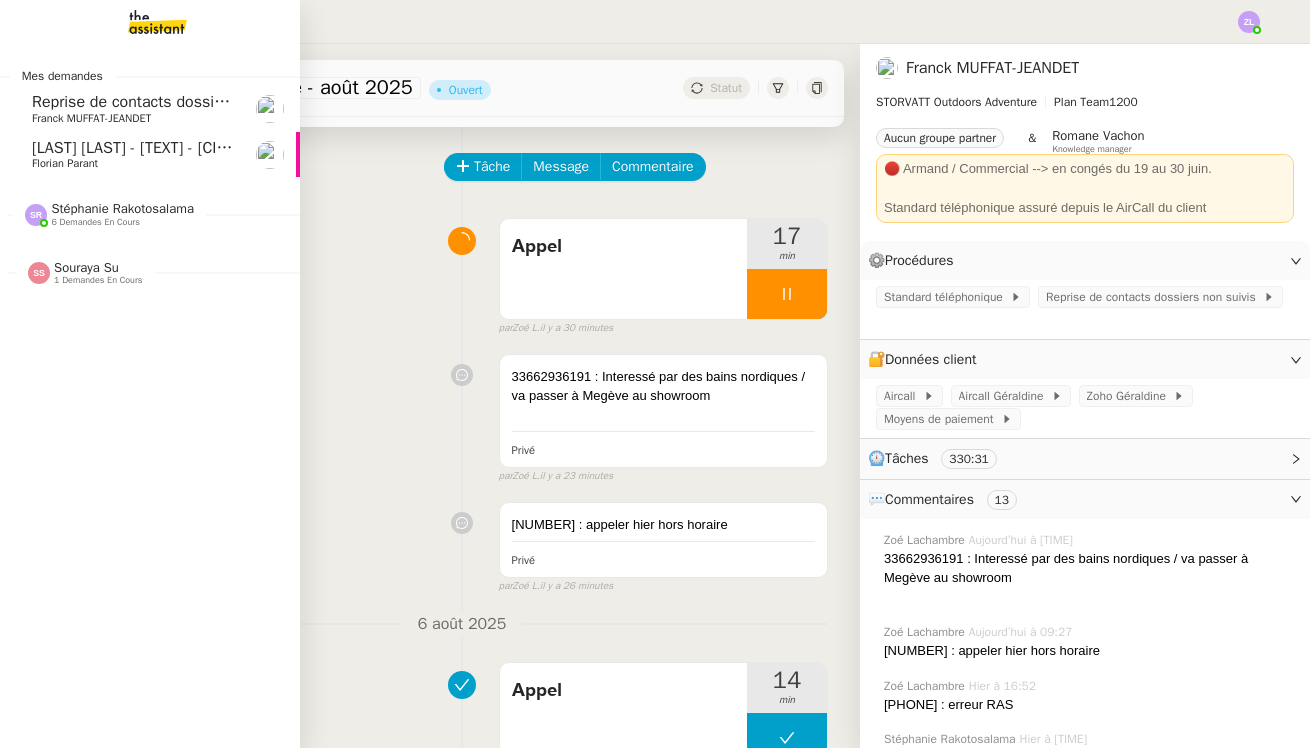 click on "Stéphanie Rakotosalama    6 demandes en cours" 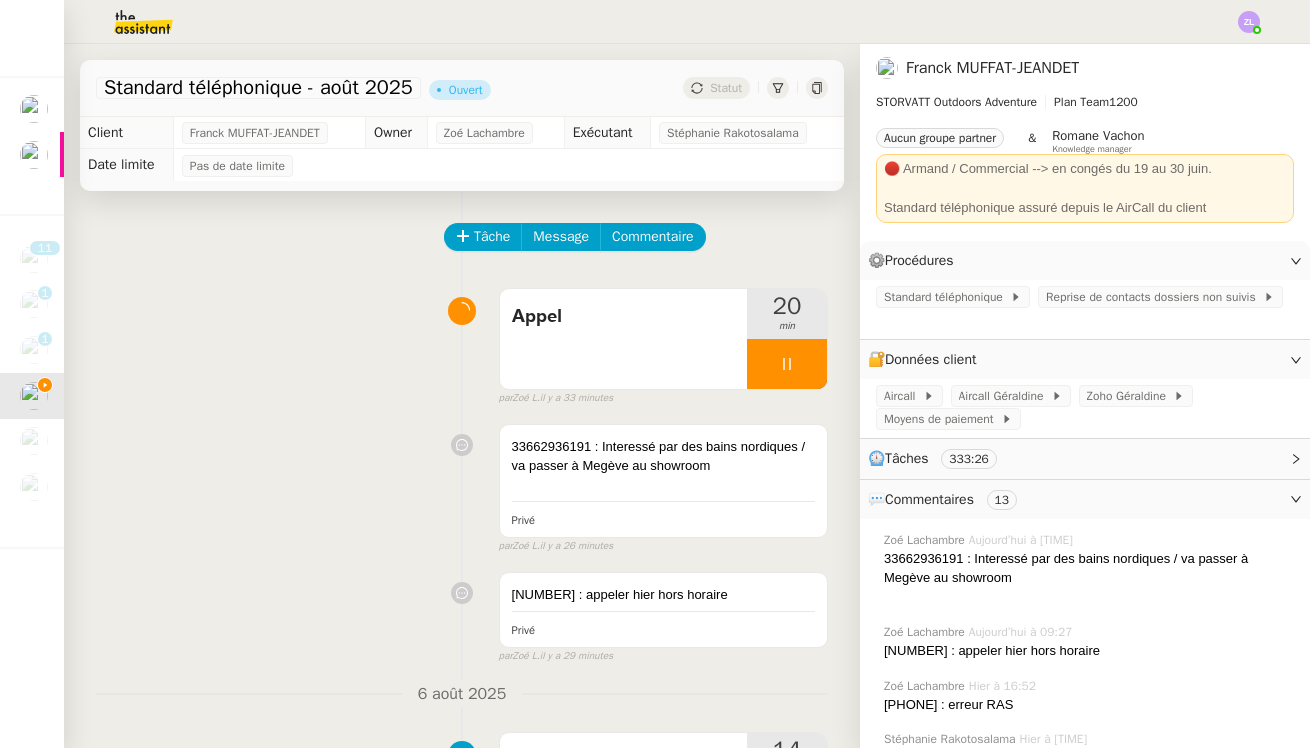 scroll, scrollTop: 0, scrollLeft: 0, axis: both 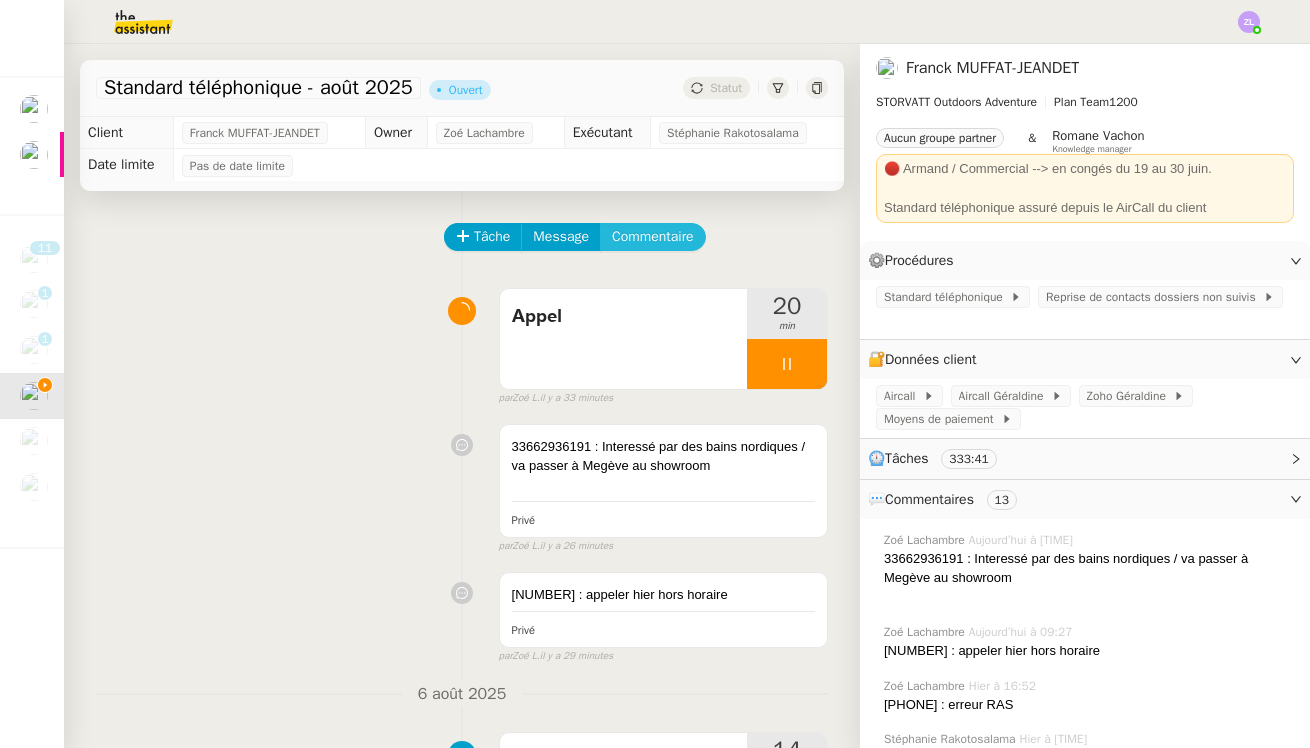 click on "Commentaire" 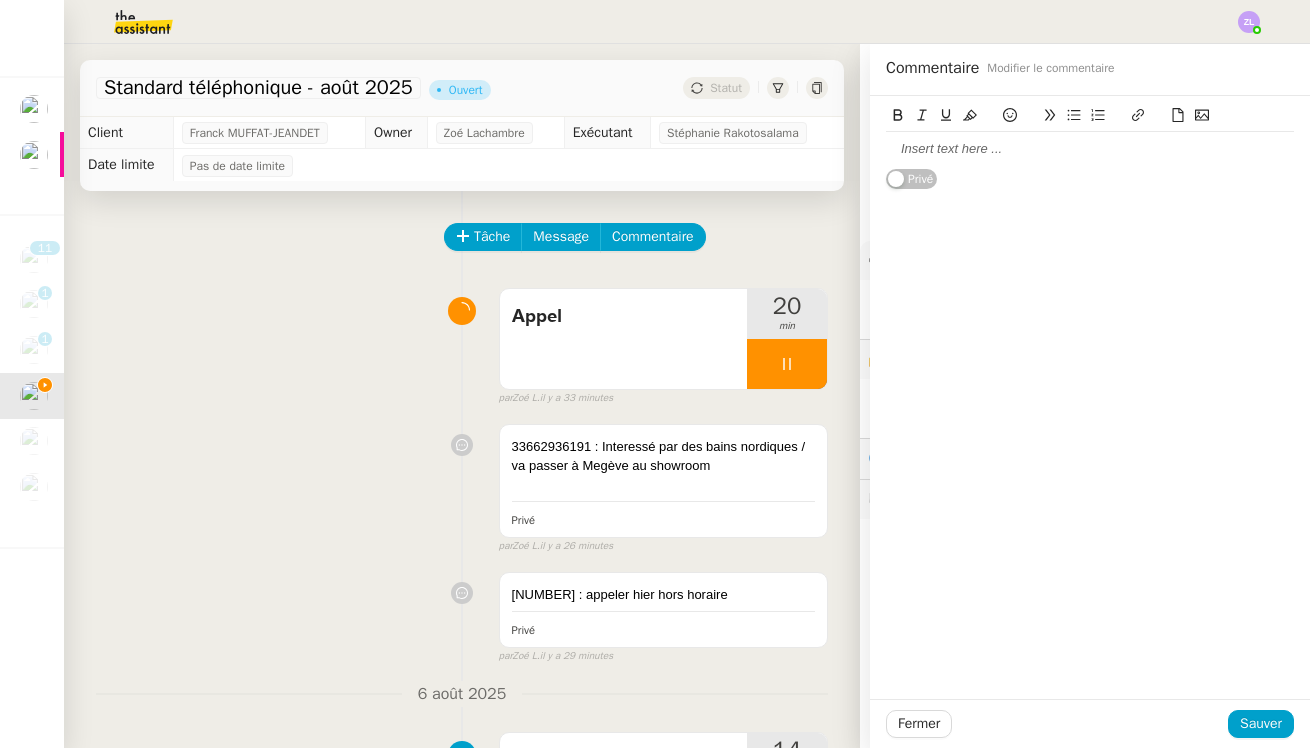 click 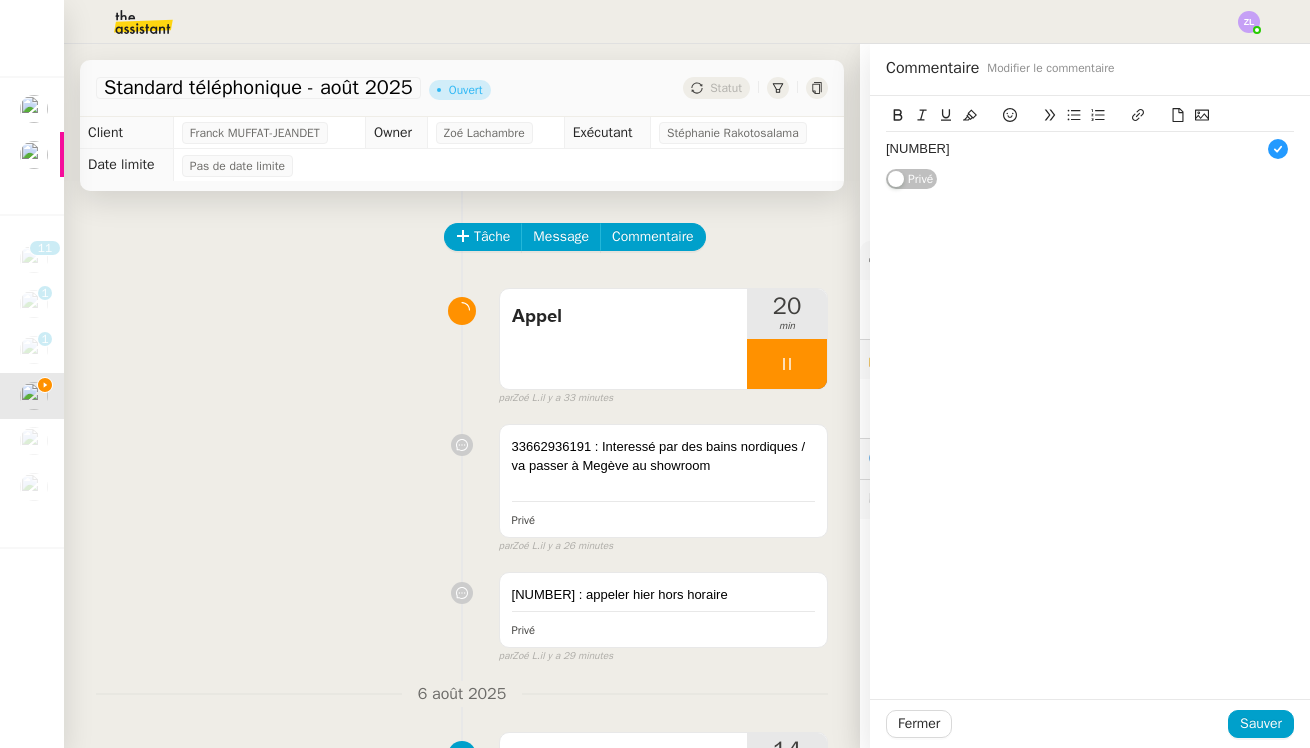 scroll, scrollTop: 11, scrollLeft: 0, axis: vertical 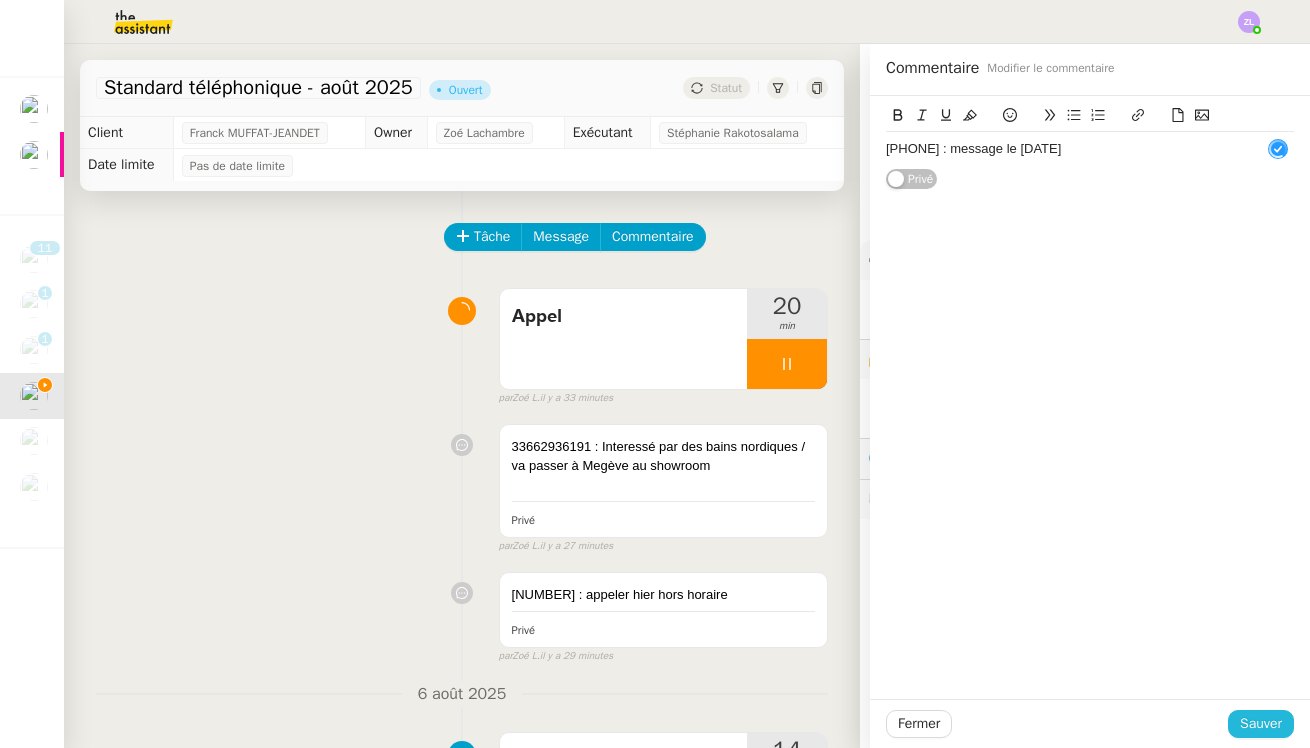 click on "Sauver" 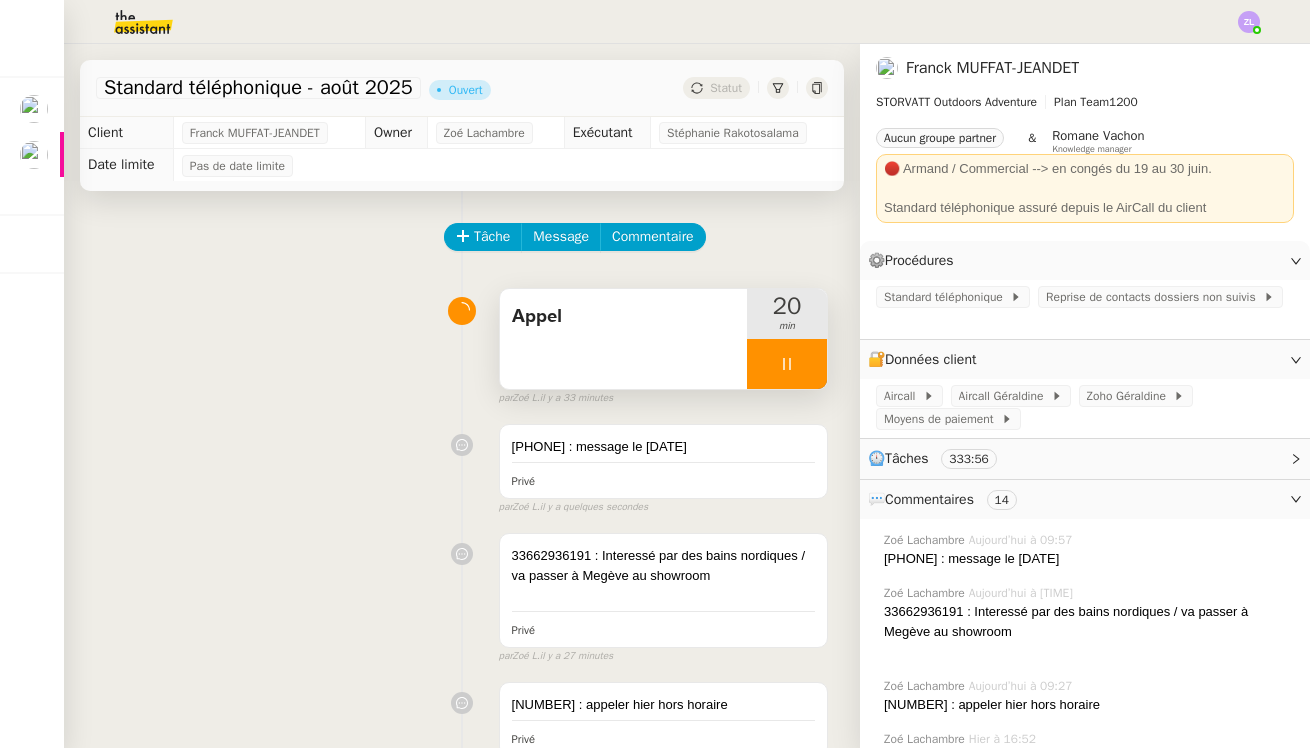 click at bounding box center [787, 364] 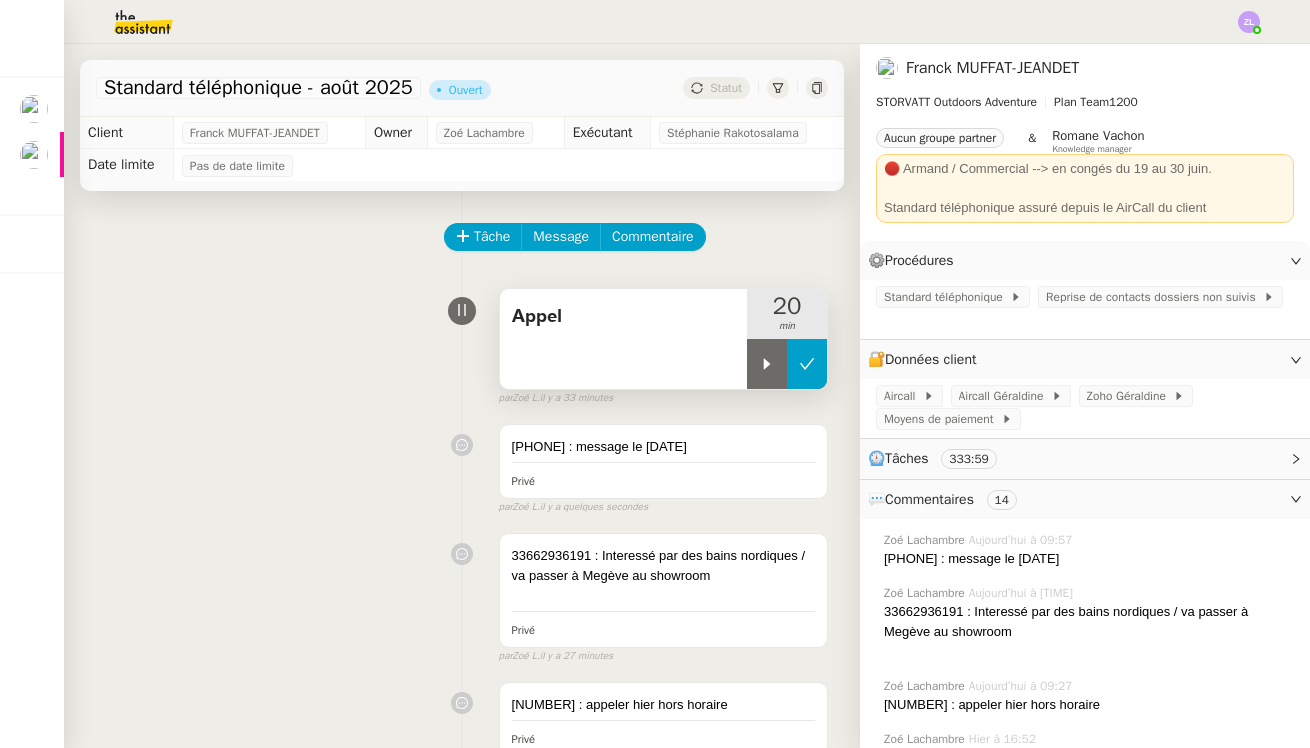 click at bounding box center [807, 364] 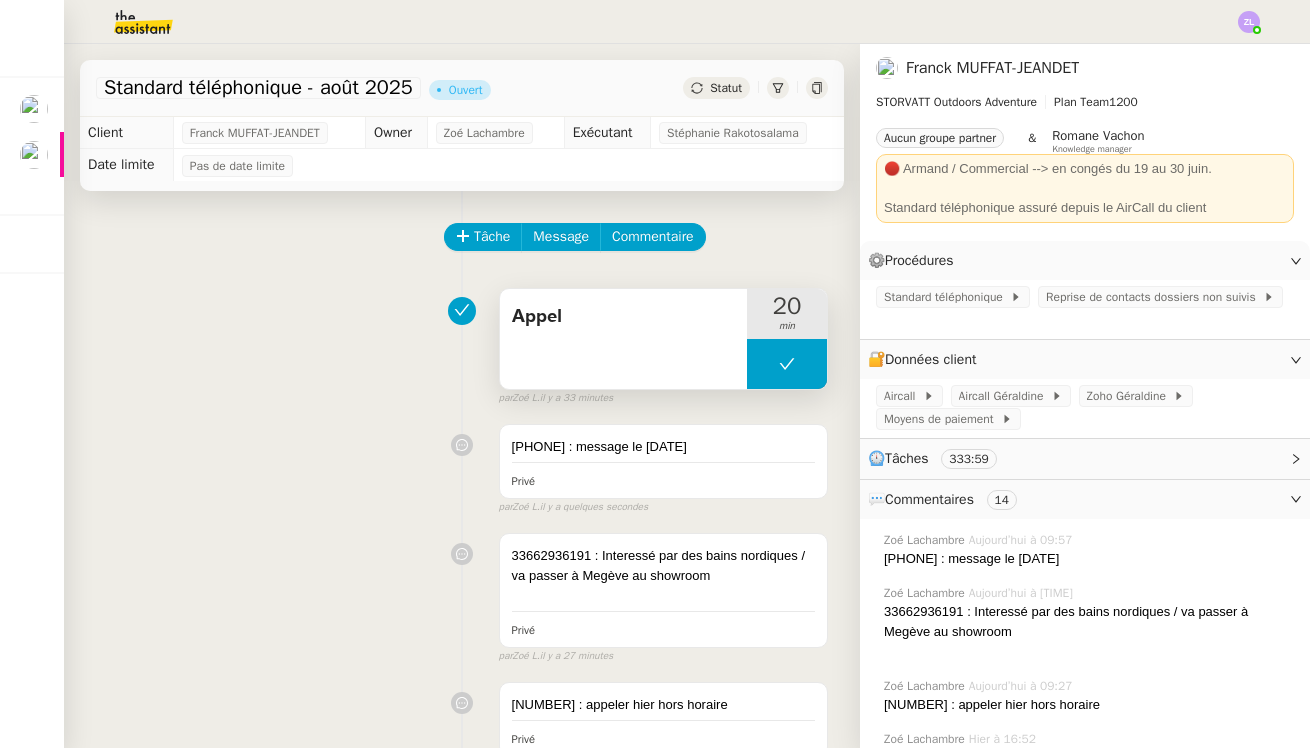 click at bounding box center (787, 364) 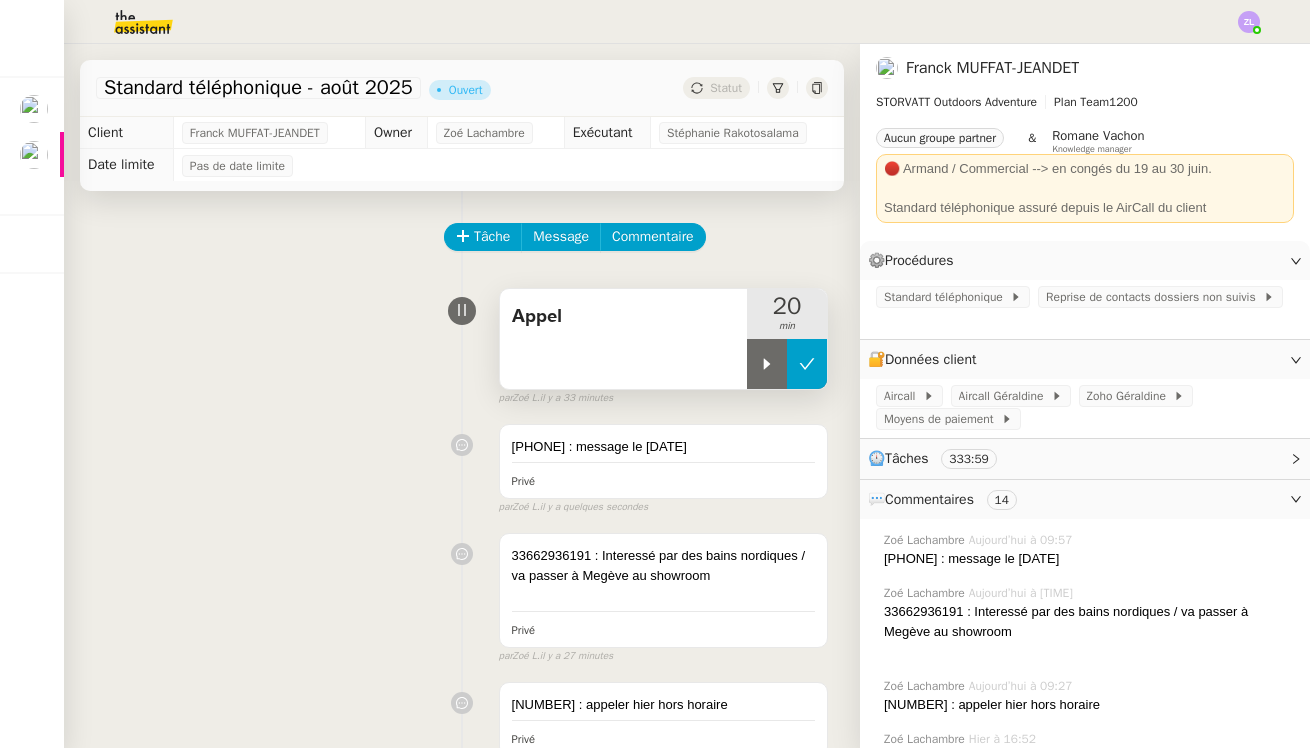 click 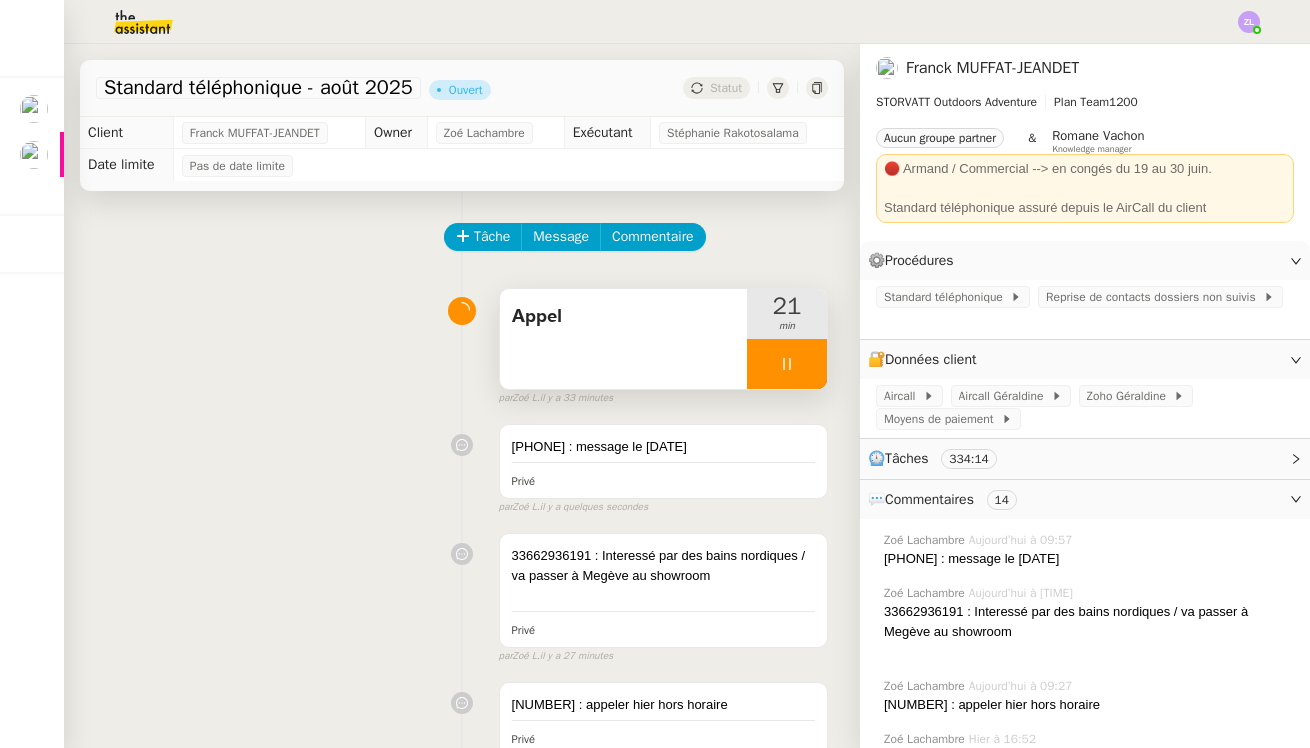 click at bounding box center [787, 364] 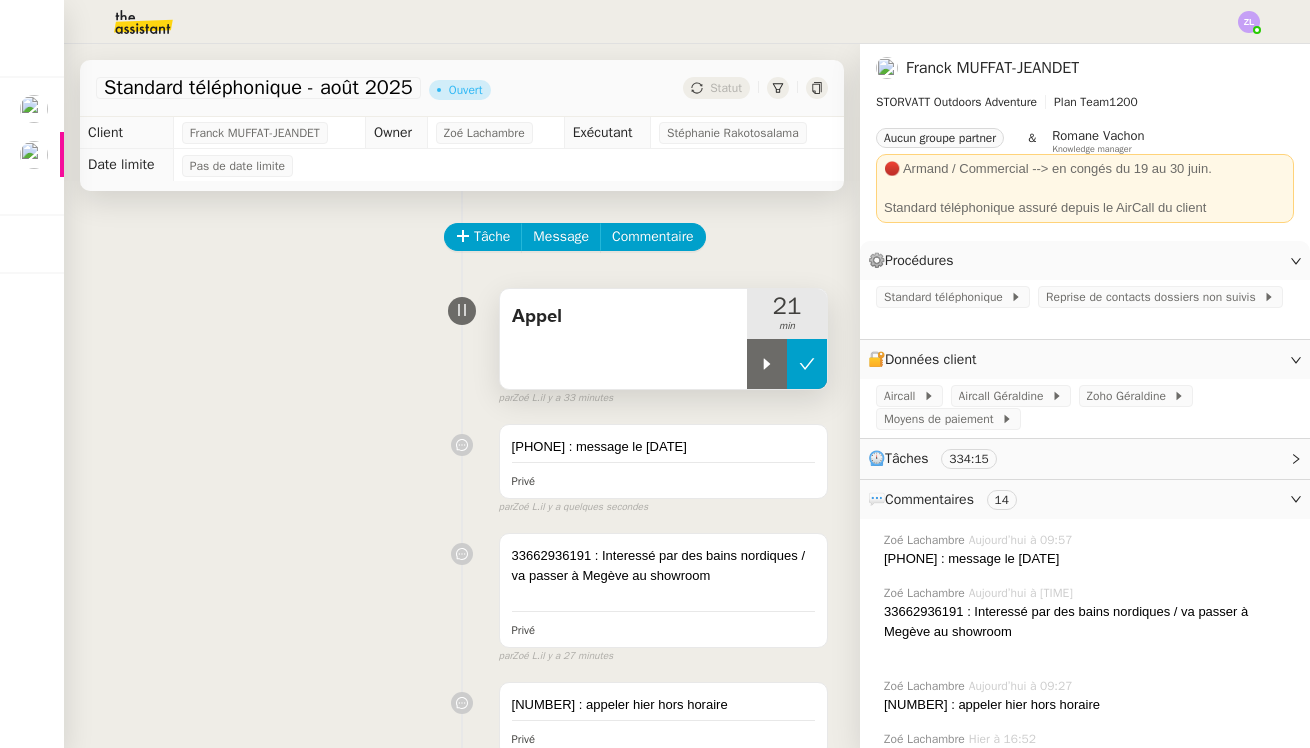 click at bounding box center (807, 364) 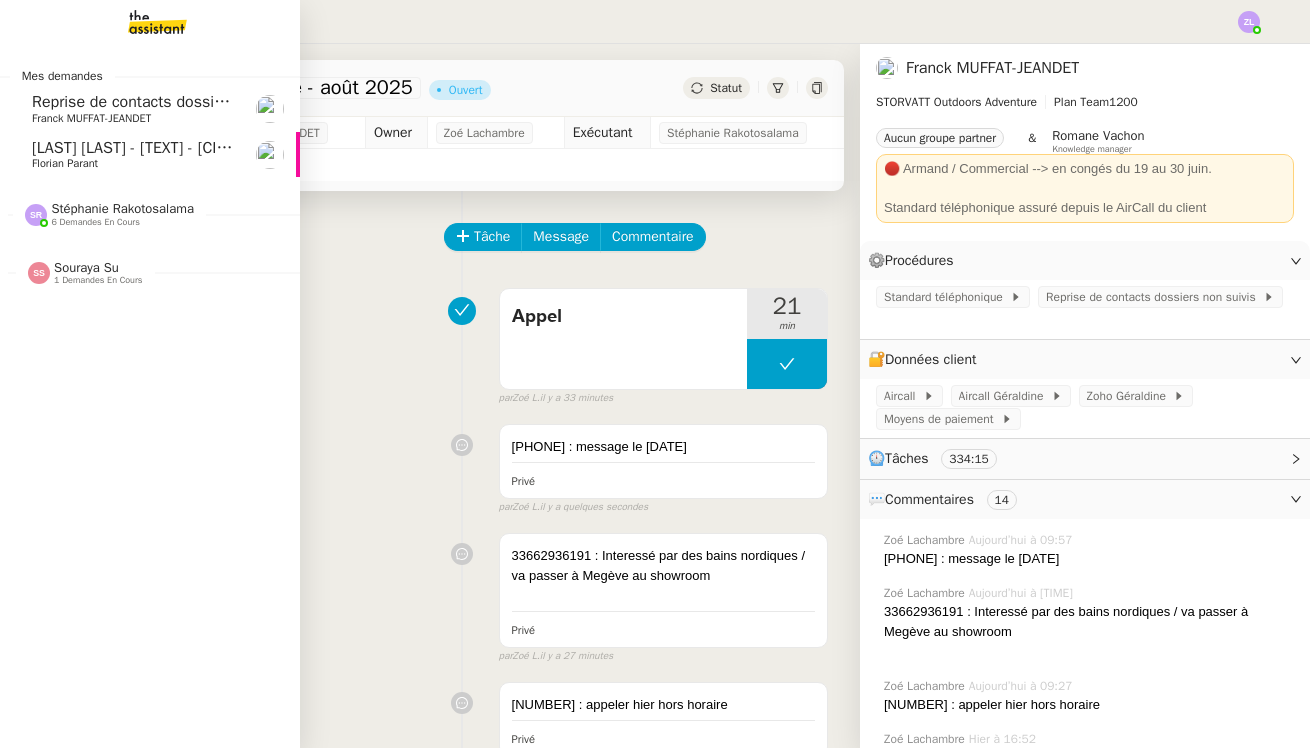 click on "Reprise de contacts dossiers non suivis - [DATE]    [FIRST] [LAST]" 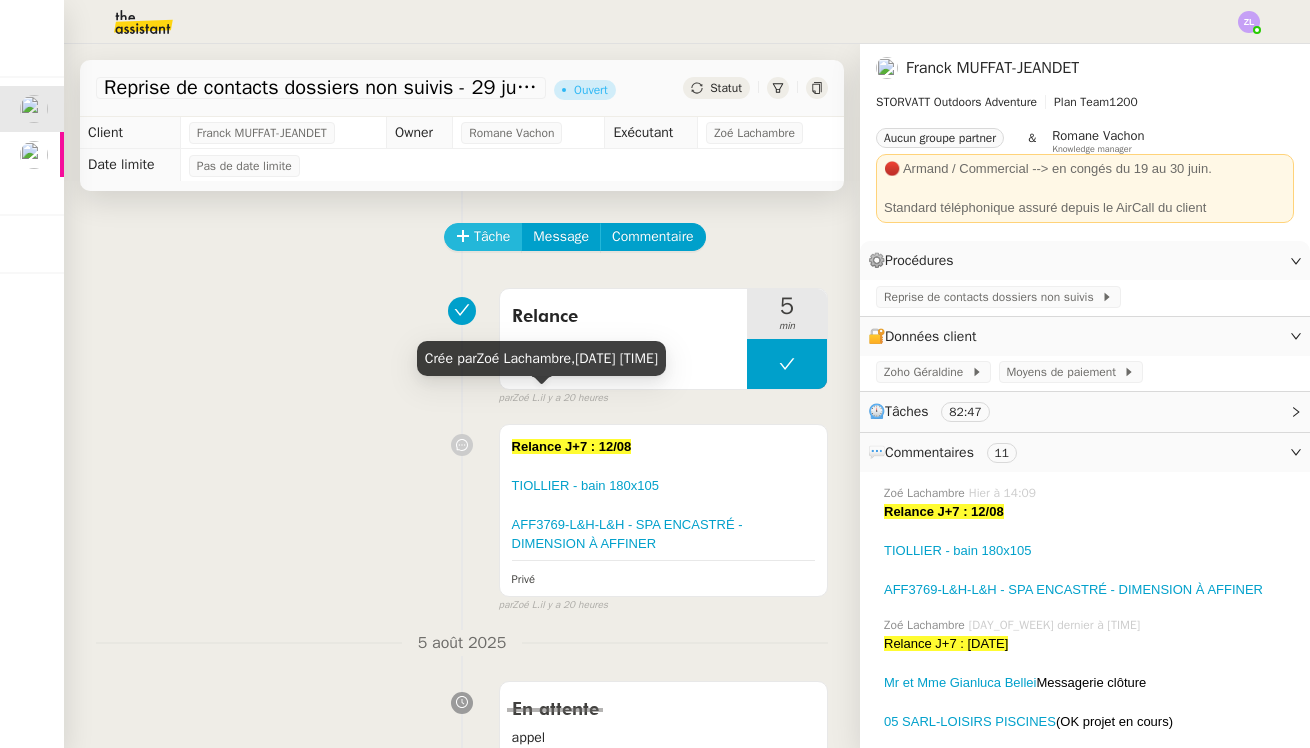 click on "Tâche" 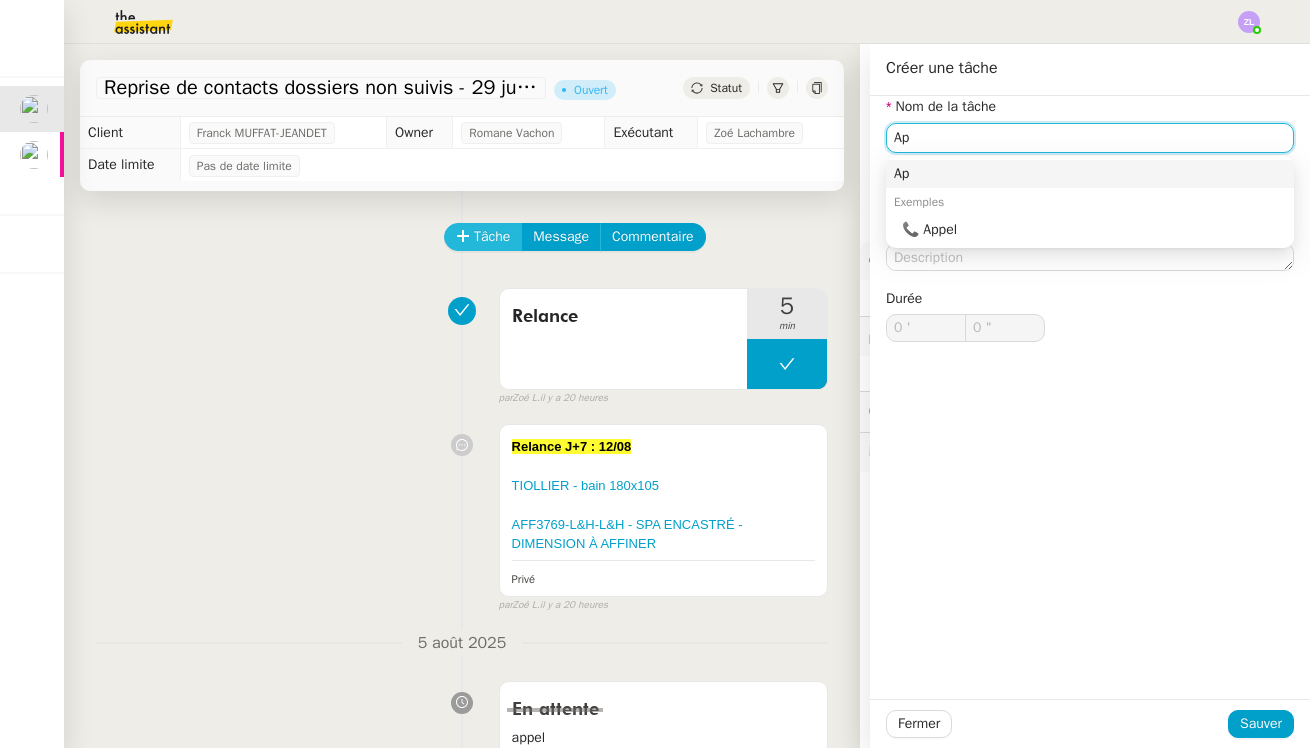 scroll, scrollTop: 0, scrollLeft: 0, axis: both 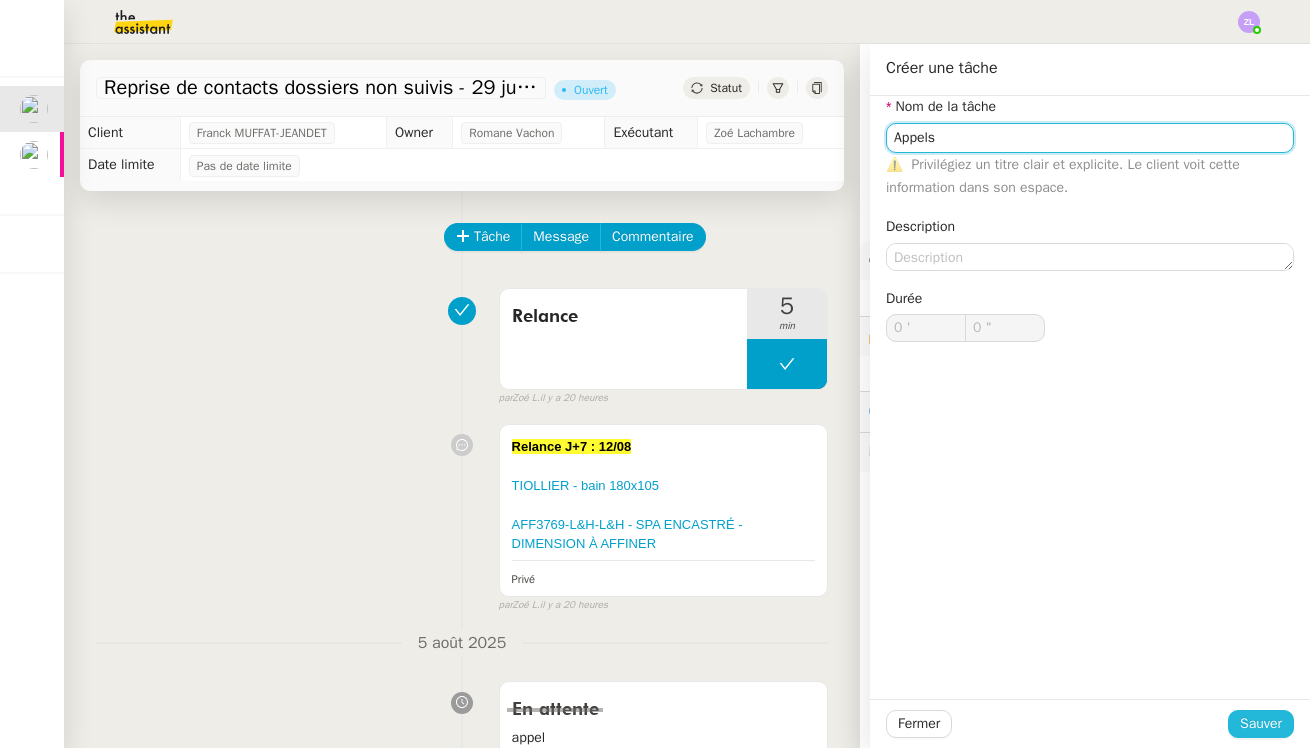 type on "Appels" 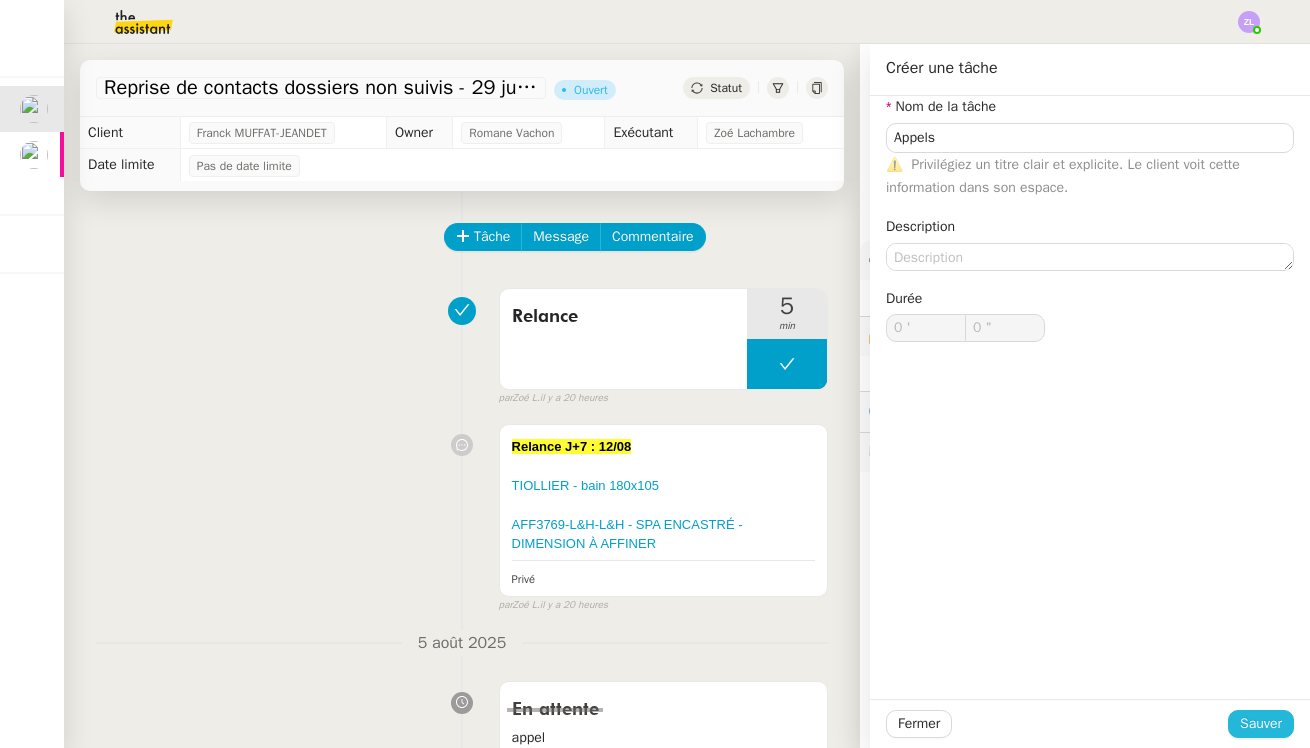 click on "Sauver" 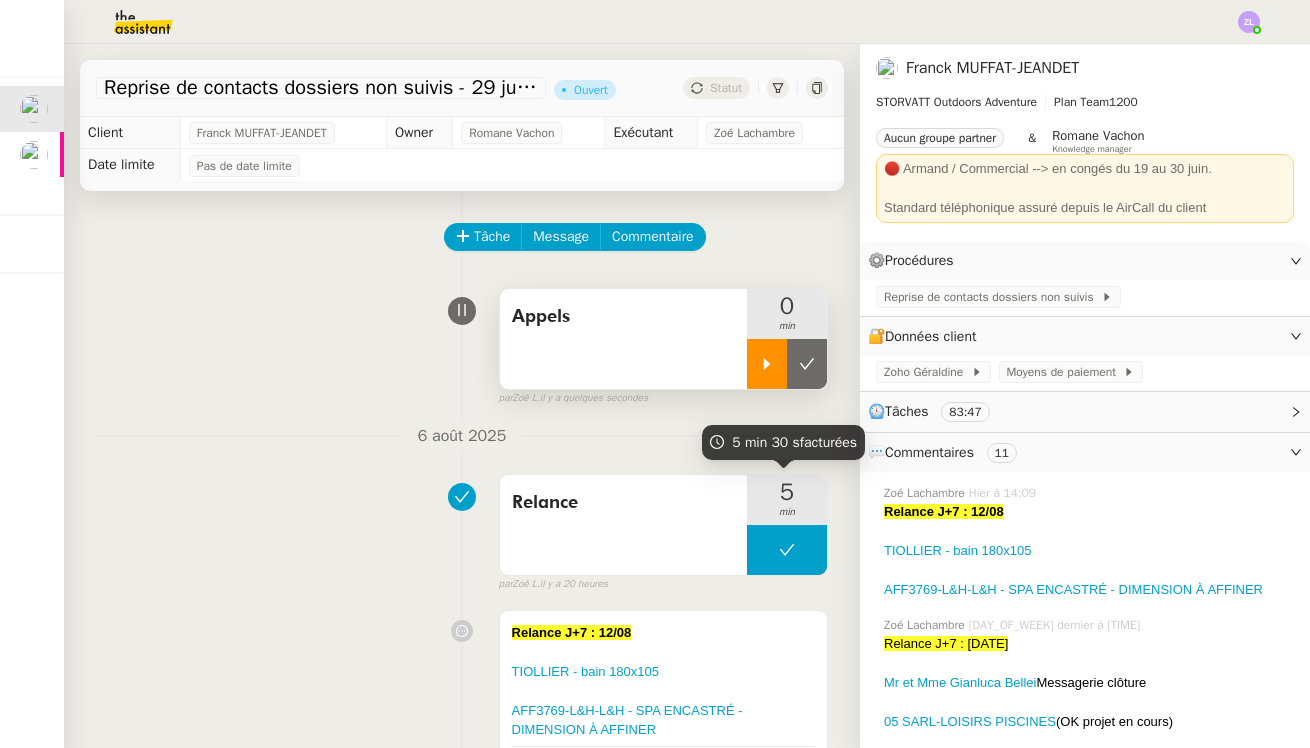click at bounding box center (767, 364) 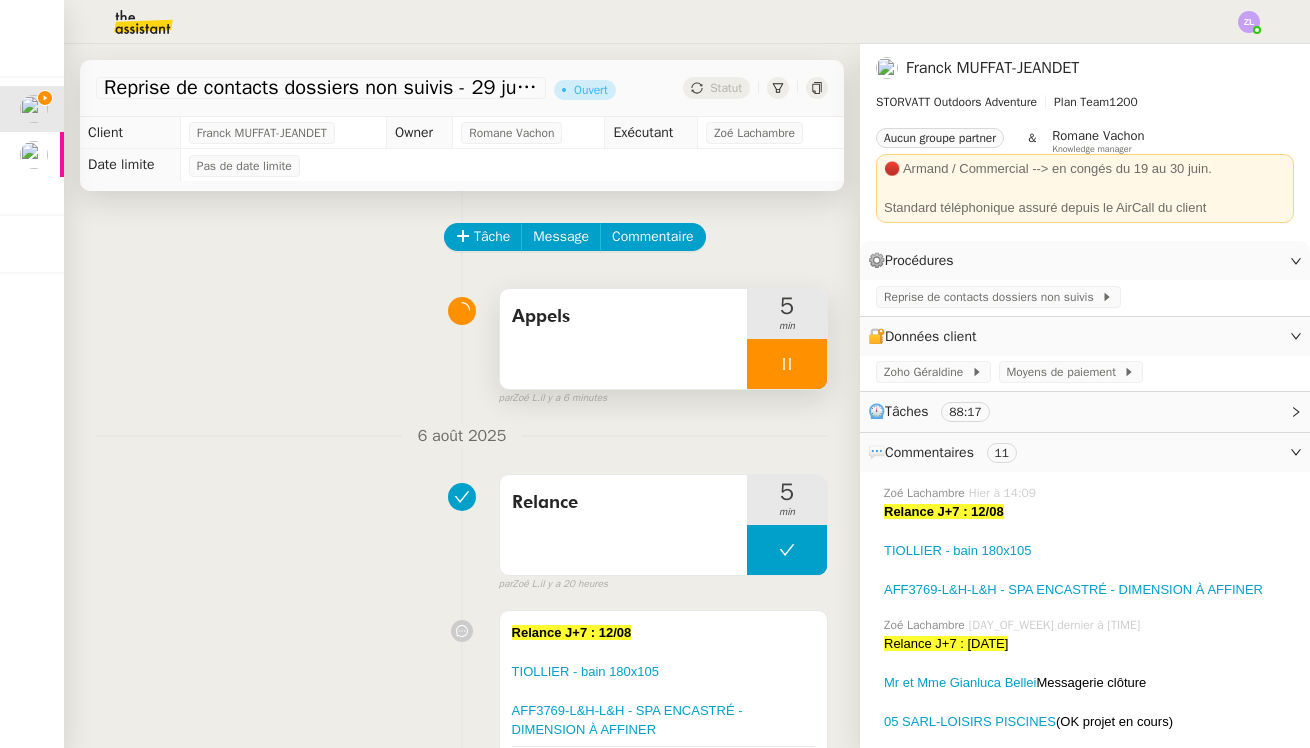 click at bounding box center (787, 364) 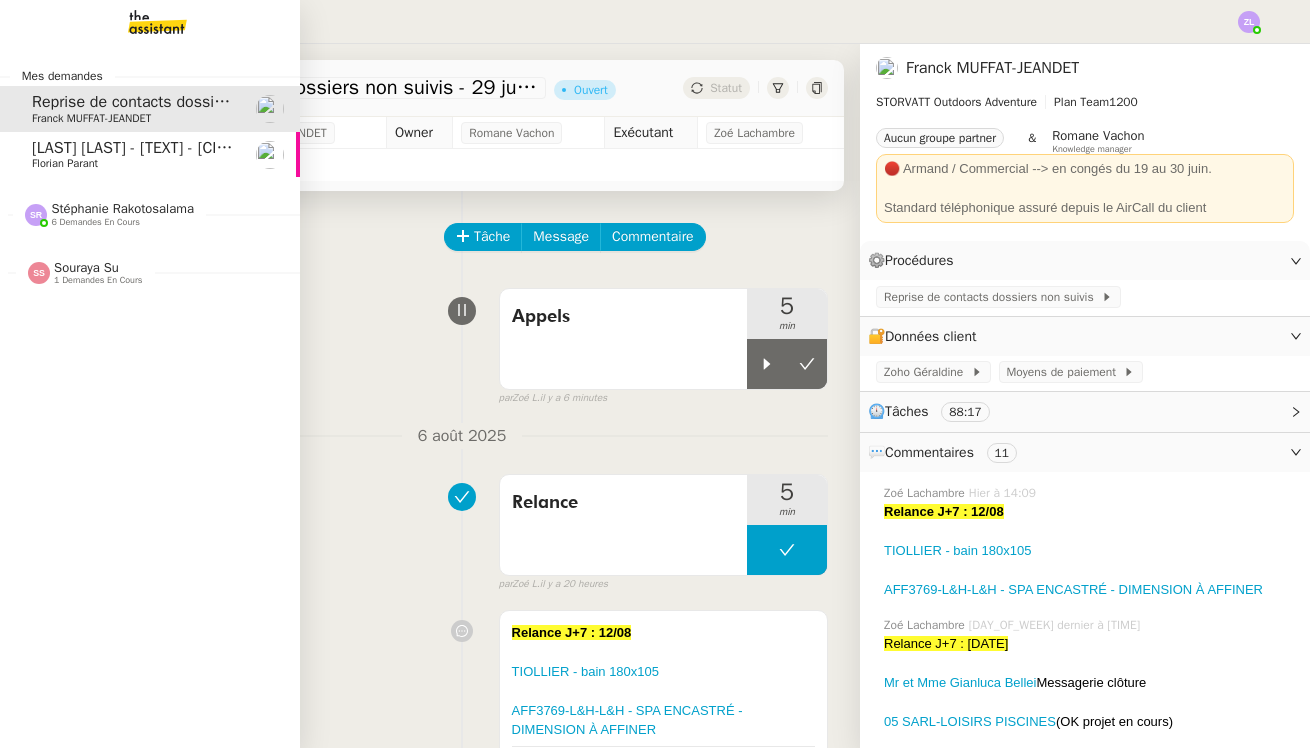 click on "Stéphanie Rakotosalama" 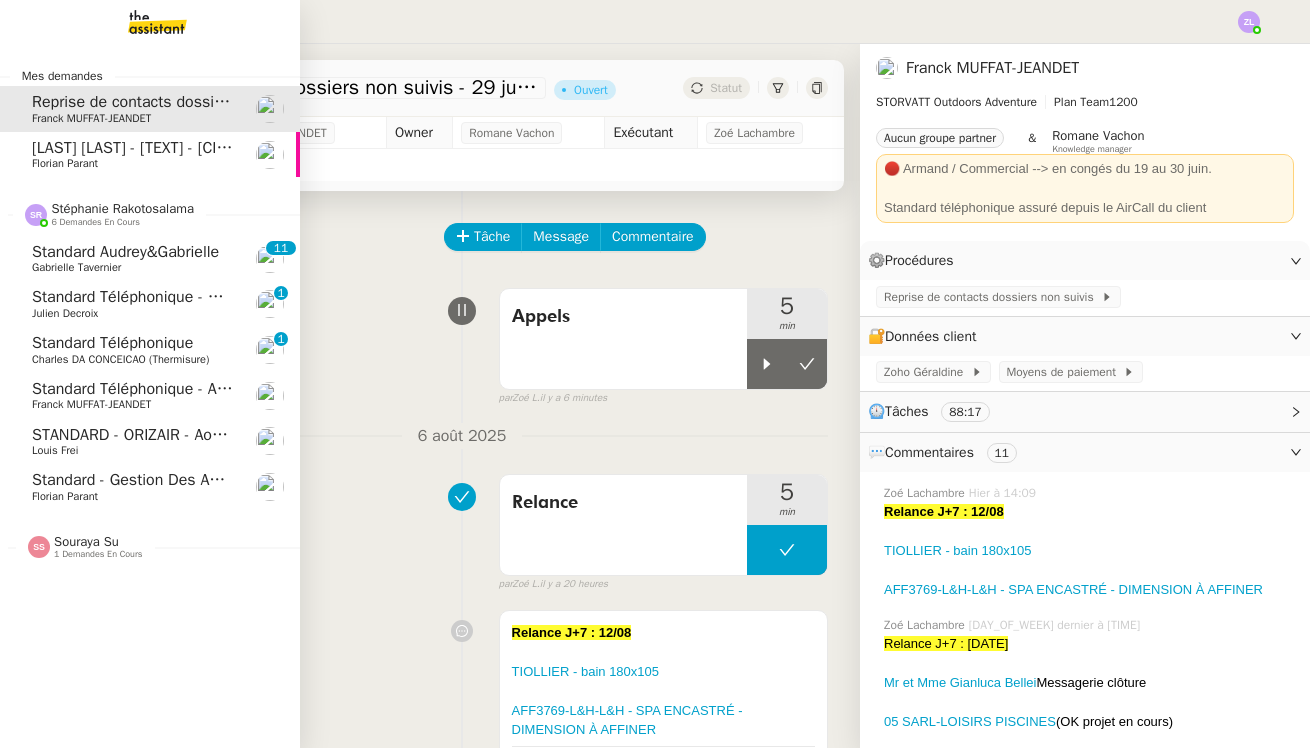 click on "Standard téléphonique - août 2025" 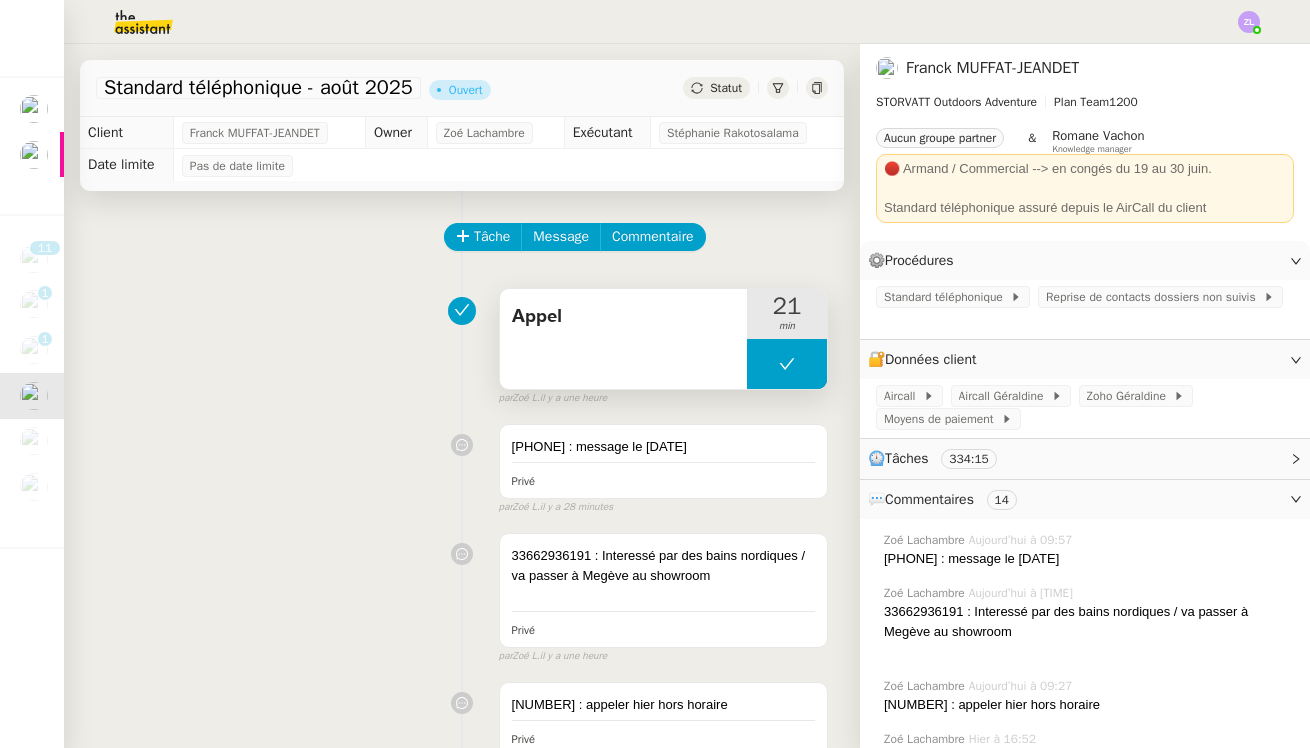 click at bounding box center [787, 364] 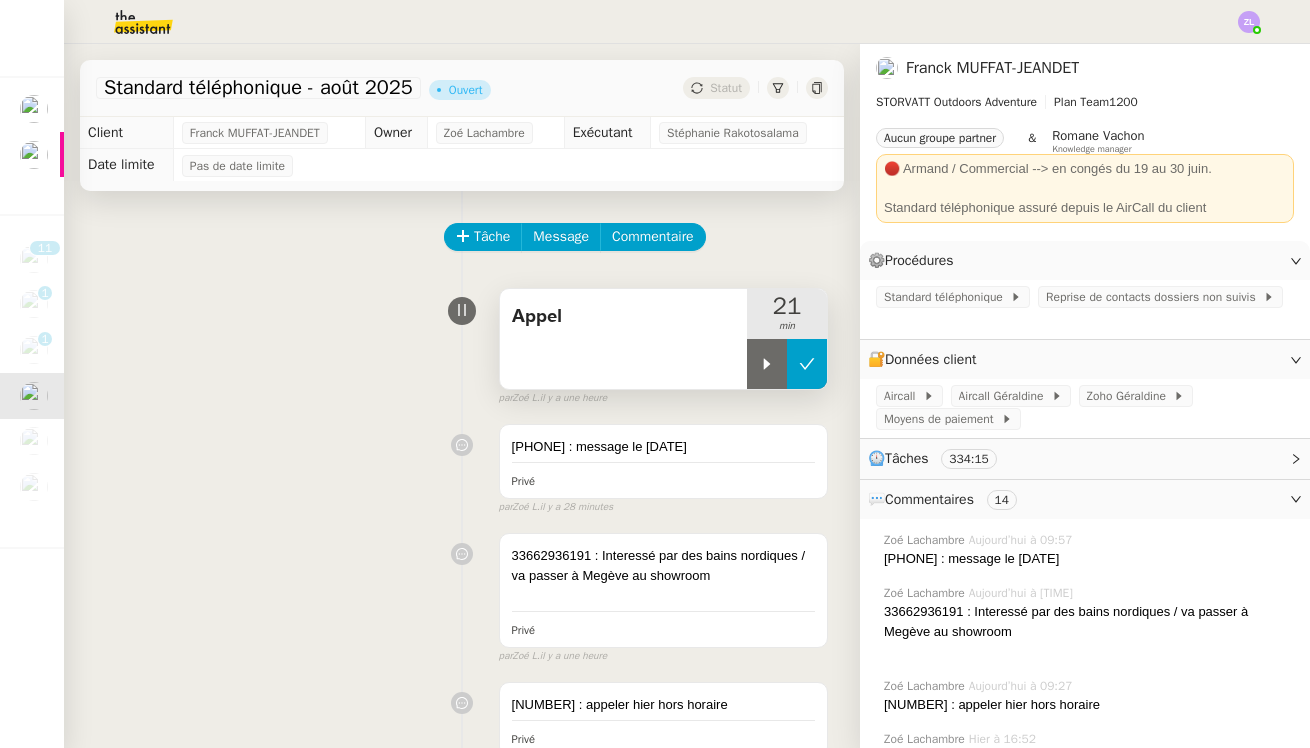 click 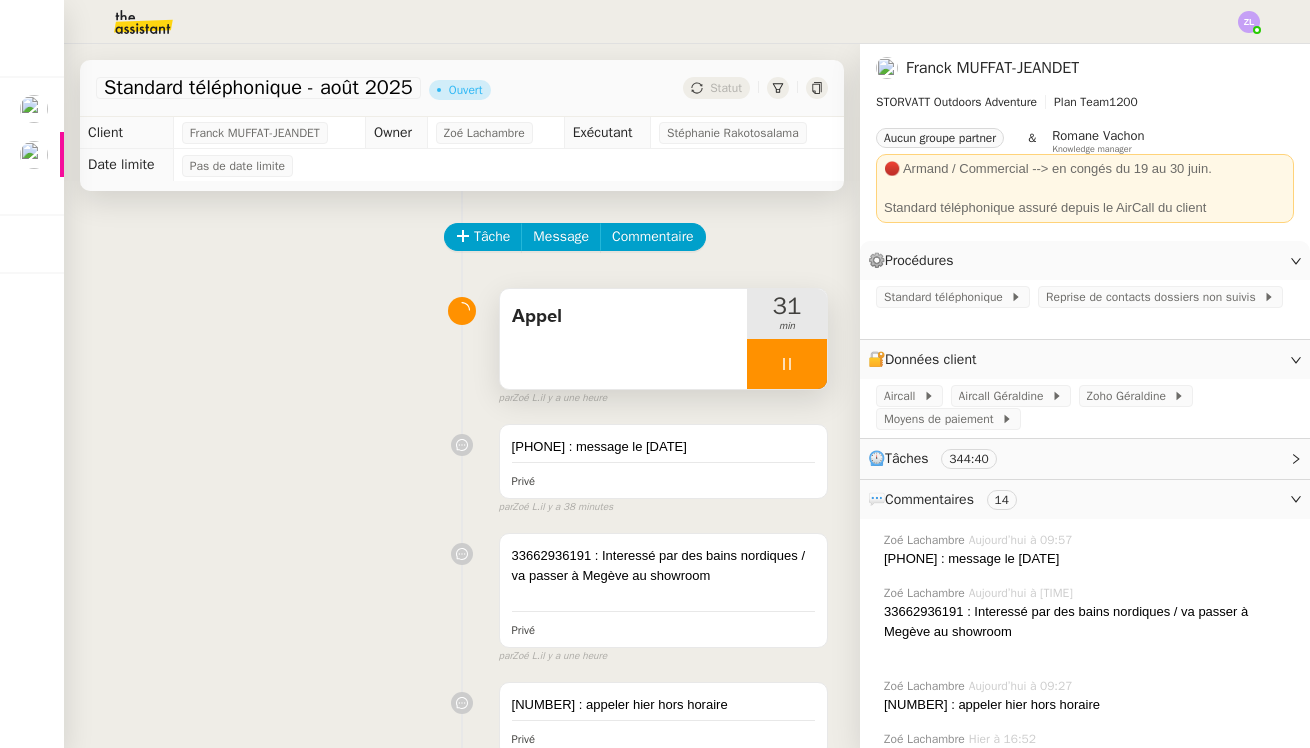 click at bounding box center (787, 364) 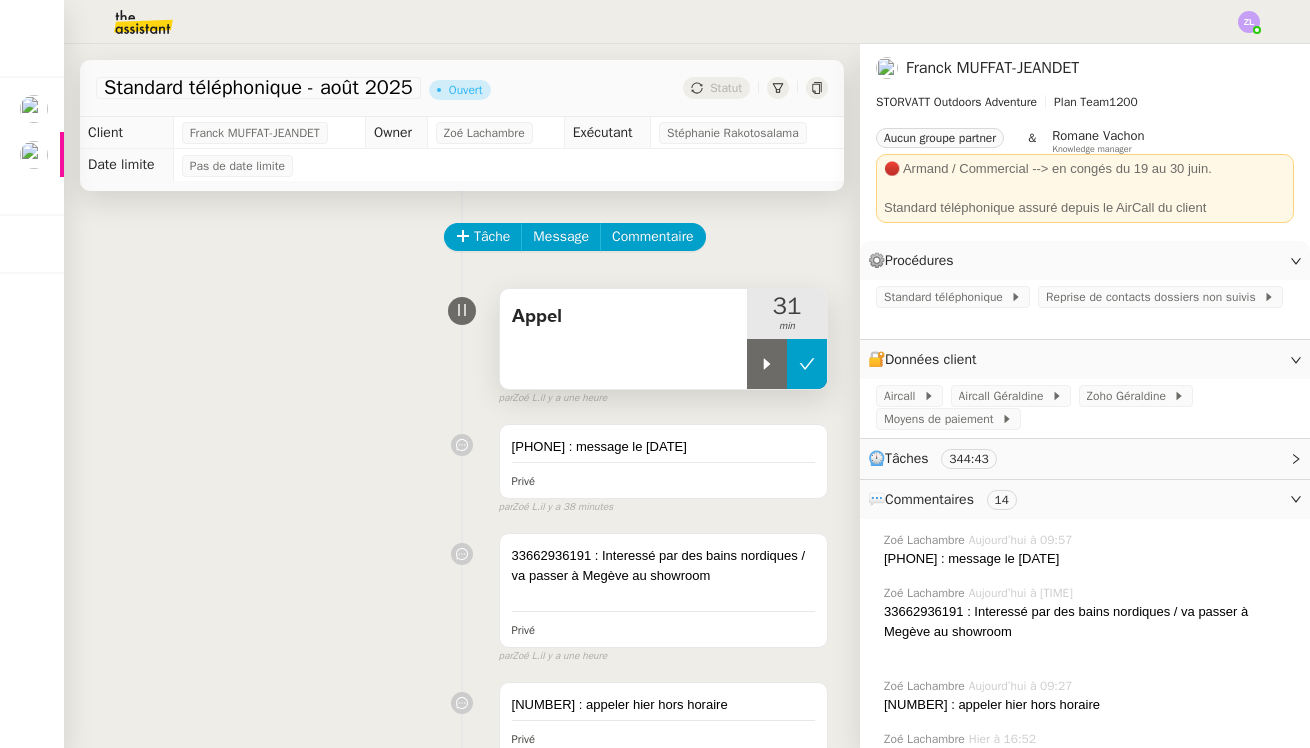 click 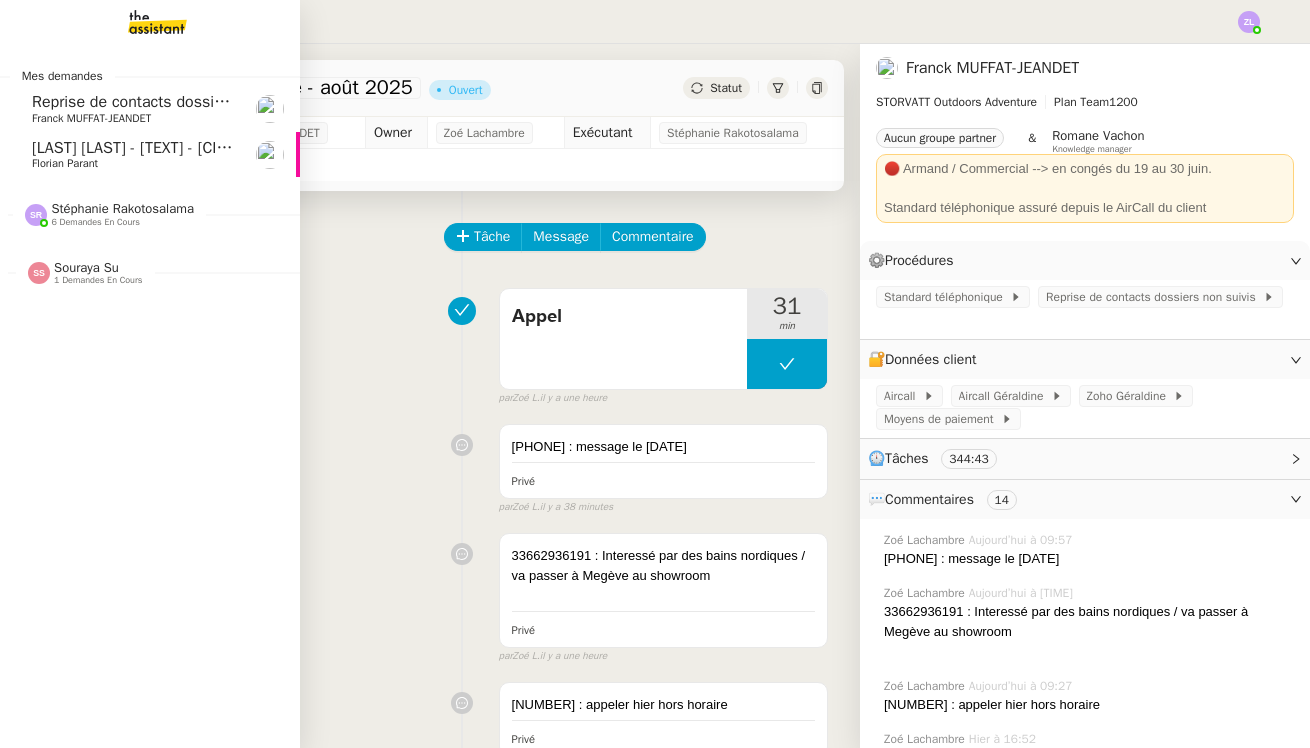 click on "Reprise de contacts dossiers non suivis - 29 juillet 2025" 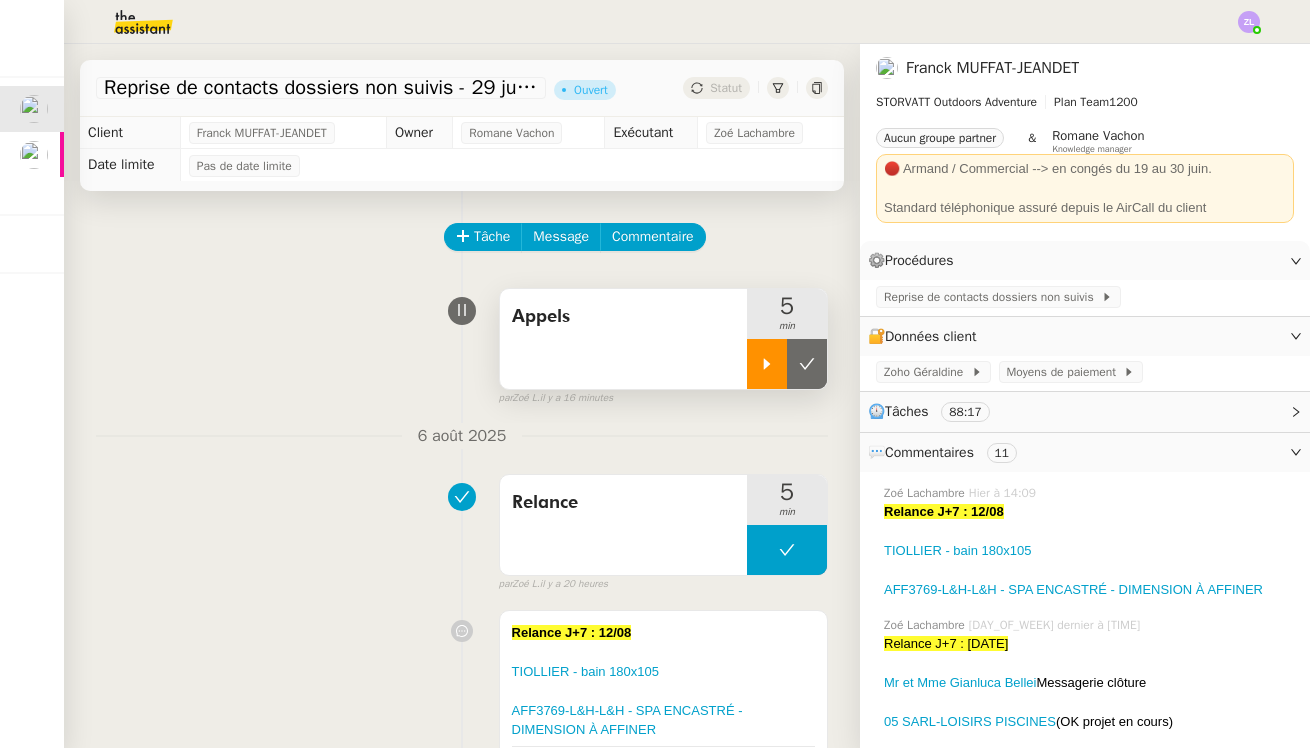 click 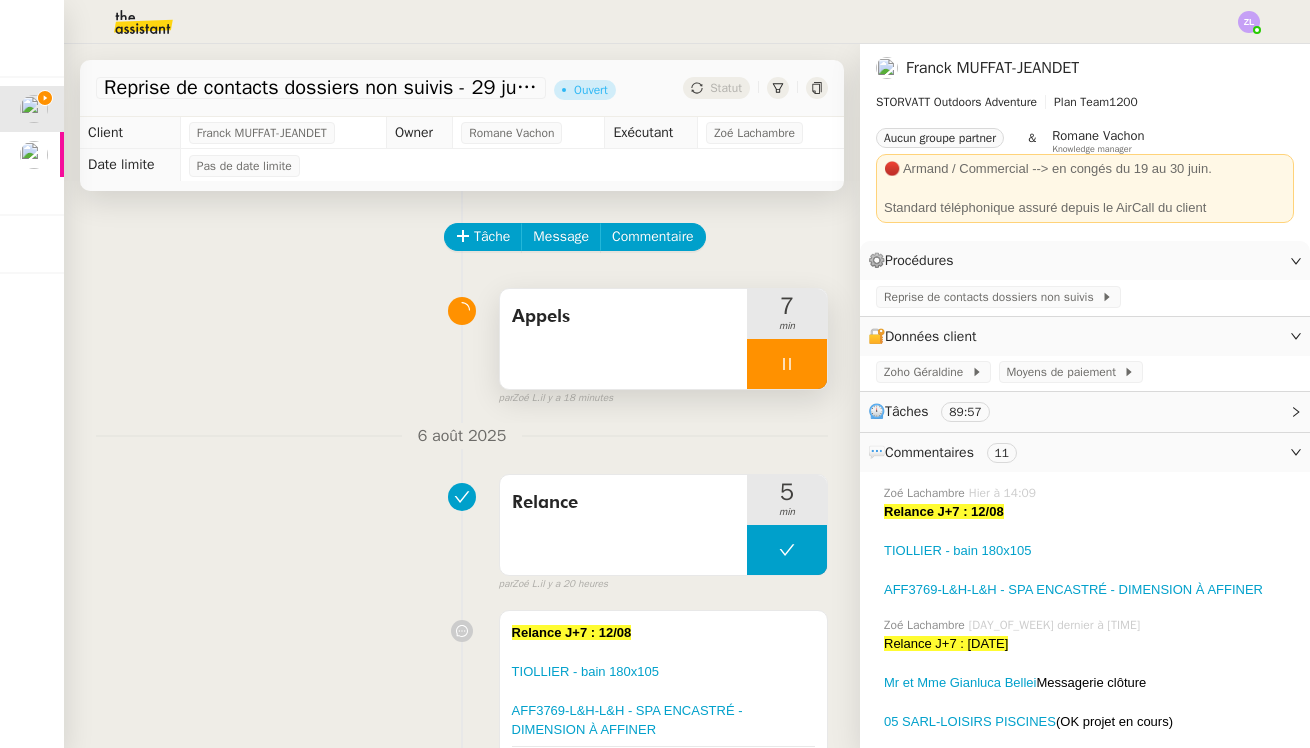 click at bounding box center [787, 364] 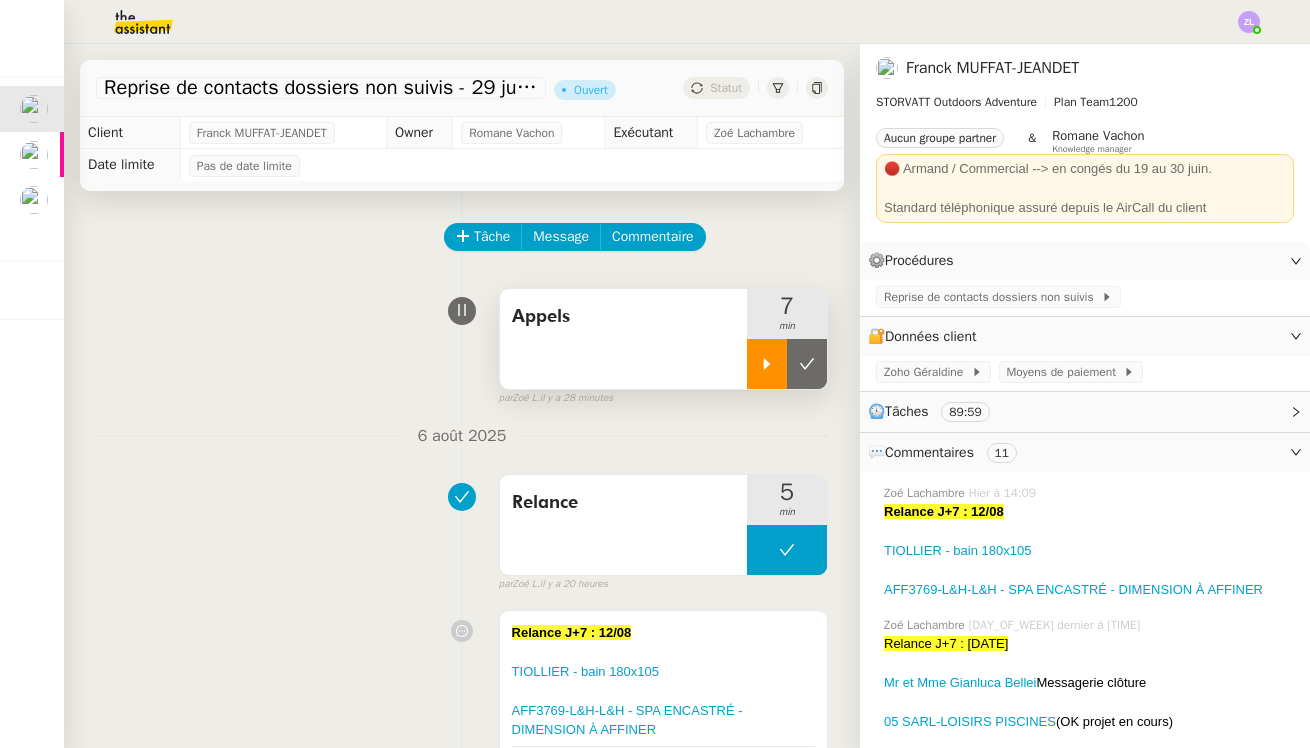 click 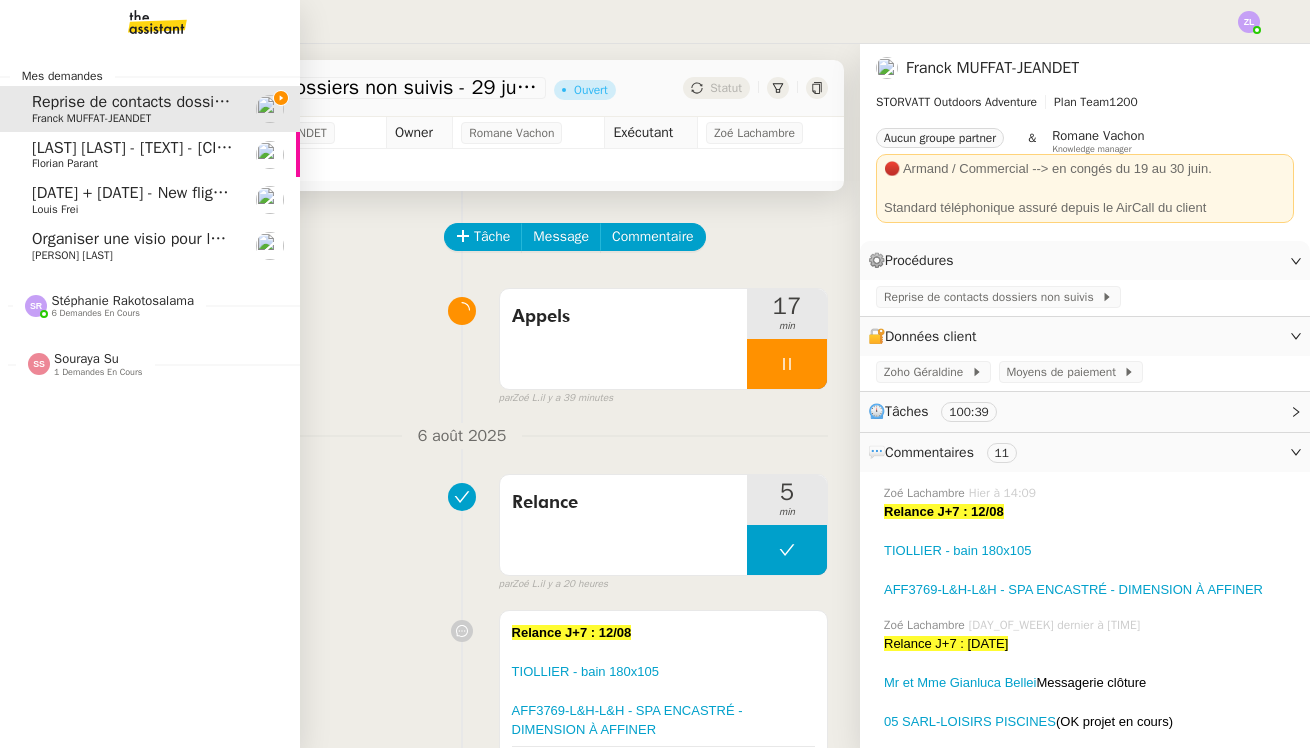 click on "[LAST] [LAST] - Montage contrat - [CITY] [DEPARTMENT]" 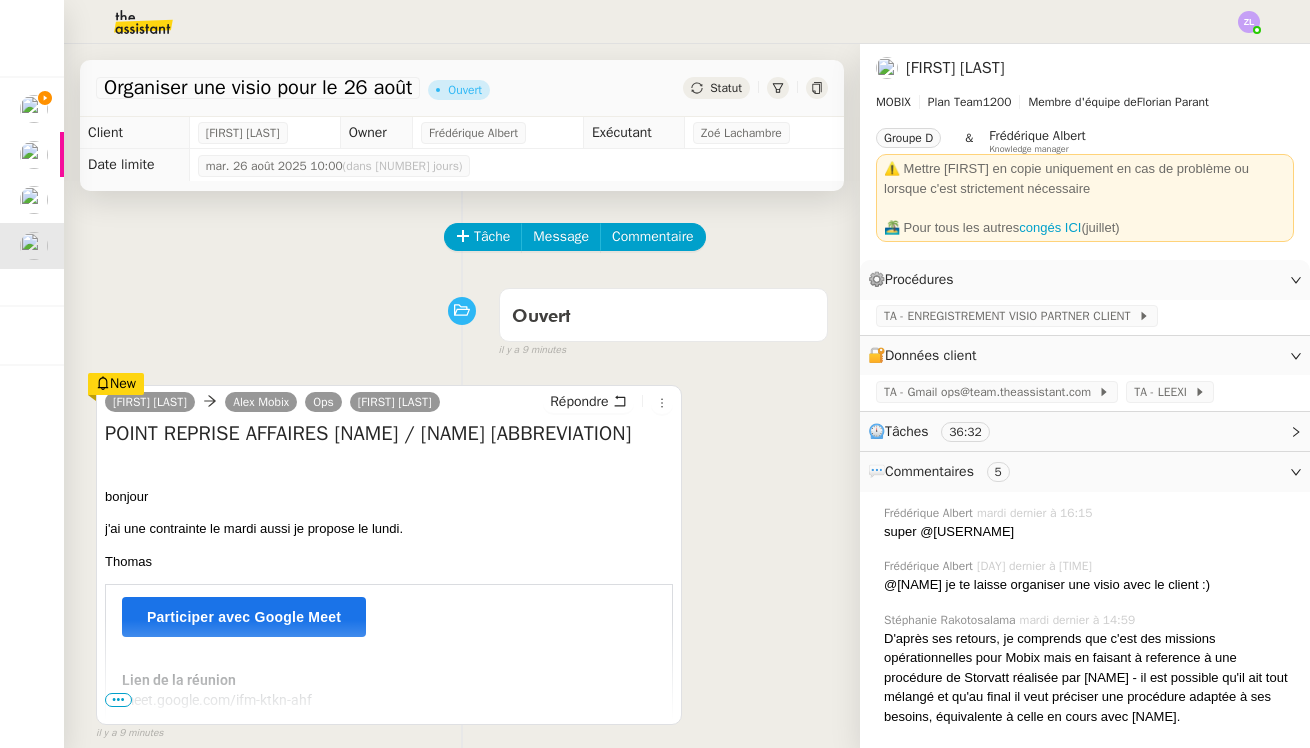 scroll, scrollTop: 0, scrollLeft: 0, axis: both 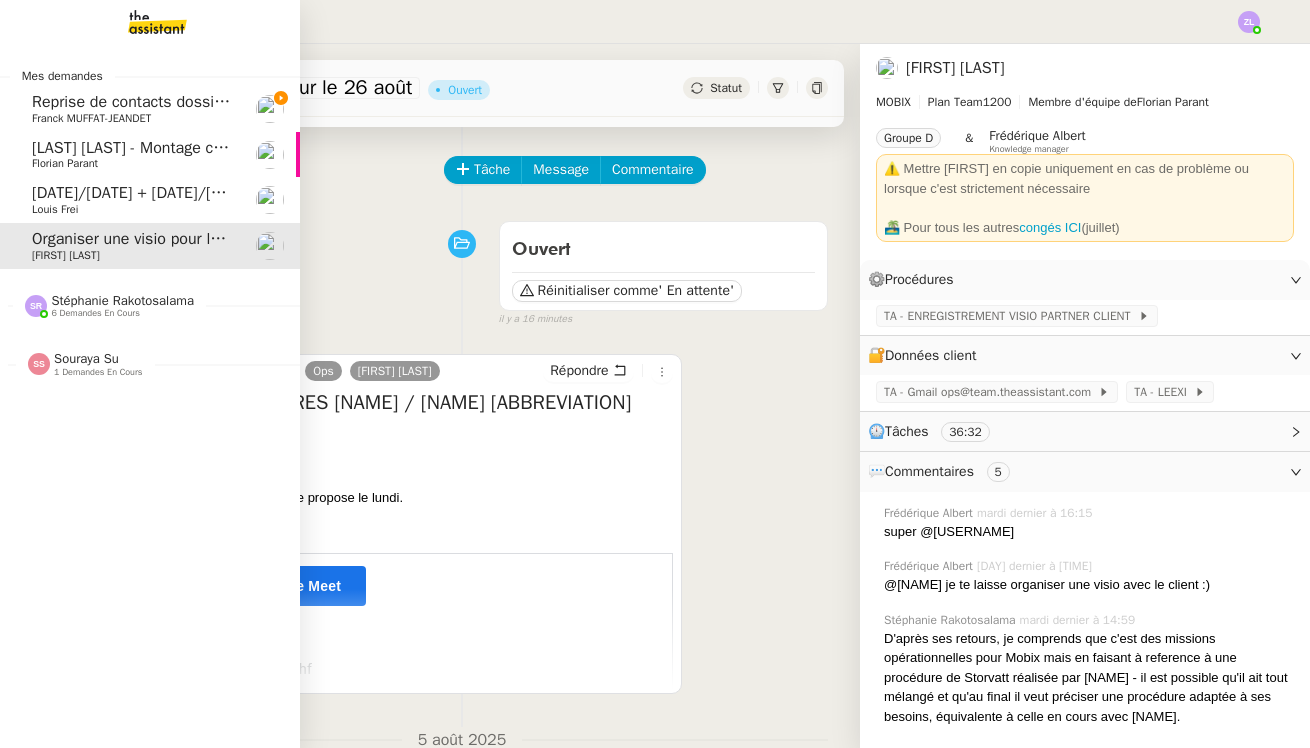 click on "Reprise de contacts dossiers non suivis - 29 juillet 2025" 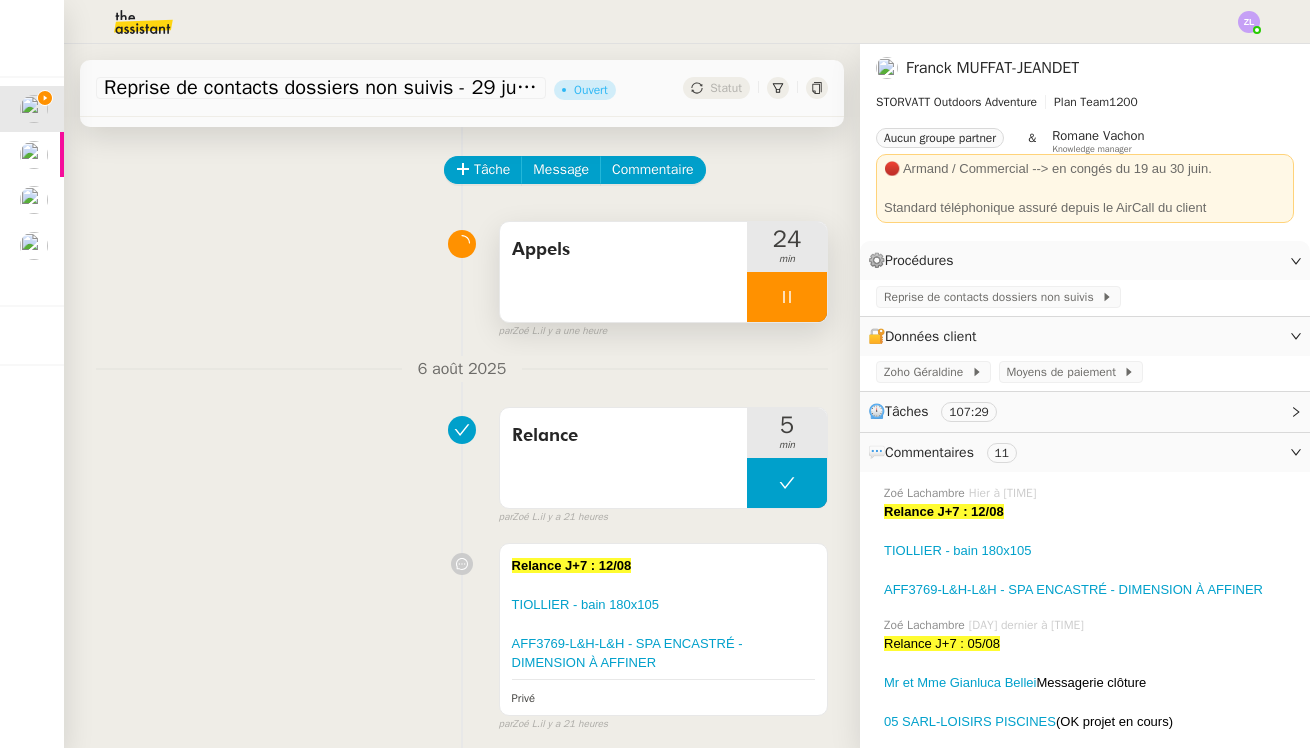 click at bounding box center (787, 297) 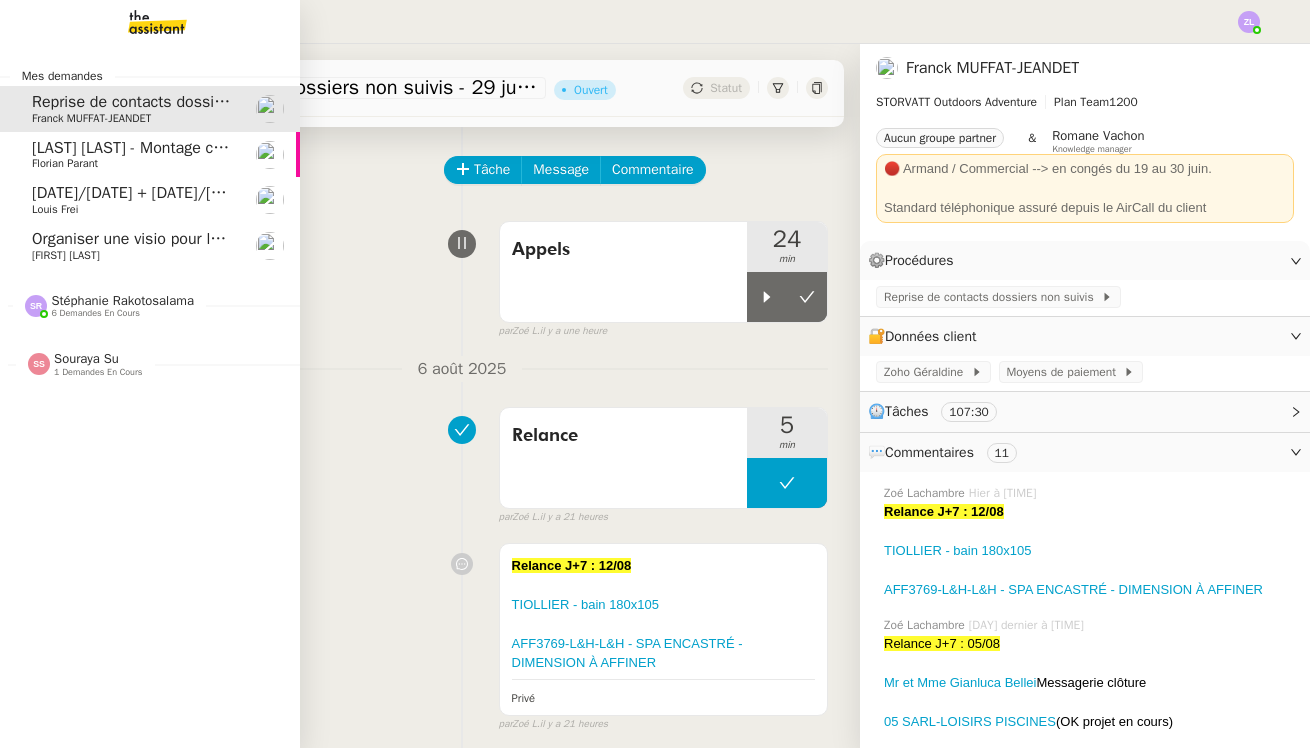 click on "Stéphanie Rakotosalama" 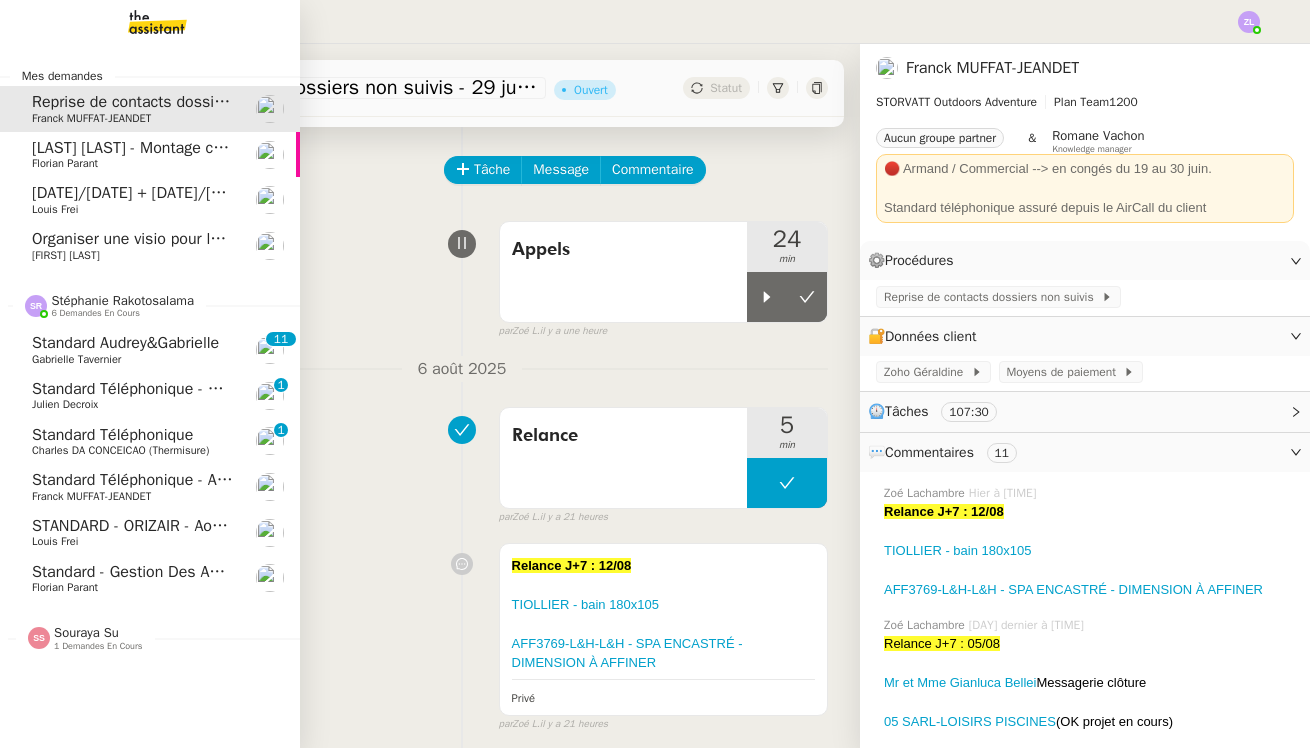 click on "Franck MUFFAT-JEANDET" 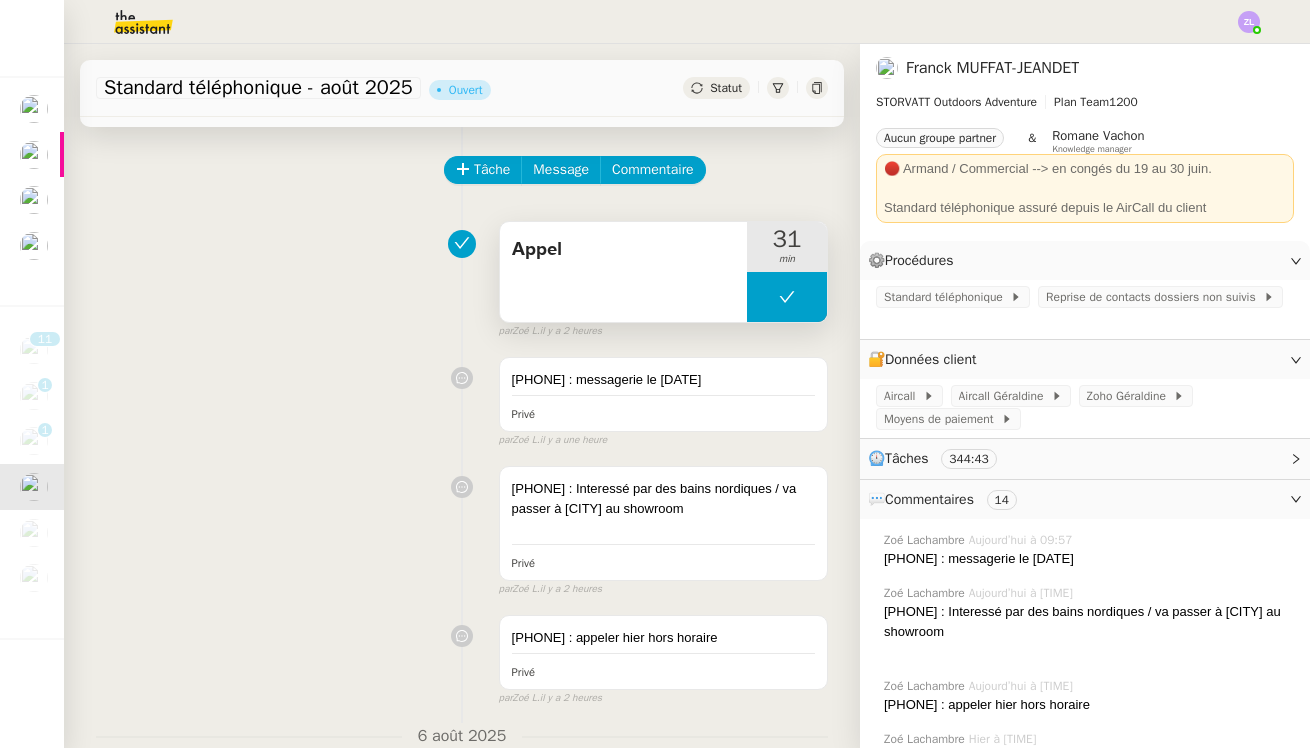 click at bounding box center [787, 297] 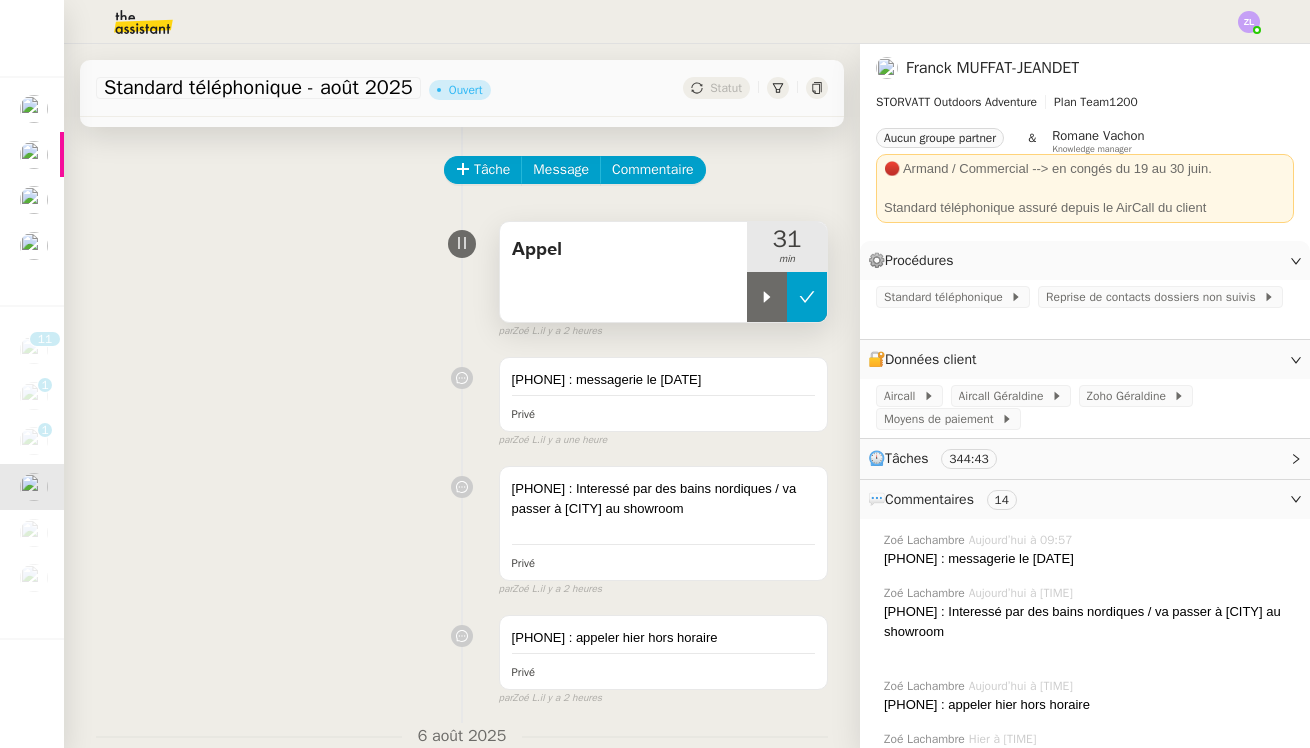 click 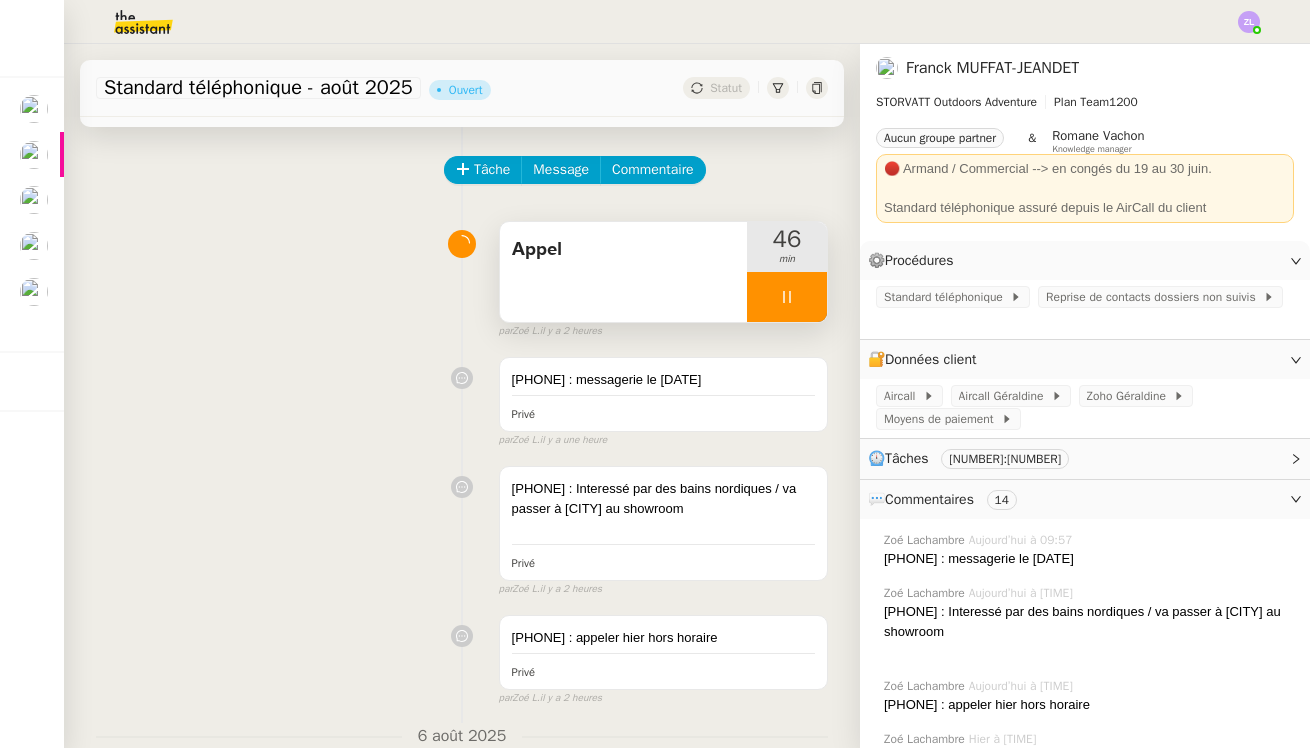 click 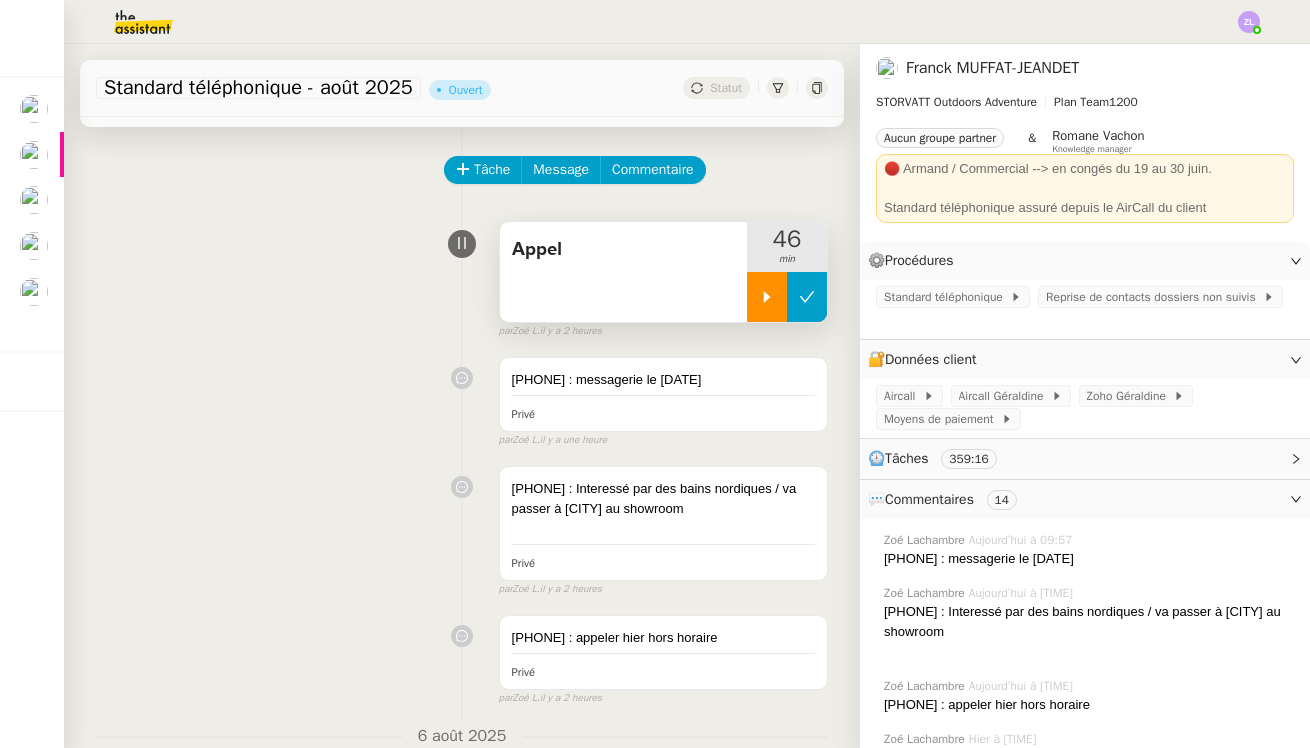 click 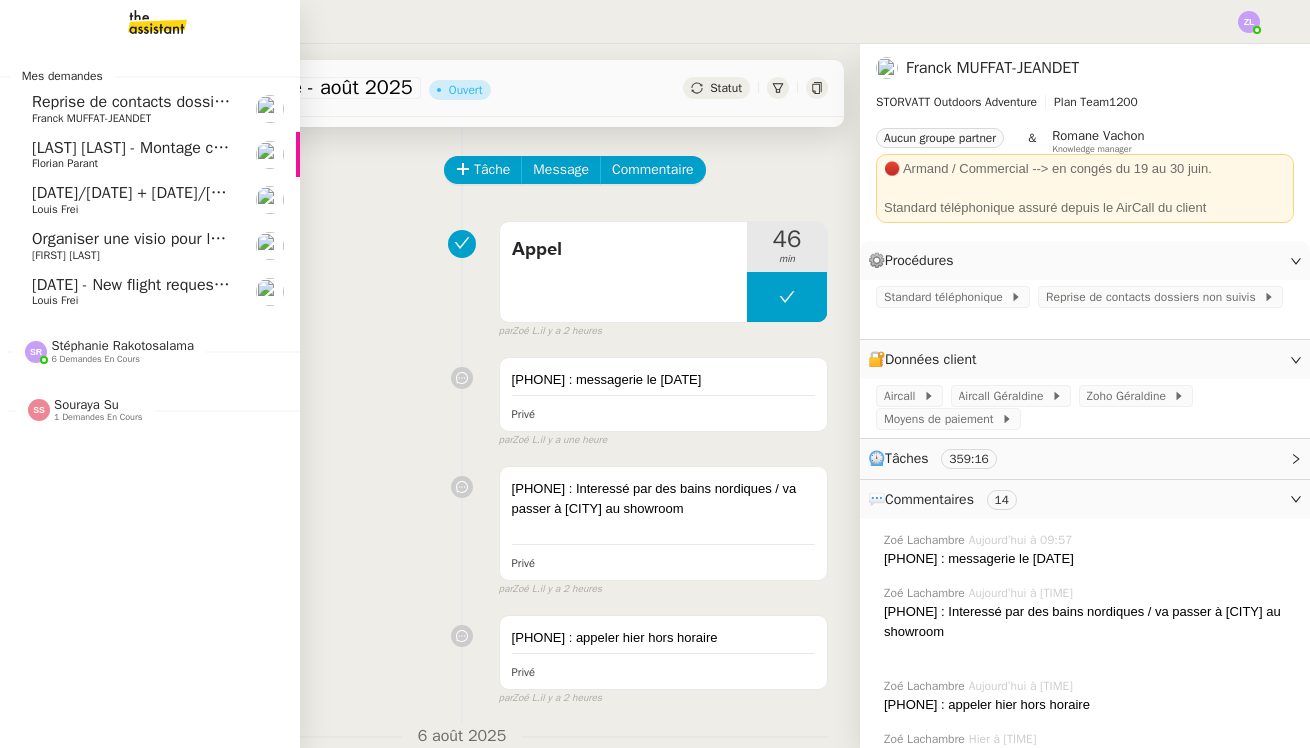 click on "Organiser une visio pour le 26 août" 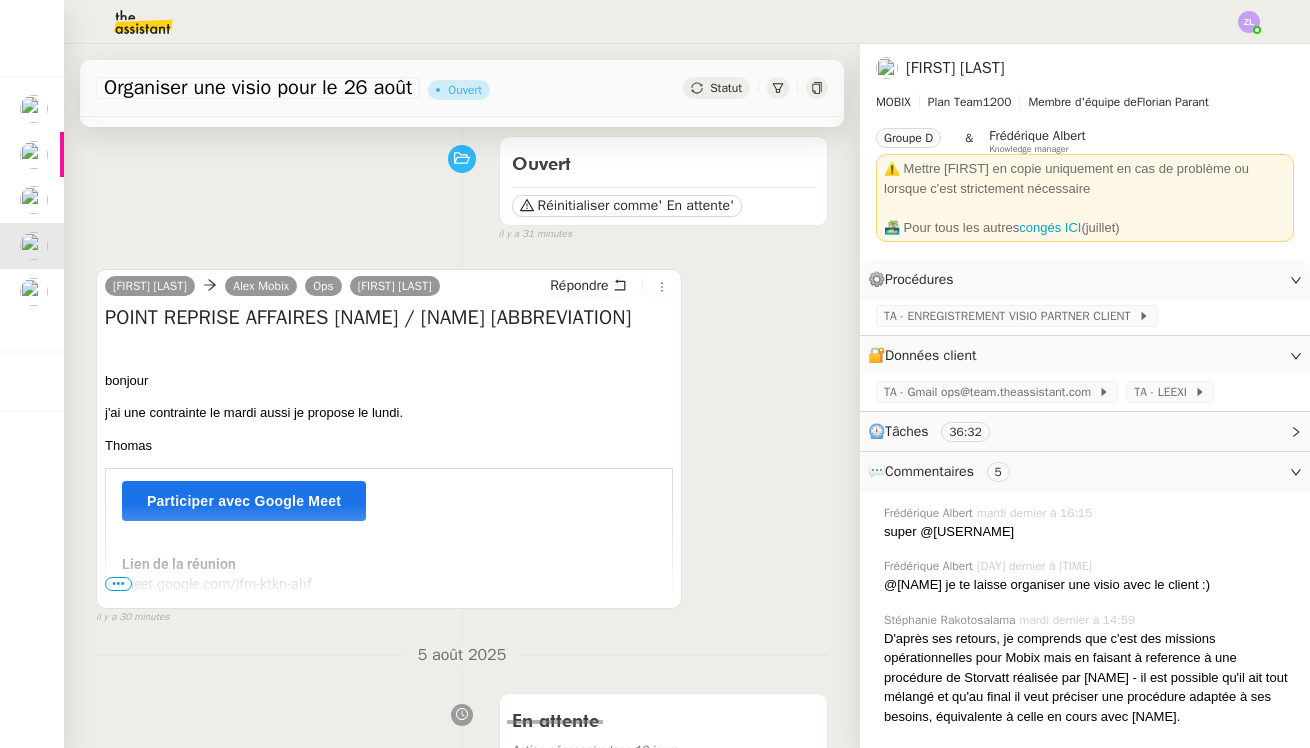 scroll, scrollTop: 447, scrollLeft: 0, axis: vertical 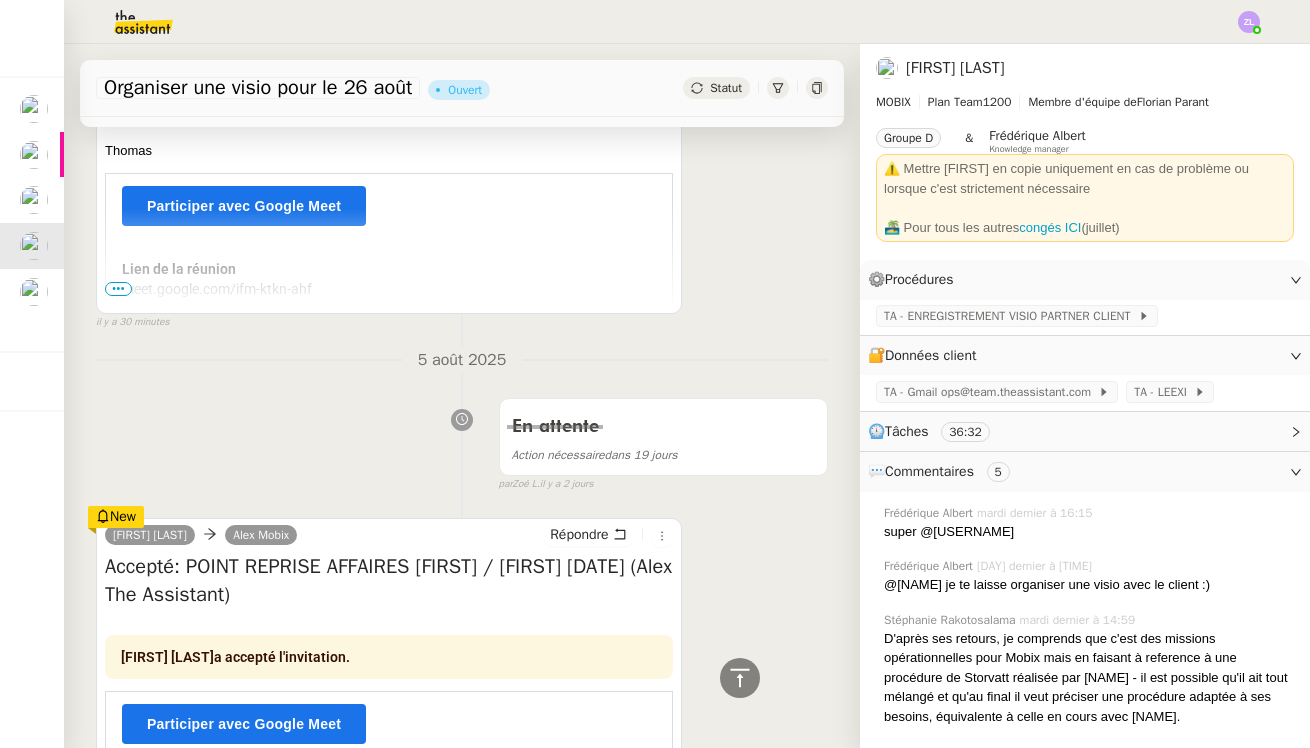 click on "Lien de la réunion meet.google.com/[CODE]" at bounding box center [389, 291] 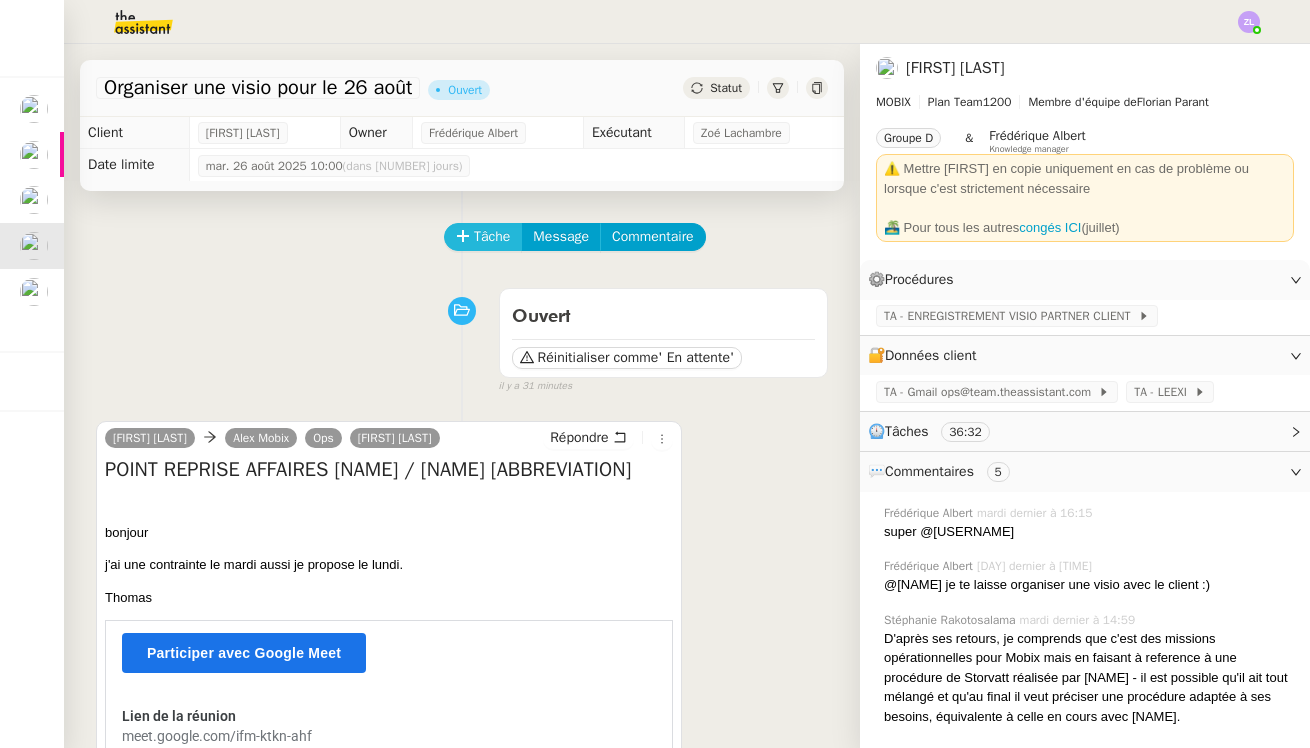 scroll, scrollTop: -2, scrollLeft: 0, axis: vertical 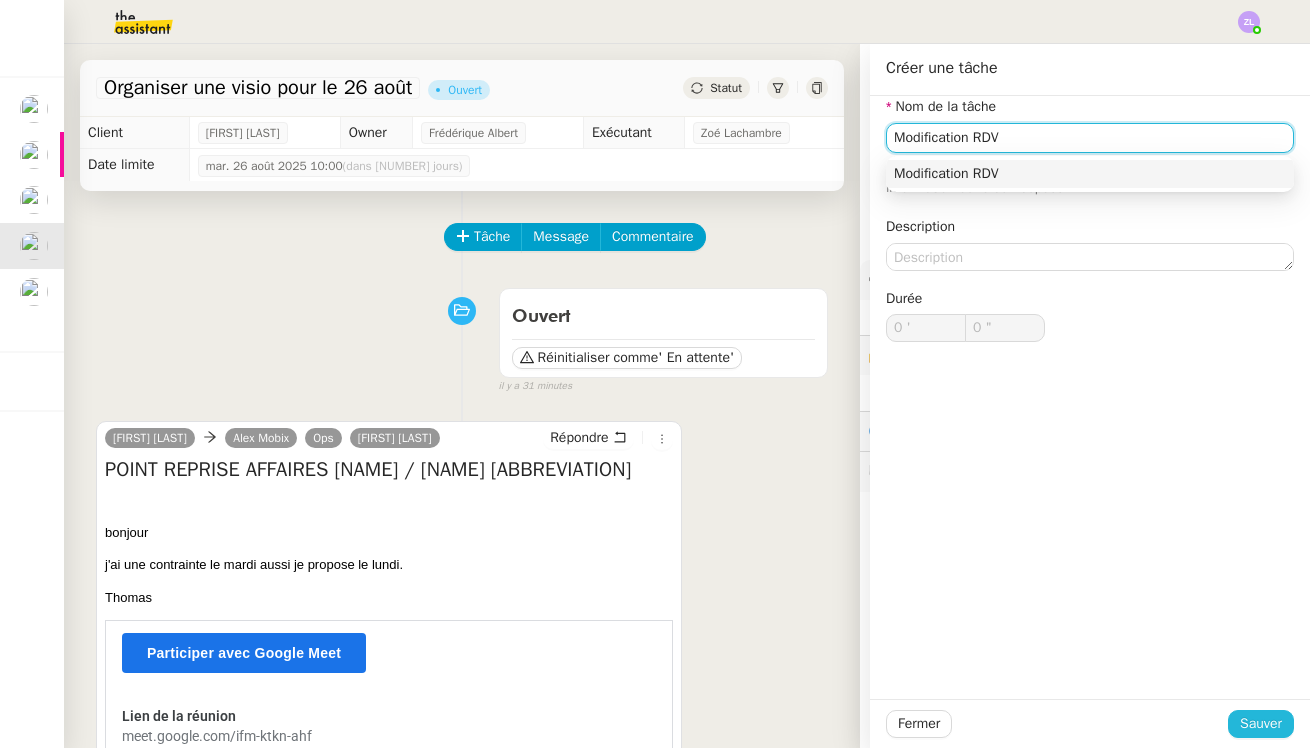 type on "Modification RDV" 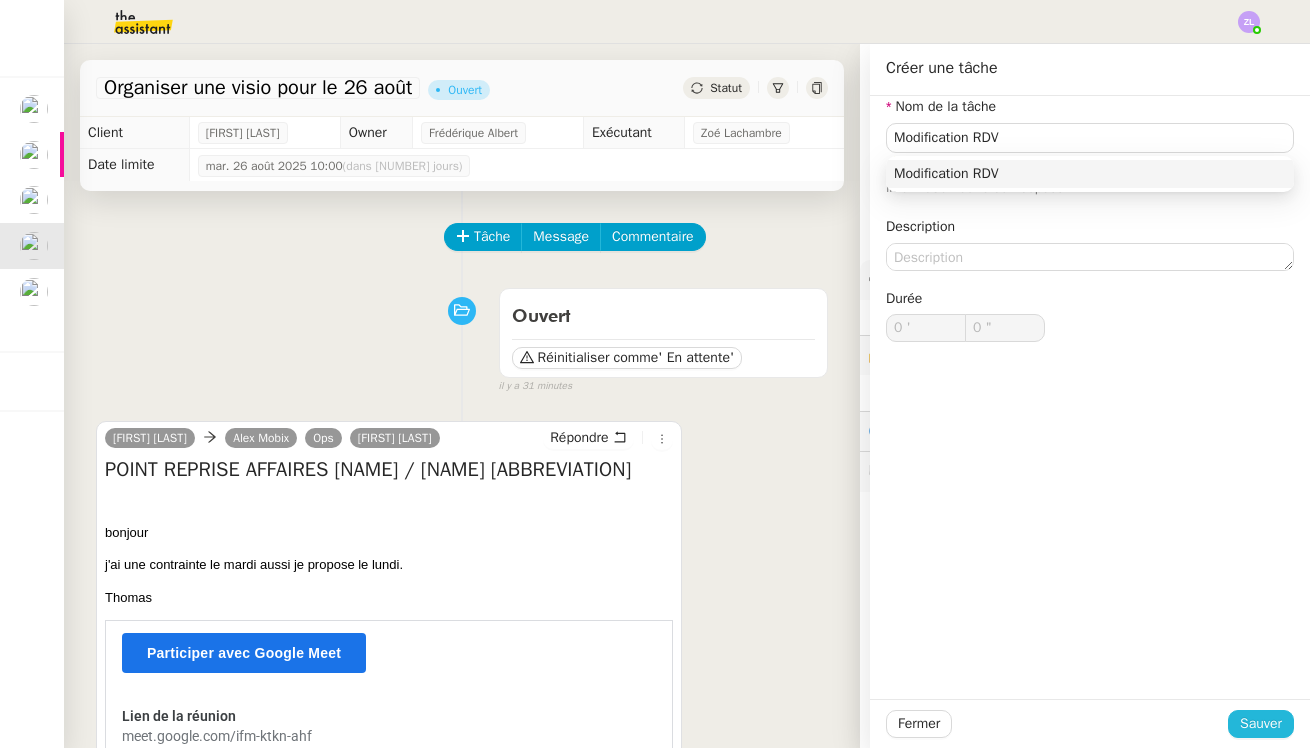 click on "Sauver" 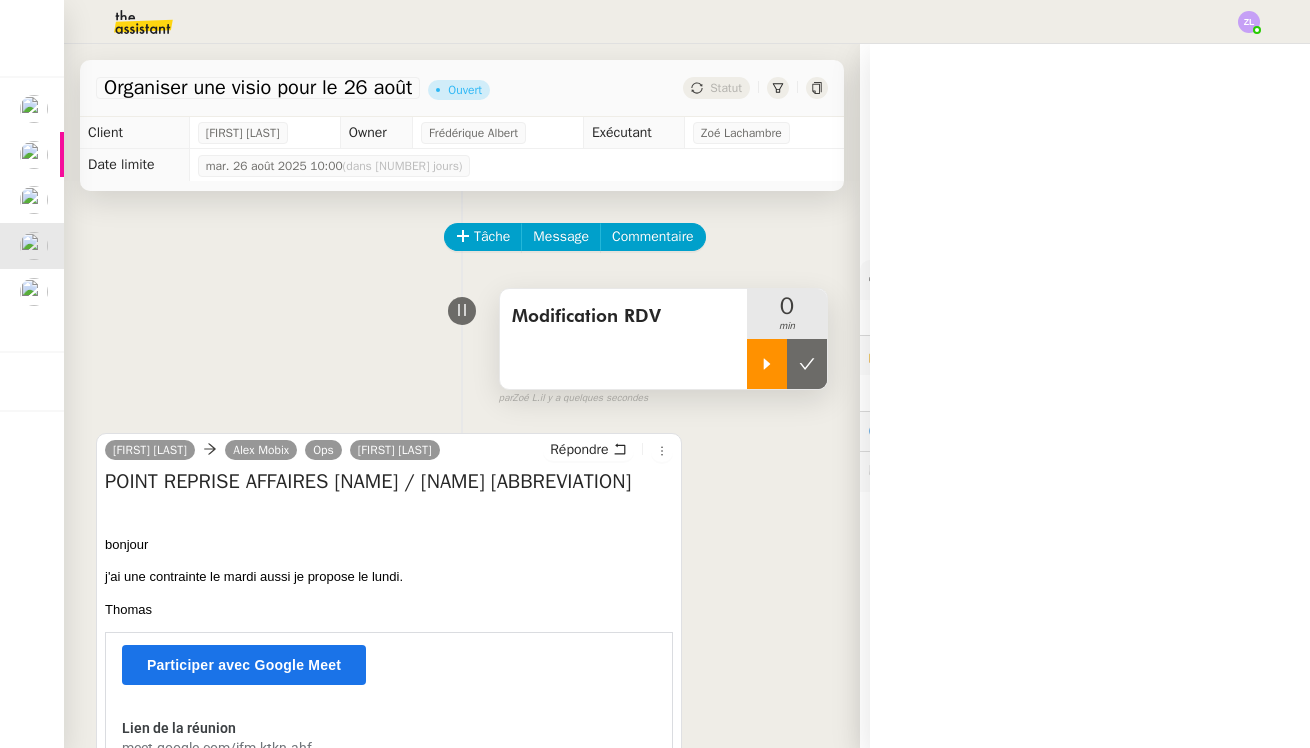 click 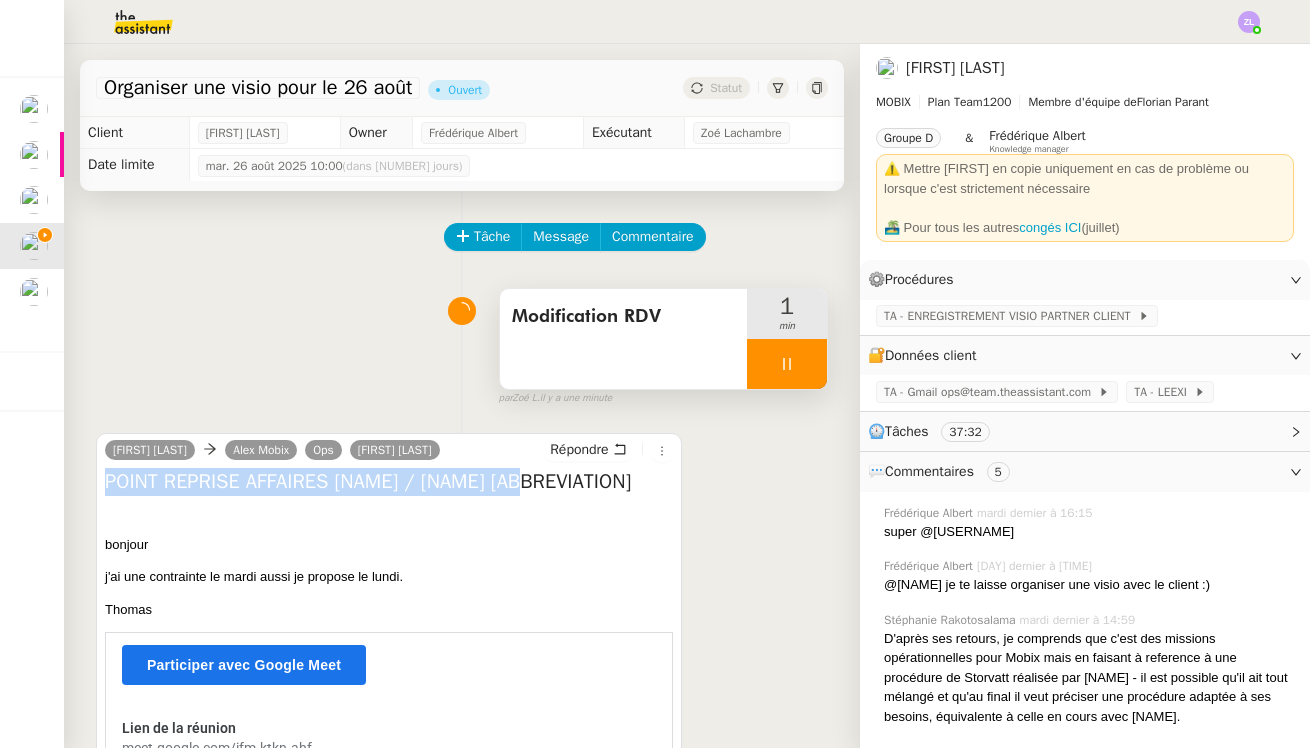 drag, startPoint x: 594, startPoint y: 492, endPoint x: 110, endPoint y: 493, distance: 484.00104 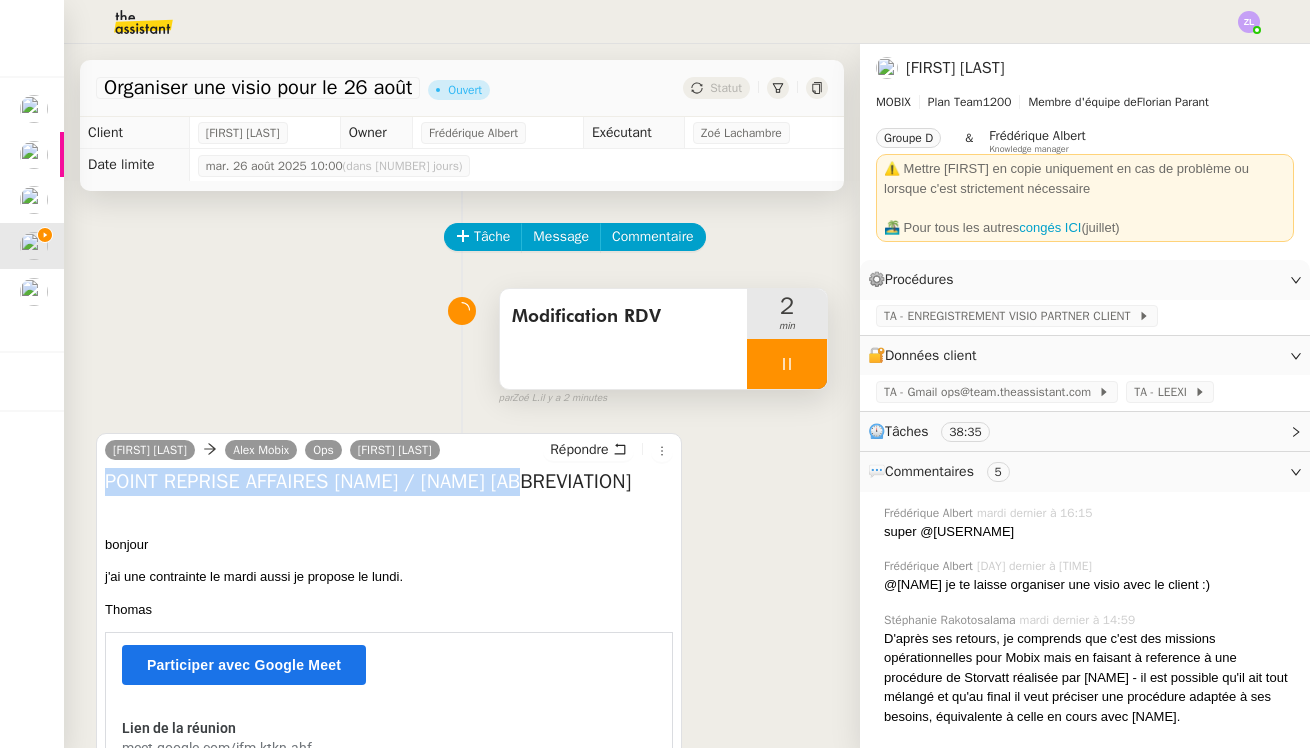 scroll, scrollTop: 0, scrollLeft: 0, axis: both 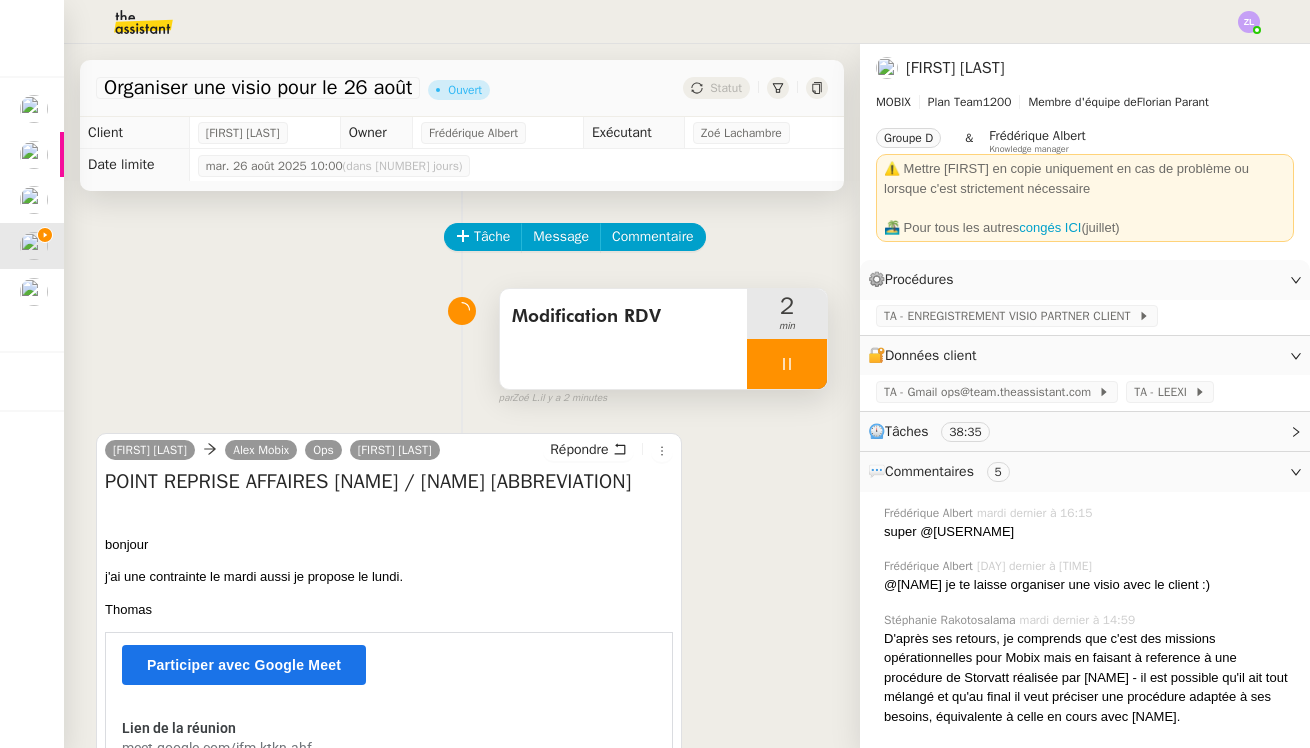 click 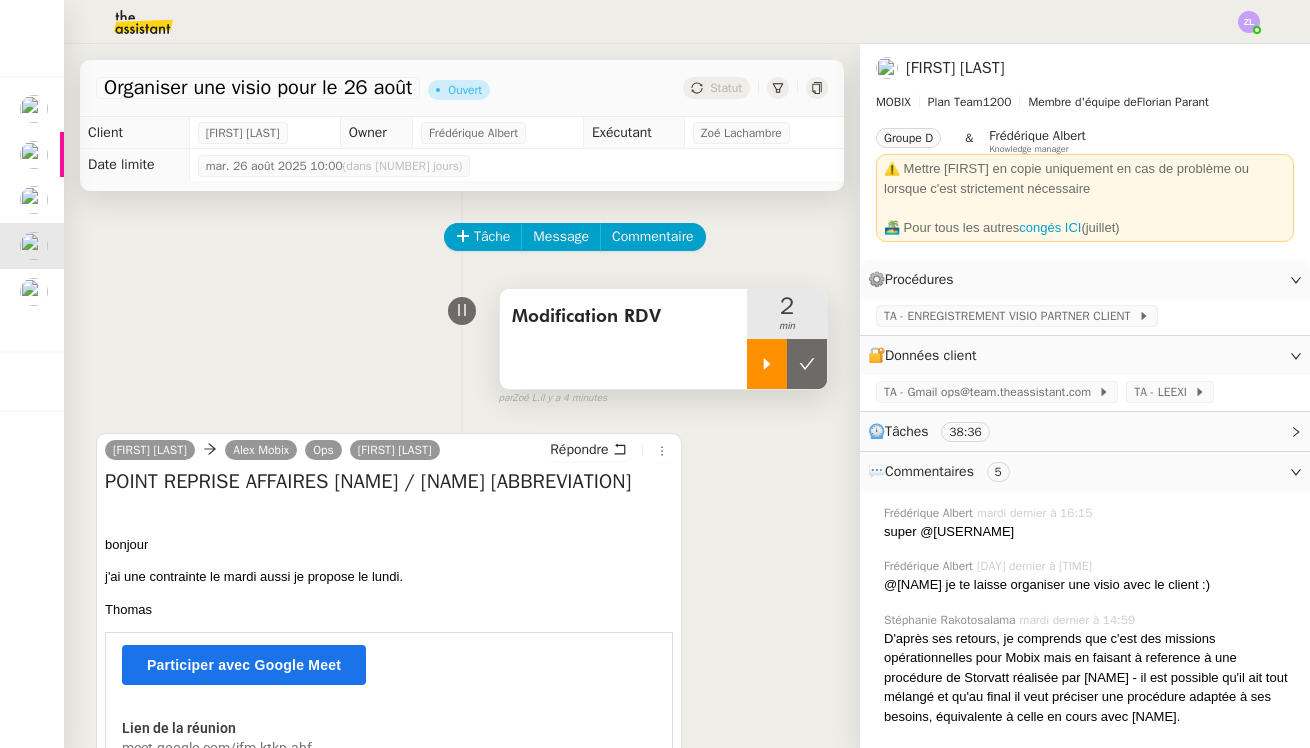 click 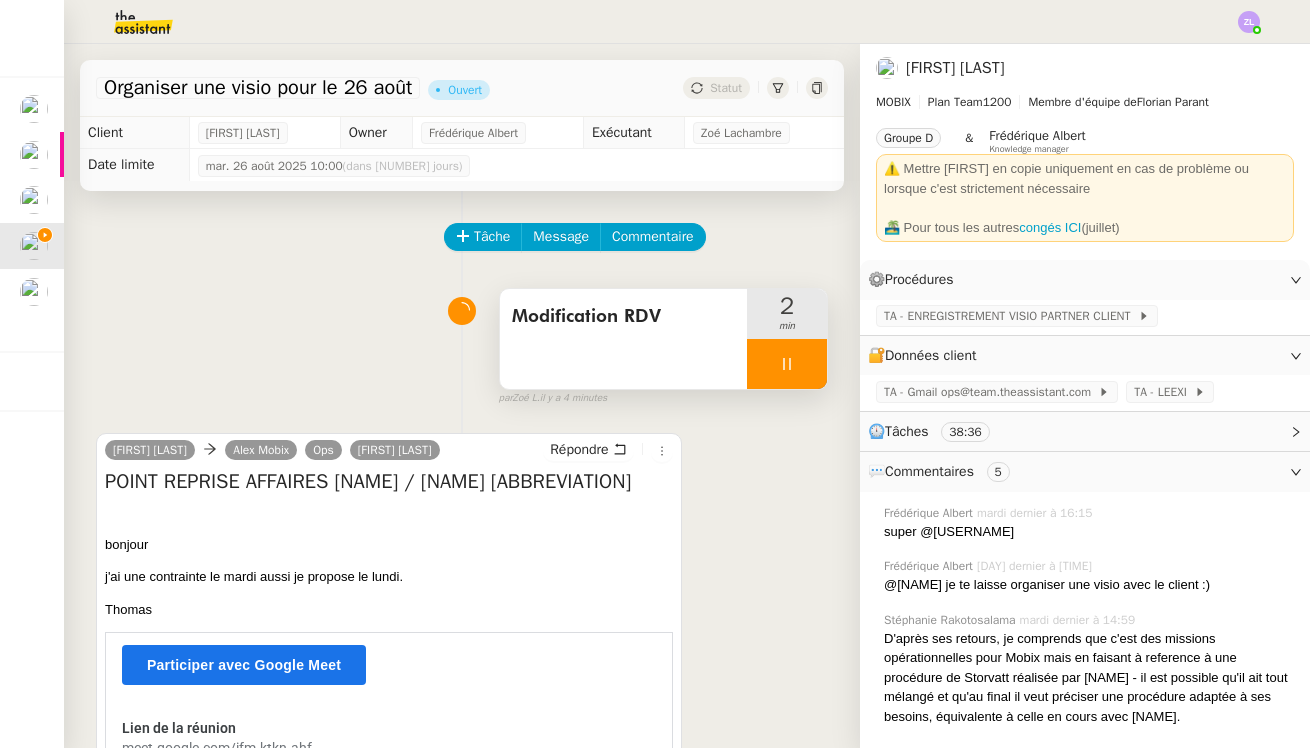 click at bounding box center (787, 364) 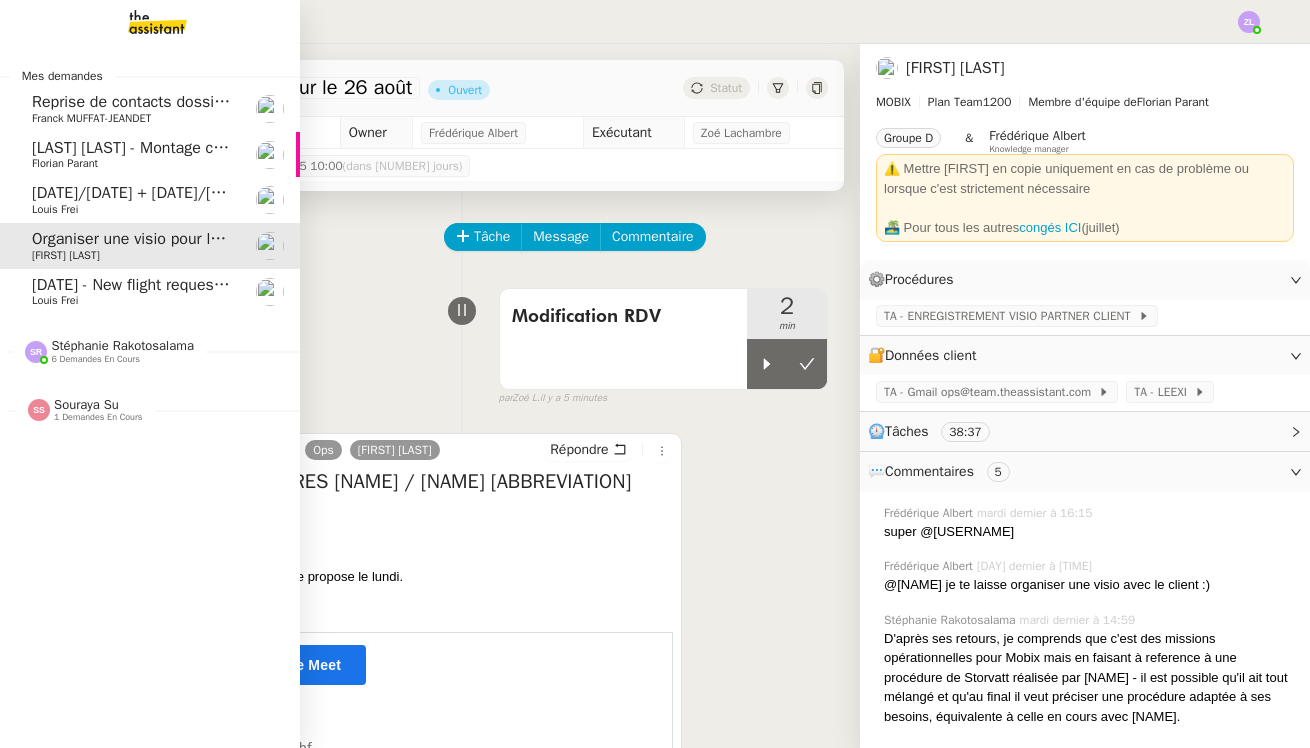 click on "Stéphanie Rakotosalama" 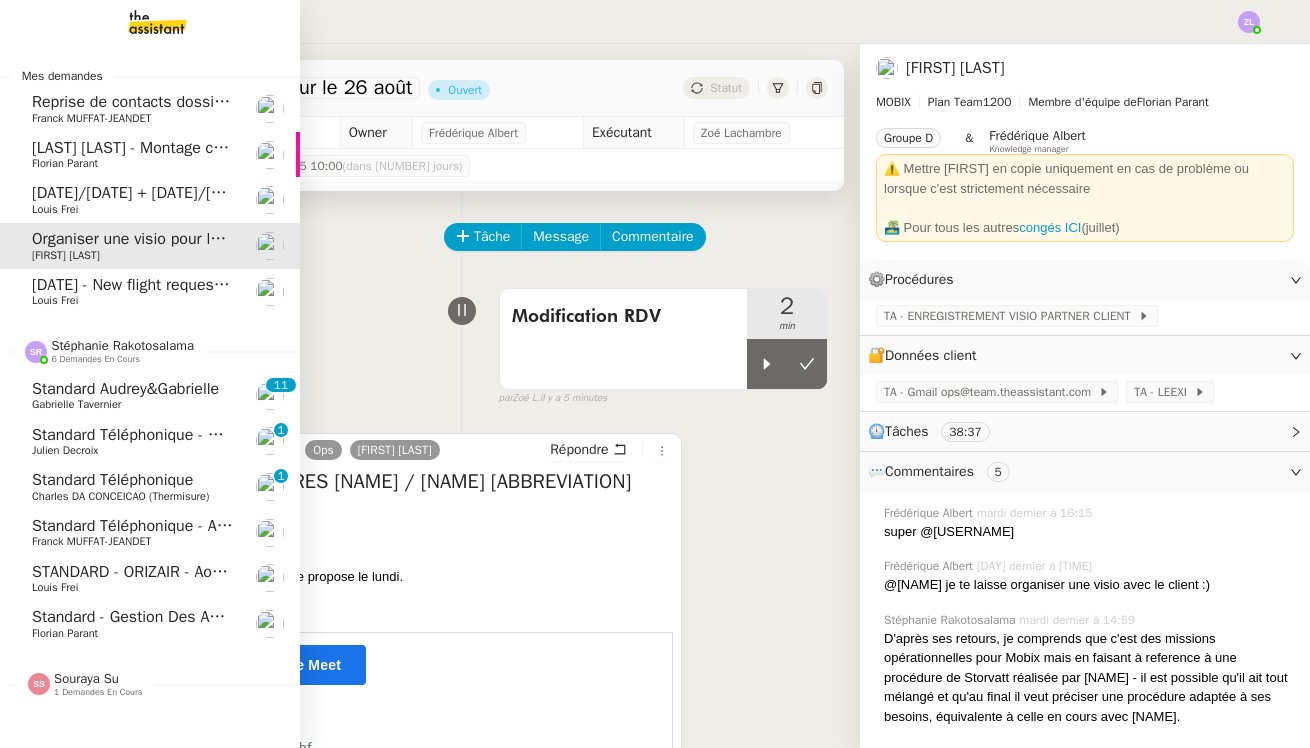 scroll, scrollTop: 0, scrollLeft: 0, axis: both 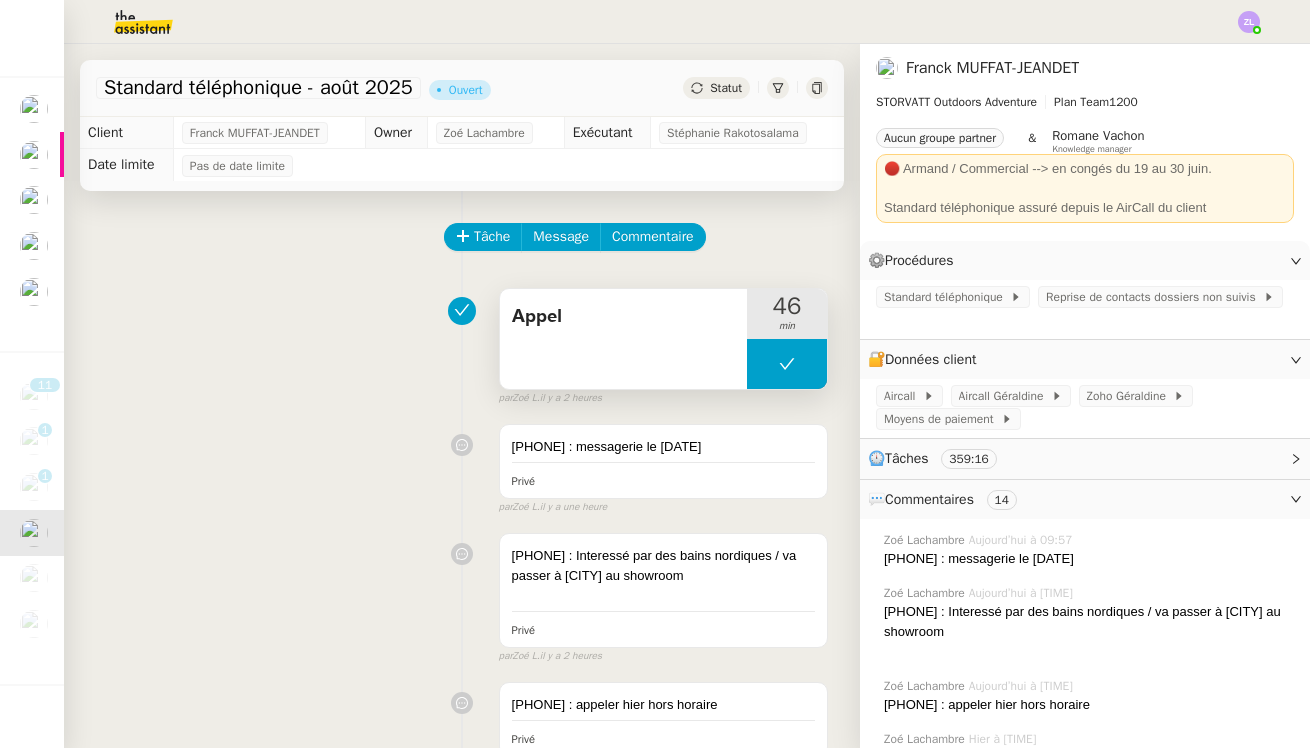 click at bounding box center [787, 364] 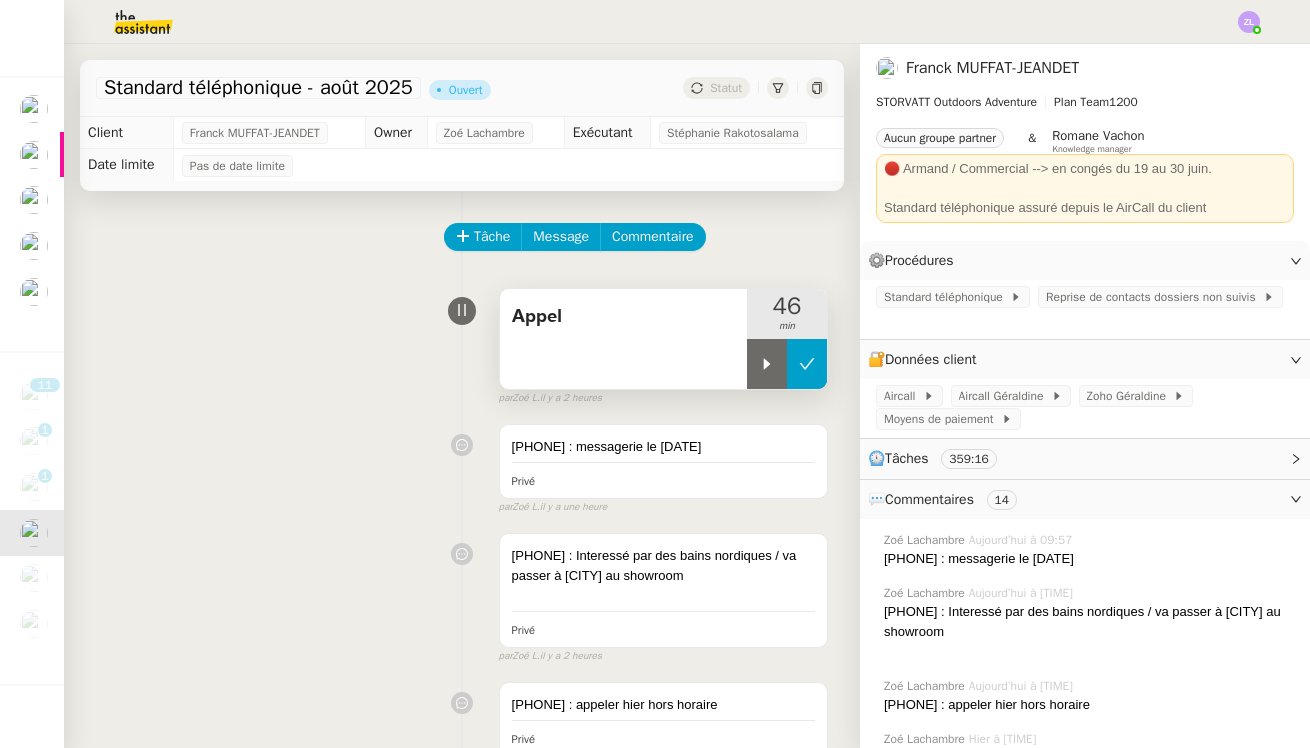 click at bounding box center (767, 364) 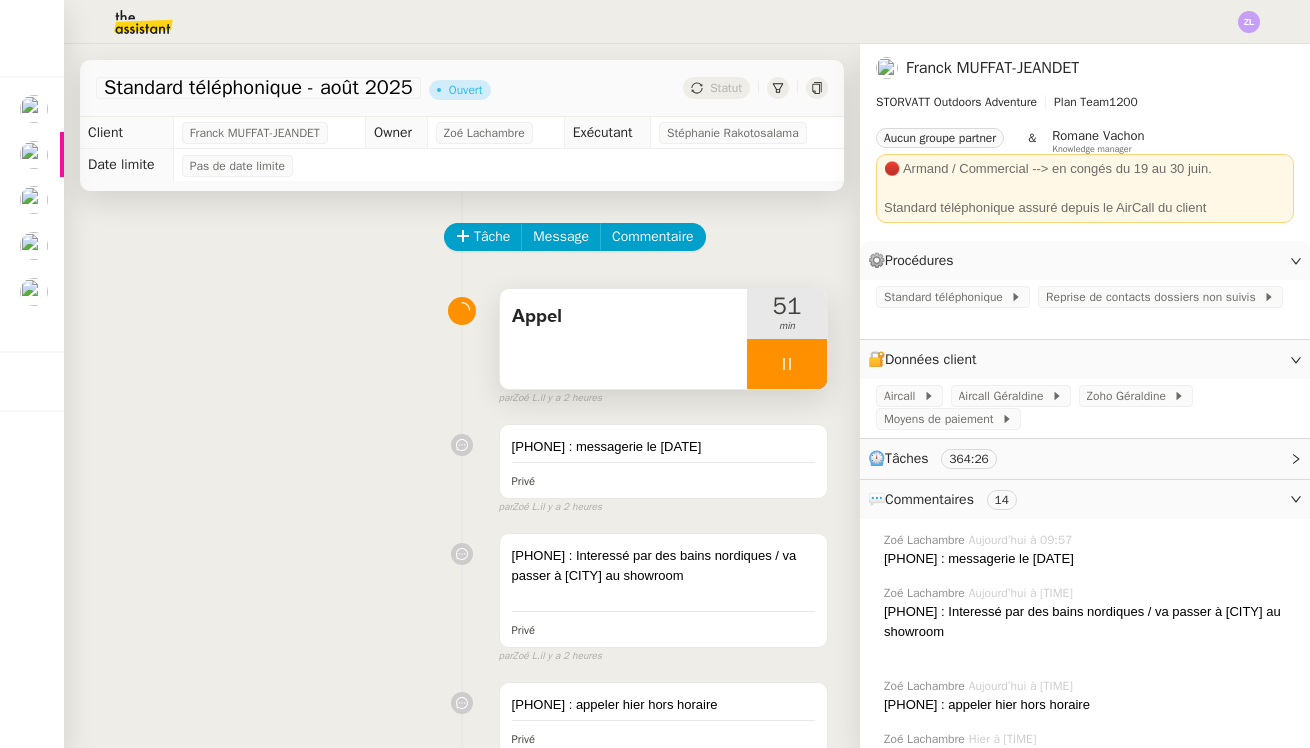 click at bounding box center (787, 364) 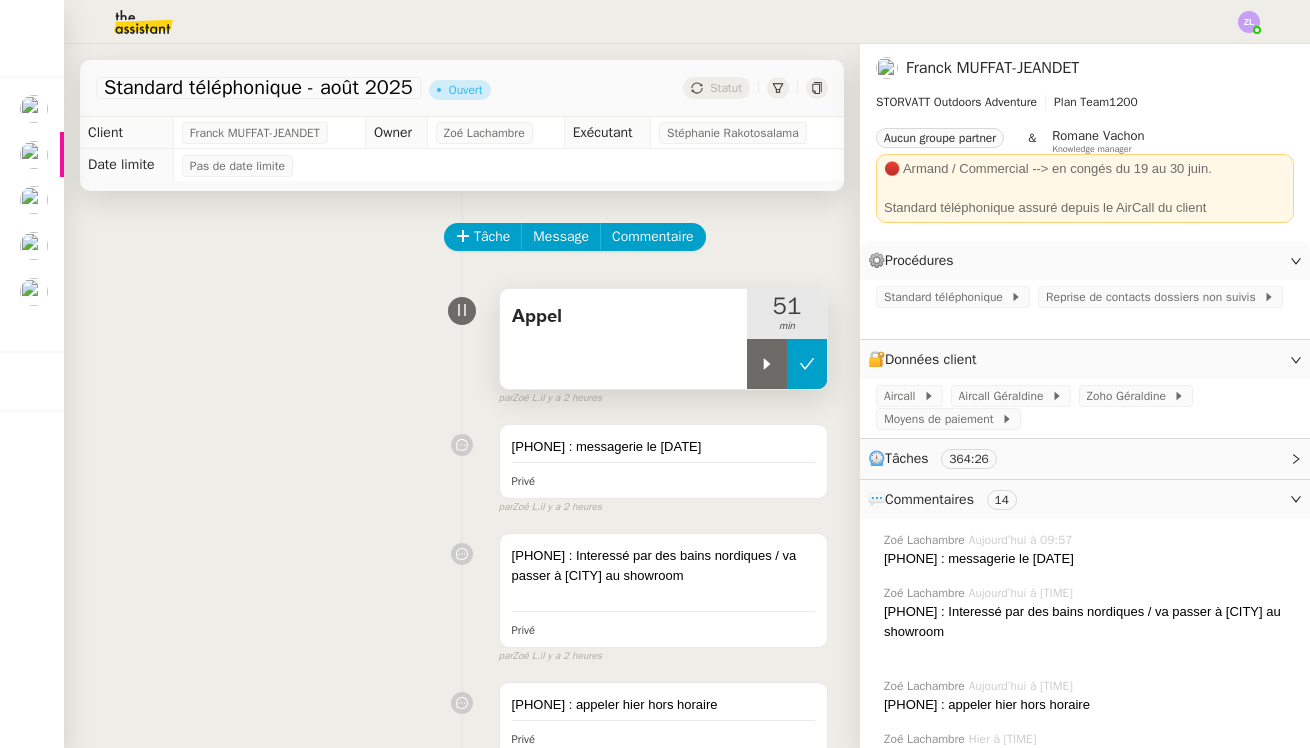 click at bounding box center [807, 364] 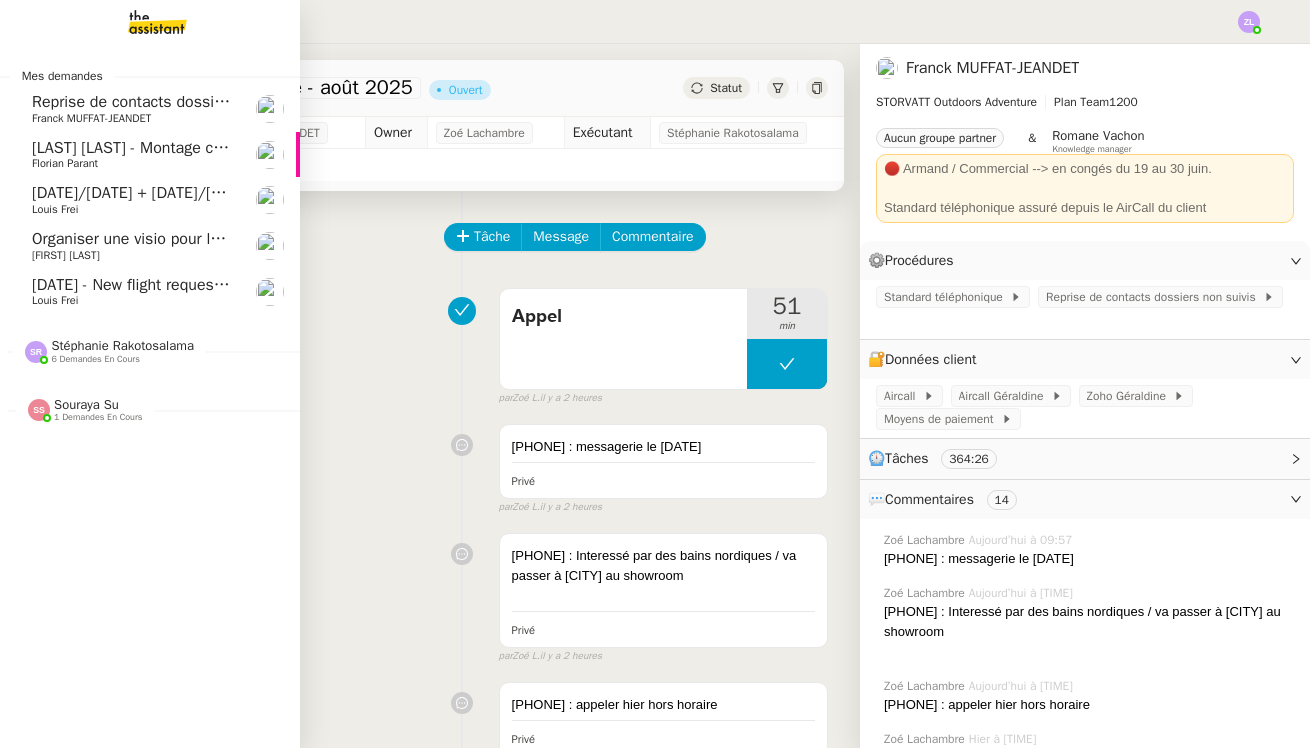 click on "Stéphanie Rakotosalama" 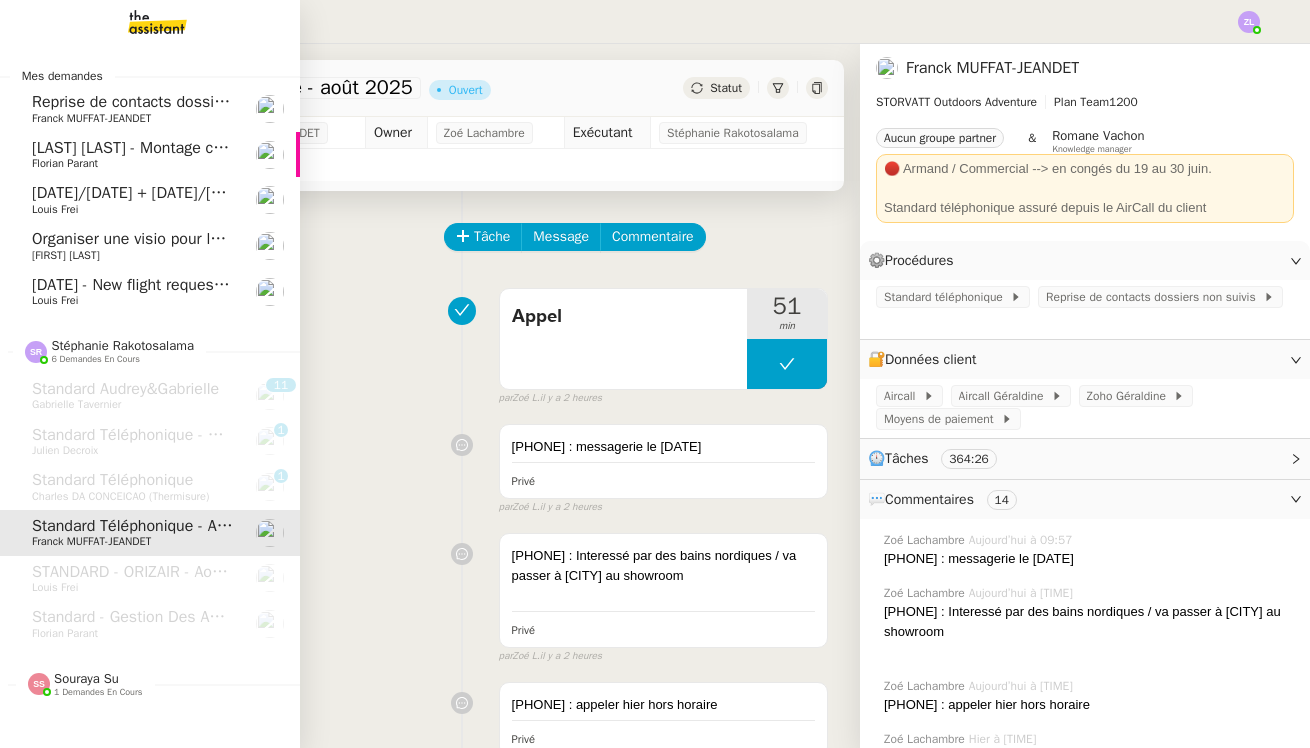 click on "Reprise de contacts dossiers non suivis - 29 juillet 2025" 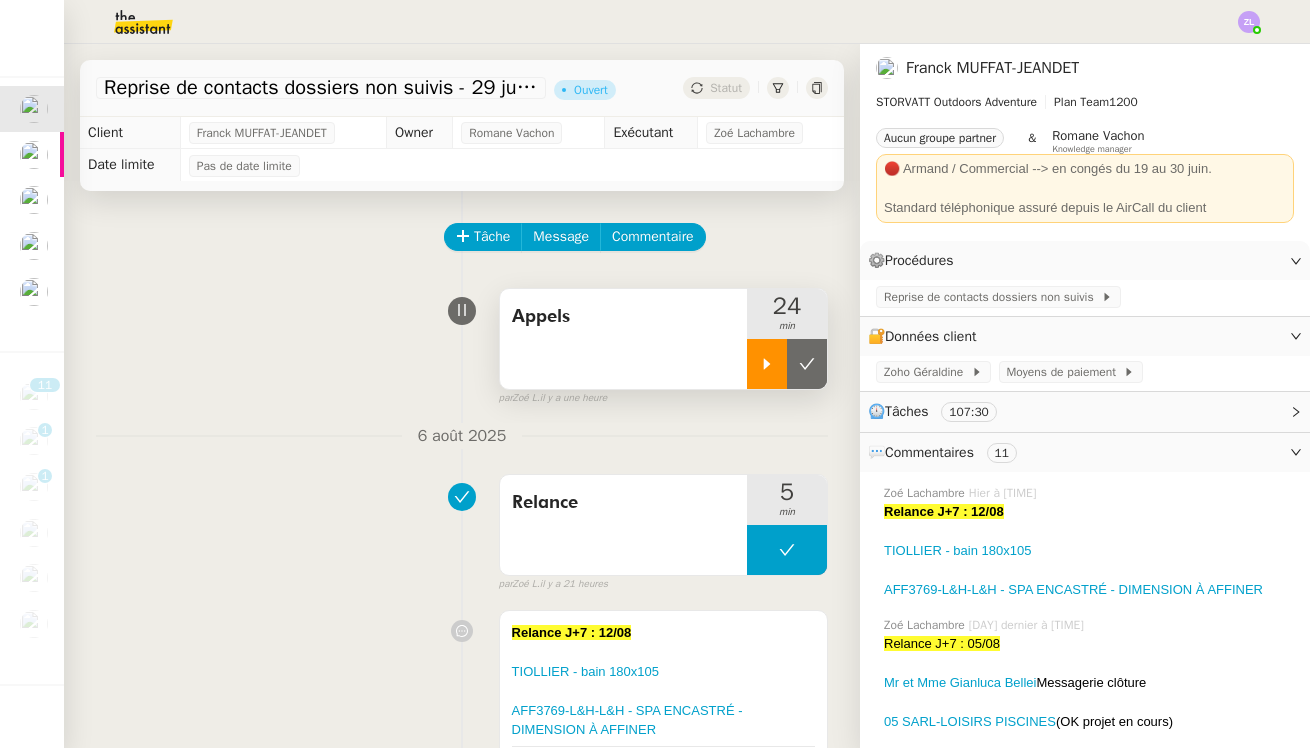 click at bounding box center [767, 364] 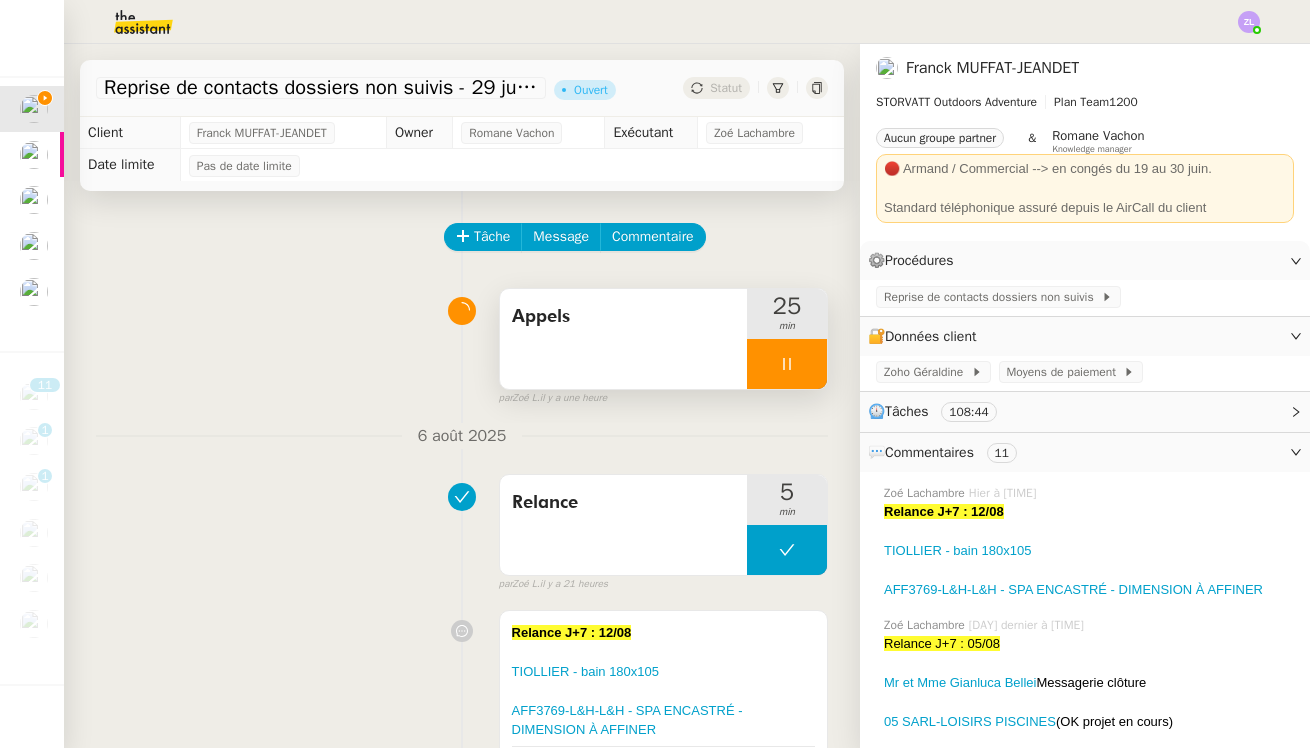click at bounding box center (787, 364) 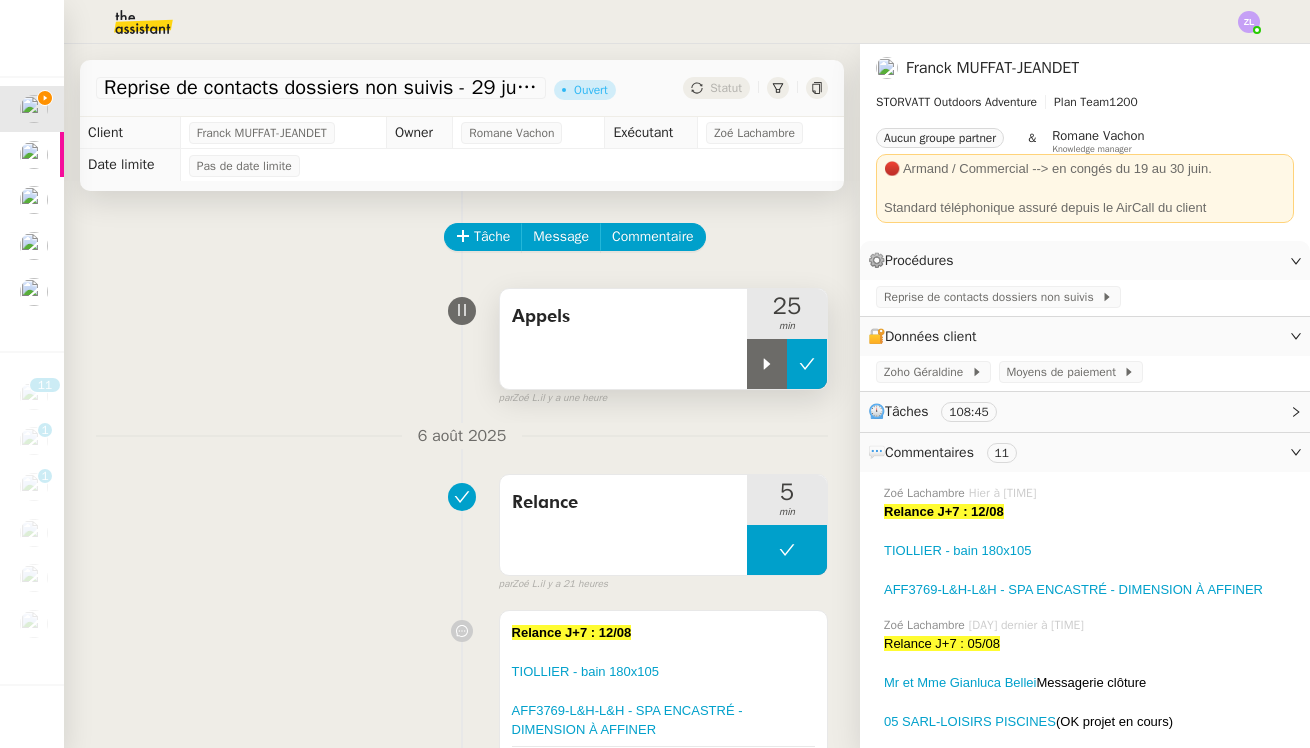click at bounding box center [807, 364] 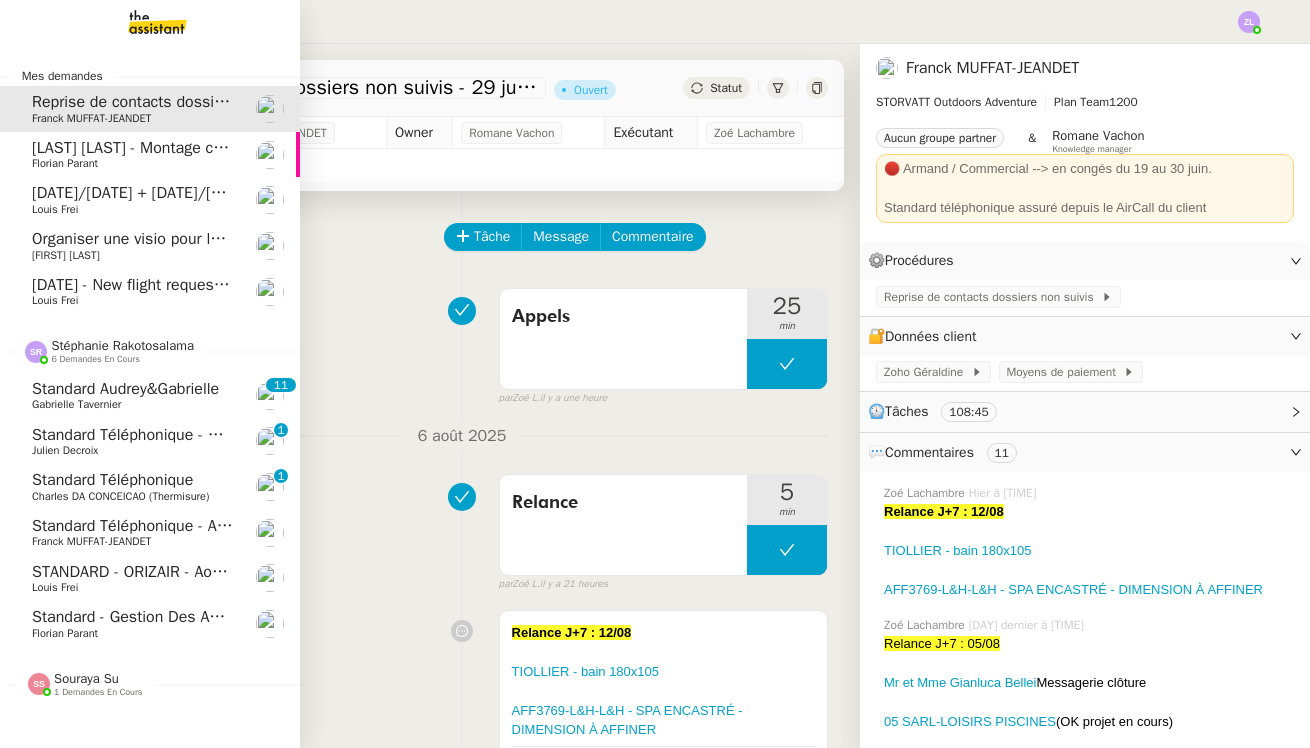 click on "Standard téléphonique - août 2025" 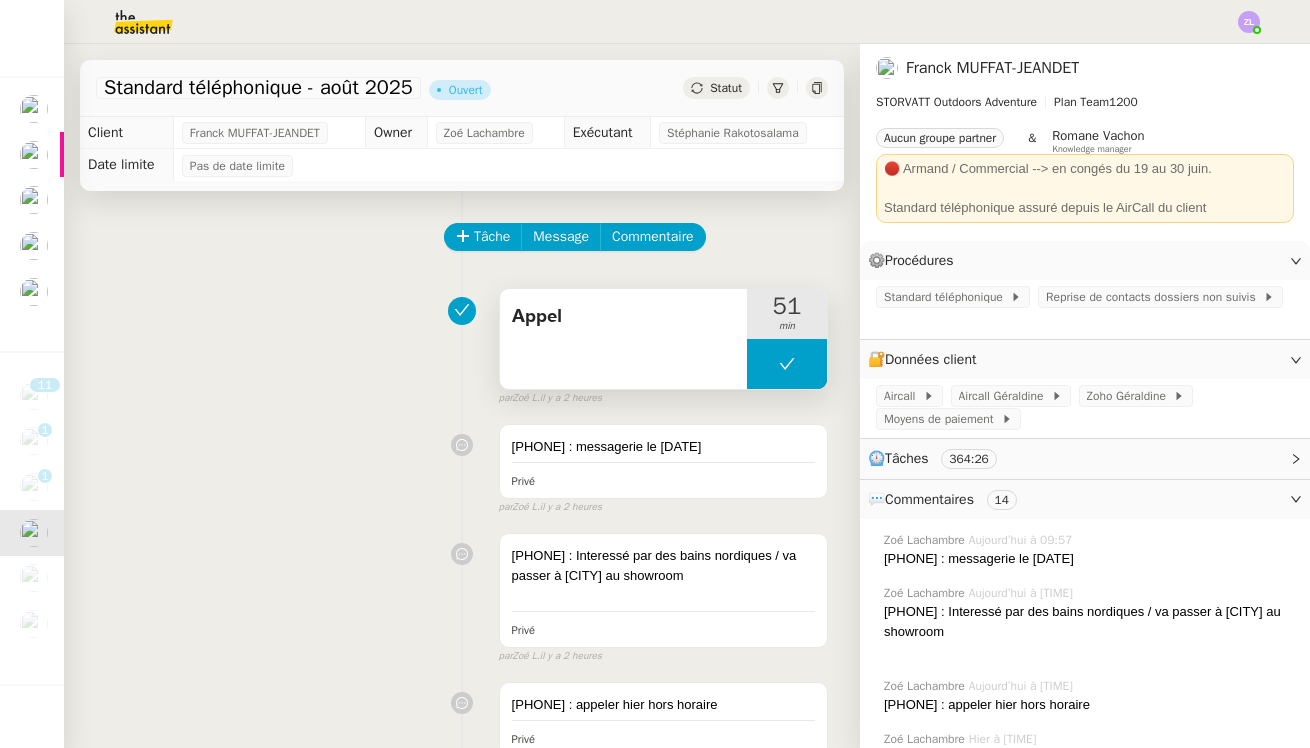 click at bounding box center [787, 364] 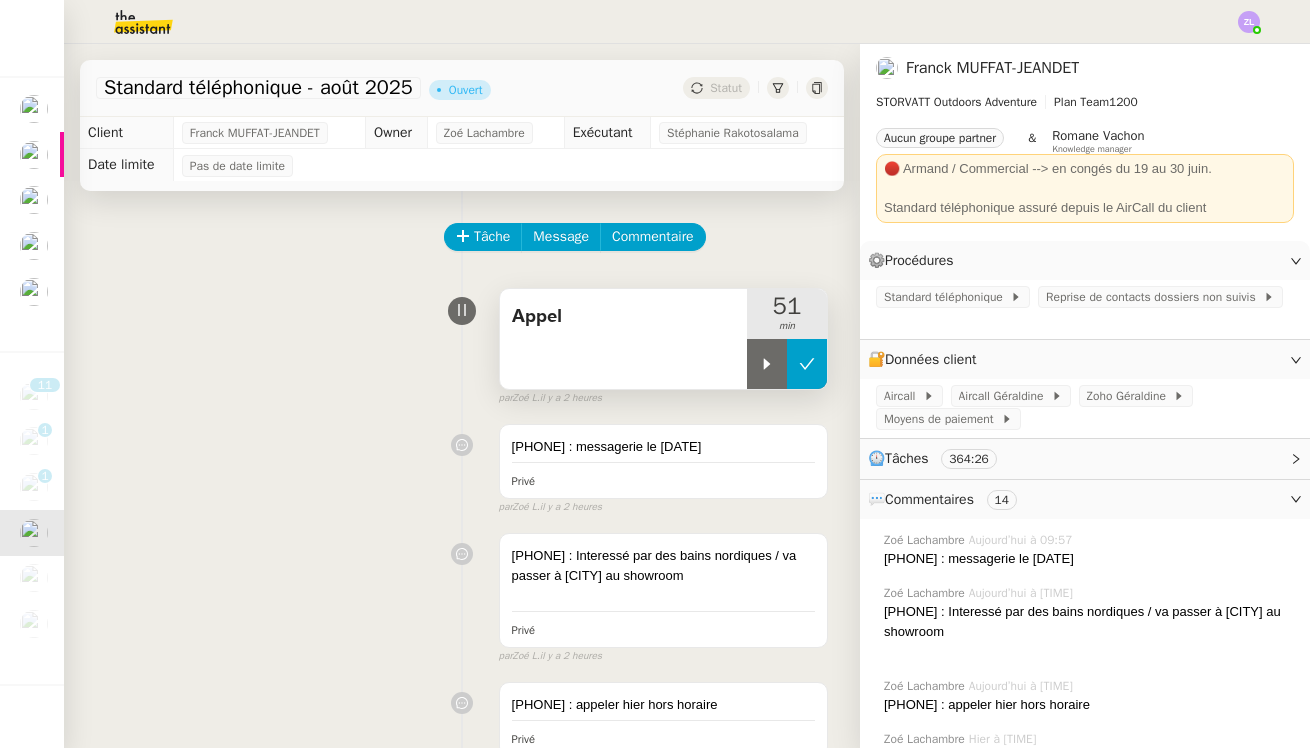 click at bounding box center (767, 364) 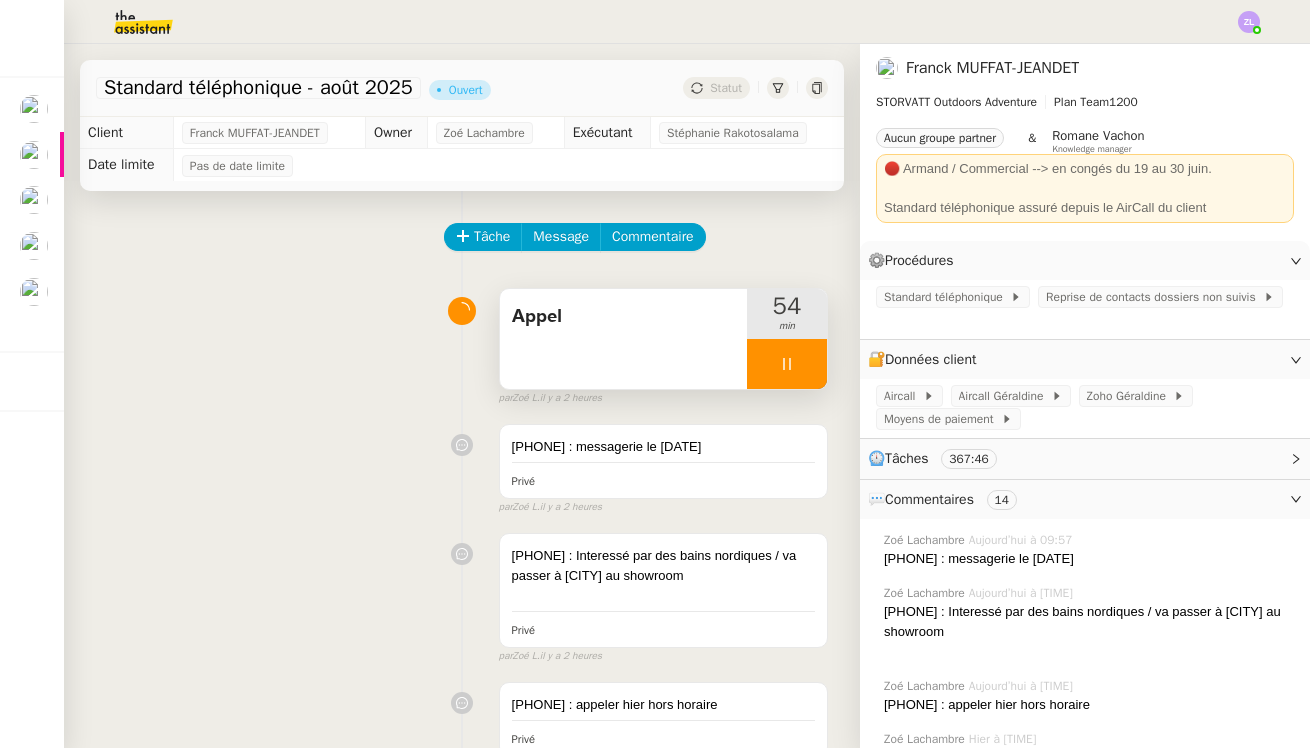 click at bounding box center [787, 364] 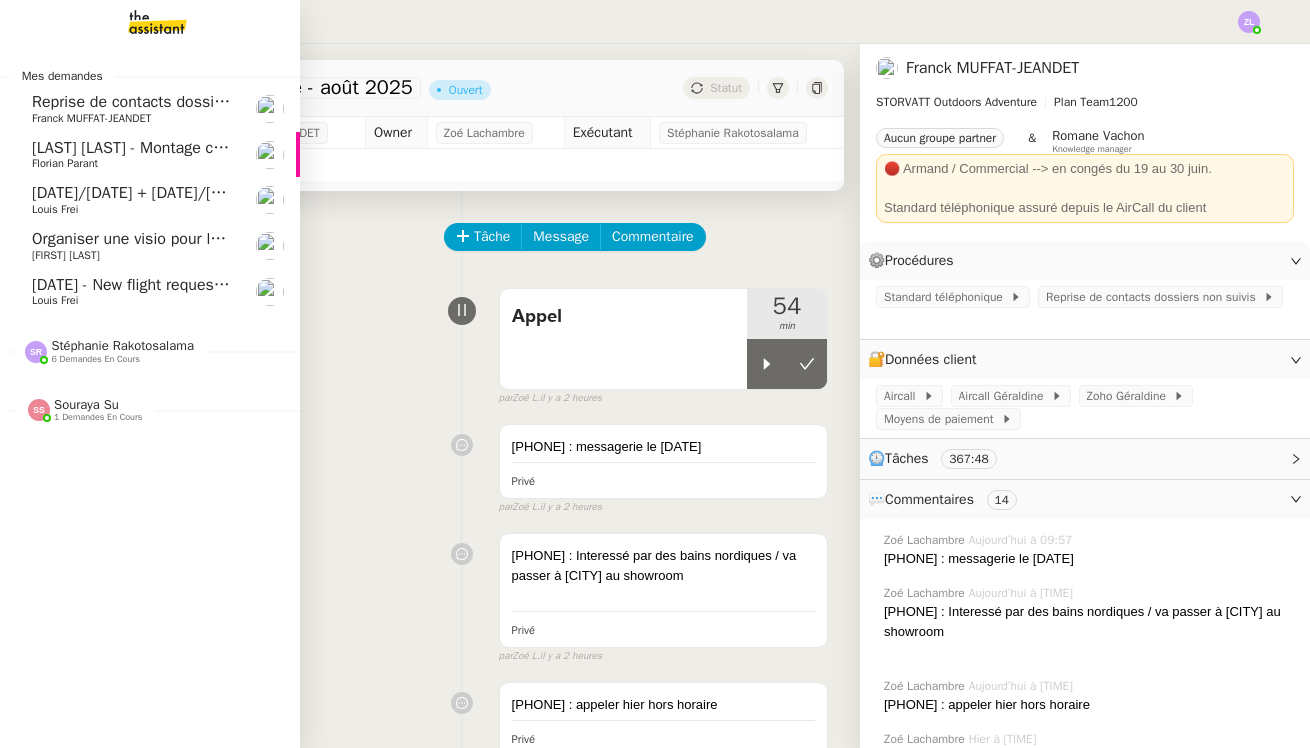 click on "Reprise de contacts dossiers non suivis - 29 juillet 2025" 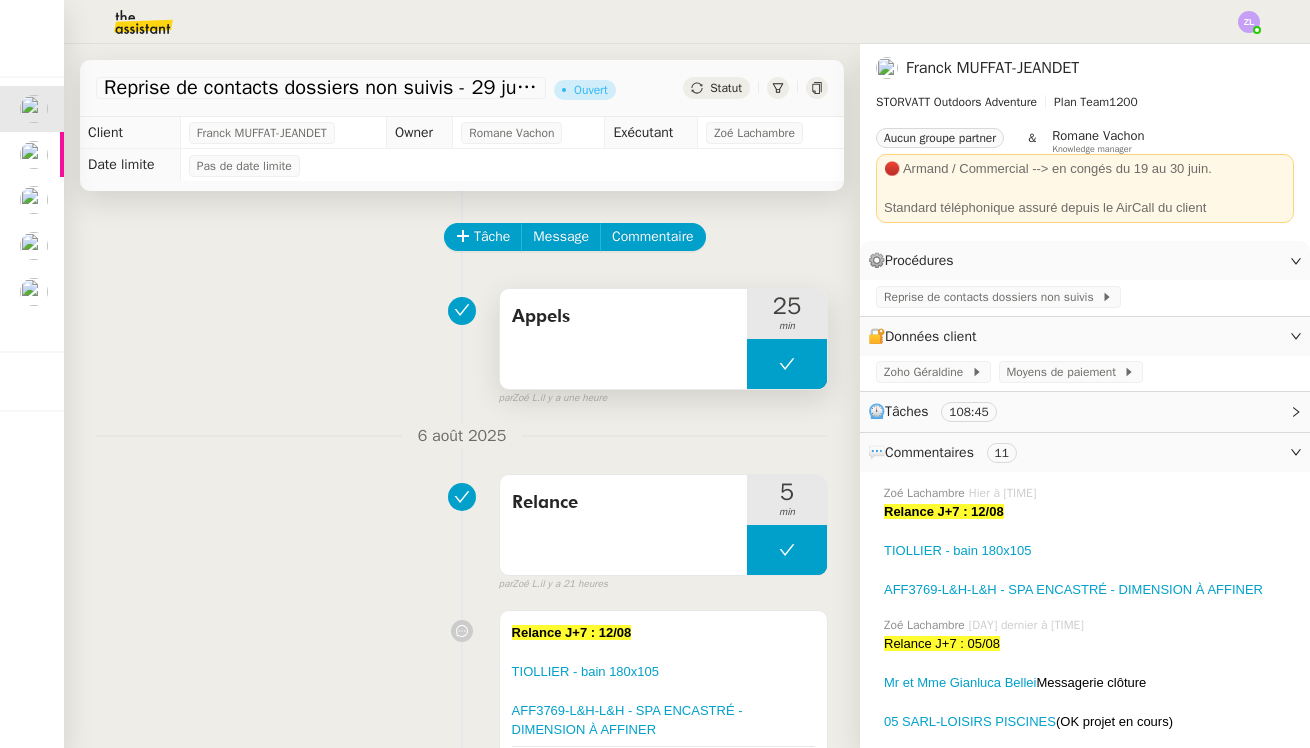 click at bounding box center [787, 364] 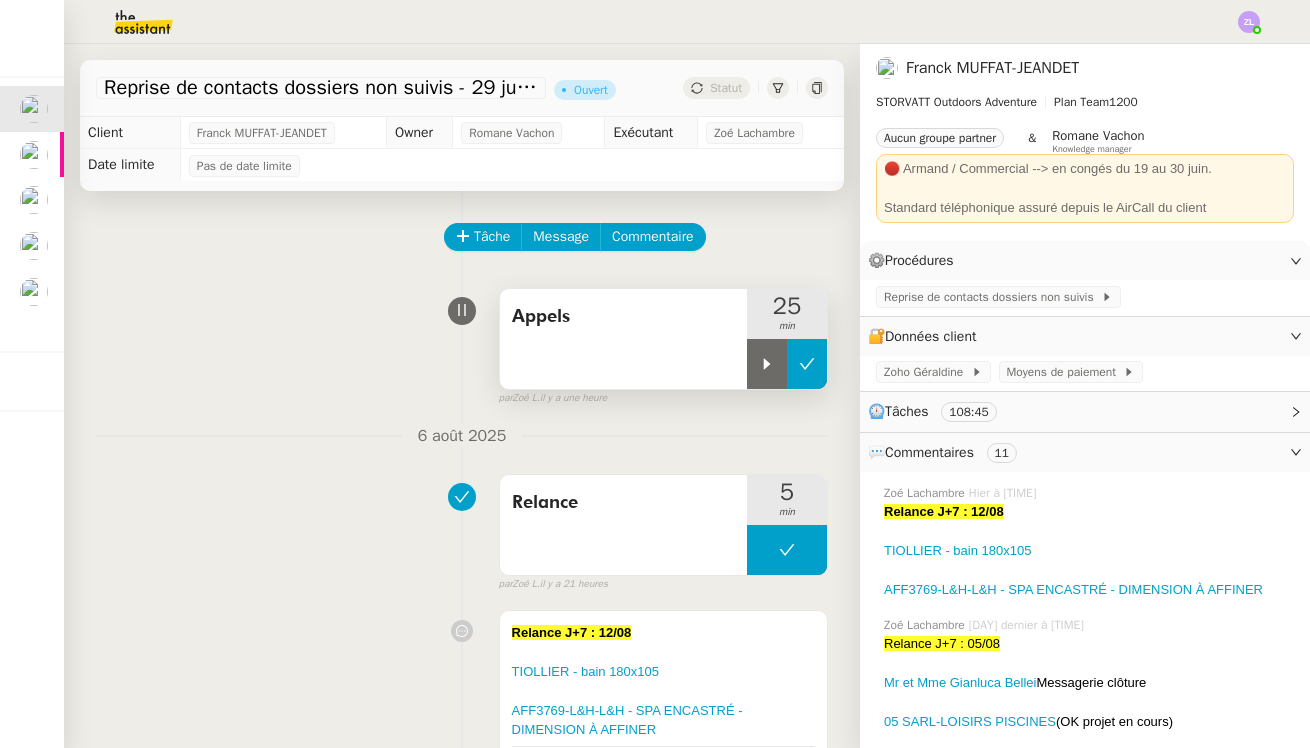 click at bounding box center (767, 364) 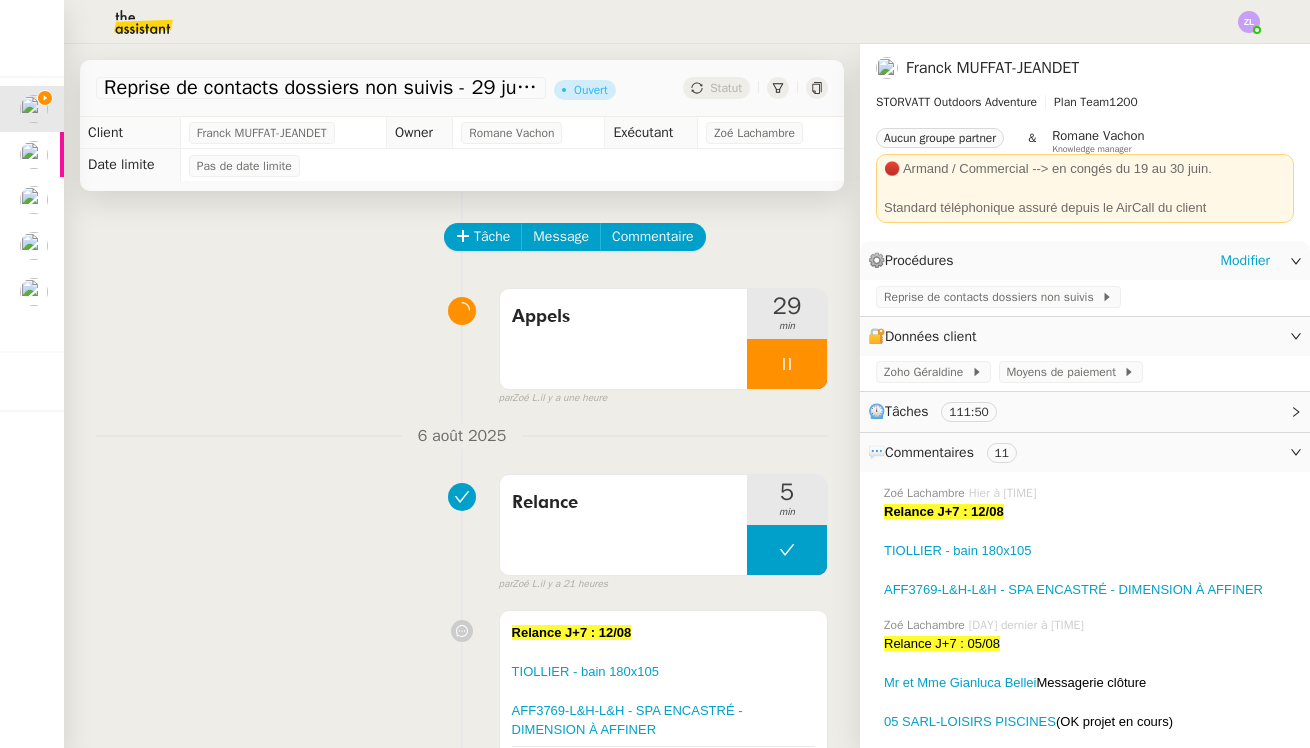 click on "Reprise de contacts dossiers non suivis" 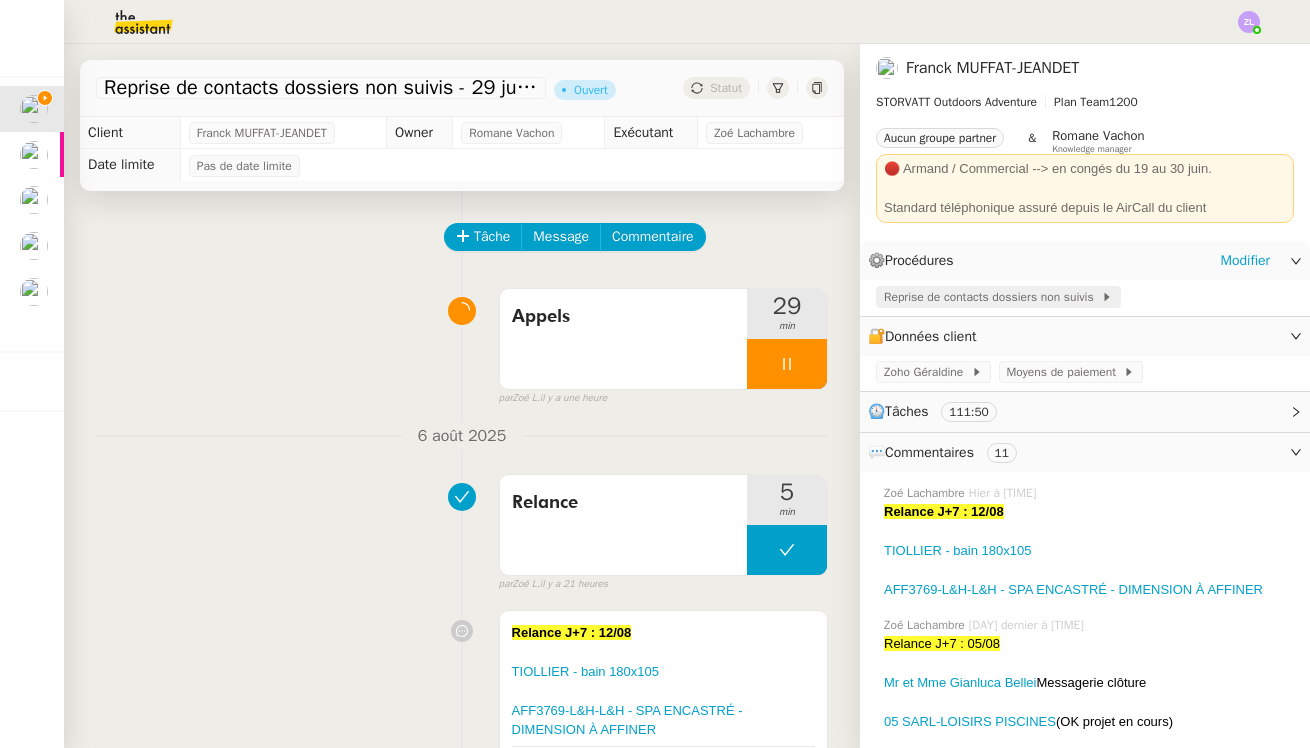 click on "Reprise de contacts dossiers non suivis" 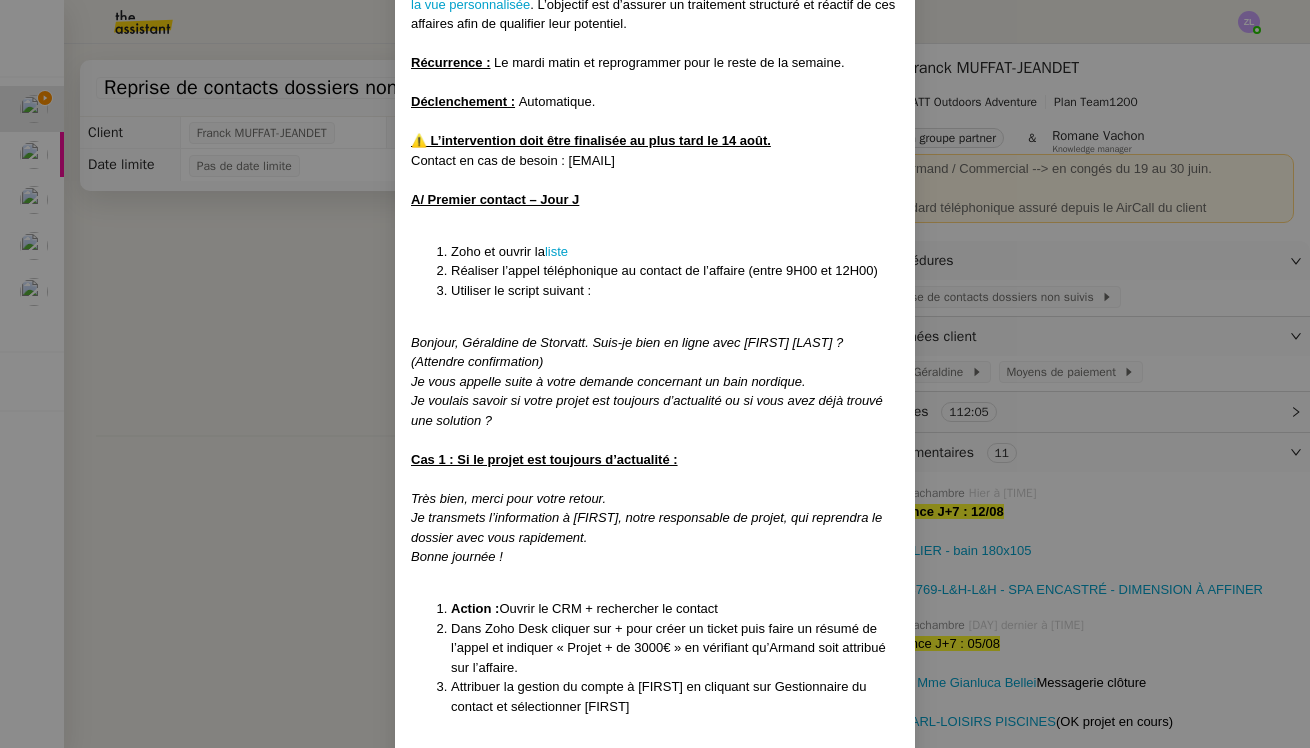 scroll, scrollTop: 203, scrollLeft: 0, axis: vertical 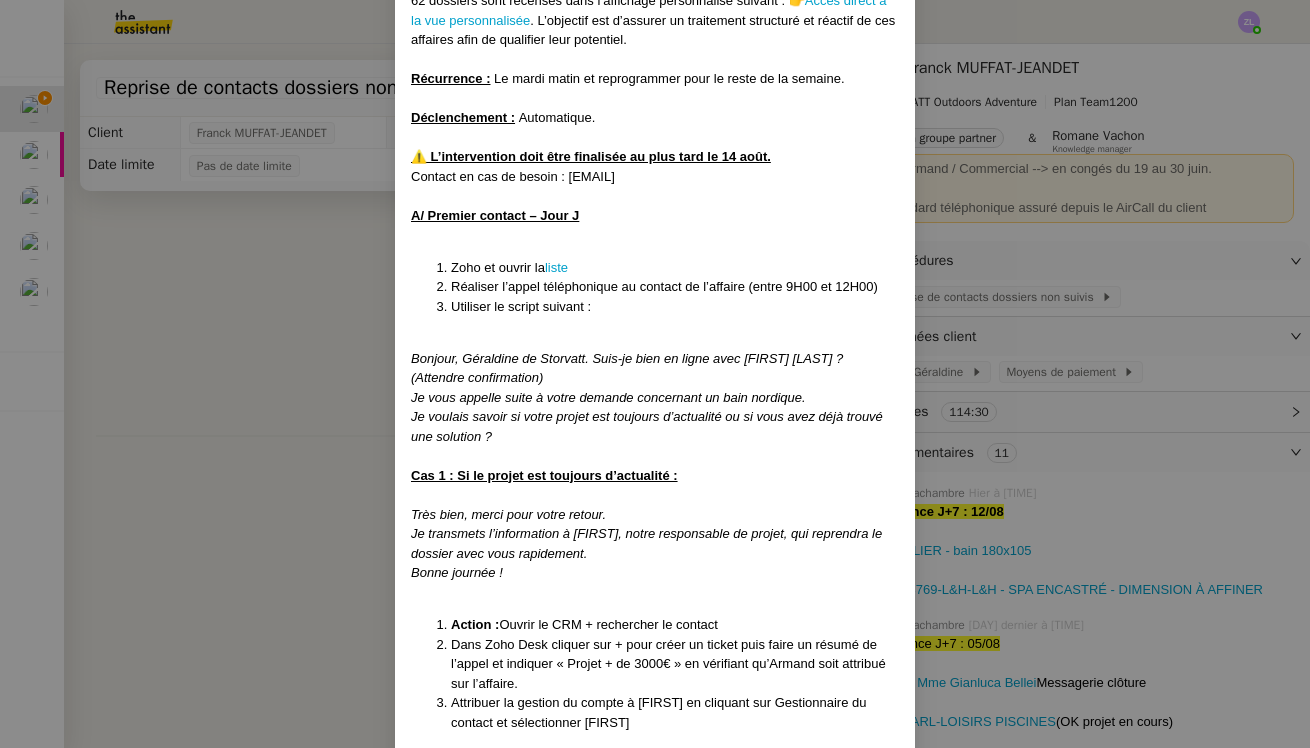 click on "Créé le 25/07/2025 MAJ le 15/07/2025 Contexte : Certaines affaires ne sont actuellement plus suivies dans Zoho CRM. 62 dossiers sont recensés dans l’affichage personnalisé suivant : 👉 Accès direct à la vue personnalisée . L’objectif est d’assurer un traitement structuré et réactif de ces affaires afin de qualifier leur potentiel. Récurrence : Le mardi matin et reprogrammer pour le reste de la semaine. Déclenchement : Automatique. ⚠️ L’intervention doit être finalisée au plus tard le 14 août. Contact en cas de besoin : [EMAIL_DOMAIN] A/ Premier contact – Jour J Zoho et ouvrir la liste Réaliser l’appel téléphonique au contact de l’affaire (entre 9H00 et 12H00) Utiliser le script suivant : Bonjour, [FIRST] de Storvatt. Suis-je bien en ligne avec [Prénom Nom] ? (Attendre confirmation) Je vous appelle suite à votre demande concernant un bain nordique. Je voulais savoir si votre projet est toujours d’actualité ou si vous avez déjà trouvé une solution ?" at bounding box center [655, 374] 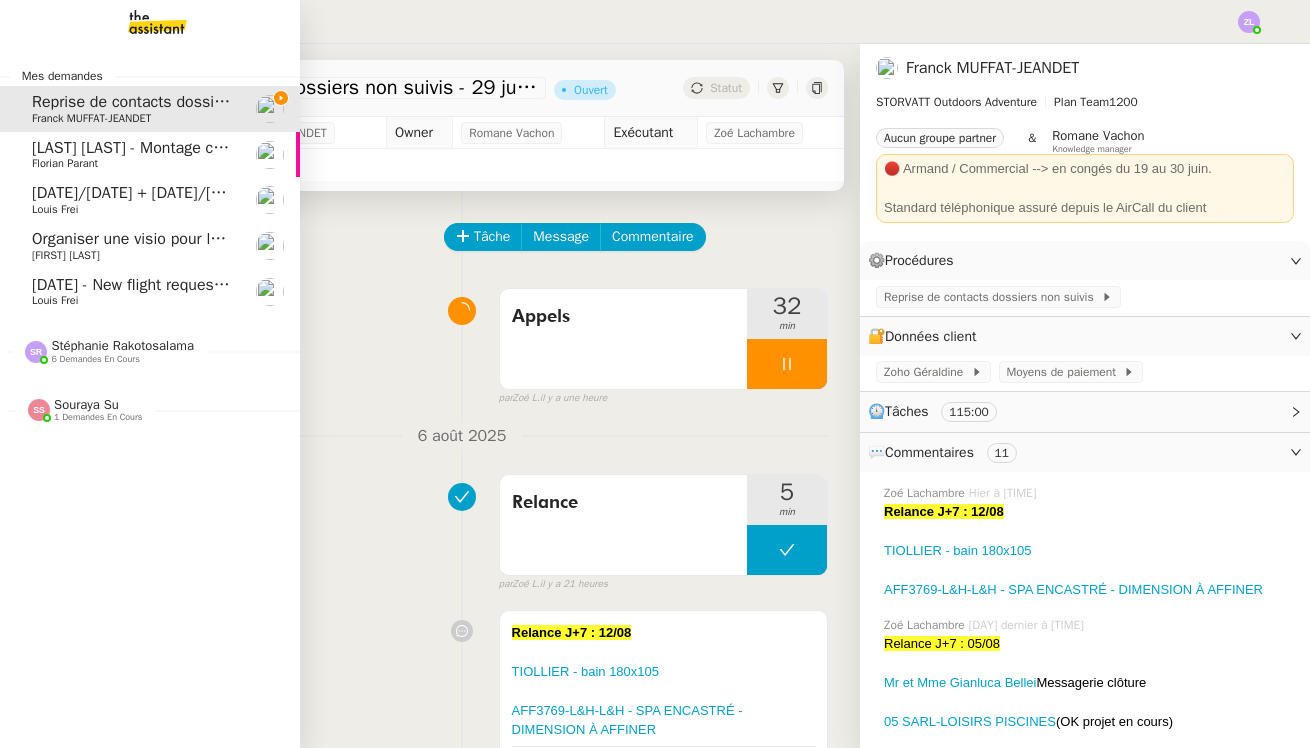 click on "Organiser une visio pour le 26 août" 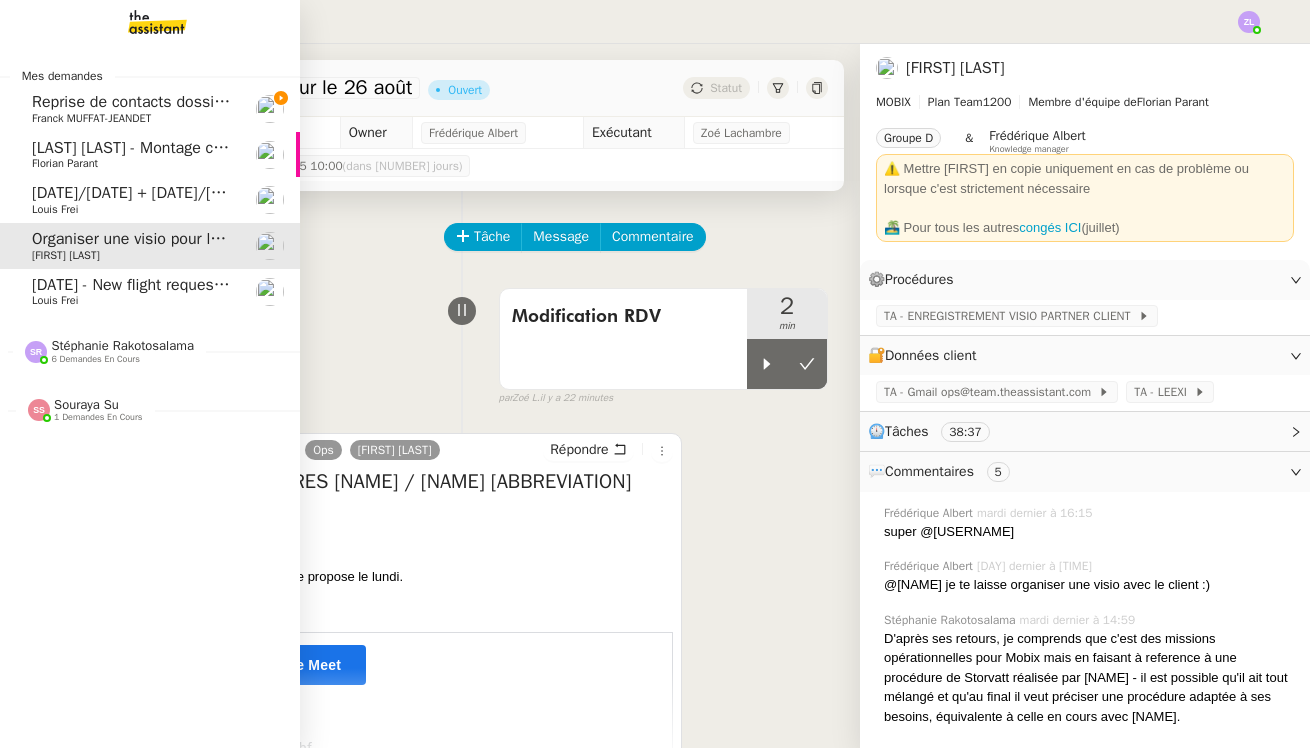 click on "[LAST] [LAST] - Montage contrat - [CITY] [DEPARTMENT]" 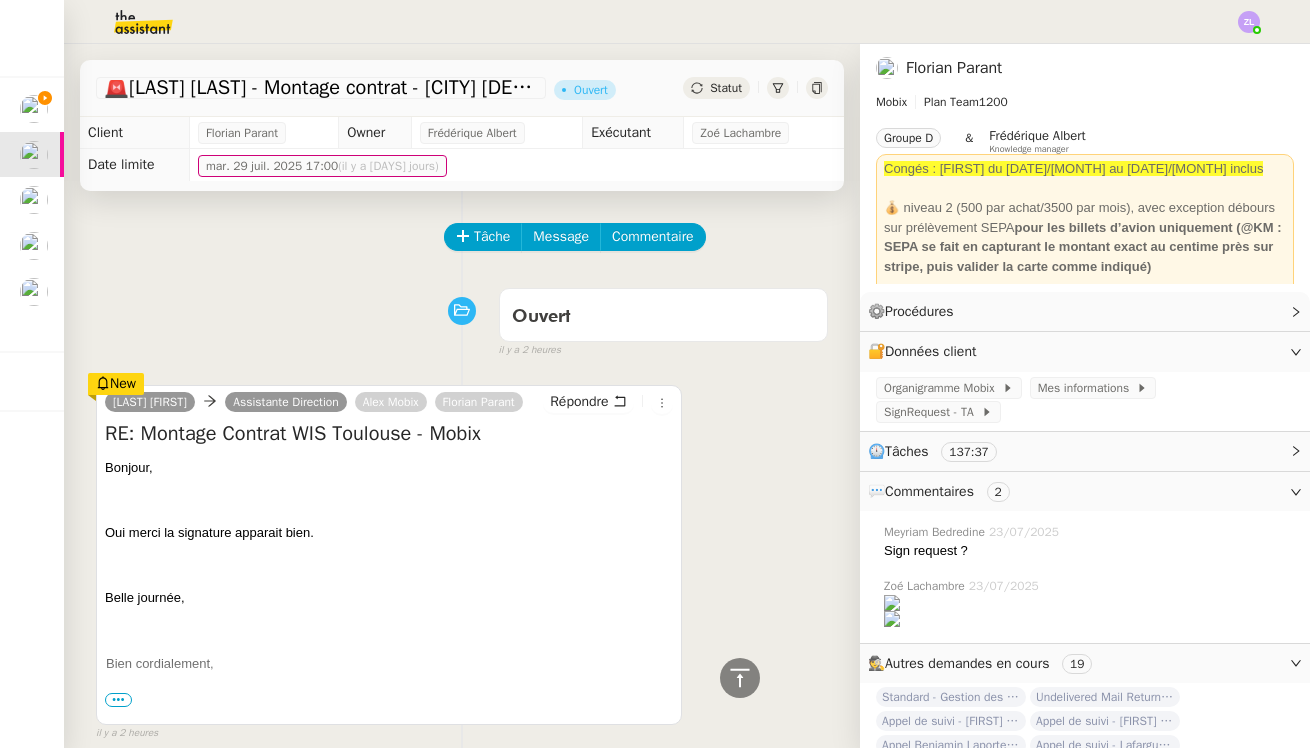 scroll, scrollTop: 0, scrollLeft: 0, axis: both 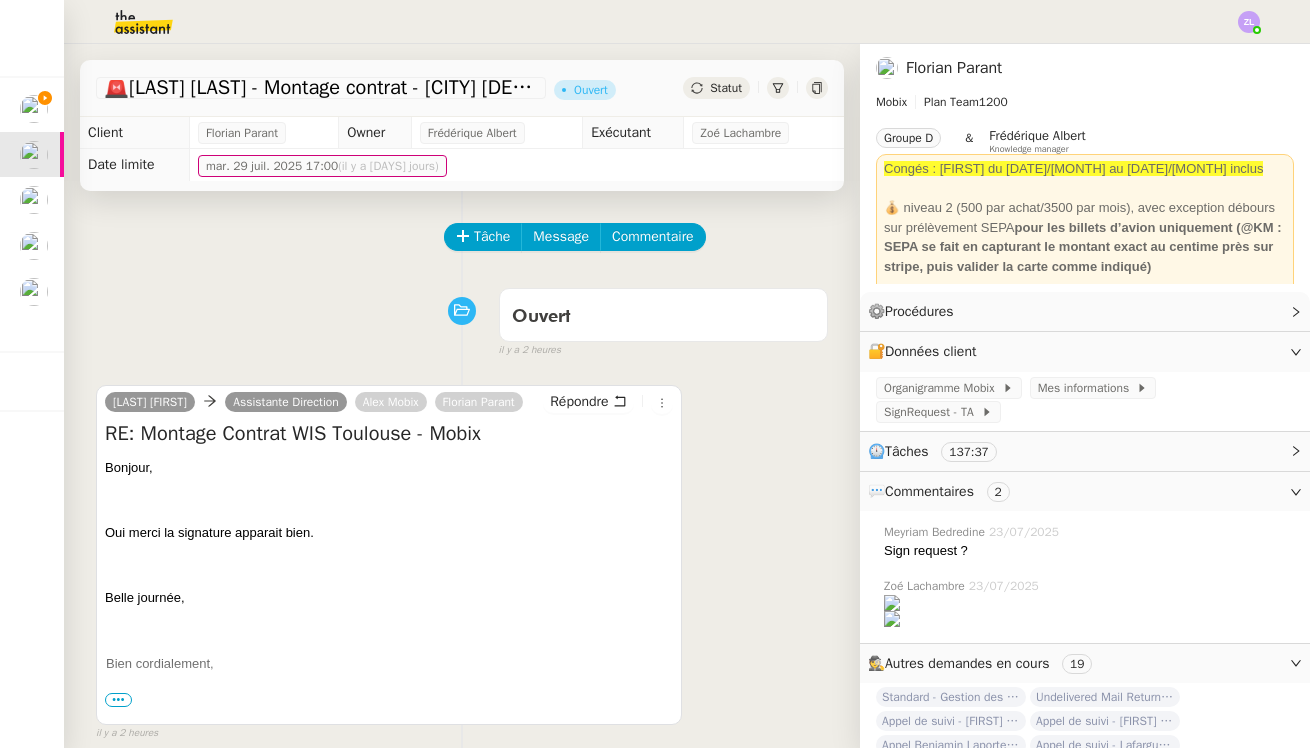 click on "Statut" 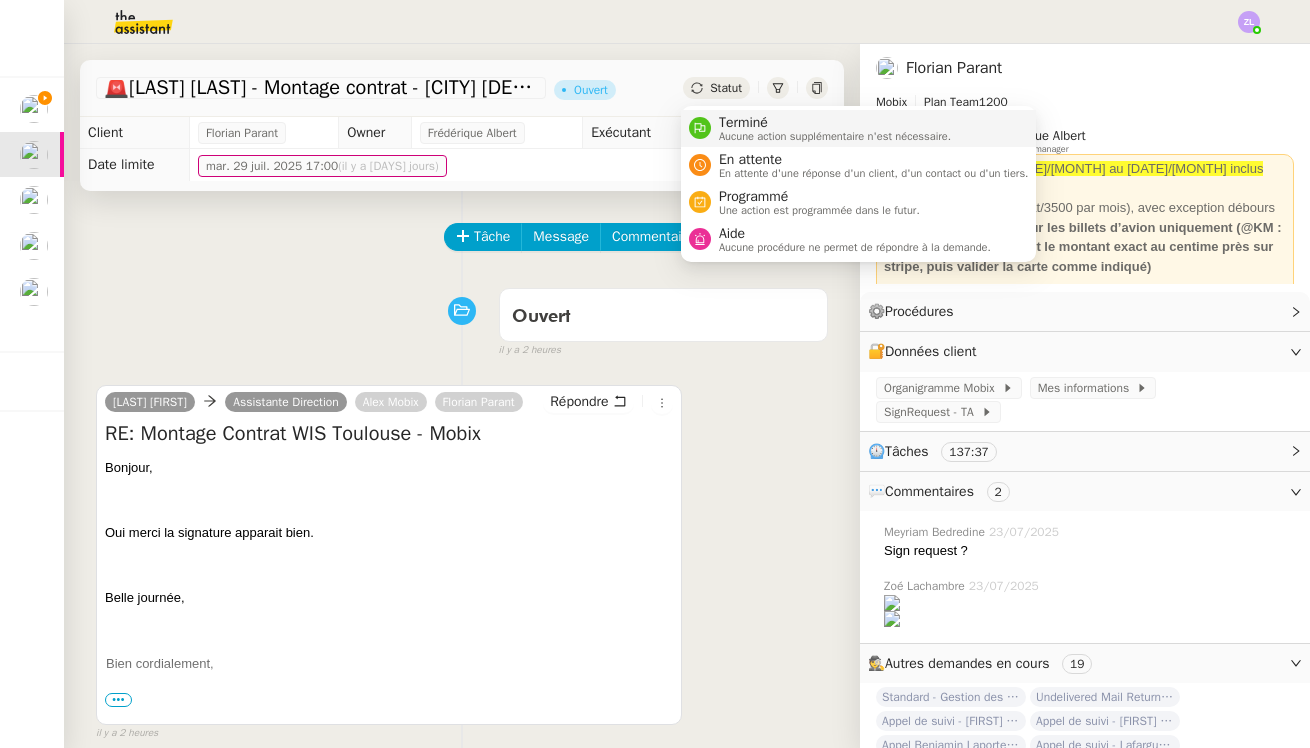 click on "Terminé" at bounding box center [835, 123] 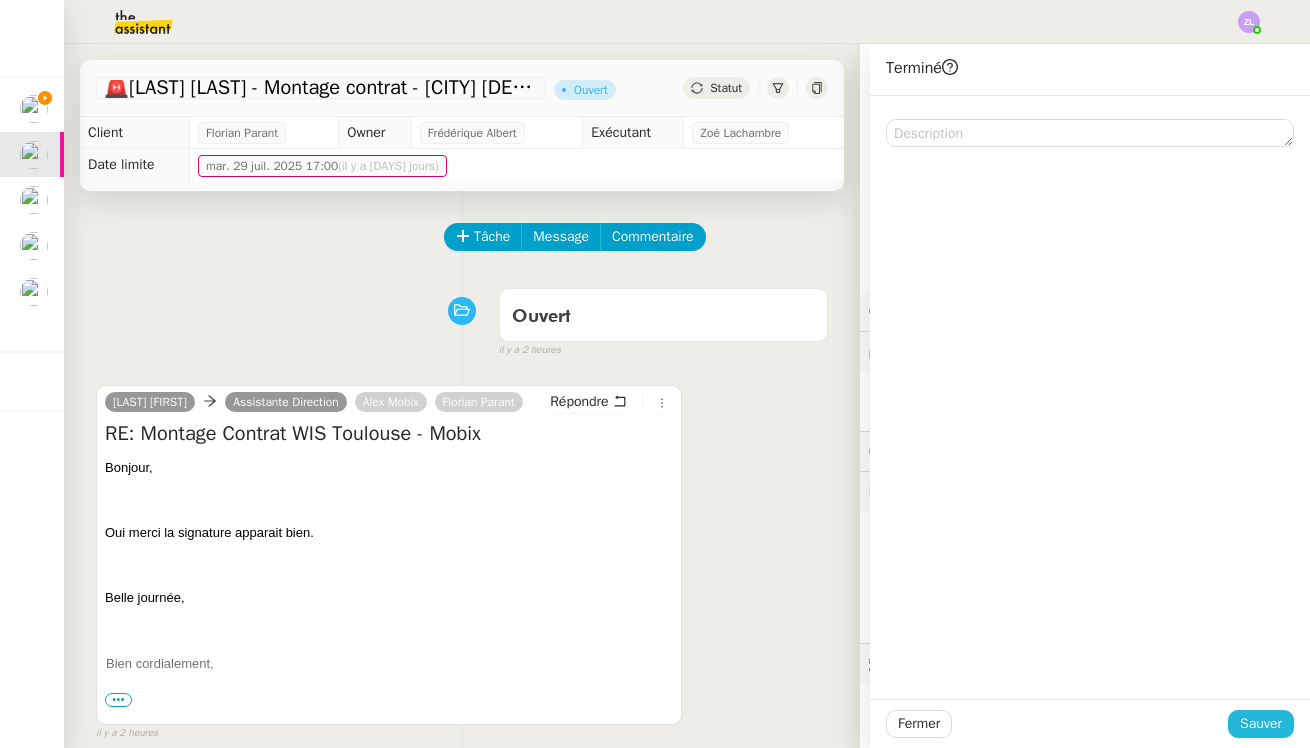 click on "Sauver" 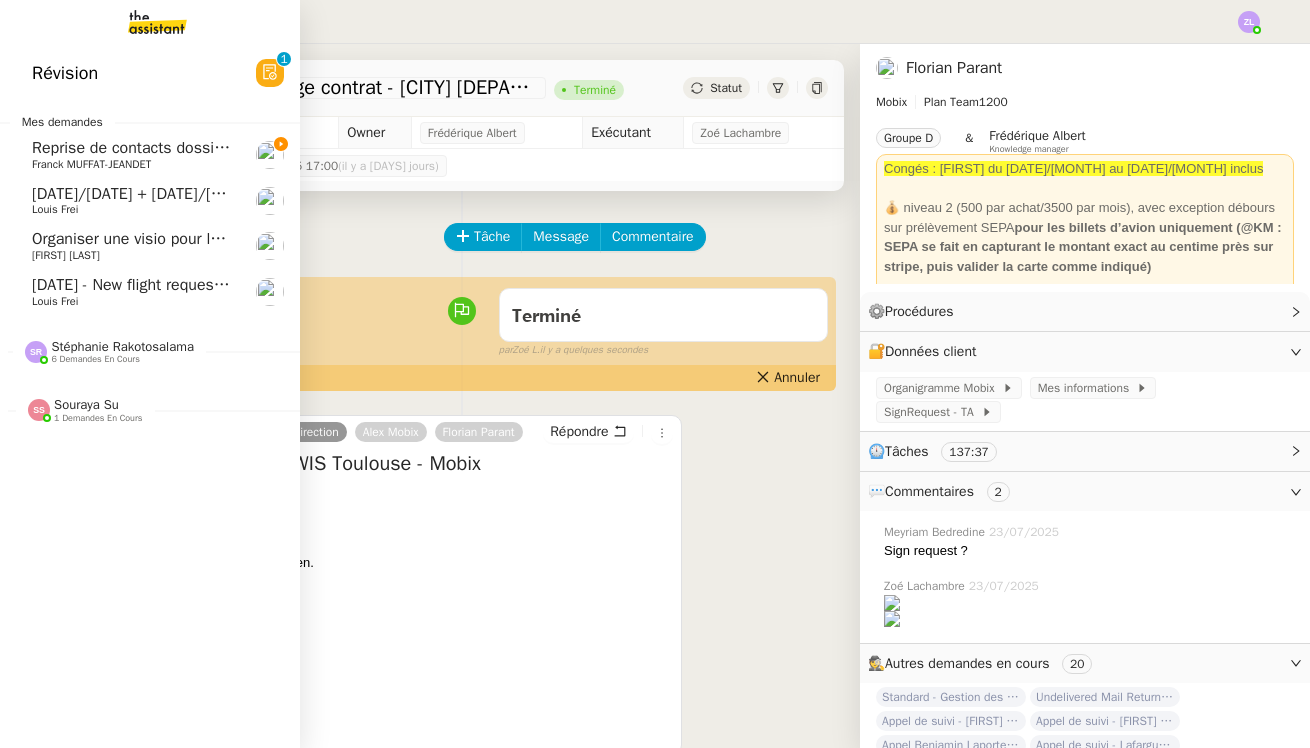 click on "Reprise de contacts dossiers non suivis - [DATE]    [FIRST] [LAST]" 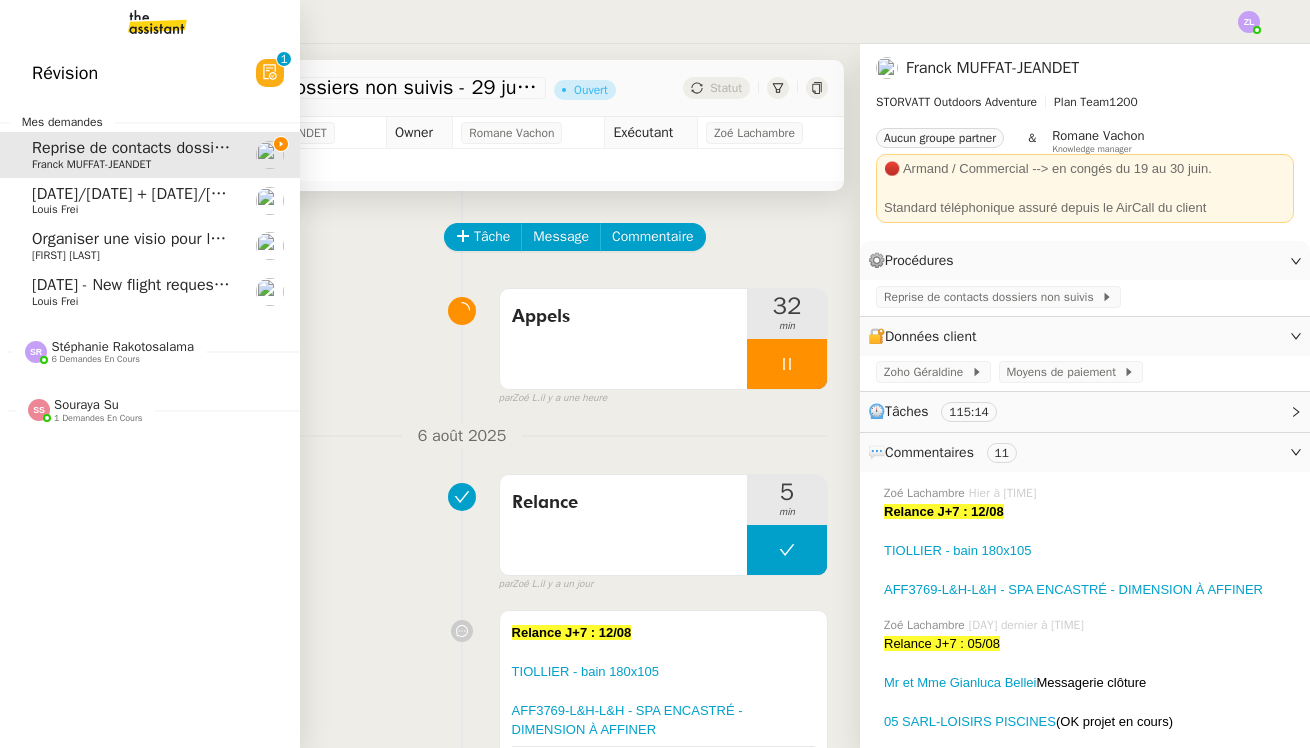 click on "Reprise de contacts dossiers non suivis - [DATE]    [FIRST] [LAST]" 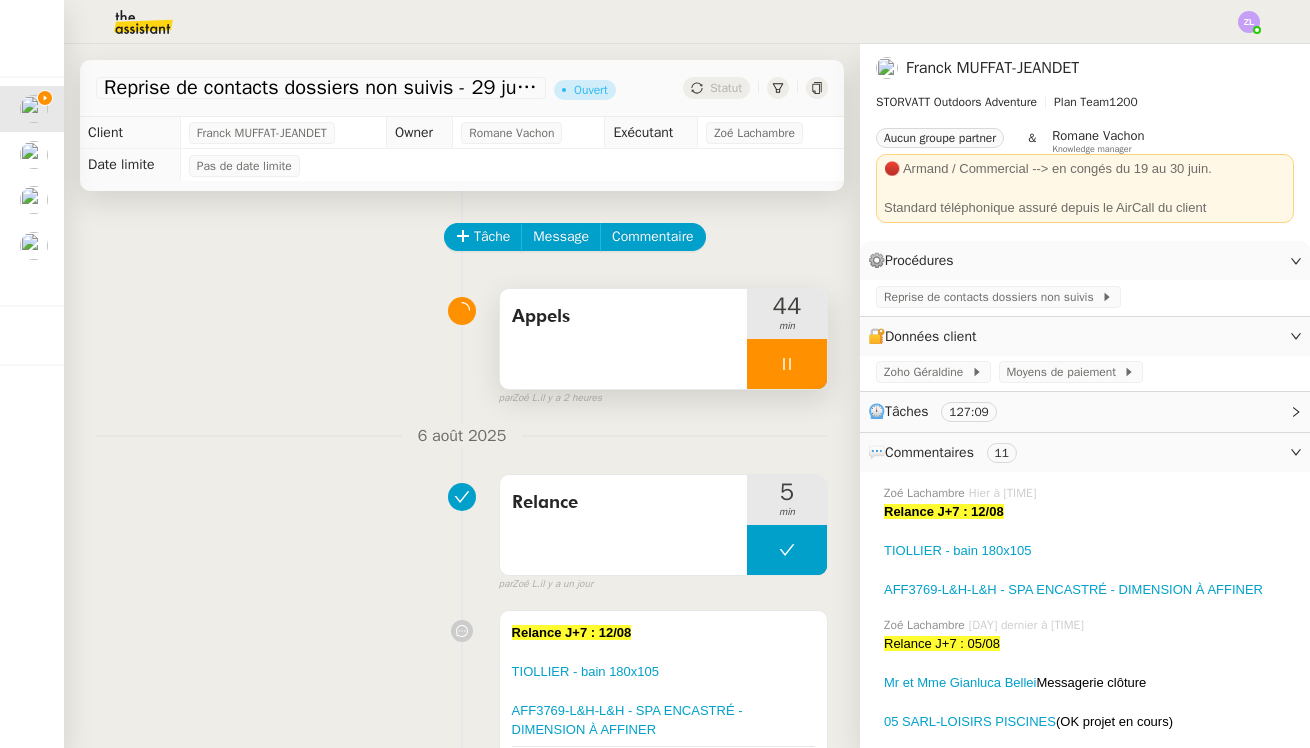 click at bounding box center [787, 364] 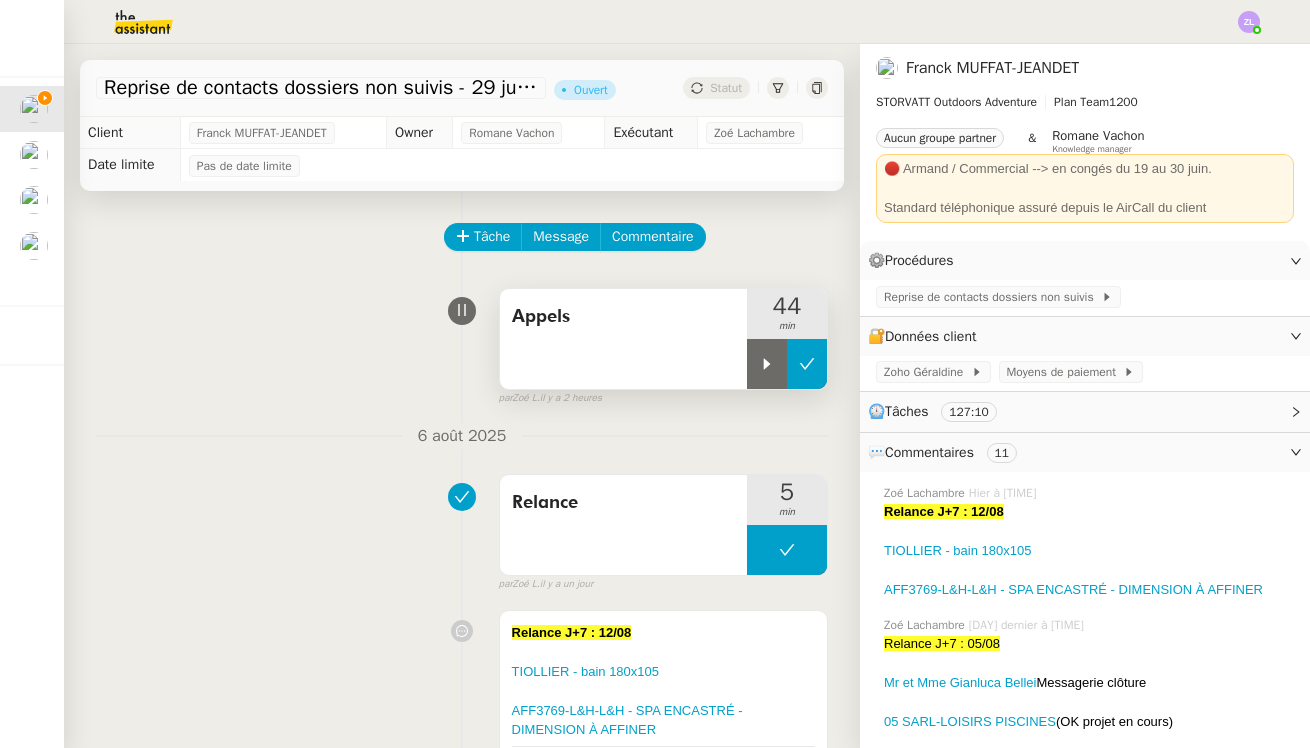 click at bounding box center [807, 364] 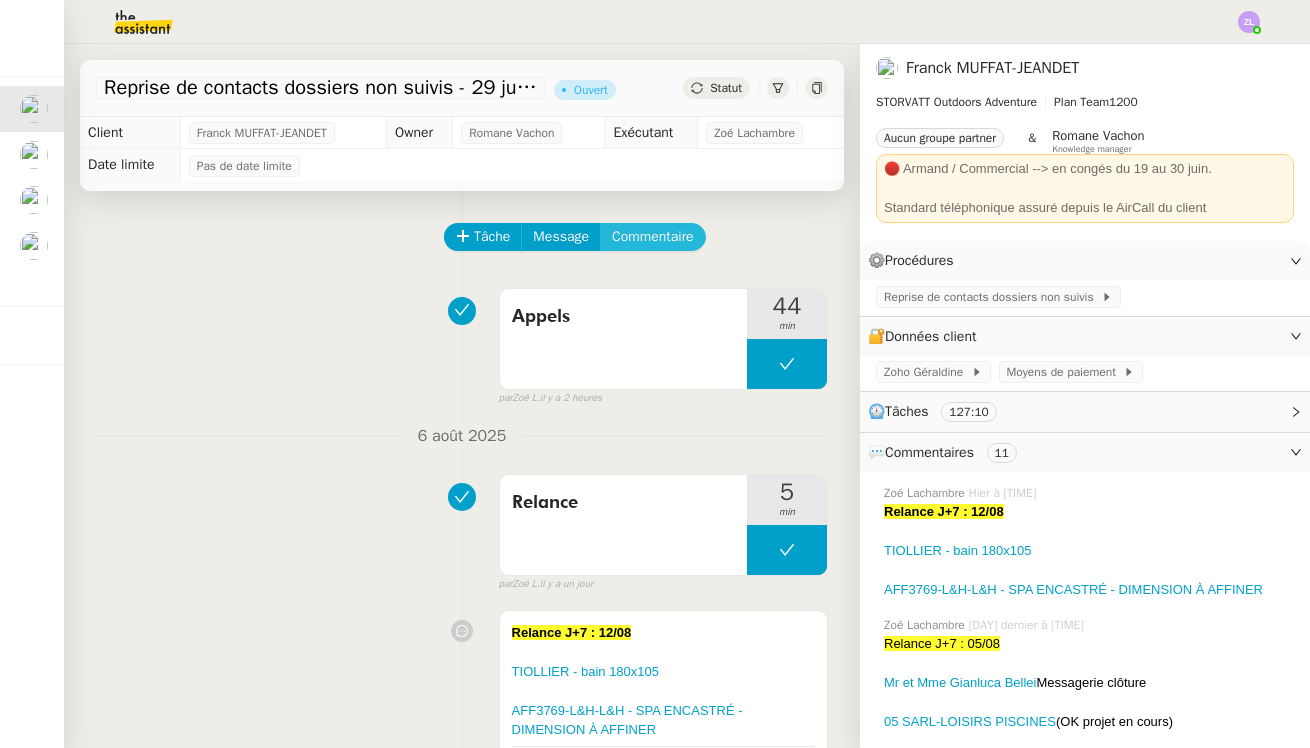 click on "Commentaire" 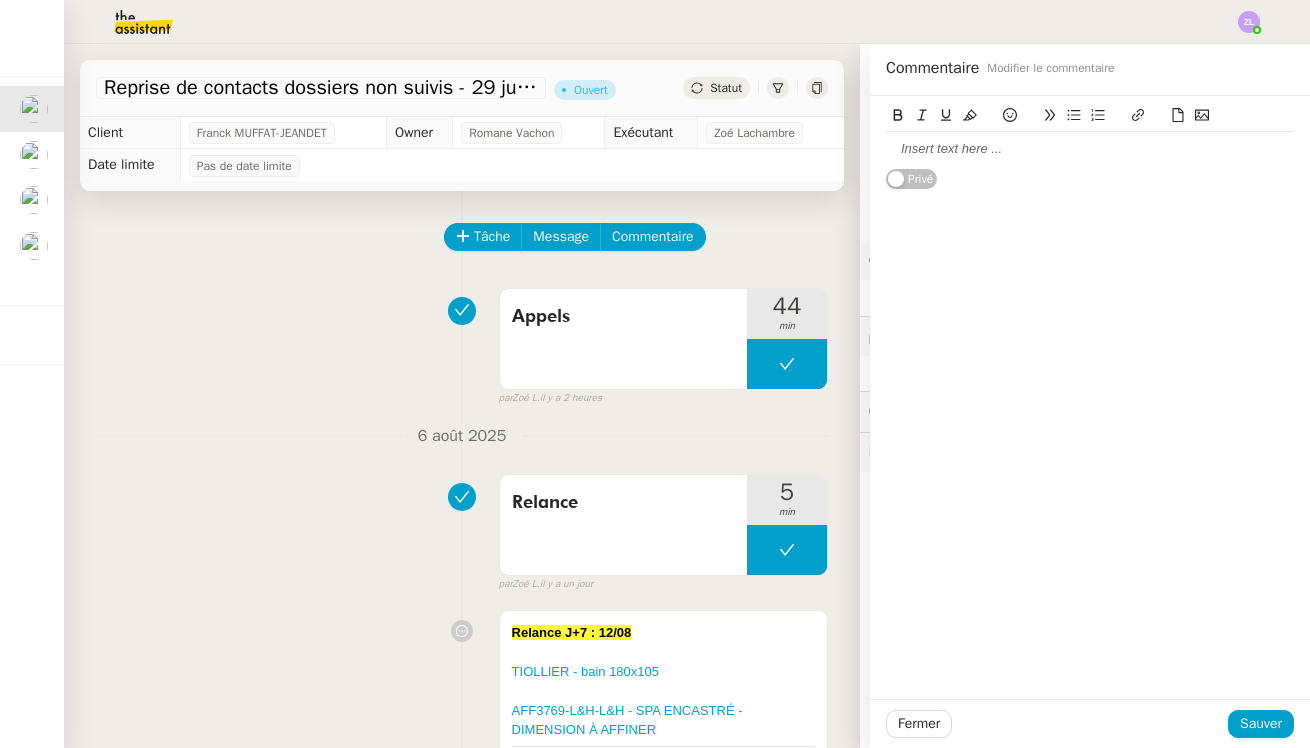click 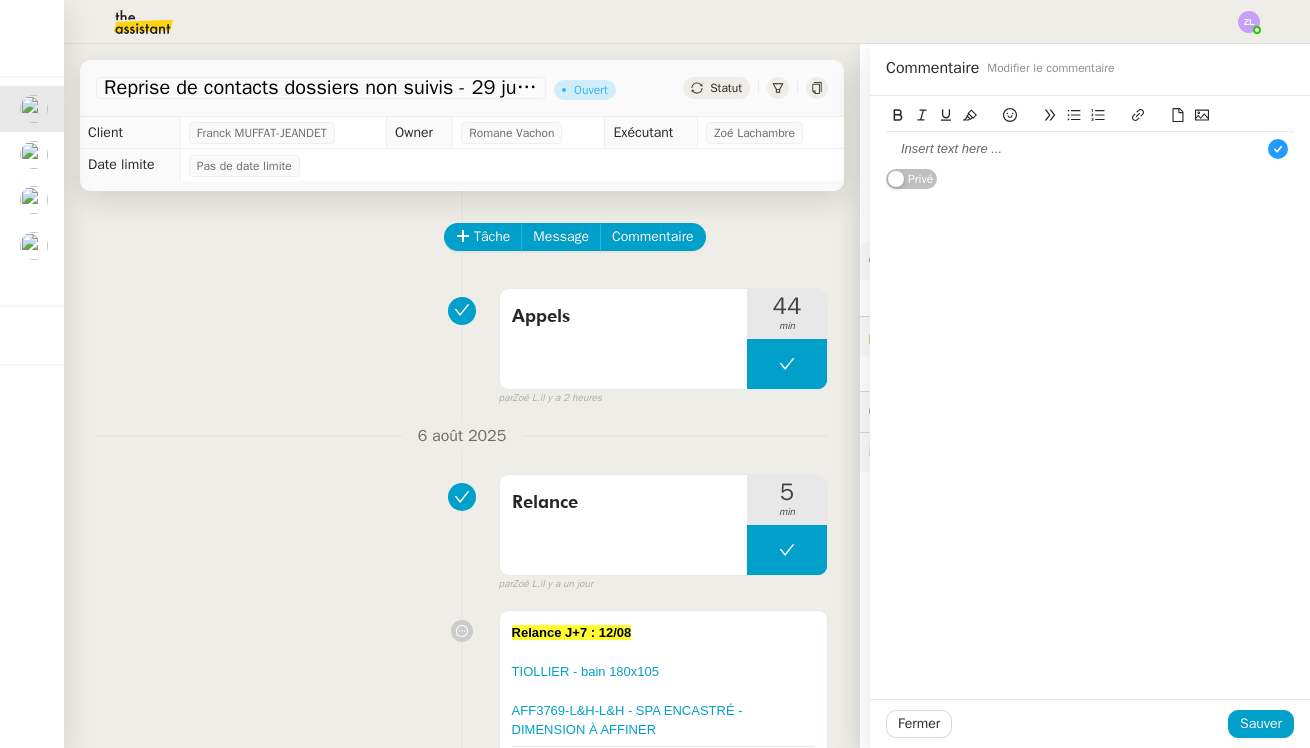 scroll, scrollTop: 21, scrollLeft: 0, axis: vertical 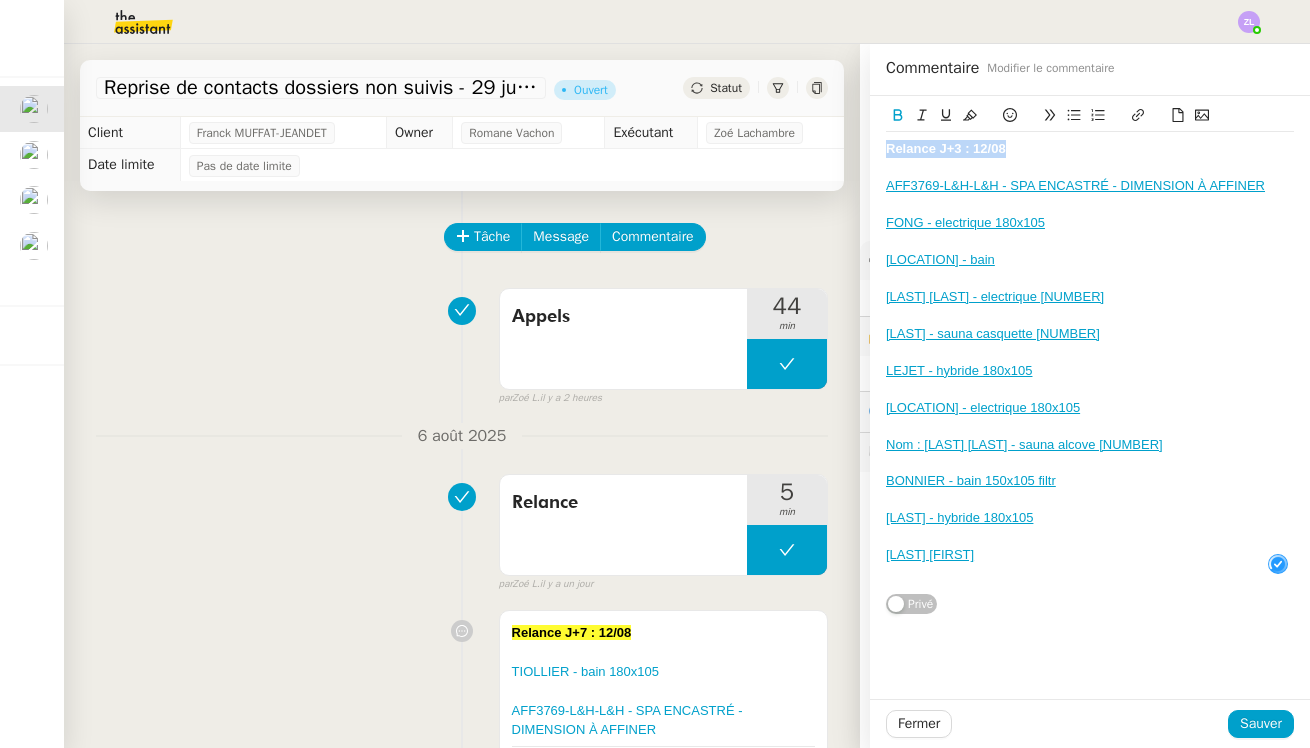drag, startPoint x: 1015, startPoint y: 148, endPoint x: 875, endPoint y: 149, distance: 140.00357 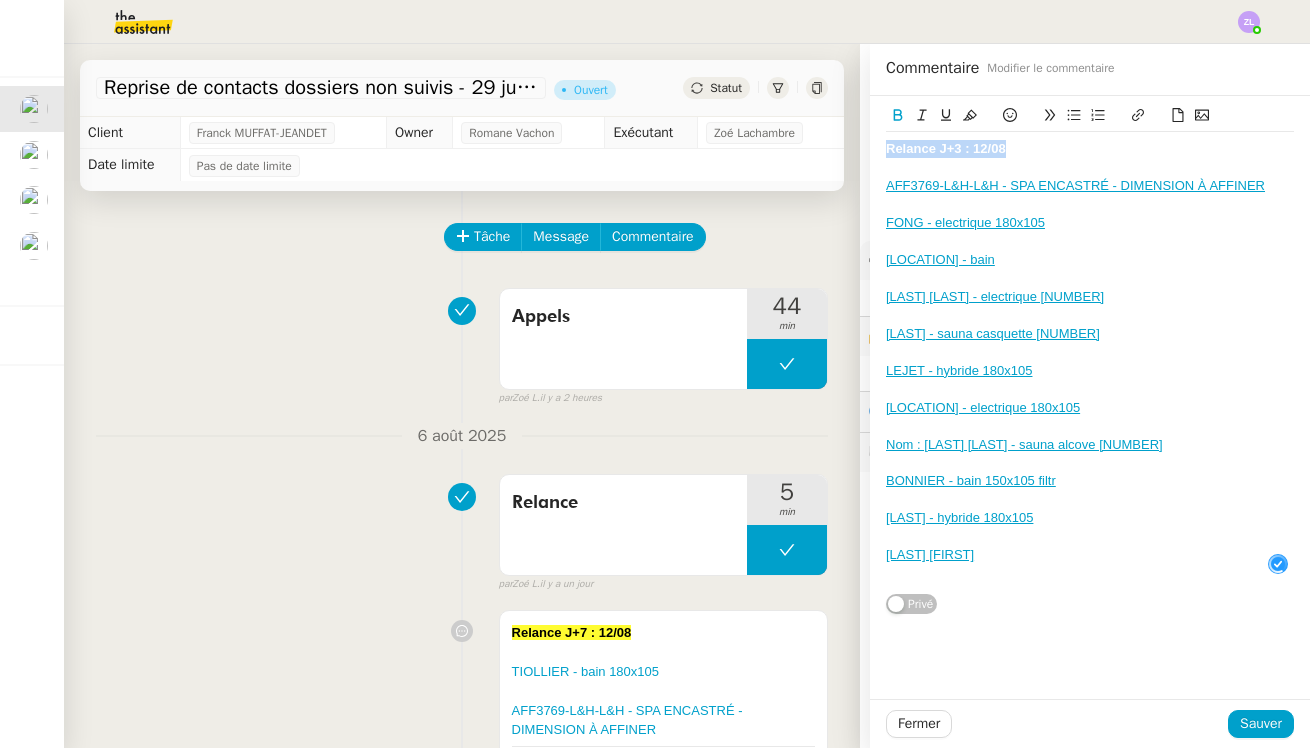 click on "Relance J+3 : 12/08 AFF3769-L&H-L&H - SPA ENCASTRÉ - DIMENSION À AFFINER  FONG - electrique 180x105  CABANES PAS DE LA LOUVE - bain  MAUREL JEAN-CLAIR - electrique 180x105 CHELLY - sauna casquette 150 LEJET - hybride 180x105 LATTES - electrique 180x105 SCHMUTZ PHILIPPE ET F - sauna alcove 240 BONNIER - bain 150x105 filtr REYNAUD - hybride 180x105 REBOTTON CATHERINE PHILIPPE Privé" 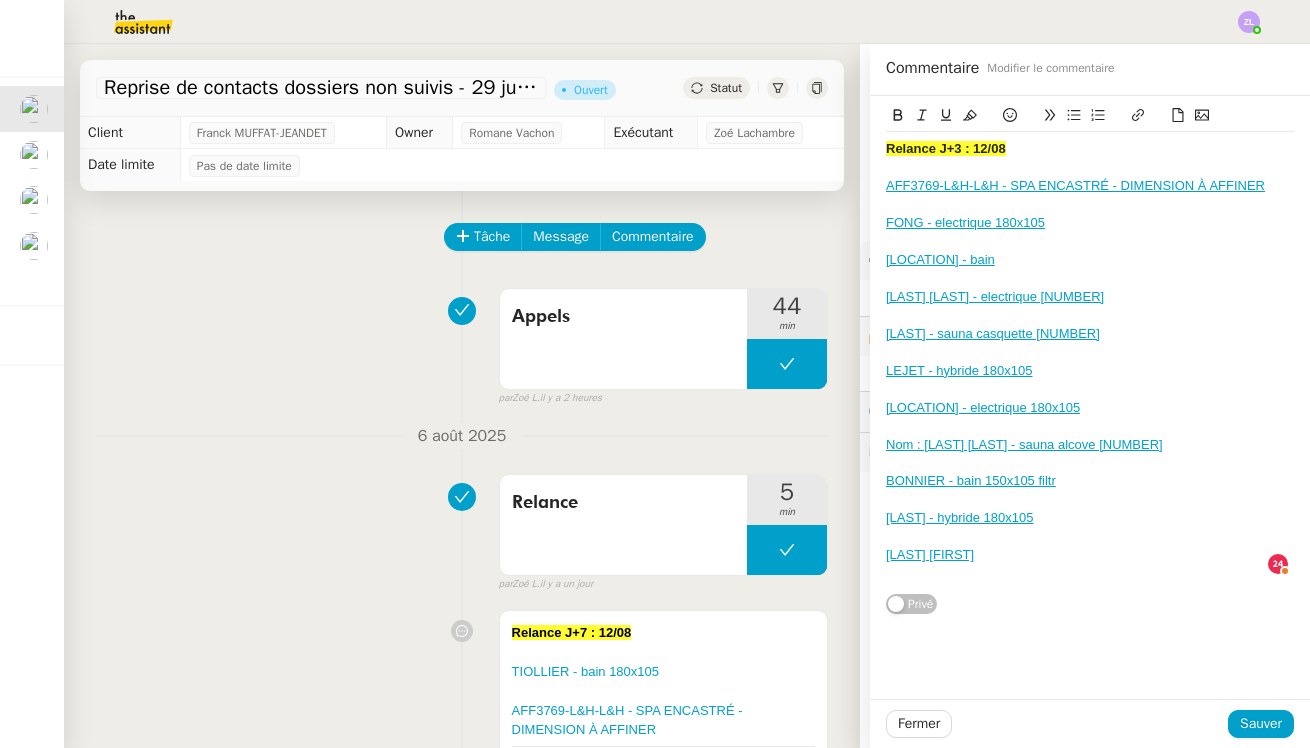 click on "[LAST] - hybride 180x105" 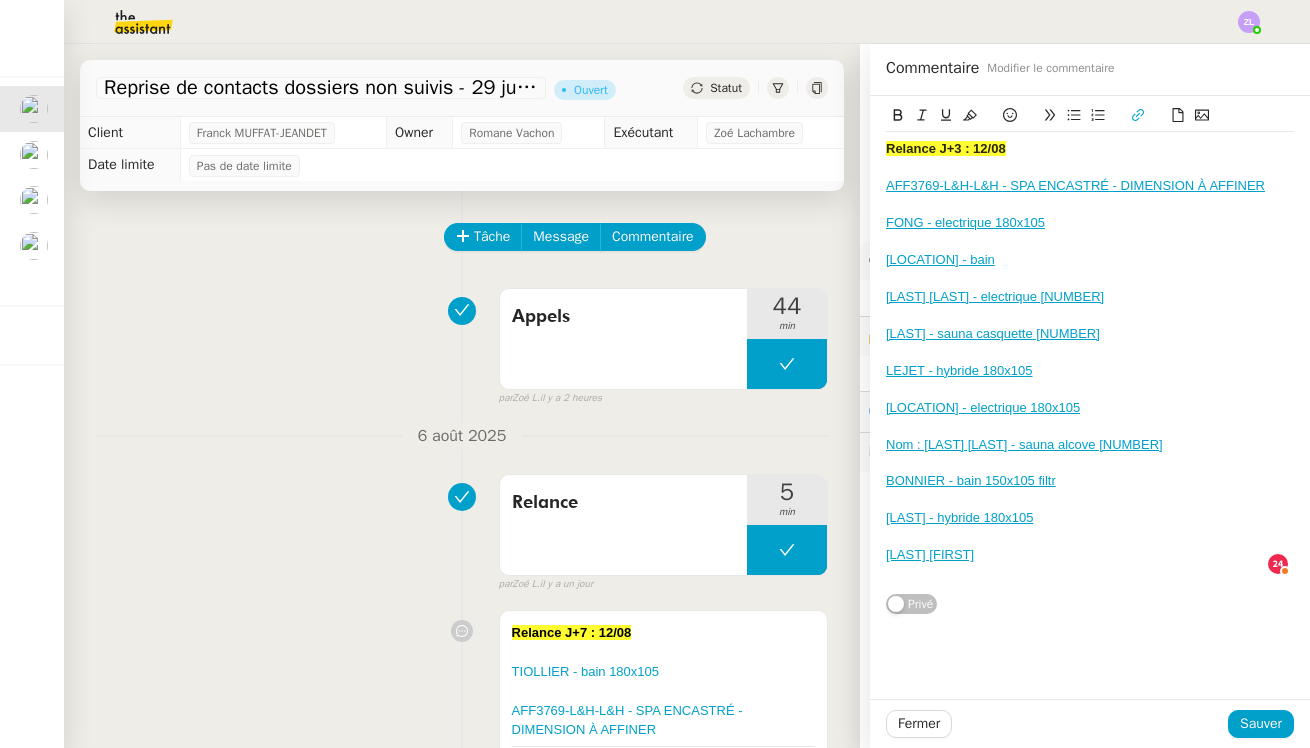 click on "[LAST] [FIRST]" 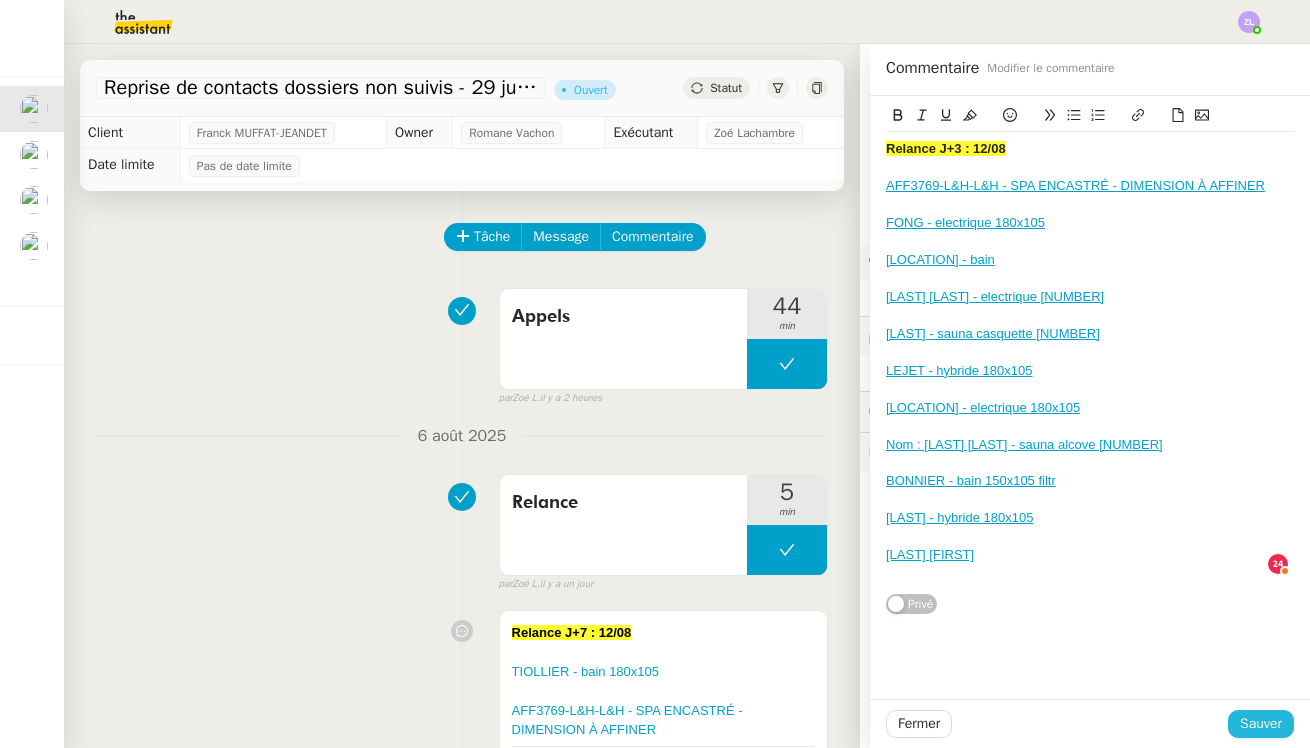 click on "Sauver" 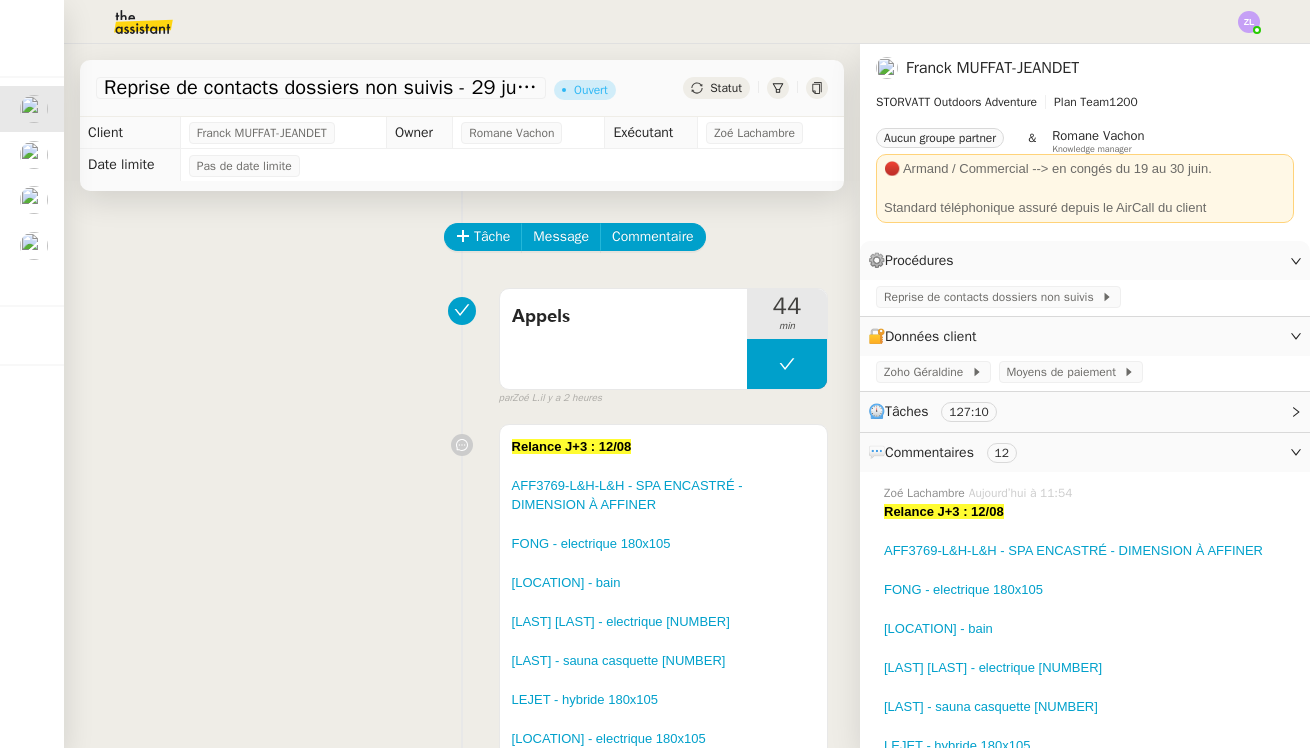click on "Statut" 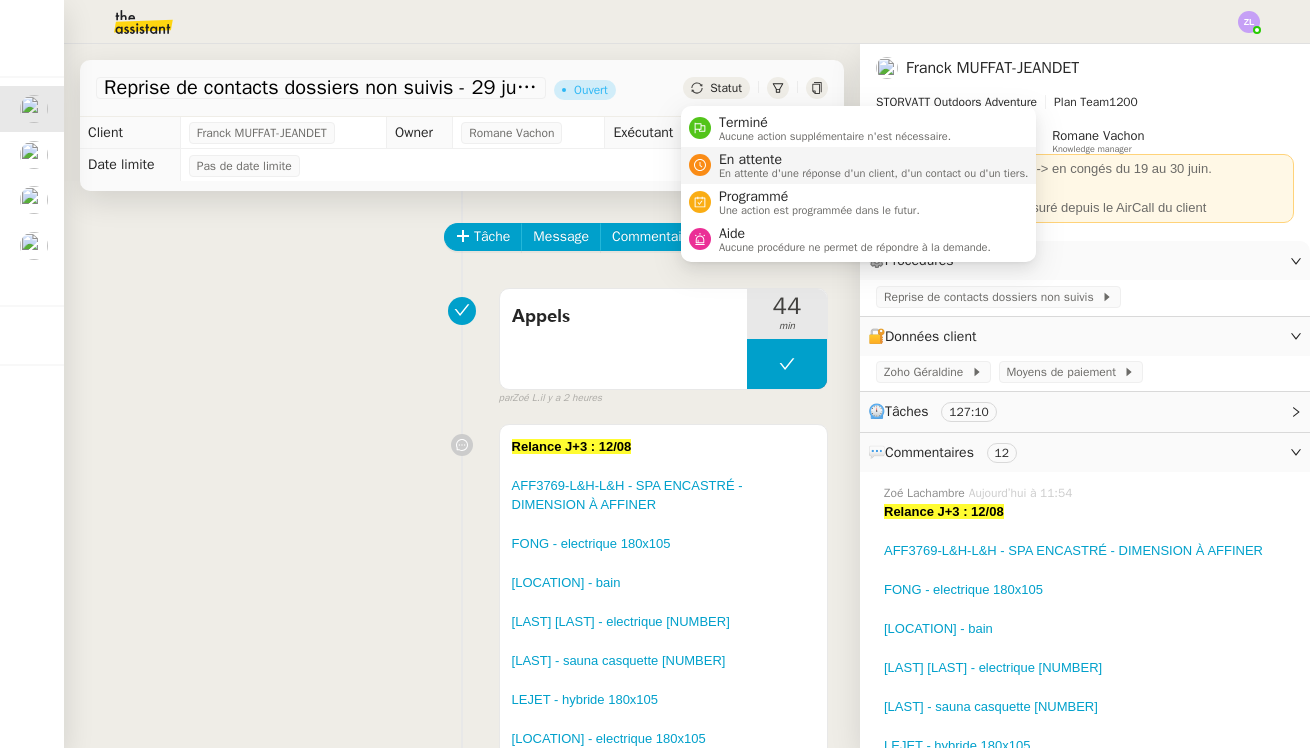 click on "En attente En attente d'une réponse d'un client, d'un contact ou d'un tiers." at bounding box center [859, 165] 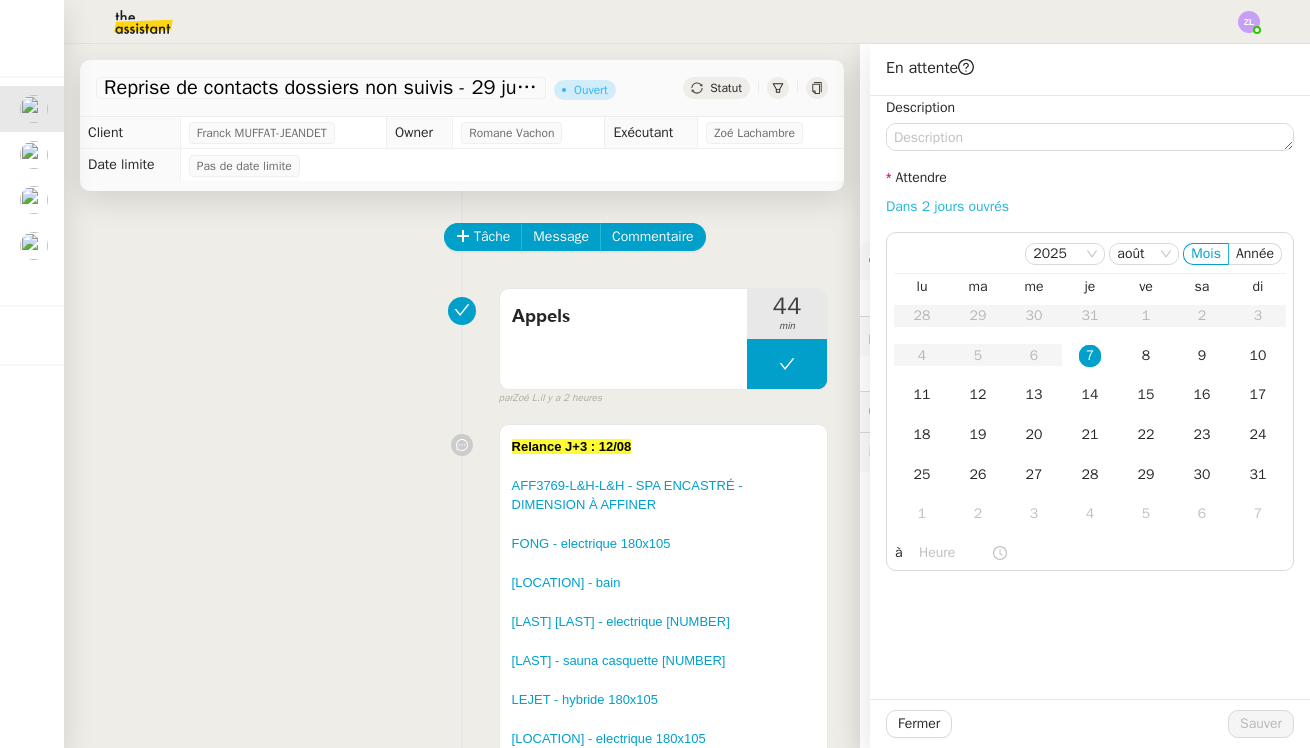 click on "Dans 2 jours ouvrés" 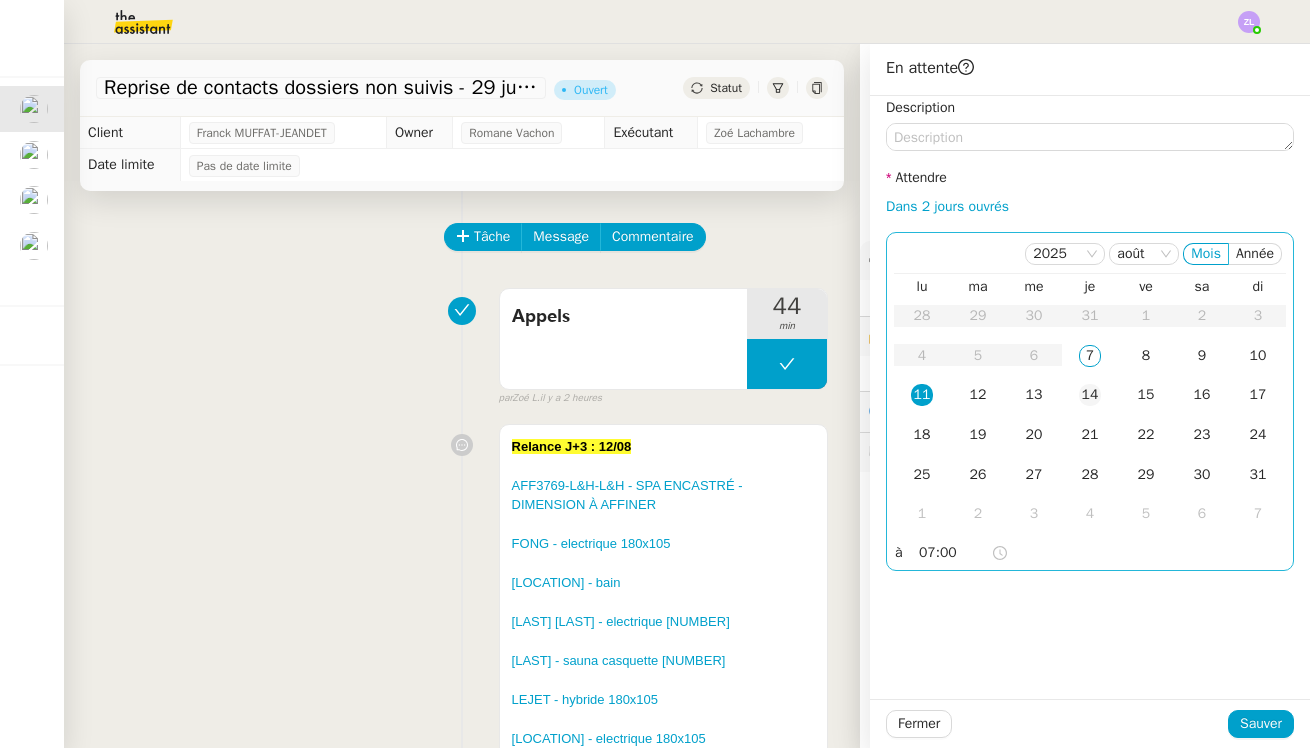 click on "14" 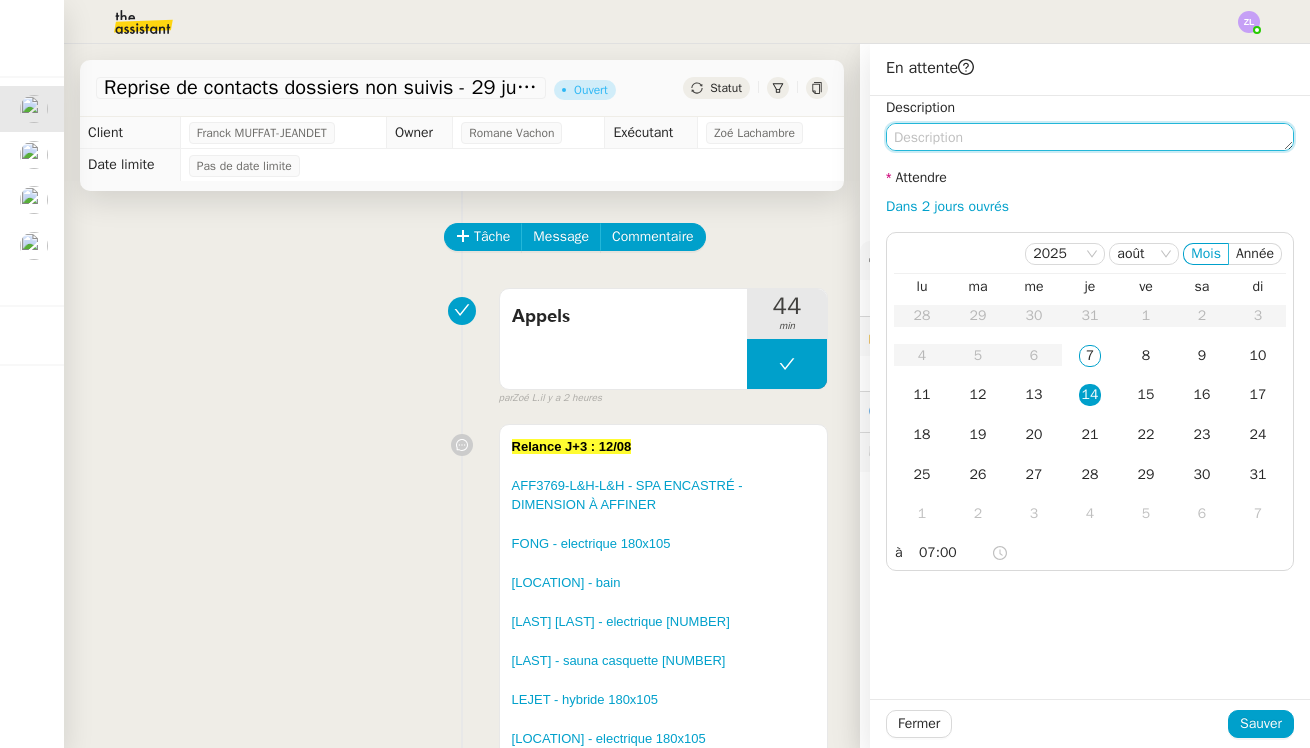click 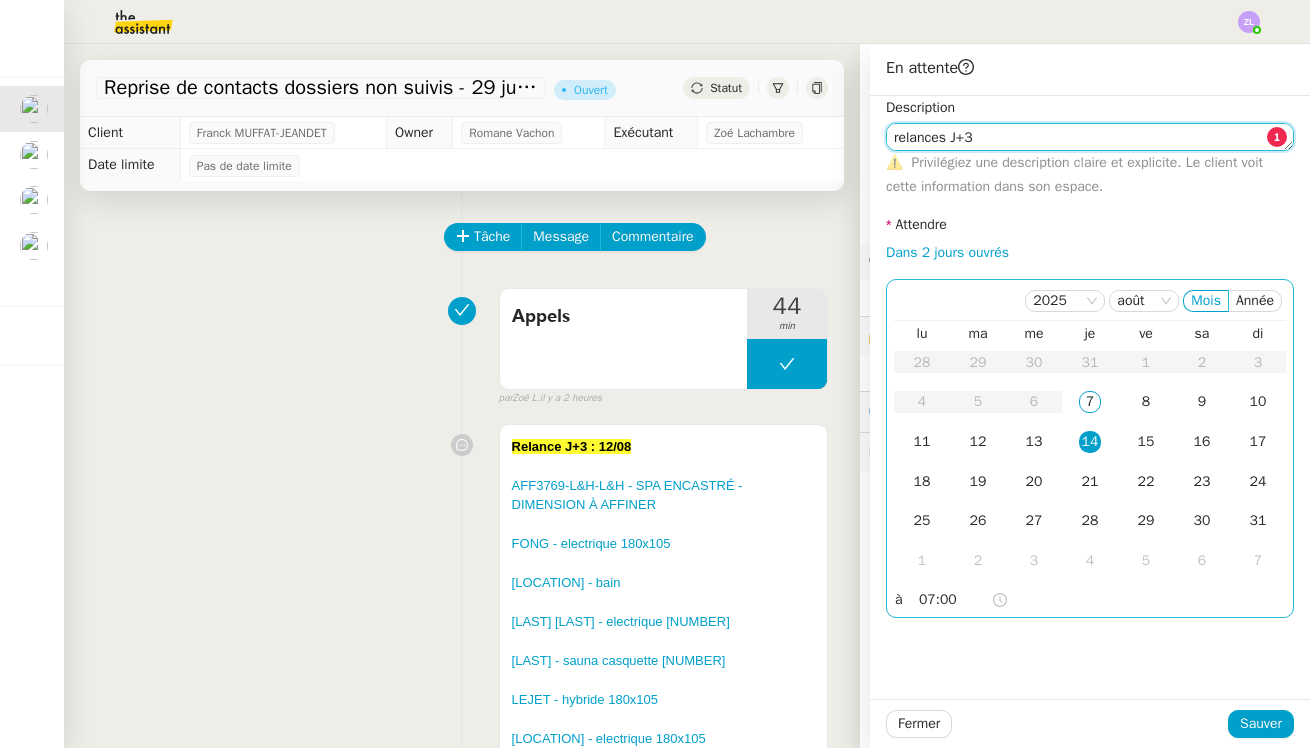 type on "relances J+3" 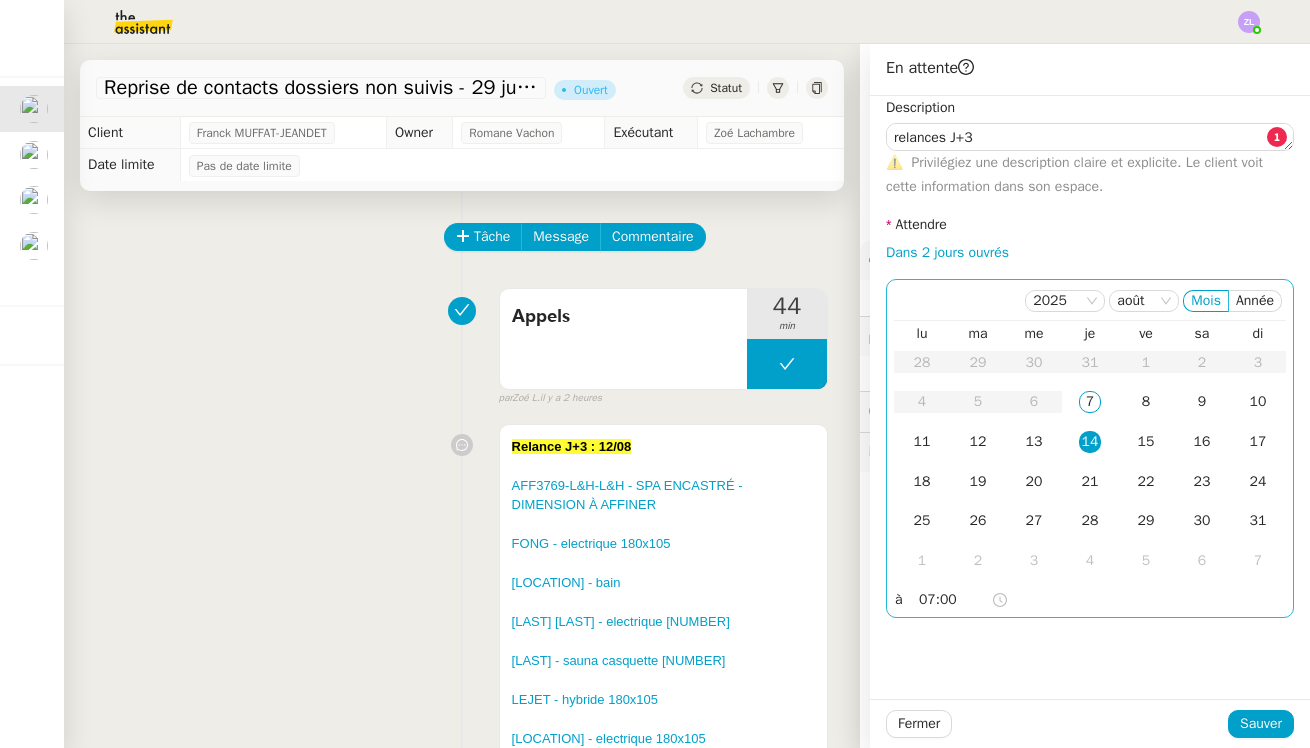 click on "07:00" 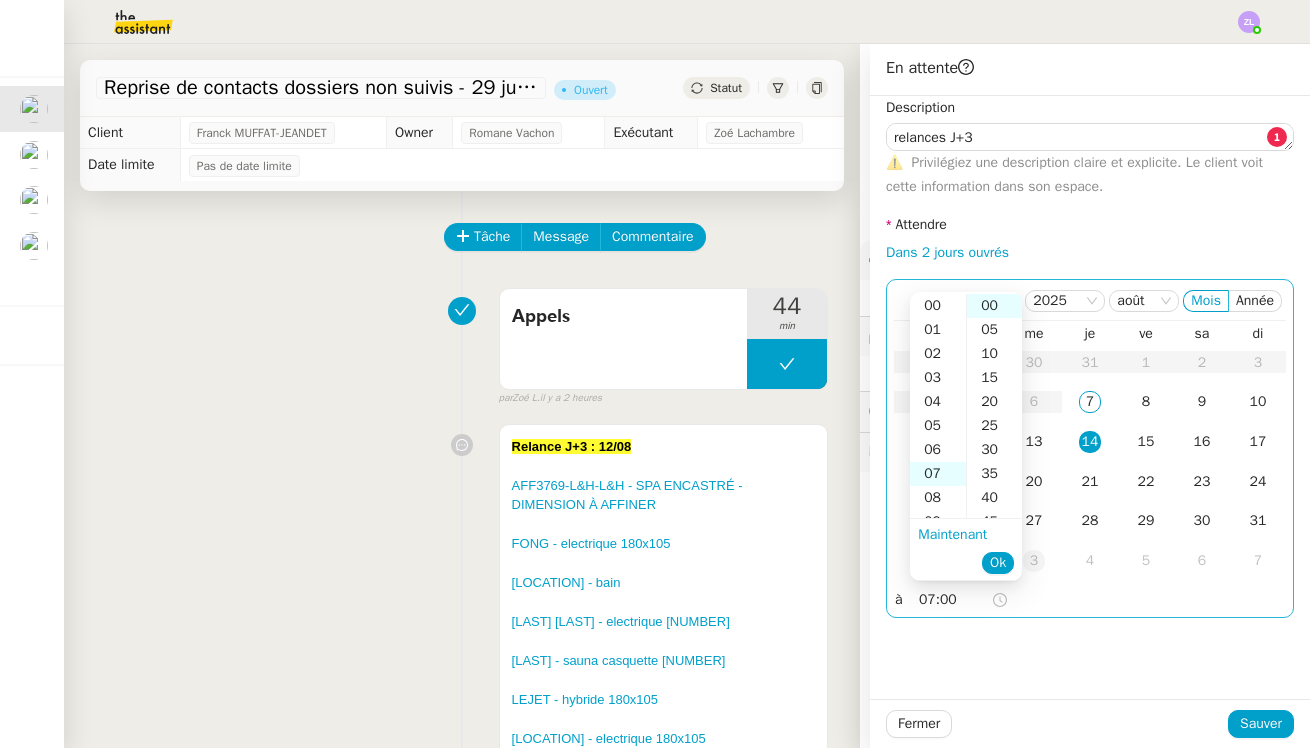 click on "13" at bounding box center (938, 618) 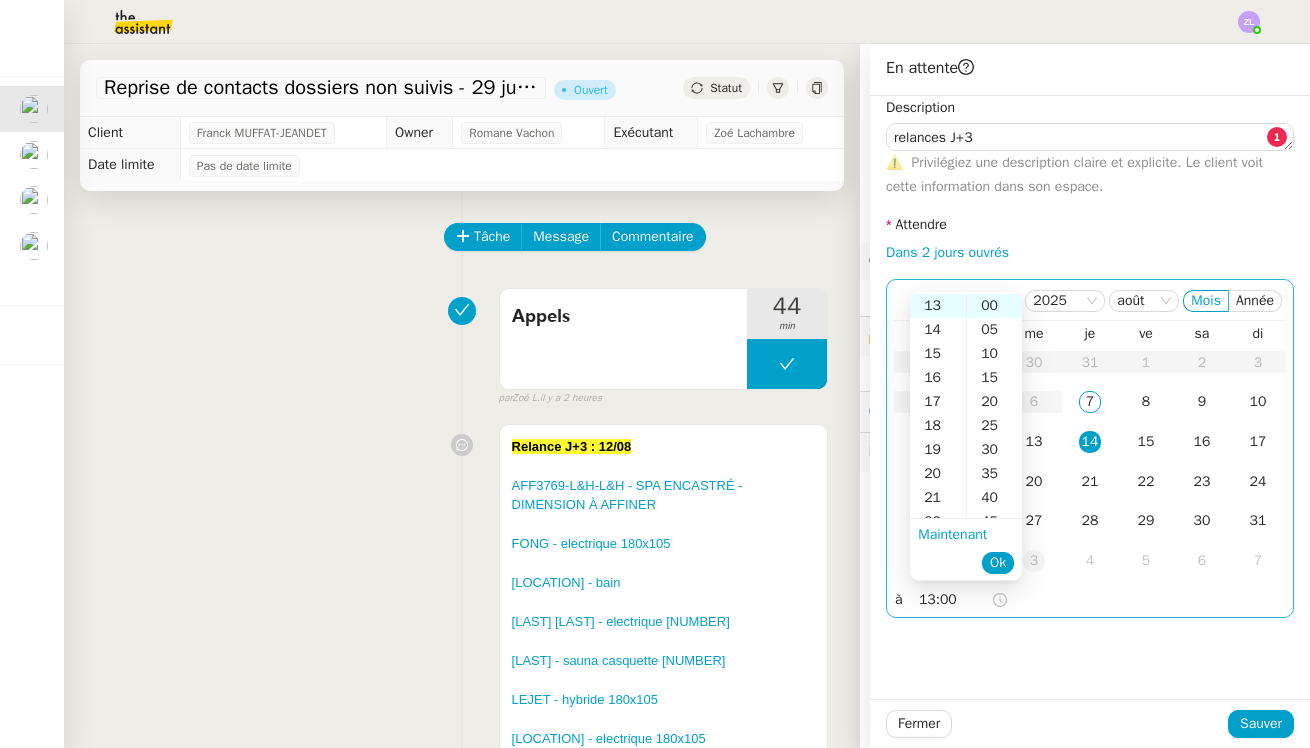 scroll, scrollTop: 312, scrollLeft: 0, axis: vertical 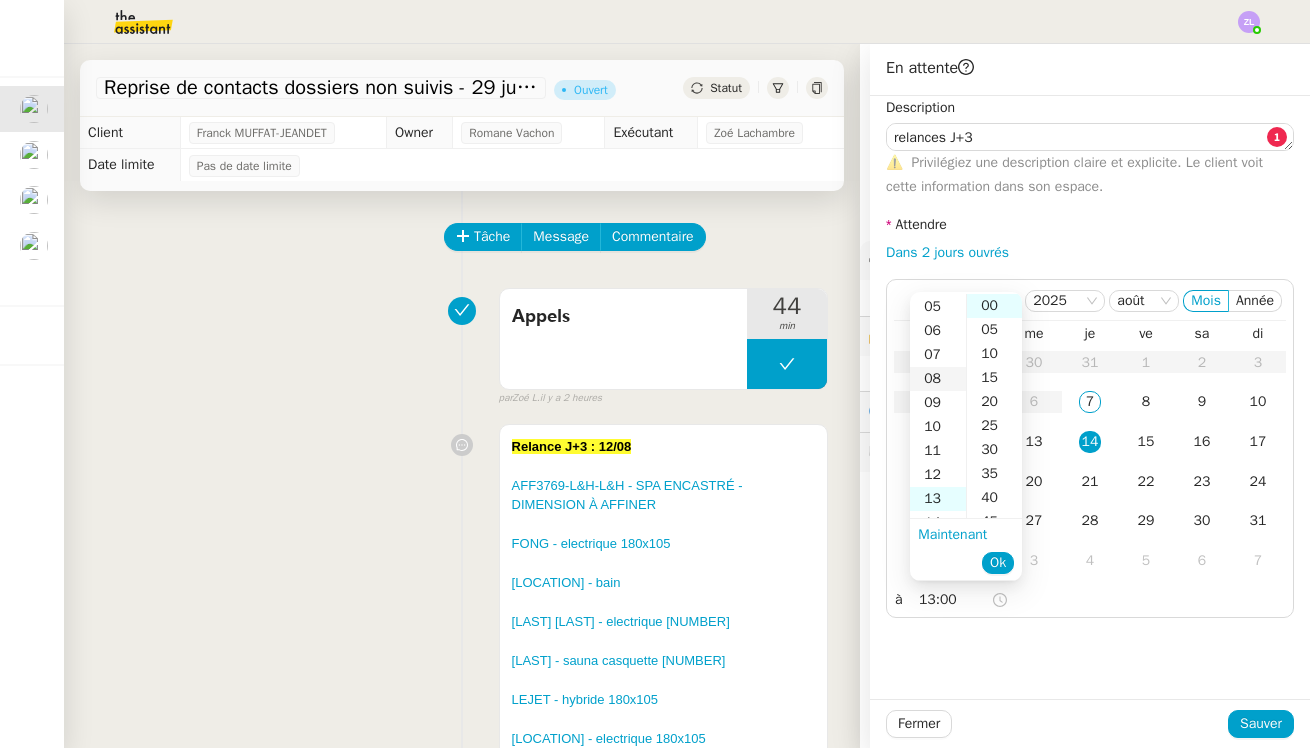 click on "08" at bounding box center [938, 379] 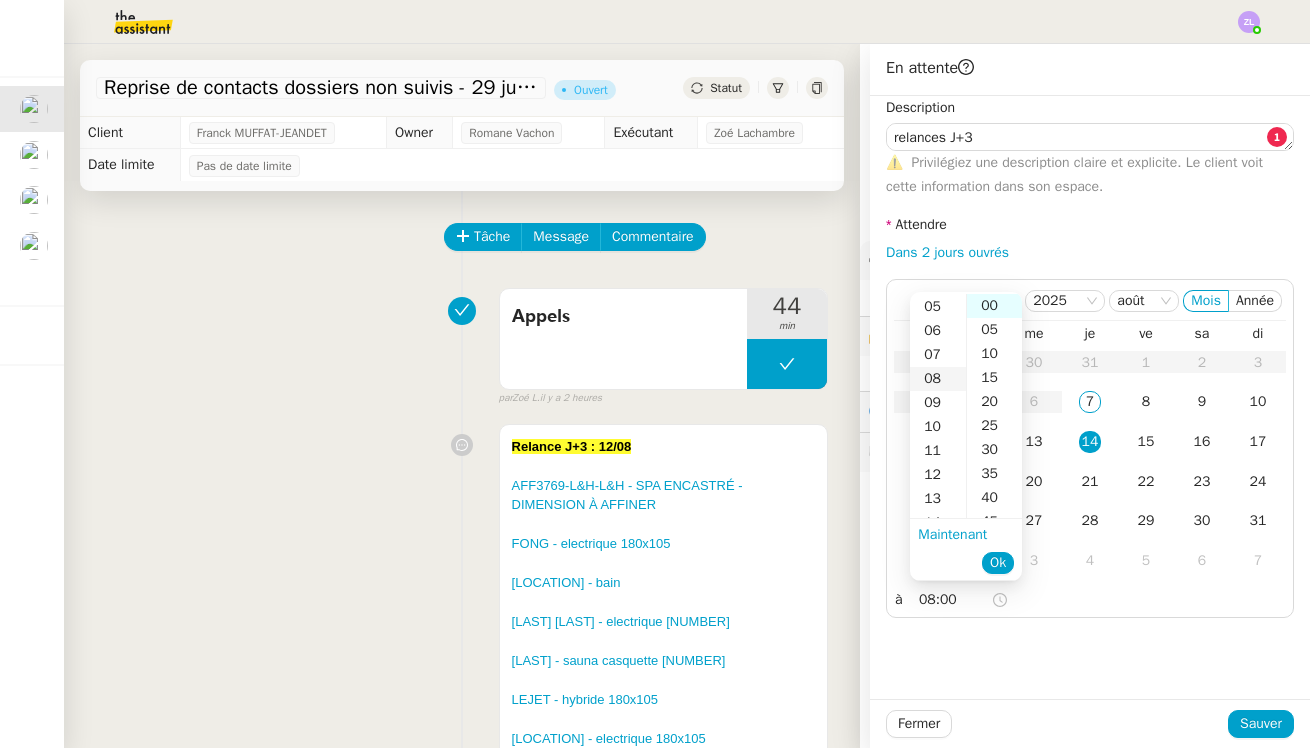 scroll, scrollTop: 192, scrollLeft: 0, axis: vertical 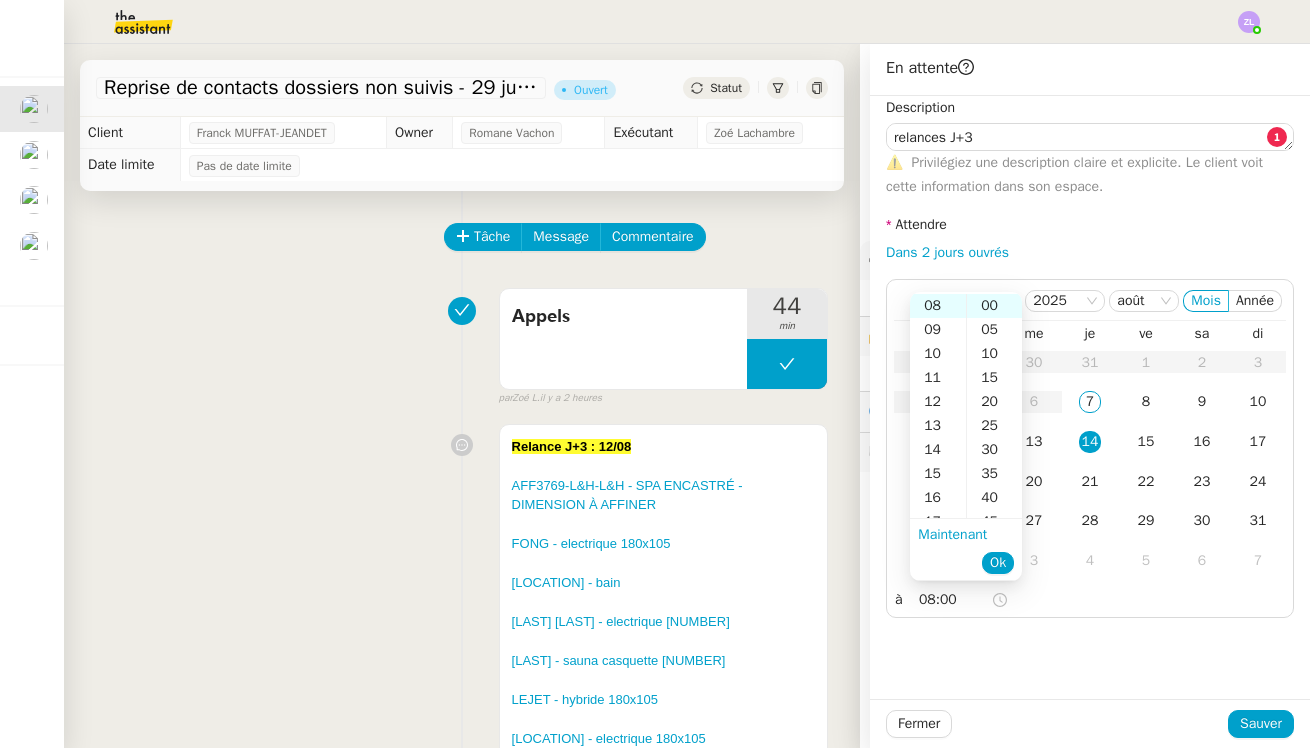 click on "Ok" at bounding box center [998, 563] 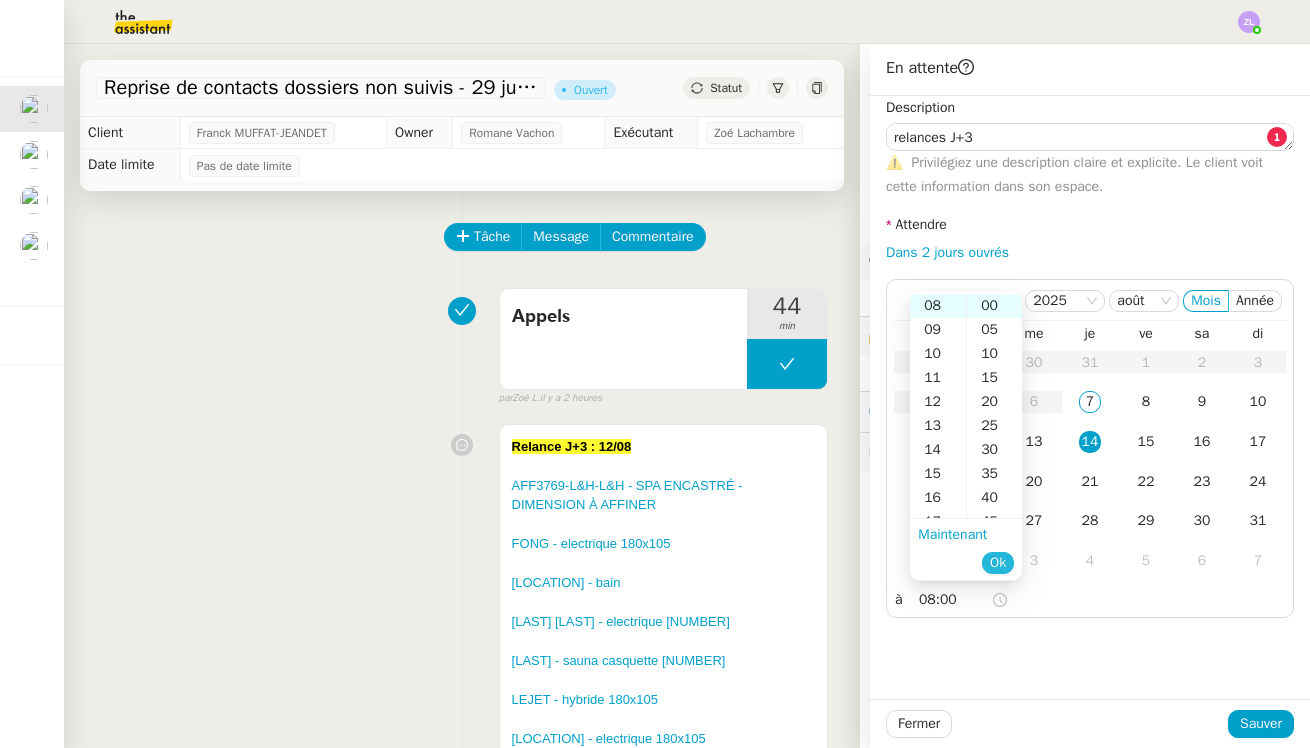 click on "Ok" at bounding box center (998, 563) 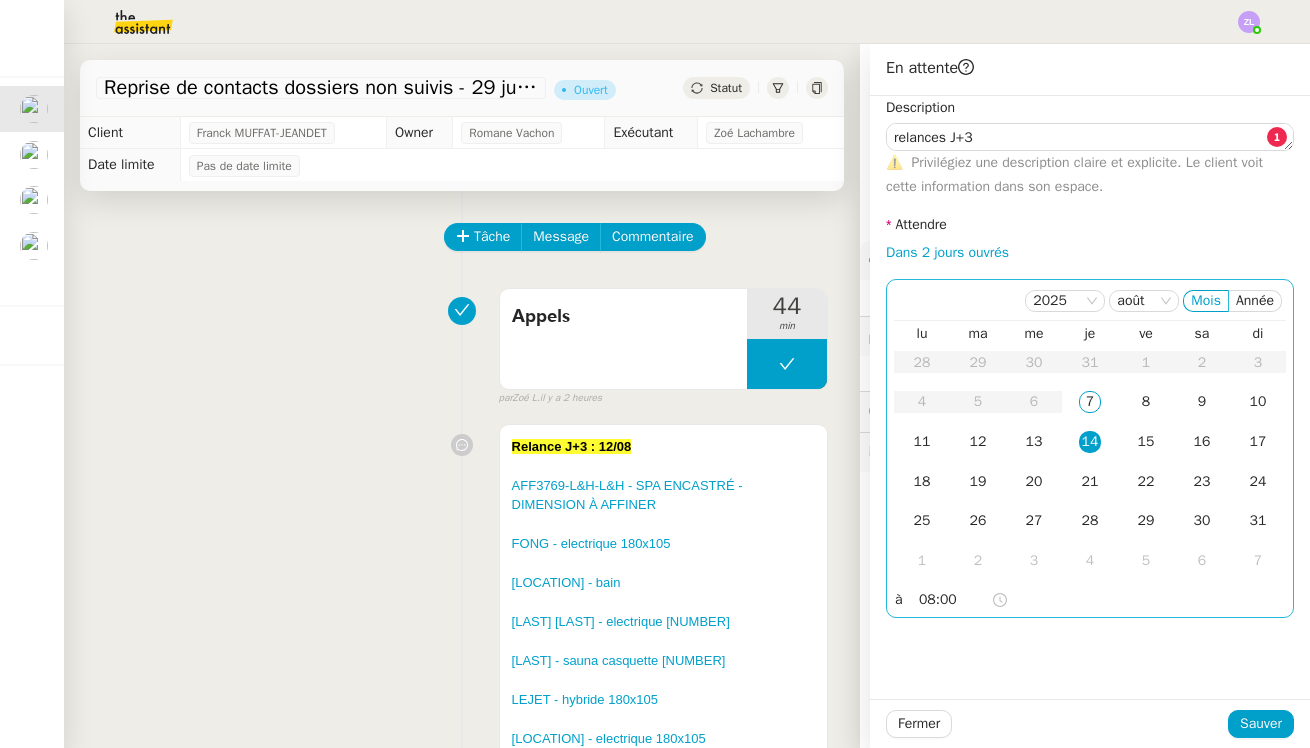 click on "08:00" 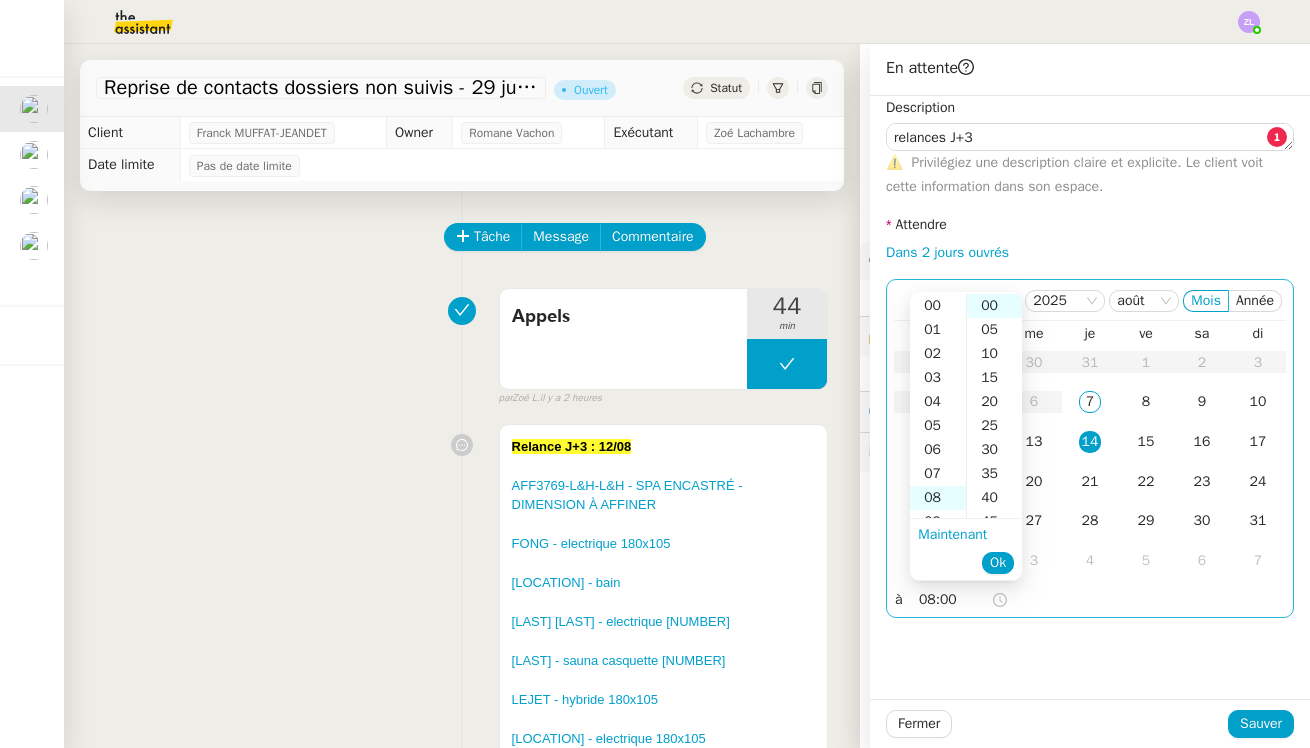 scroll, scrollTop: 192, scrollLeft: 0, axis: vertical 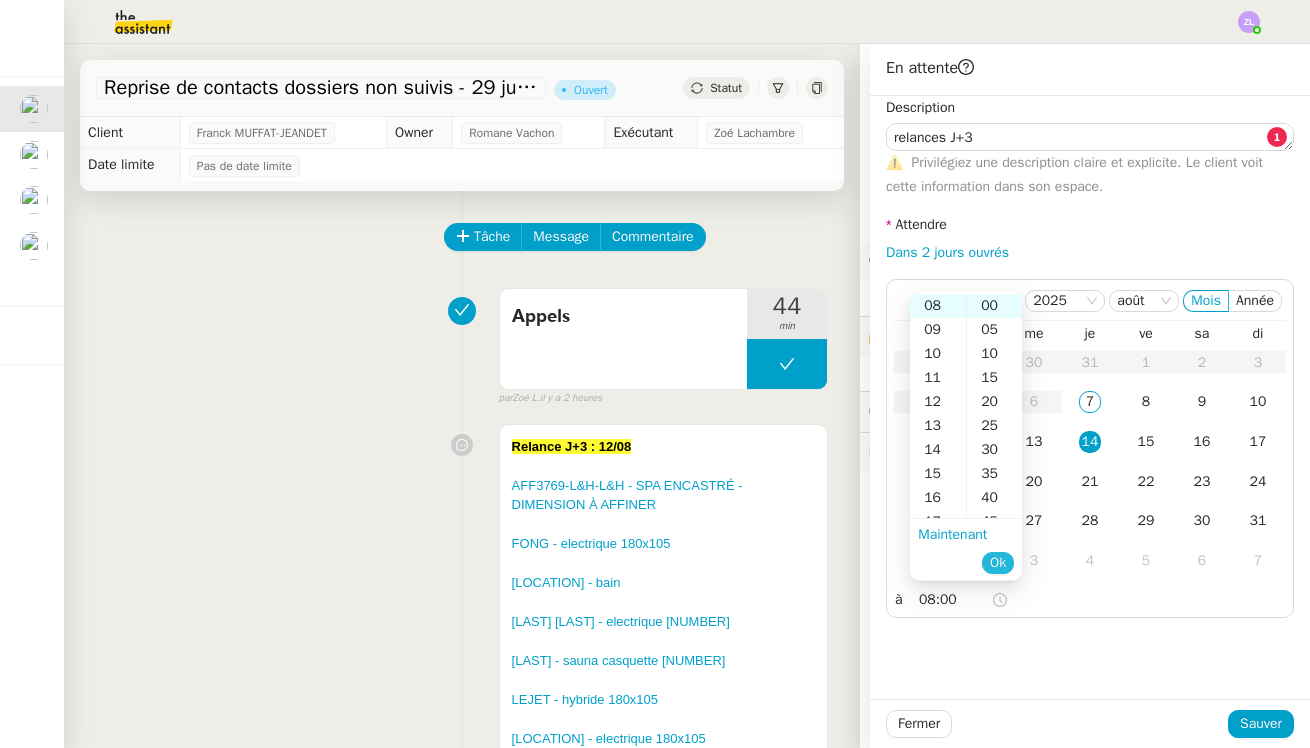 click on "Ok" at bounding box center [998, 563] 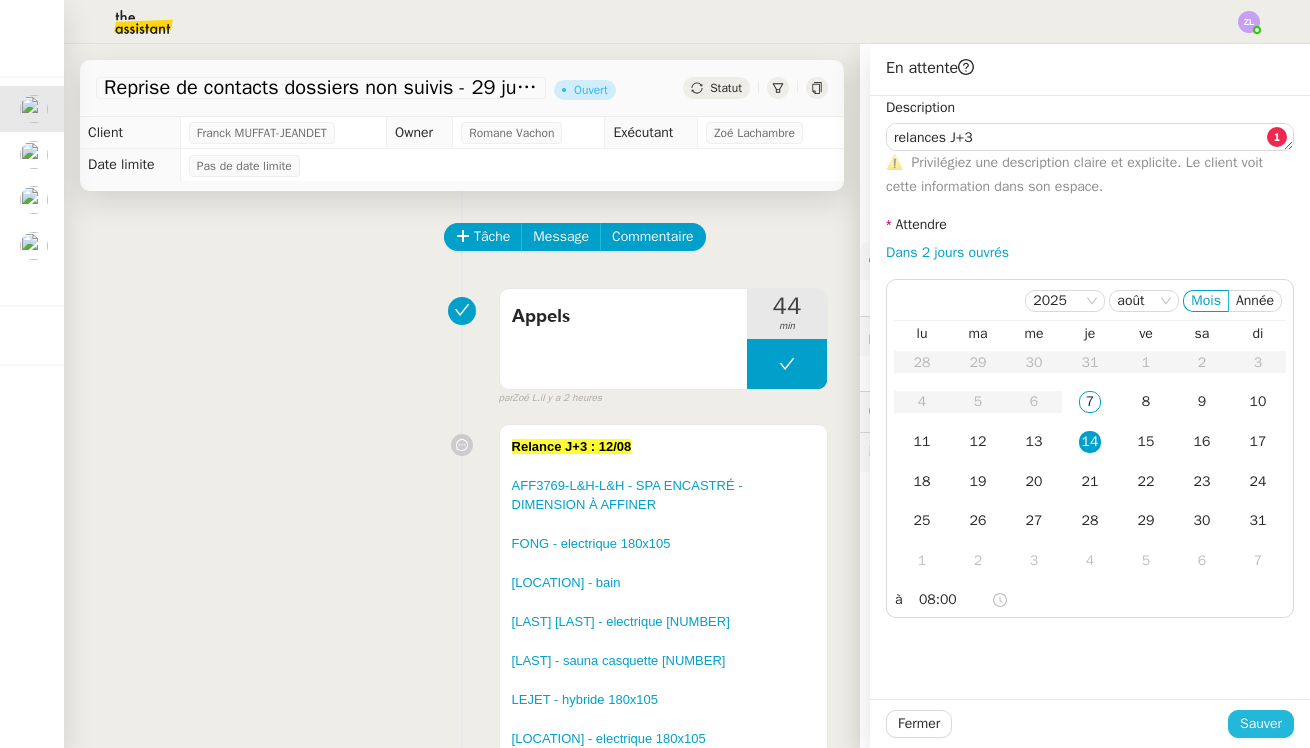 click on "Sauver" 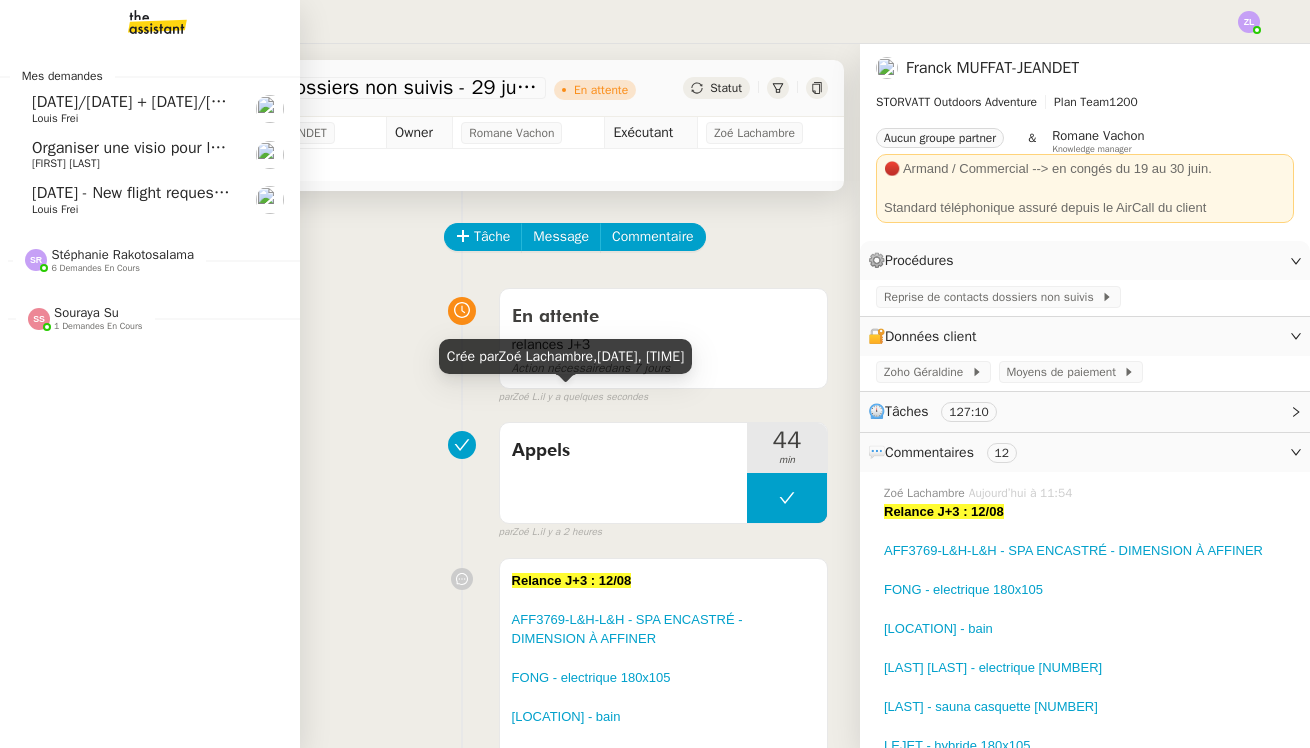 click on "[DATE]/[DATE] - New flight request - [FIRST] [LAST] [FIRST] [LAST]" 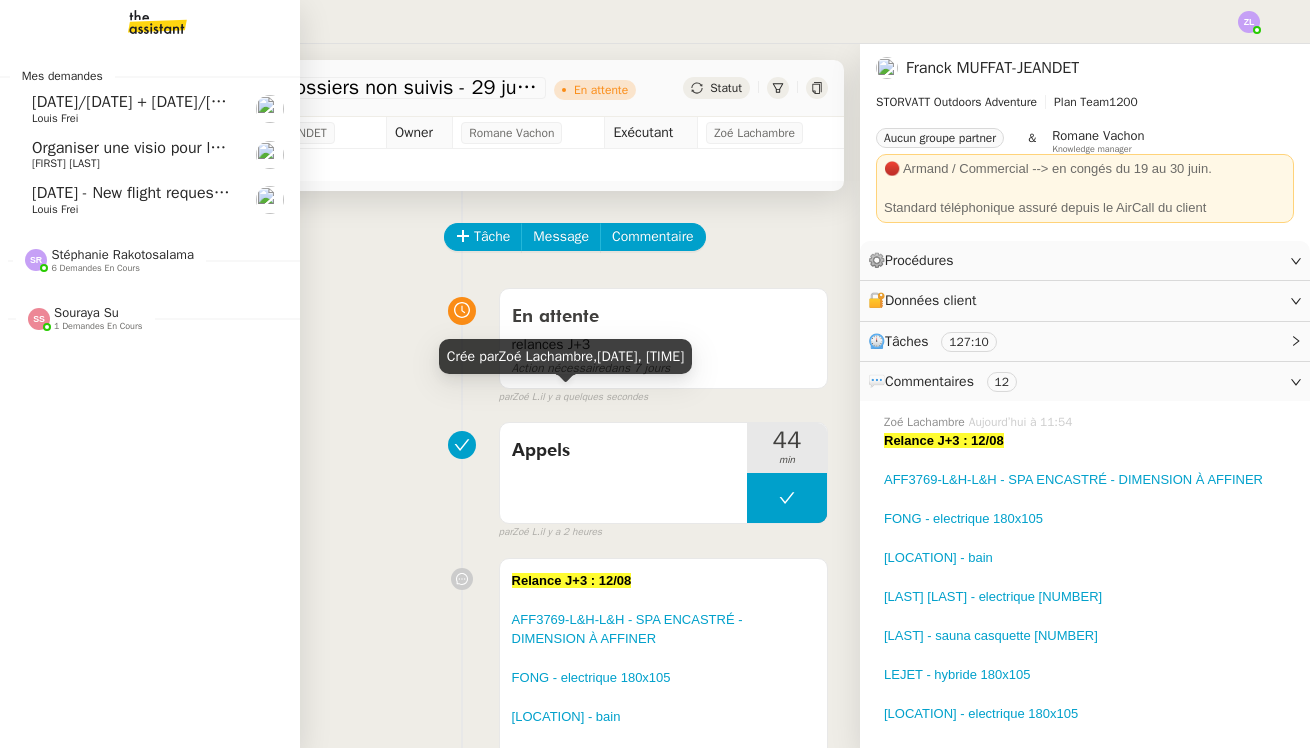 click on "[FIRST] [LAST]" 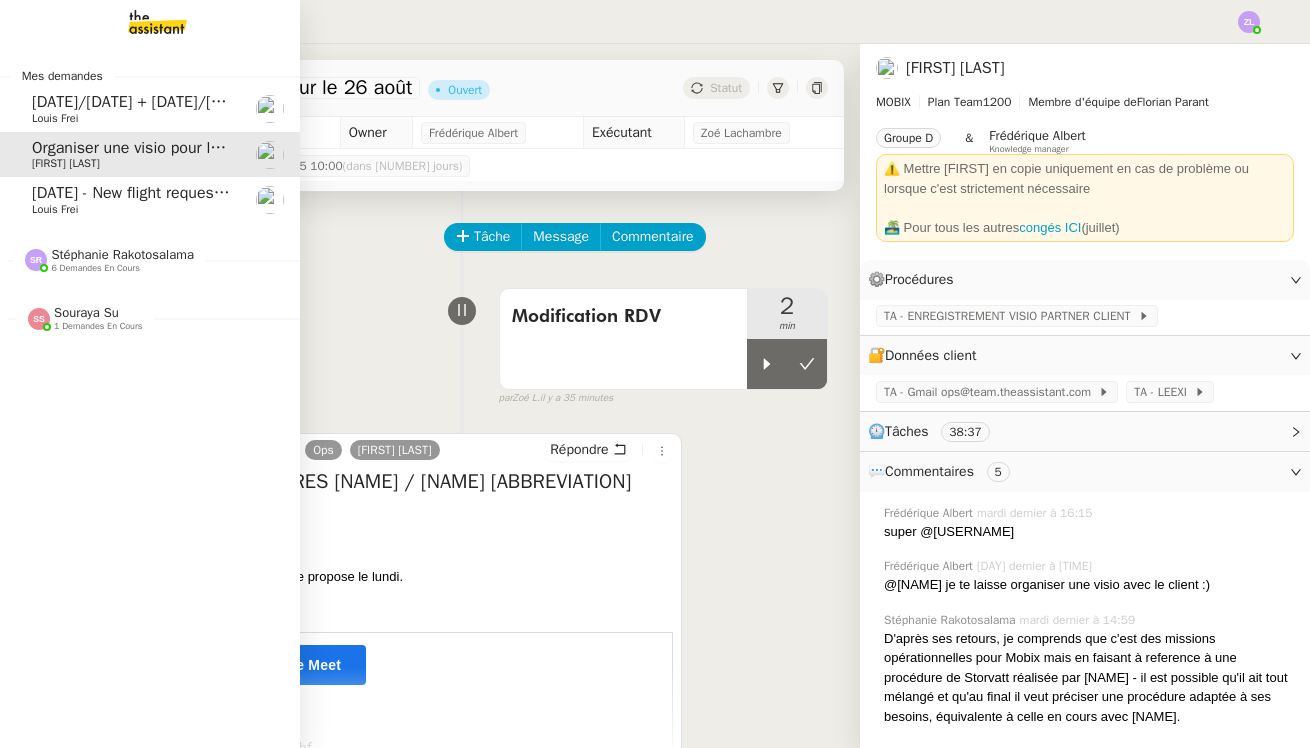 click on "Organiser une visio pour le [DATE]    [NAME] [NAME]" 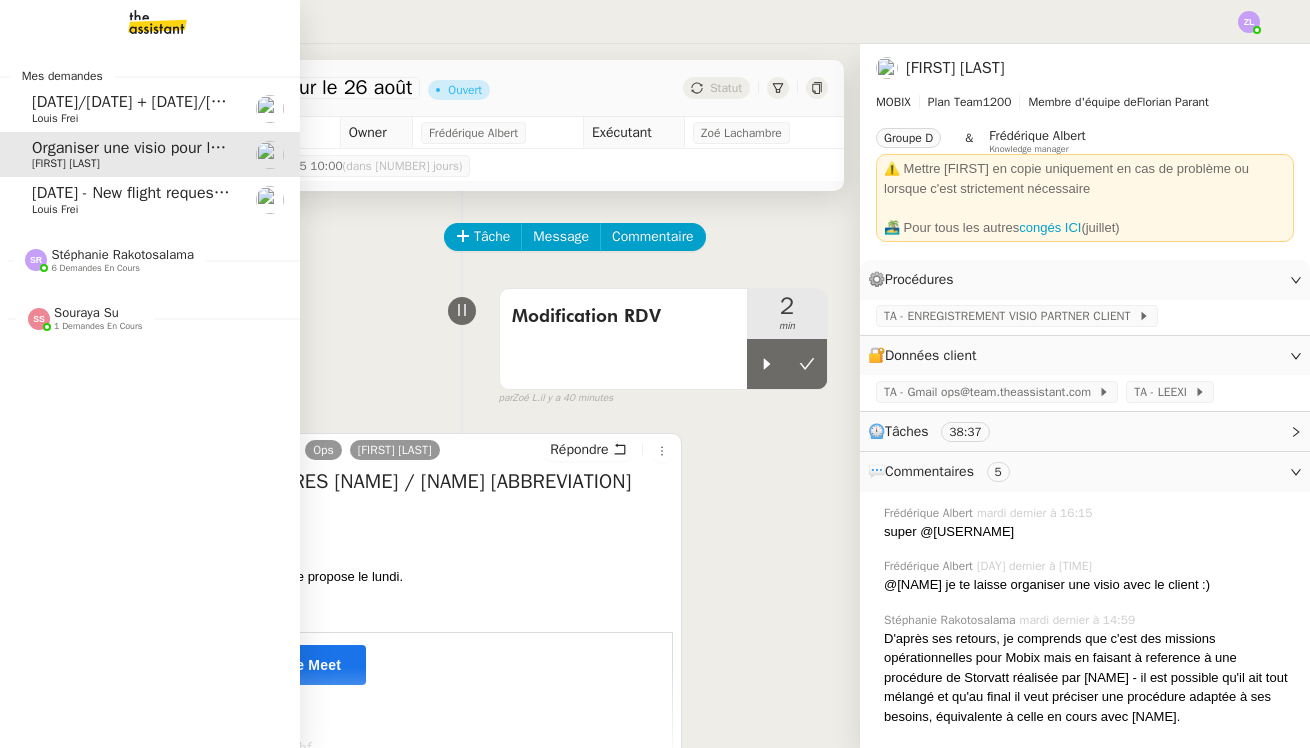 click on "6 demandes en cours" 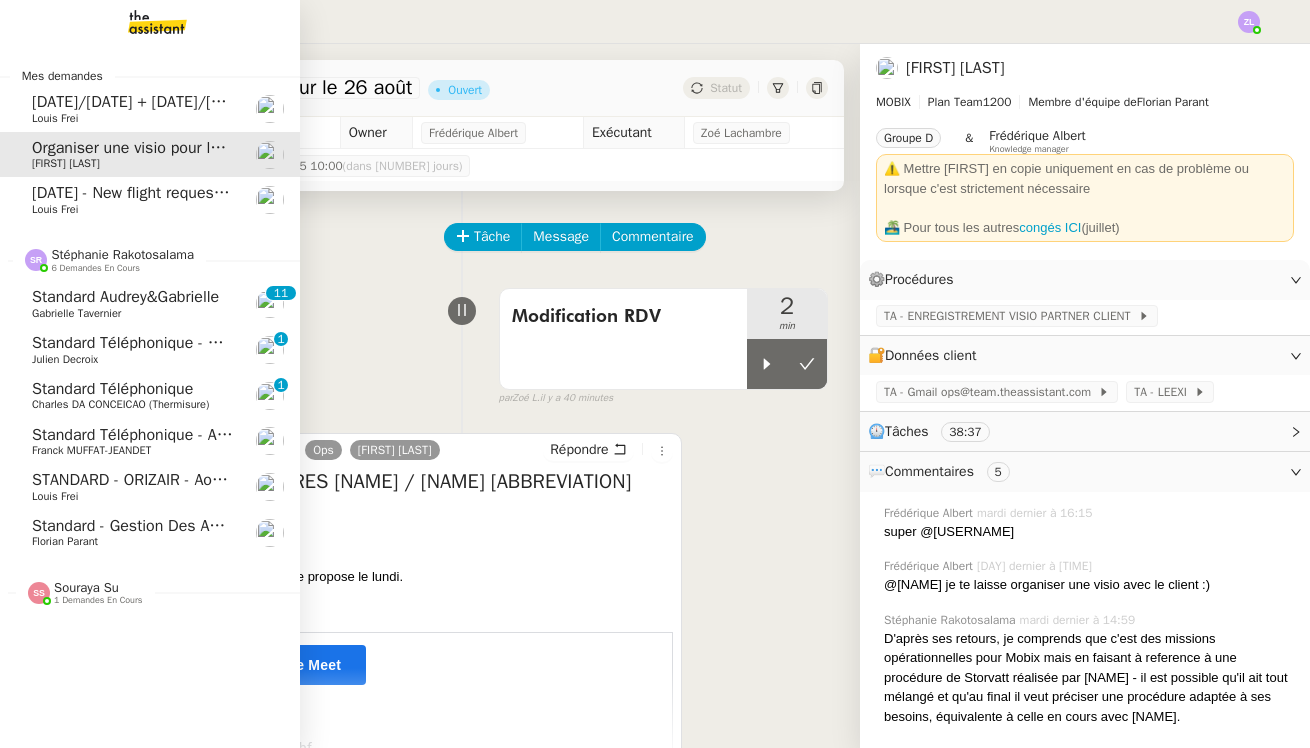 click on "Franck MUFFAT-JEANDET" 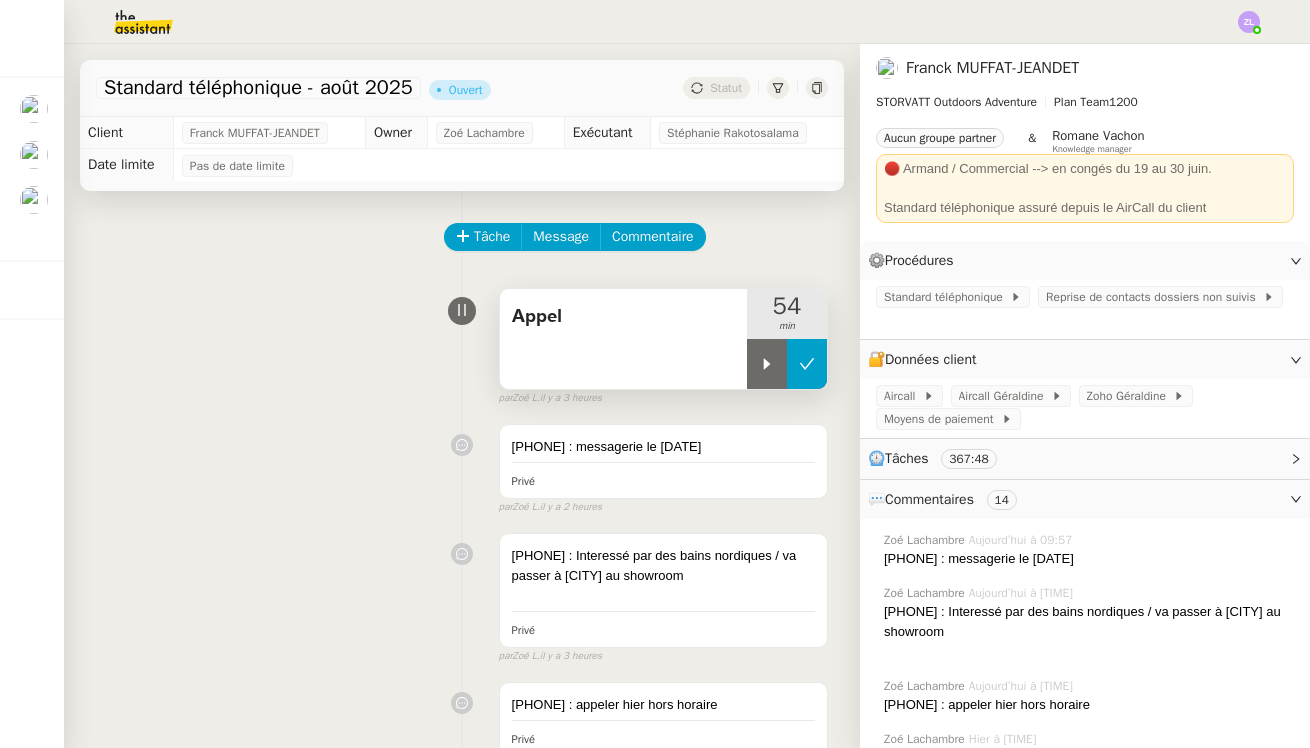 click 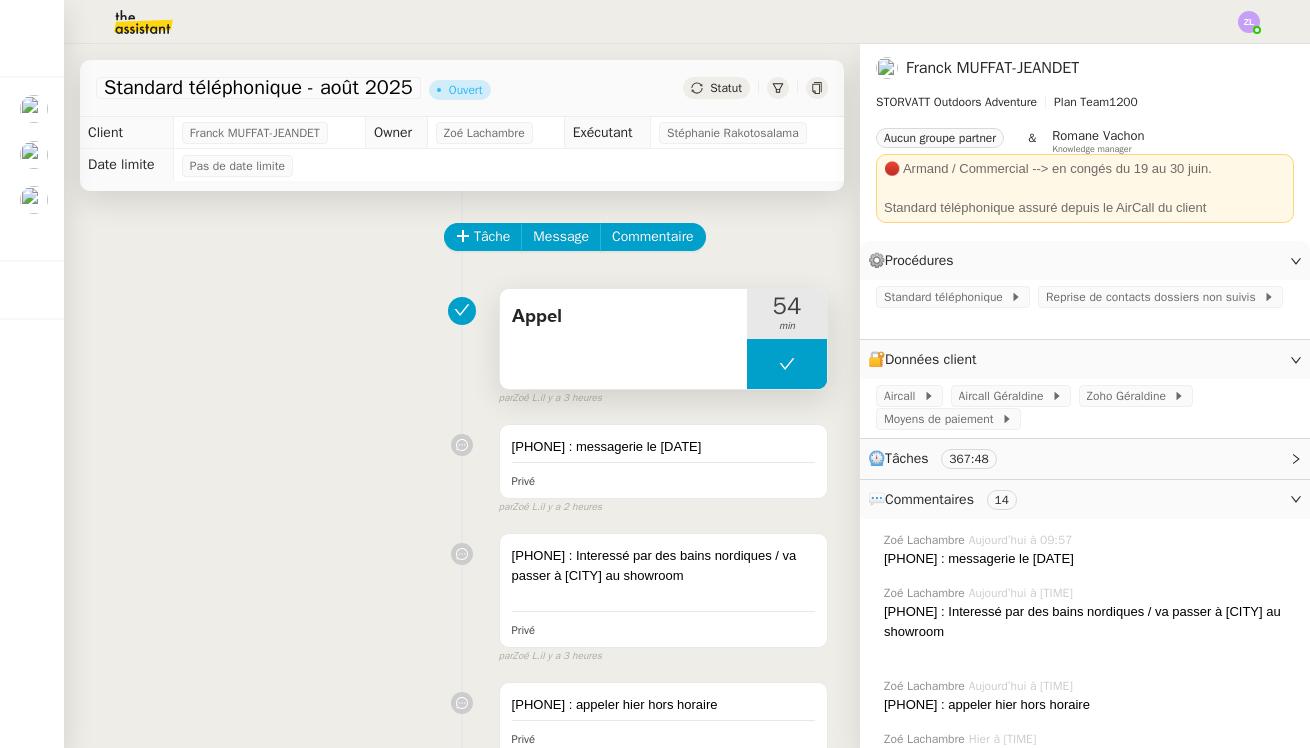 click at bounding box center (787, 364) 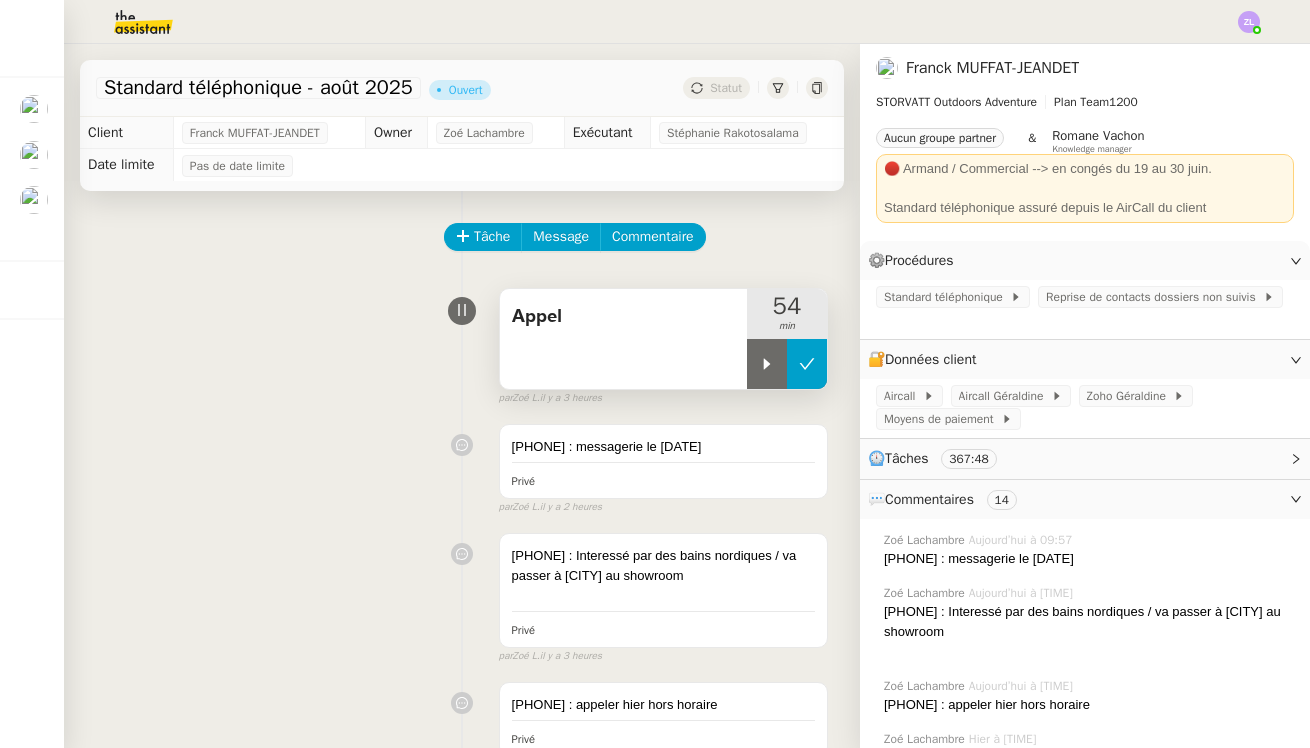 click 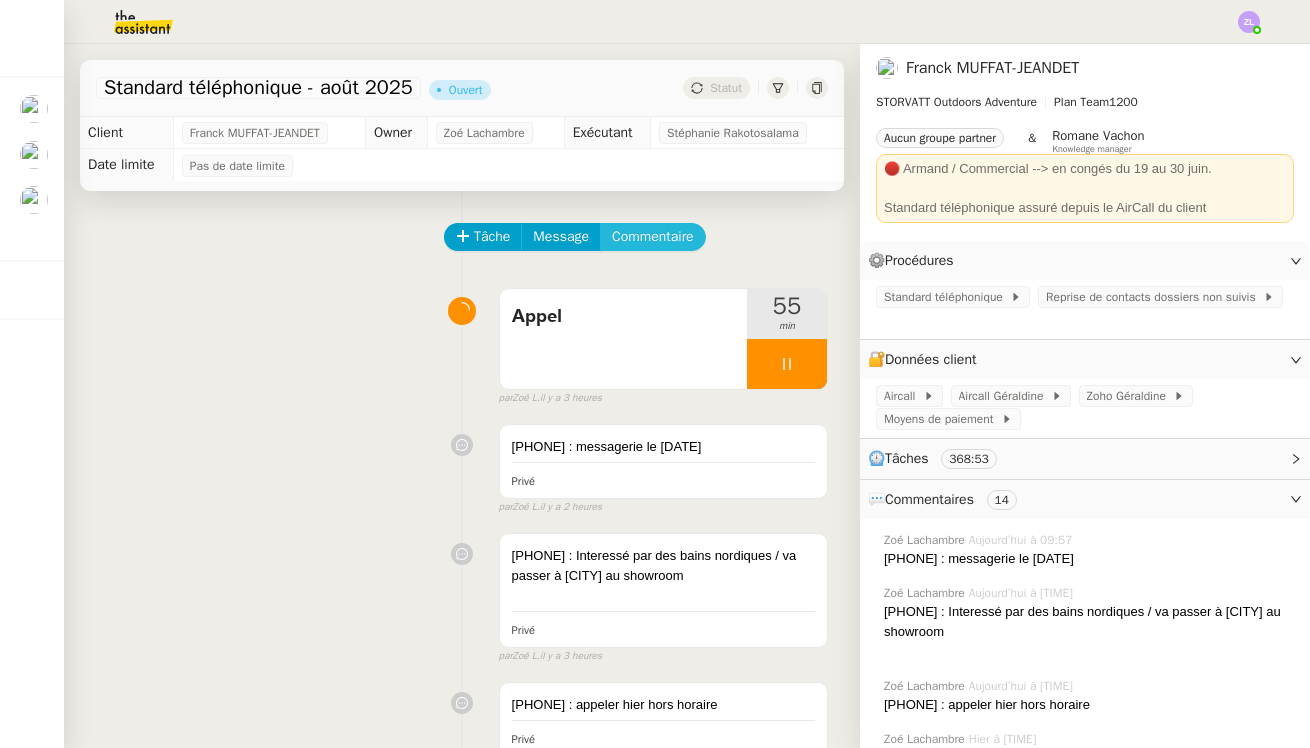 click on "Commentaire" 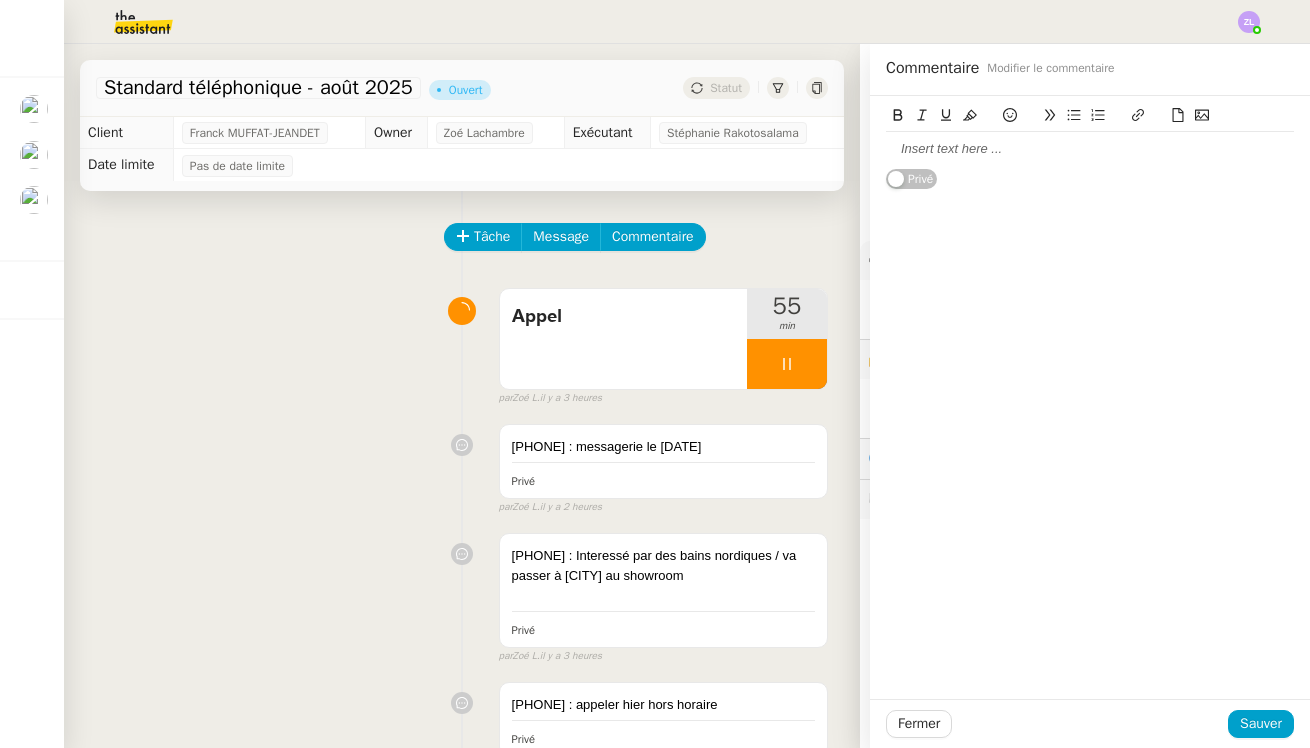 click 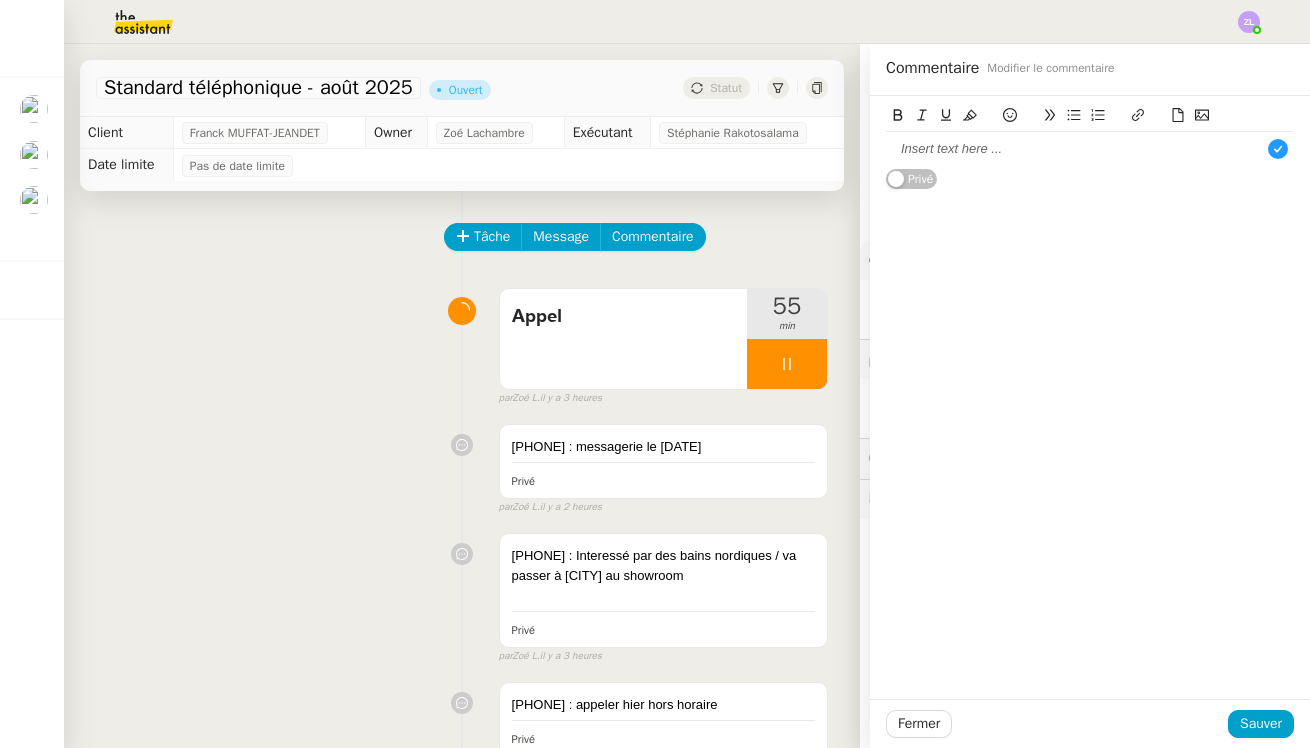 type 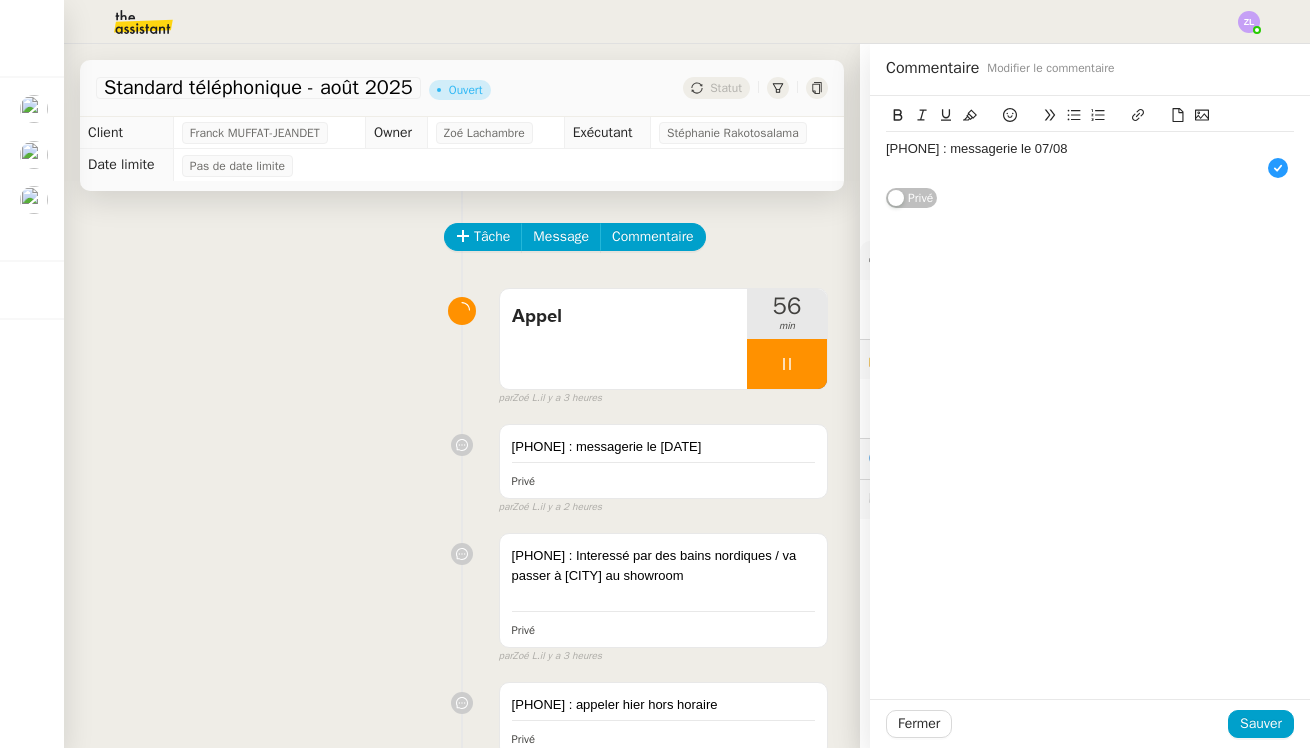 click on "[PHONE] : messagerie le 07/08" 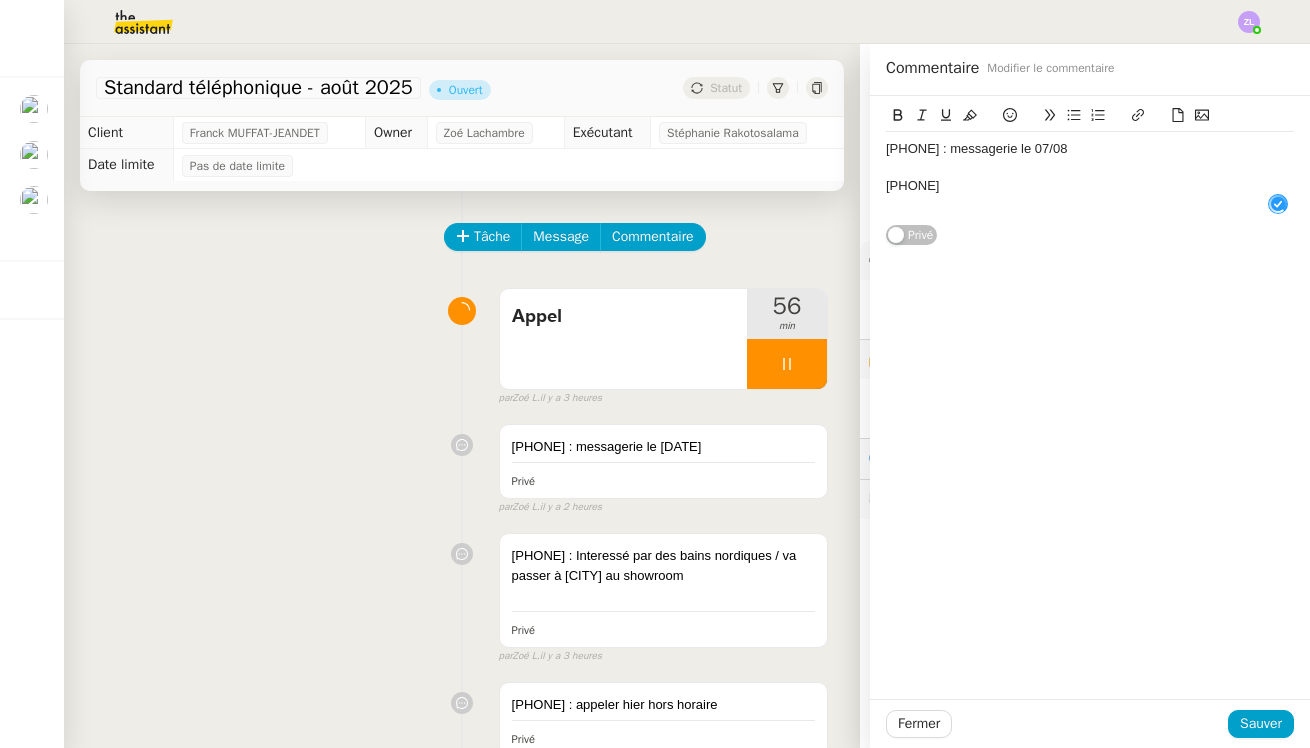 scroll, scrollTop: 10, scrollLeft: 0, axis: vertical 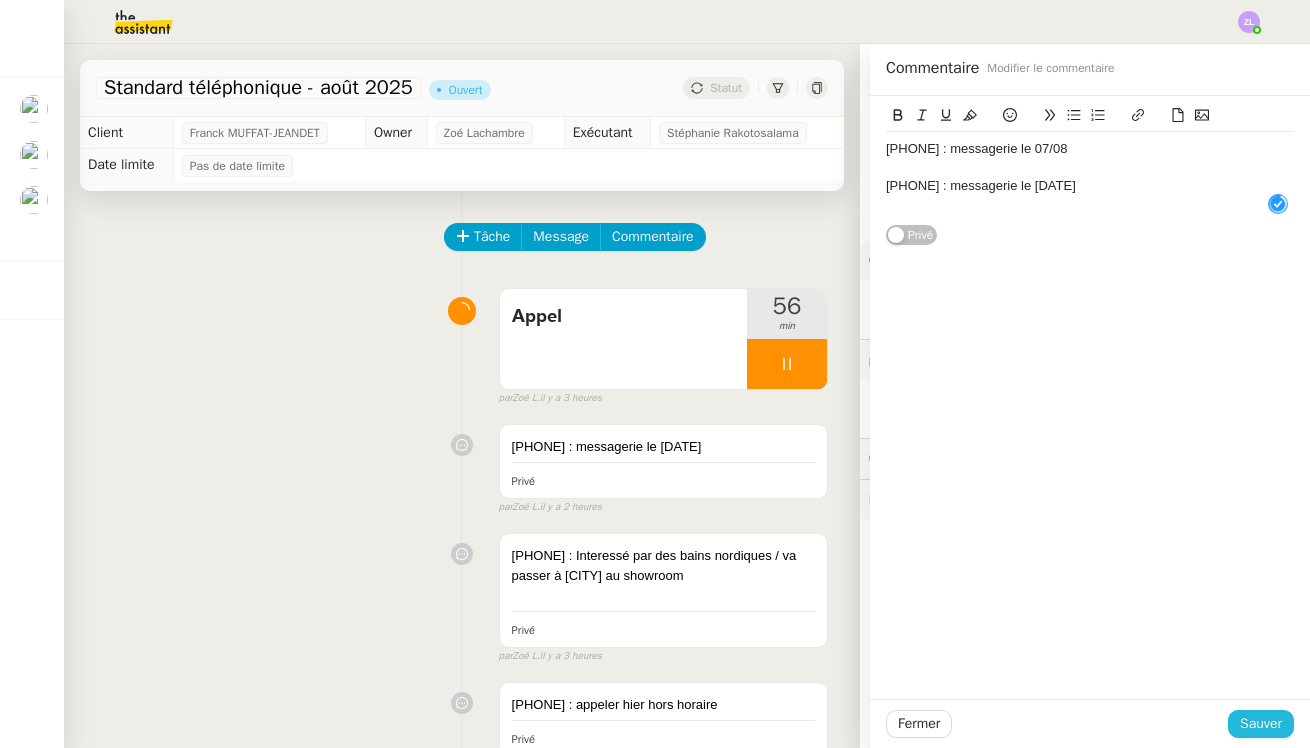 click on "Sauver" 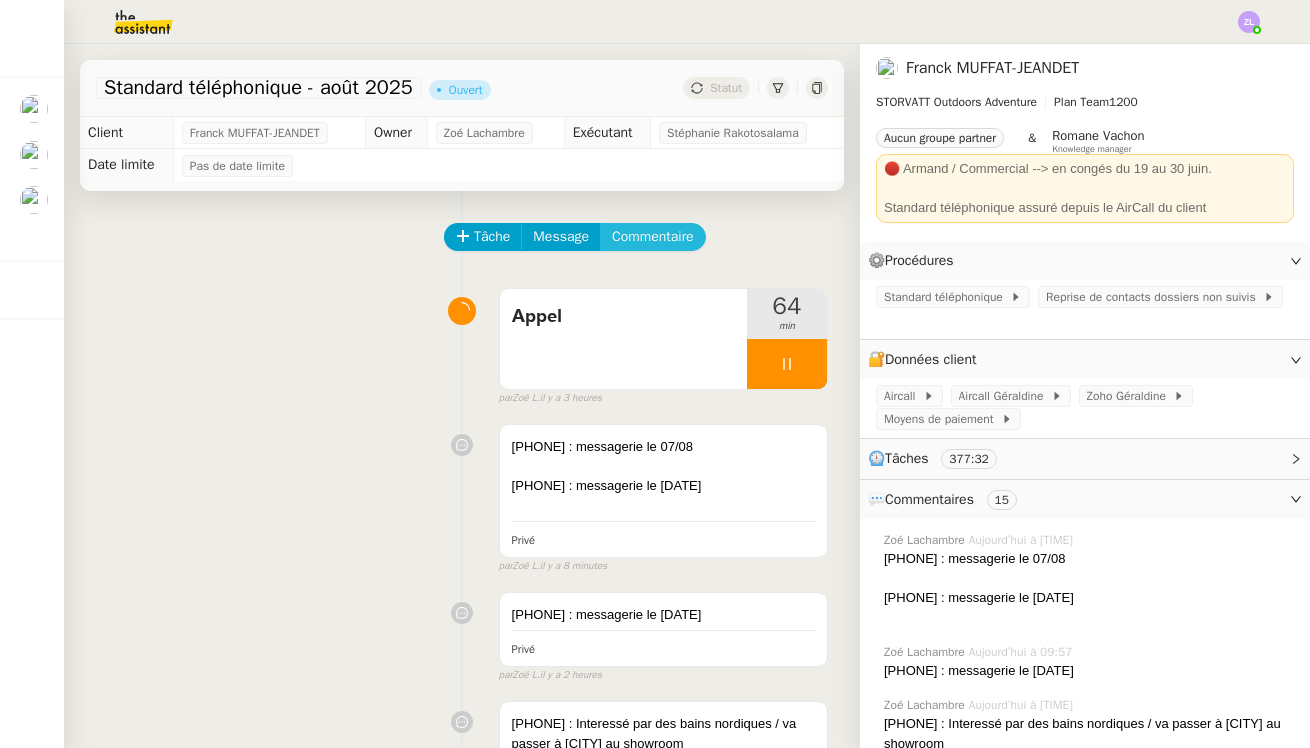 click on "Commentaire" 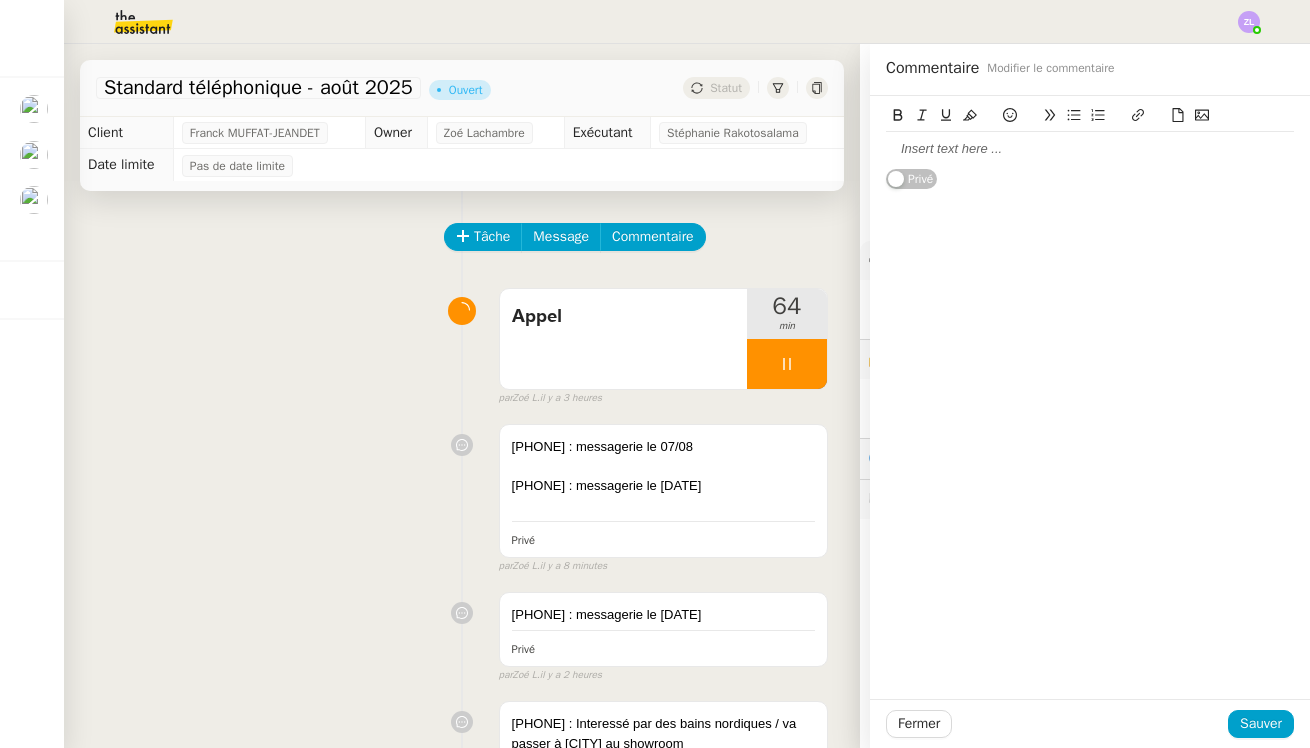 click 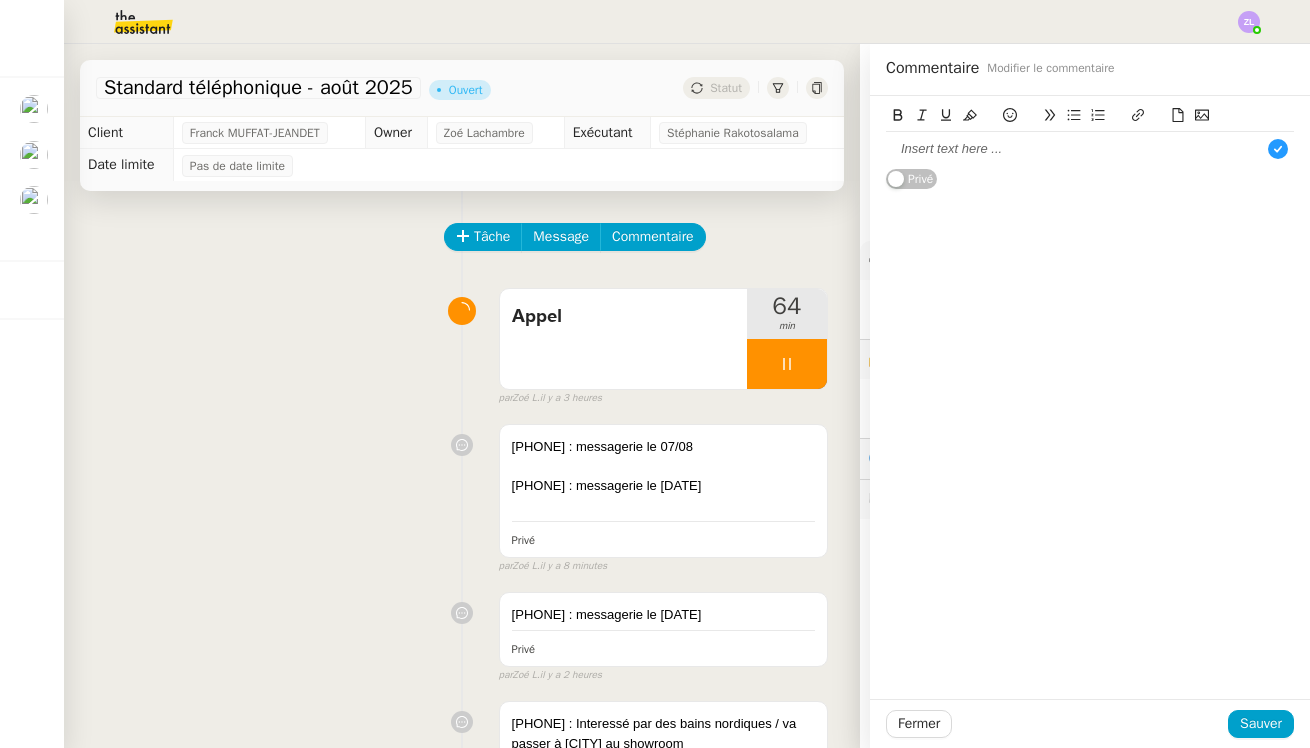 scroll, scrollTop: 11, scrollLeft: 0, axis: vertical 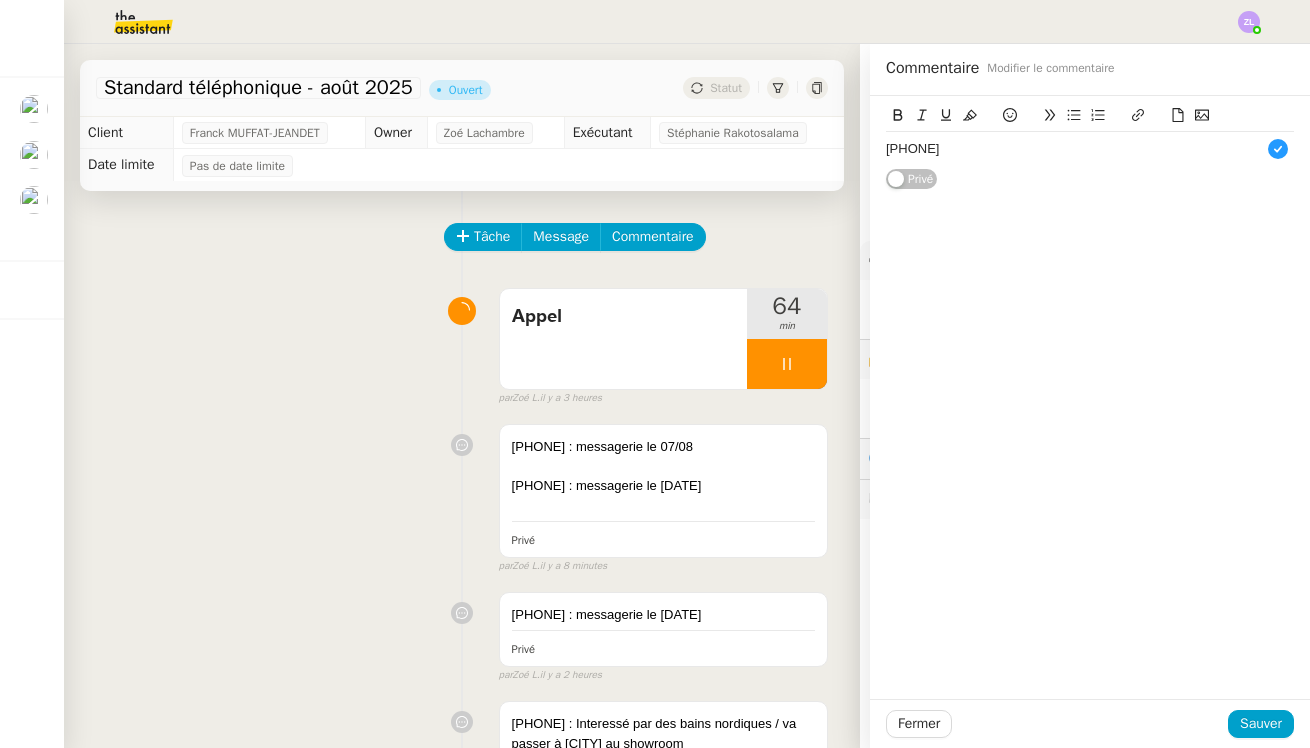 type 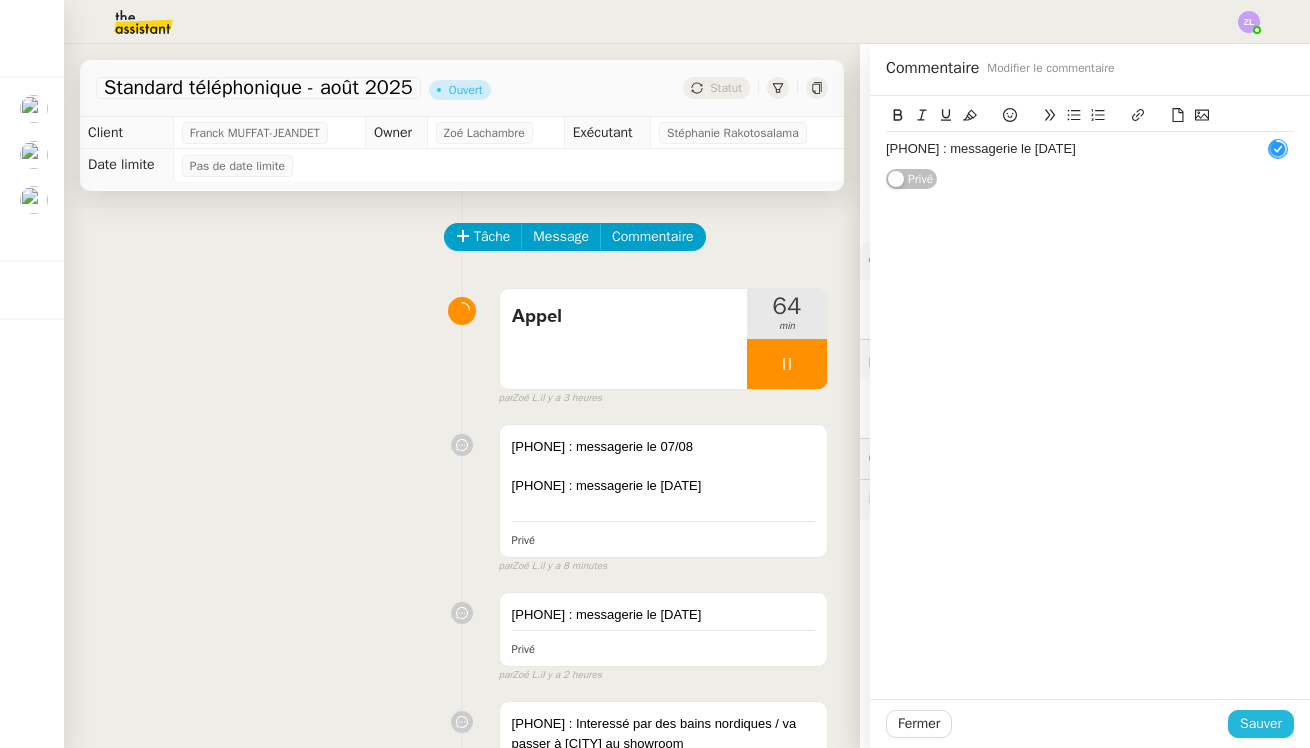 click on "Sauver" 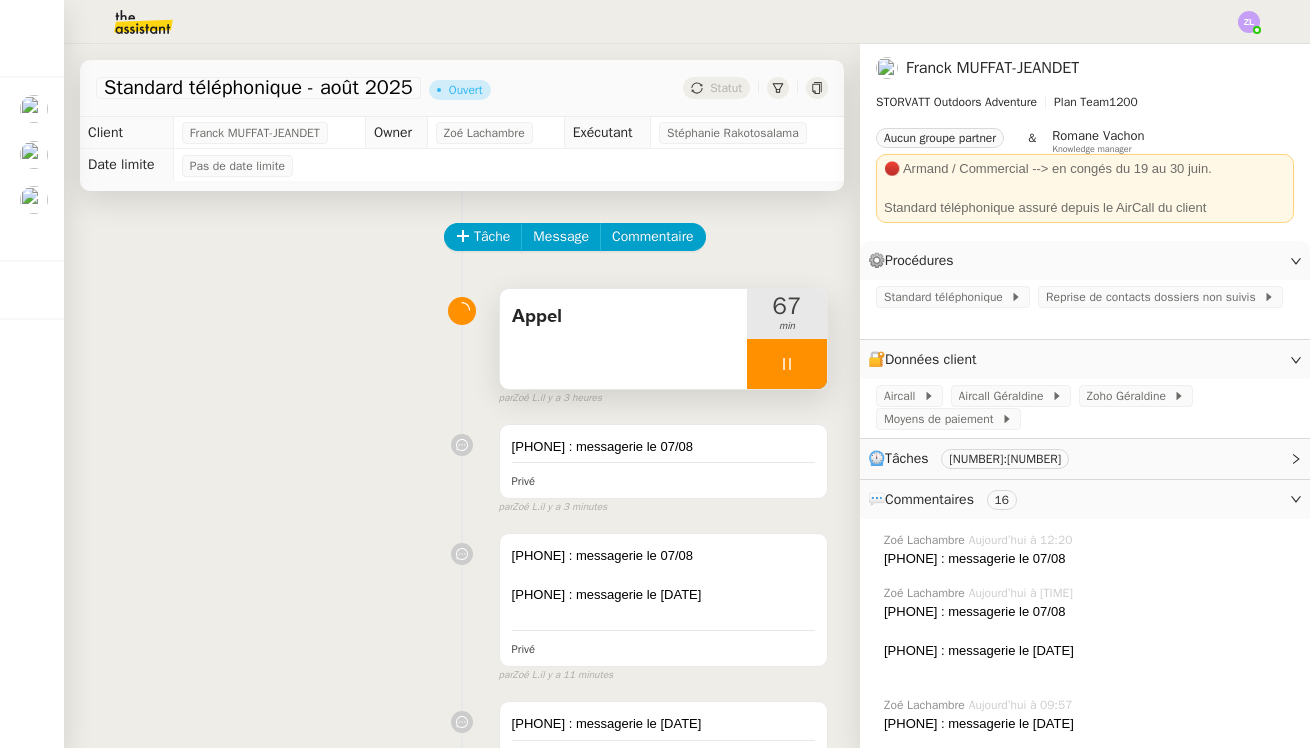click at bounding box center [787, 364] 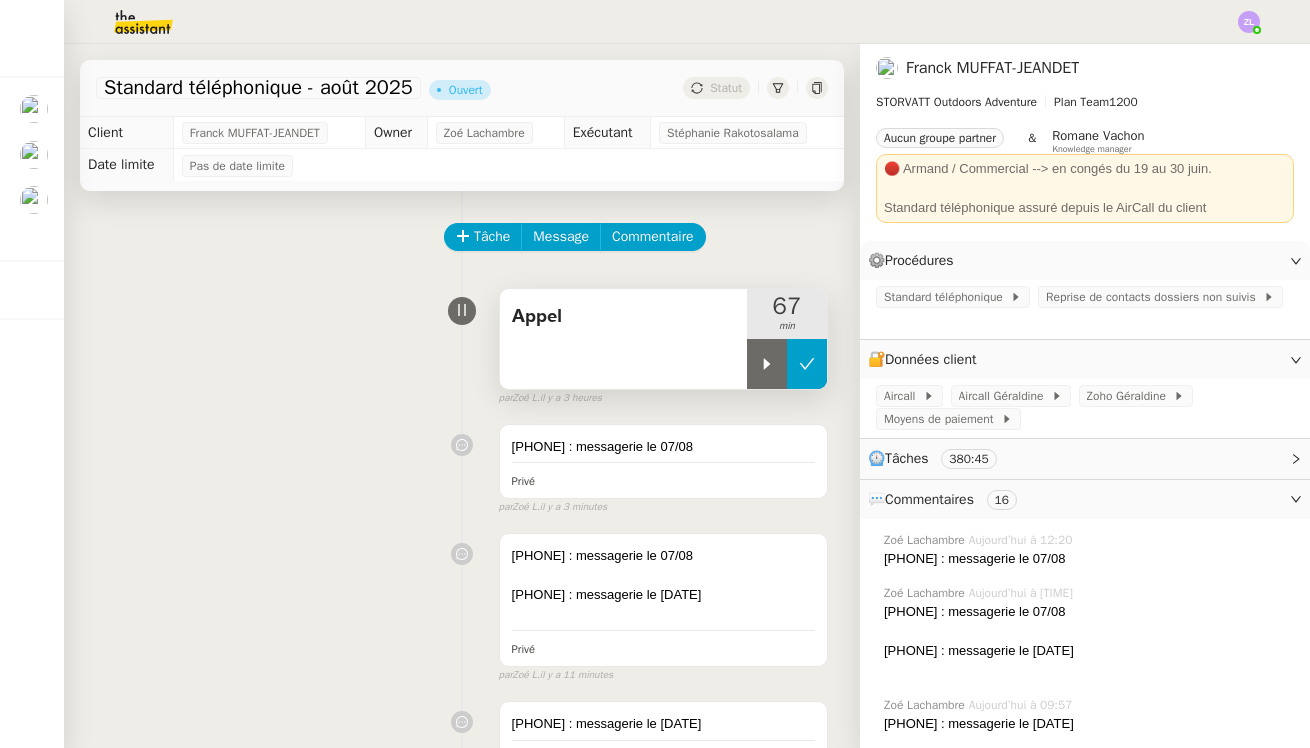 click 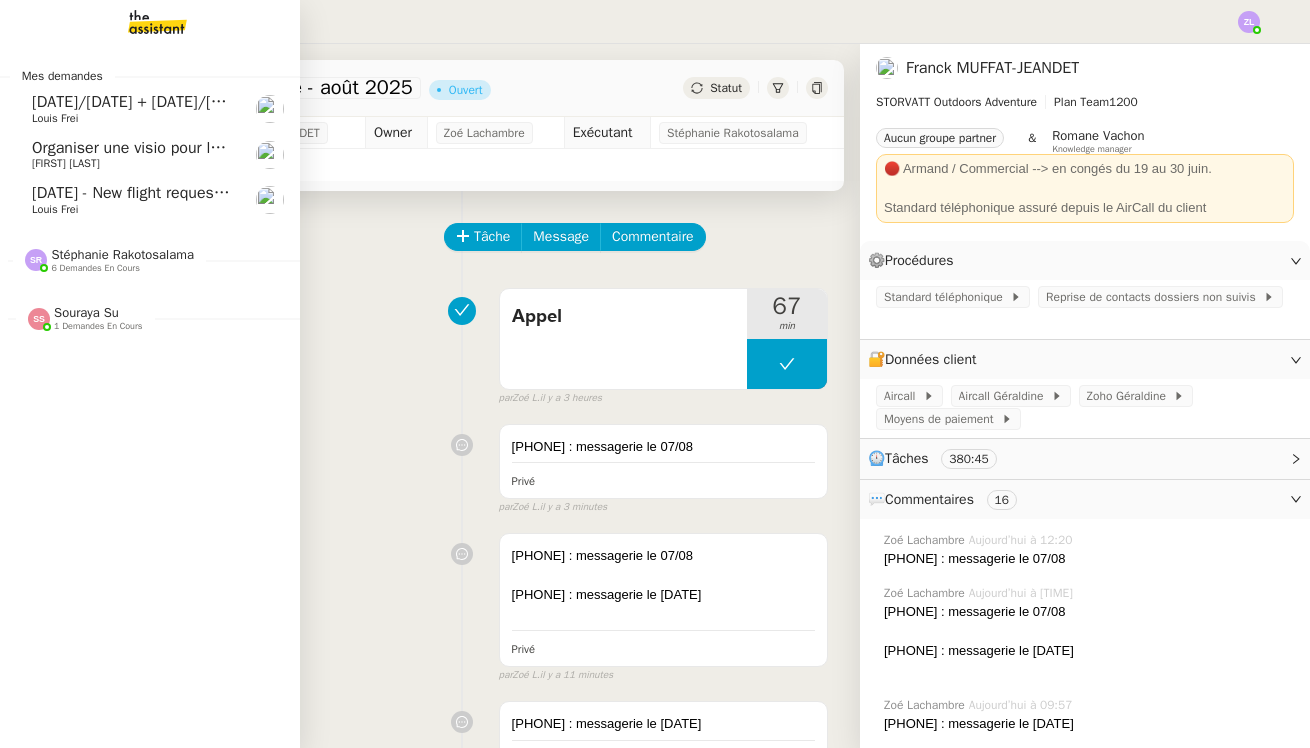 click on "[FIRST] [LAST]" 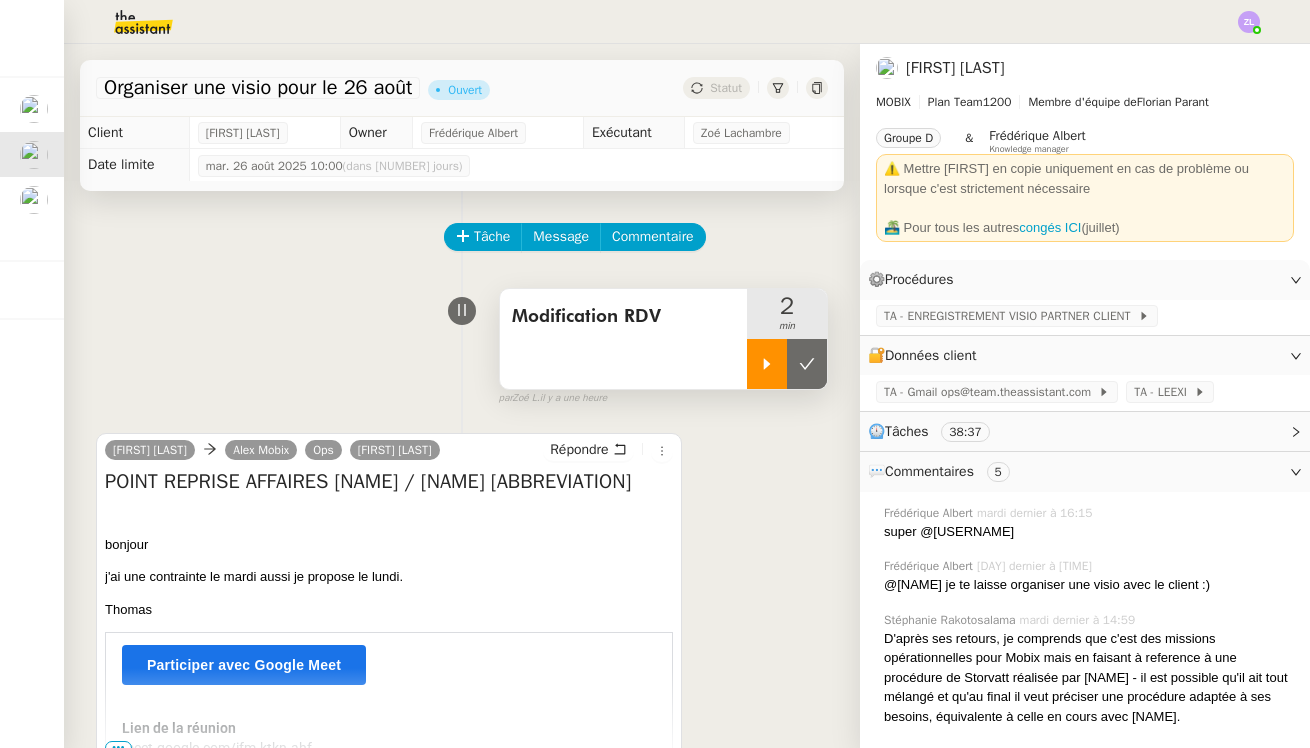 click at bounding box center [767, 364] 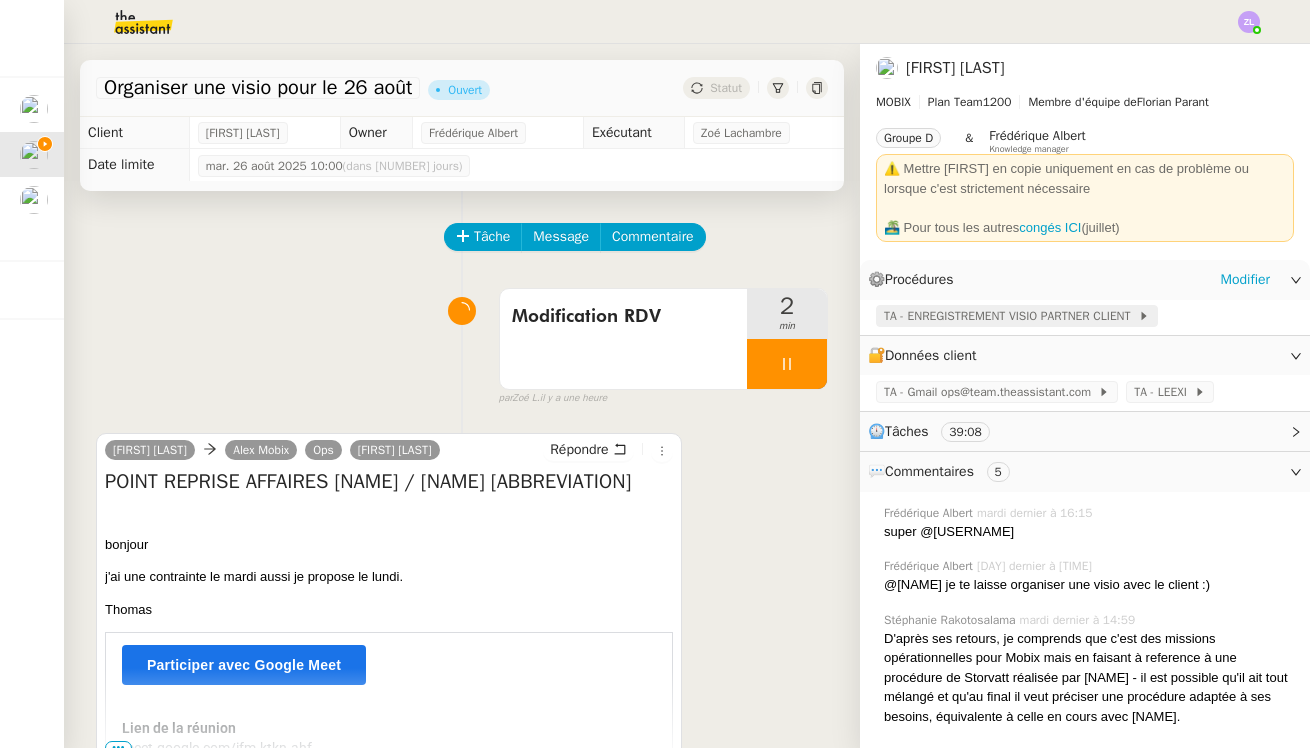 click on "TA - ENREGISTREMENT VISIO PARTNER CLIENT" 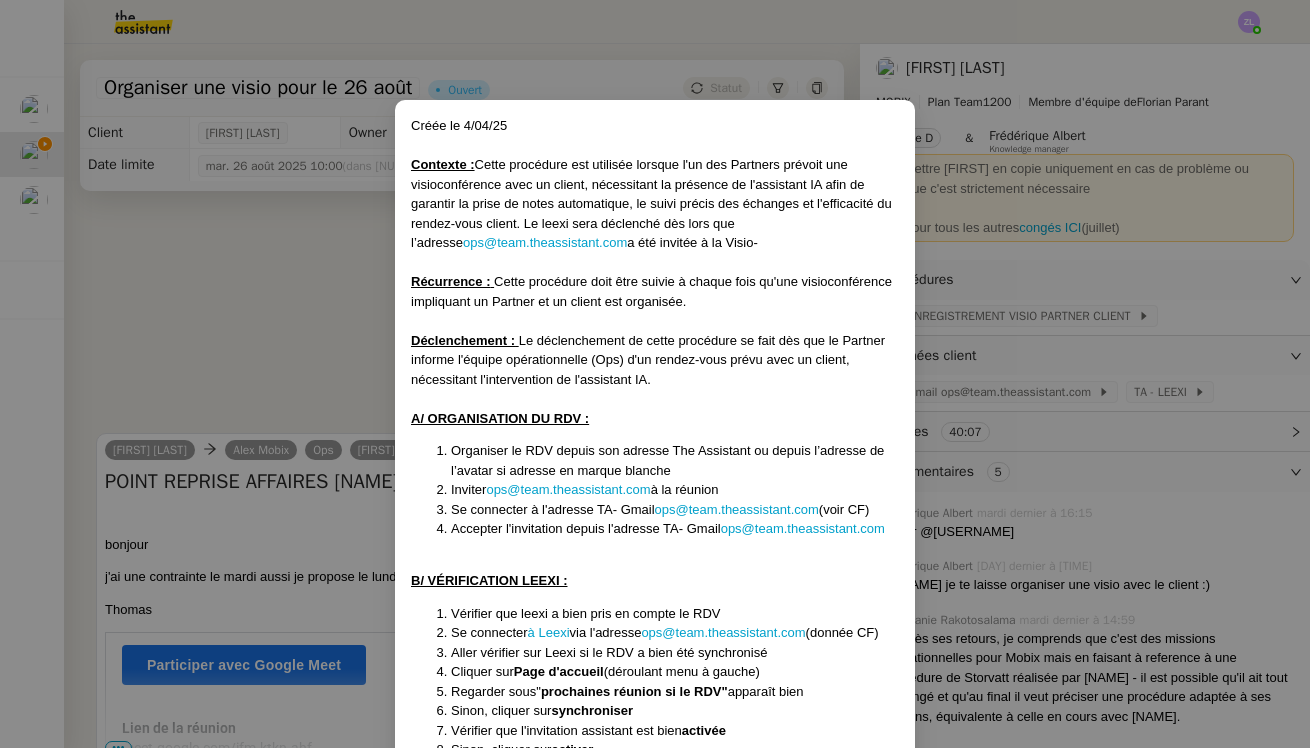 click on "Créée le [DATE]/[DATE] Contexte : Cette procédure est utilisée lorsque l'un des Partners prévoit une visioconférence avec un client, nécessitant la présence de l'assistant IA afin de garantir la prise de notes automatique, le suivi précis des échanges et l'efficacité du rendez-vous client. Le leexi sera déclenché dès lors que l’adresse ops@team.theassistant.com a été invitée à la Visio- Récurrence : Cette procédure doit être suivie à chaque fois qu'une visioconférence impliquant un Partner et un client est organisée. Déclenchement : Le déclenchement de cette procédure se fait dès que le Partner informe l'équipe opérationnelle (Ops) d'un rendez-vous prévu avec un client, nécessitant l'intervention de l'assistant IA. A/ ORGANISATION DU RDV : Organiser le RDV depuis son adresse The Assistant ou depuis l’adresse de l’avatar si adresse en marque blanche Inviter ops@team.theassistant.com à la réunion Se connecter à l'adresse TA- Gmail ops@team.theassistant.com" at bounding box center [655, 374] 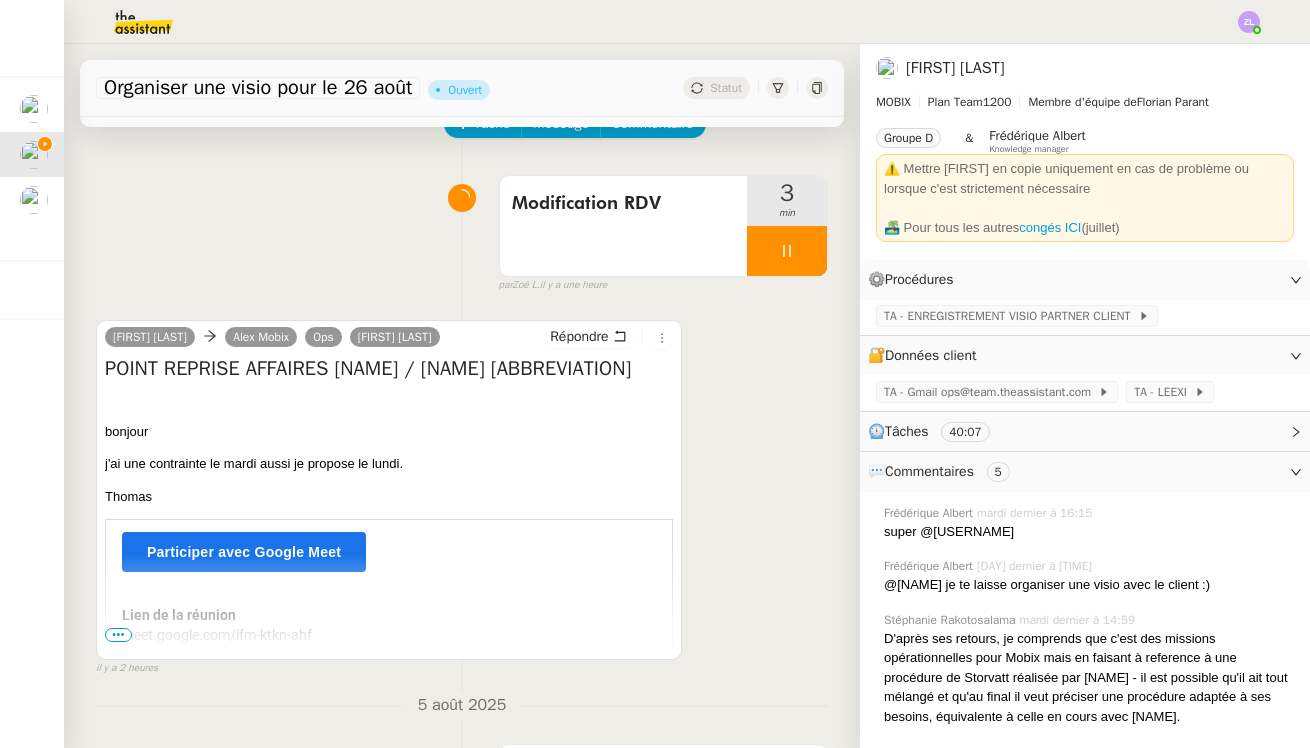 scroll, scrollTop: 349, scrollLeft: 0, axis: vertical 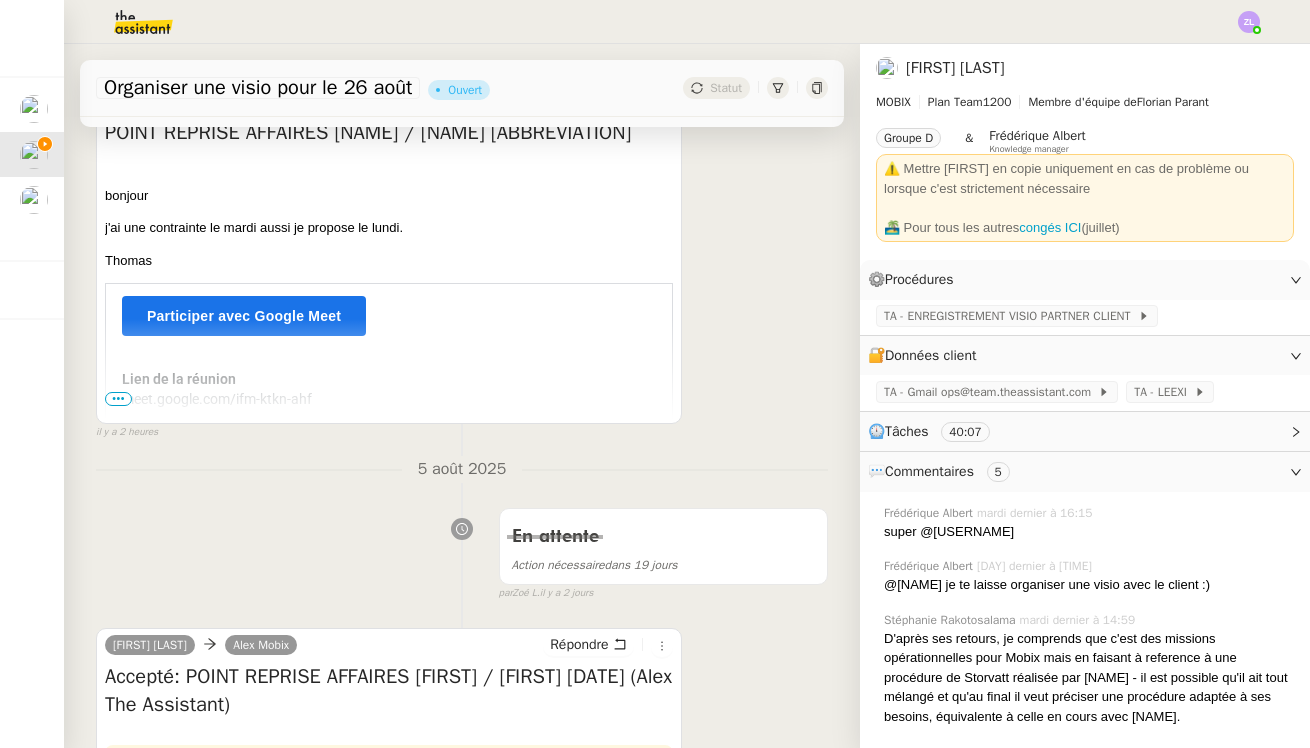 click on "•••" at bounding box center [118, 399] 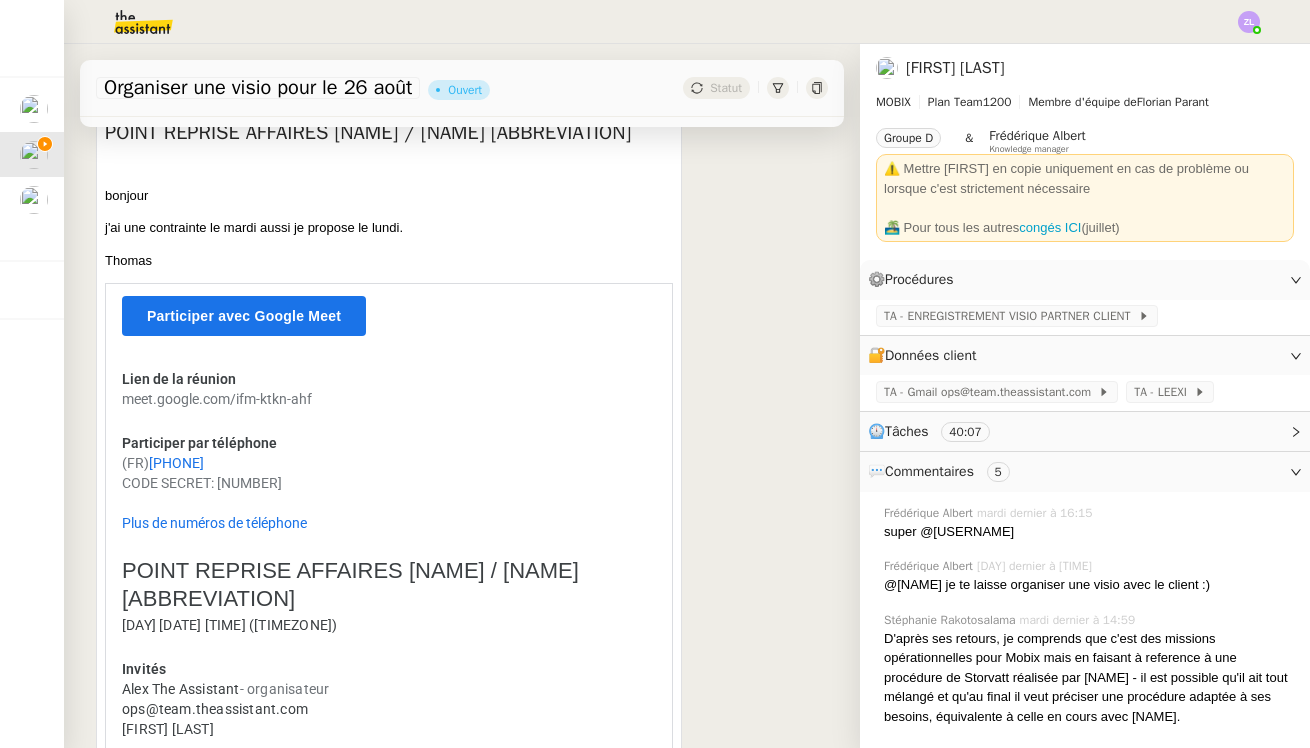 scroll, scrollTop: 428, scrollLeft: 0, axis: vertical 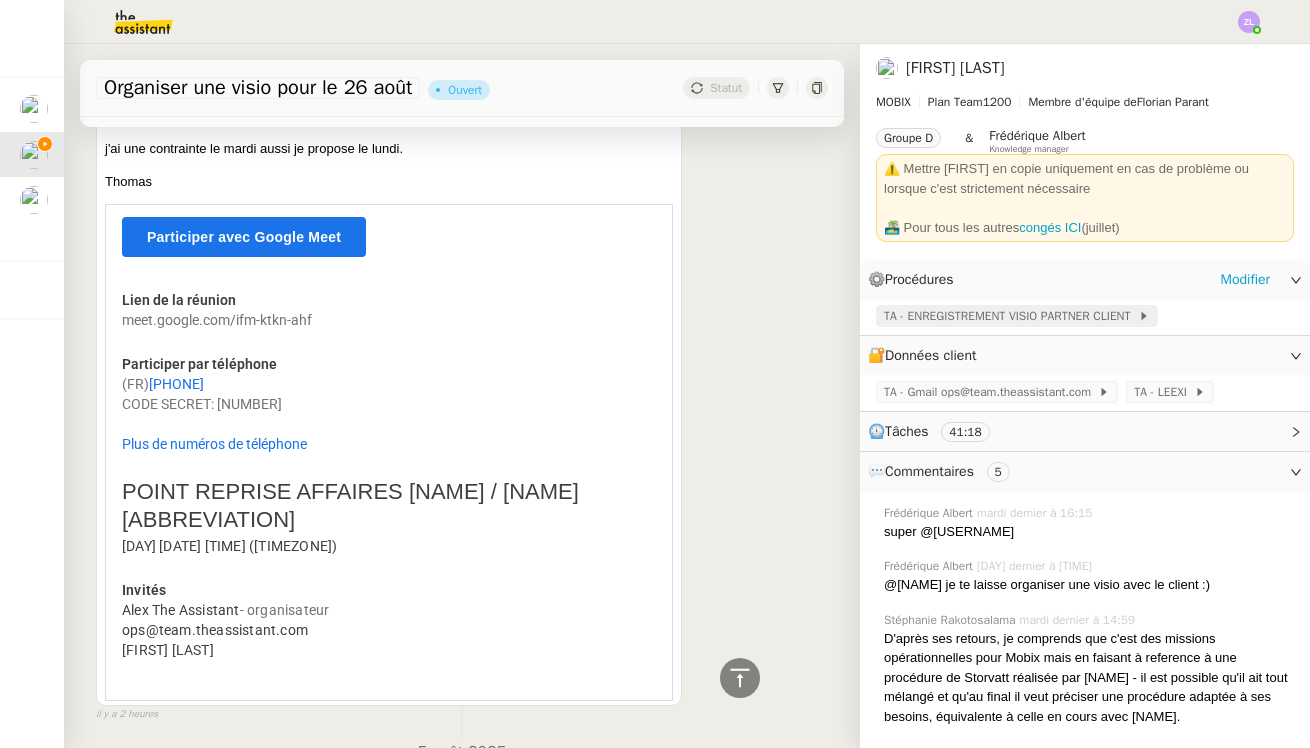 click on "TA - ENREGISTREMENT VISIO PARTNER CLIENT" 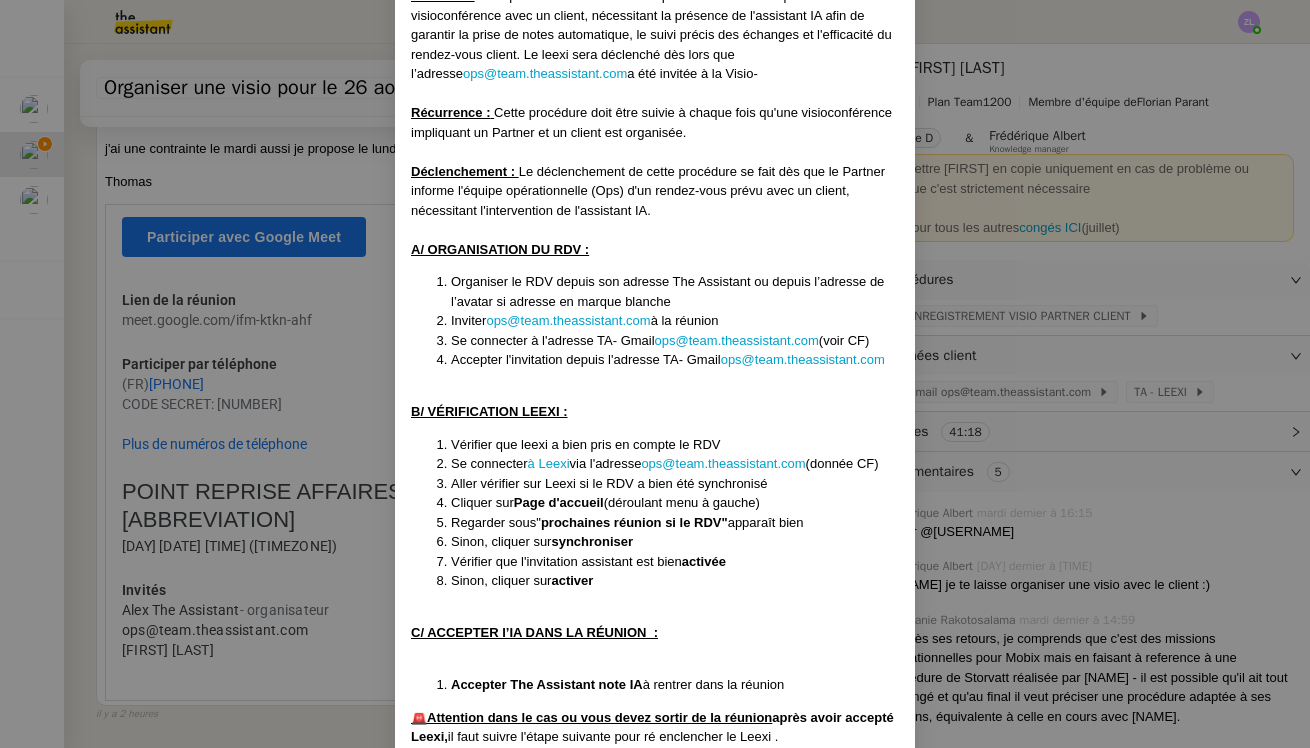 scroll, scrollTop: 173, scrollLeft: 0, axis: vertical 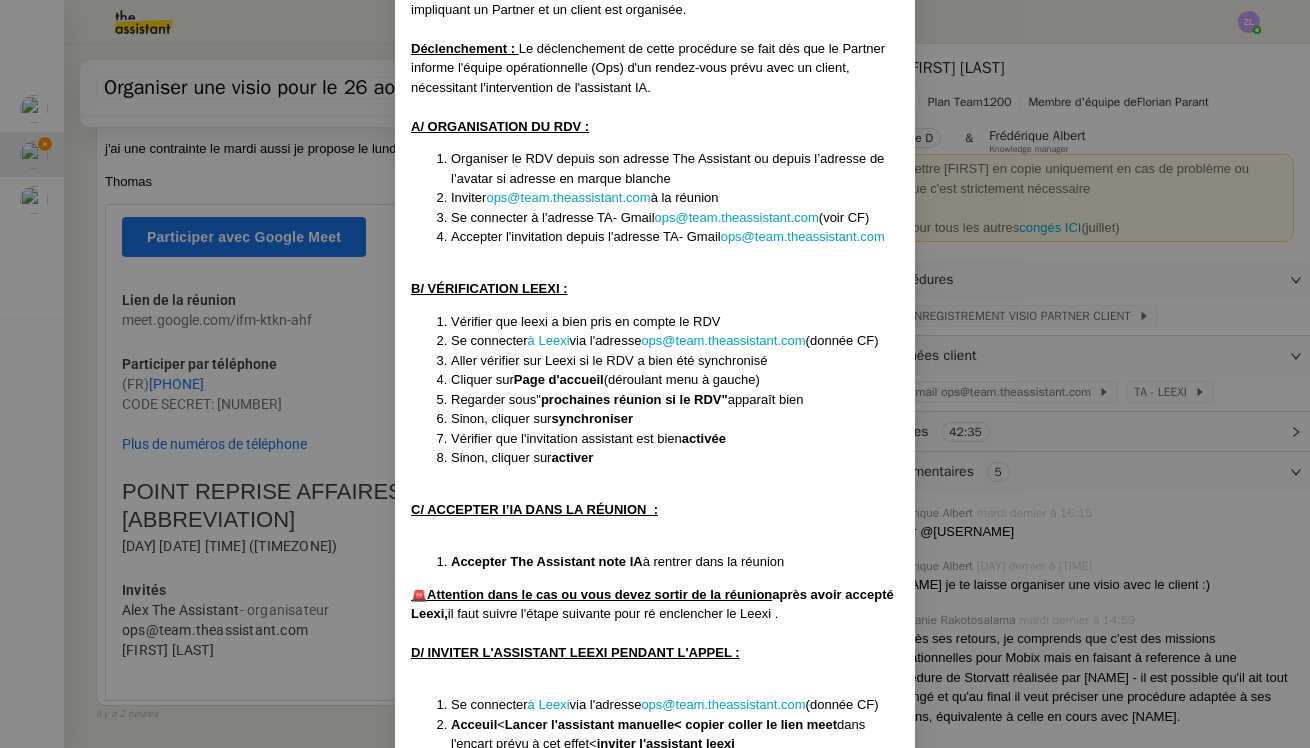 click on "Créée le [DATE]/[DATE] Contexte : Cette procédure est utilisée lorsque l'un des Partners prévoit une visioconférence avec un client, nécessitant la présence de l'assistant IA afin de garantir la prise de notes automatique, le suivi précis des échanges et l'efficacité du rendez-vous client. Le leexi sera déclenché dès lors que l’adresse ops@team.theassistant.com a été invitée à la Visio- Récurrence : Cette procédure doit être suivie à chaque fois qu'une visioconférence impliquant un Partner et un client est organisée. Déclenchement : Le déclenchement de cette procédure se fait dès que le Partner informe l'équipe opérationnelle (Ops) d'un rendez-vous prévu avec un client, nécessitant l'intervention de l'assistant IA. A/ ORGANISATION DU RDV : Organiser le RDV depuis son adresse The Assistant ou depuis l’adresse de l’avatar si adresse en marque blanche Inviter ops@team.theassistant.com à la réunion Se connecter à l'adresse TA- Gmail ops@team.theassistant.com" at bounding box center (655, 374) 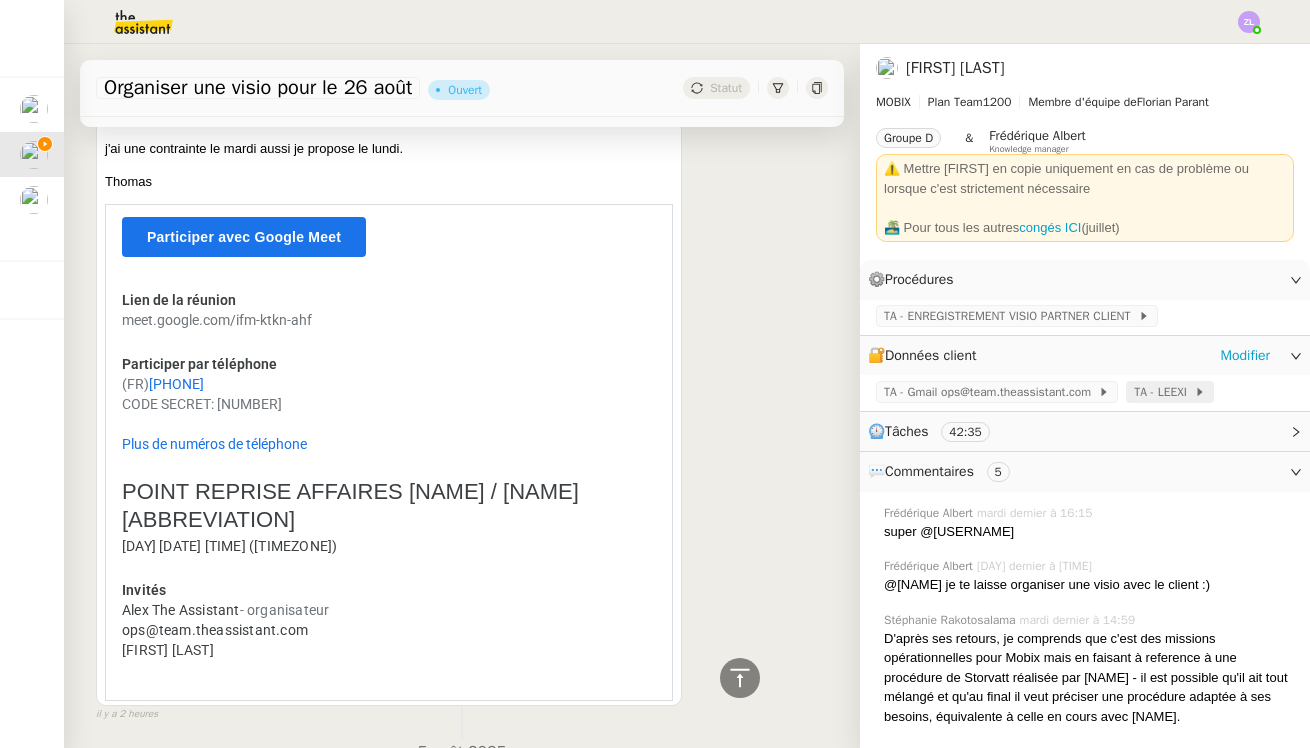click on "TA - LEEXI" 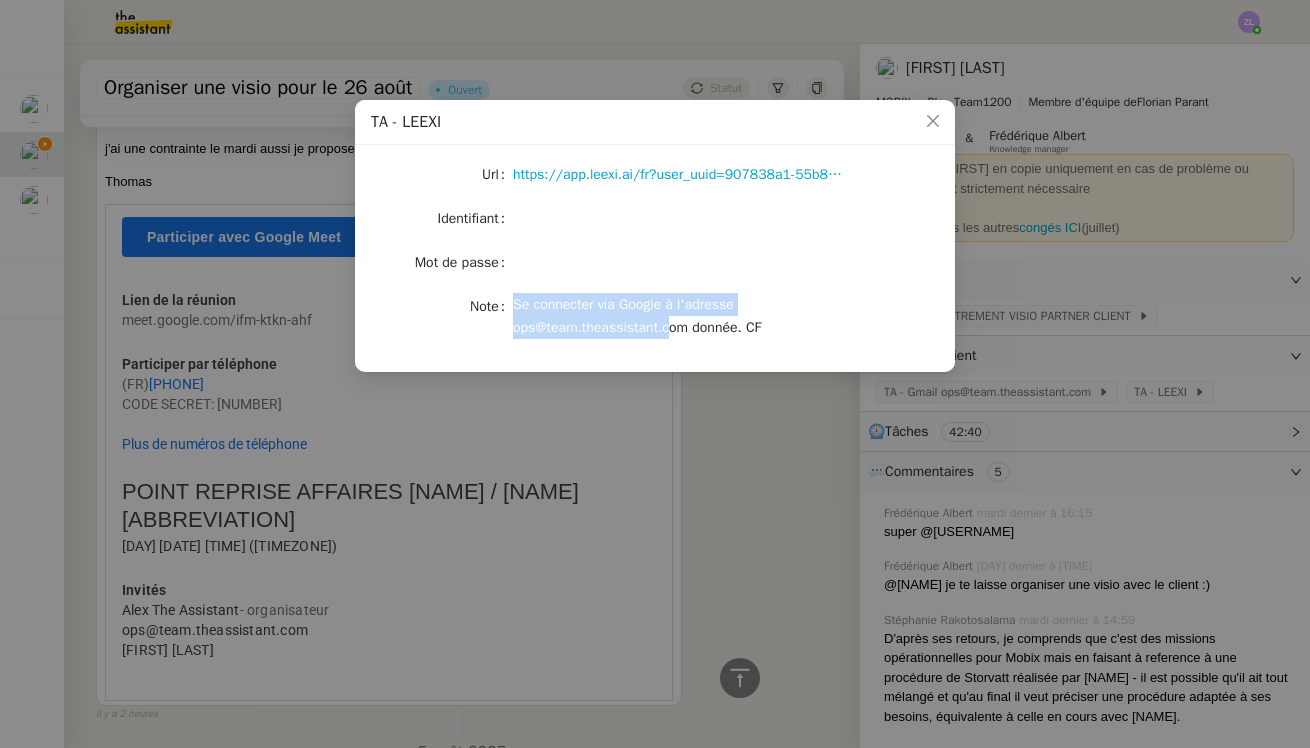 drag, startPoint x: 508, startPoint y: 328, endPoint x: 676, endPoint y: 330, distance: 168.0119 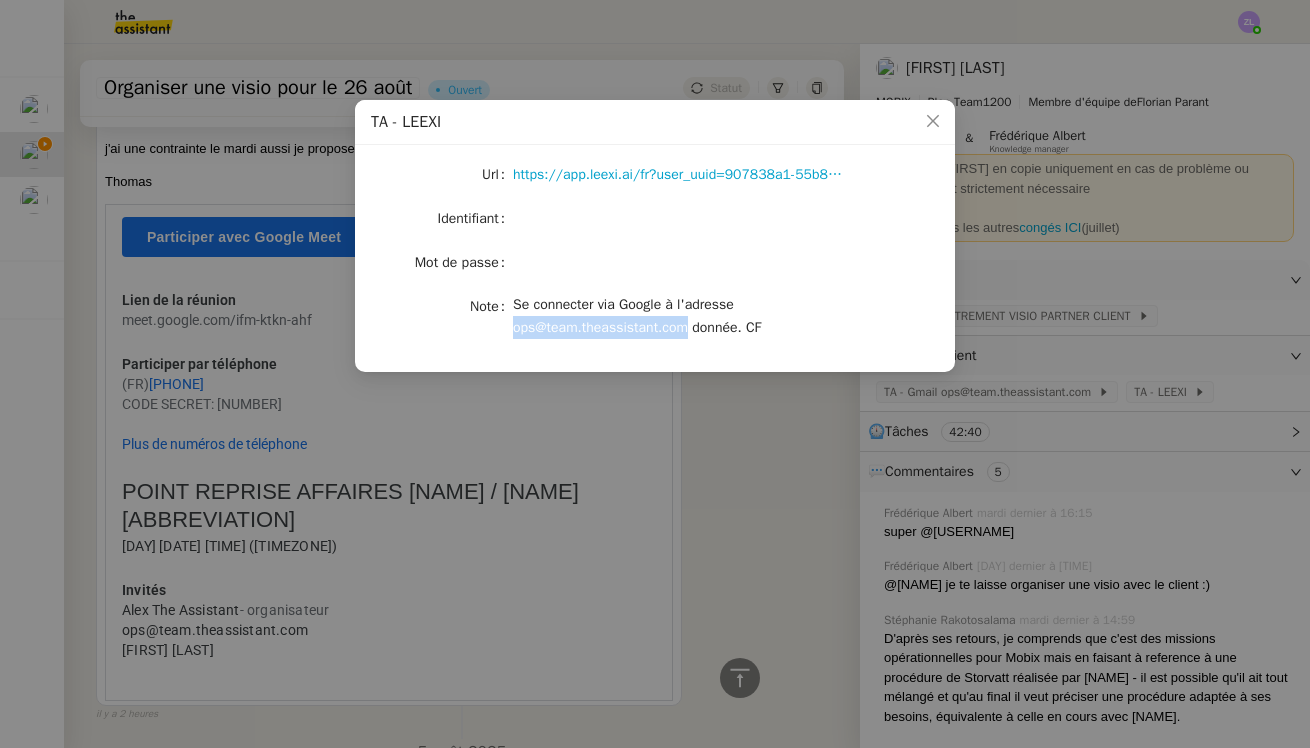 drag, startPoint x: 694, startPoint y: 329, endPoint x: 513, endPoint y: 330, distance: 181.00276 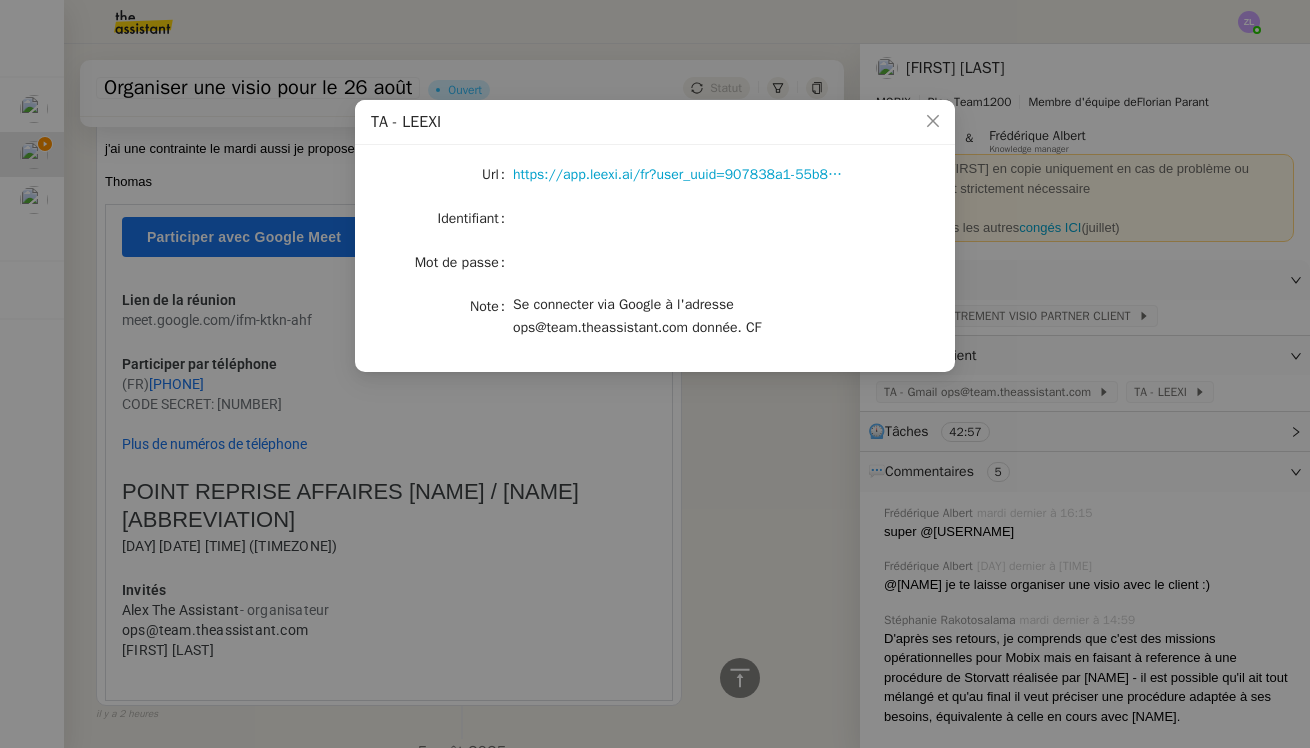 click on "TA - LEEXI Url https://app.leexi.ai/fr?user_uuid=[UUID] Identifiant Mot de passe Note Se connecter via Google à l'adresse [EMAIL] donnée. CF" at bounding box center (655, 374) 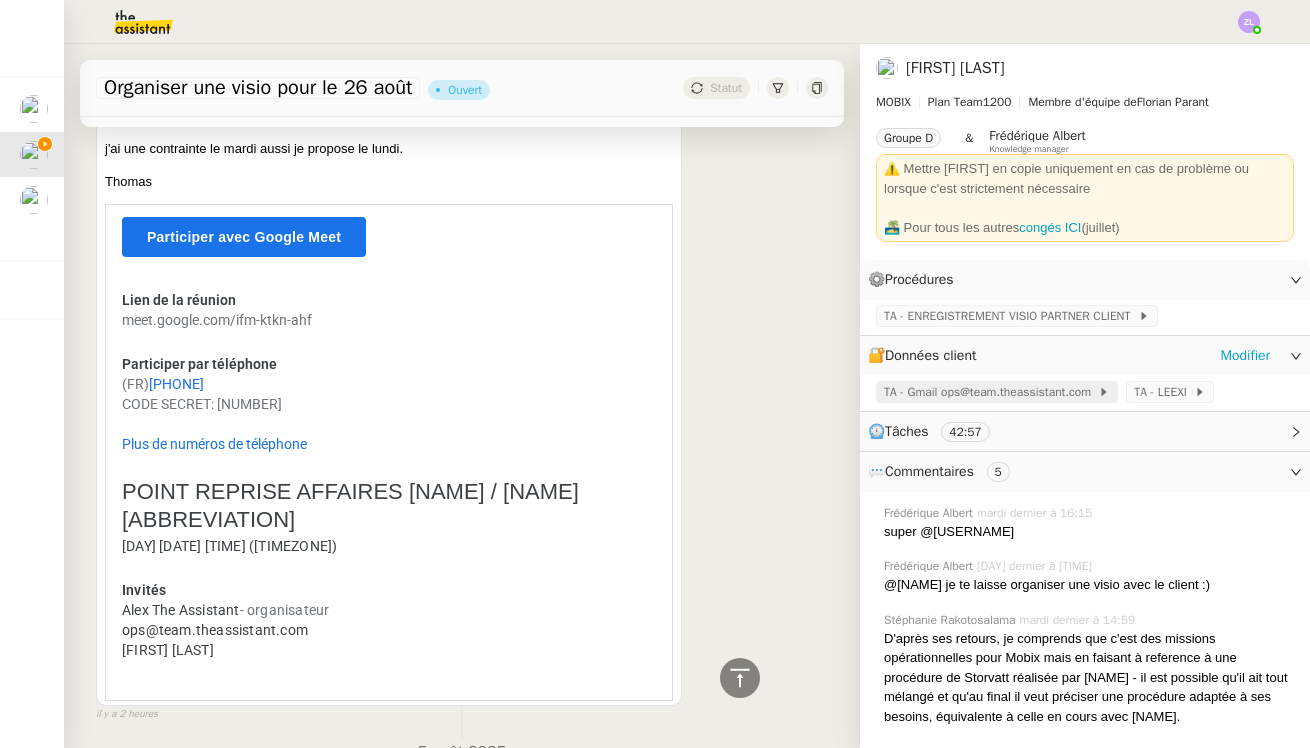 click on "TA - Gmail ops@team.theassistant.com" 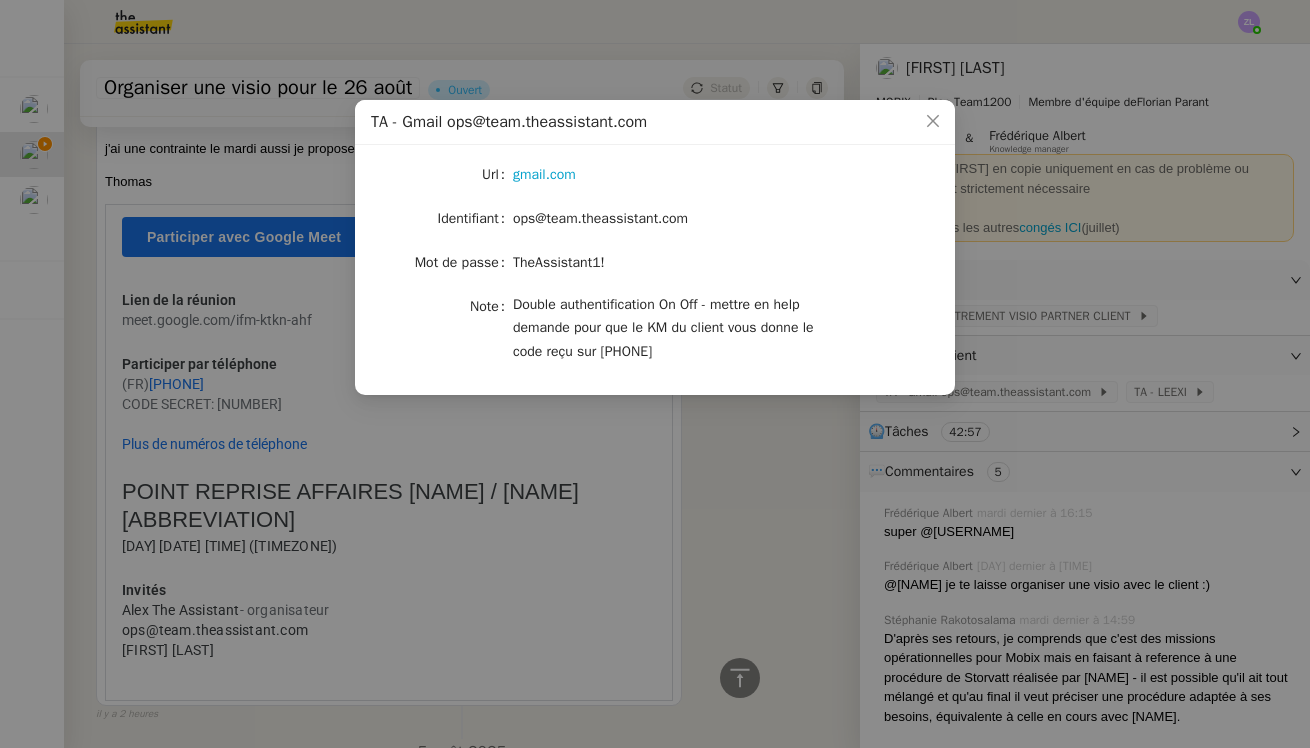 click on "TheAssistant1!" 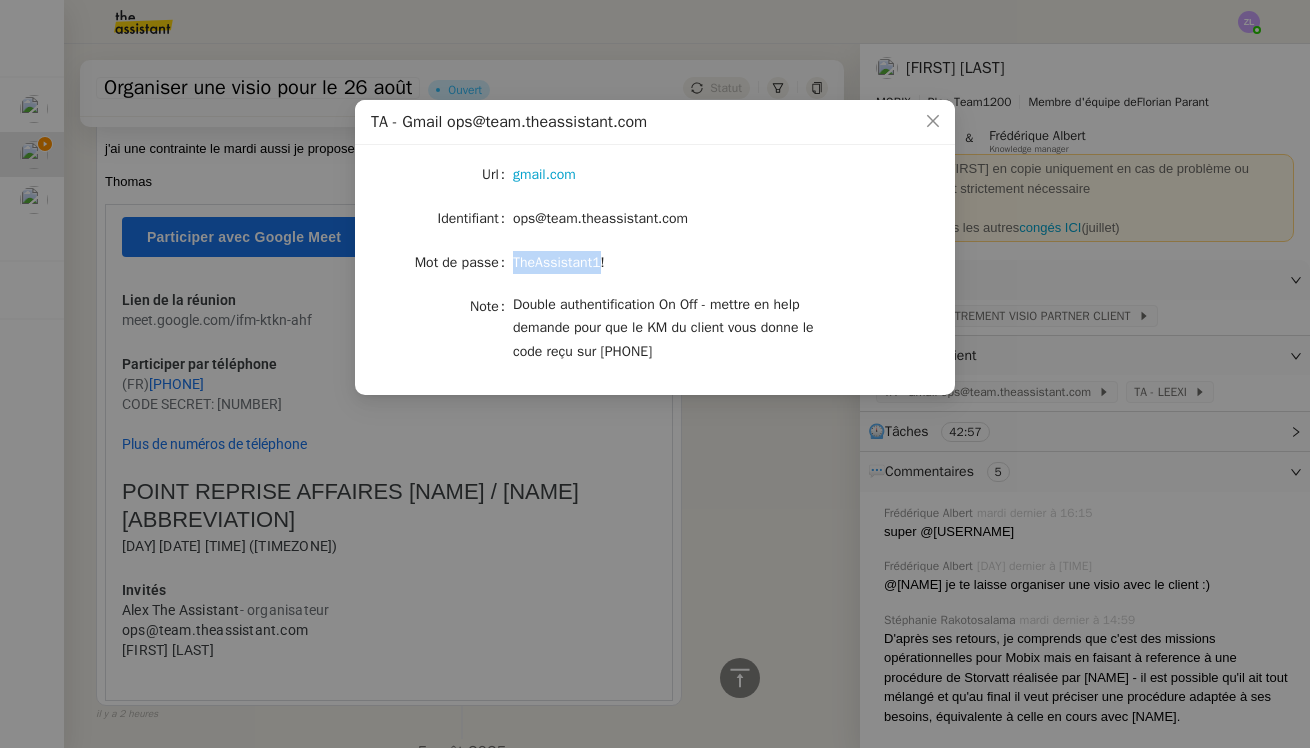 click on "TheAssistant1!" 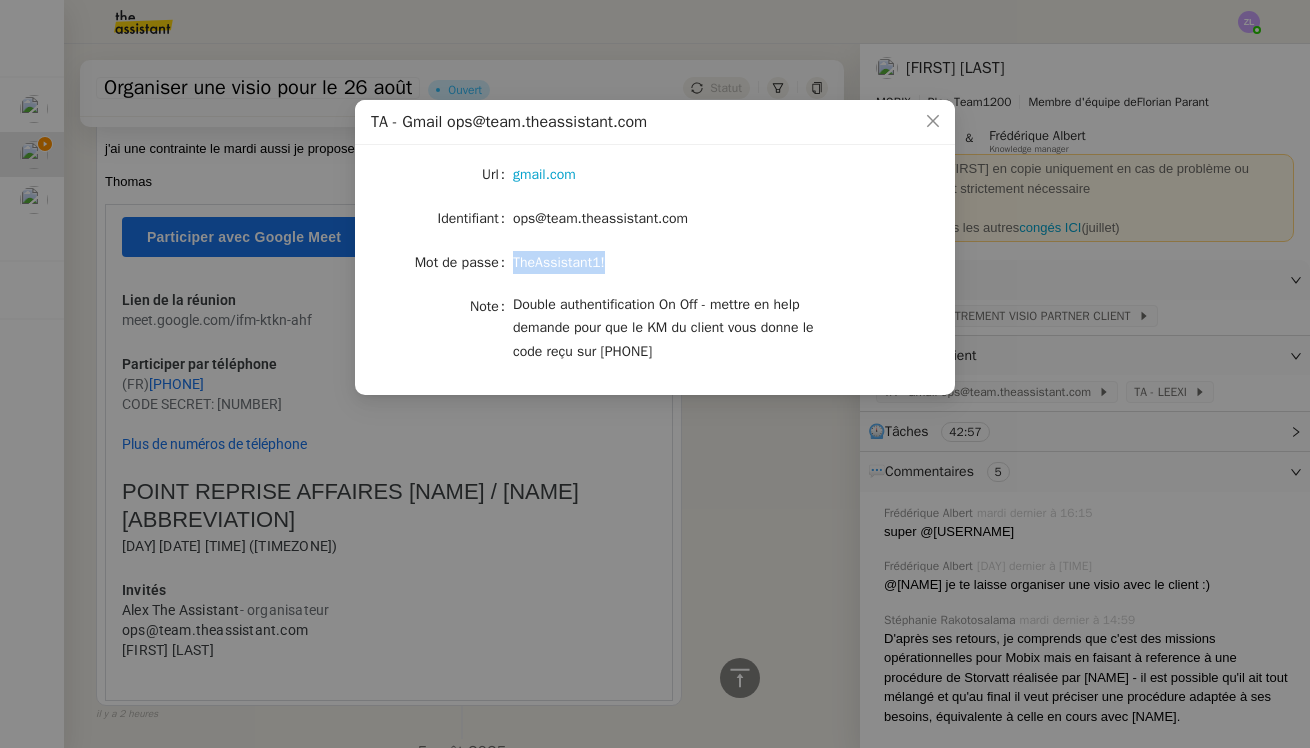 click on "TheAssistant1!" 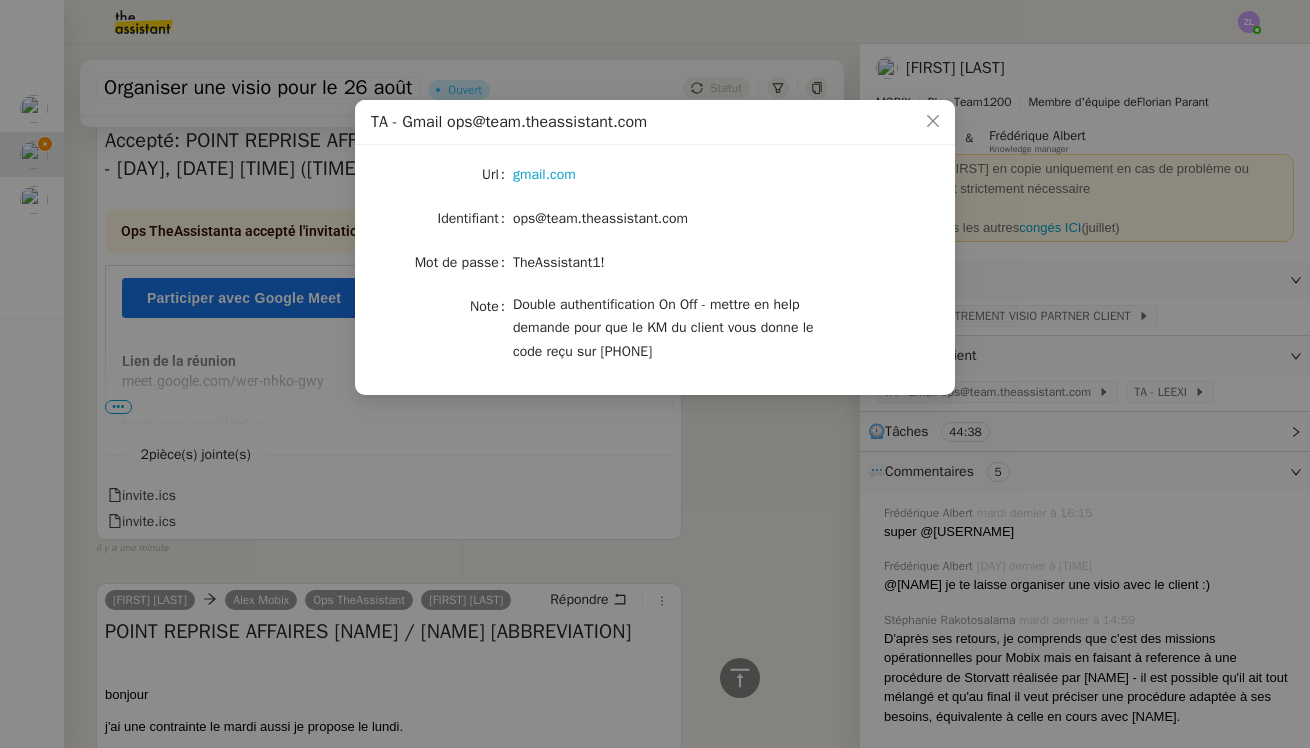 click on "TA - Gmail [EMAIL_DOMAIN] Url gmail.com Identifiant [EMAIL_DOMAIN] Mot de passe TheAssistant1! Note Double authentification On Off - mettre en help demande pour que le KM du client vous donne le code reçu sur +[COUNTRY_CODE] [PHONE]" at bounding box center [655, 374] 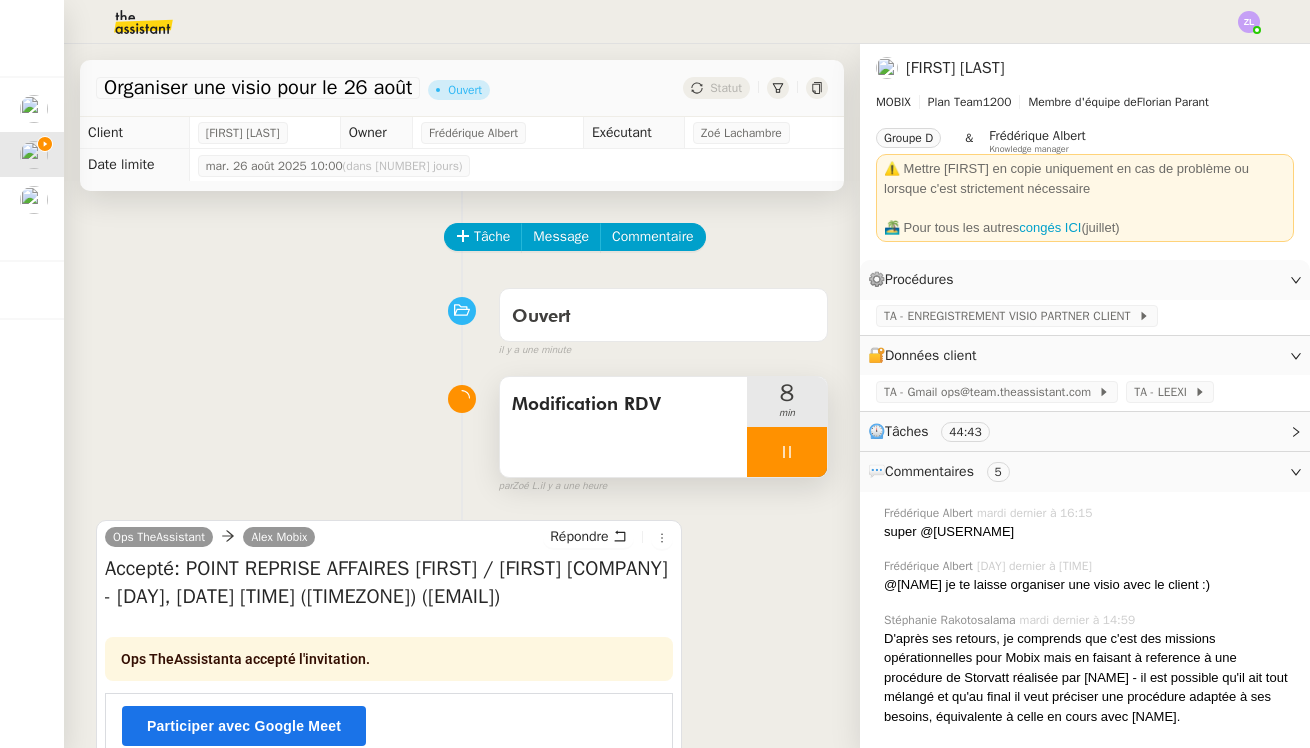 scroll, scrollTop: 0, scrollLeft: 0, axis: both 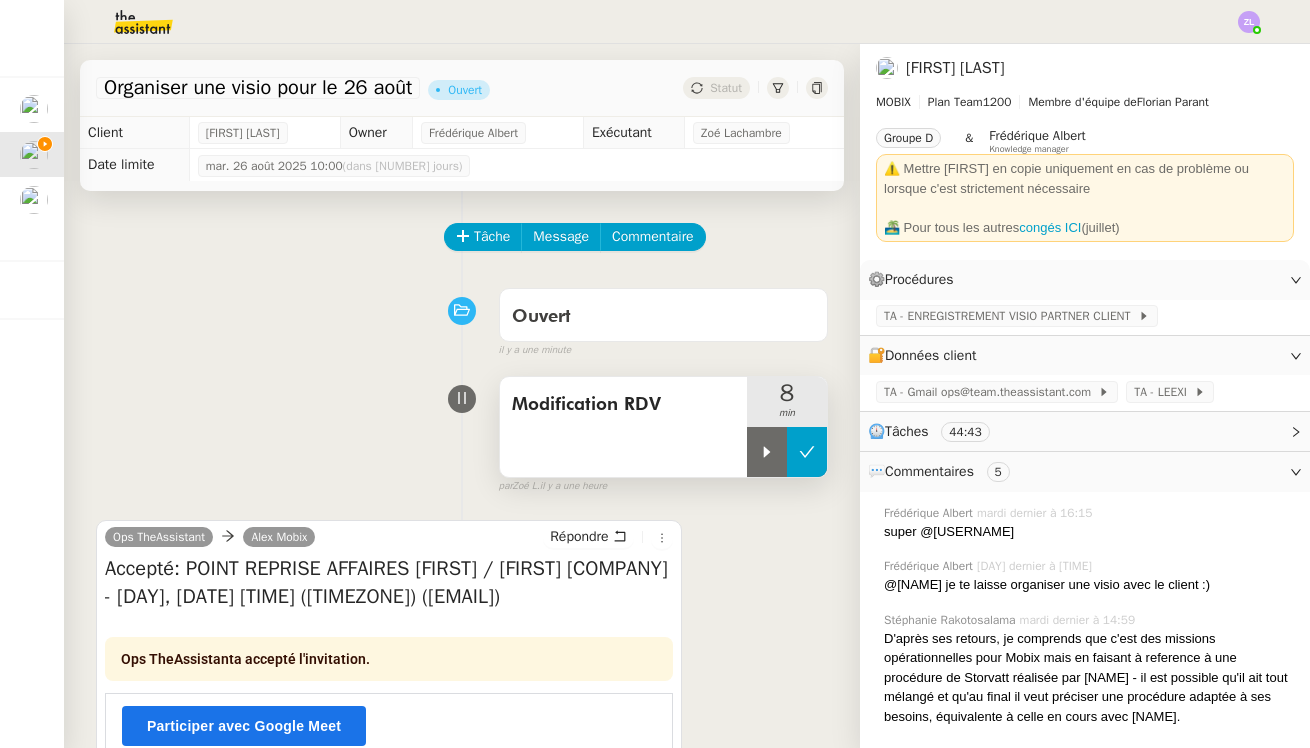 click 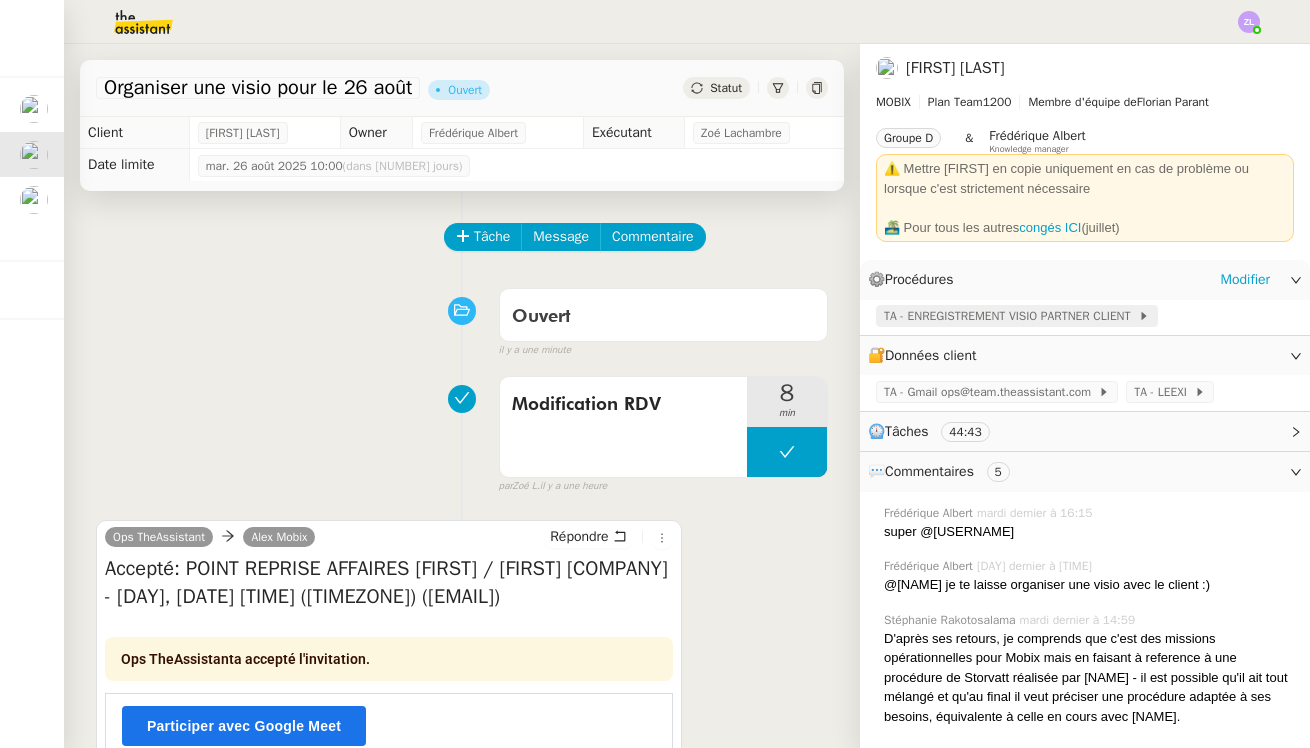 click on "TA - ENREGISTREMENT VISIO PARTNER CLIENT" 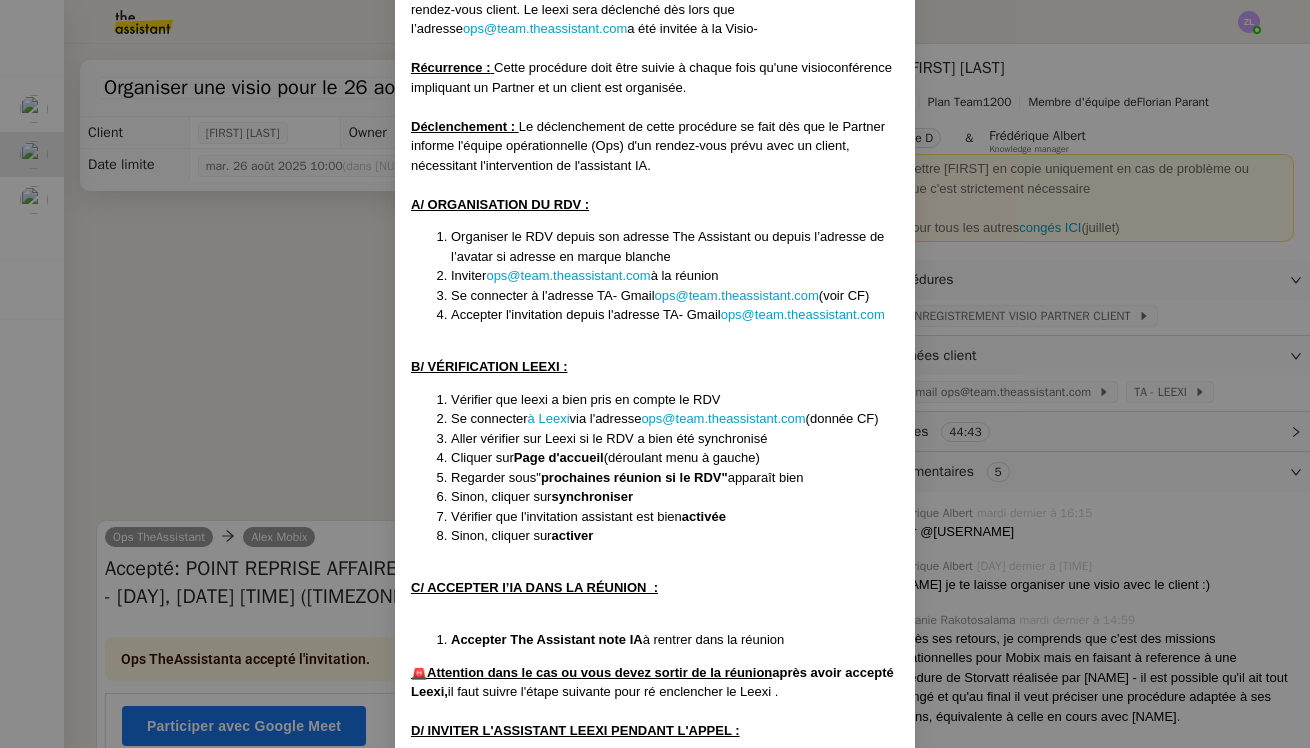 scroll, scrollTop: 238, scrollLeft: 0, axis: vertical 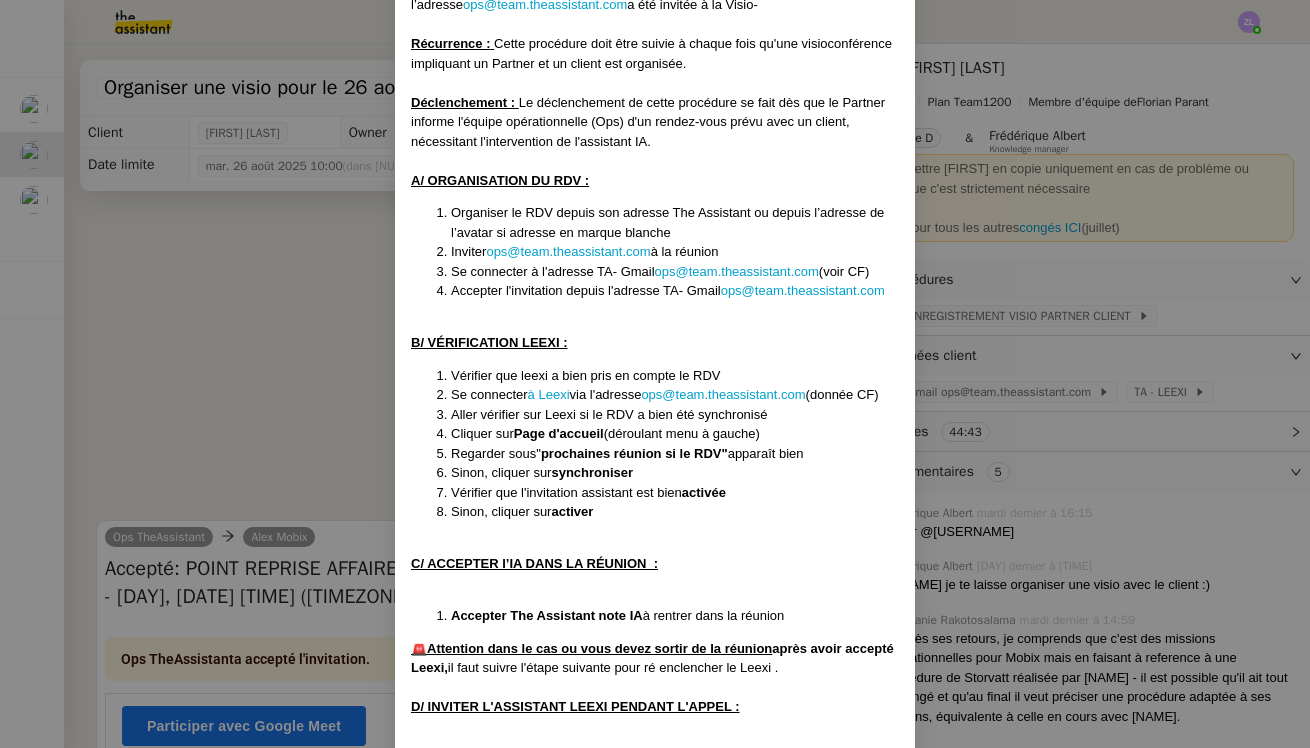 click on "Créée le [DATE]/[DATE] Contexte : Cette procédure est utilisée lorsque l'un des Partners prévoit une visioconférence avec un client, nécessitant la présence de l'assistant IA afin de garantir la prise de notes automatique, le suivi précis des échanges et l'efficacité du rendez-vous client. Le leexi sera déclenché dès lors que l’adresse ops@team.theassistant.com a été invitée à la Visio- Récurrence : Cette procédure doit être suivie à chaque fois qu'une visioconférence impliquant un Partner et un client est organisée. Déclenchement : Le déclenchement de cette procédure se fait dès que le Partner informe l'équipe opérationnelle (Ops) d'un rendez-vous prévu avec un client, nécessitant l'intervention de l'assistant IA. A/ ORGANISATION DU RDV : Organiser le RDV depuis son adresse The Assistant ou depuis l’adresse de l’avatar si adresse en marque blanche Inviter ops@team.theassistant.com à la réunion Se connecter à l'adresse TA- Gmail ops@team.theassistant.com" at bounding box center (655, 374) 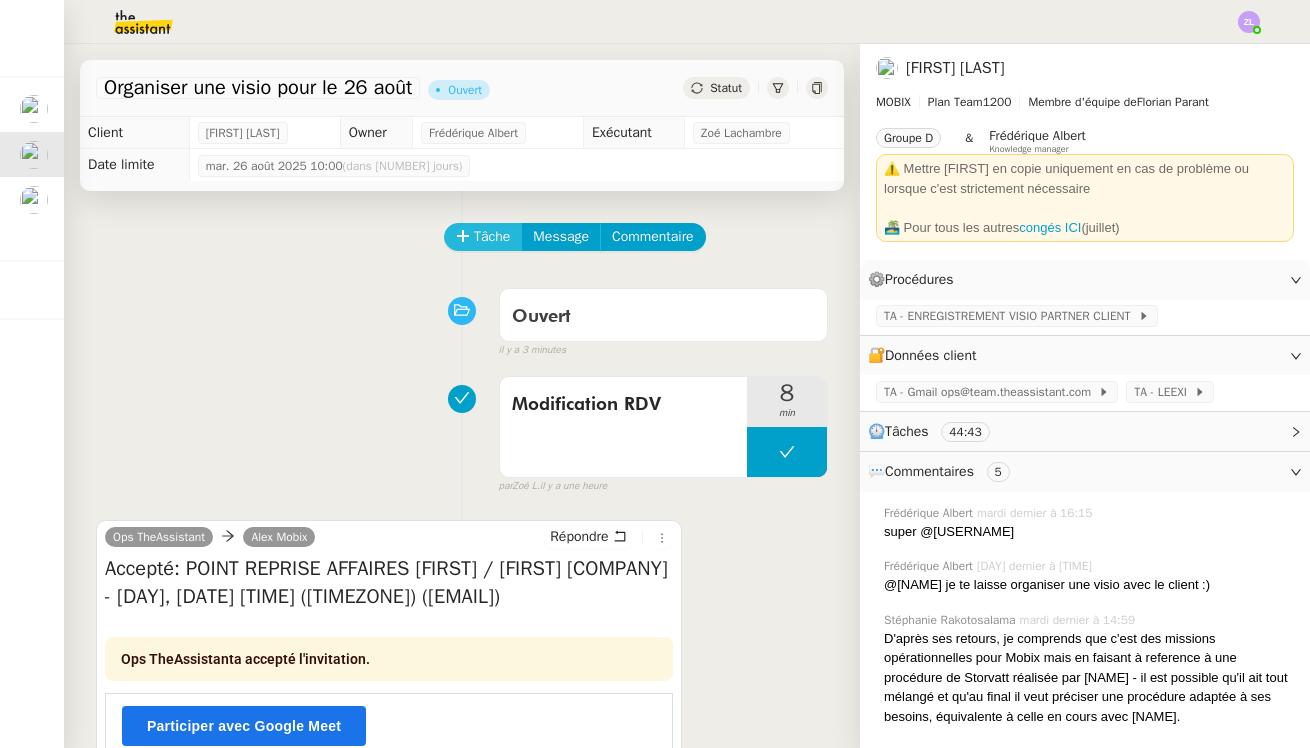scroll, scrollTop: -1, scrollLeft: 0, axis: vertical 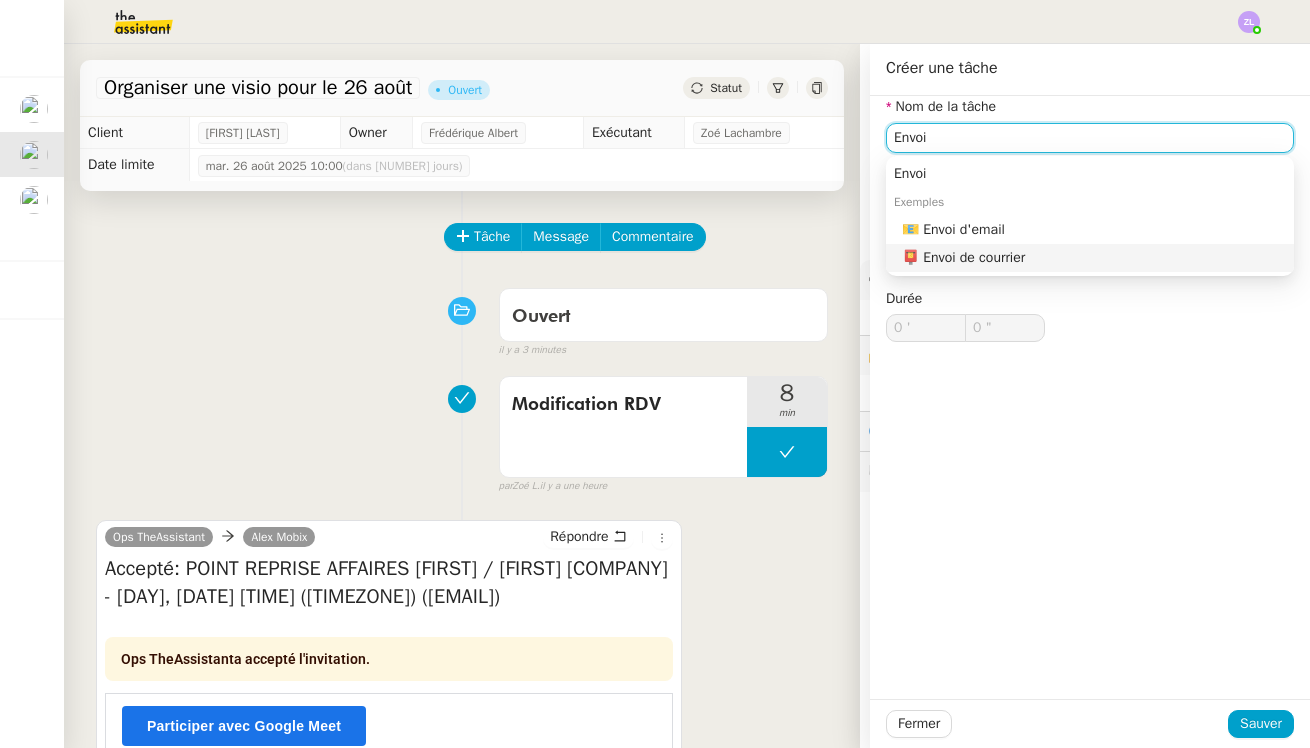 click on "📧 Envoi d'email" 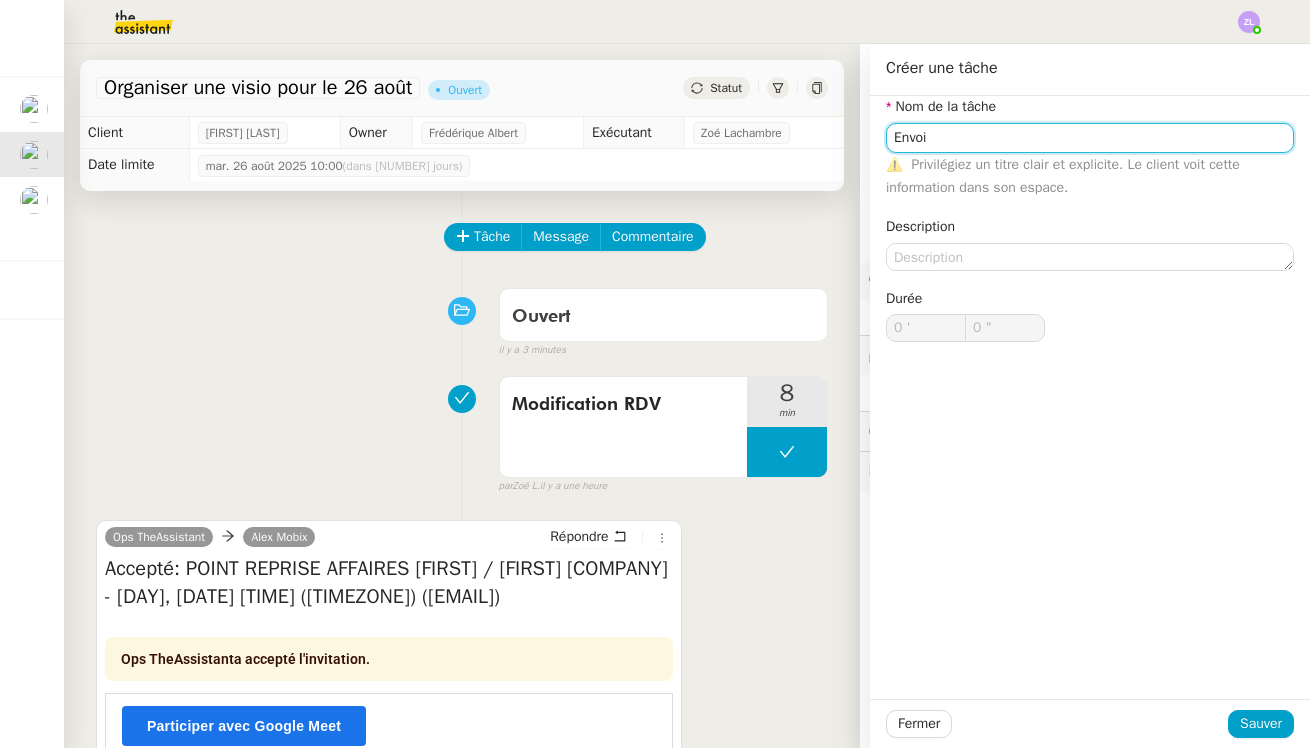 type on "Envoi d'email" 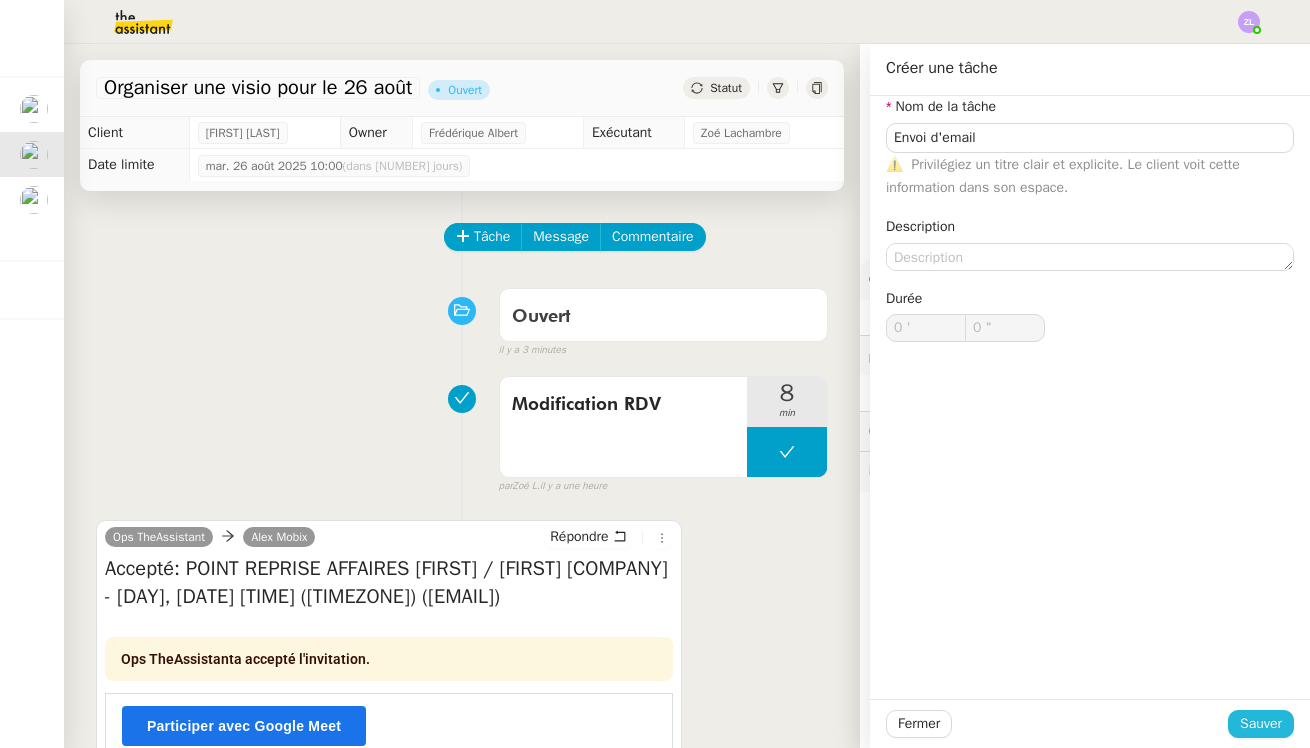 click on "Sauver" 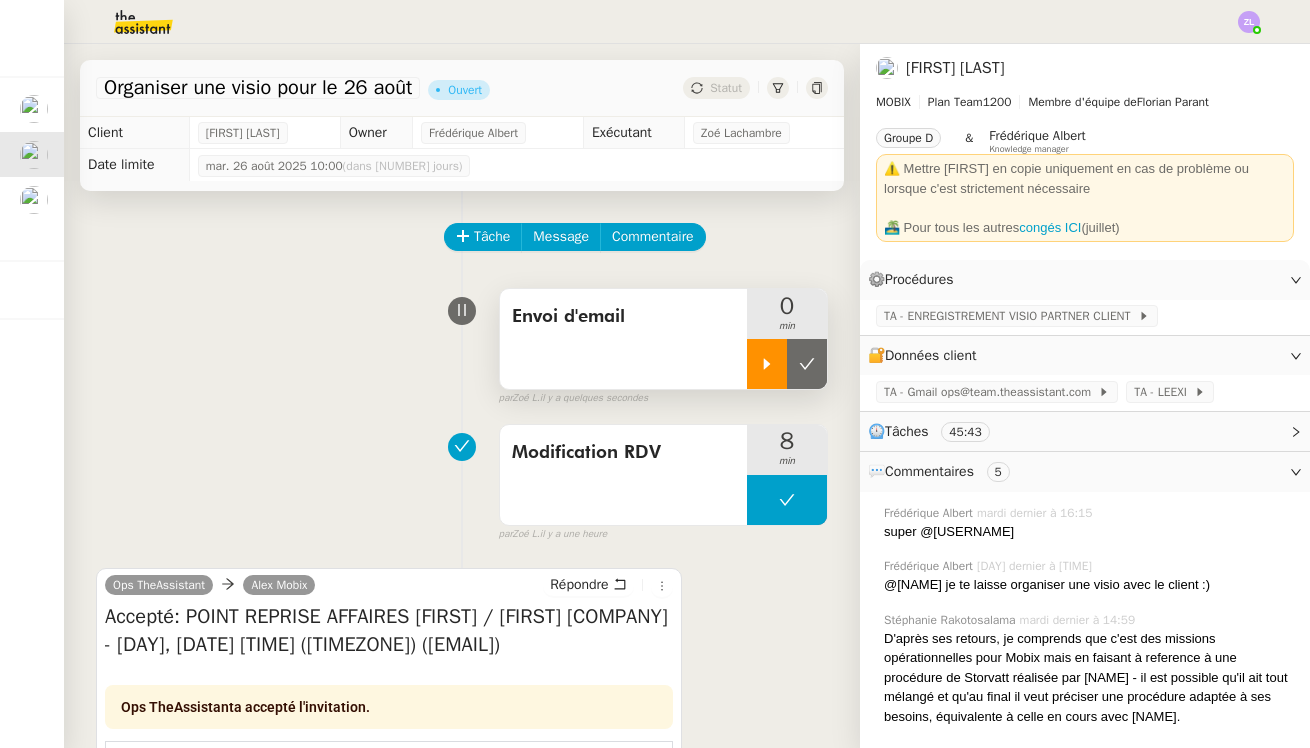 click 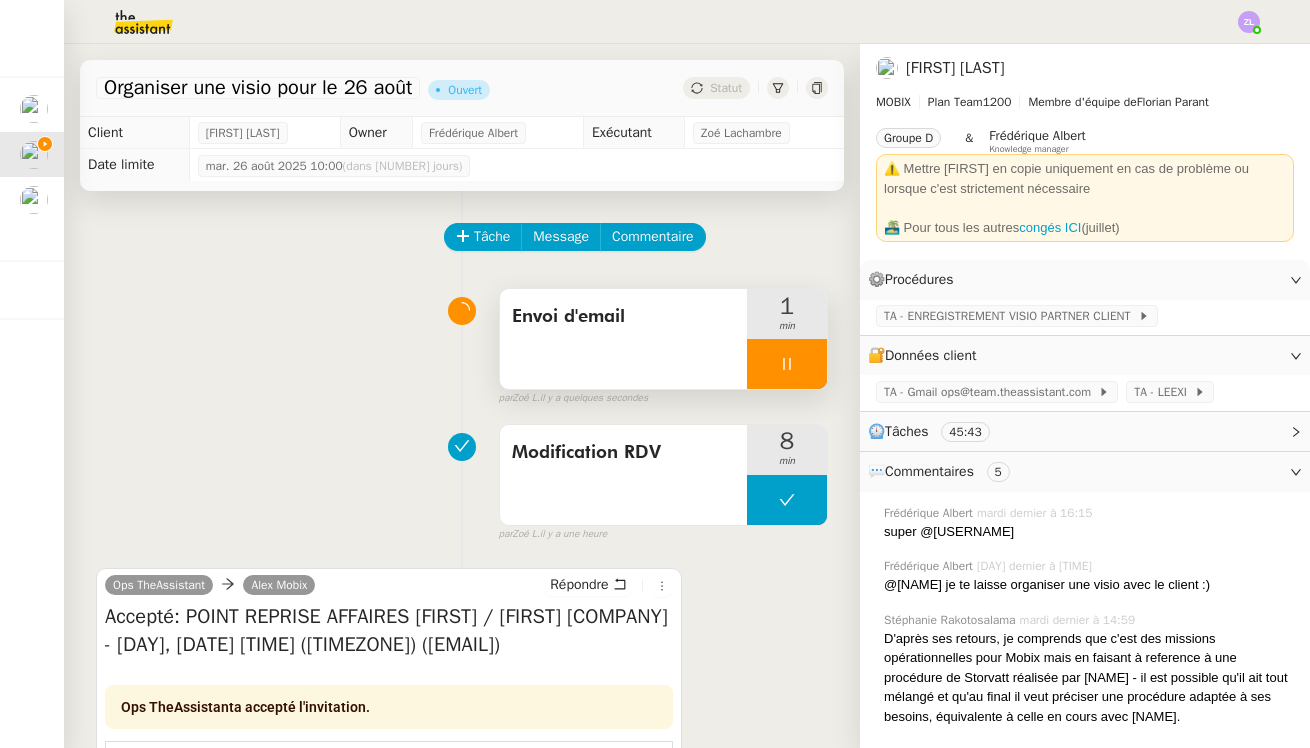 scroll, scrollTop: 0, scrollLeft: 0, axis: both 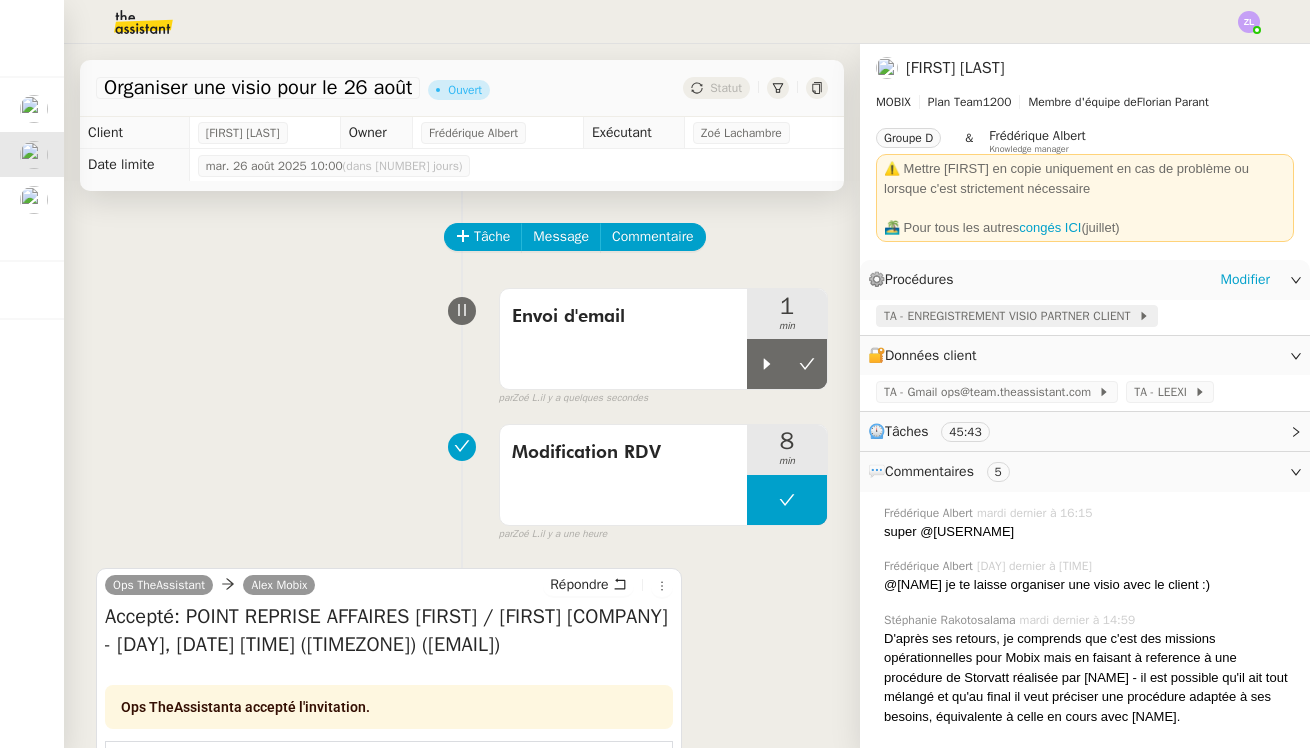 click on "TA - ENREGISTREMENT VISIO PARTNER CLIENT" 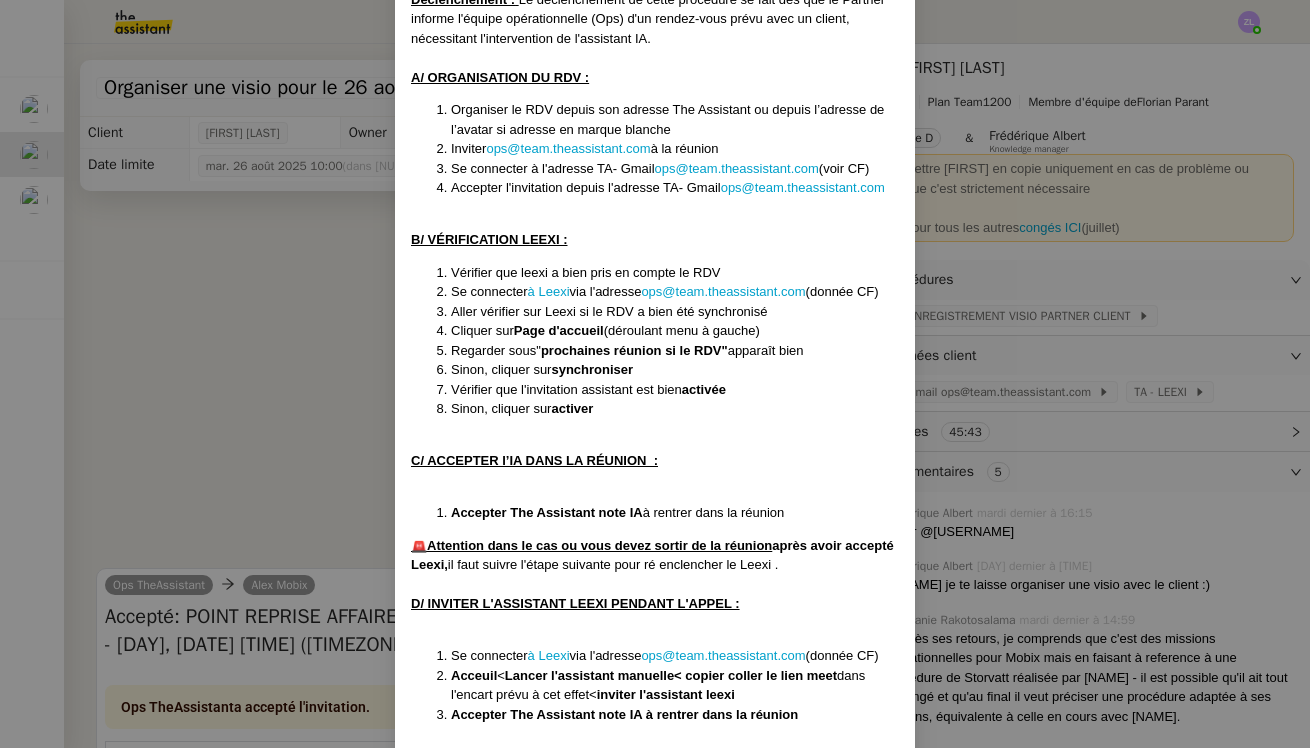 scroll, scrollTop: 284, scrollLeft: 0, axis: vertical 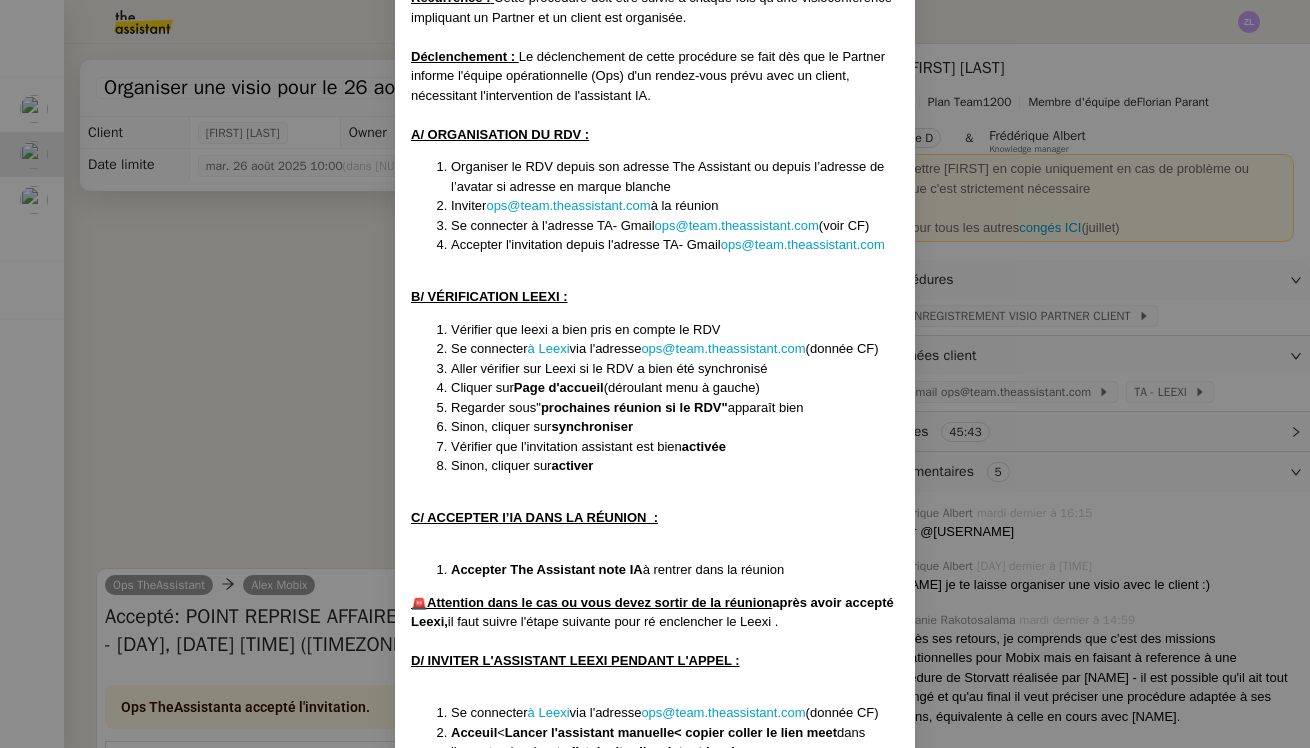 click on "Créée le [DATE]/[DATE] Contexte : Cette procédure est utilisée lorsque l'un des Partners prévoit une visioconférence avec un client, nécessitant la présence de l'assistant IA afin de garantir la prise de notes automatique, le suivi précis des échanges et l'efficacité du rendez-vous client. Le leexi sera déclenché dès lors que l’adresse ops@team.theassistant.com a été invitée à la Visio- Récurrence : Cette procédure doit être suivie à chaque fois qu'une visioconférence impliquant un Partner et un client est organisée. Déclenchement : Le déclenchement de cette procédure se fait dès que le Partner informe l'équipe opérationnelle (Ops) d'un rendez-vous prévu avec un client, nécessitant l'intervention de l'assistant IA. A/ ORGANISATION DU RDV : Organiser le RDV depuis son adresse The Assistant ou depuis l’adresse de l’avatar si adresse en marque blanche Inviter ops@team.theassistant.com à la réunion Se connecter à l'adresse TA- Gmail ops@team.theassistant.com" at bounding box center [655, 374] 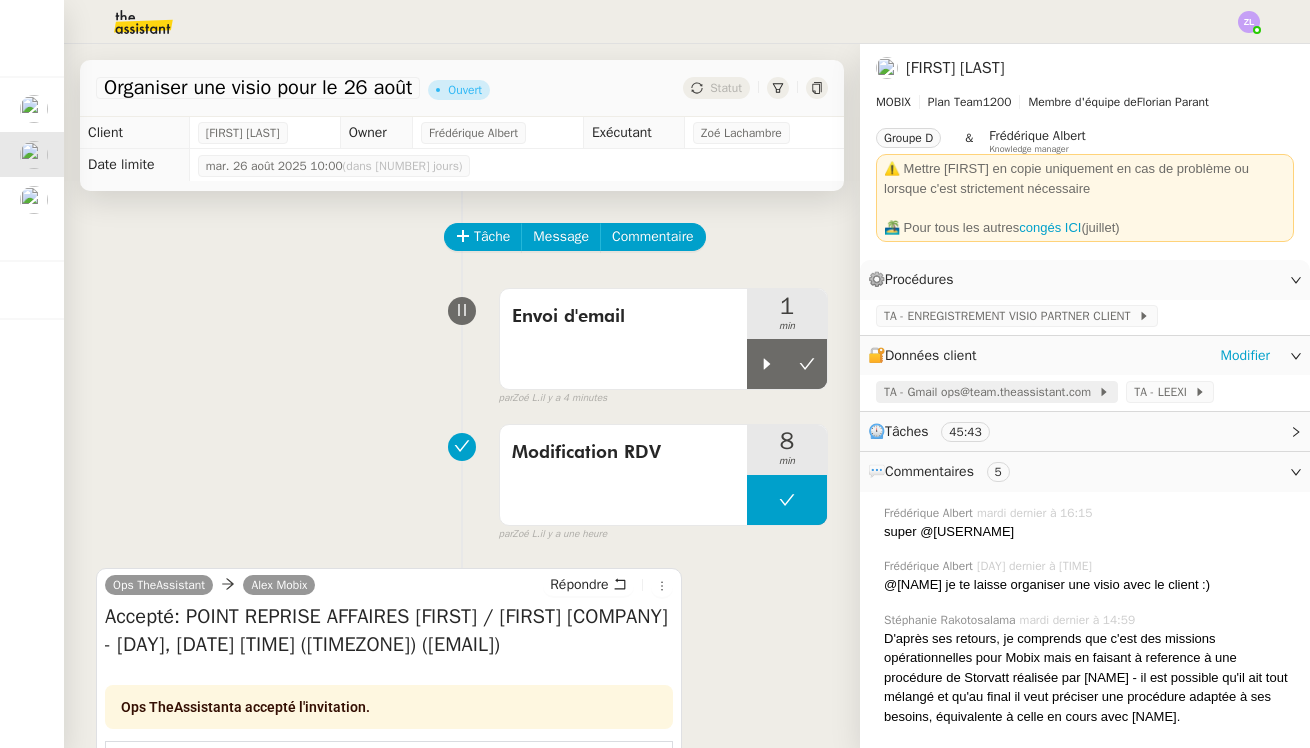click on "TA - Gmail ops@team.theassistant.com" 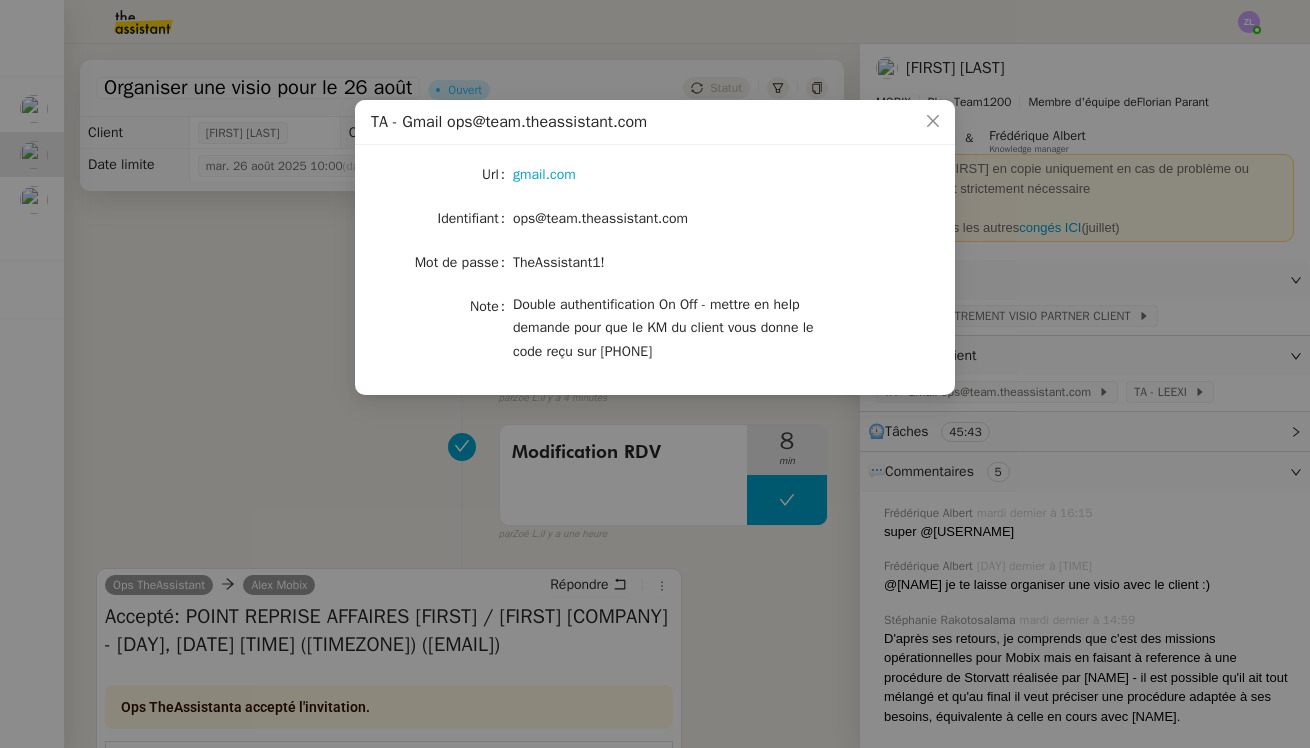 click on "TA - Gmail [EMAIL_DOMAIN] Url gmail.com Identifiant [EMAIL_DOMAIN] Mot de passe TheAssistant1! Note Double authentification On Off - mettre en help demande pour que le KM du client vous donne le code reçu sur +[COUNTRY_CODE] [PHONE]" at bounding box center (655, 374) 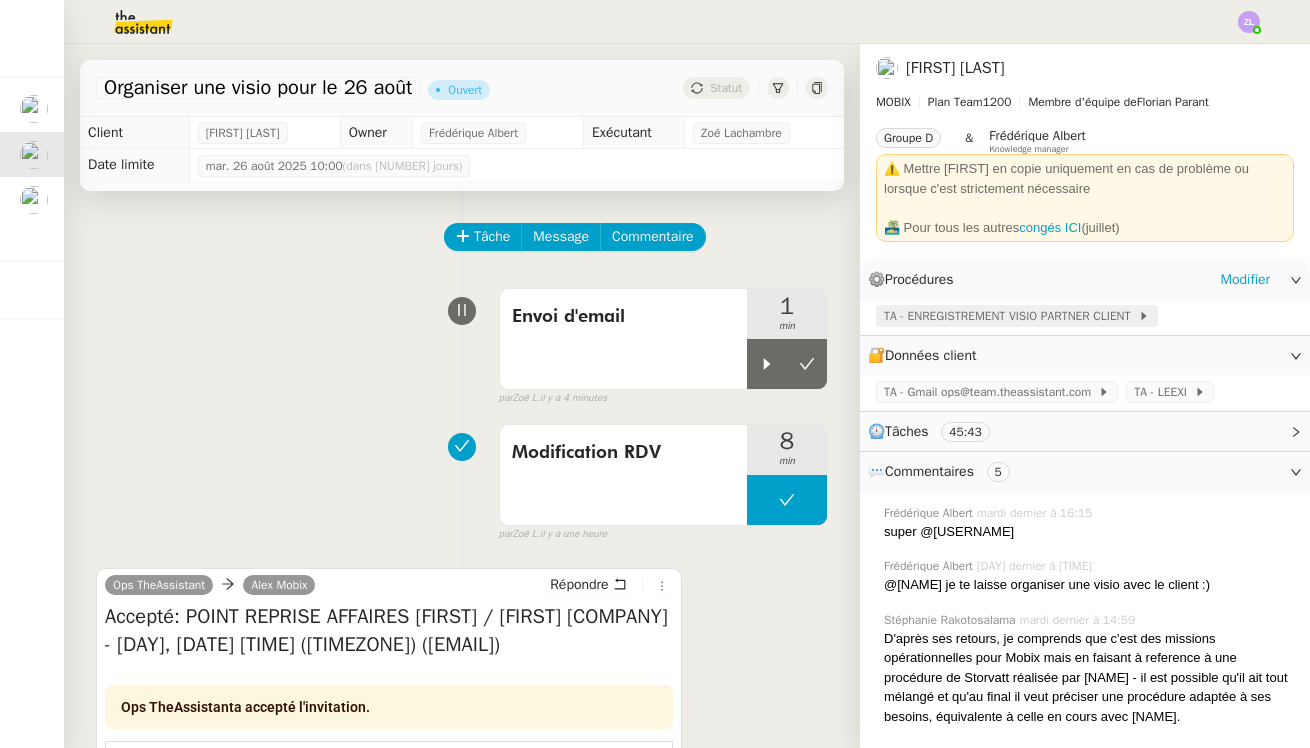 click on "TA - ENREGISTREMENT VISIO PARTNER CLIENT" 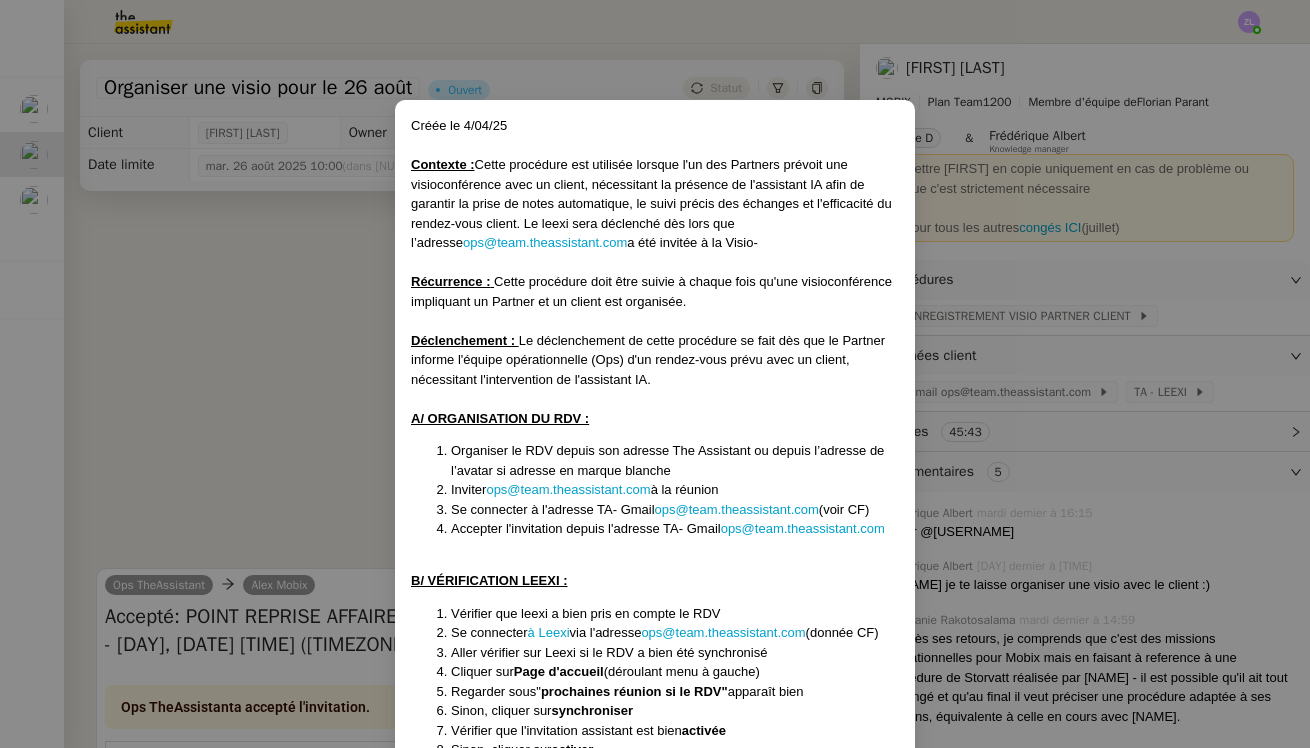 click on "Créée le [DATE]/[DATE] Contexte : Cette procédure est utilisée lorsque l'un des Partners prévoit une visioconférence avec un client, nécessitant la présence de l'assistant IA afin de garantir la prise de notes automatique, le suivi précis des échanges et l'efficacité du rendez-vous client. Le leexi sera déclenché dès lors que l’adresse ops@team.theassistant.com a été invitée à la Visio- Récurrence : Cette procédure doit être suivie à chaque fois qu'une visioconférence impliquant un Partner et un client est organisée. Déclenchement : Le déclenchement de cette procédure se fait dès que le Partner informe l'équipe opérationnelle (Ops) d'un rendez-vous prévu avec un client, nécessitant l'intervention de l'assistant IA. A/ ORGANISATION DU RDV : Organiser le RDV depuis son adresse The Assistant ou depuis l’adresse de l’avatar si adresse en marque blanche Inviter ops@team.theassistant.com à la réunion Se connecter à l'adresse TA- Gmail ops@team.theassistant.com" at bounding box center [655, 374] 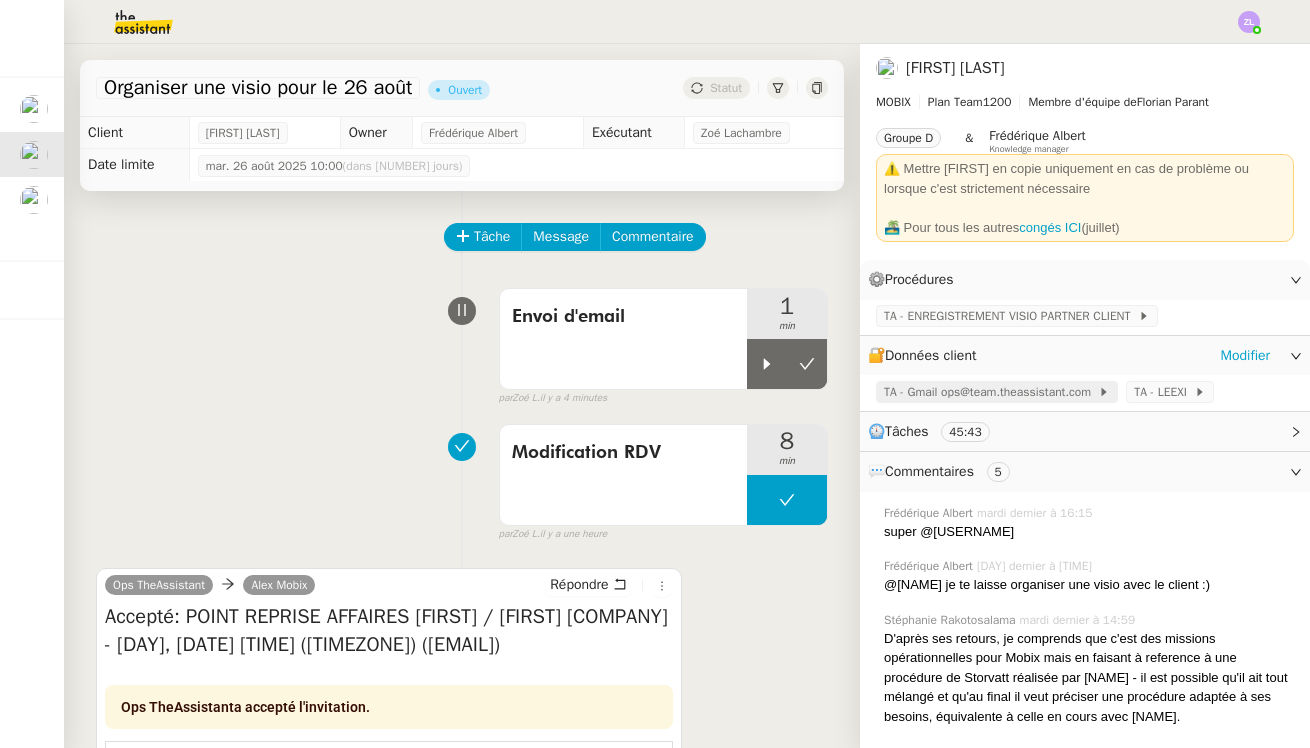 click on "TA - Gmail ops@team.theassistant.com" 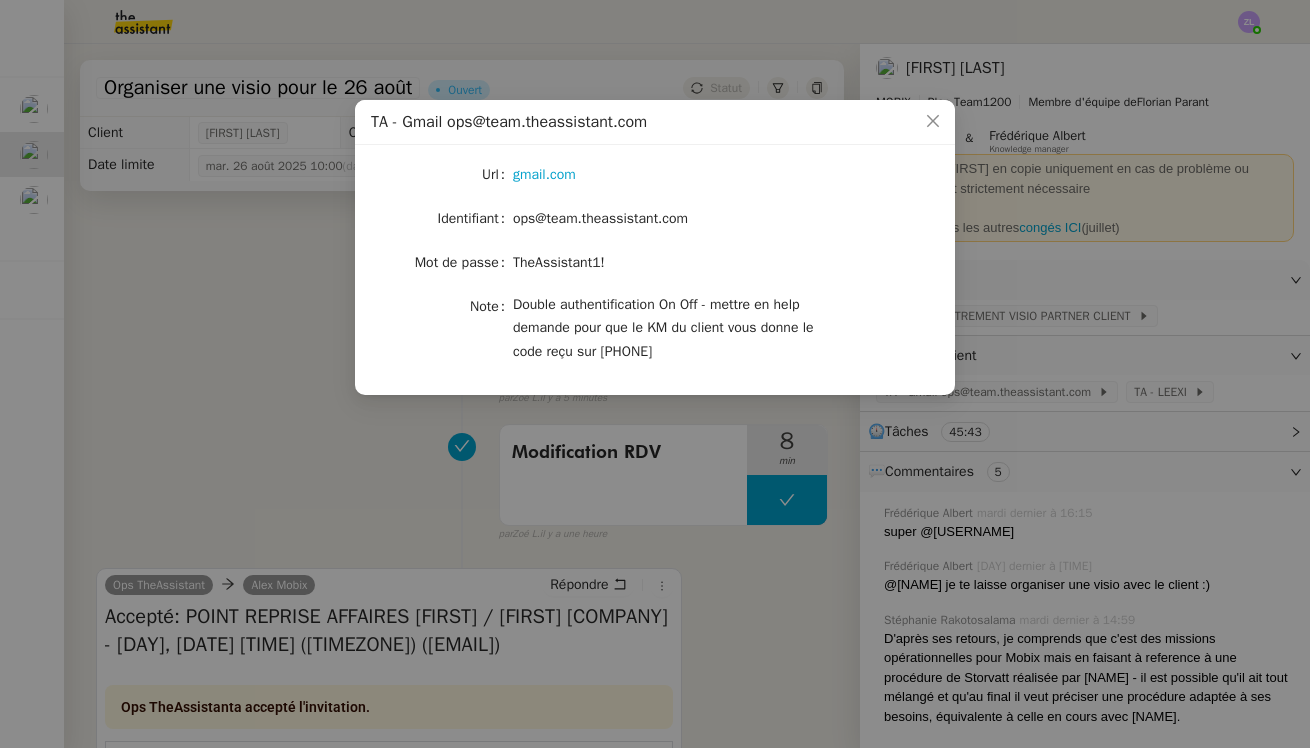 click on "TheAssistant1!" 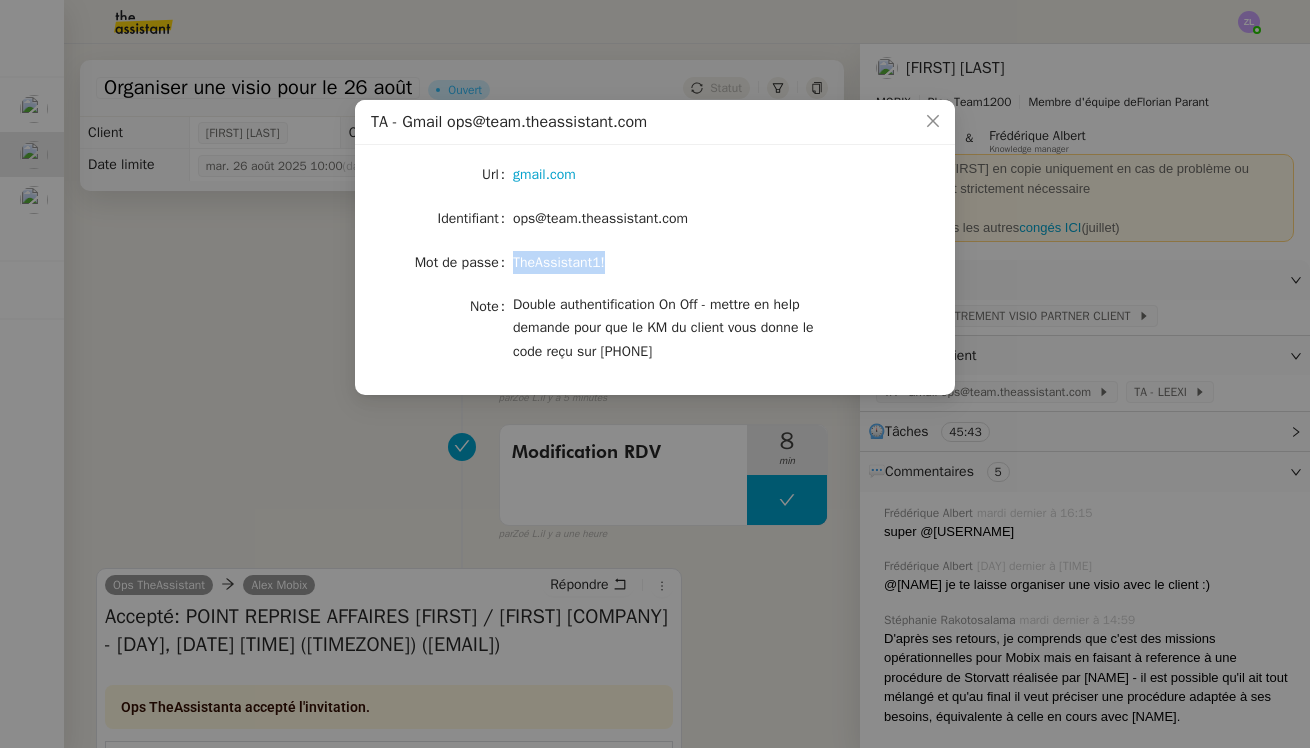 drag, startPoint x: 620, startPoint y: 267, endPoint x: 510, endPoint y: 268, distance: 110.00455 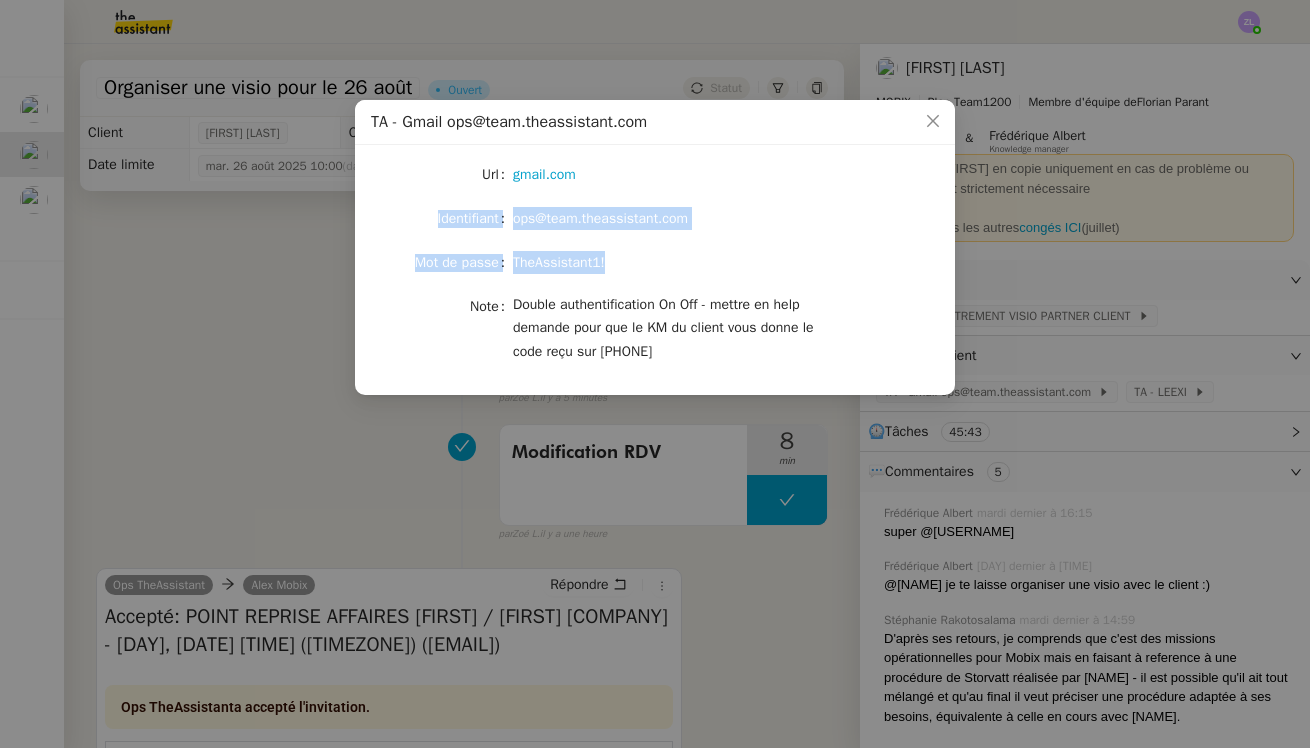 drag, startPoint x: 434, startPoint y: 211, endPoint x: 641, endPoint y: 259, distance: 212.49236 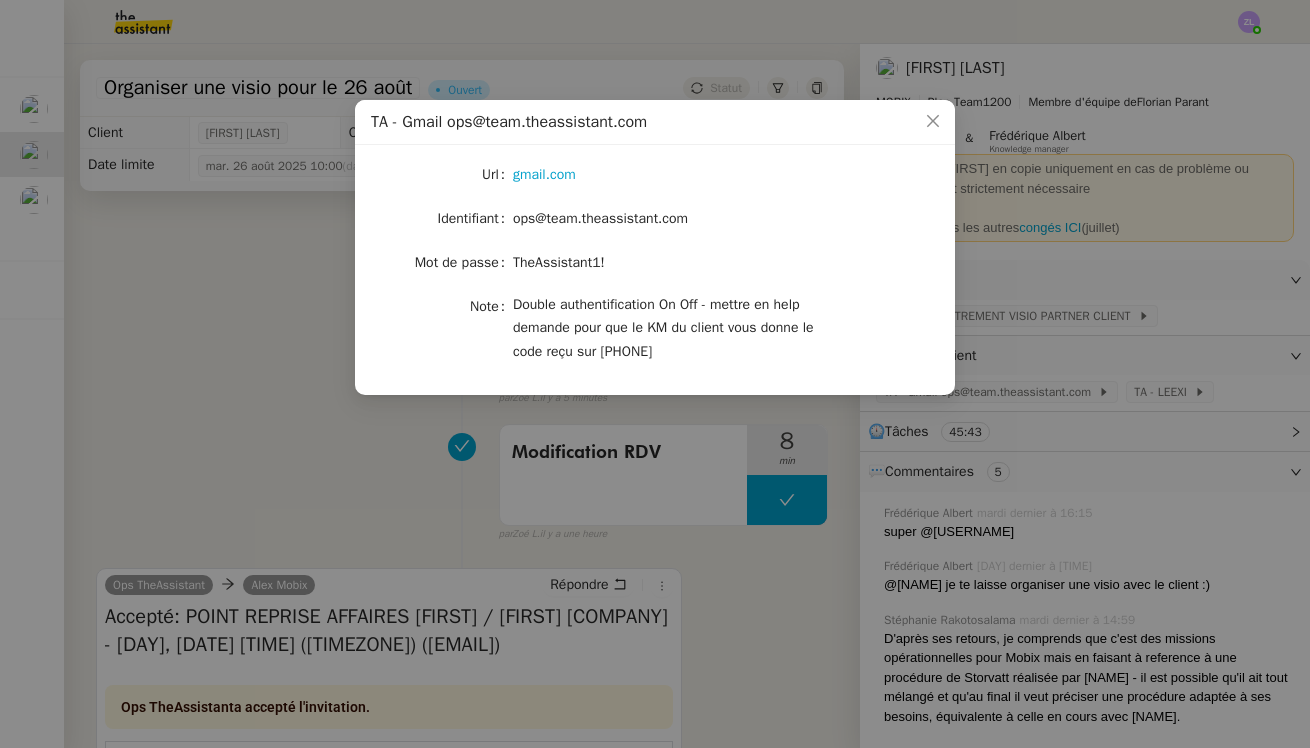 click on "TA - Gmail [EMAIL_DOMAIN] Url gmail.com Identifiant [EMAIL_DOMAIN] Mot de passe TheAssistant1! Note Double authentification On Off - mettre en help demande pour que le KM du client vous donne le code reçu sur +[COUNTRY_CODE] [PHONE]" at bounding box center (655, 374) 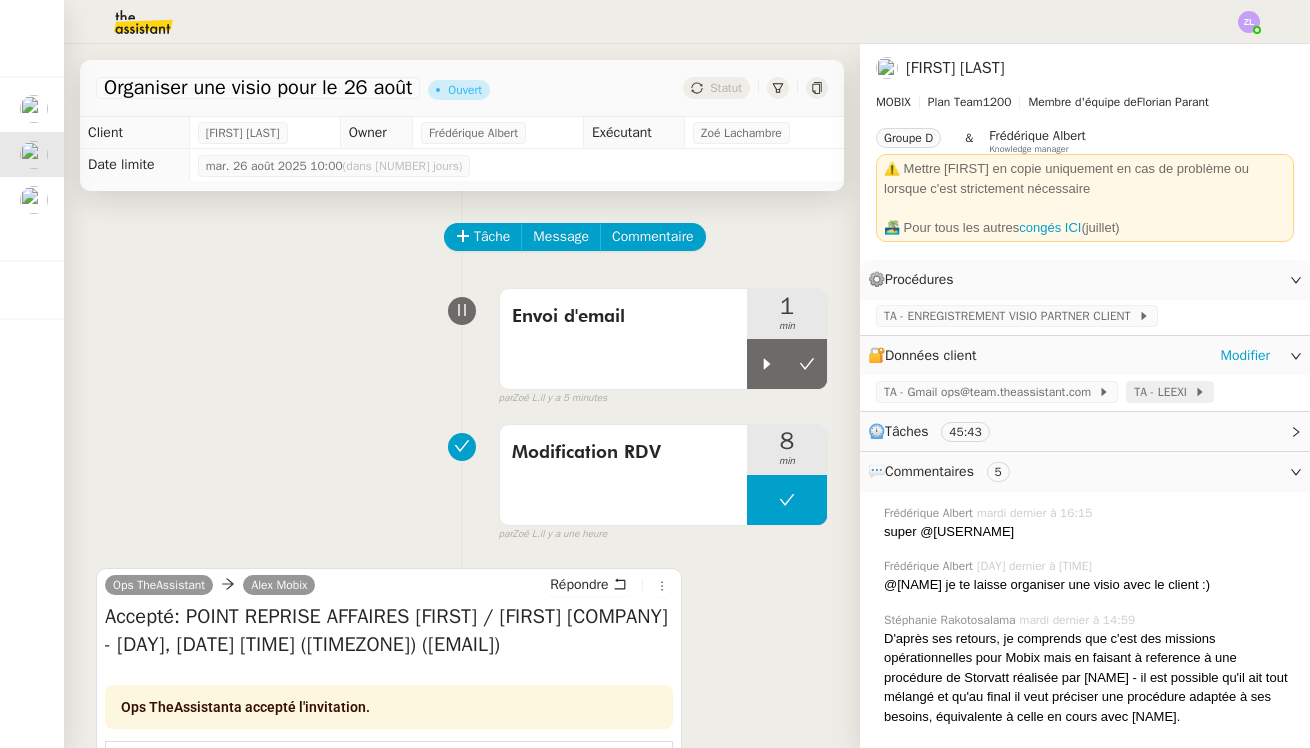 click on "TA - LEEXI" 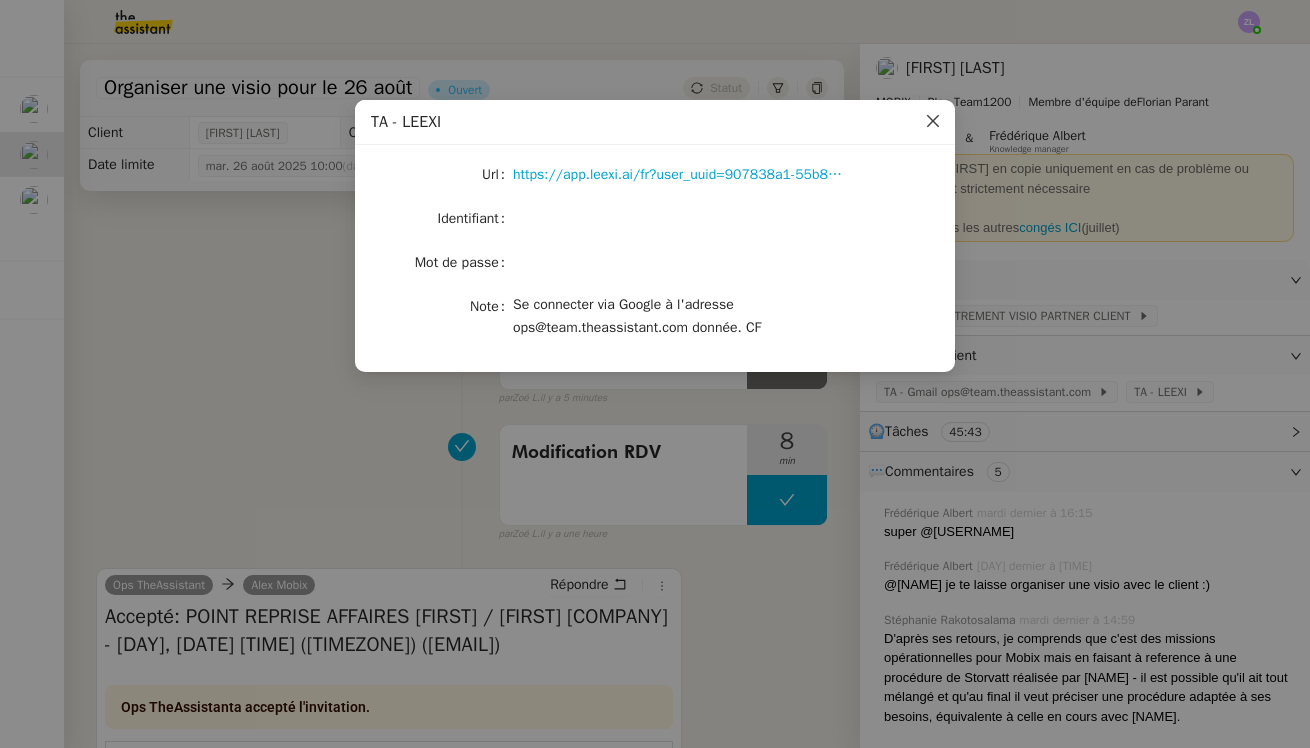click 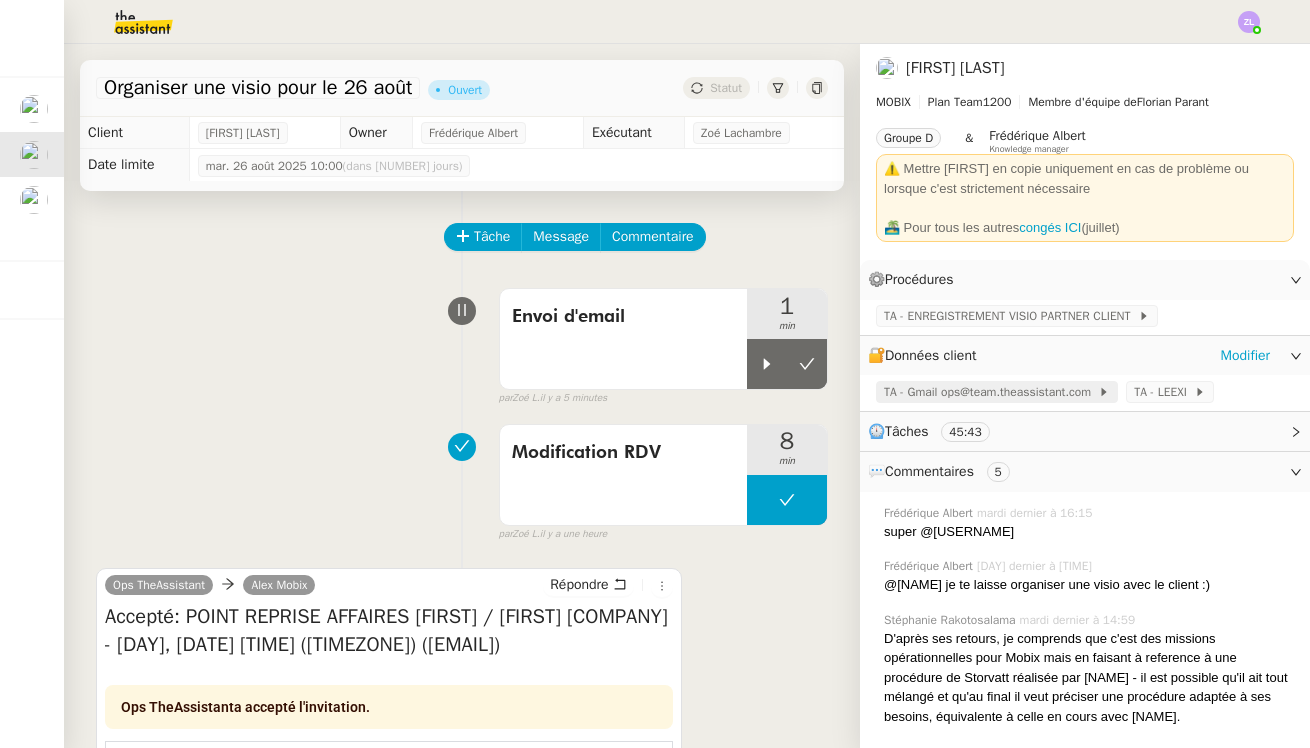 click on "TA - Gmail ops@team.theassistant.com" 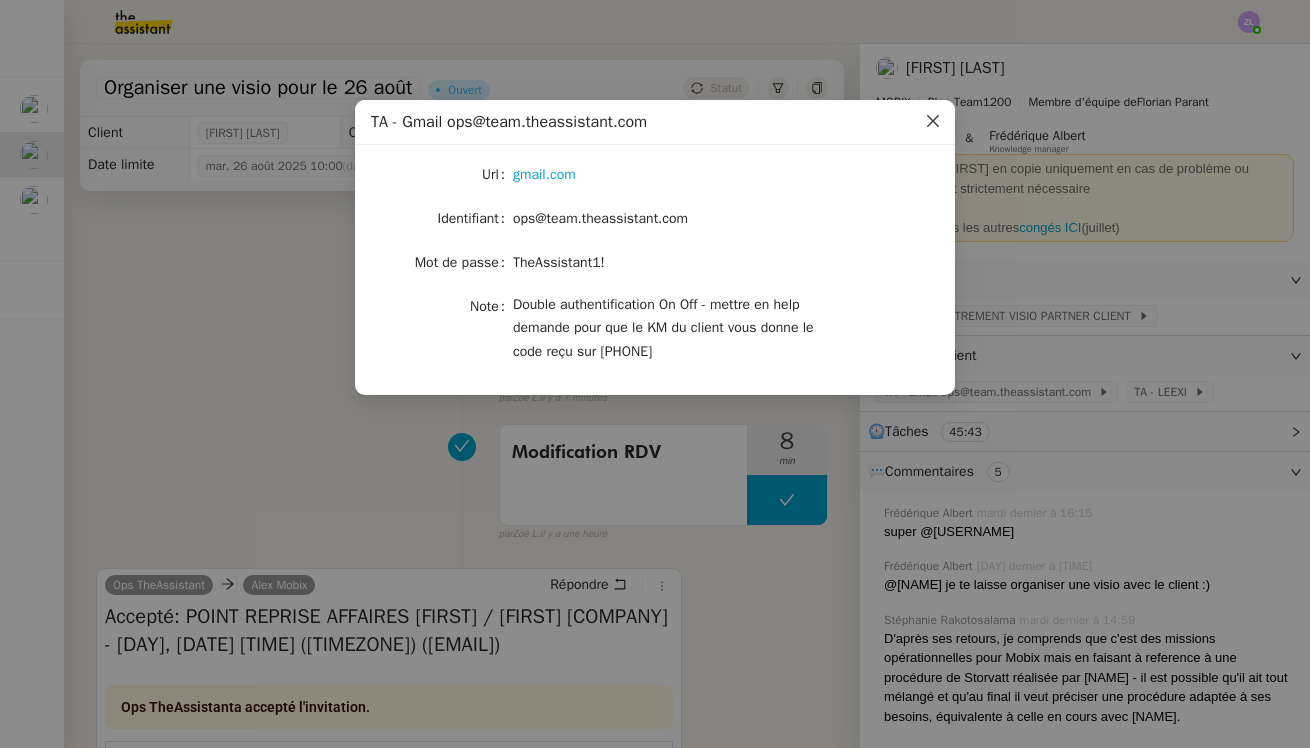 click 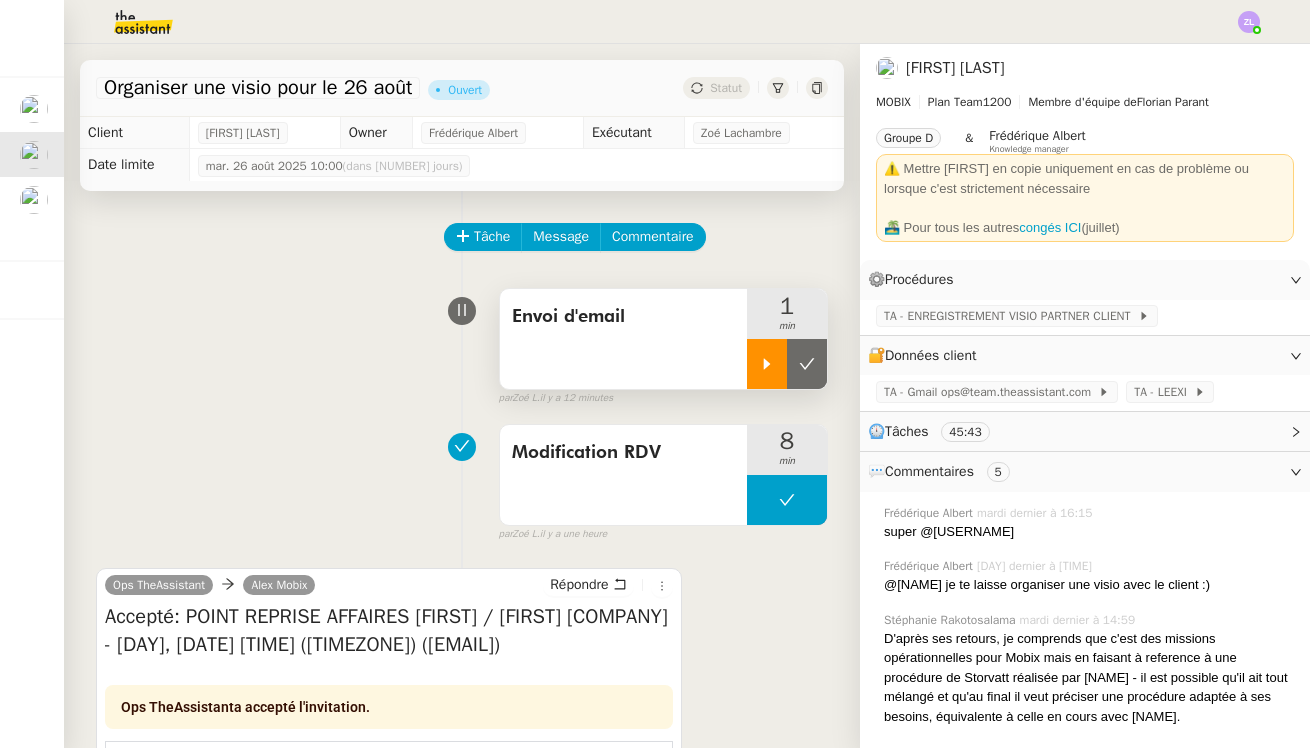 click 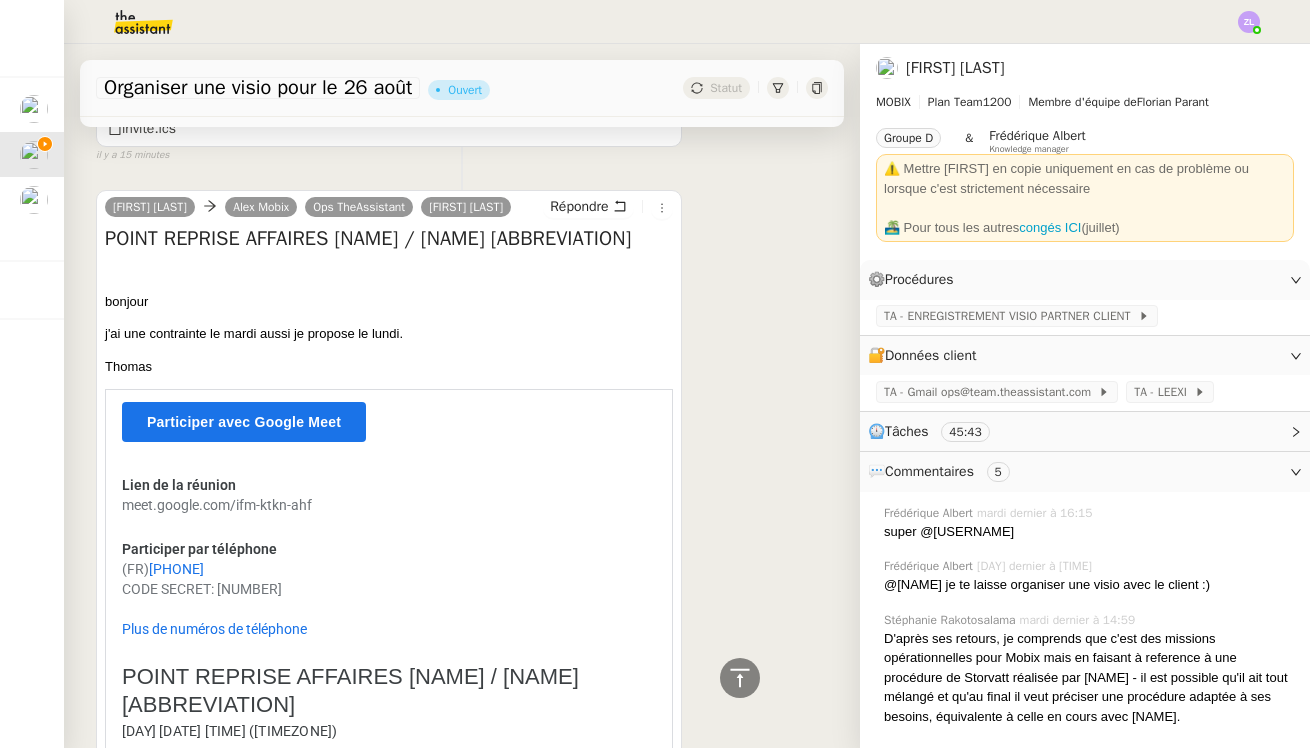 scroll, scrollTop: 832, scrollLeft: 0, axis: vertical 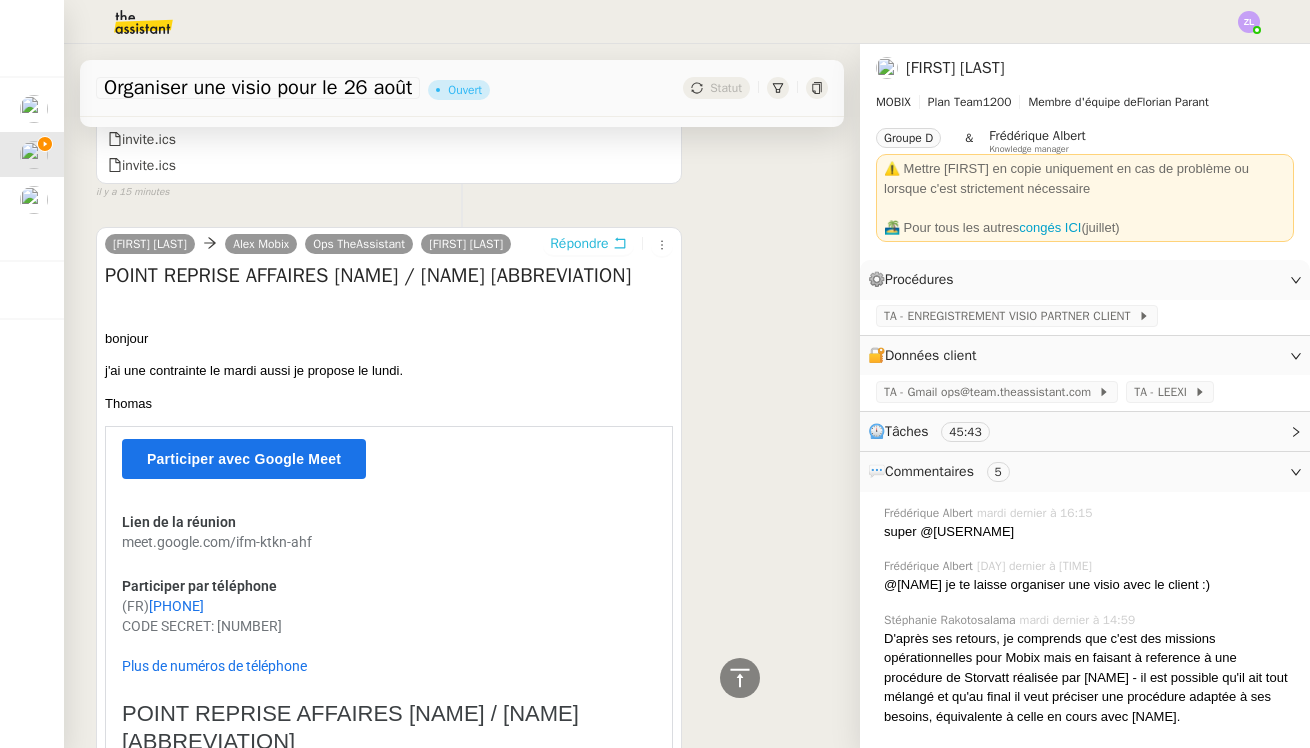 click on "Répondre" at bounding box center (579, 244) 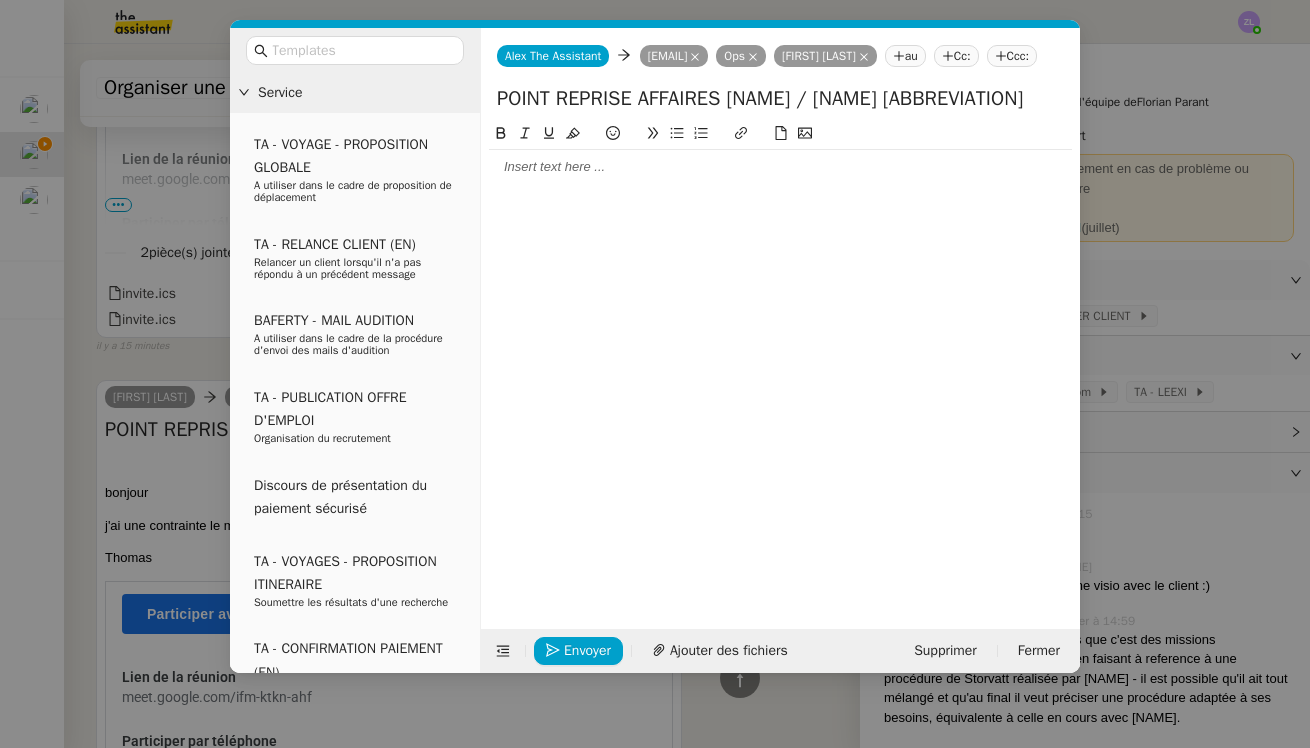 click 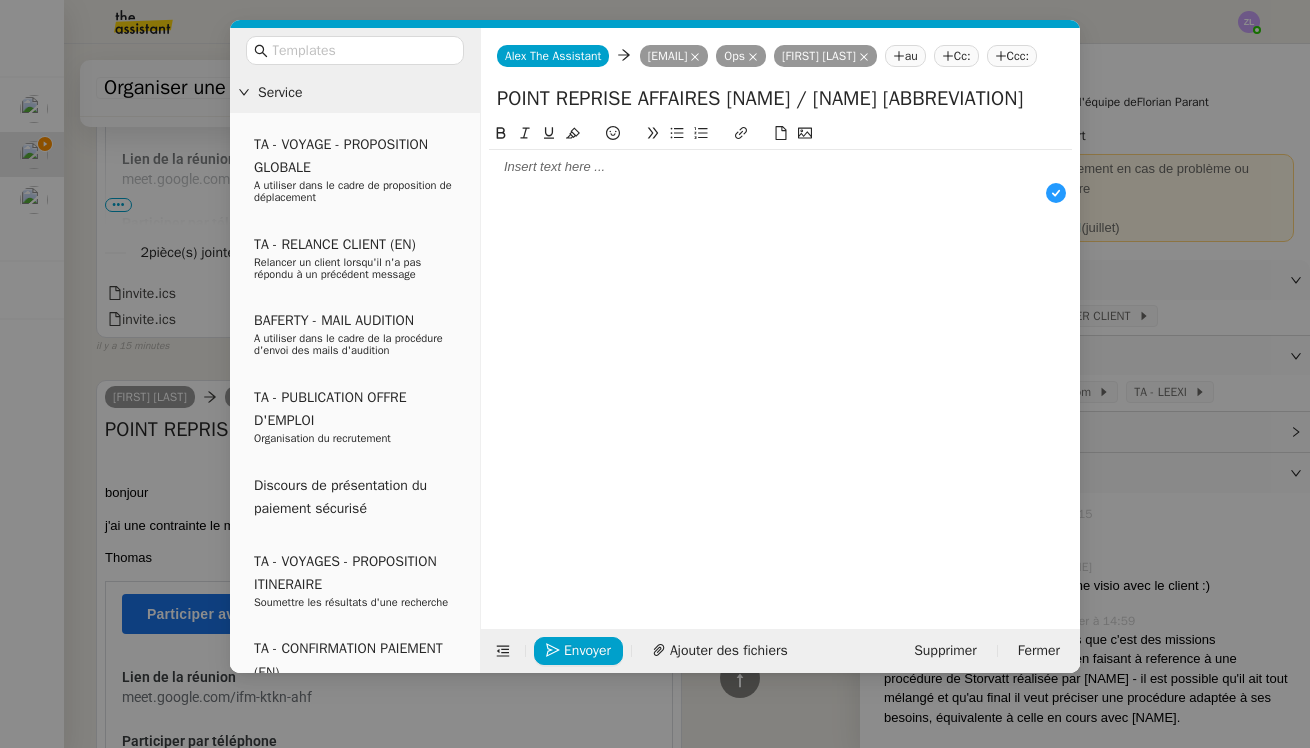 type 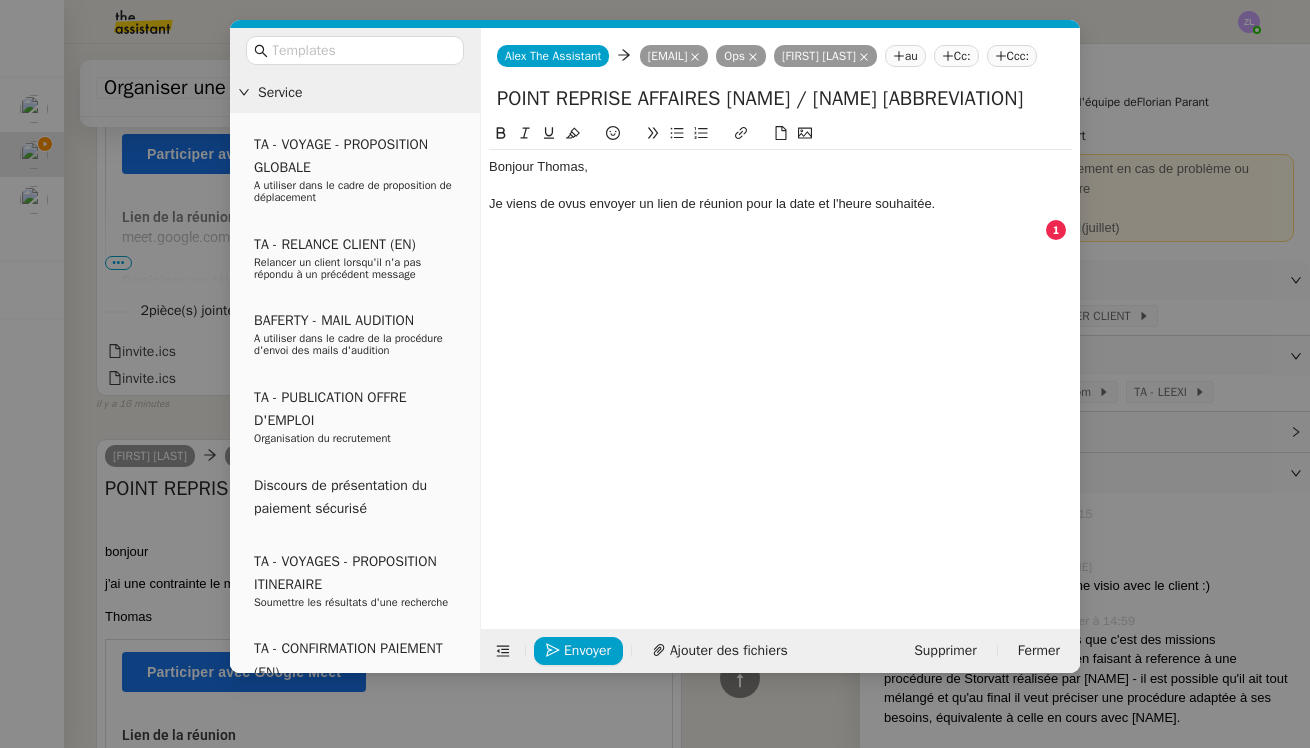 drag, startPoint x: 948, startPoint y: 232, endPoint x: 489, endPoint y: 194, distance: 460.5703 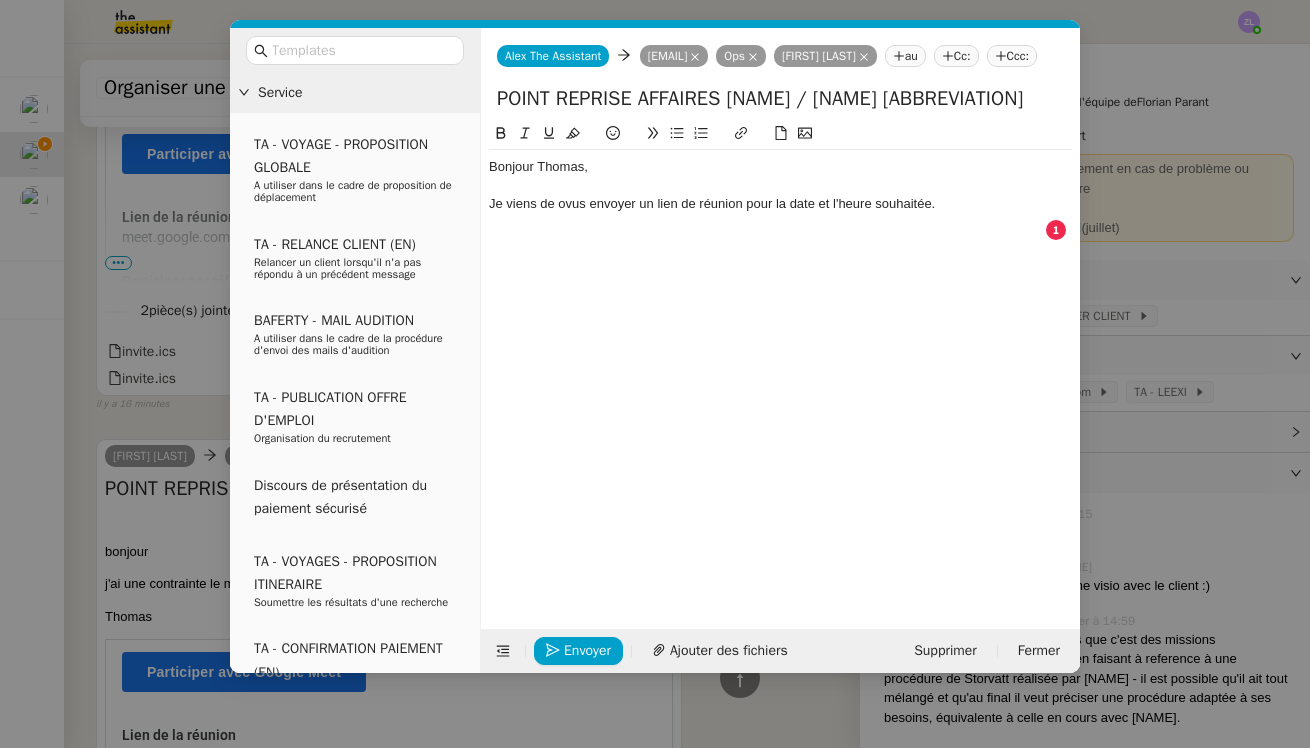 click on "Bonjour Thomas,  Je viens de ovus envoyer un lien de réunion pour la date et l'heure souhaitée." 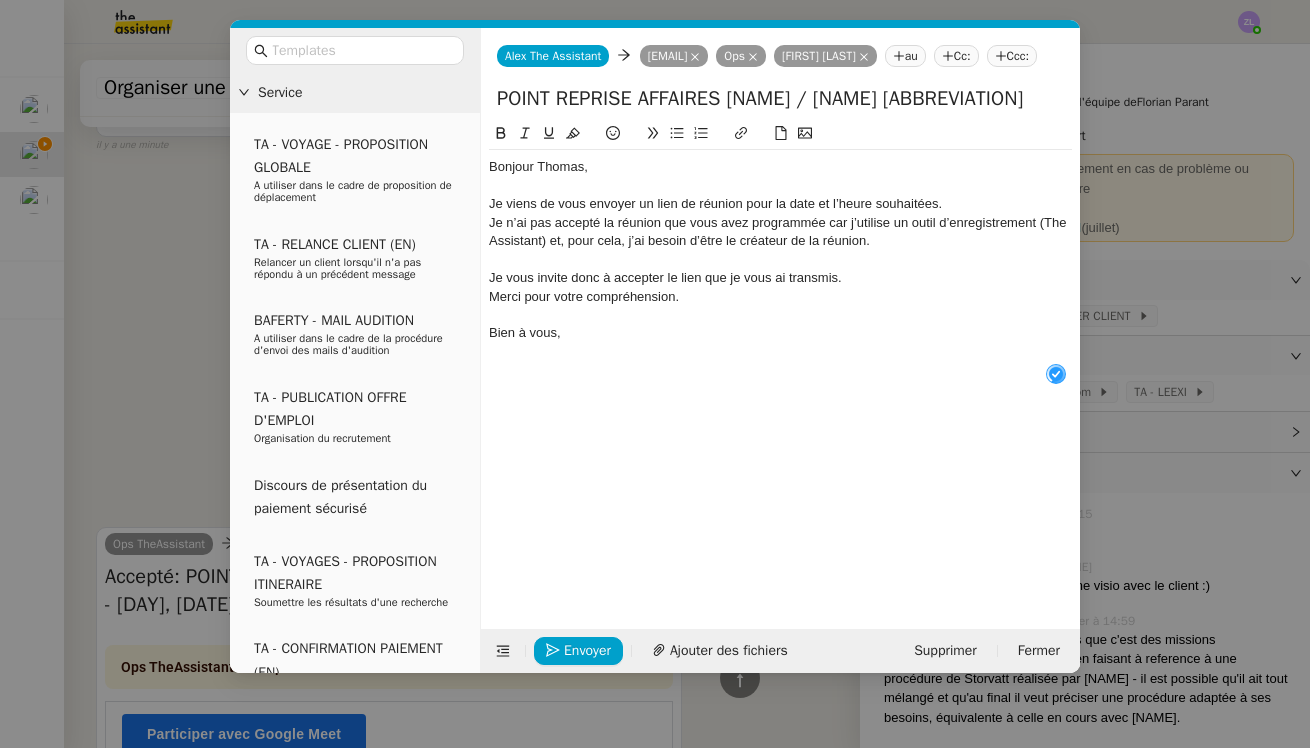 scroll, scrollTop: 21, scrollLeft: 0, axis: vertical 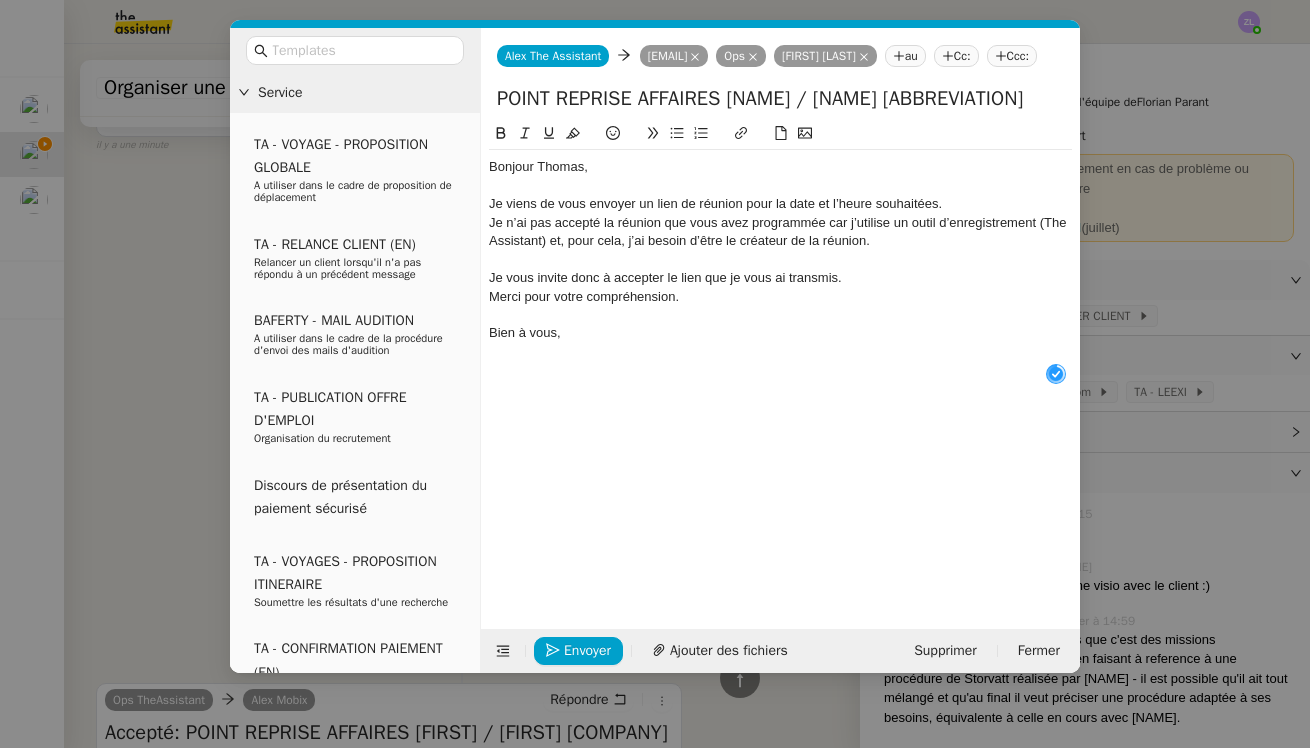click on "Je vous invite donc à accepter le lien que je vous ai transmis." 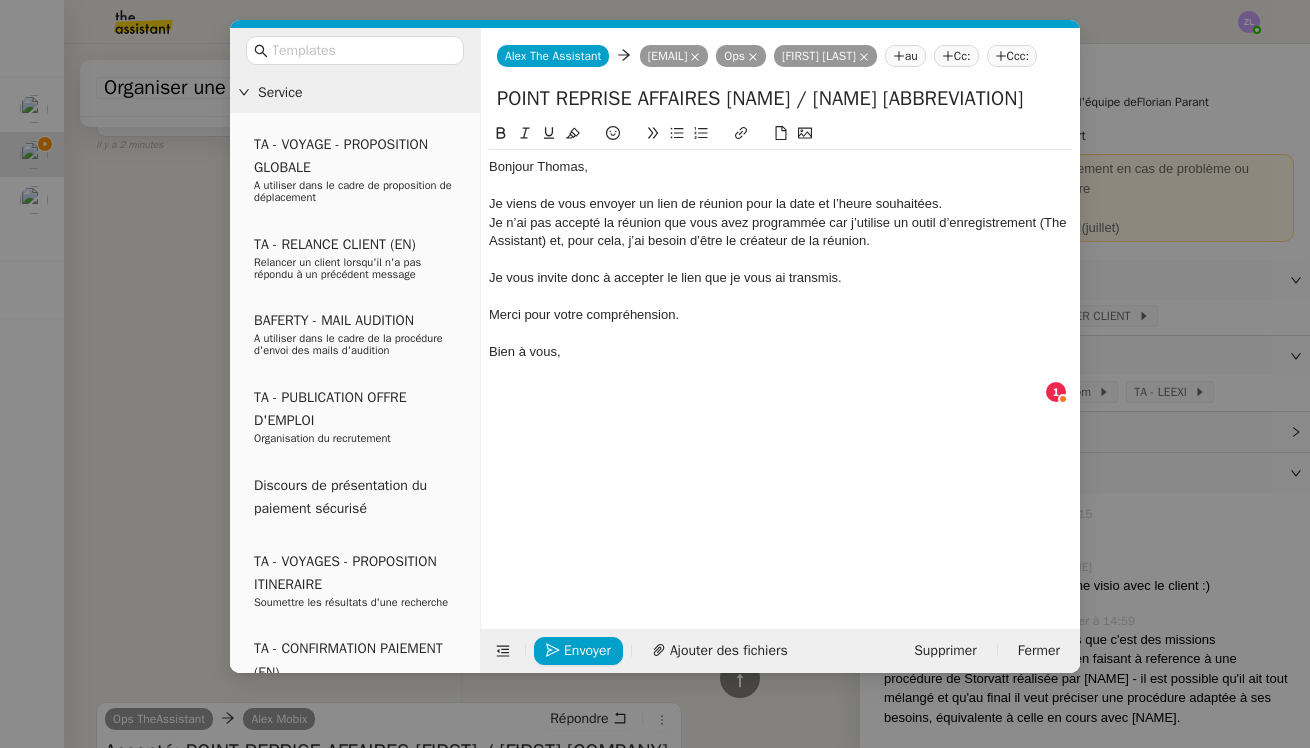 click on "Je vous invite donc à accepter le lien que je vous ai transmis." 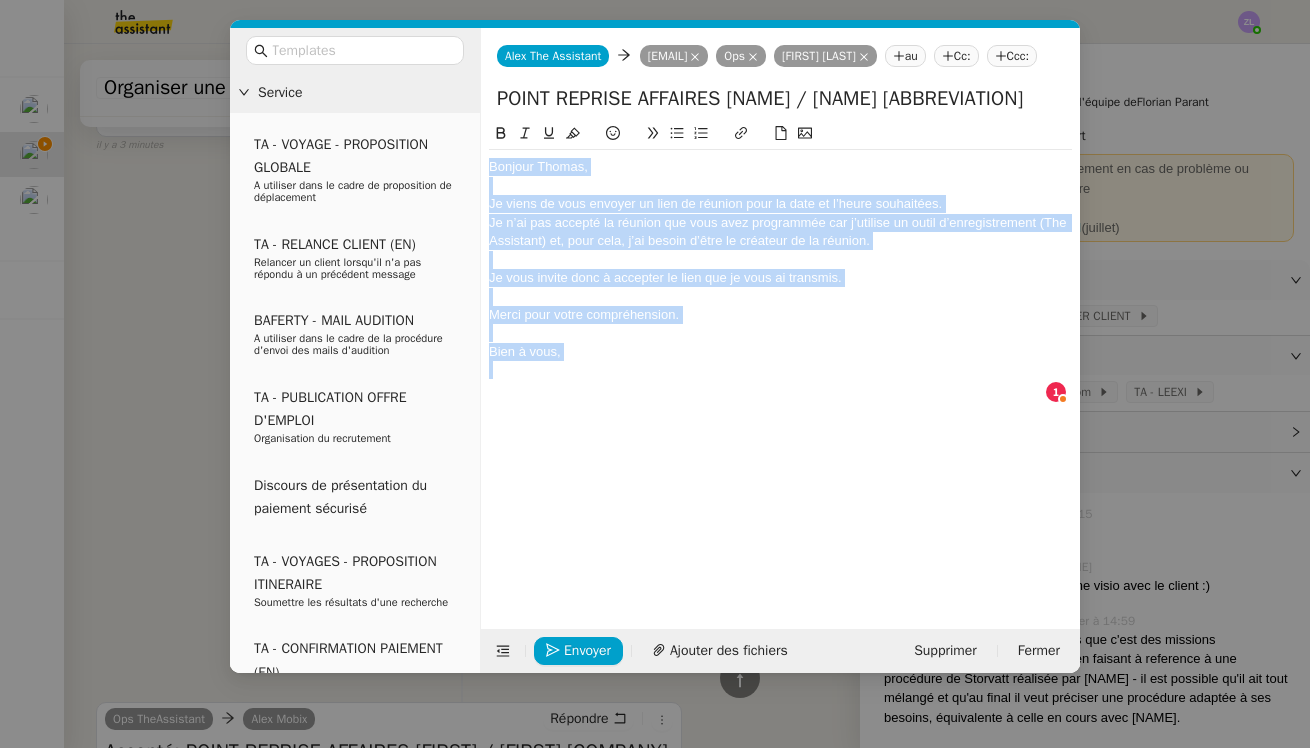 drag, startPoint x: 588, startPoint y: 396, endPoint x: 394, endPoint y: 116, distance: 340.64056 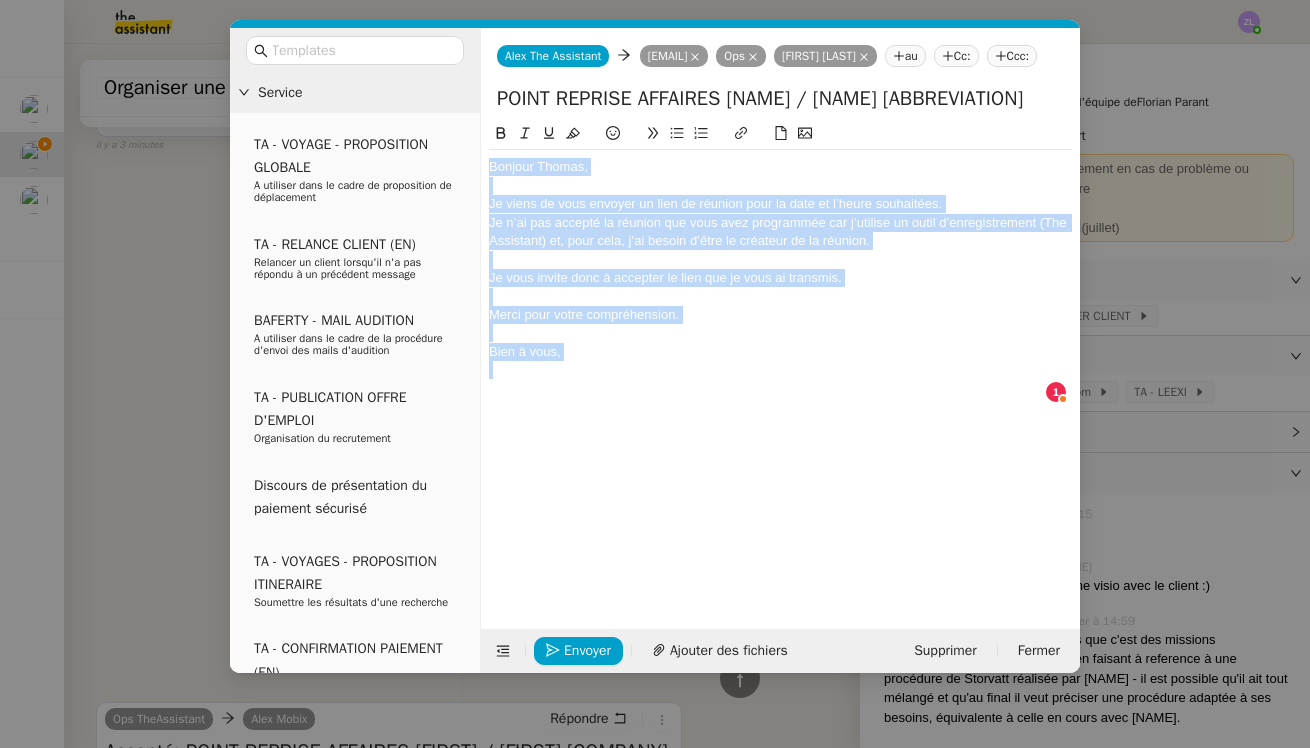click on "Service TA - VOYAGE - PROPOSITION GLOBALE    A utiliser dans le cadre de proposition de déplacement TA - RELANCE CLIENT (EN)    Relancer un client lorsqu'il n'a pas répondu à un précédent message BAFERTY - MAIL AUDITION    A utiliser dans le cadre de la procédure d'envoi des mails d'audition TA - PUBLICATION OFFRE D'EMPLOI     Organisation du recrutement Discours de présentation du paiement sécurisé    TA - VOYAGES - PROPOSITION ITINERAIRE    Soumettre les résultats d'une recherche TA - CONFIRMATION PAIEMENT (EN)    Confirmer avec le client de modèle de transaction - Attention Plan Pro nécessaire. TA - COURRIER EXPEDIE (recommandé)    A utiliser dans le cadre de l'envoi d'un courrier recommandé TA - PARTAGE DE CALENDRIER (EN)    A utiliser pour demander au client de partager son calendrier afin de faciliter l'accès et la gestion PSPI - Appel de fonds MJL    A utiliser dans le cadre de la procédure d'appel de fonds MJL TA - RELANCE CLIENT    TA - AR PROCEDURES        21 YIELD" at bounding box center (655, 350) 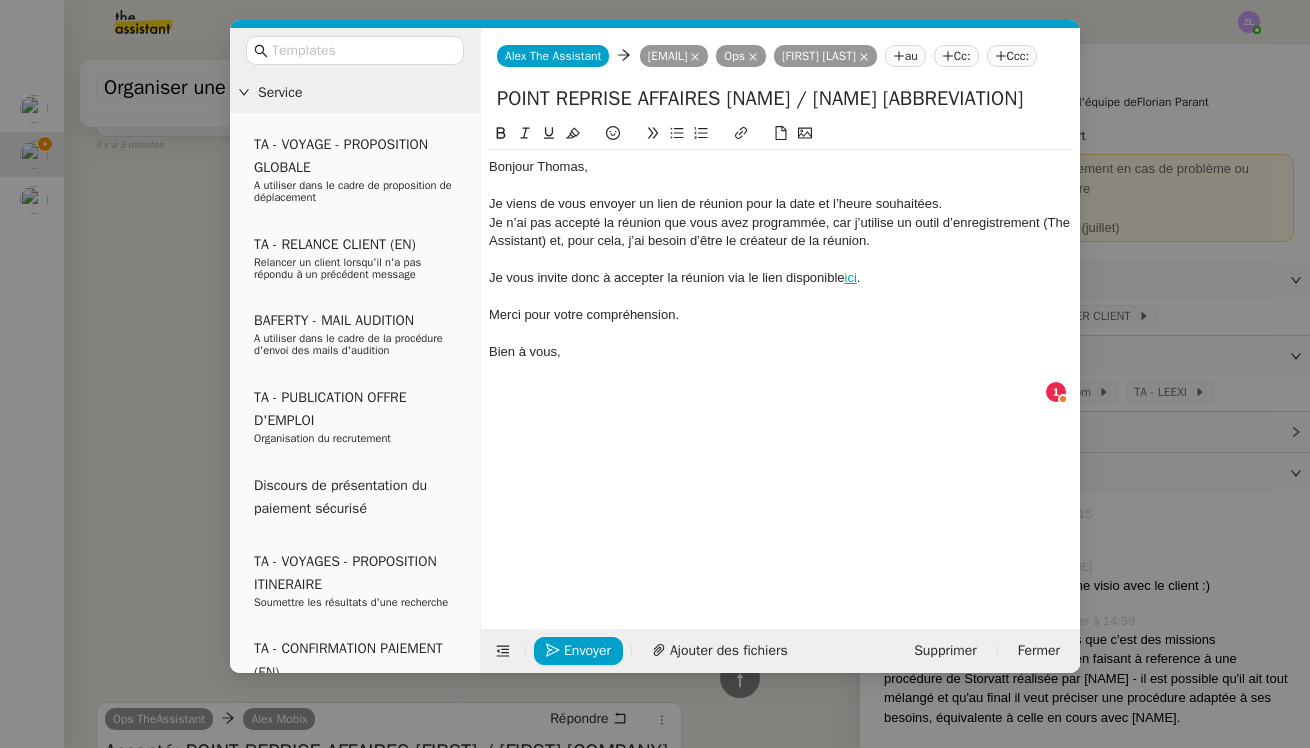 scroll, scrollTop: 21, scrollLeft: 0, axis: vertical 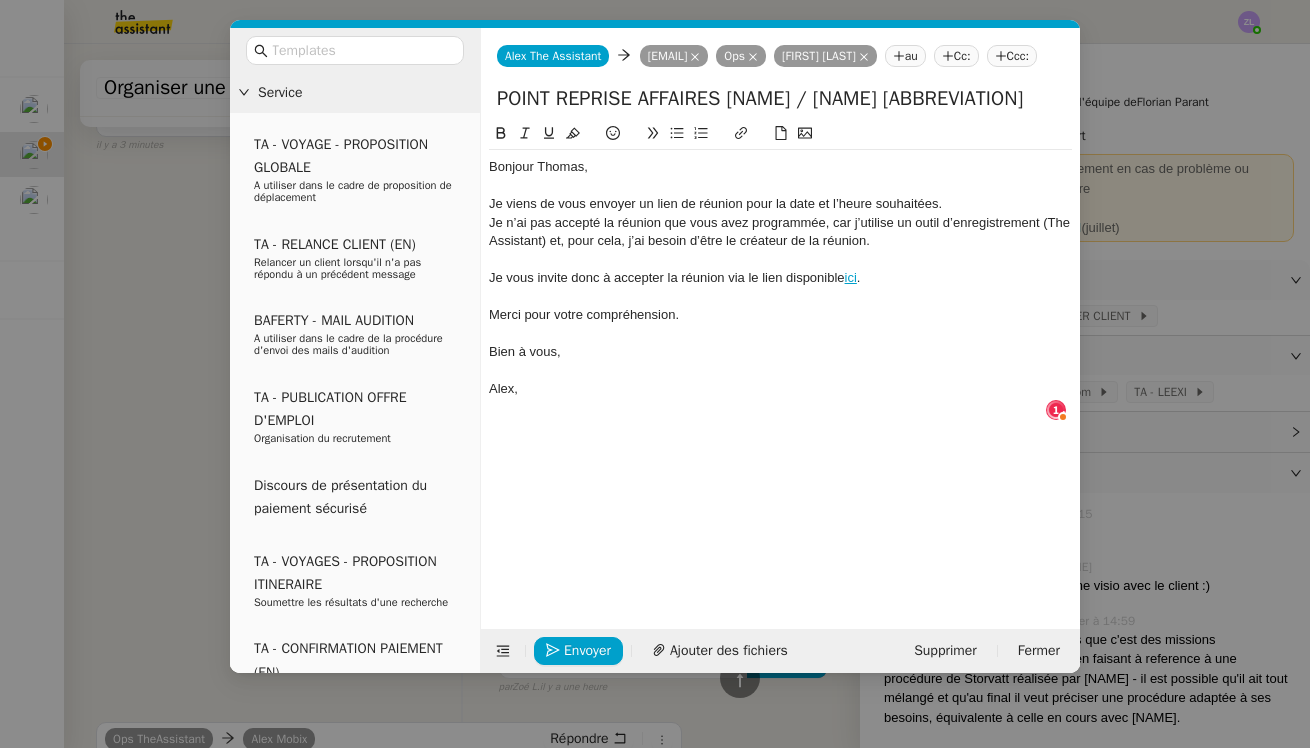 click on "Je viens de vous envoyer un lien de réunion pour la date et l’heure souhaitées." 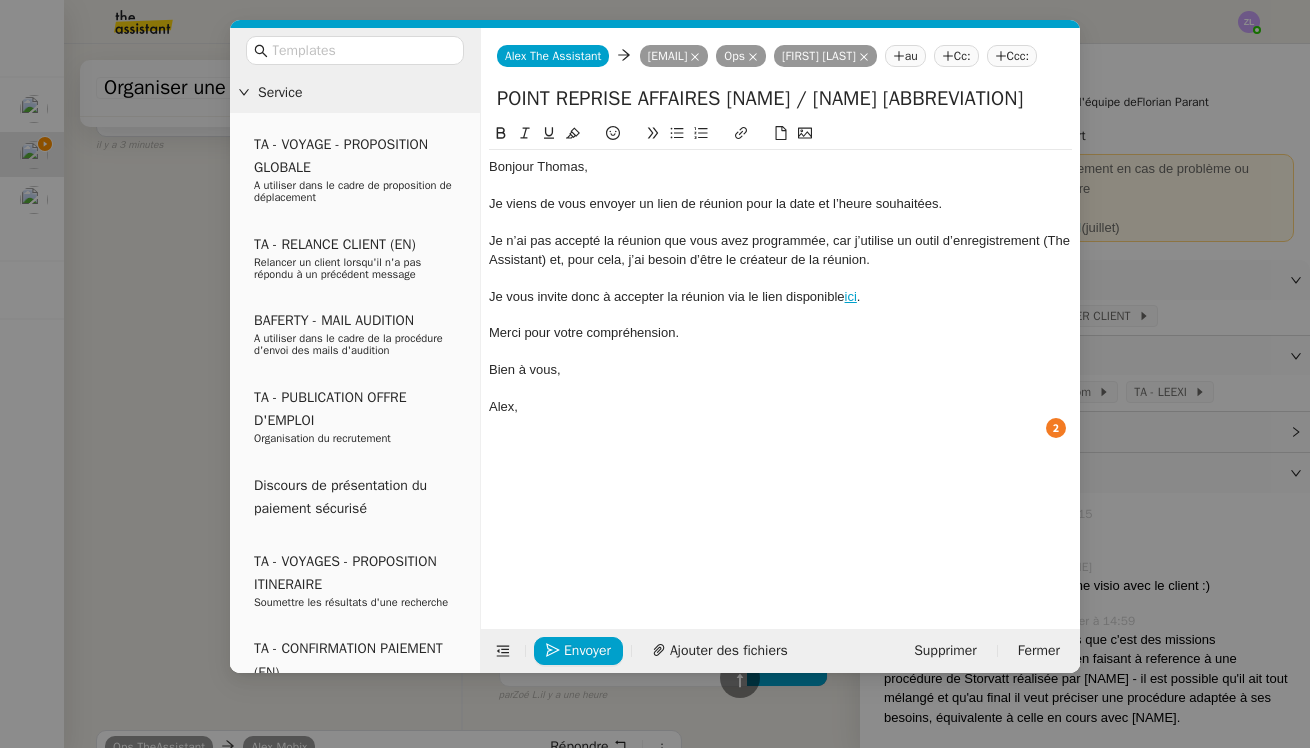 click on "Je vous invite donc à accepter la réunion via le lien disponible  ici ." 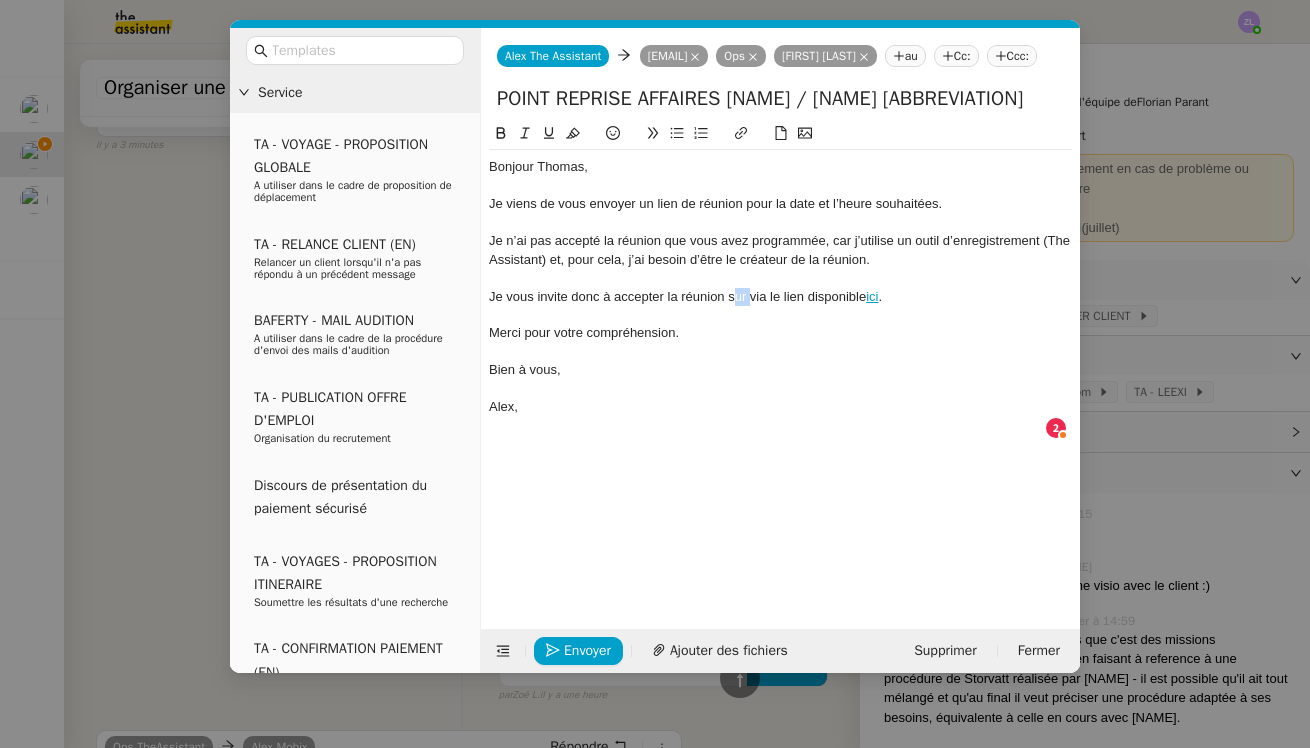 click on "Je vous invite donc à accepter la réunion sur  via le lien disponible  ici ." 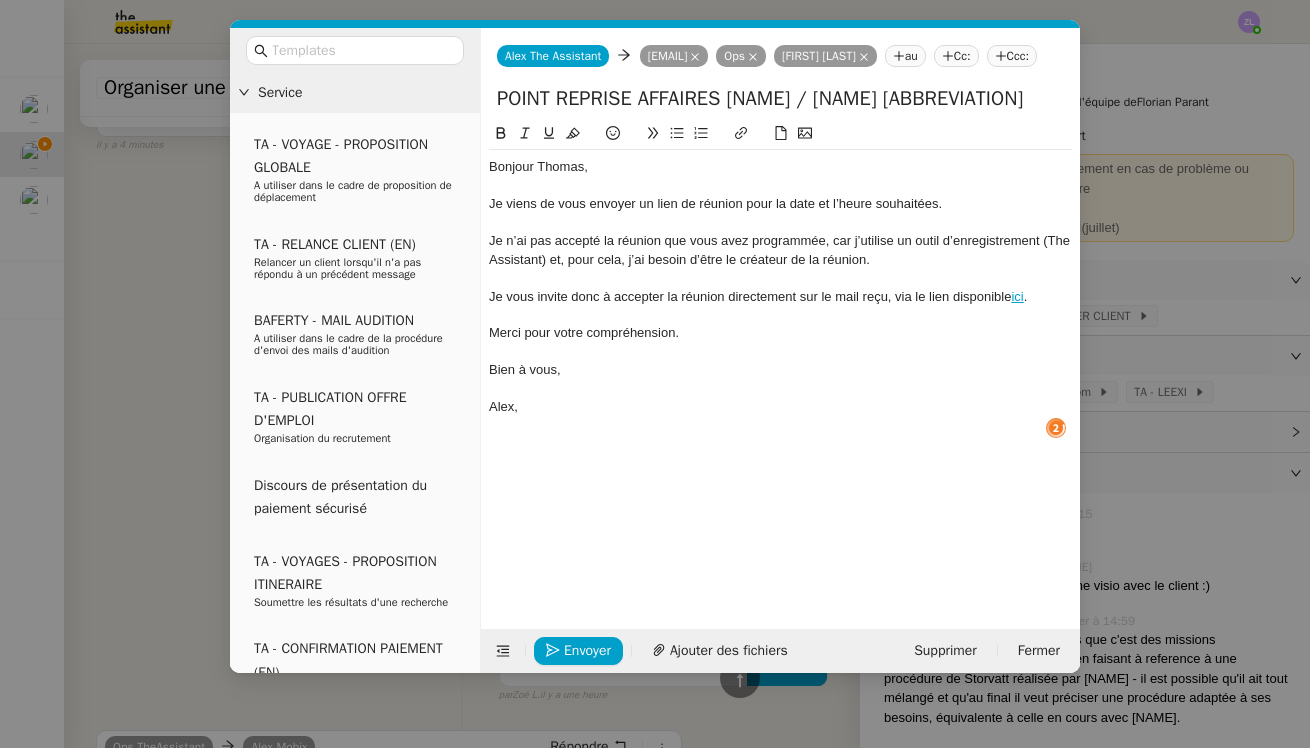 click on "Je vous invite donc à accepter la réunion directement sur le mail reçu, via le lien disponible  ici ." 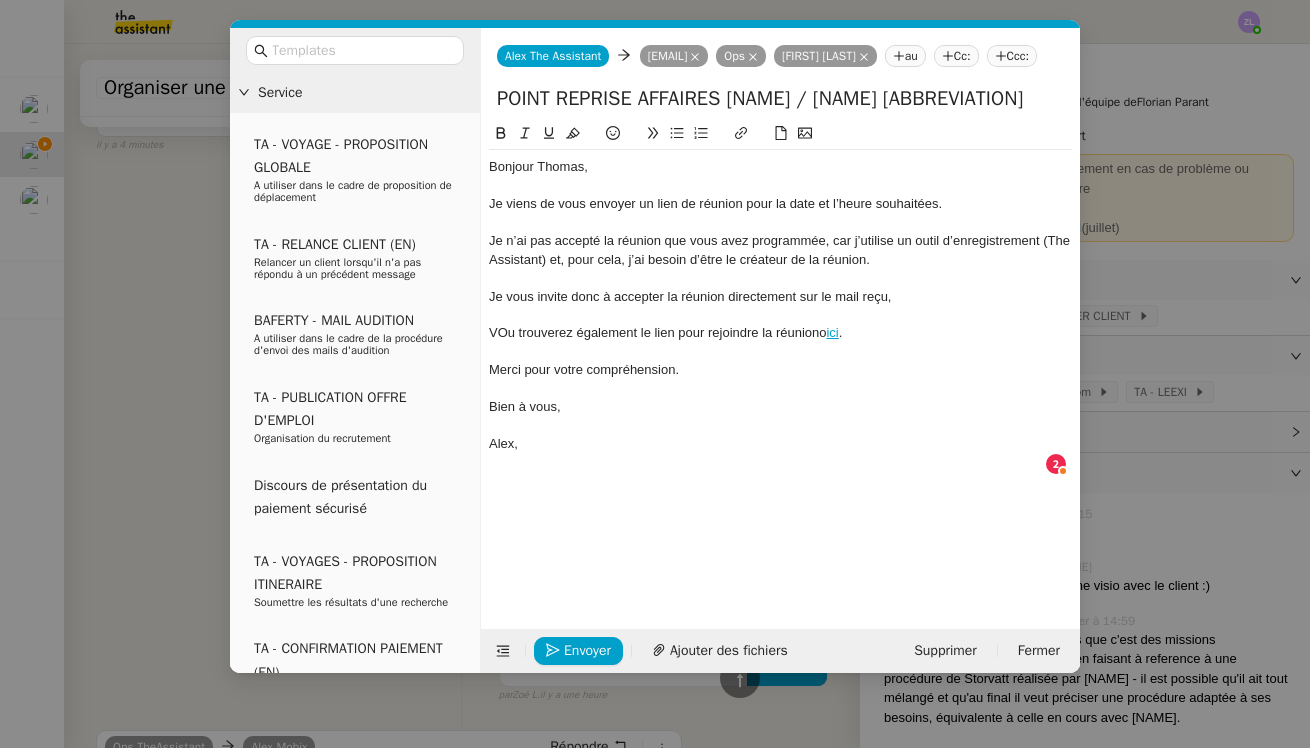 click on "VOu trouverez également le lien pour rejoindre la réuniono  ici ." 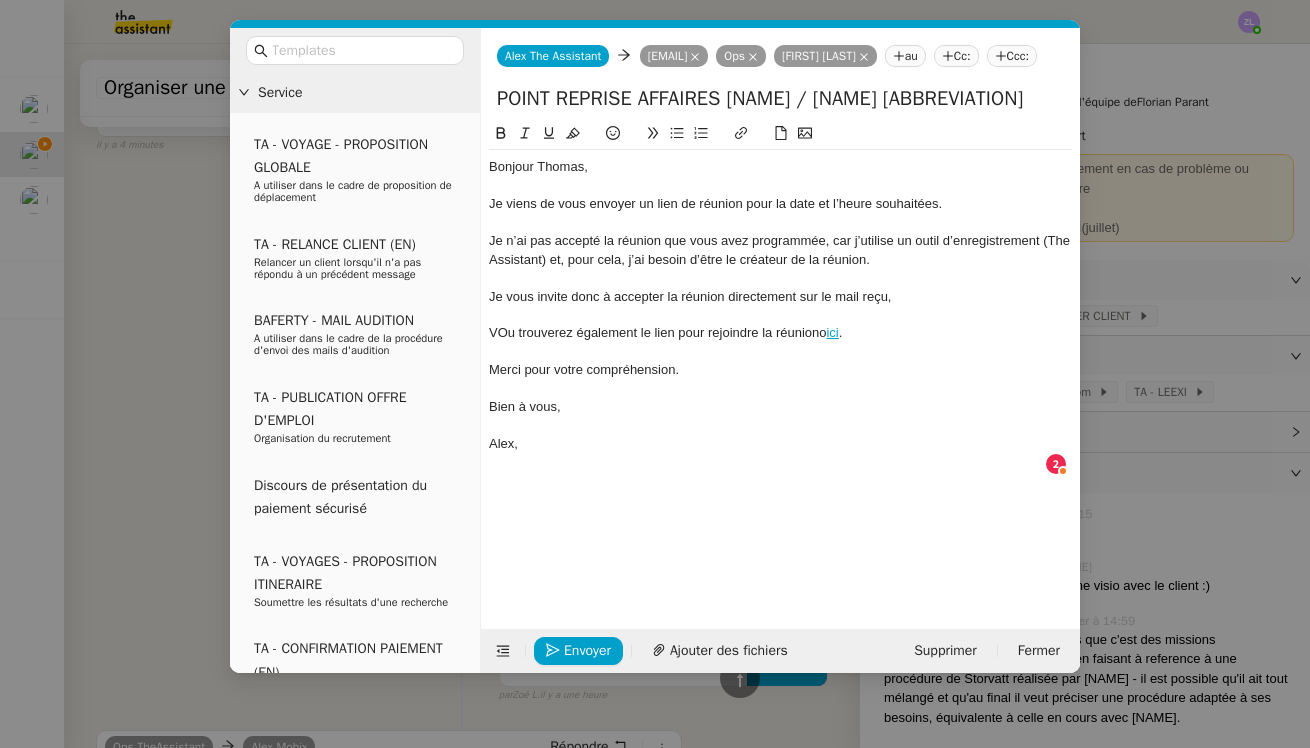 drag, startPoint x: 514, startPoint y: 356, endPoint x: 498, endPoint y: 356, distance: 16 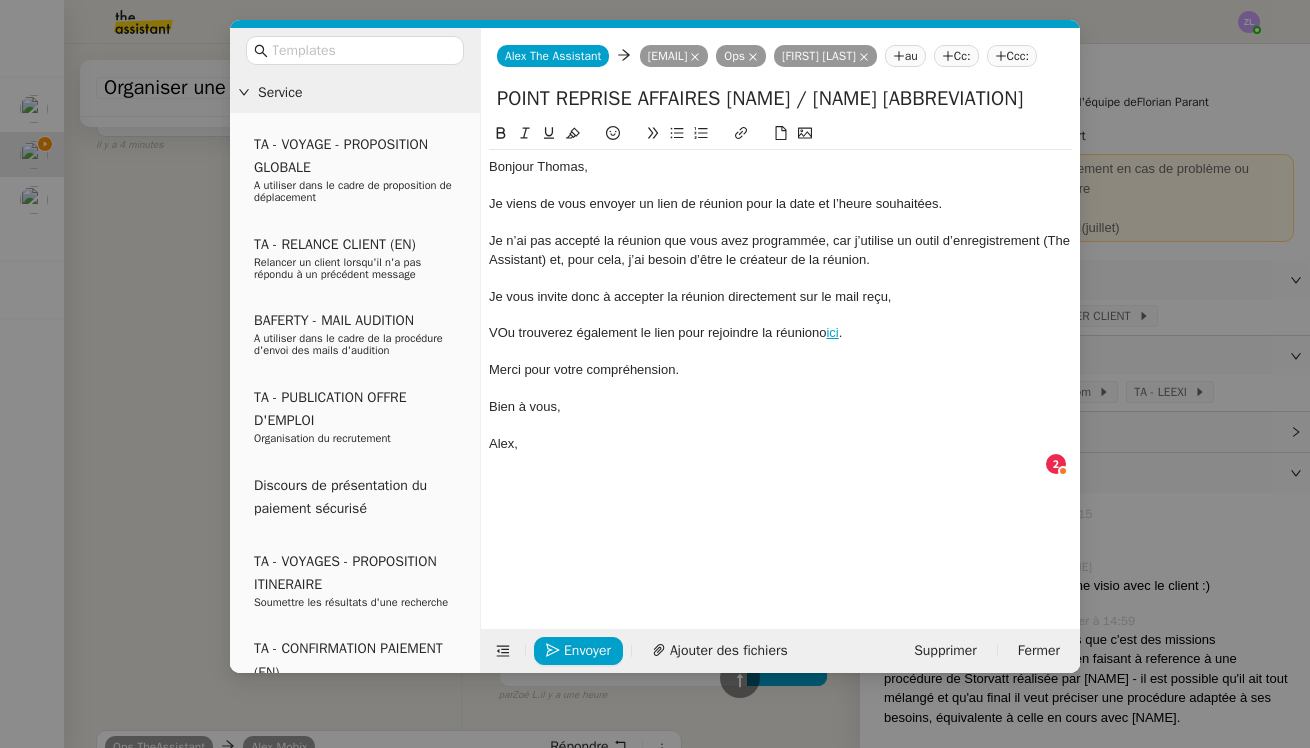click on "VOu trouverez également le lien pour rejoindre la réuniono  ici ." 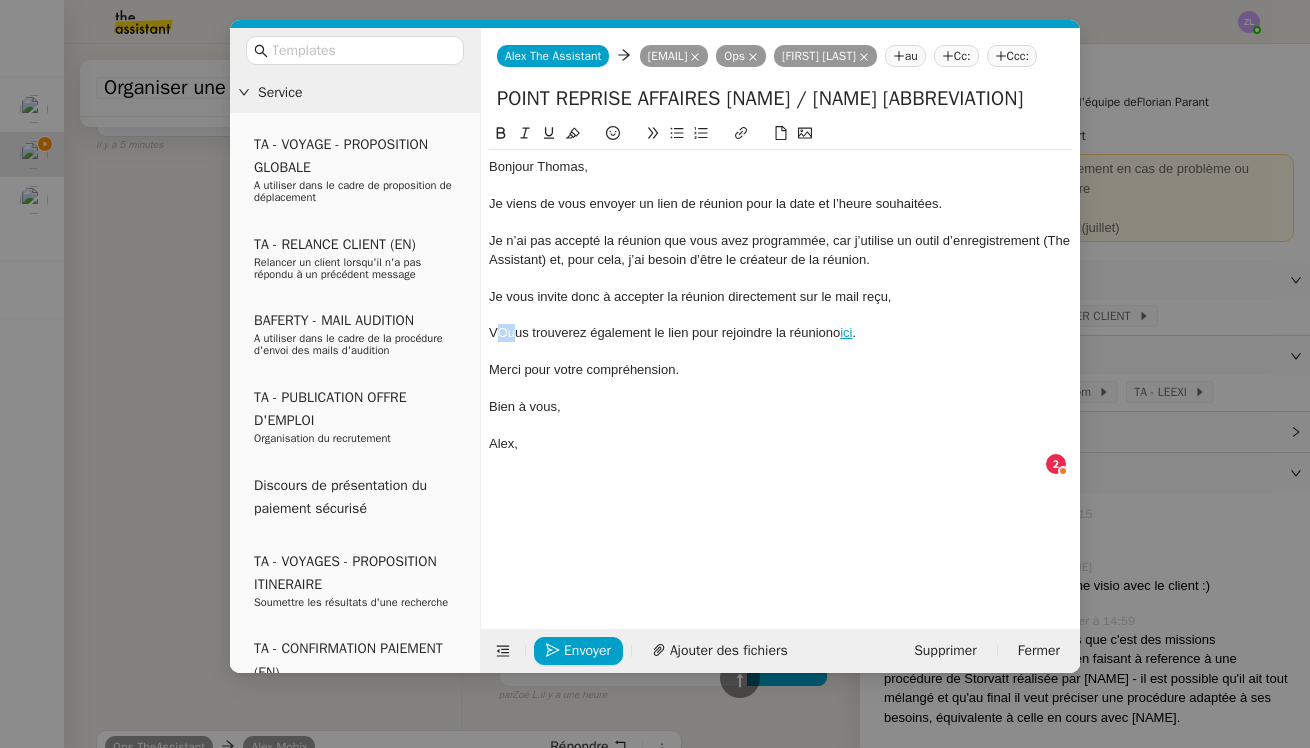 click on "VOuus trouverez également le lien pour rejoindre la réuniono  ici ." 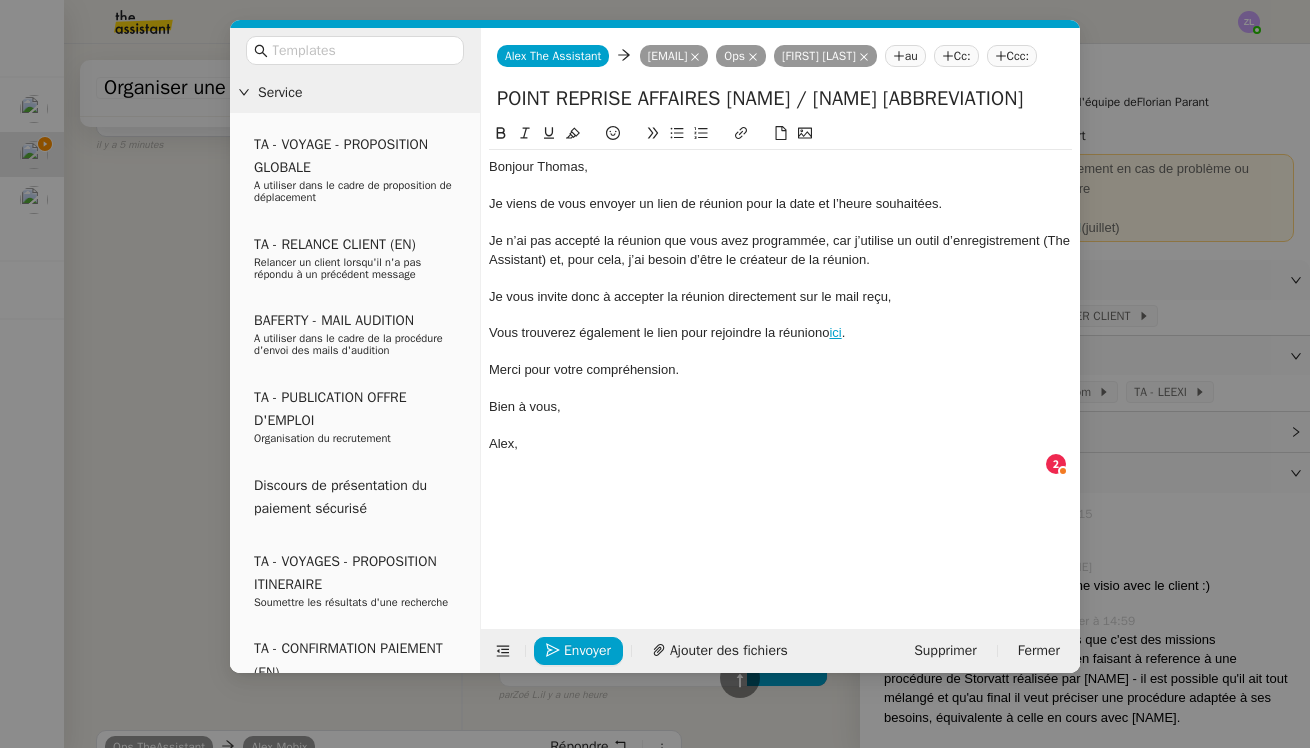 click on "Vous trouverez également le lien pour rejoindre la réuniono  ici ." 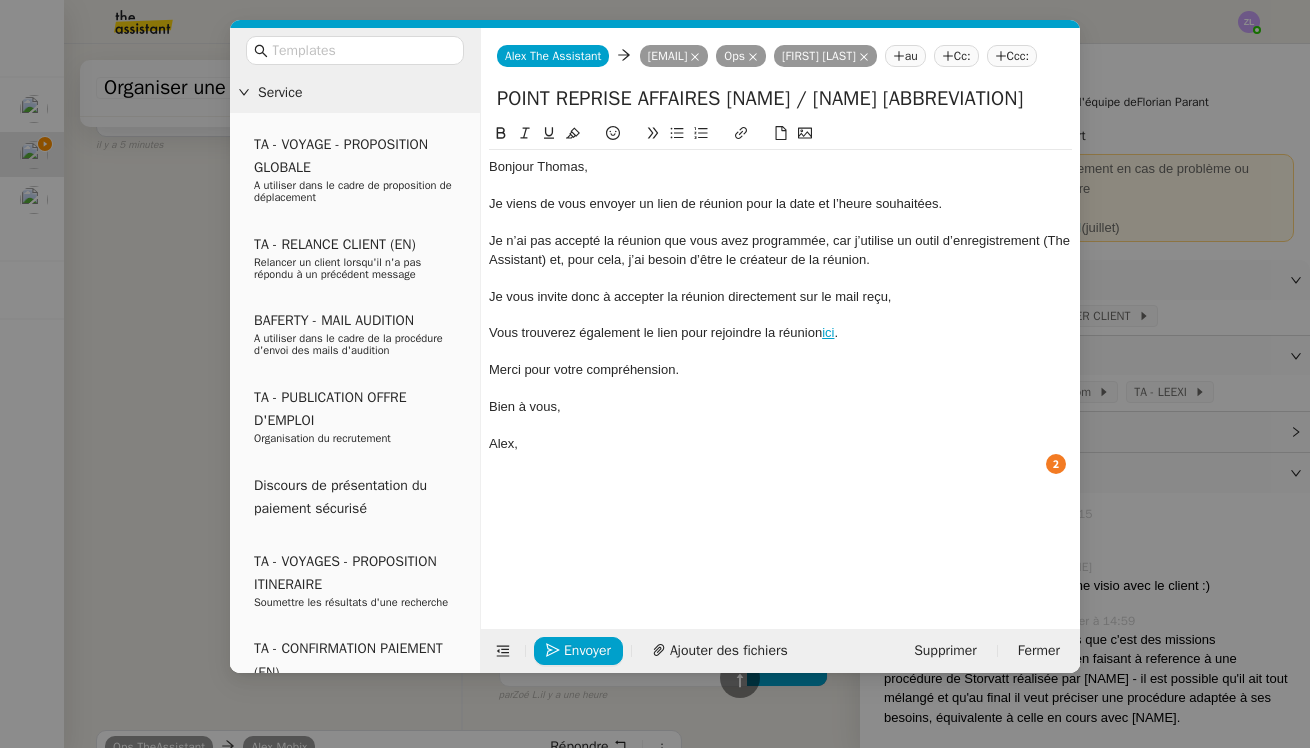 click on "Je vous invite donc à accepter la réunion directement sur le mail reçu," 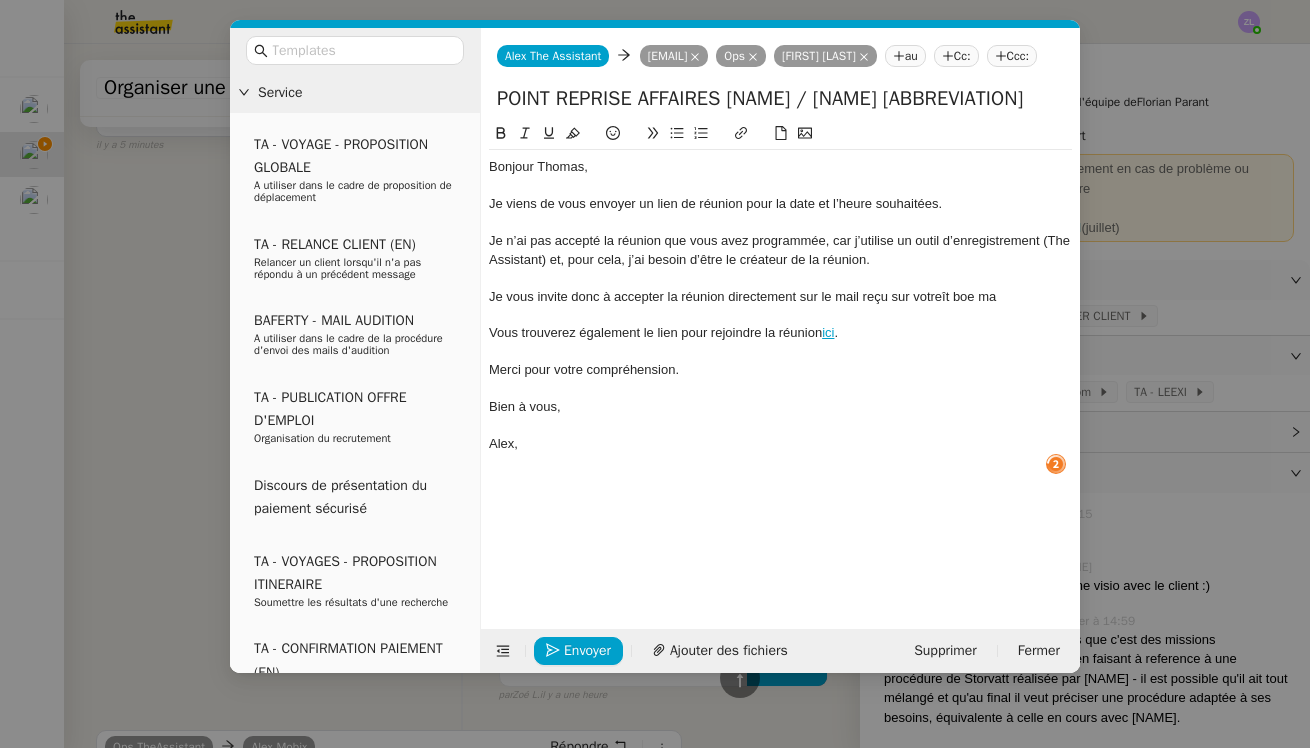 drag, startPoint x: 939, startPoint y: 318, endPoint x: 973, endPoint y: 317, distance: 34.0147 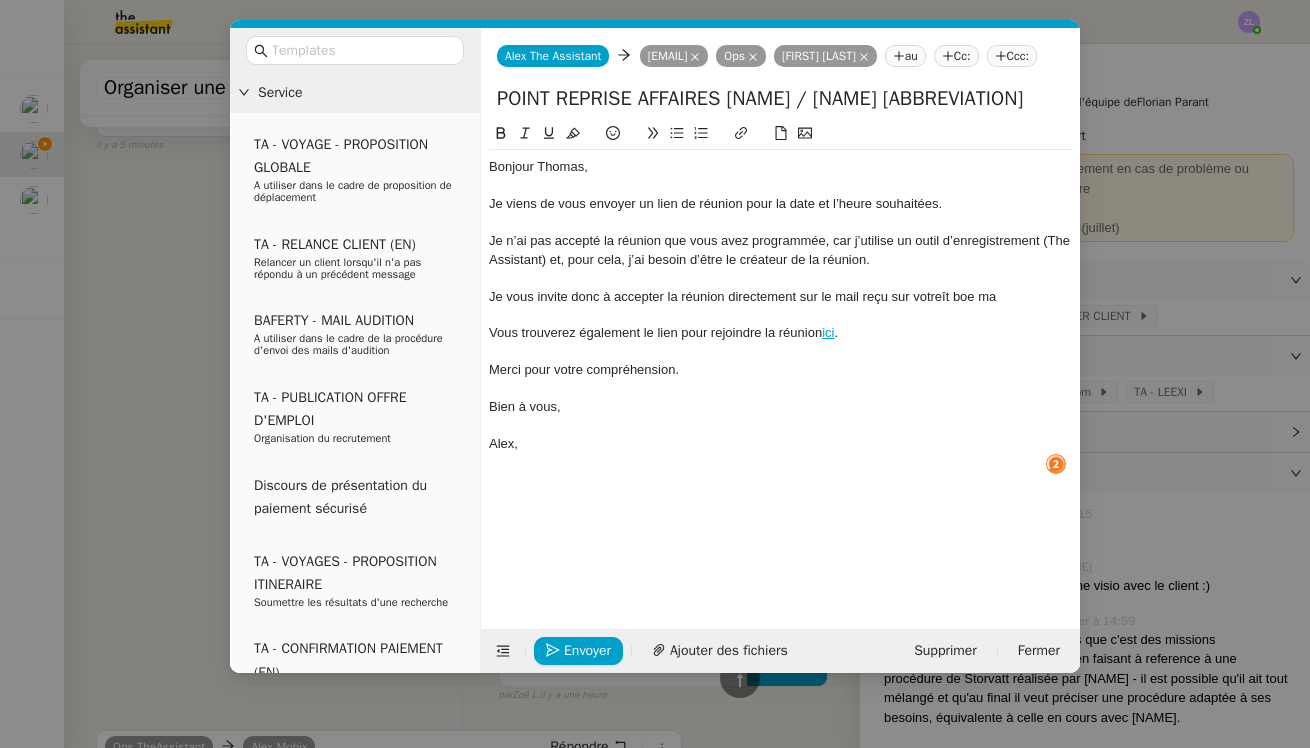 click on "Je vous invite donc à accepter la réunion directement sur le mail reçu sur votreît boe ma" 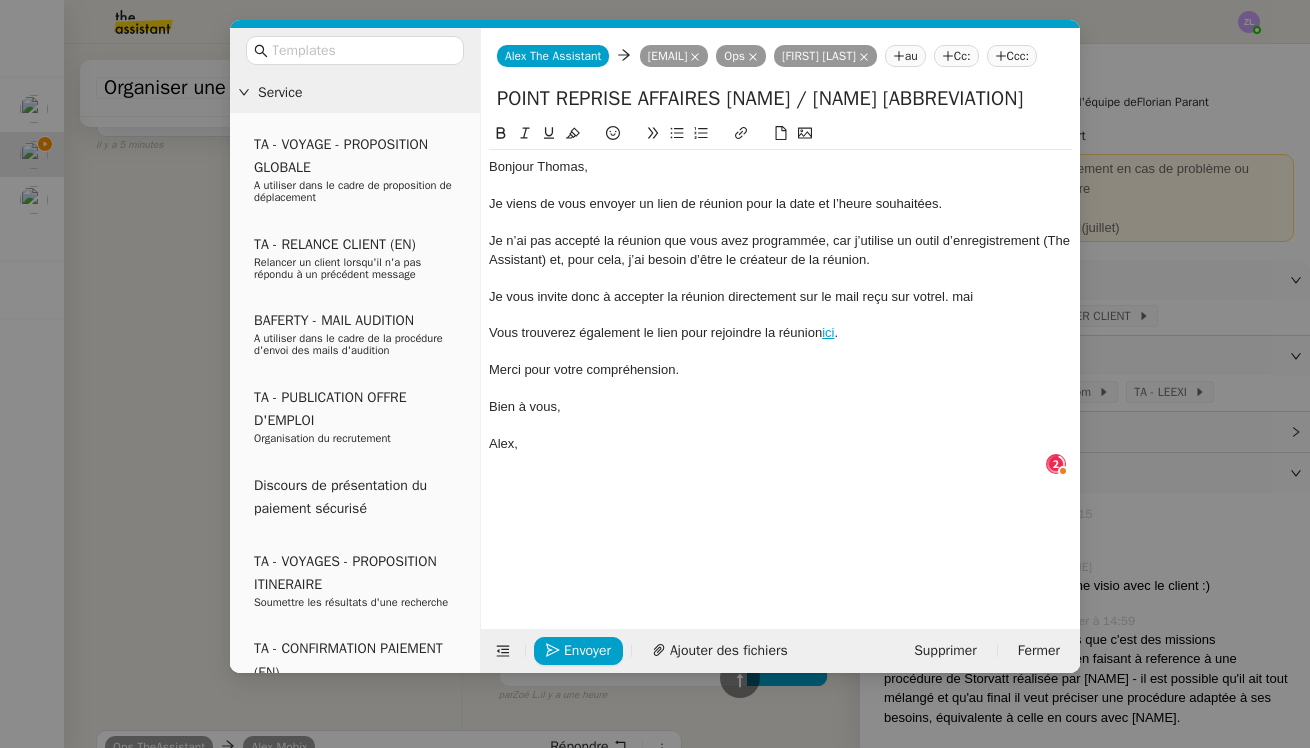 click on "Je vous invite donc à accepter la réunion directement sur le mail reçu sur votrel. mai" 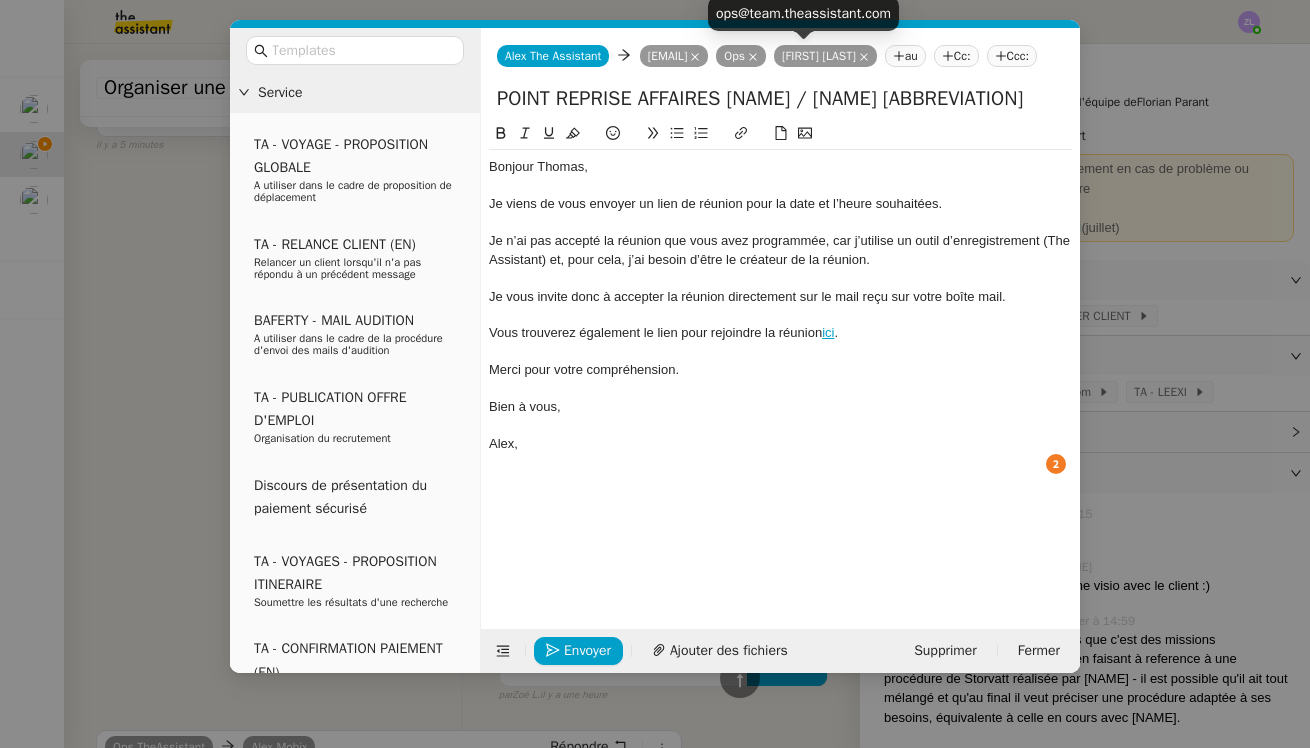 click on "Ops" 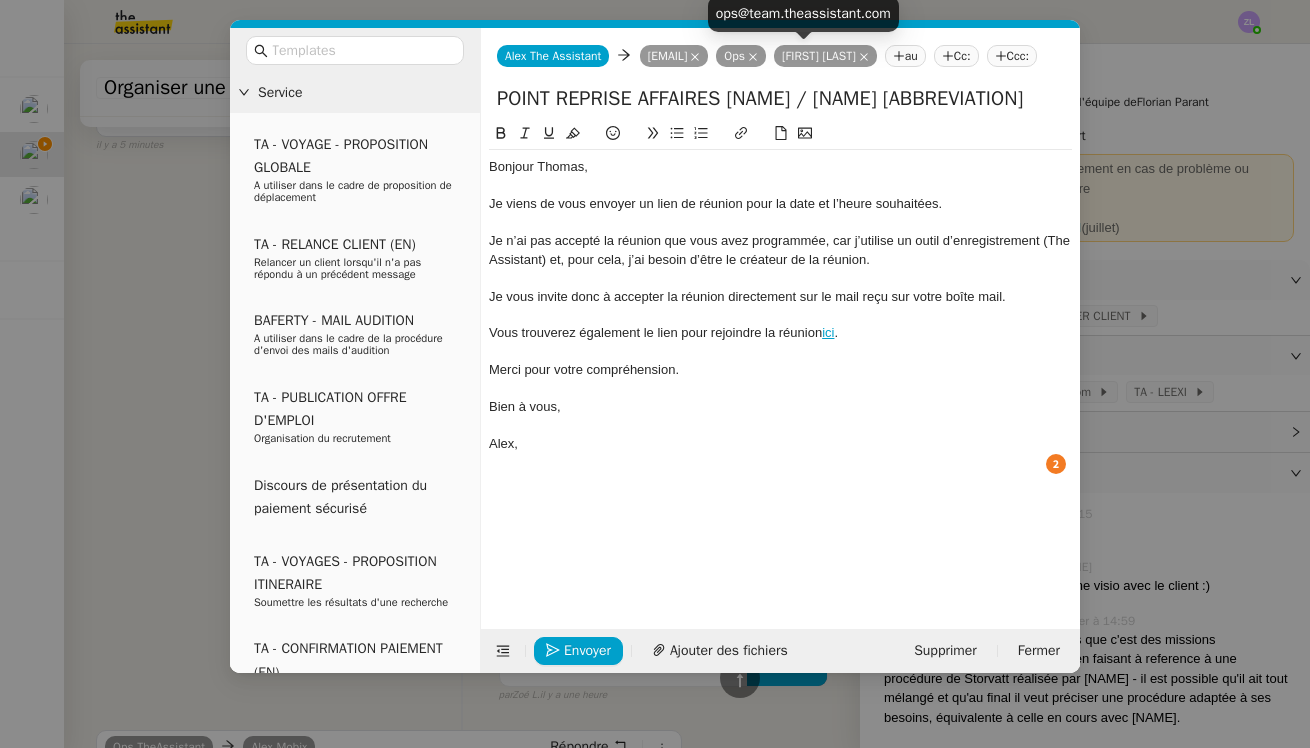 click 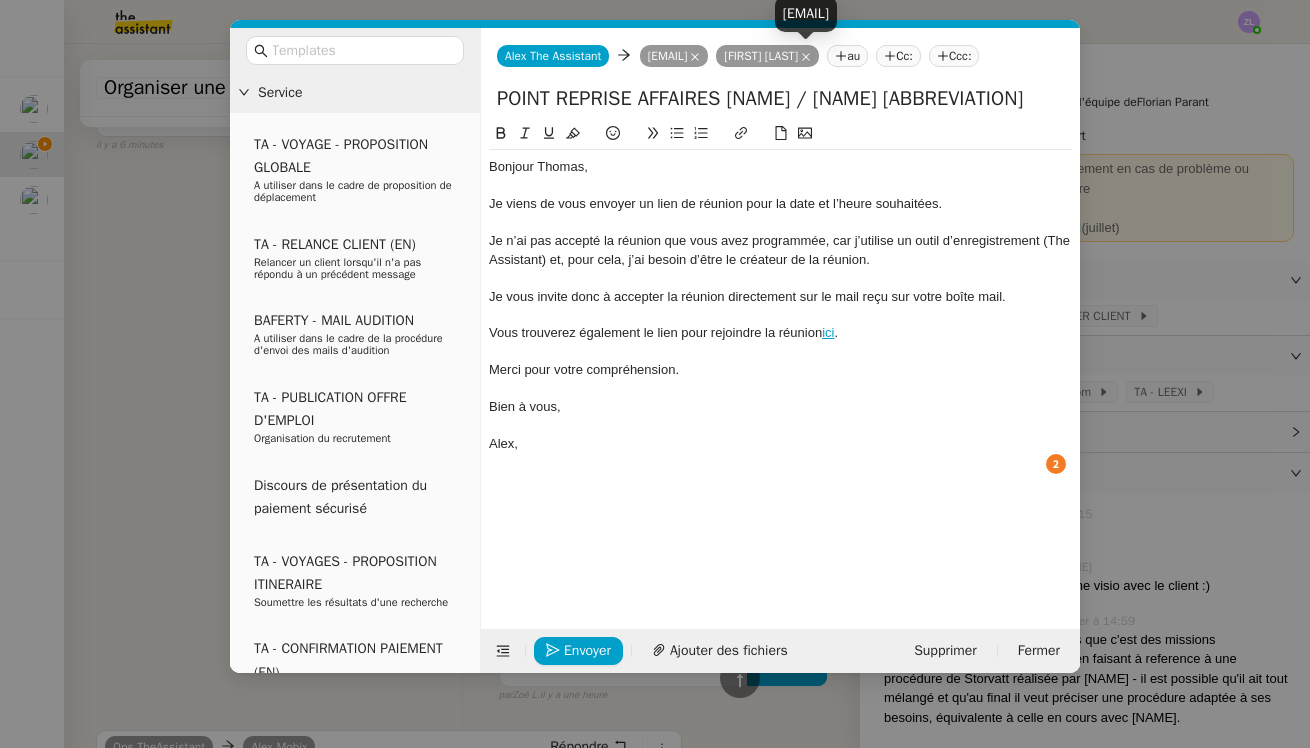 click 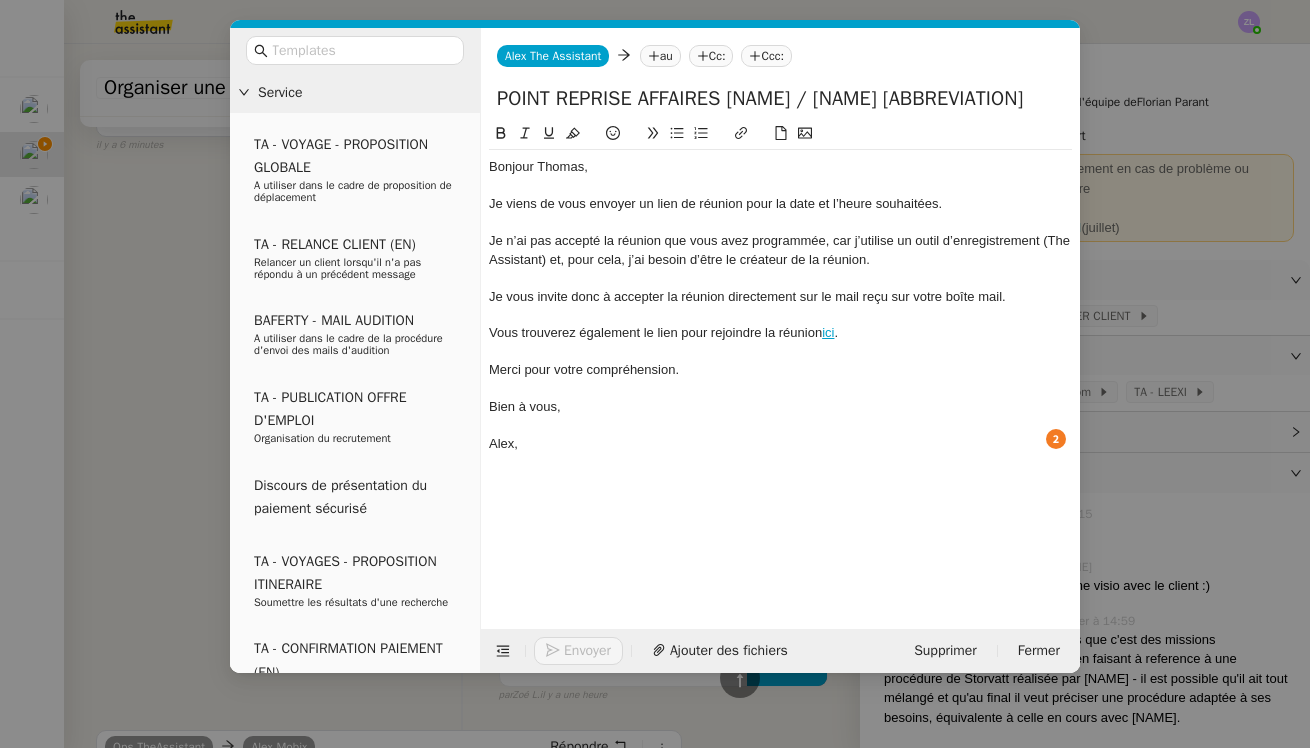 click on "au" 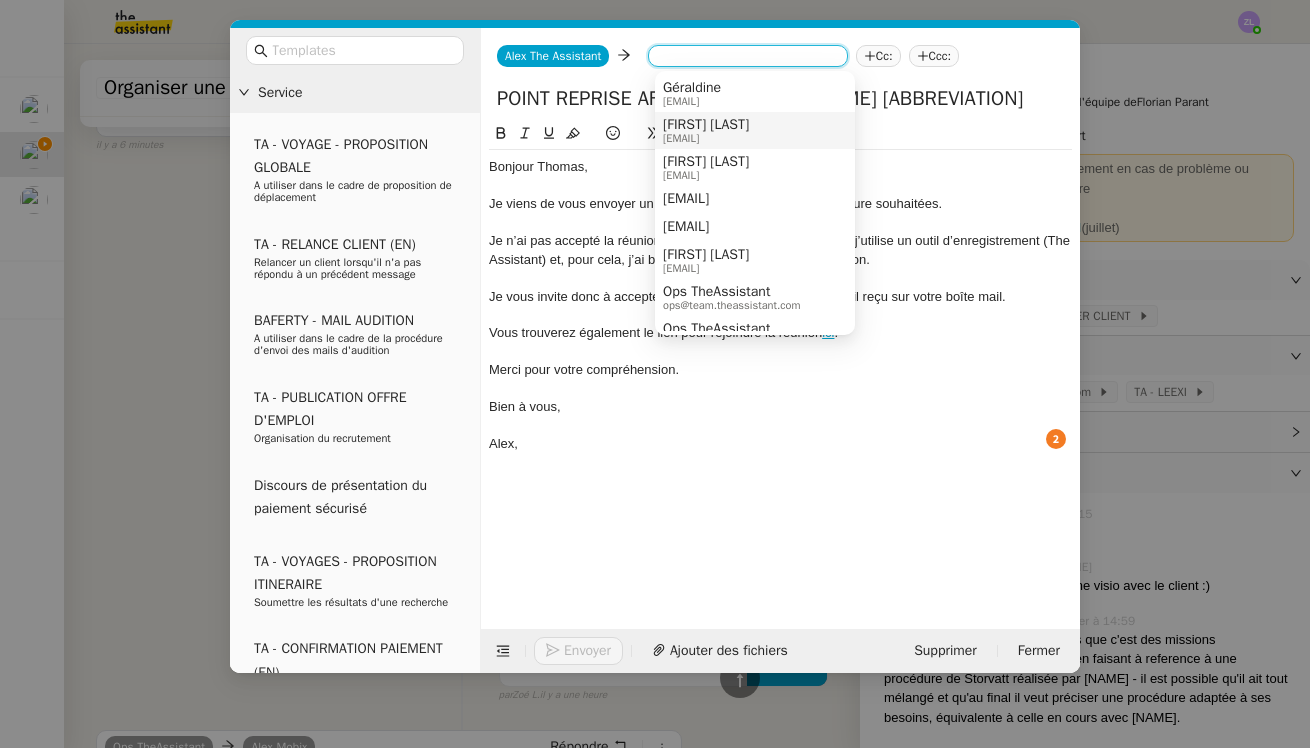 click on "[FIRST] [LAST]" at bounding box center (706, 125) 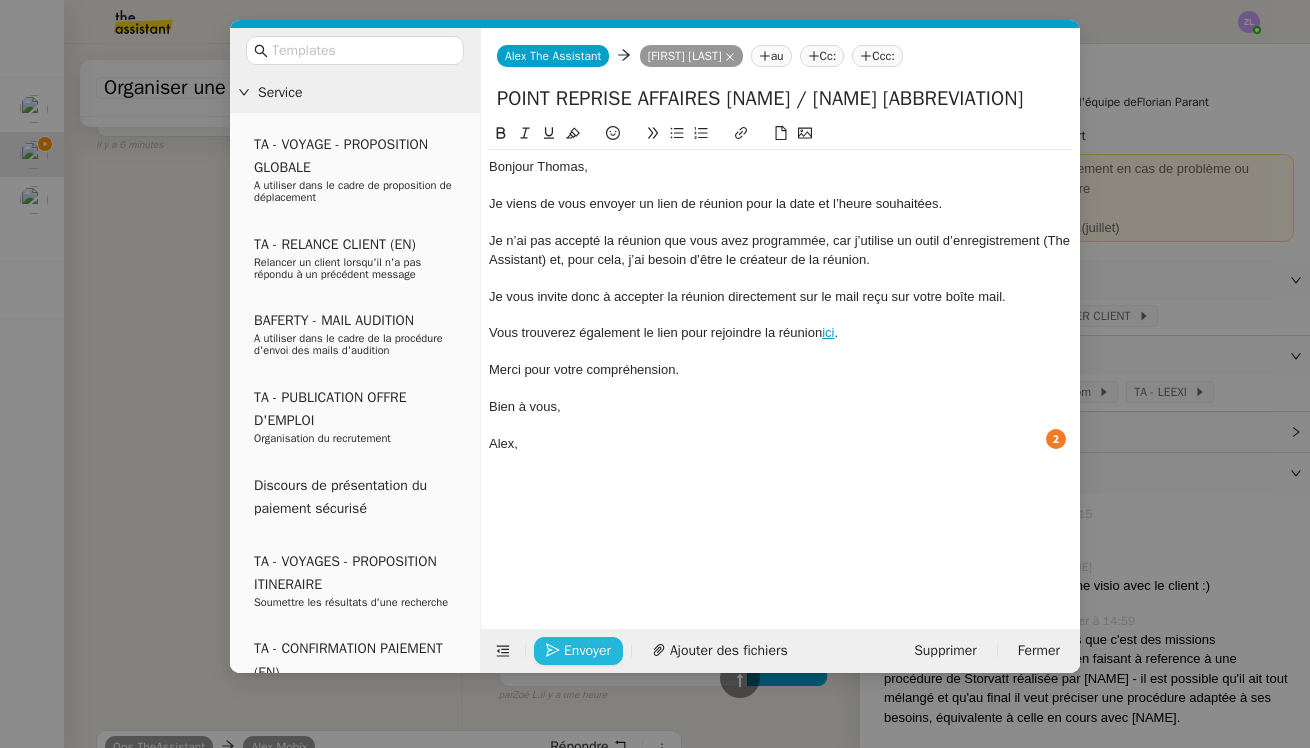 click on "Envoyer" 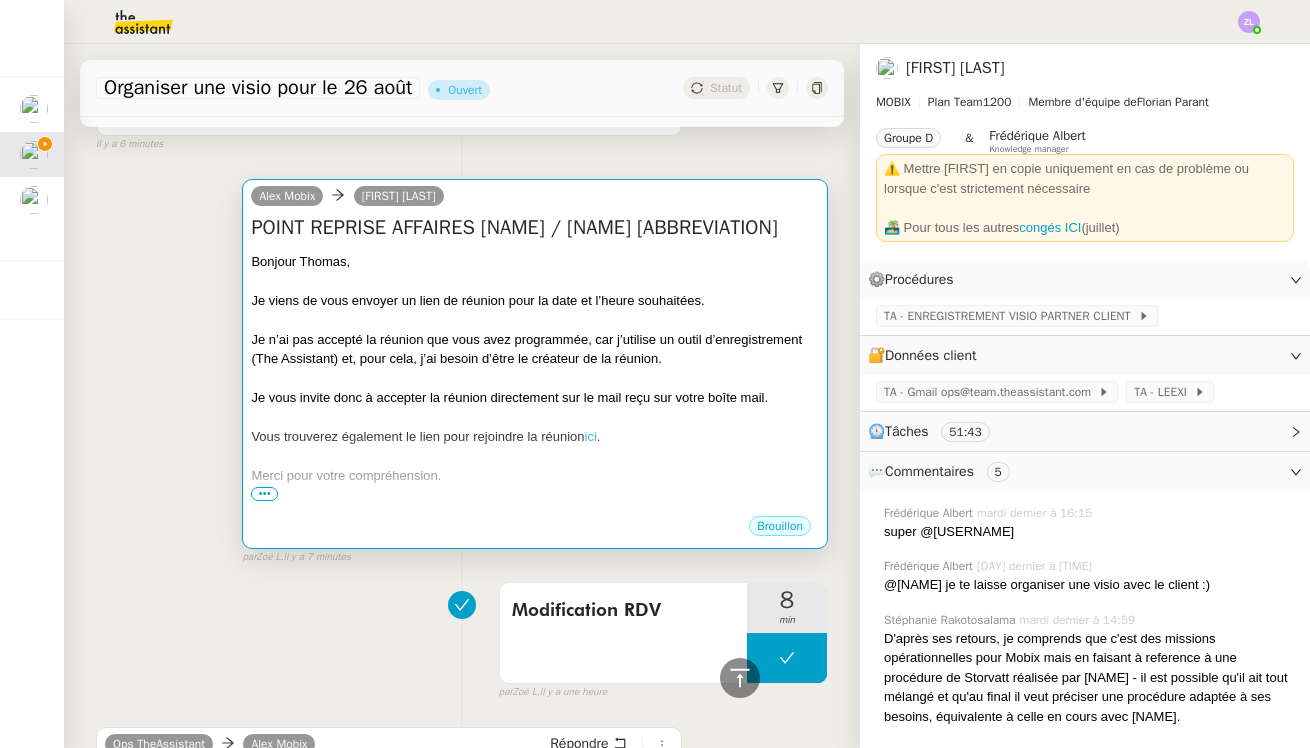 scroll, scrollTop: 180, scrollLeft: 0, axis: vertical 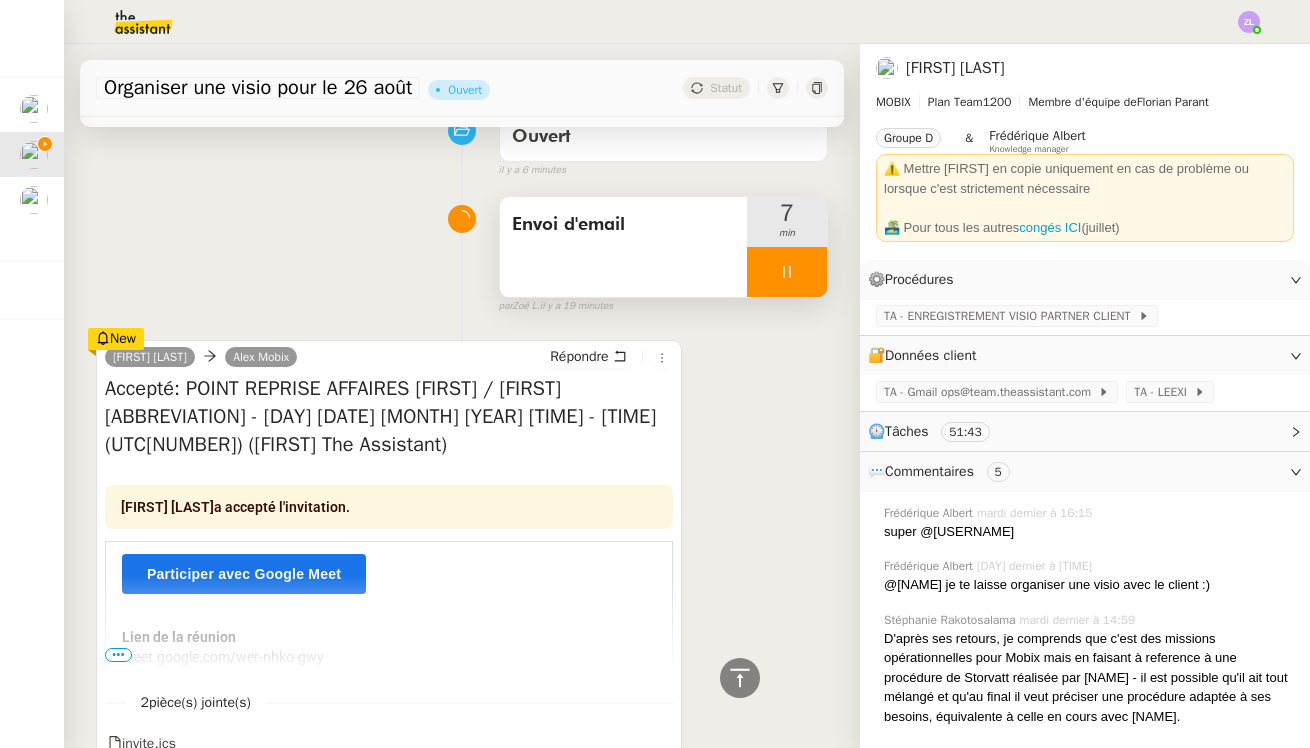 click at bounding box center (787, 272) 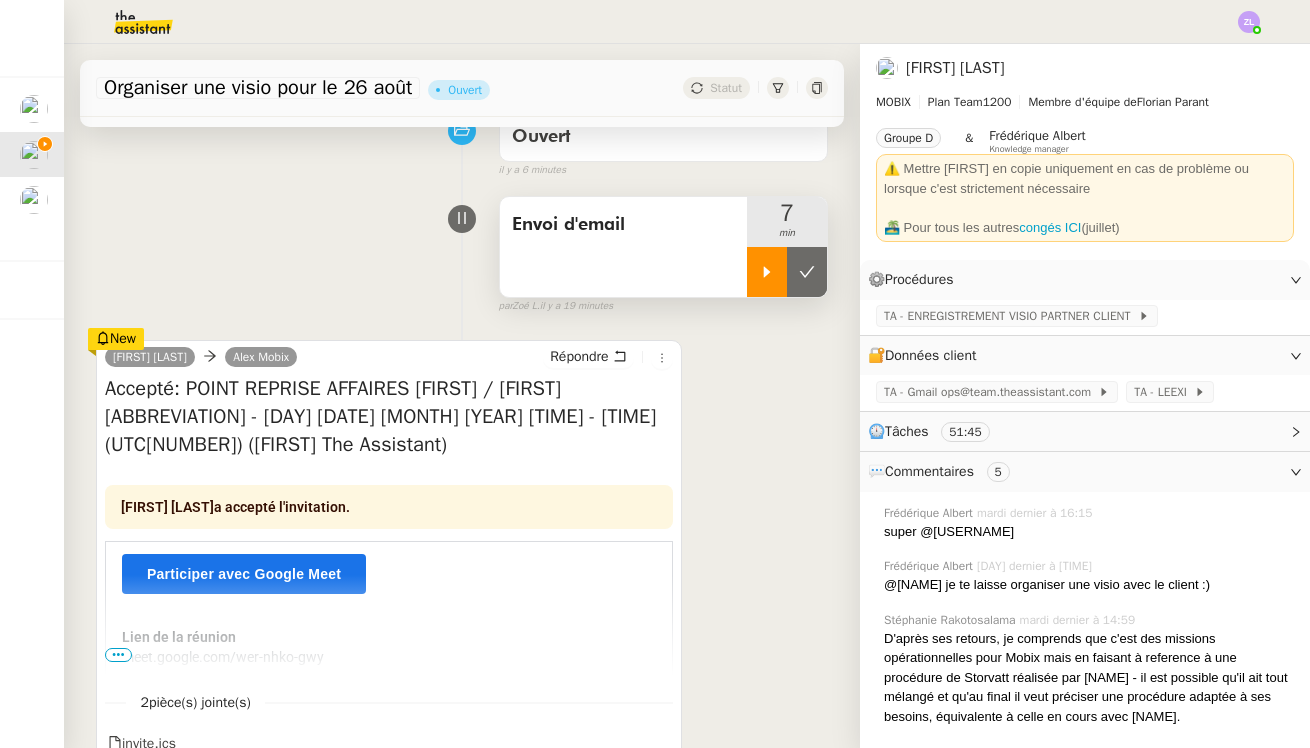 scroll, scrollTop: 0, scrollLeft: 0, axis: both 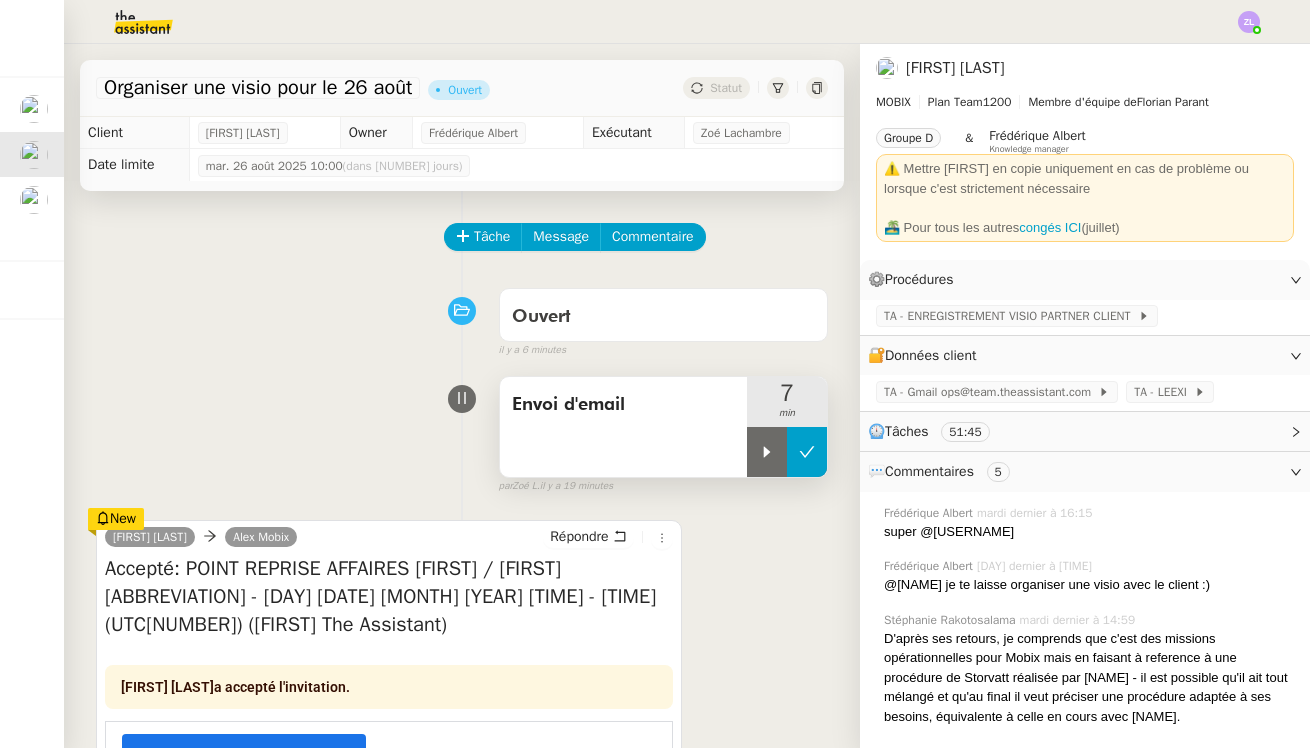 click 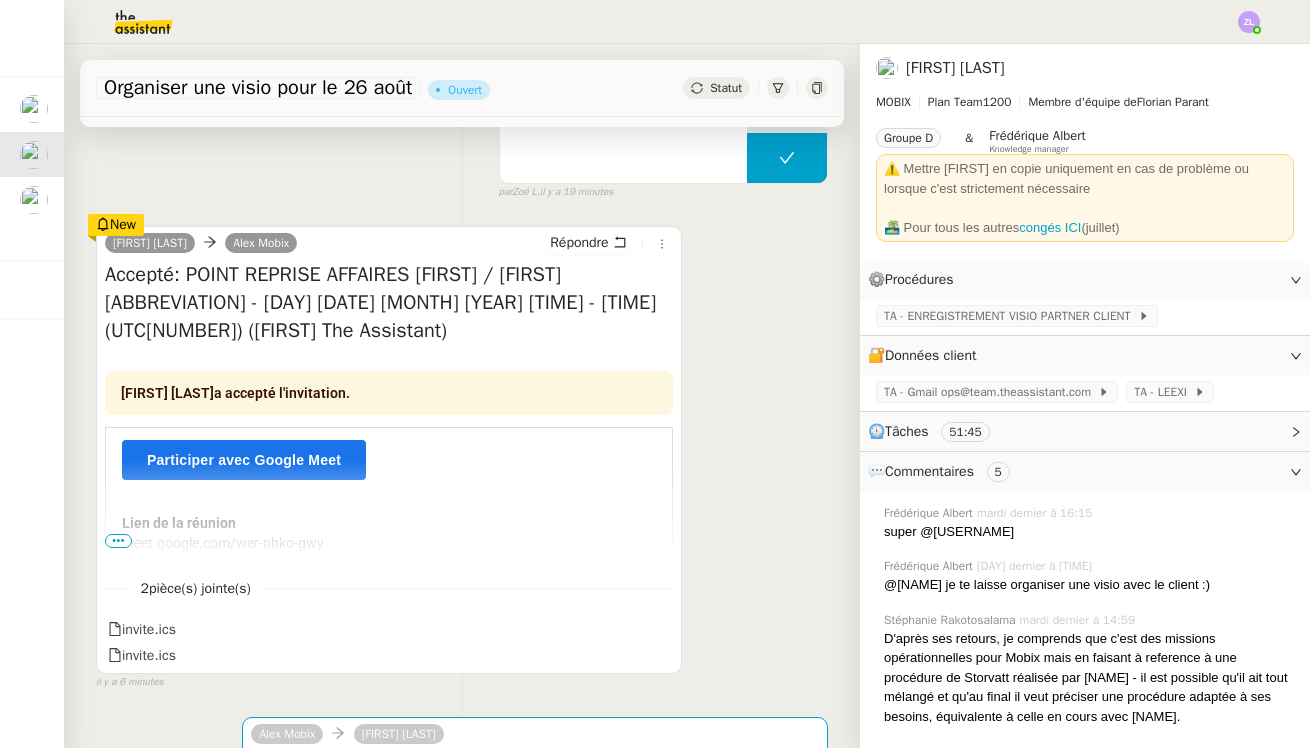 scroll, scrollTop: 308, scrollLeft: 0, axis: vertical 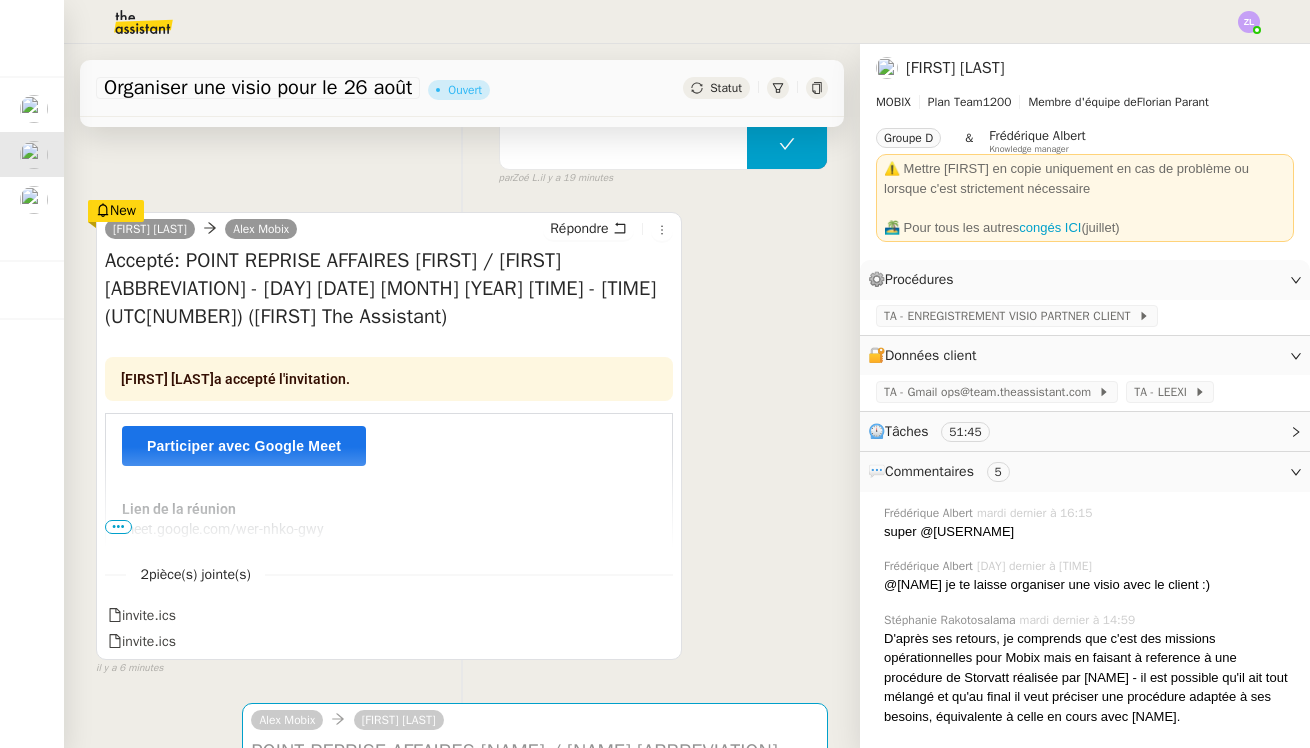 click on "Lien de la réunion meet.google.com/[CODE]" at bounding box center [389, 531] 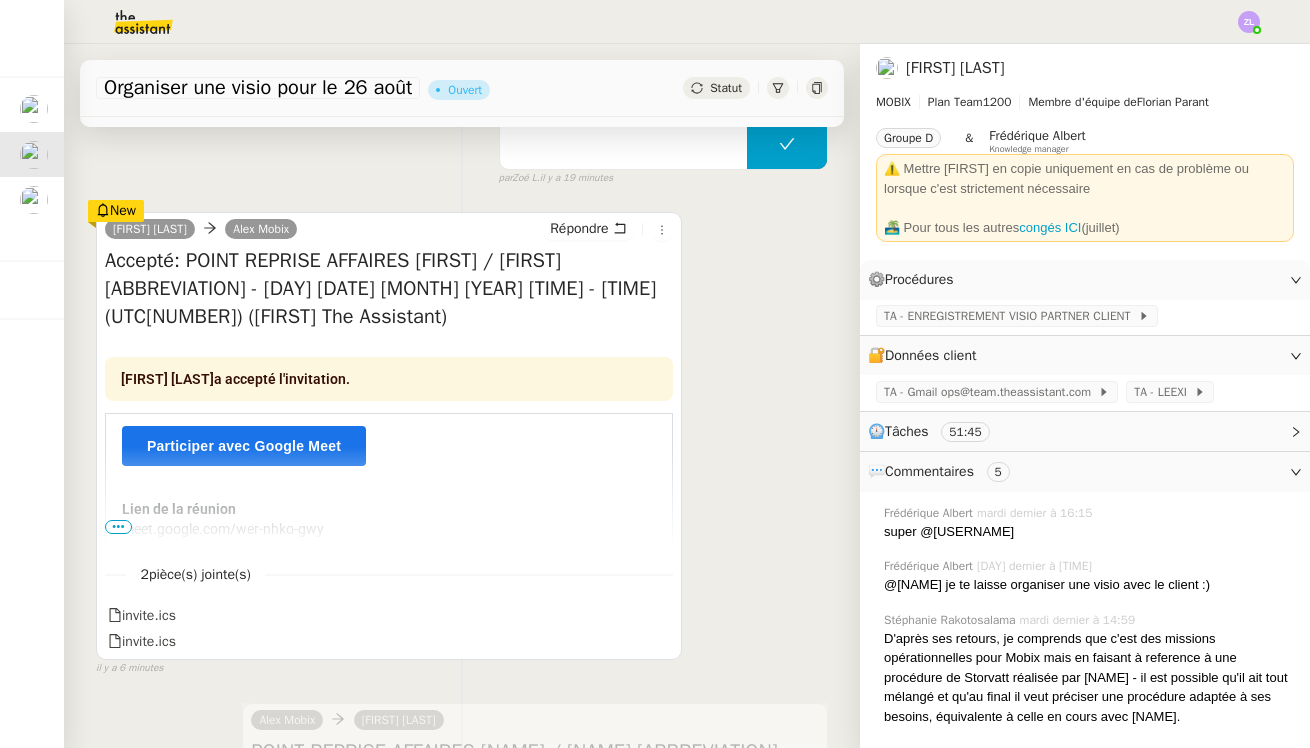 click on "•••" at bounding box center [118, 527] 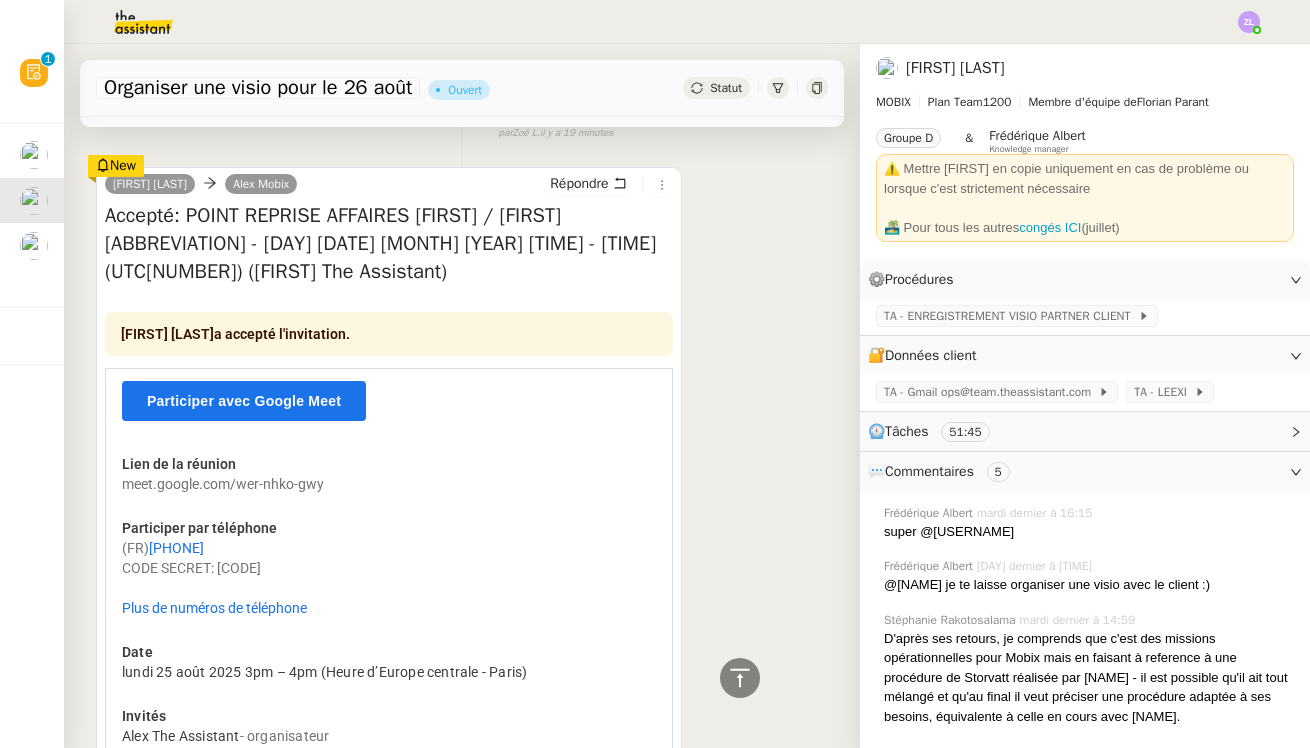 scroll, scrollTop: 48, scrollLeft: 0, axis: vertical 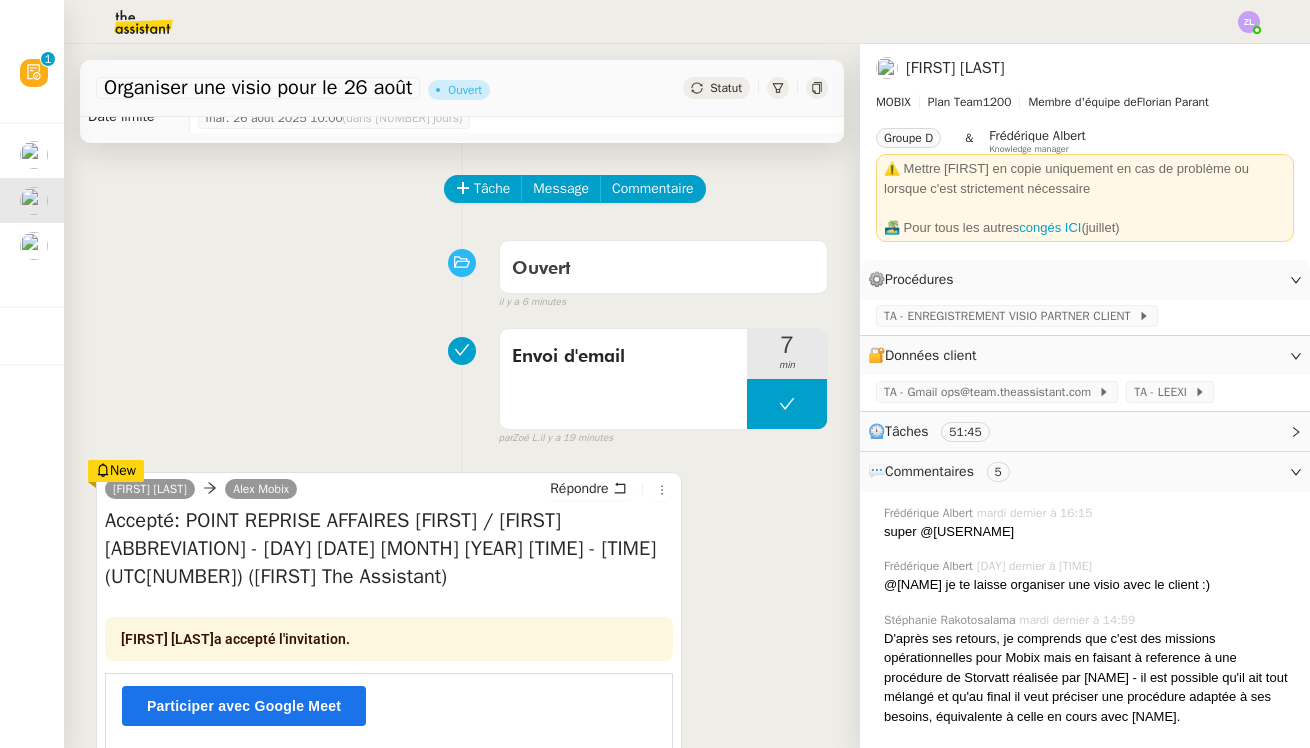 click on "Statut" 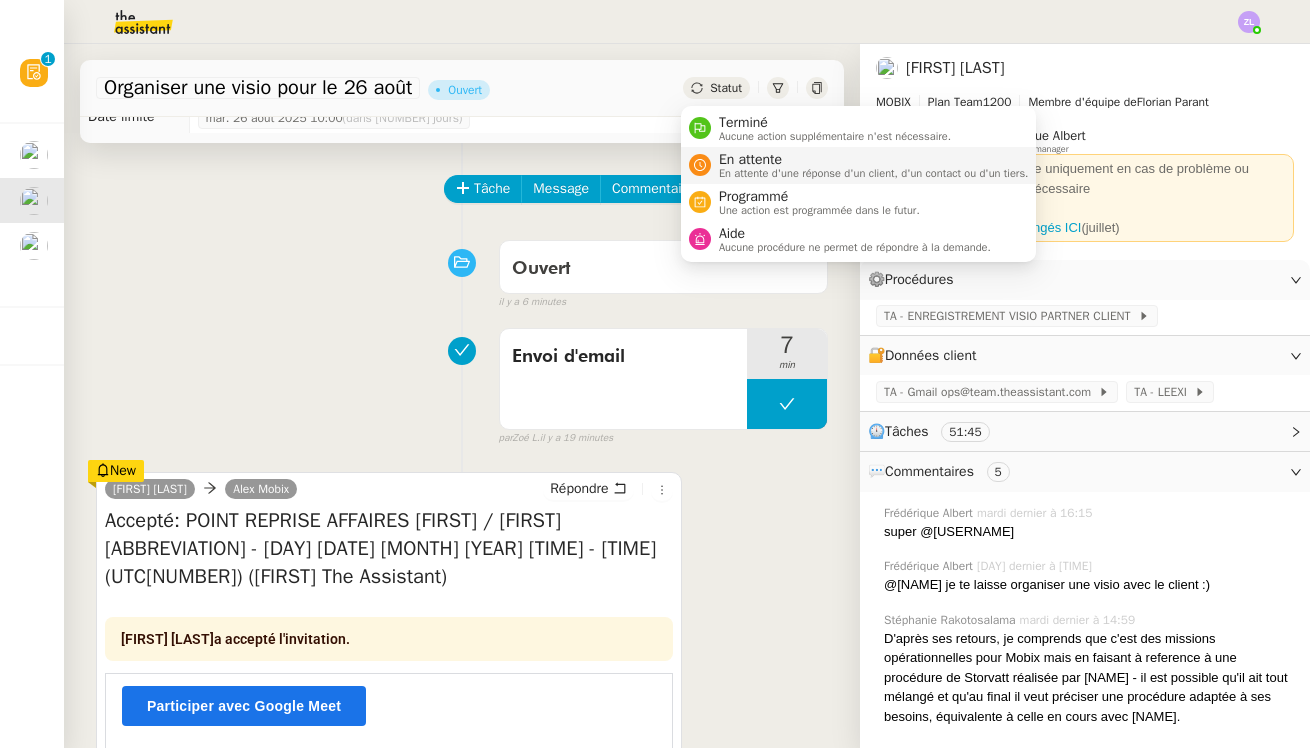 click on "En attente" at bounding box center (874, 160) 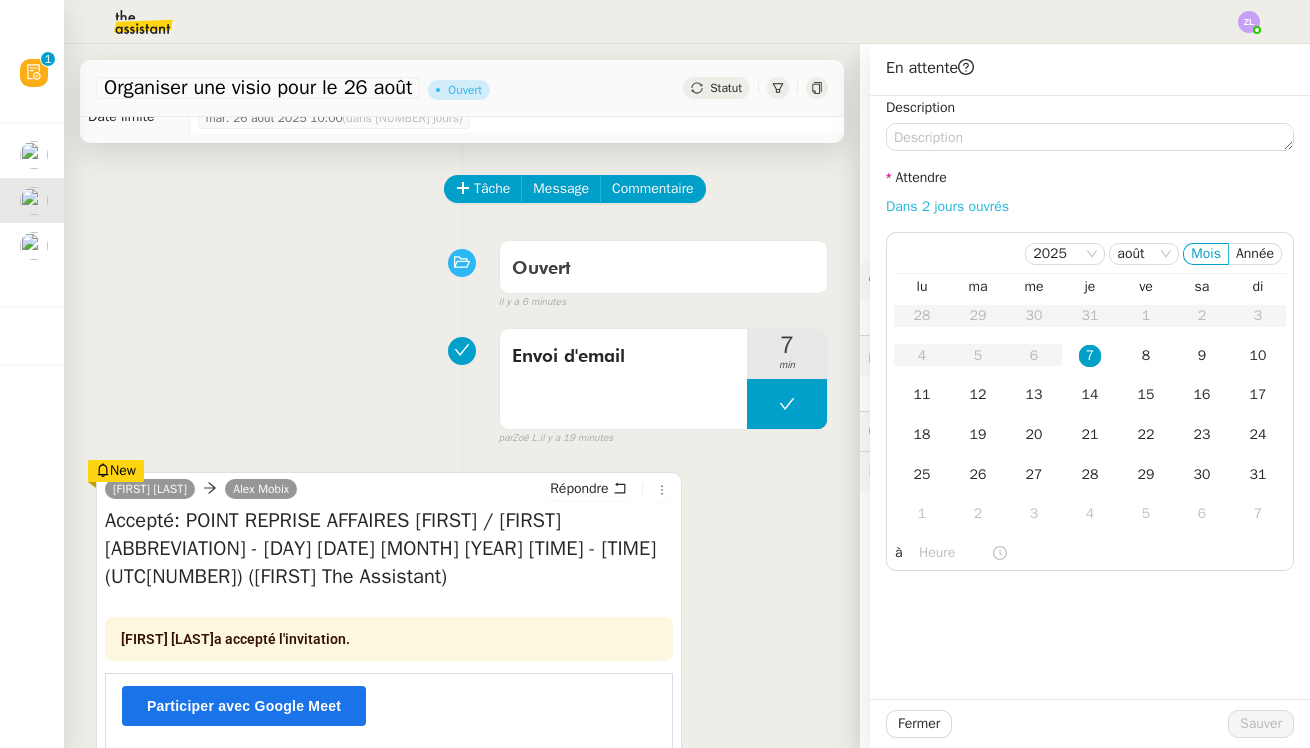 click on "Dans 2 jours ouvrés" 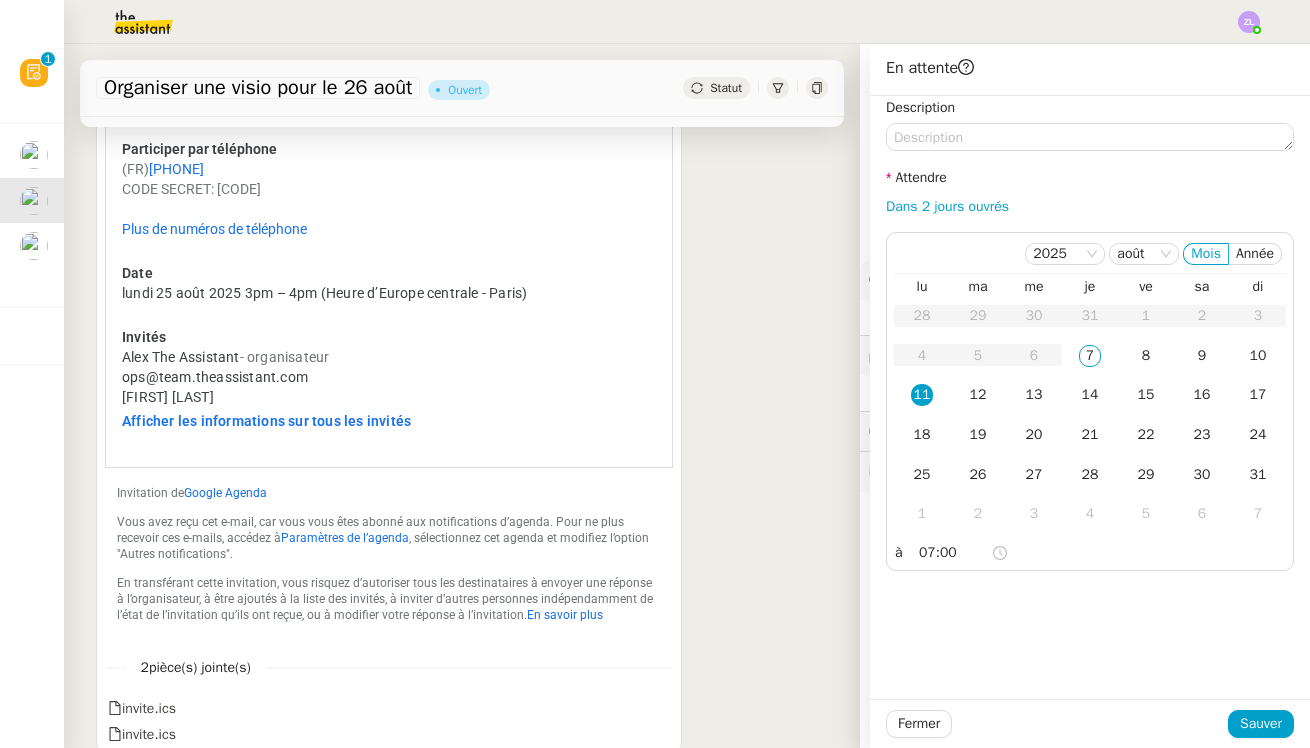 scroll, scrollTop: 884, scrollLeft: 0, axis: vertical 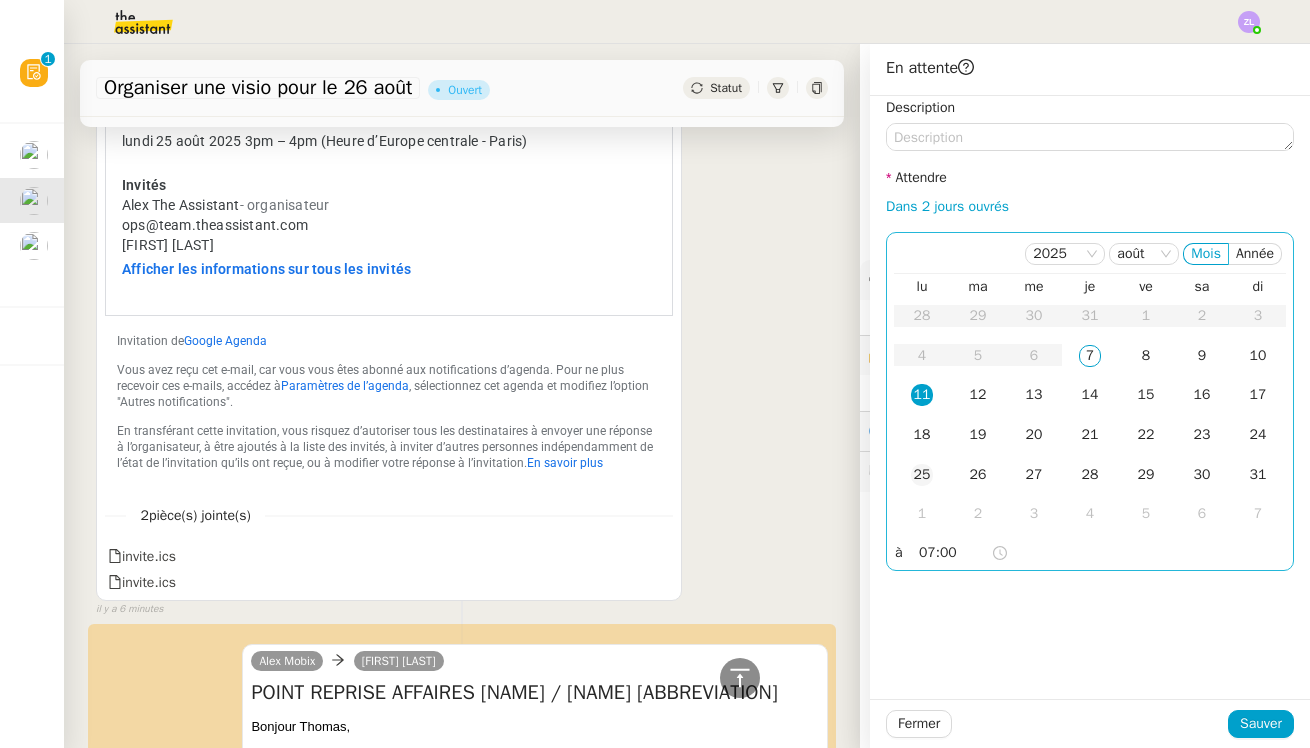 click on "25" 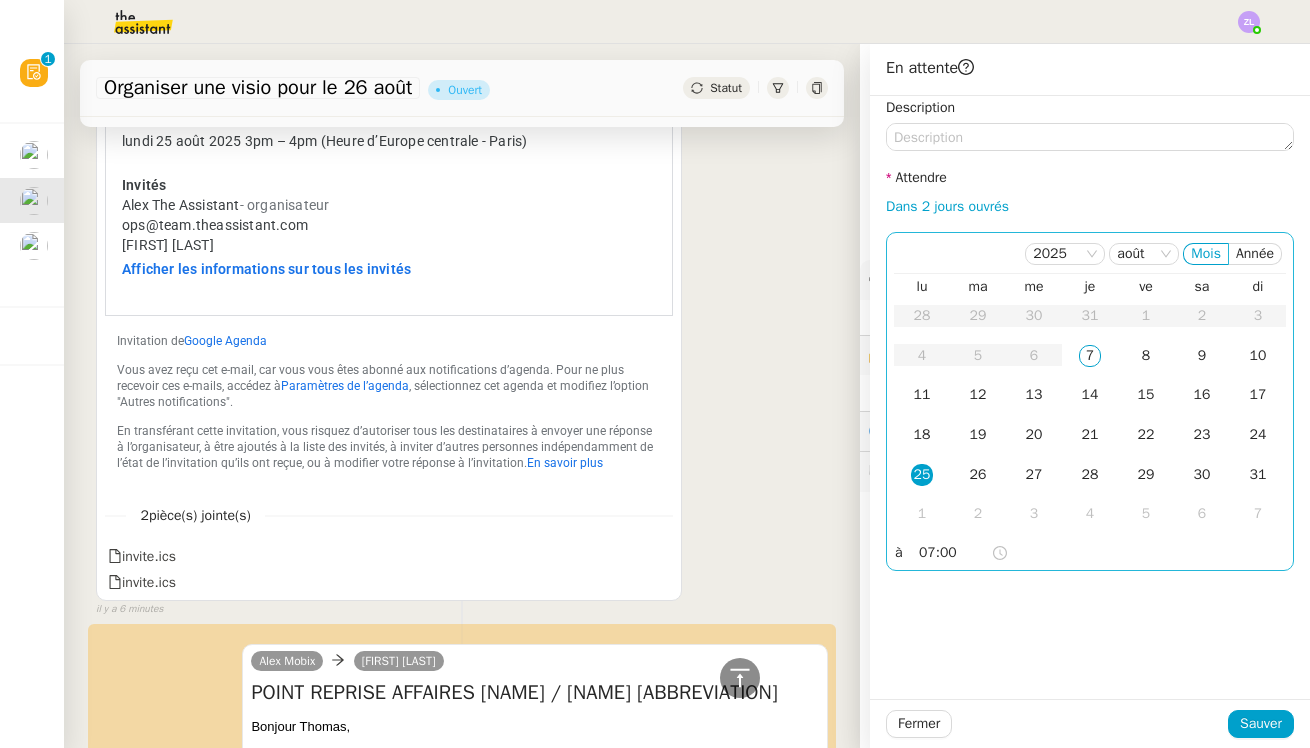 click on "07:00" 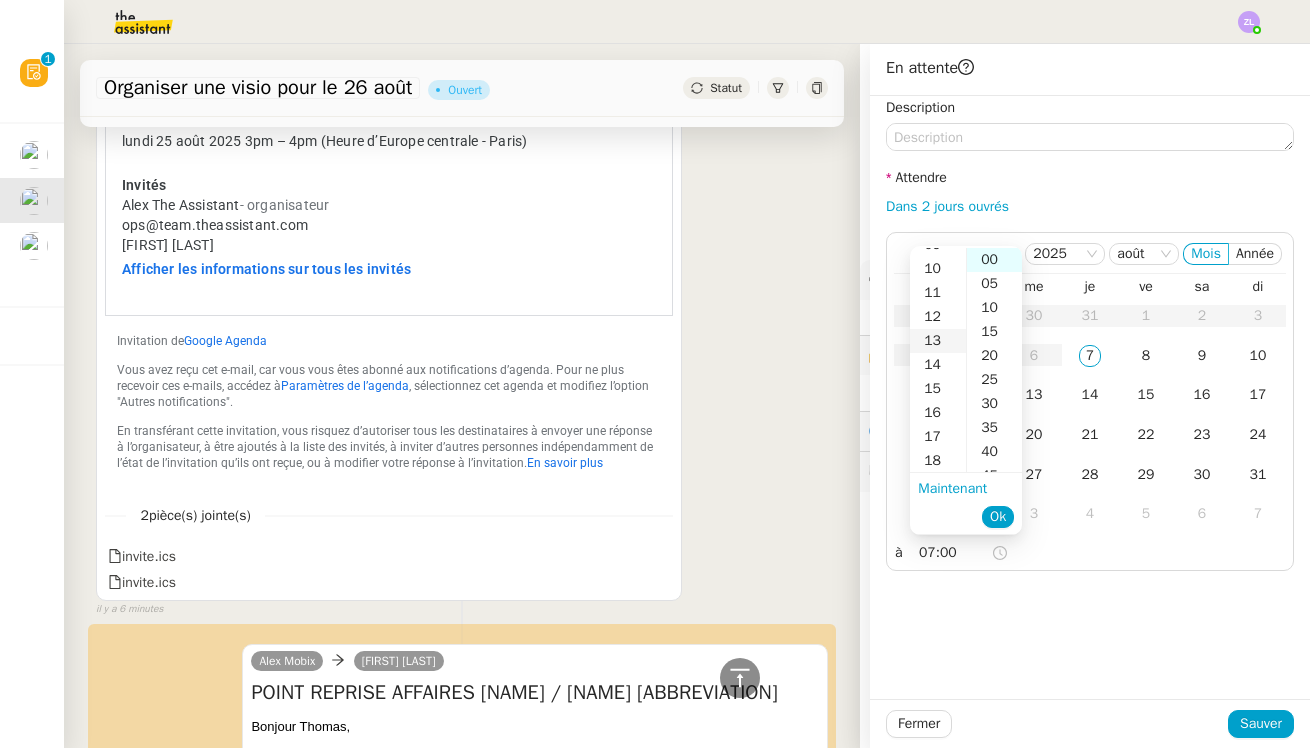 scroll, scrollTop: 227, scrollLeft: 0, axis: vertical 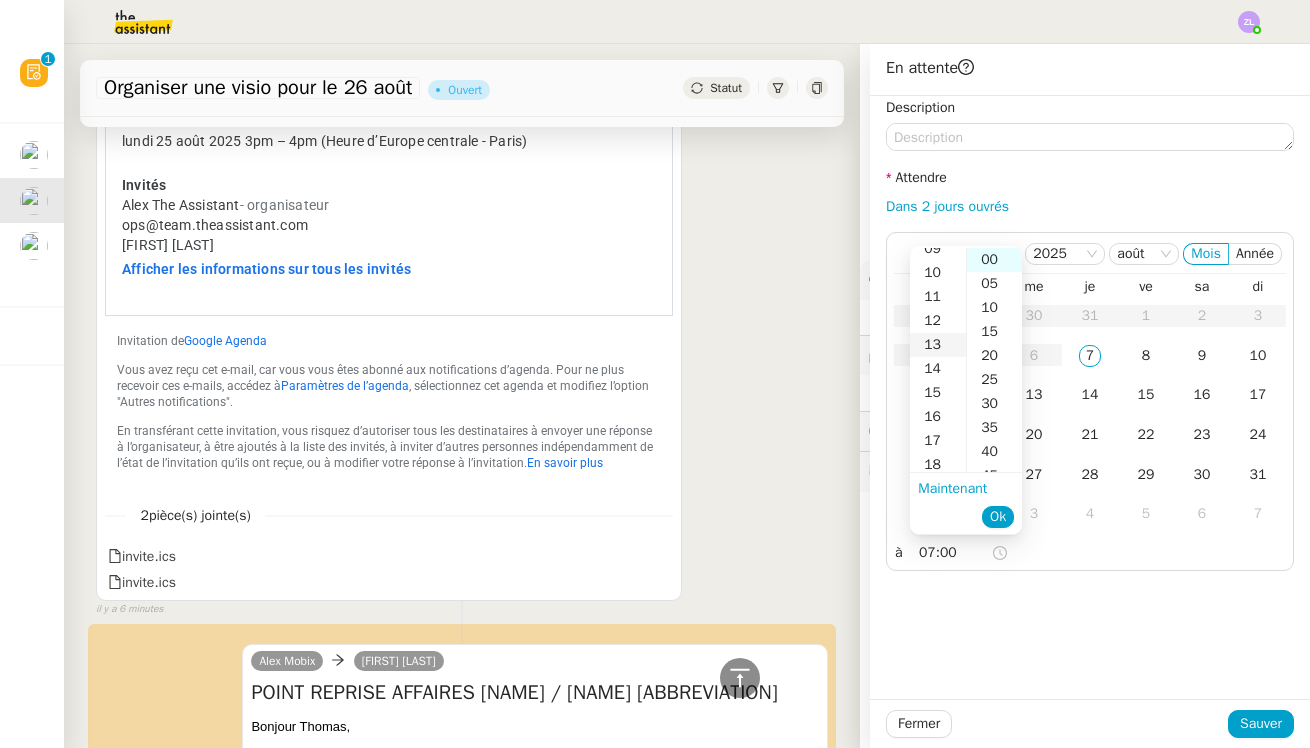 click on "13" at bounding box center [938, 345] 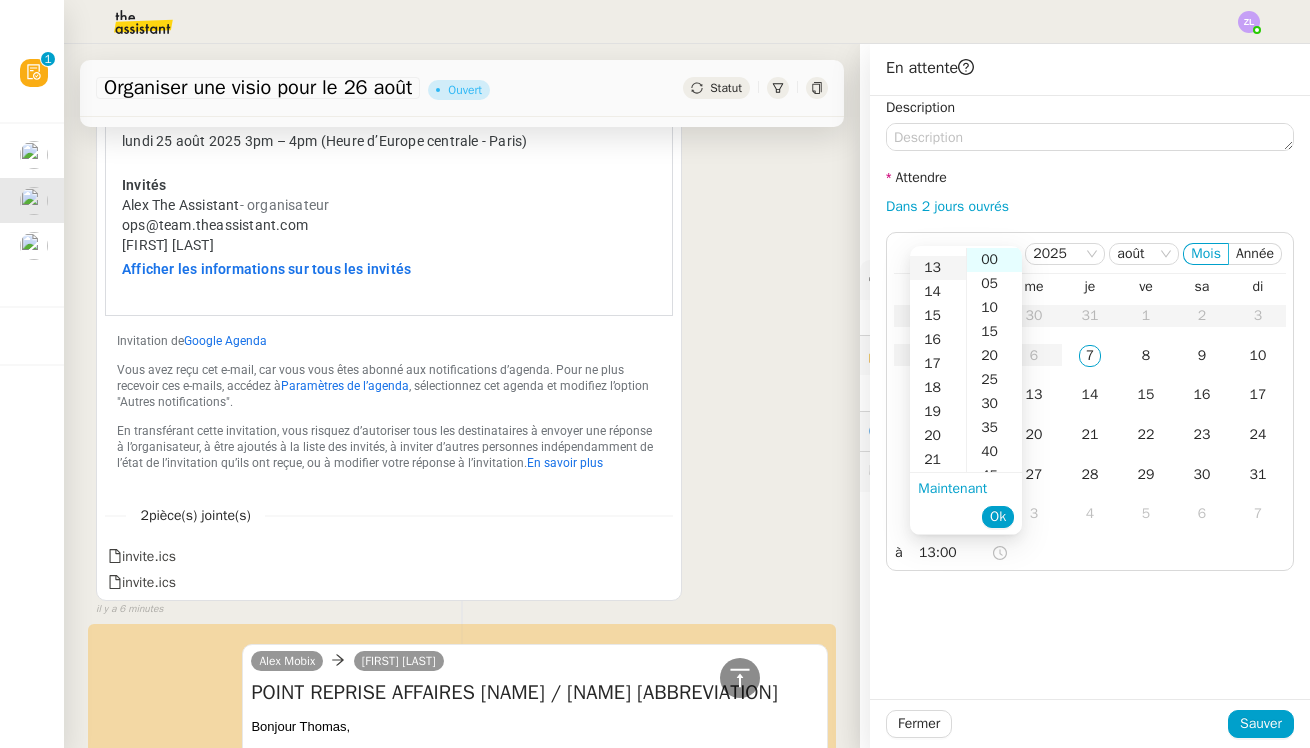 scroll, scrollTop: 312, scrollLeft: 0, axis: vertical 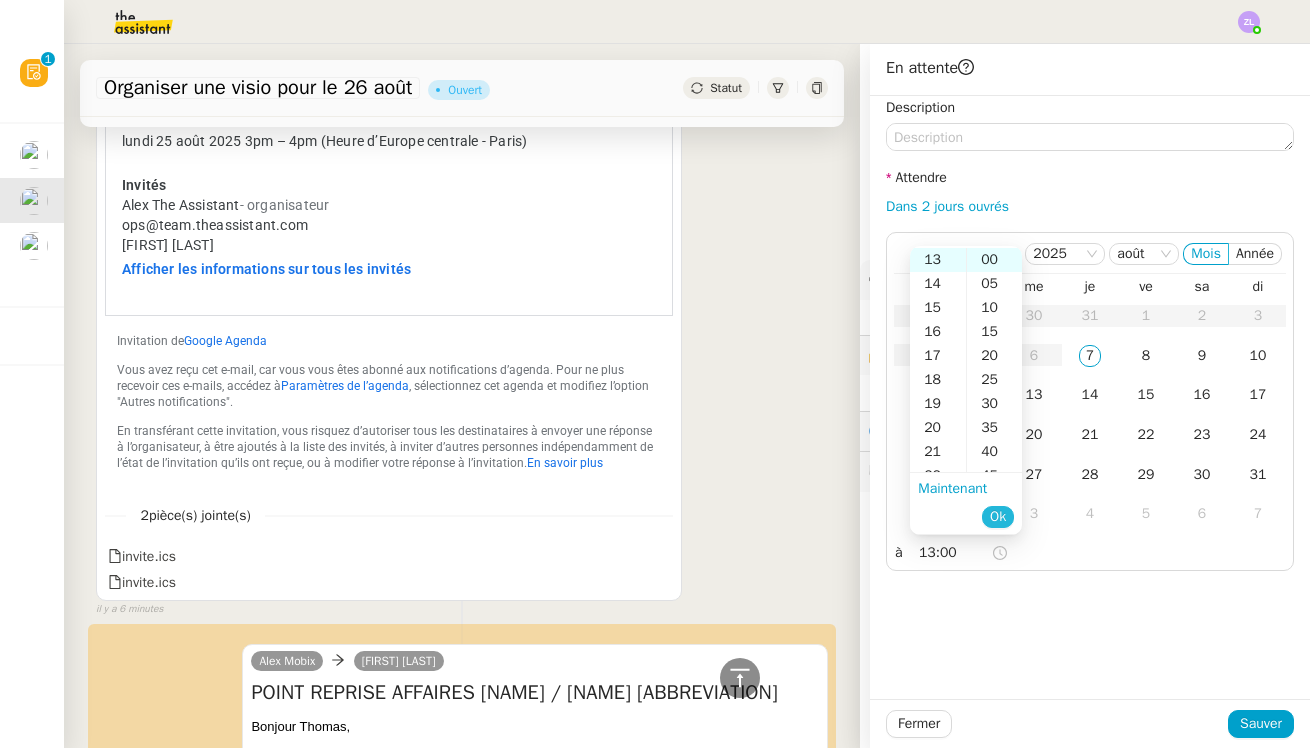 click on "Ok" at bounding box center (998, 517) 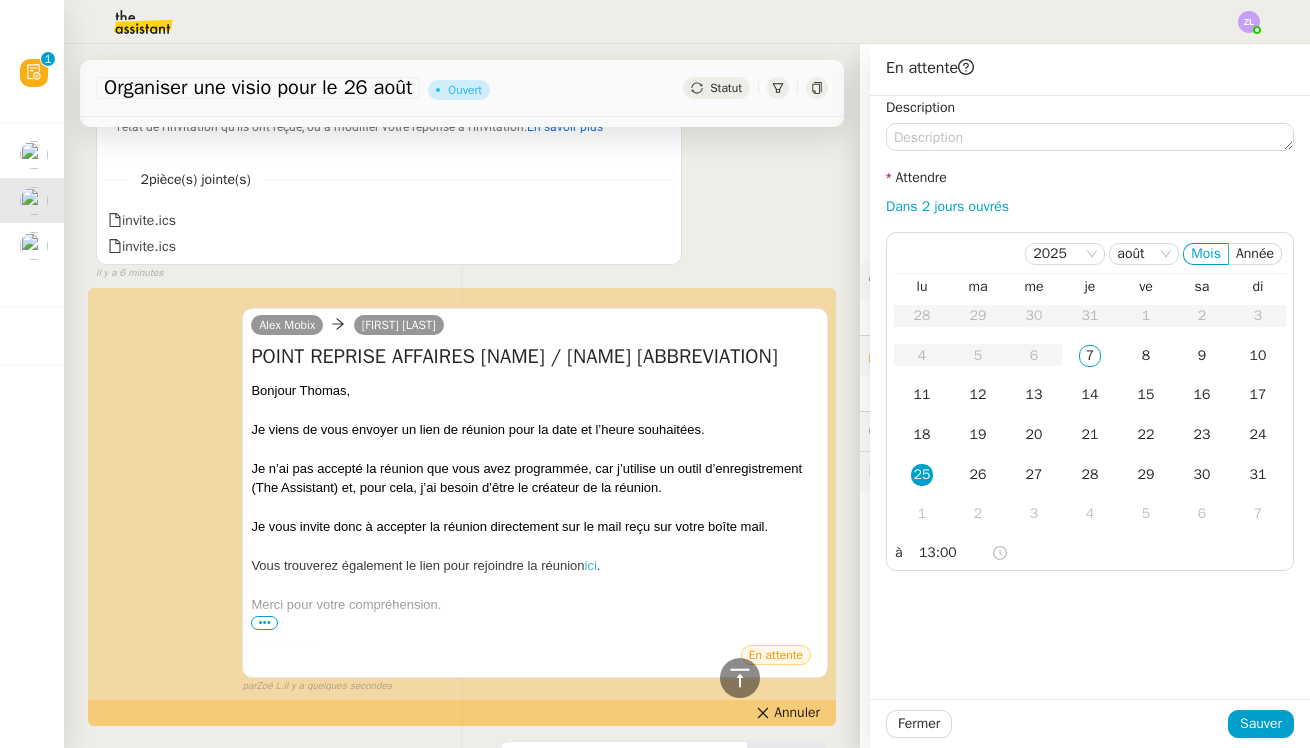 scroll, scrollTop: 1239, scrollLeft: 0, axis: vertical 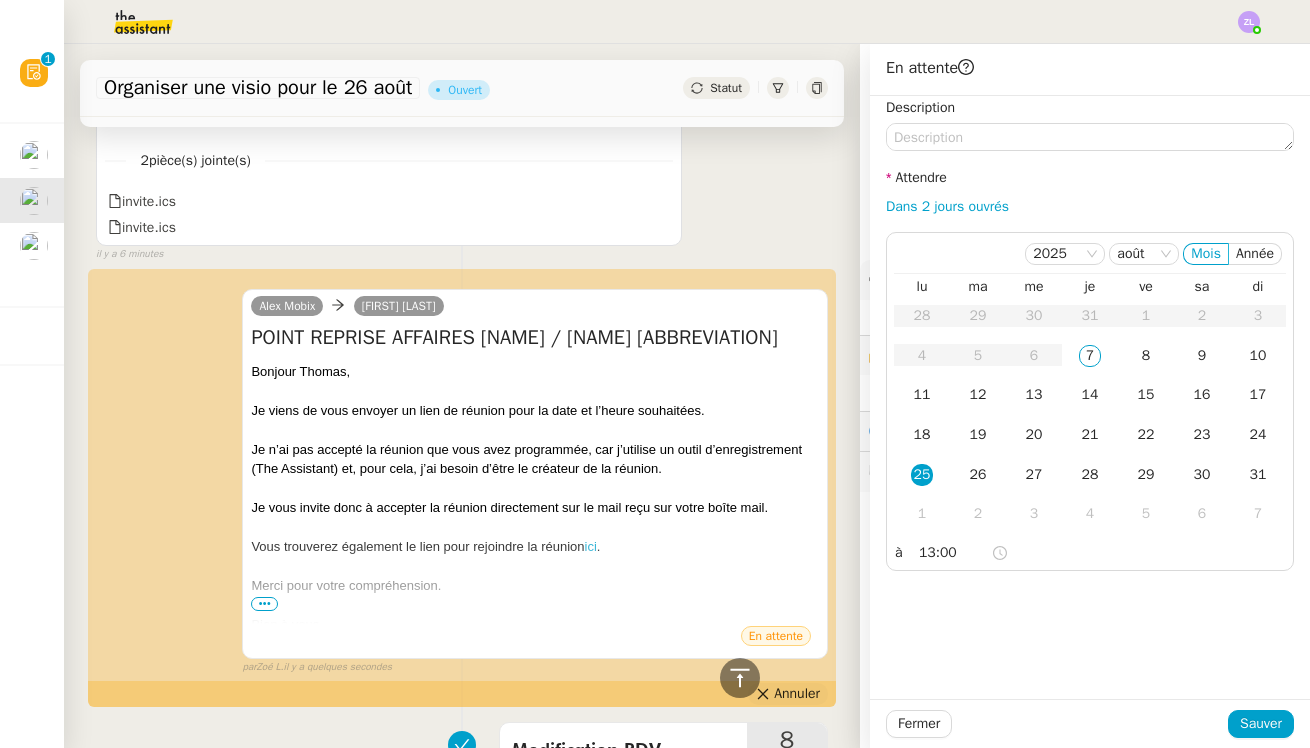 click on "Annuler" at bounding box center (797, 694) 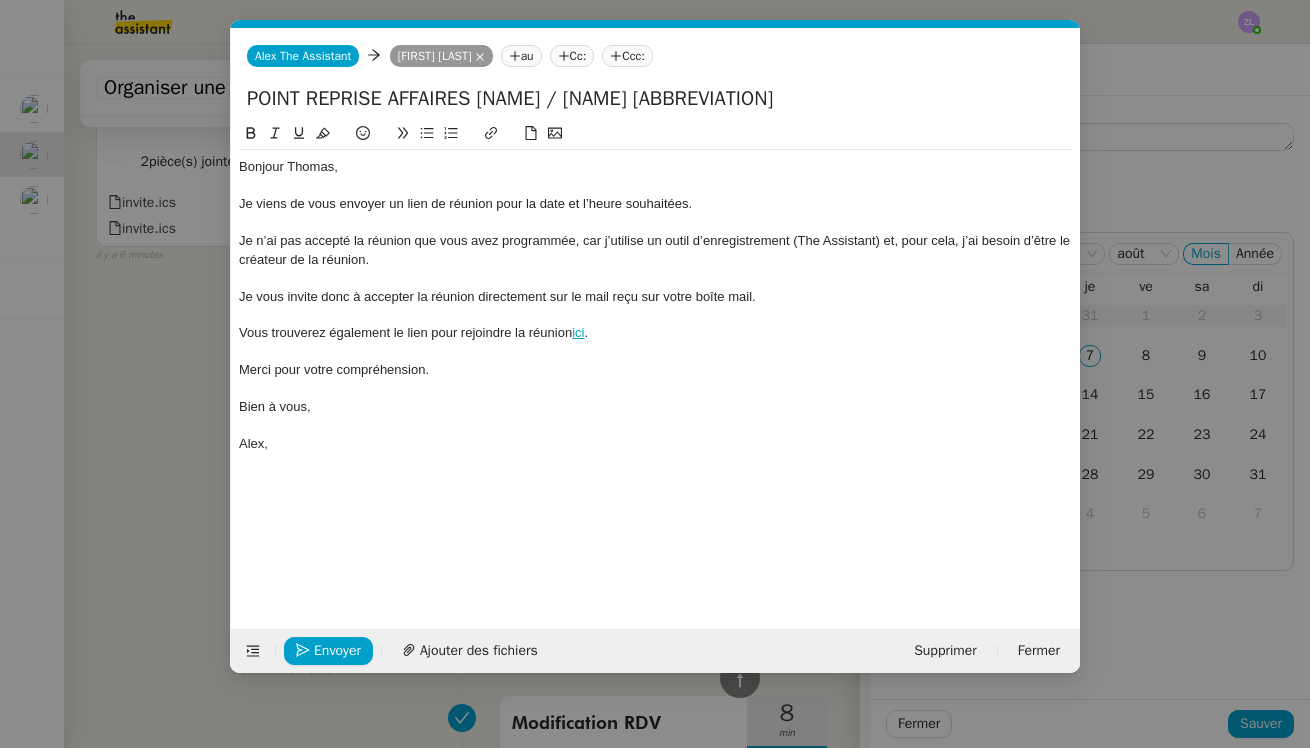 scroll, scrollTop: 0, scrollLeft: 43, axis: horizontal 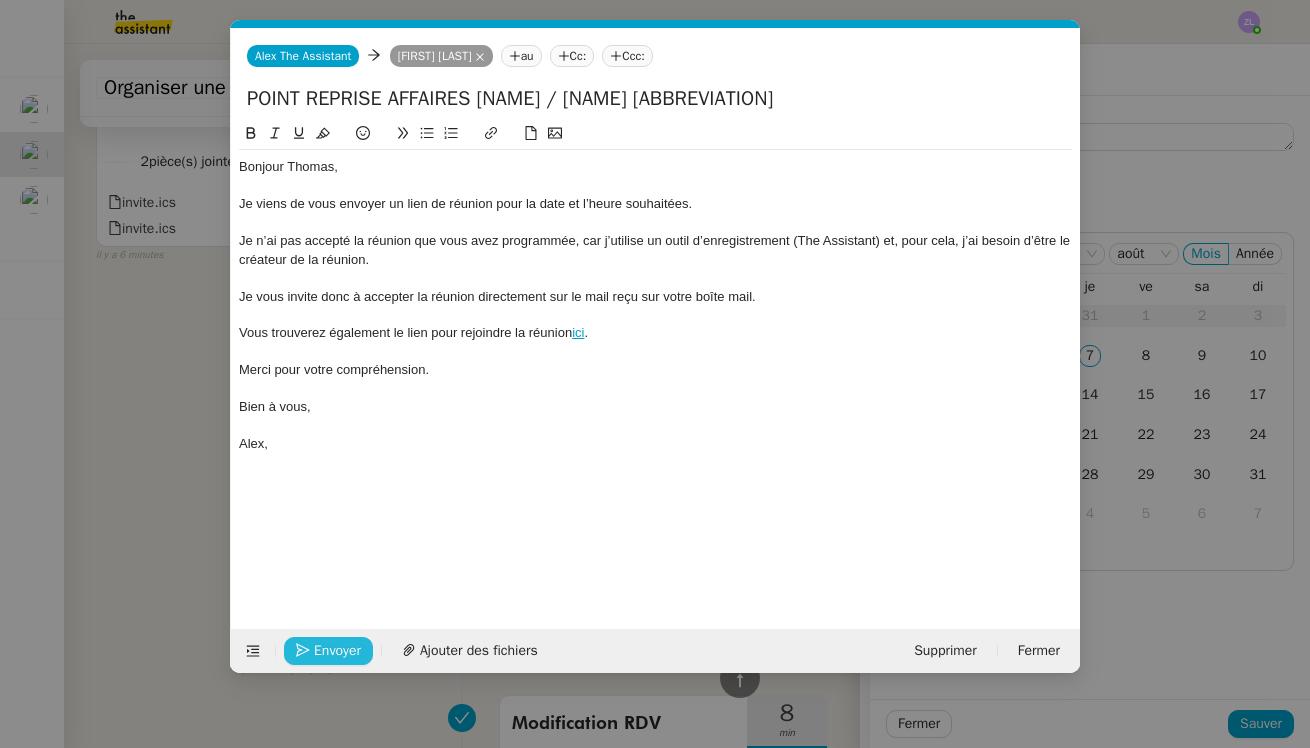 click on "Envoyer" 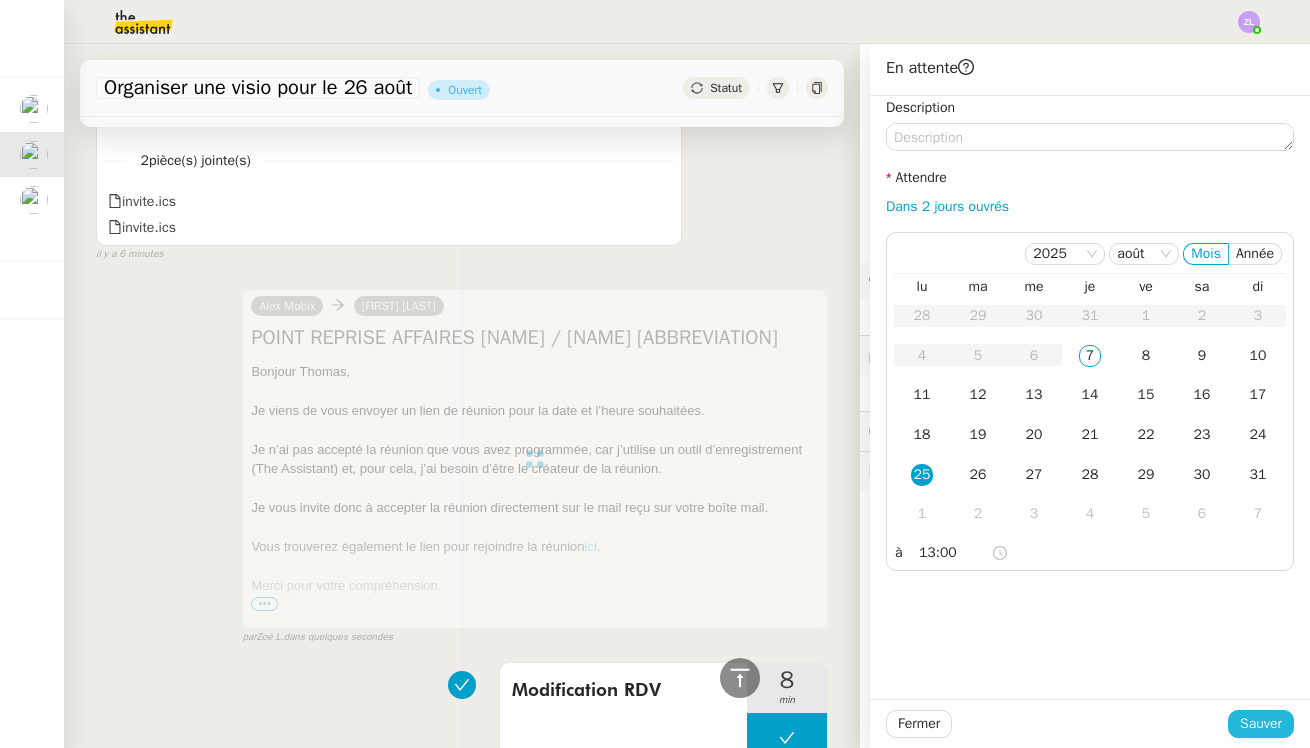 click on "Sauver" 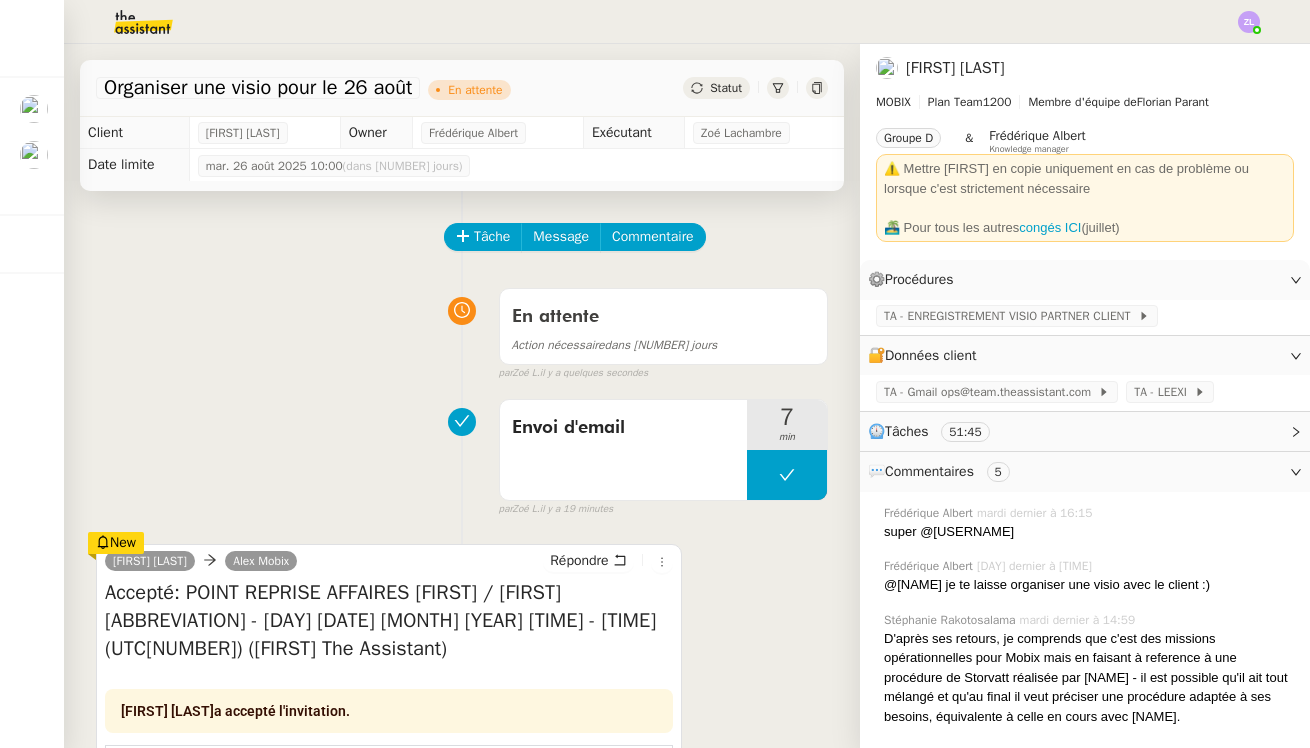 scroll, scrollTop: 0, scrollLeft: 0, axis: both 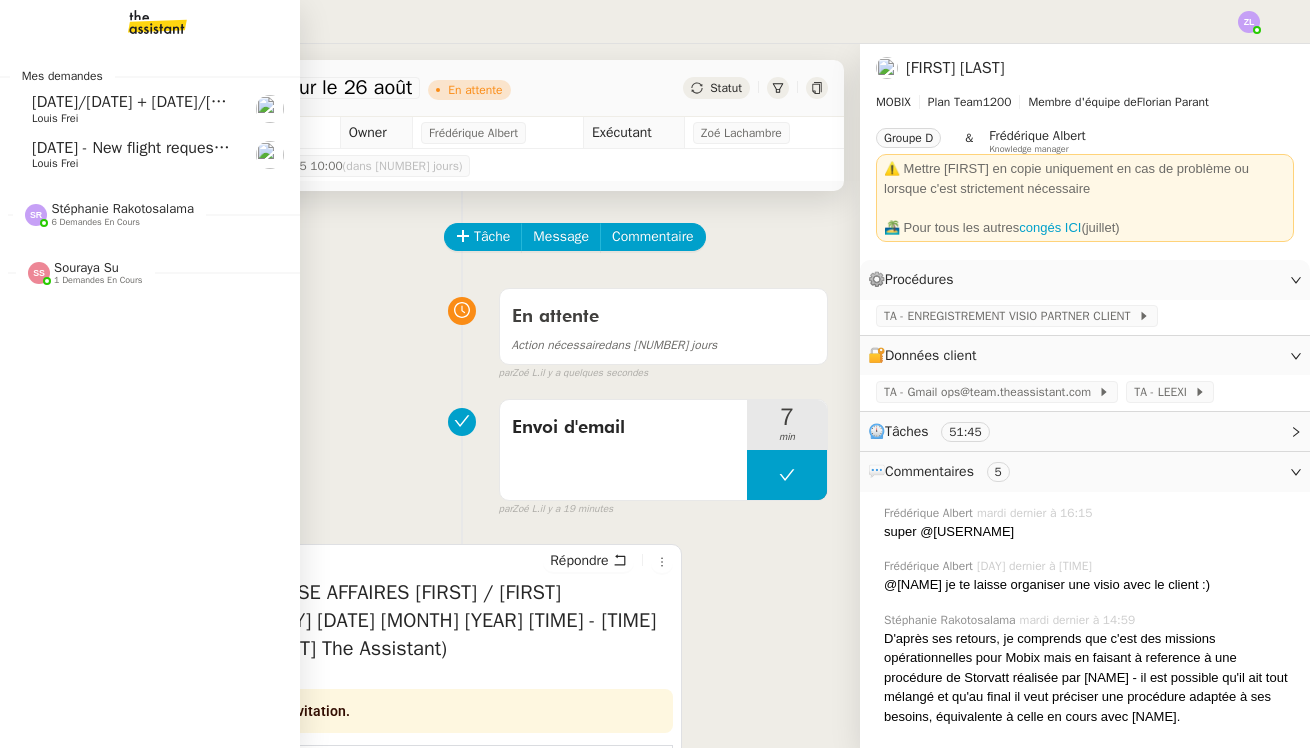 click on "[DATE] - New flight request - [FIRST] [LAST]" 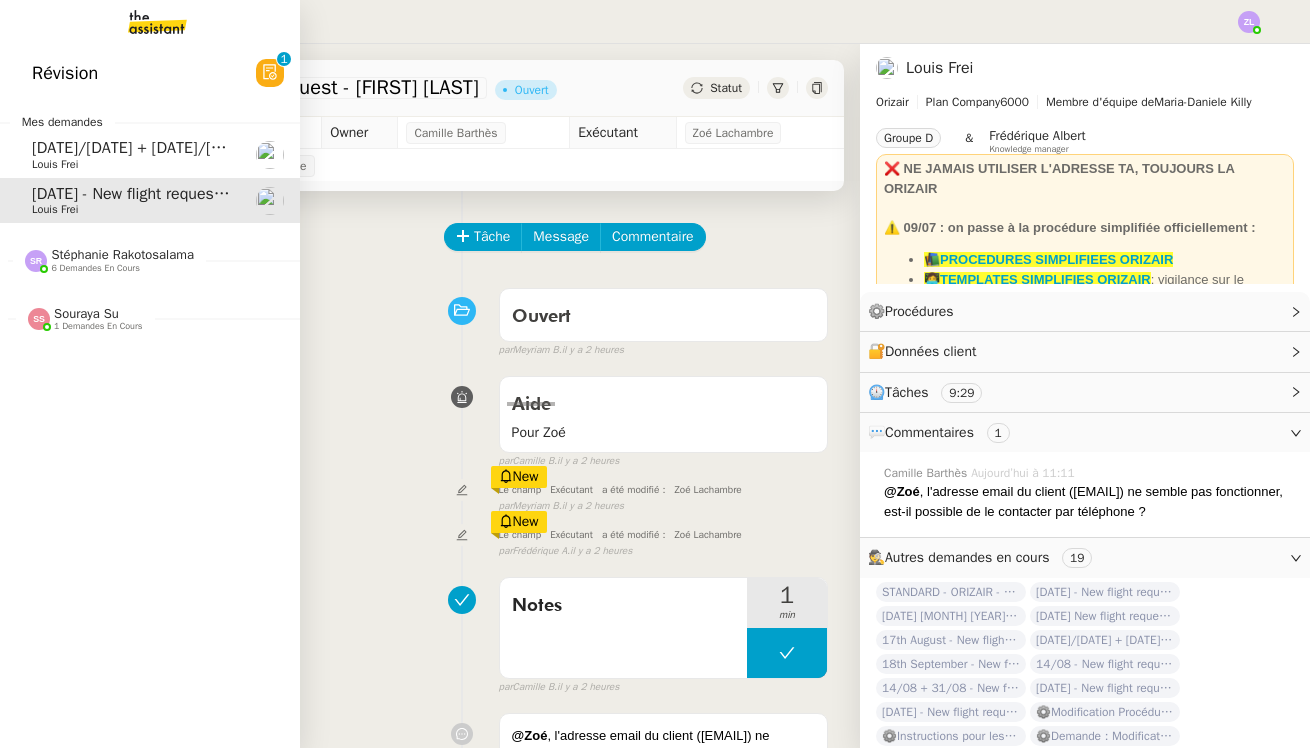 click on "Révision" 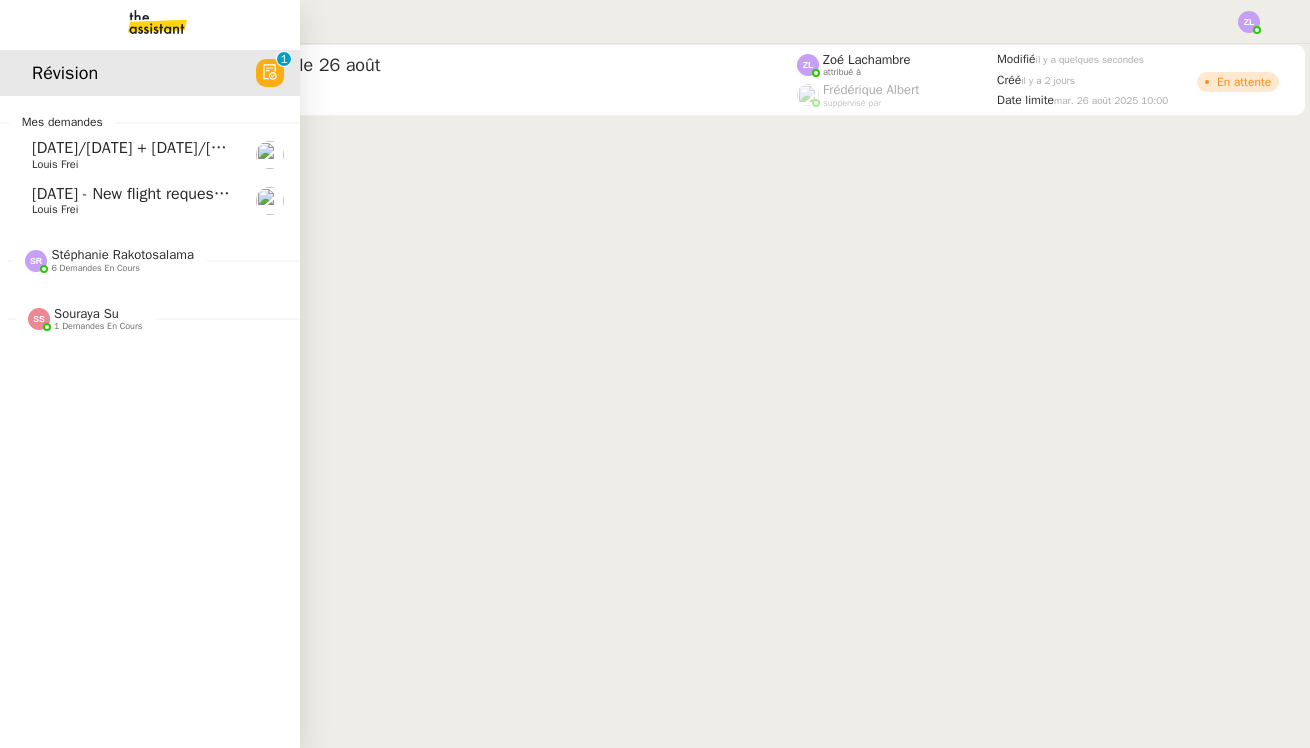 click on "[DATE]/[DATE] + [DATE]/[DATE] - New flight request - [FIRST] [LAST]" 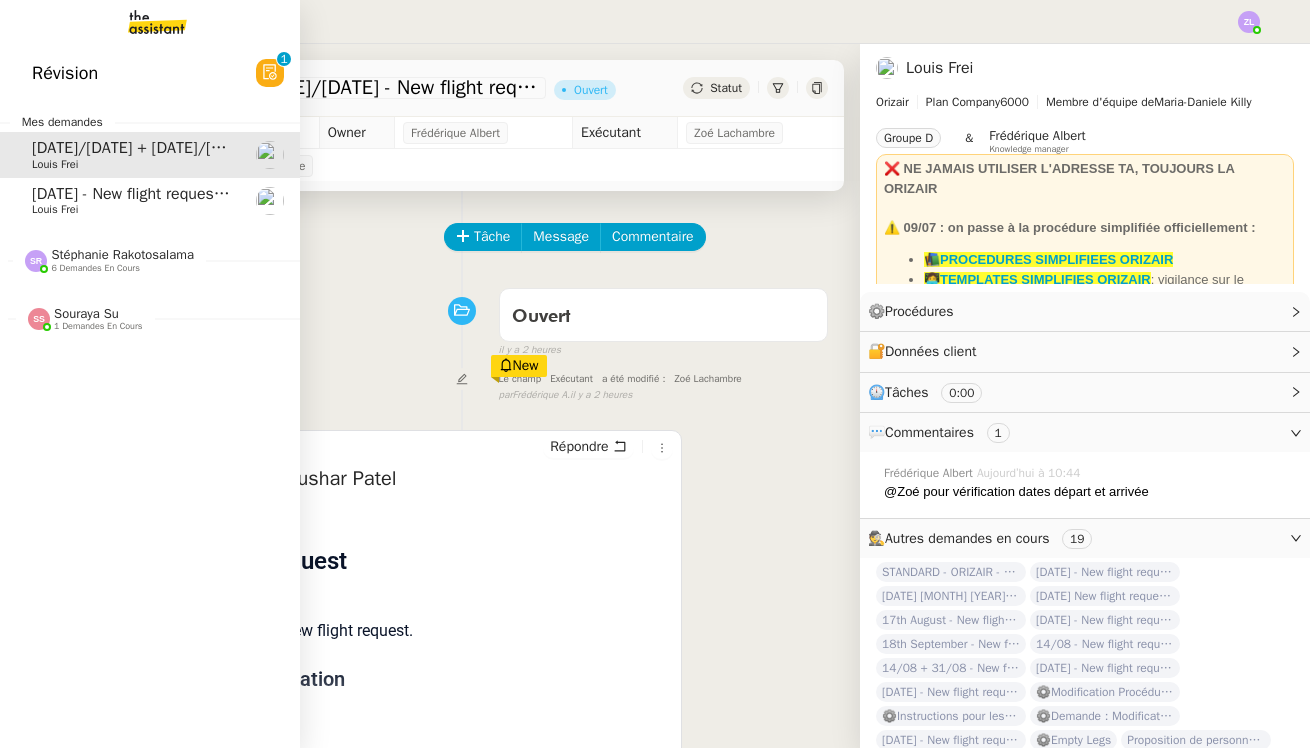 click on "24/08 - New flight request - Jan Joseph Louis Frei" 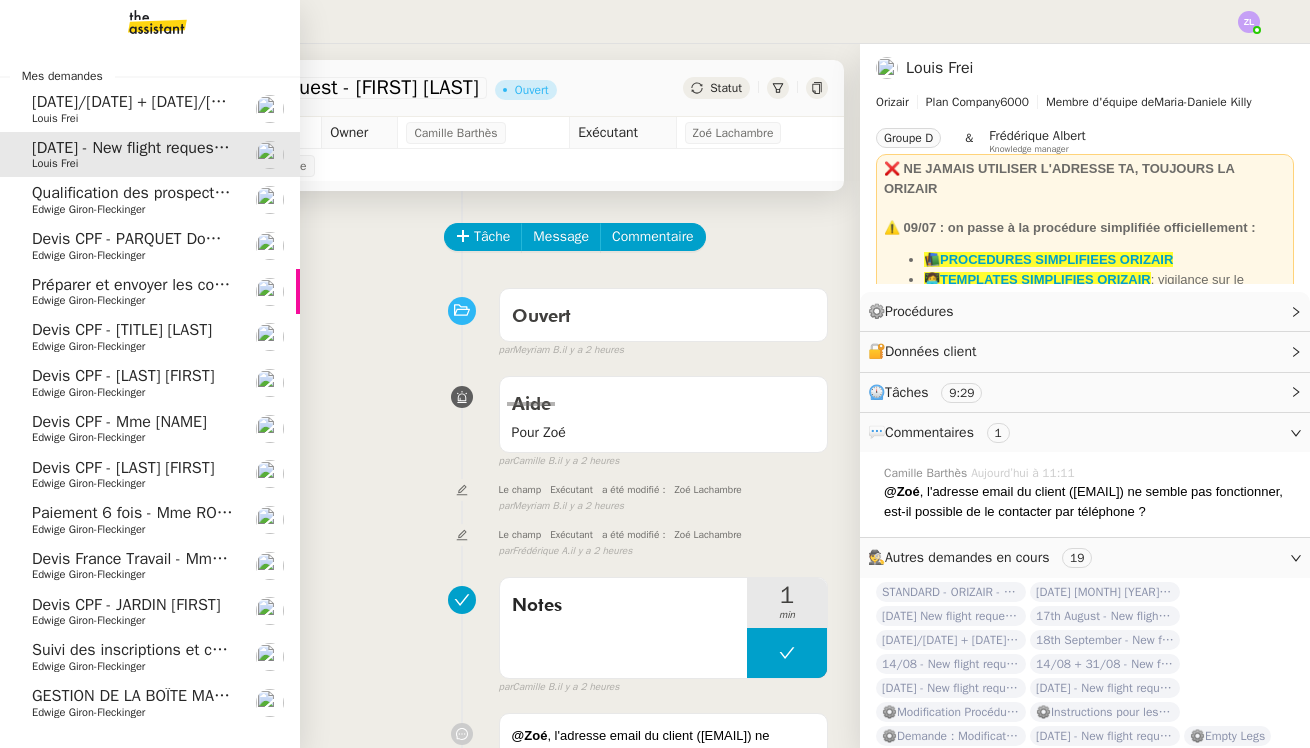 scroll, scrollTop: 0, scrollLeft: 0, axis: both 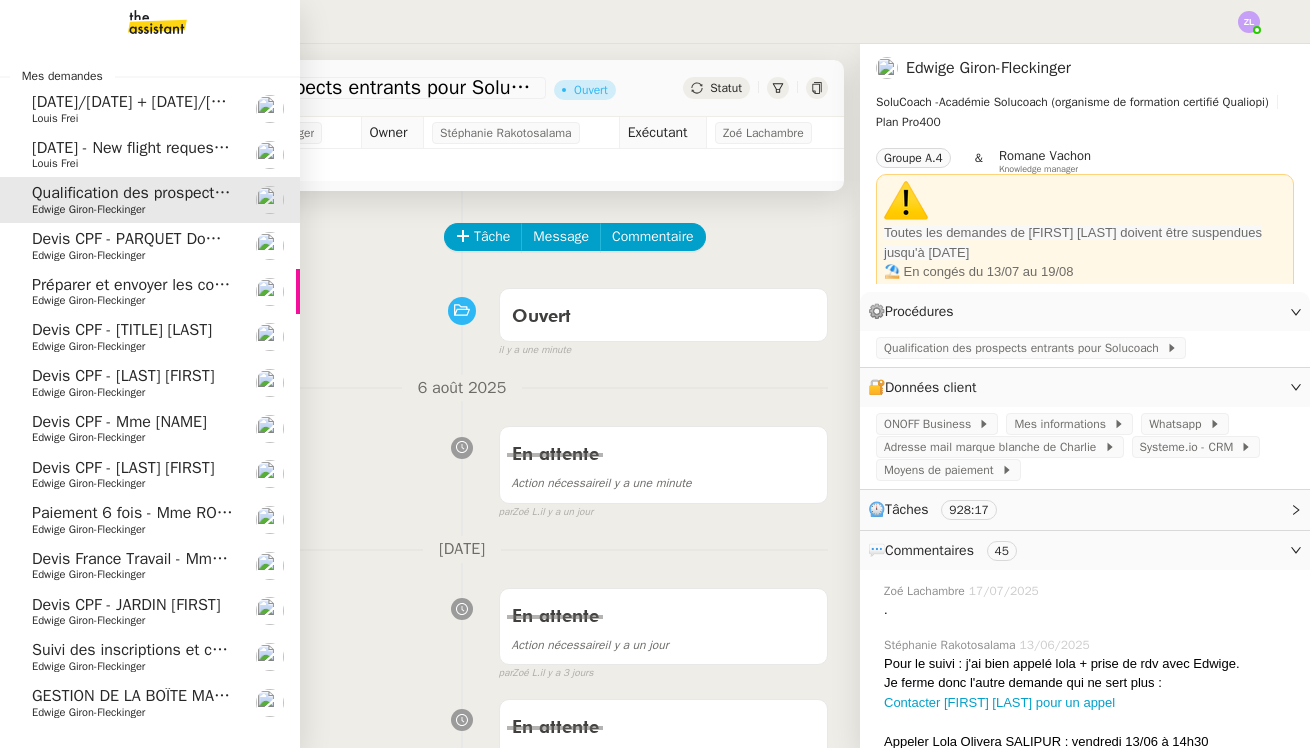 click on "[DATE]/[DATE] + [DATE]/[DATE] - New flight request - [FIRST] [LAST]" 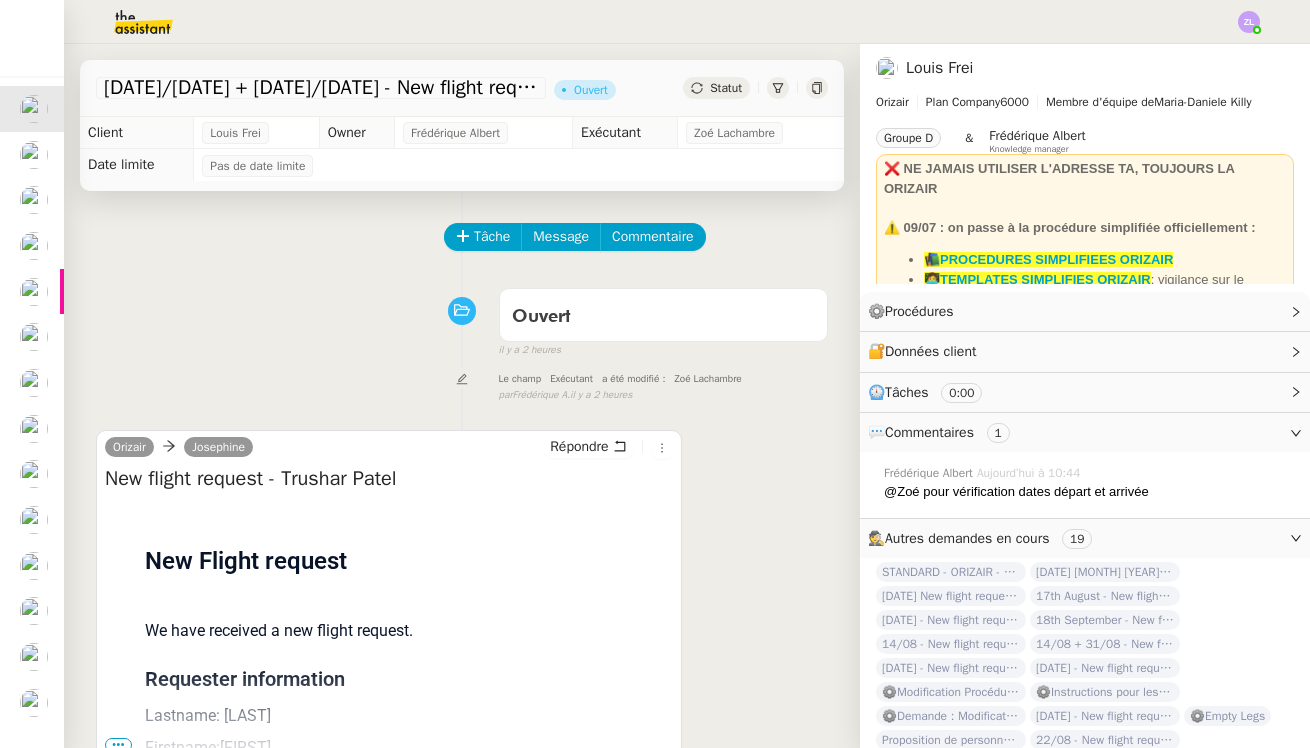 scroll, scrollTop: 57, scrollLeft: 0, axis: vertical 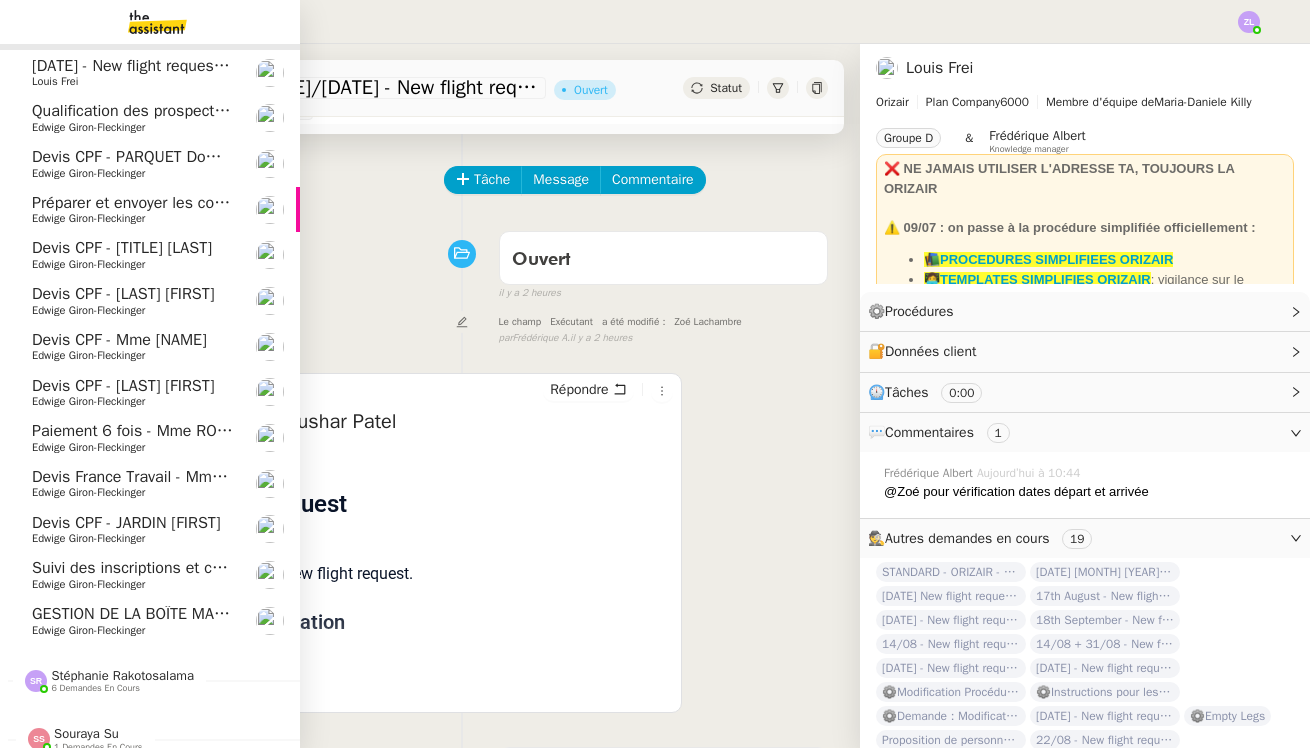 click on "Stéphanie Rakotosalama" 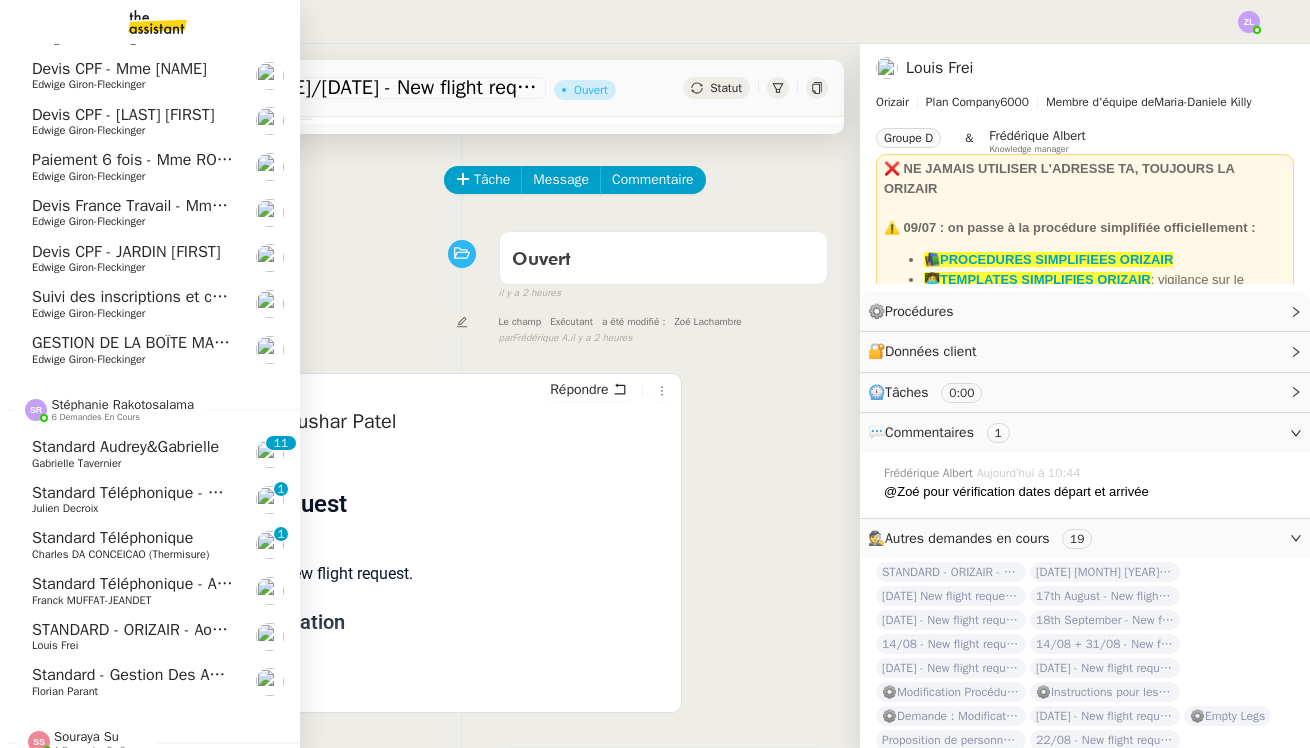 scroll, scrollTop: 352, scrollLeft: 0, axis: vertical 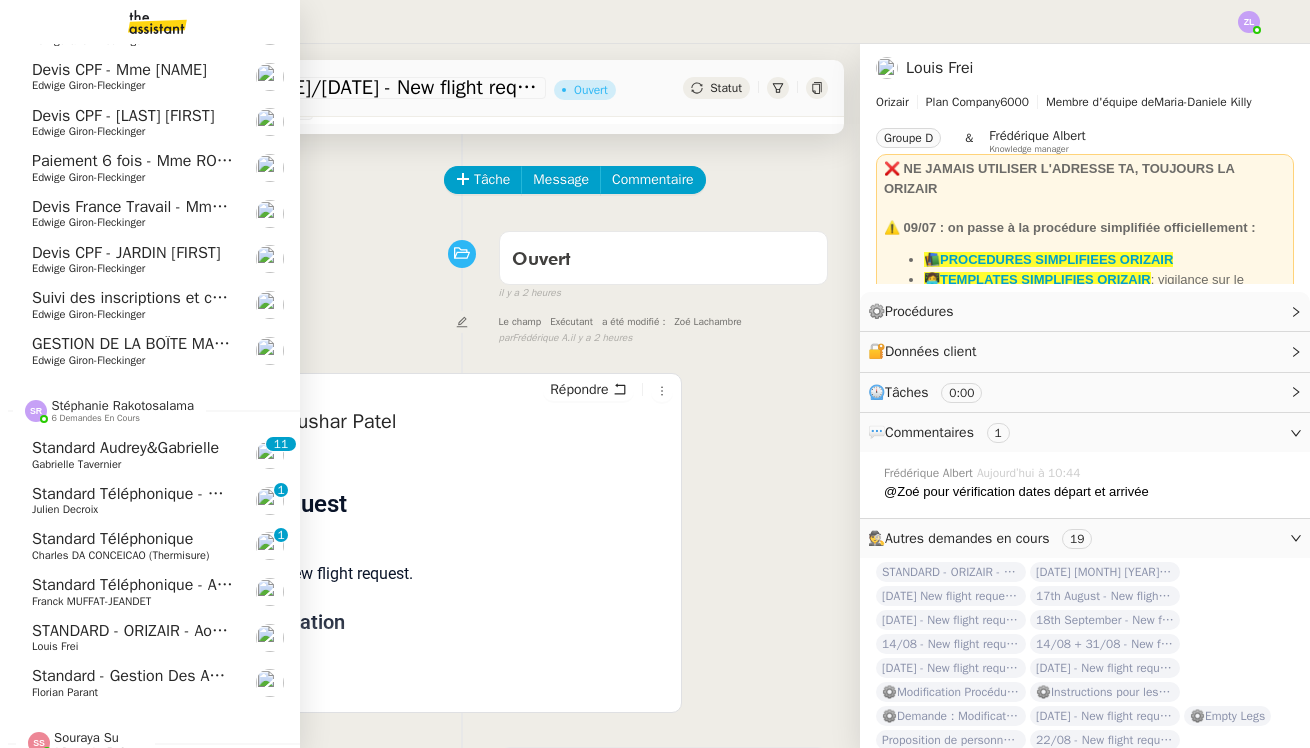 click on "STANDARD - ORIZAIR - août 2025" 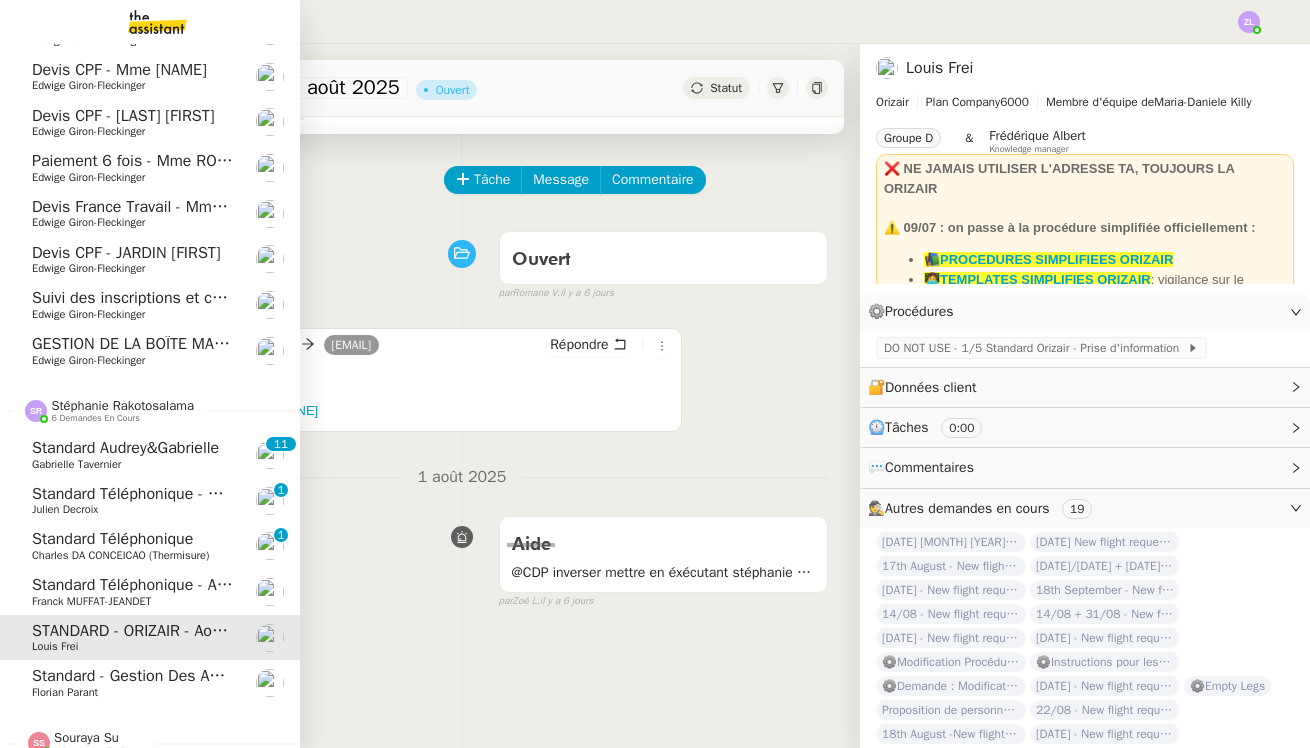 click on "Standard - Gestion des appels entrants - août 2025" 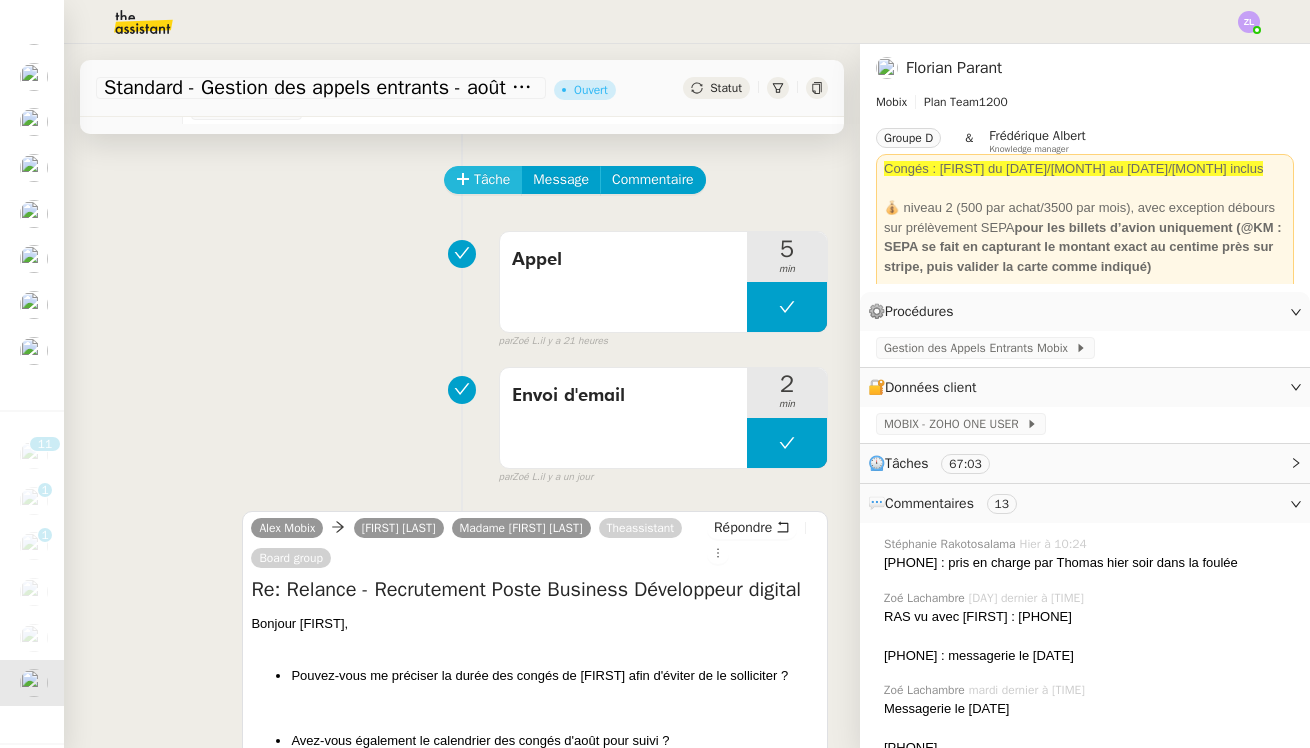 click on "Tâche" 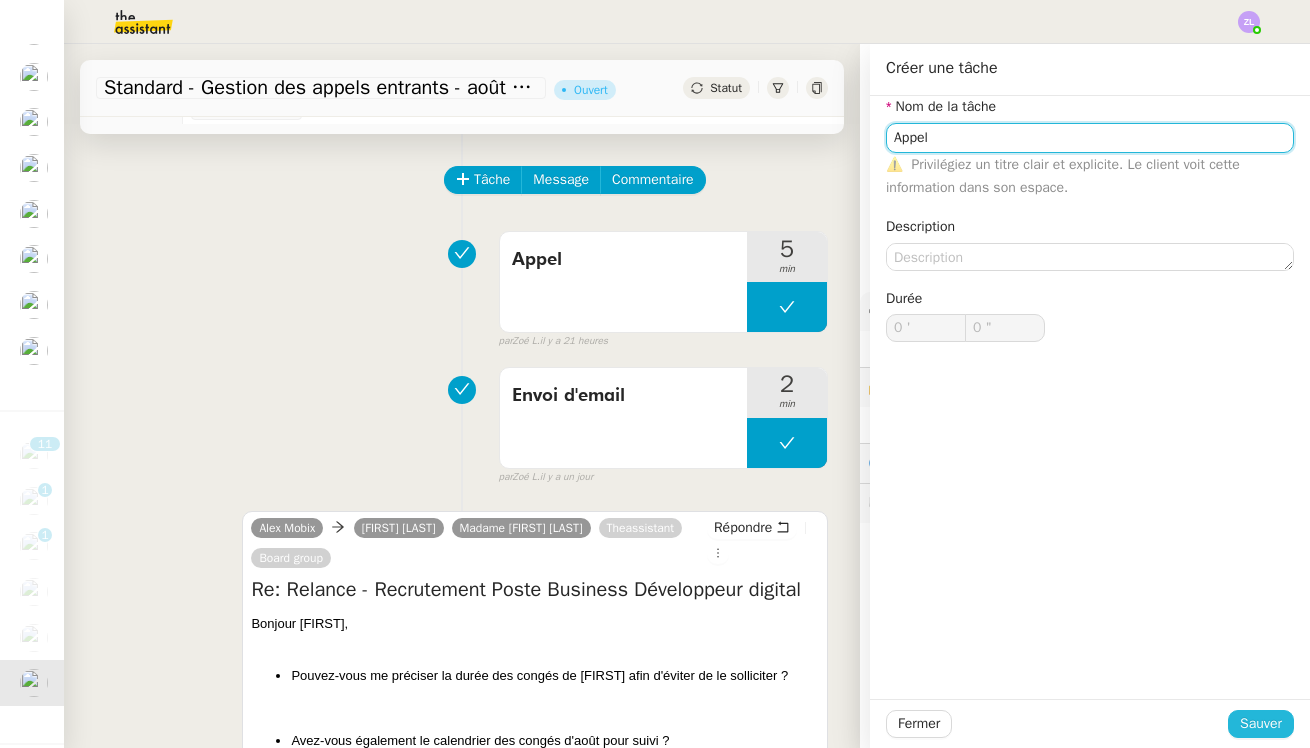 type on "Appel" 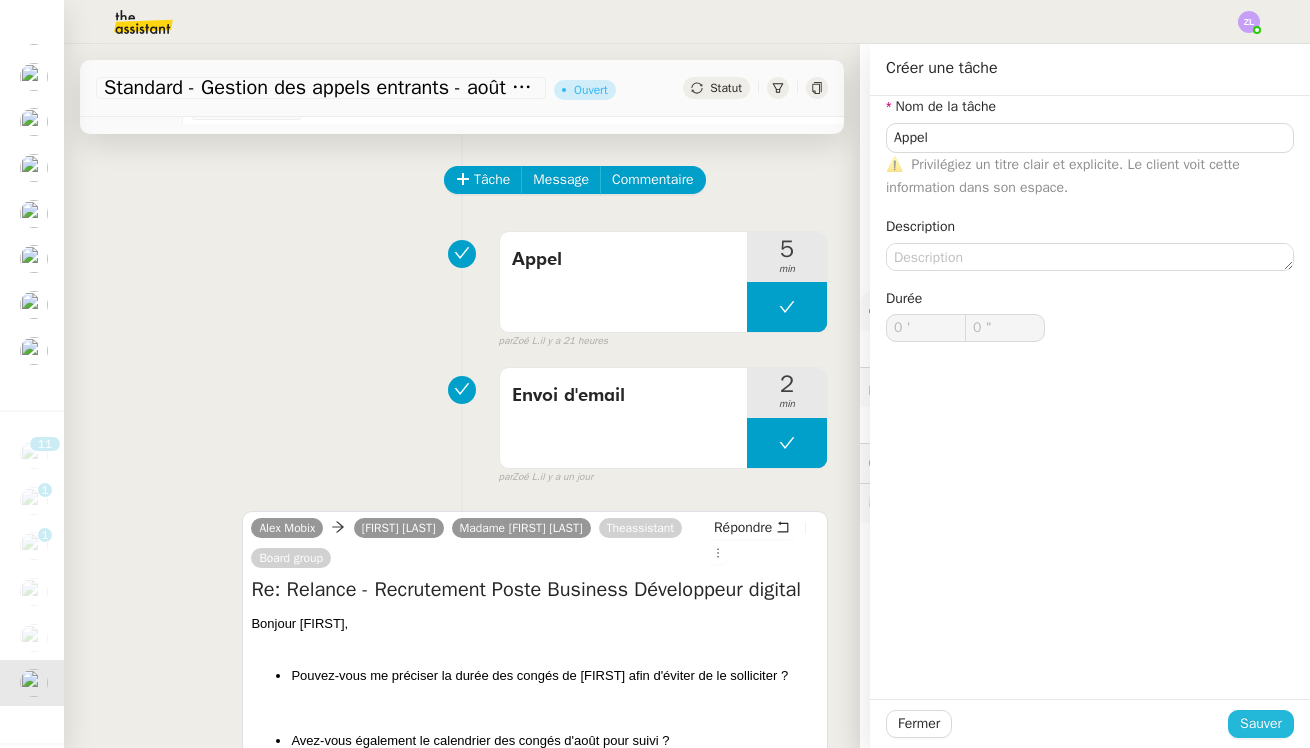 click on "Sauver" 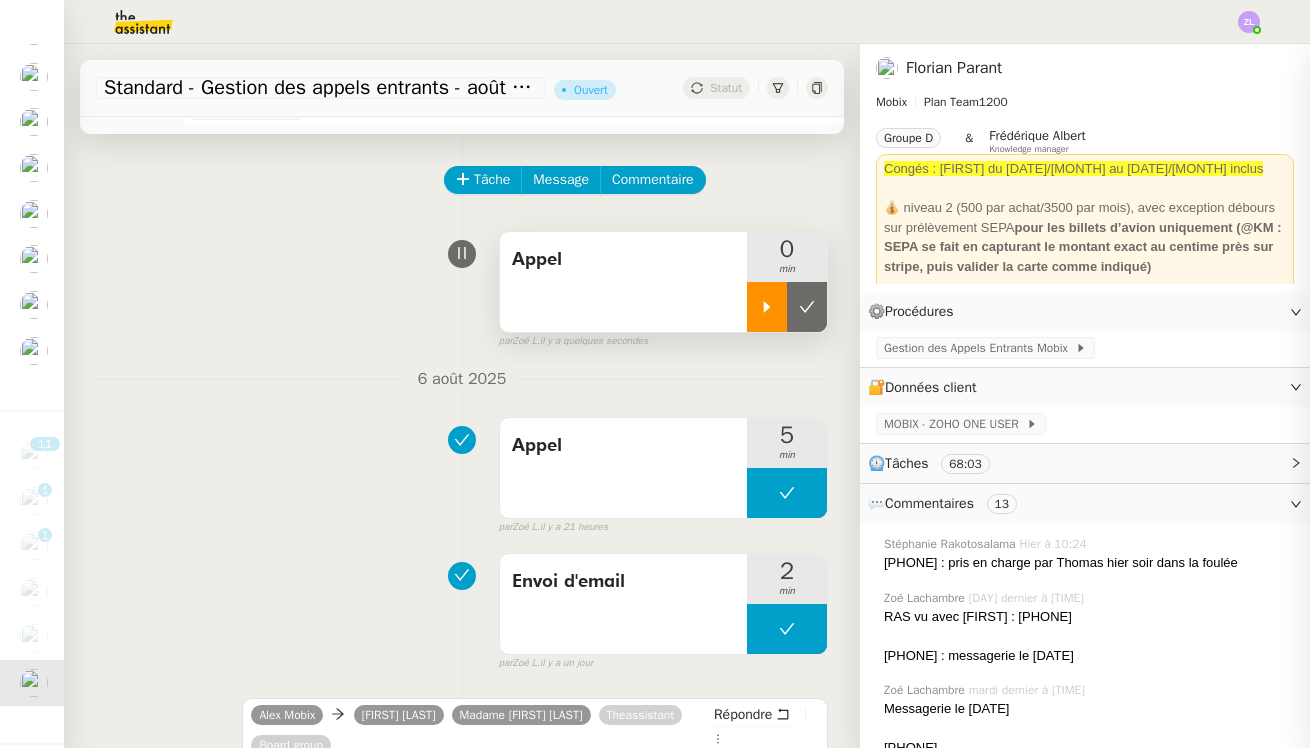 click 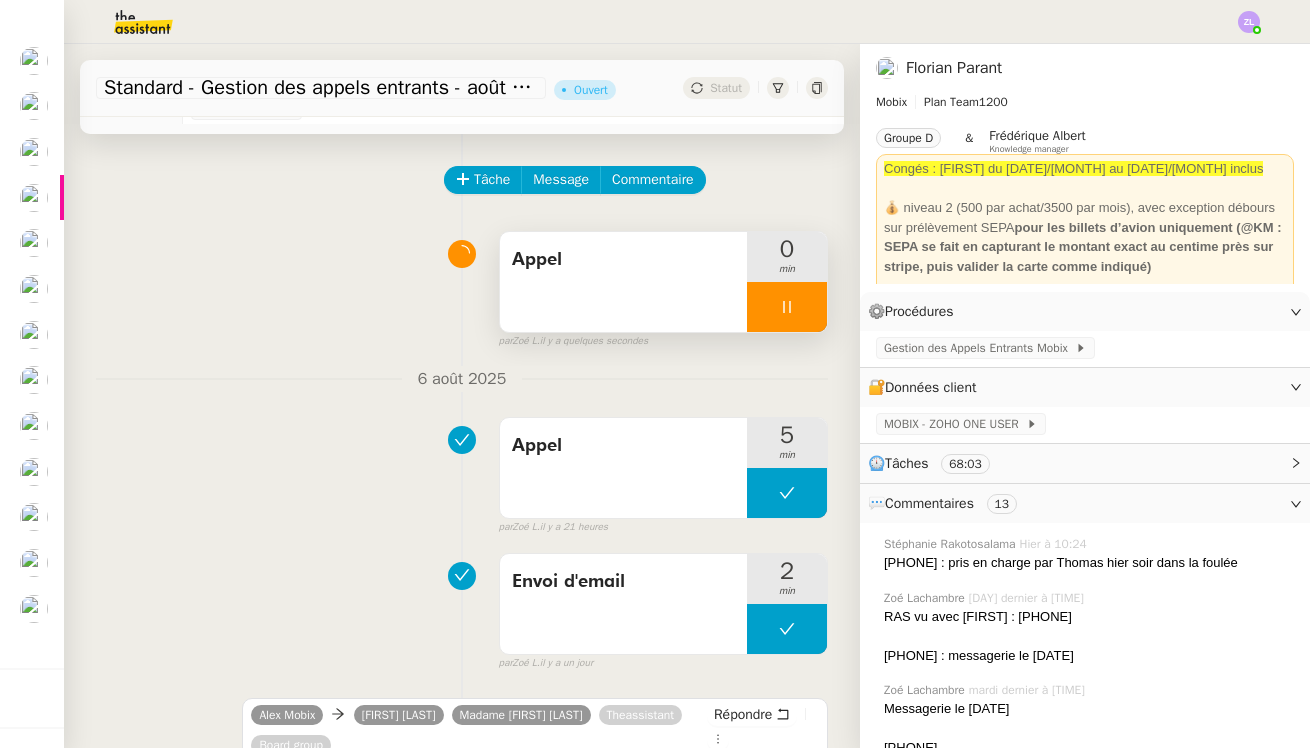 scroll, scrollTop: 82, scrollLeft: 0, axis: vertical 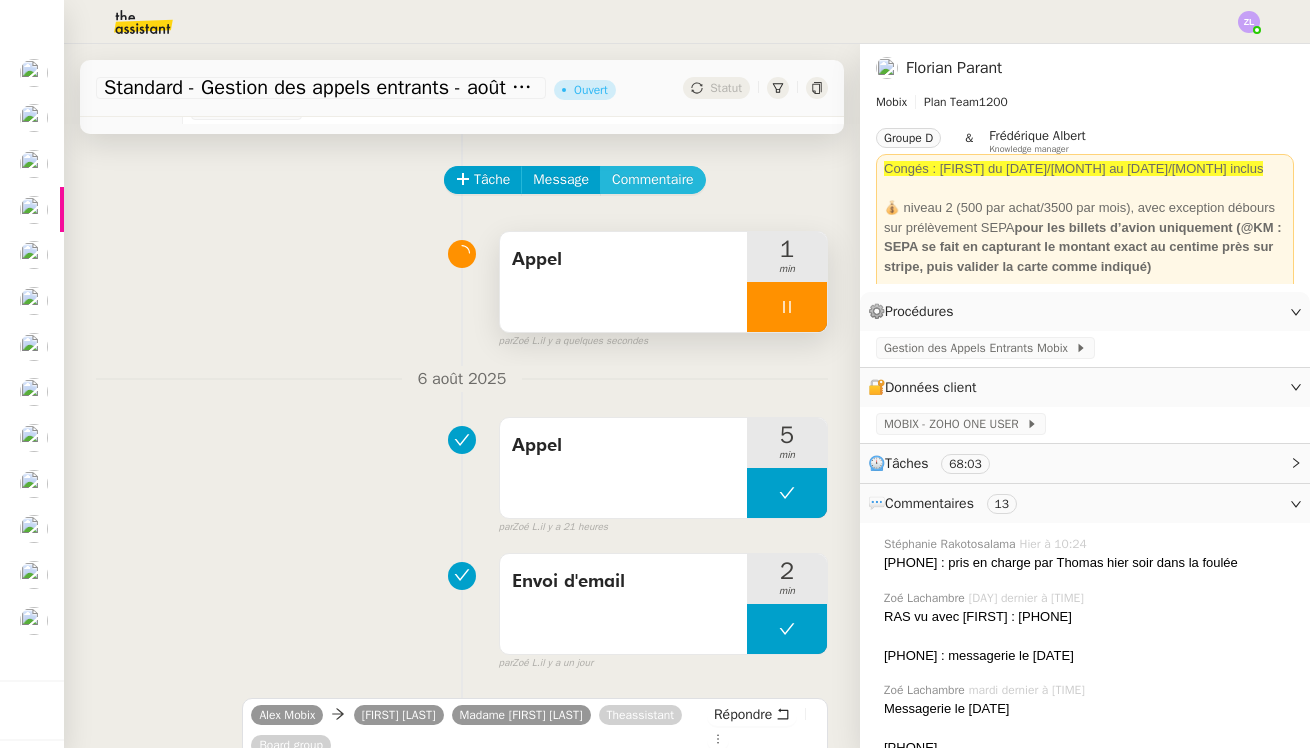 click on "Commentaire" 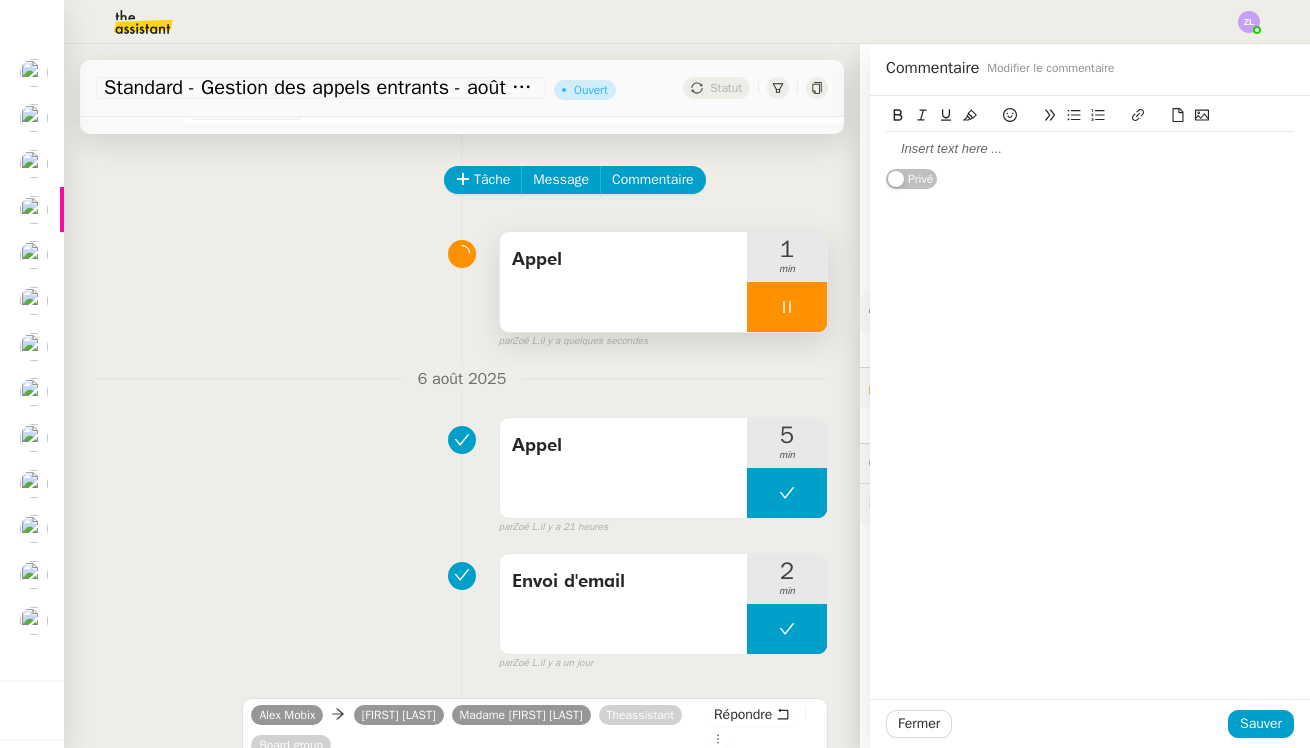click 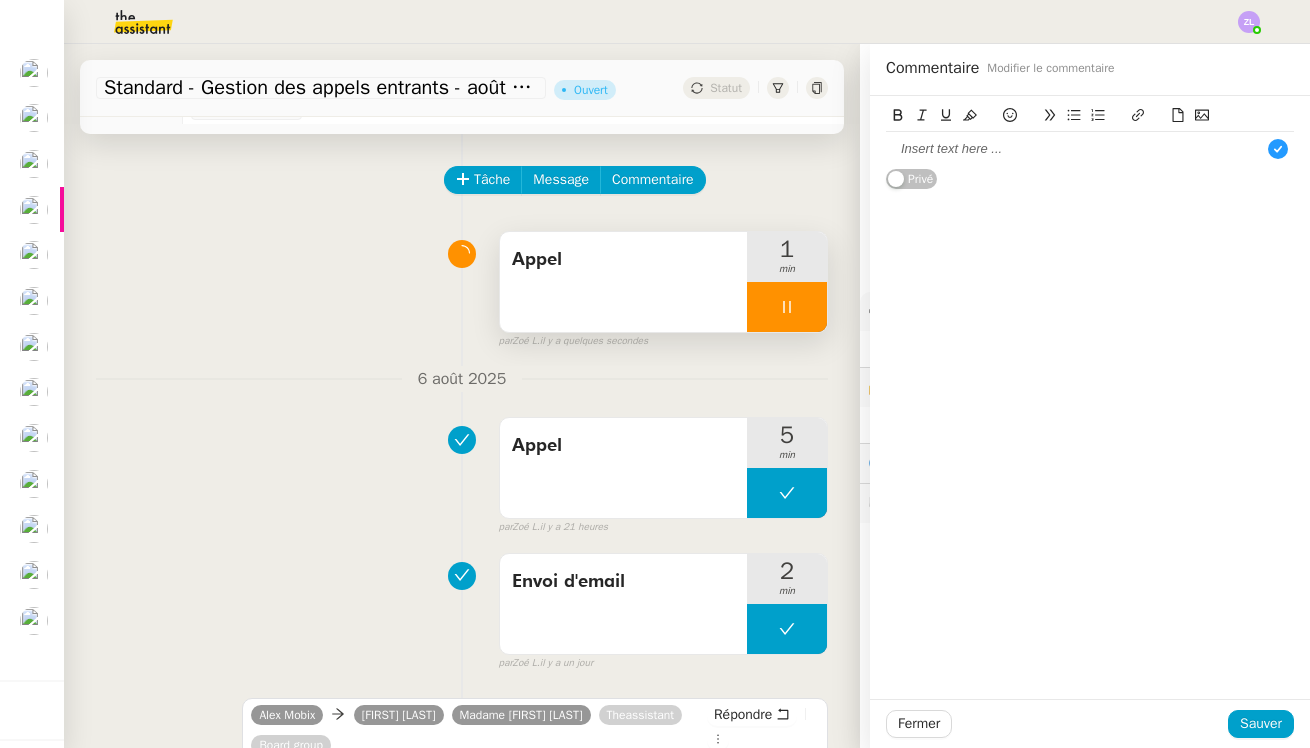 scroll, scrollTop: 21, scrollLeft: 0, axis: vertical 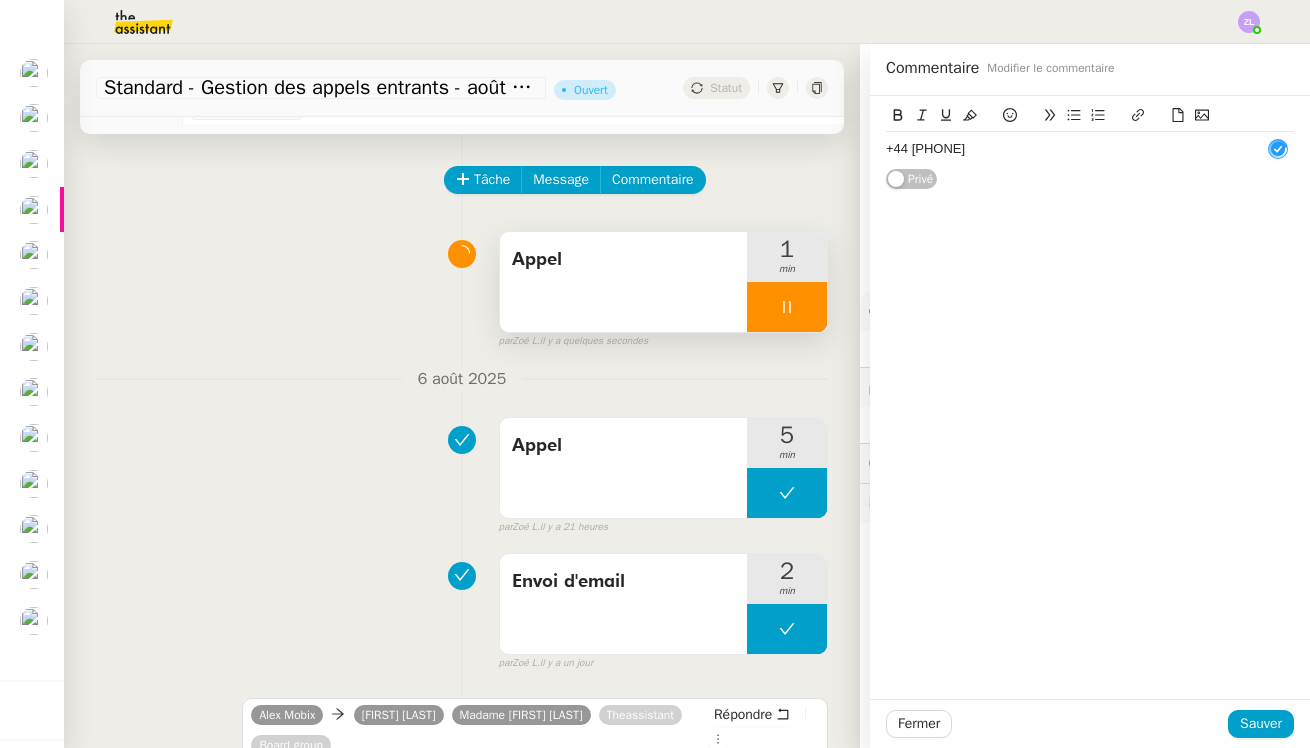 type 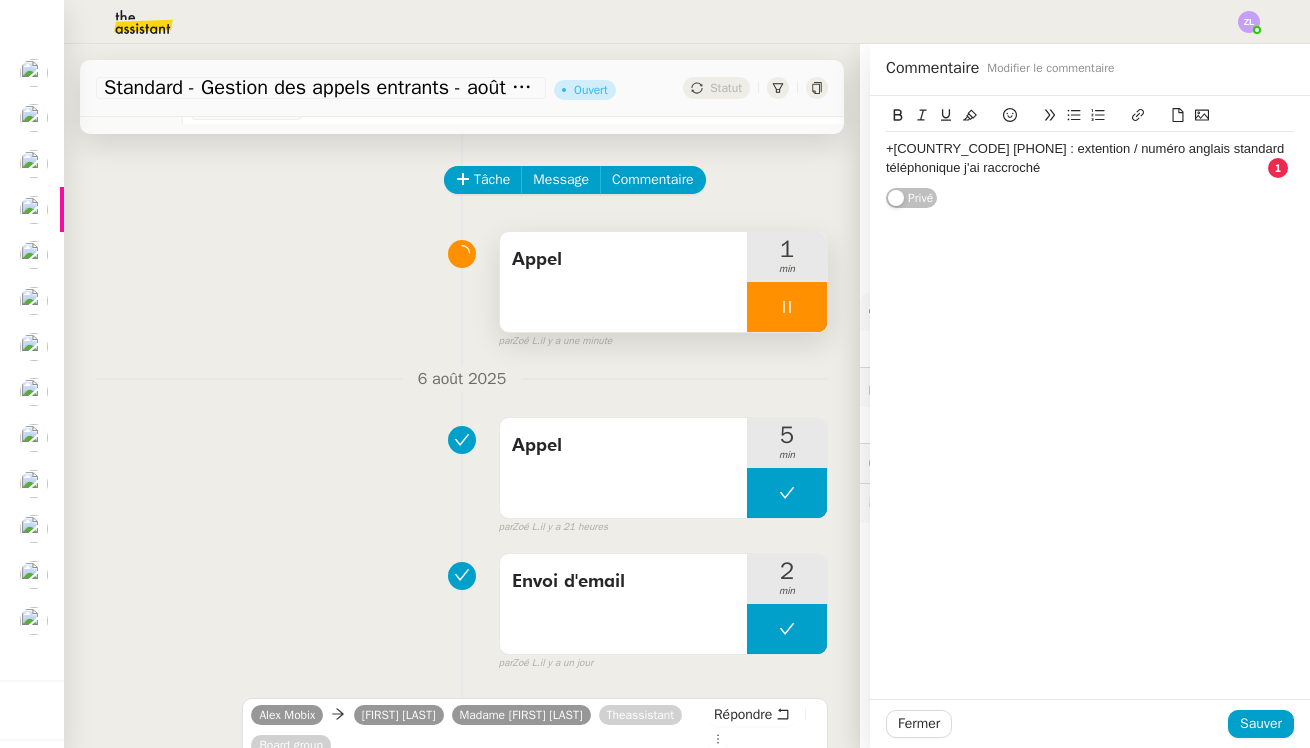 click on "+[COUNTRY_CODE] [PHONE] : extention / numéro anglais standard téléphonique j'ai raccroché" 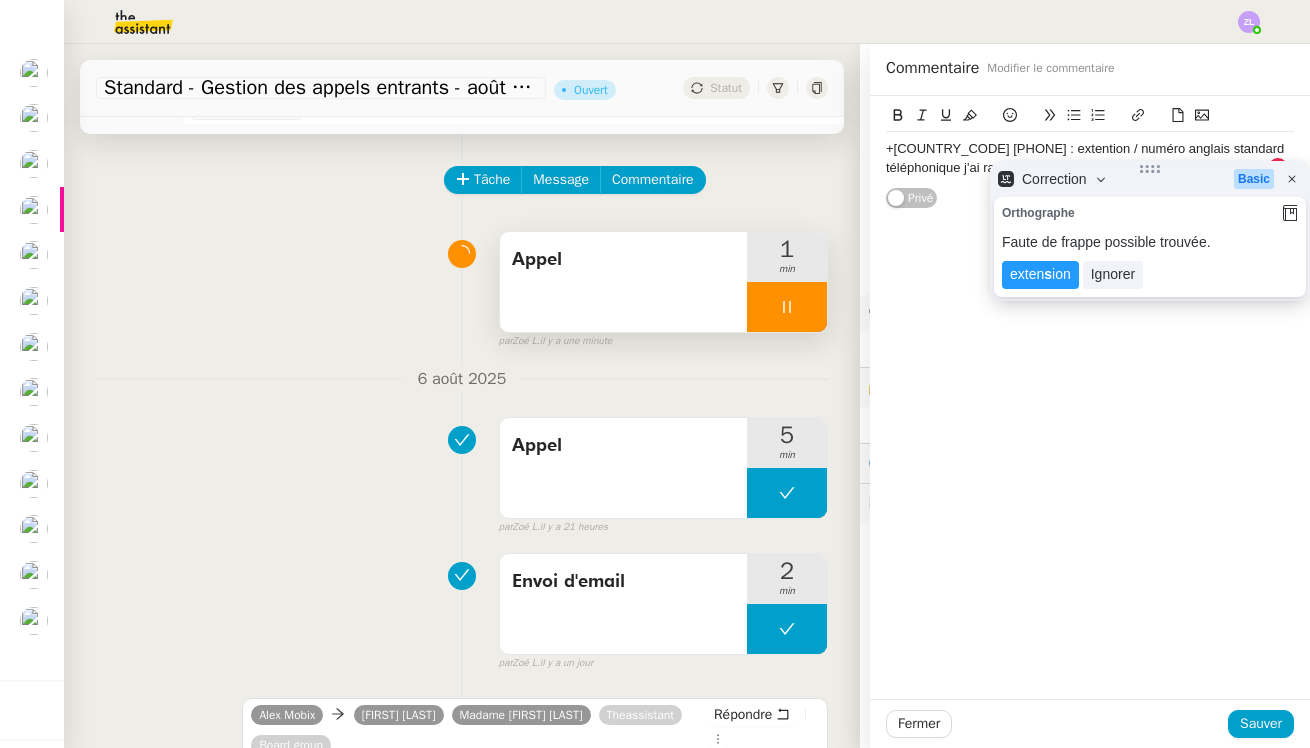 click on "+[COUNTRY_CODE] [PHONE] : extention / numéro anglais standard téléphonique j'ai raccroché" 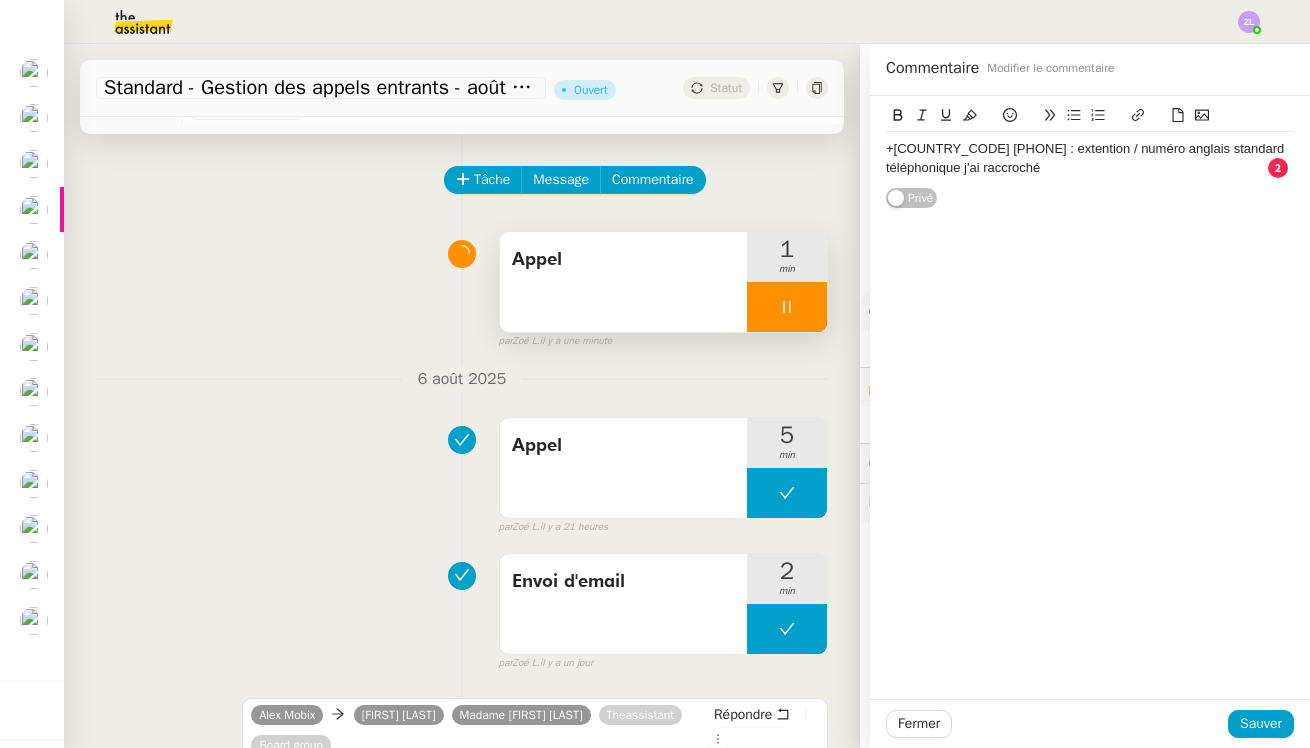 click on "+[COUNTRY_CODE] [PHONE] : extention / numéro anglais standard téléphonique j'ai raccroché" 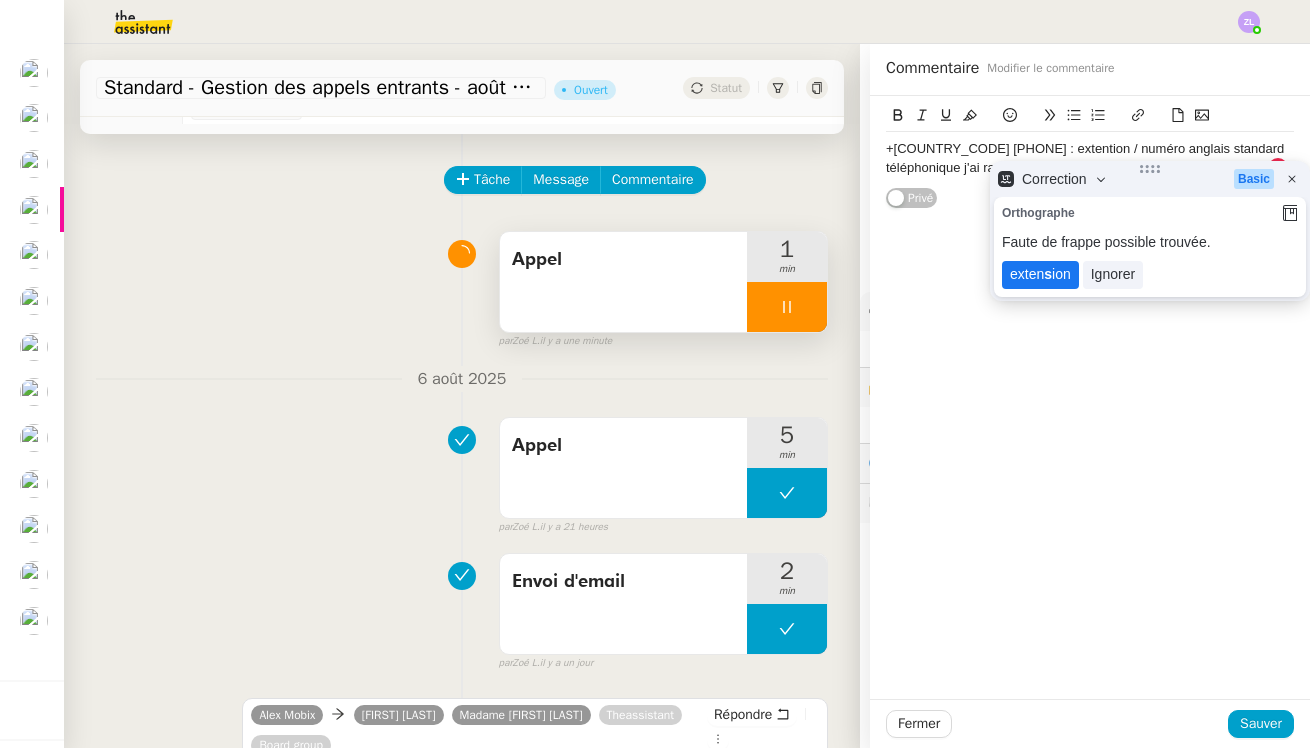 click on "s" 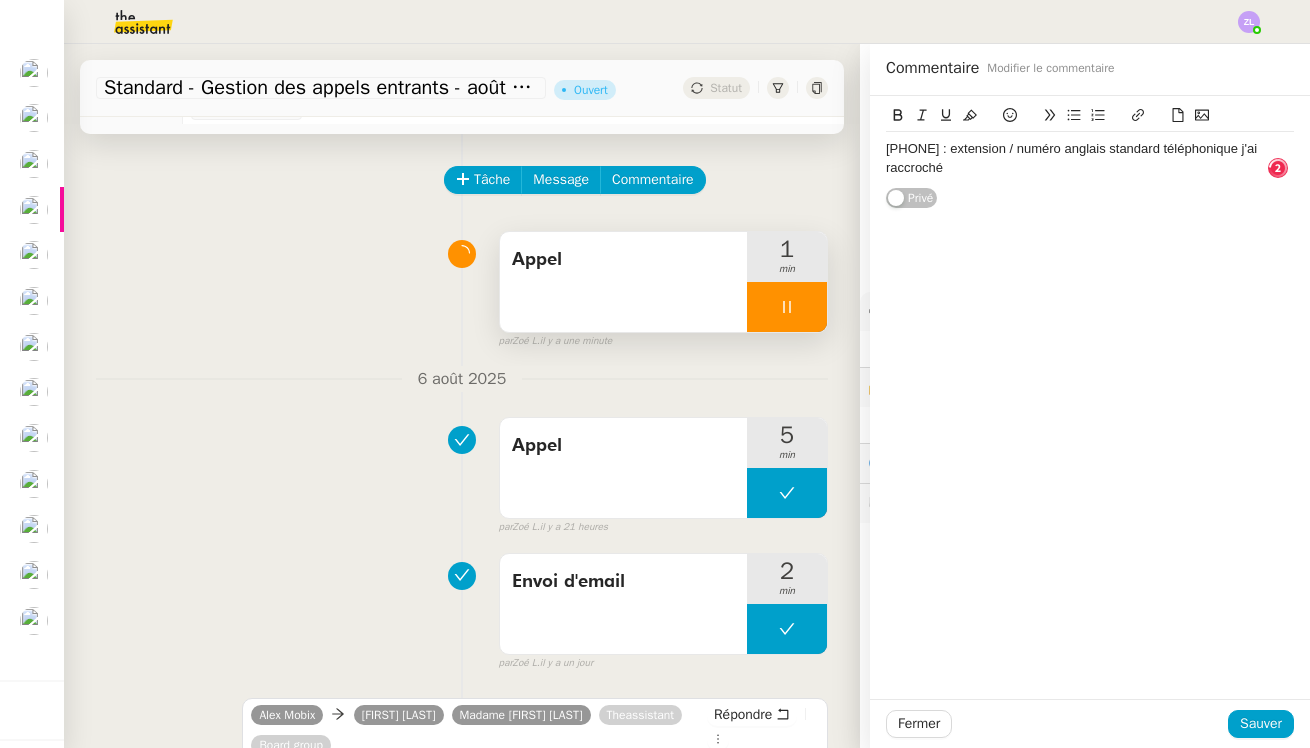 drag, startPoint x: 1260, startPoint y: 707, endPoint x: 983, endPoint y: 656, distance: 281.65582 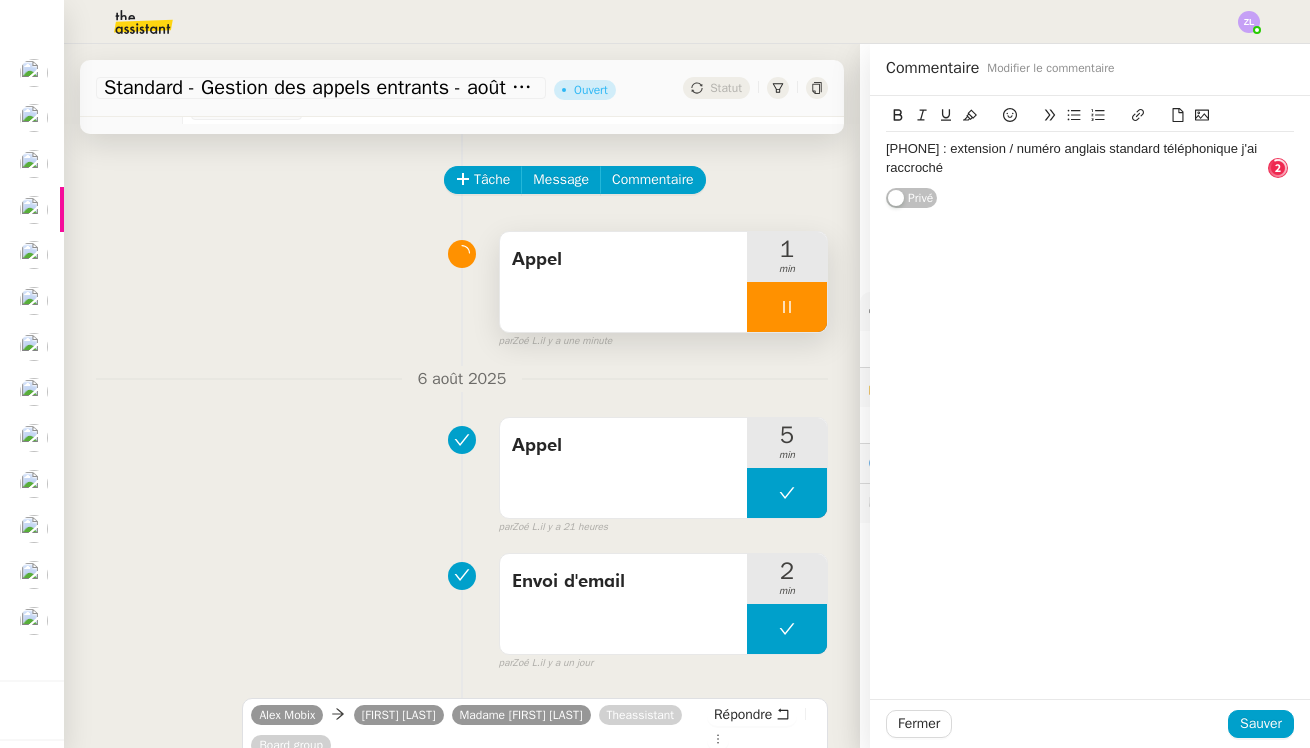 click on "Sauver" 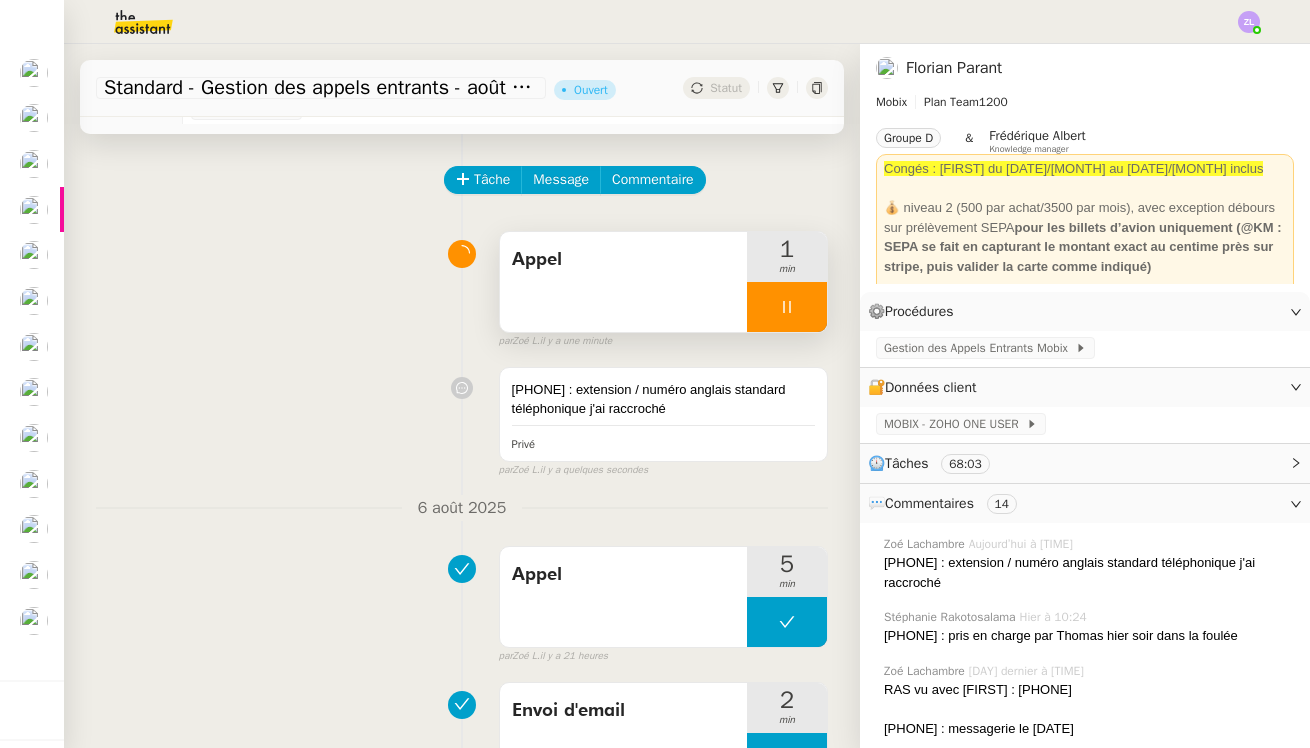 click 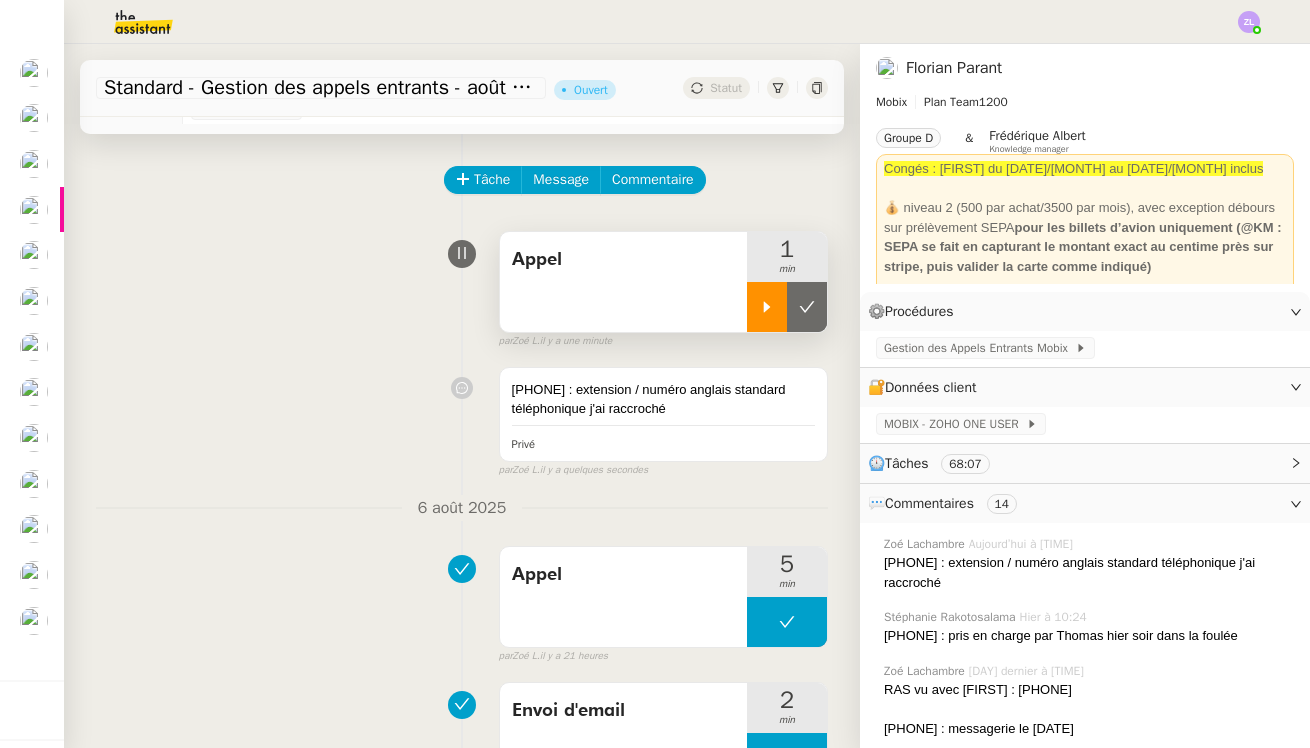 click at bounding box center (767, 307) 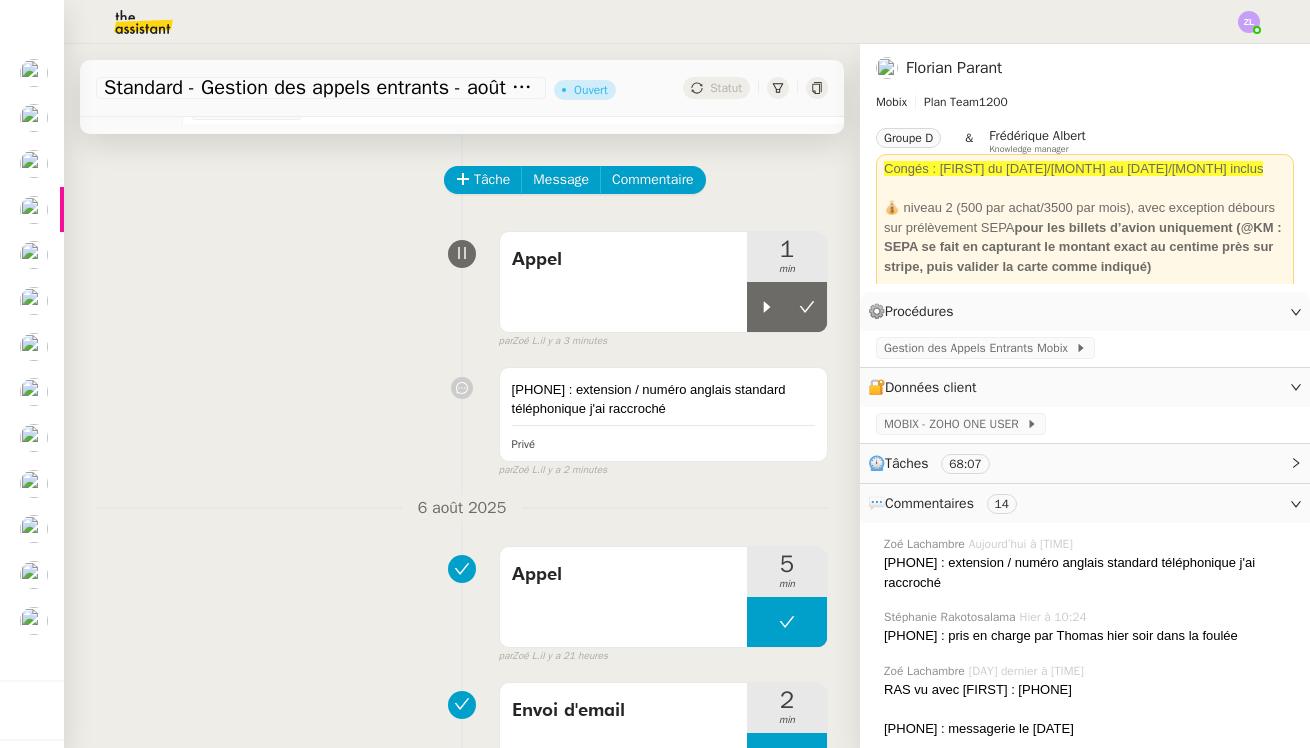 scroll, scrollTop: 0, scrollLeft: 0, axis: both 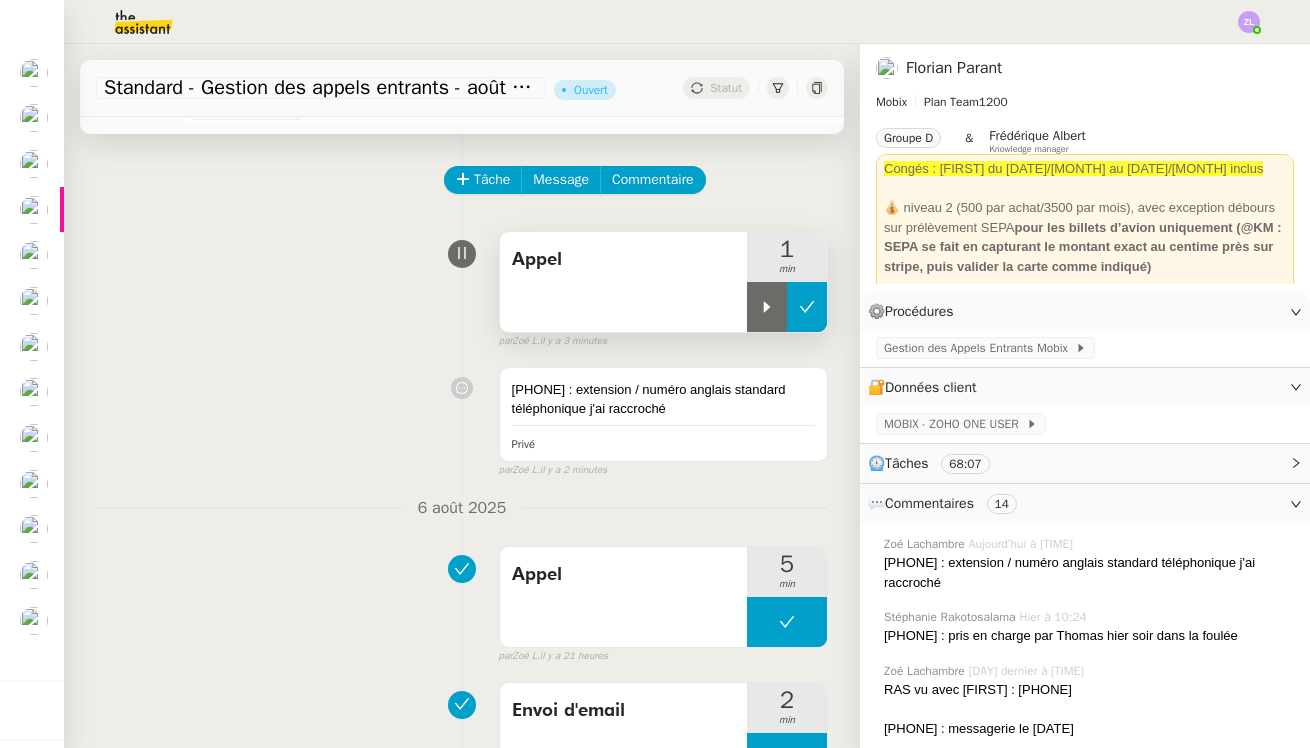 click 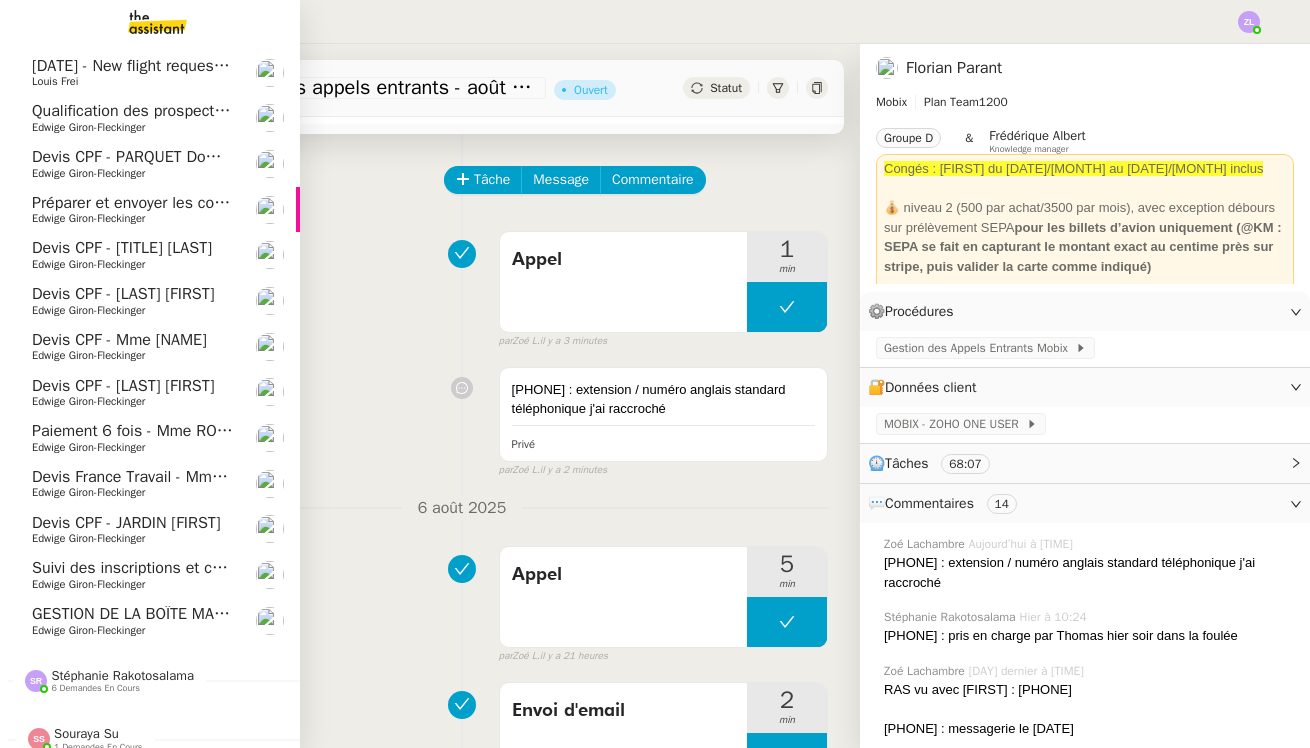 click on "Devis CPF  - JARDIN [FIRST]" 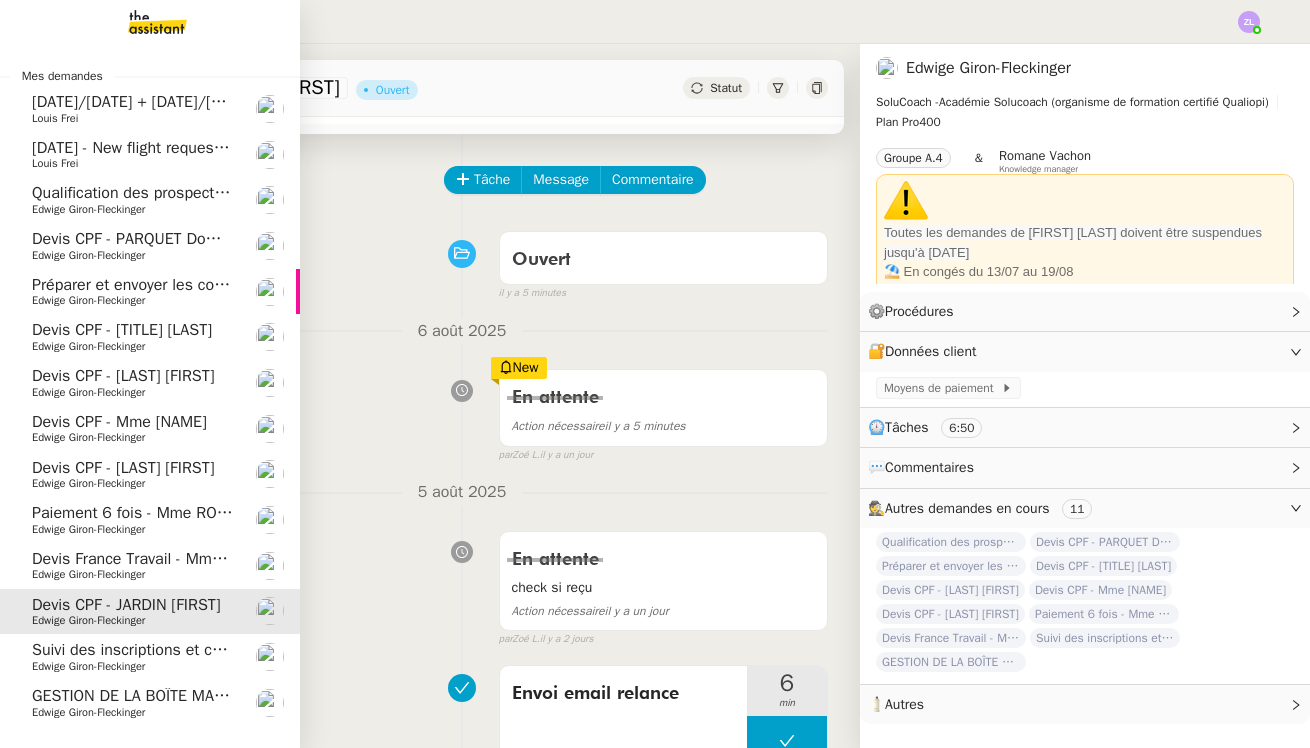 scroll, scrollTop: 0, scrollLeft: 0, axis: both 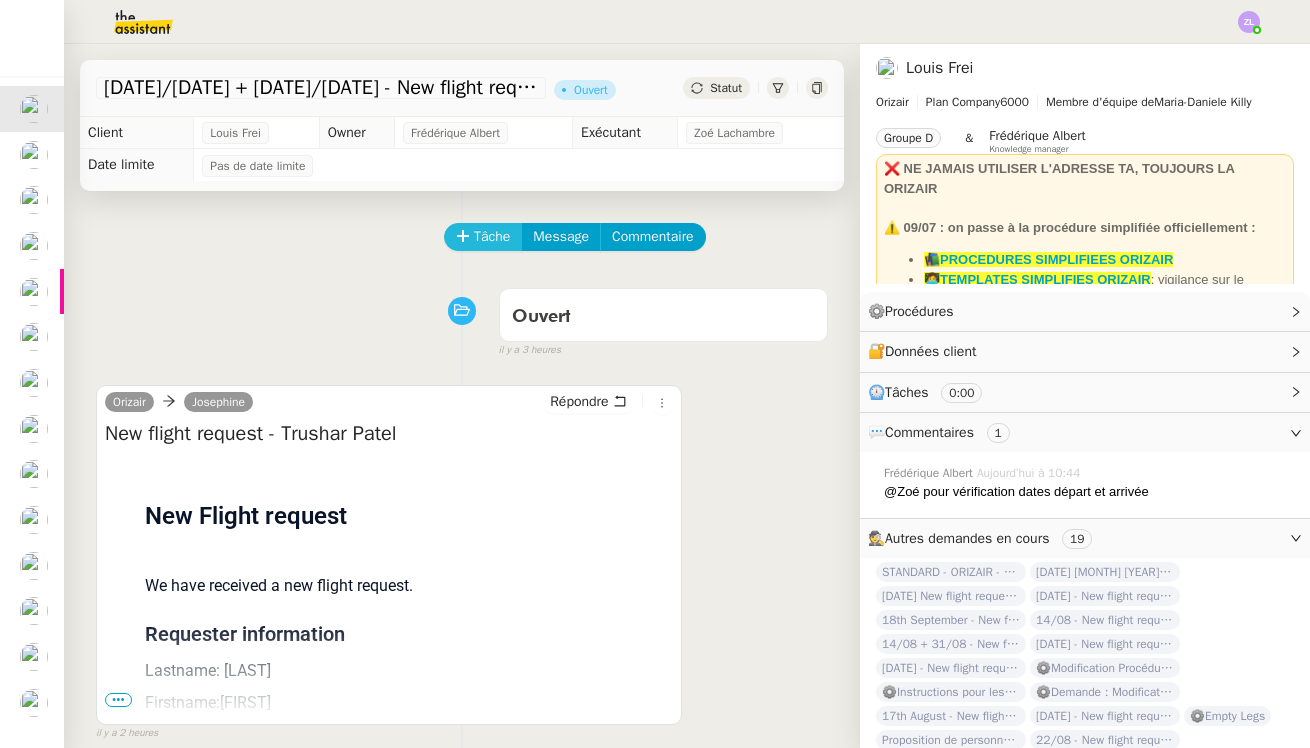 click 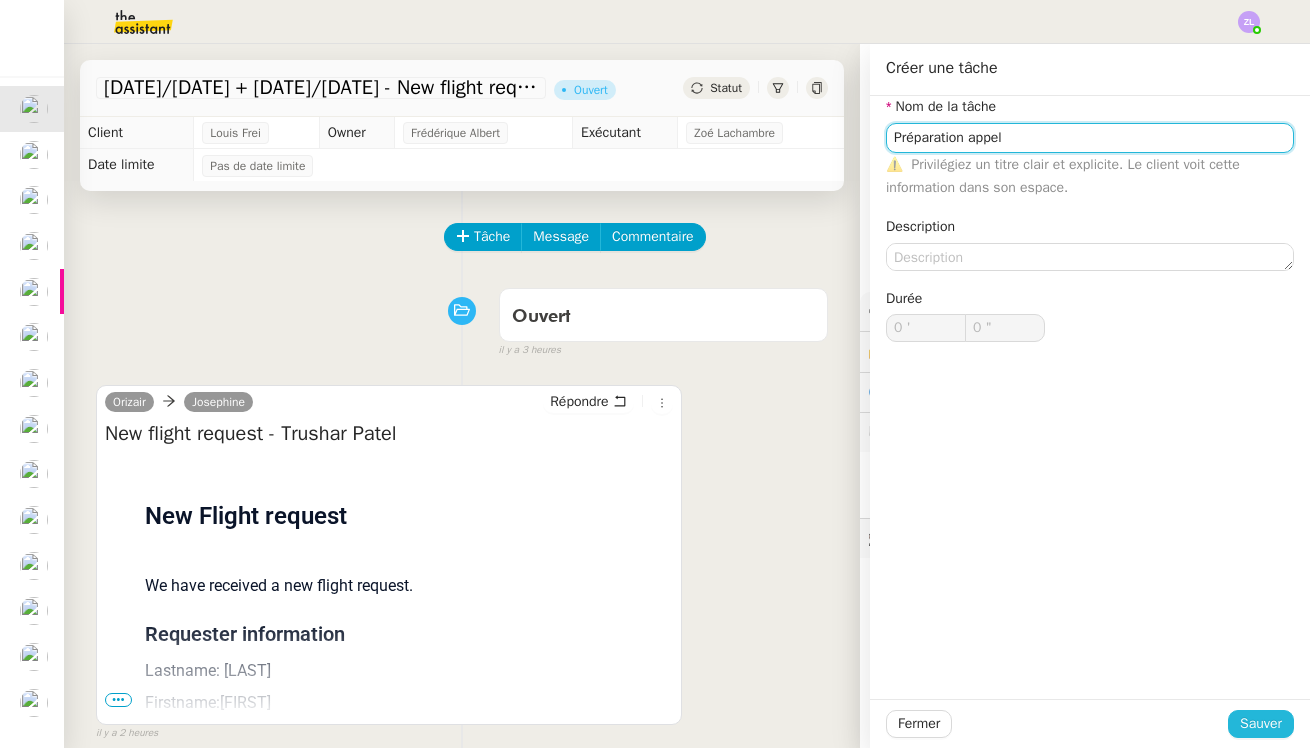 type on "Préparation appel" 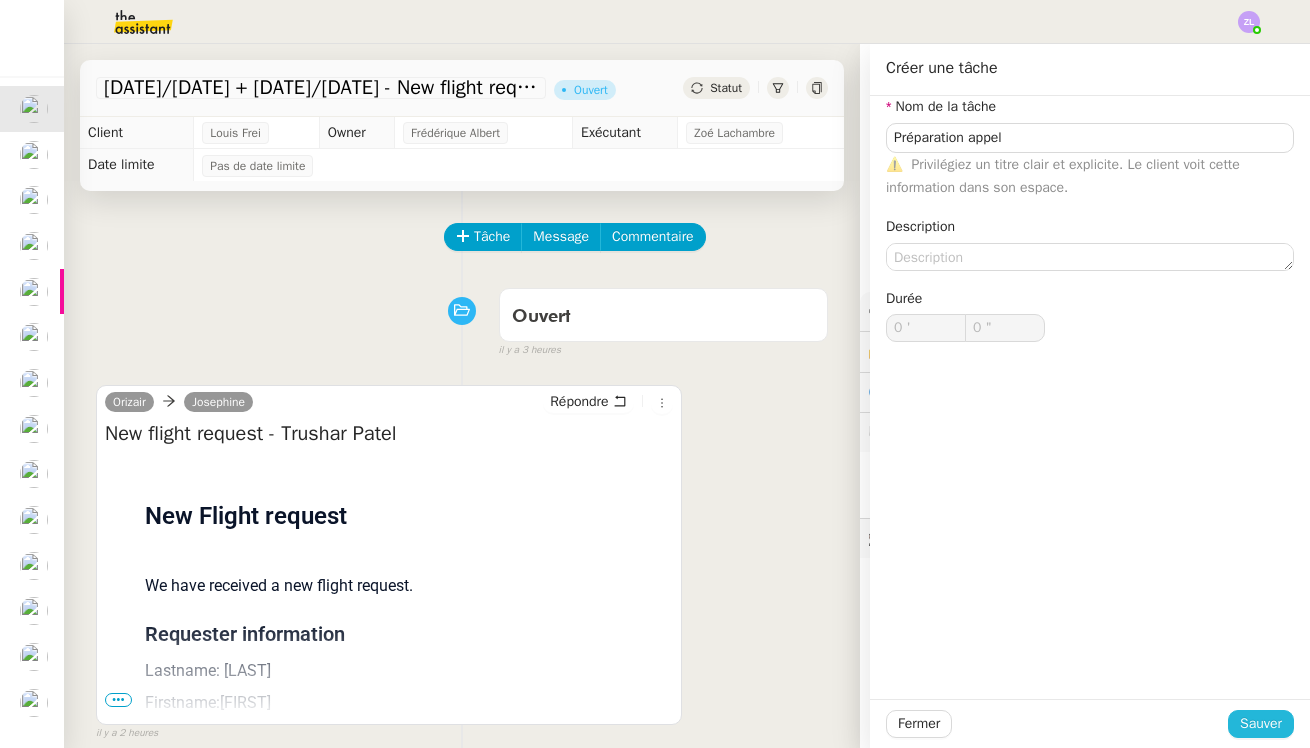 click on "Sauver" 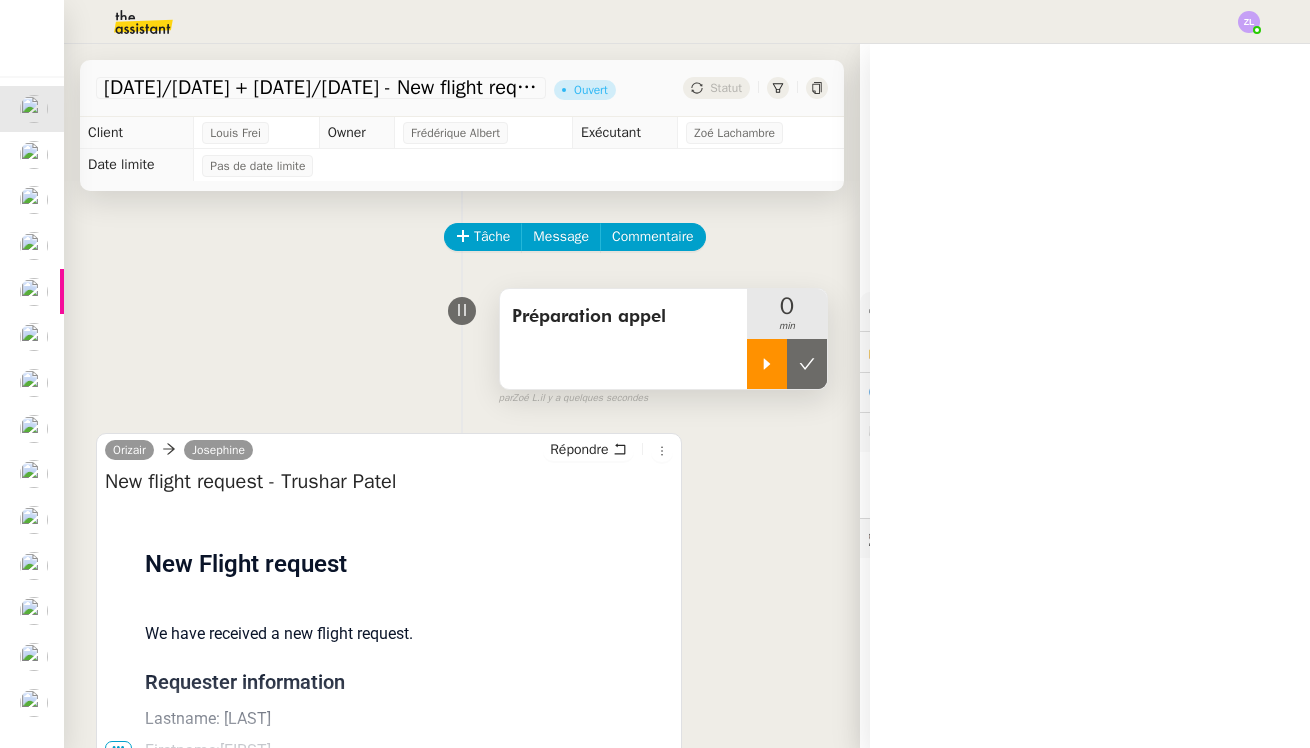 click at bounding box center [767, 364] 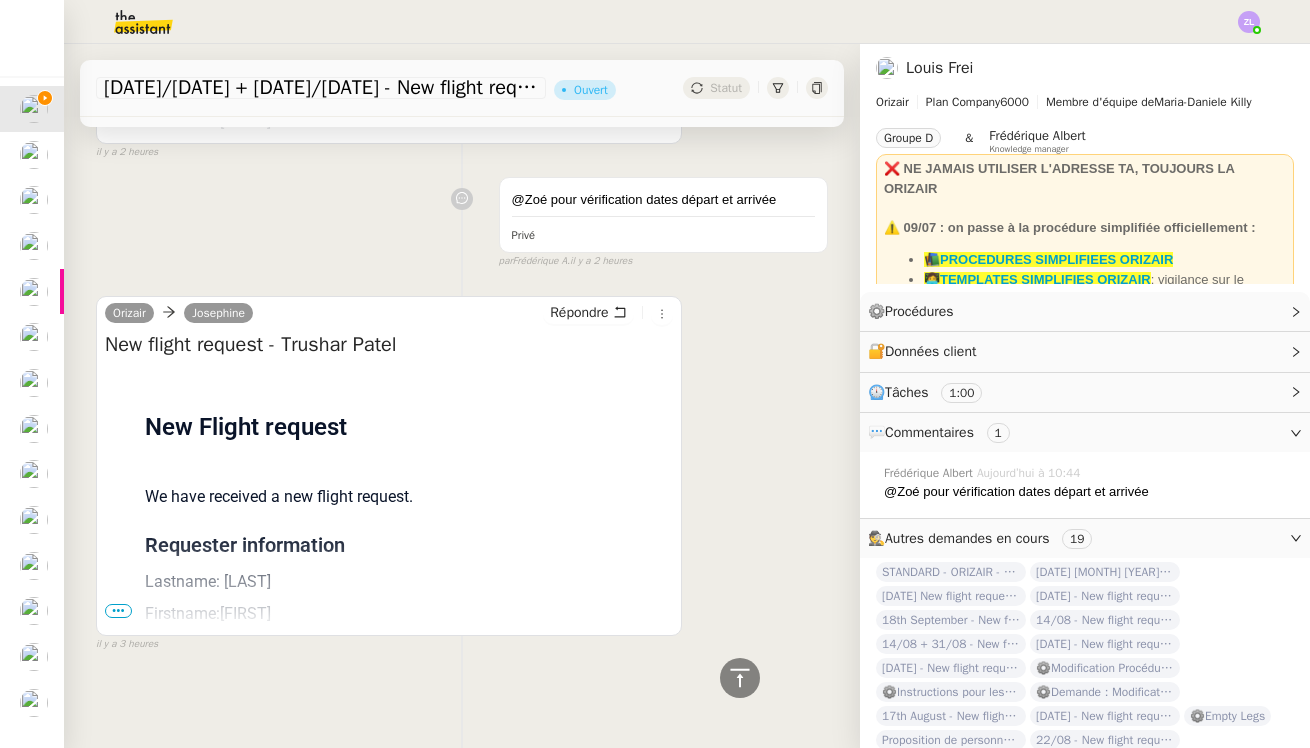 scroll, scrollTop: 629, scrollLeft: 0, axis: vertical 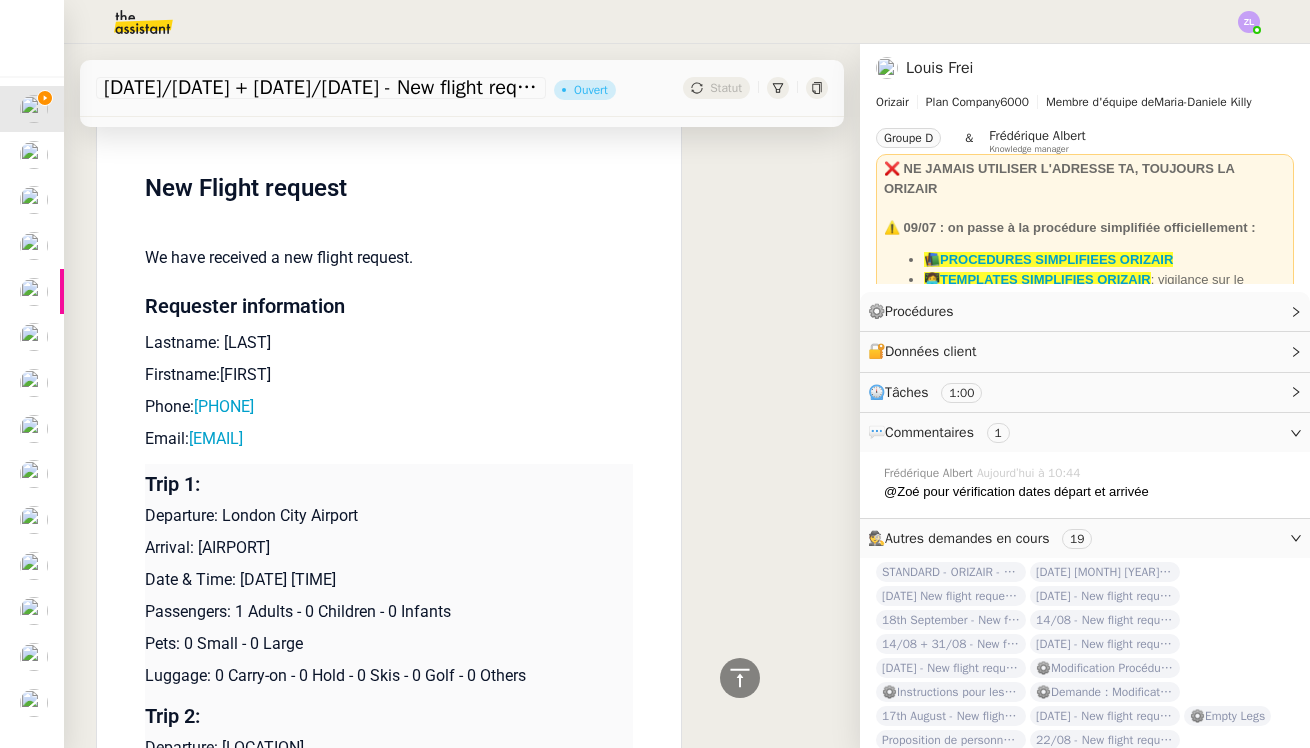 click on "Flight request created by [FIRST] [LAST] New Flight request  We have received a new flight request.  Requester information Lastname: [LAST]  Firstname: [FIRST]  Phone:  [PHONE]   Email:  [EMAIL]   Trip 1: Departure: [LOCATION] Arrival: [LOCATION] Date & Time: [DATE] [TIME] Passengers: [NUMBER] Adults - [NUMBER] Children - [NUMBER] Infants  Pets: [NUMBER] Small - [NUMBER] Large  Luggage: [NUMBER] Carry-on - [NUMBER] Hold - [NUMBER] Skis - [NUMBER] Golf - [NUMBER] Others  Trip 2: Departure: [LOCATION] Arrival: [LOCATION] Date & Time: [DATE] [TIME] Passengers: [NUMBER] Adults - [NUMBER] Children - [NUMBER] Infants  Pets: [NUMBER] Small - [NUMBER] Large  Luggage: [NUMBER] Carry-on - [NUMBER] Hold - [NUMBER] Skis - [NUMBER] Golf - [NUMBER] Others  Sent by Orizair  Flying responsibly, leading sustainably" at bounding box center [389, 575] 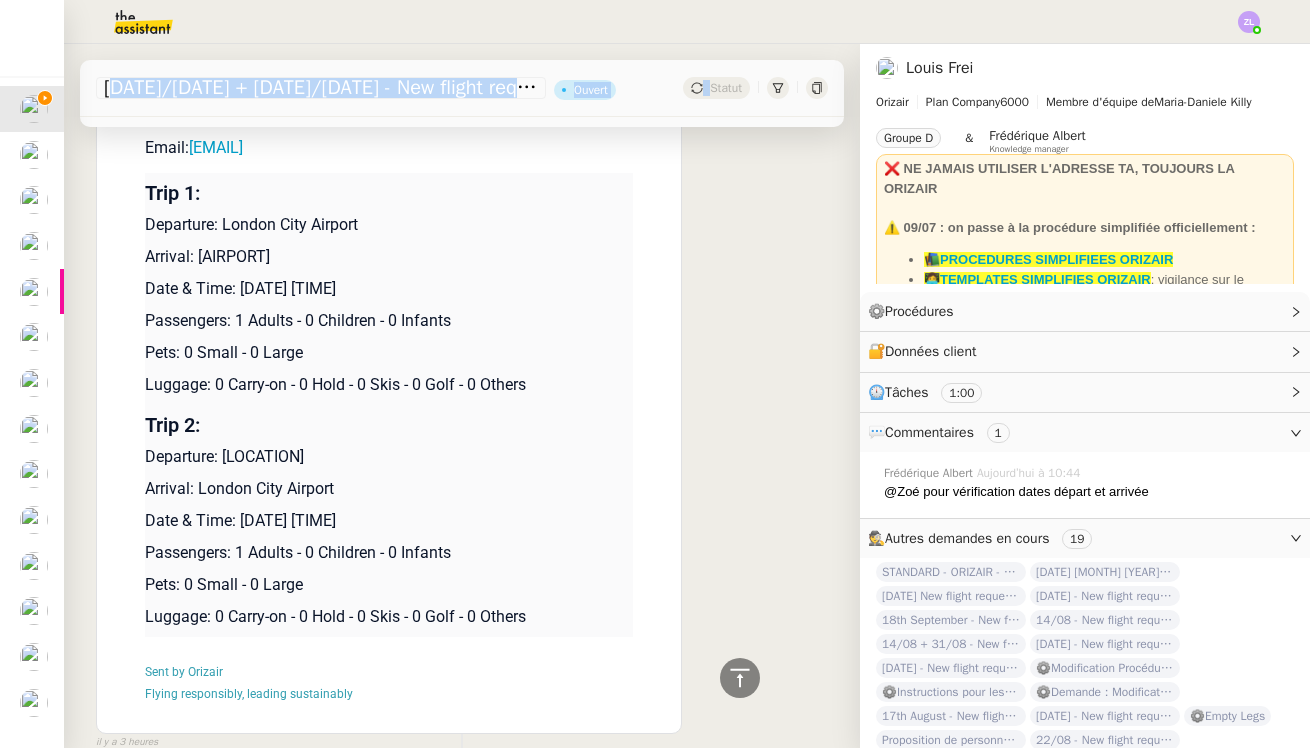 scroll, scrollTop: 1257, scrollLeft: 0, axis: vertical 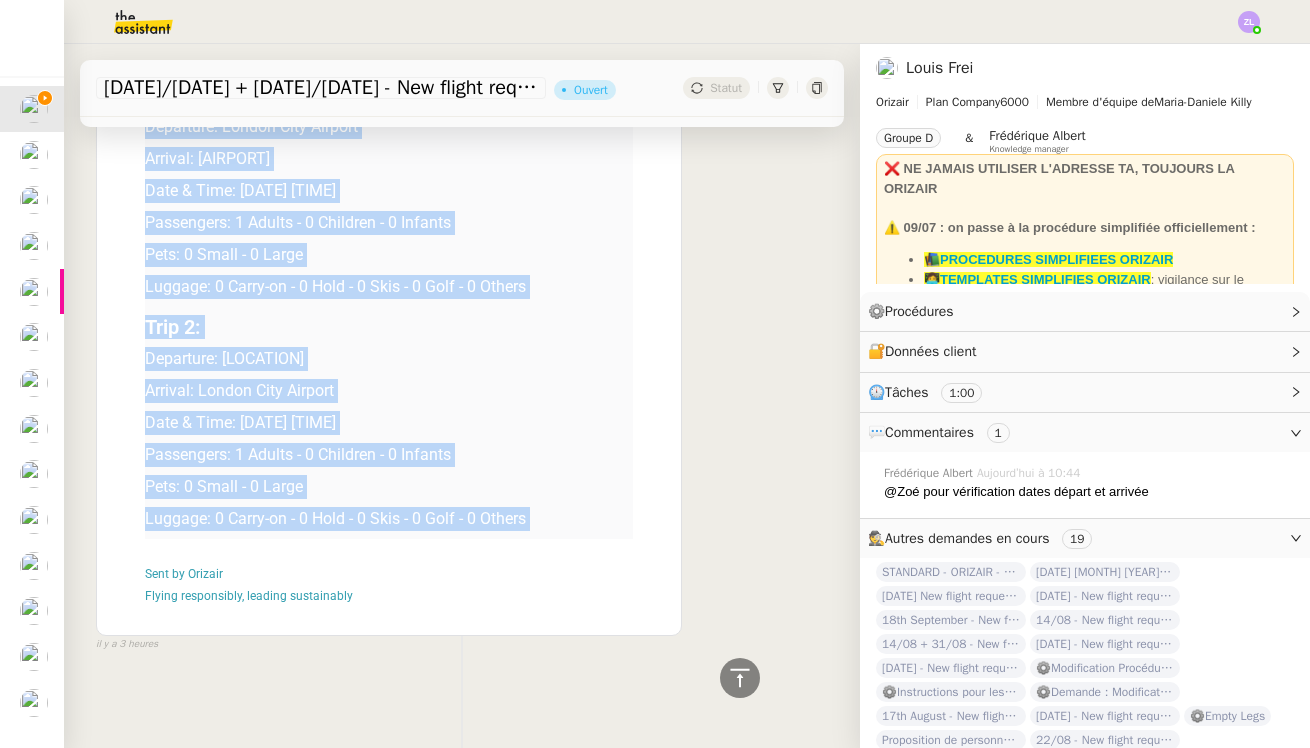 drag, startPoint x: 145, startPoint y: 303, endPoint x: 288, endPoint y: 543, distance: 279.3725 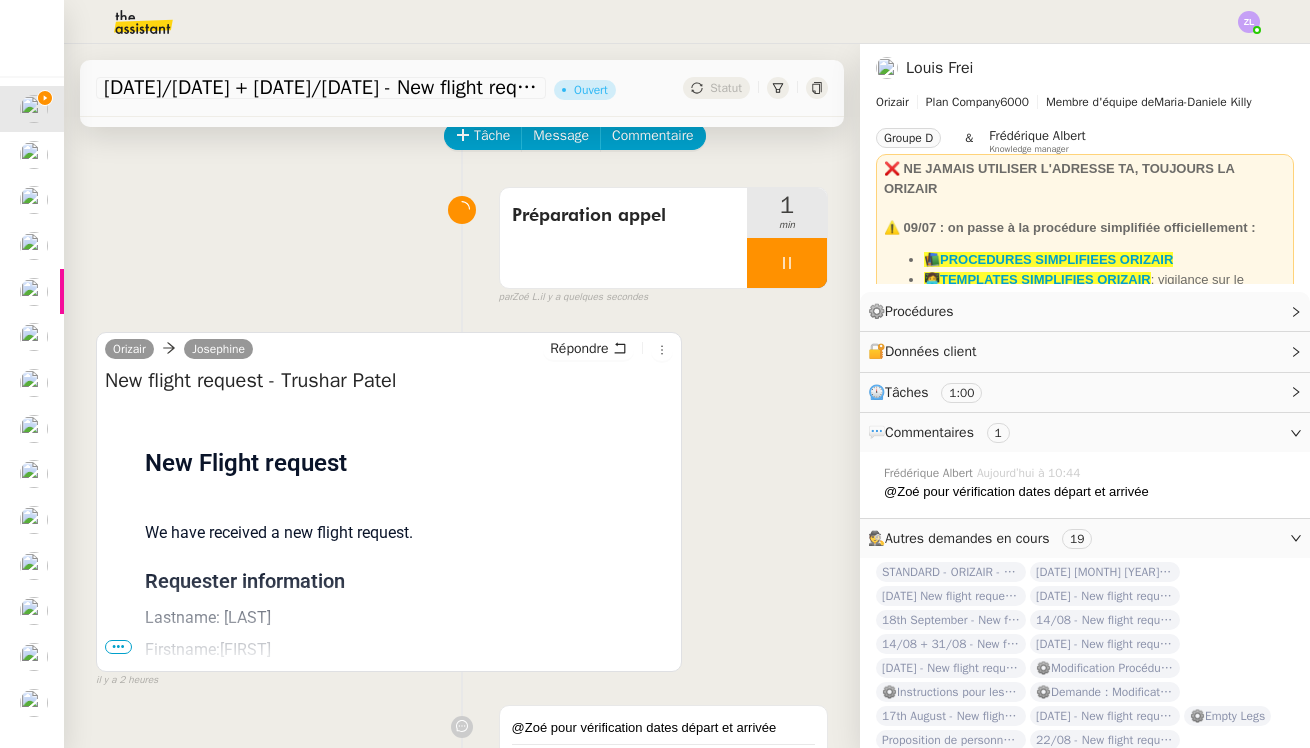 scroll, scrollTop: 424, scrollLeft: 0, axis: vertical 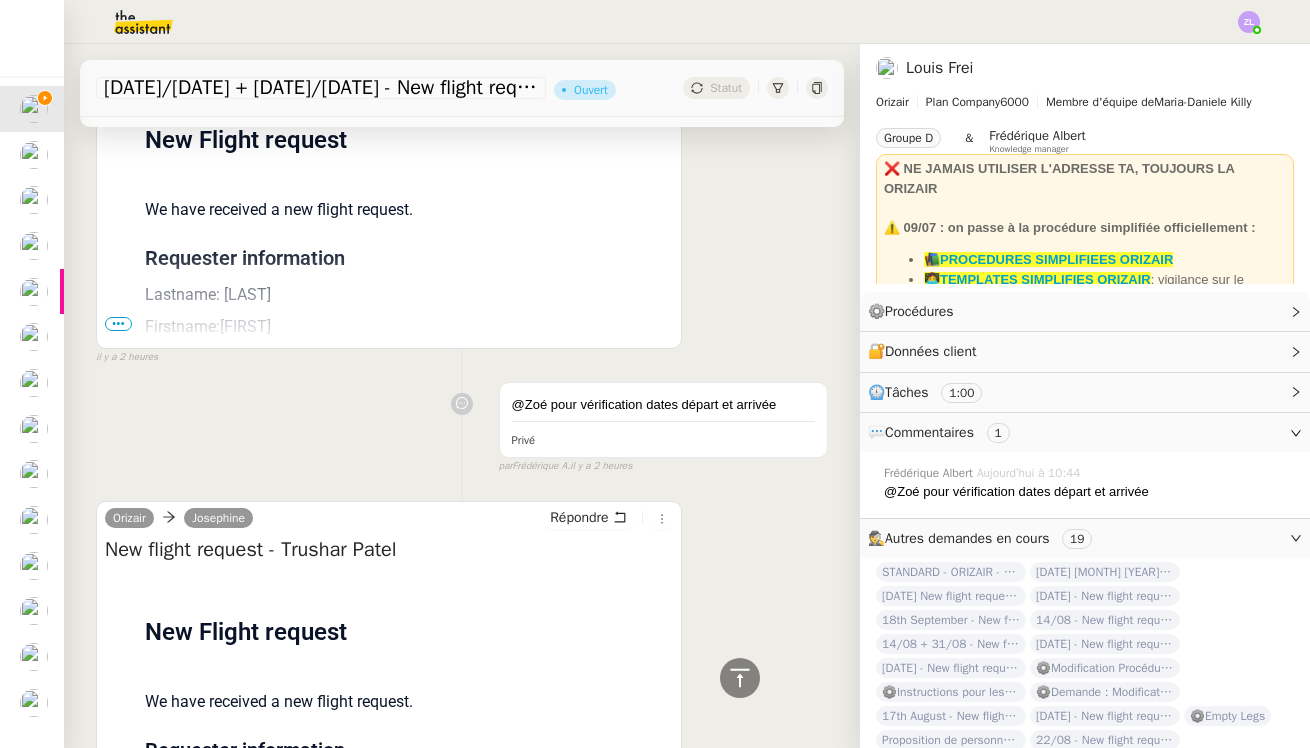 click on "Flight request created by [FIRST] [LAST]  New Flight request  We have received a new flight request.  Requester information Lastname: [LAST]  Firstname:[FIRST]  Phone:  +[COUNTRY_CODE] [PHONE]   Email:  [EMAIL]   Trip 1: Departure: London City Airport Arrival: Downtown Manhattan Heliport Date & Time: [DATE] [TIME] Passengers: 1 Adults - 0 Children - 0 Infants  Pets: 0 Small - 0 Large  Luggage: 0 Carry-on - 0 Hold - 0 Skis - 0 Golf - 0 Others  Sent by Orizair  Flying responsibly, leading sustainably" at bounding box center (389, 411) 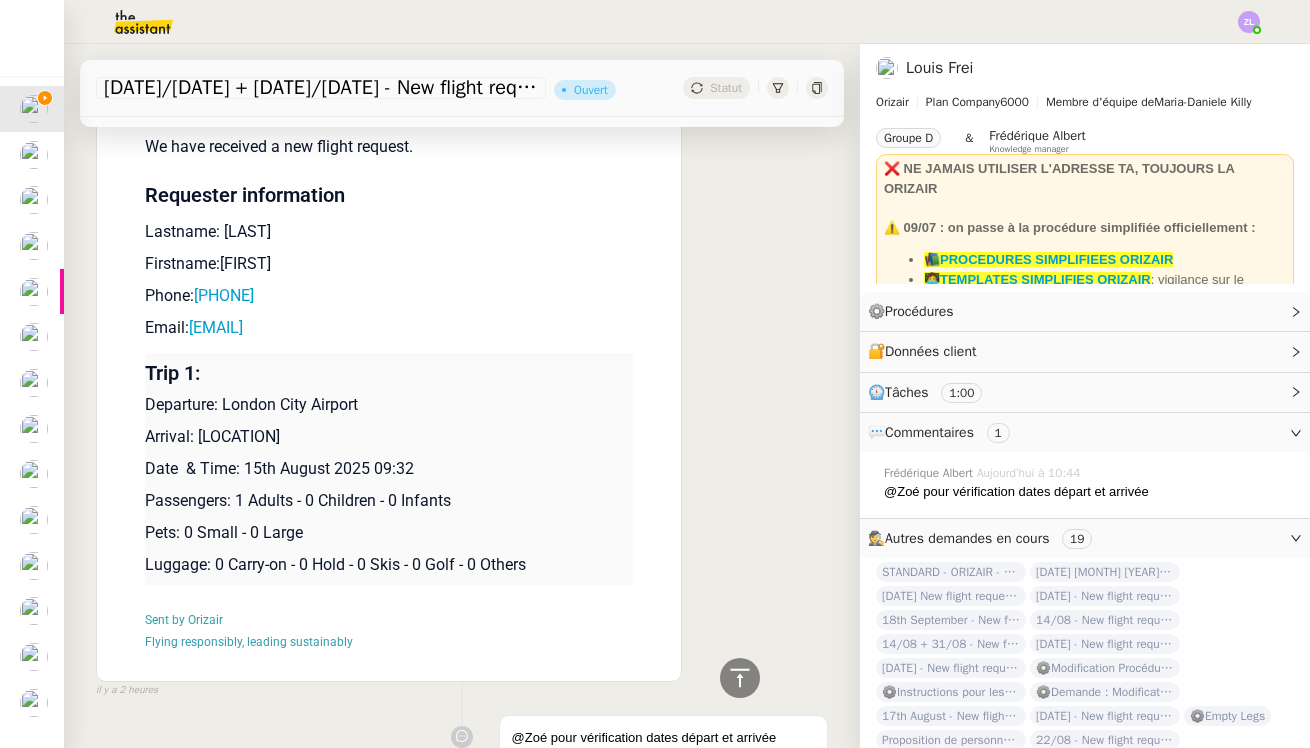 scroll, scrollTop: 499, scrollLeft: 0, axis: vertical 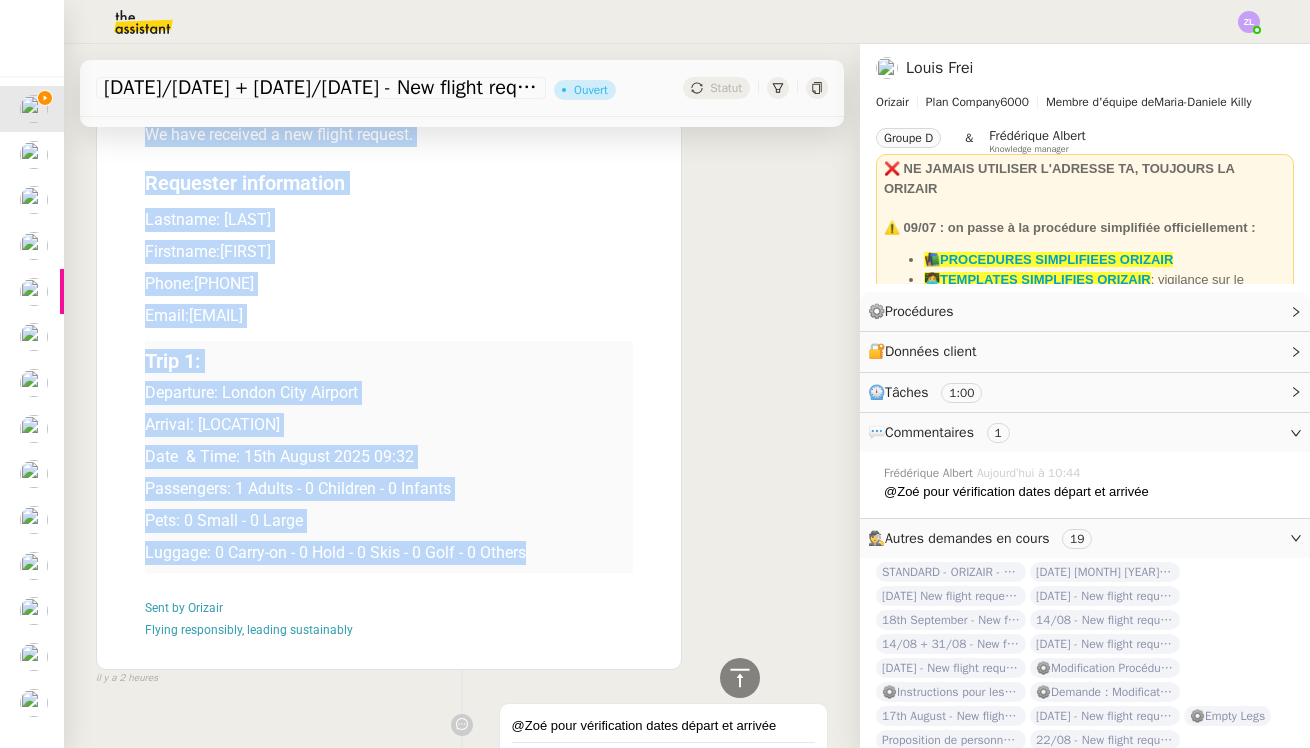 drag, startPoint x: 143, startPoint y: 180, endPoint x: 574, endPoint y: 564, distance: 577.2495 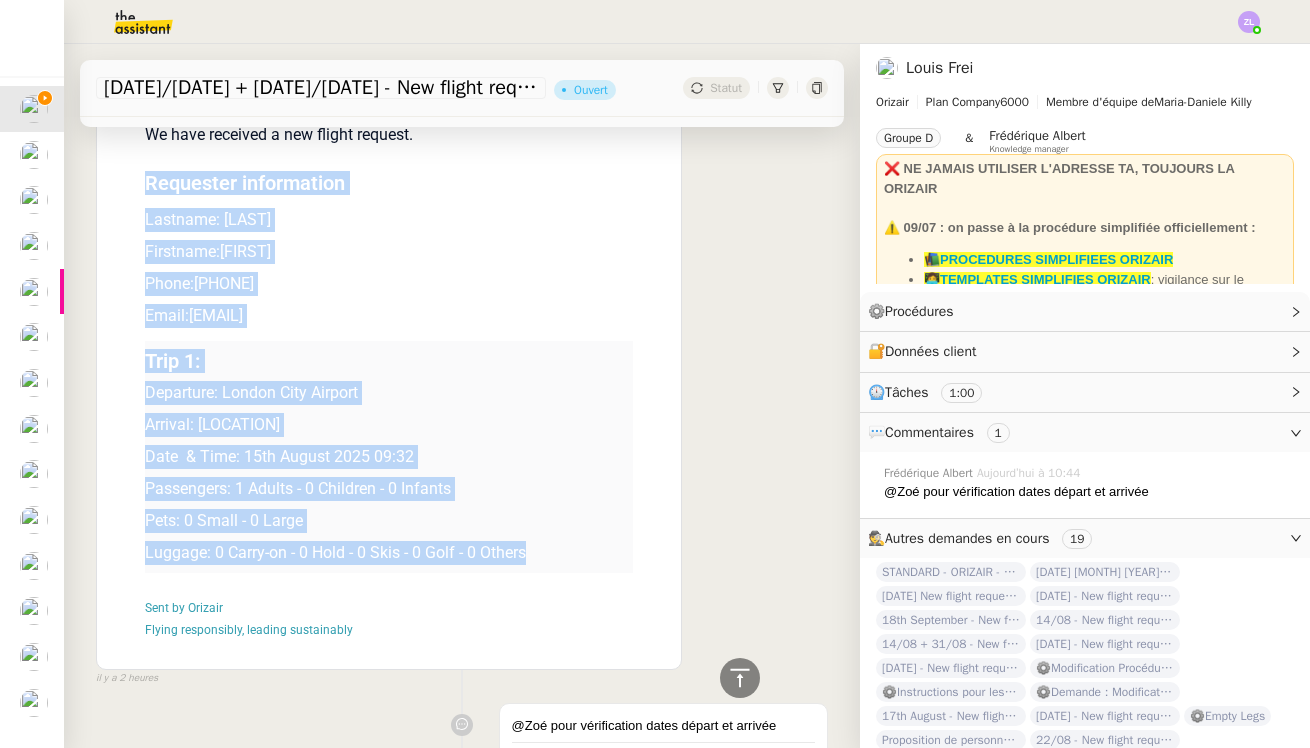 drag, startPoint x: 567, startPoint y: 554, endPoint x: 145, endPoint y: 186, distance: 559.91785 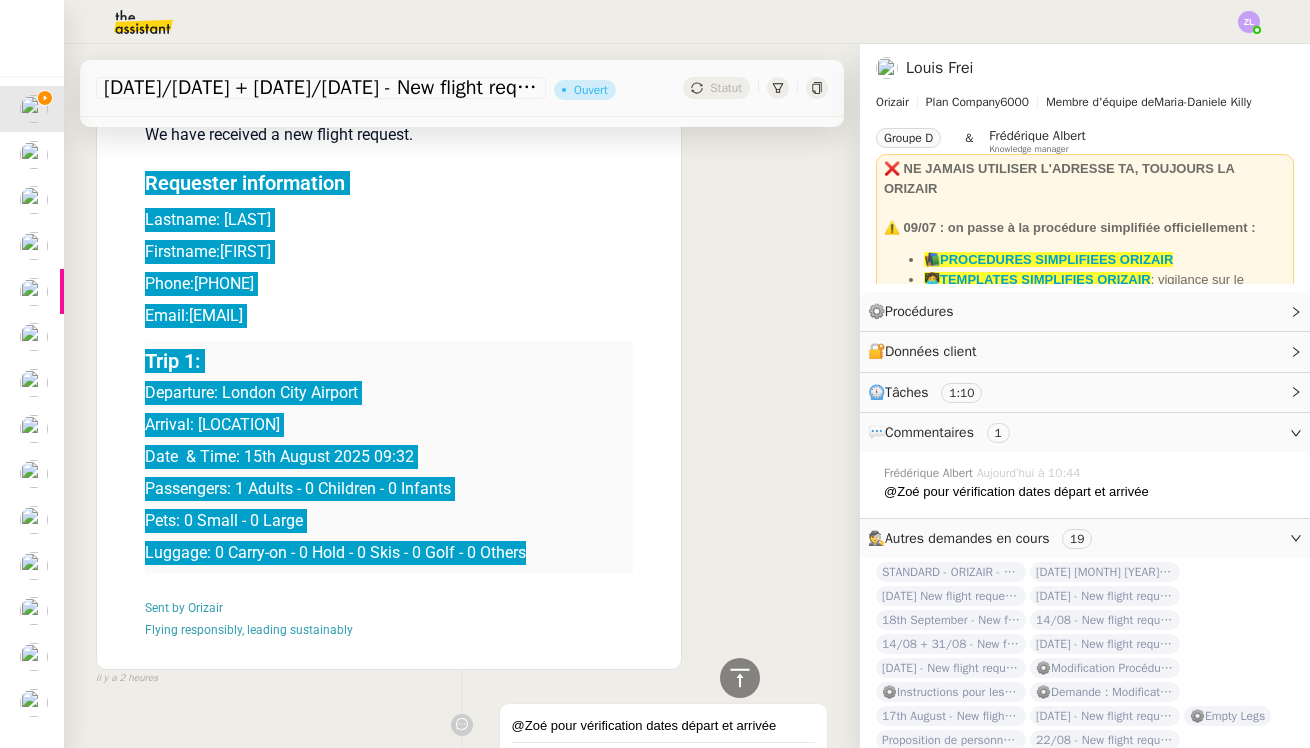 drag, startPoint x: 750, startPoint y: 744, endPoint x: 151, endPoint y: 455, distance: 665.07294 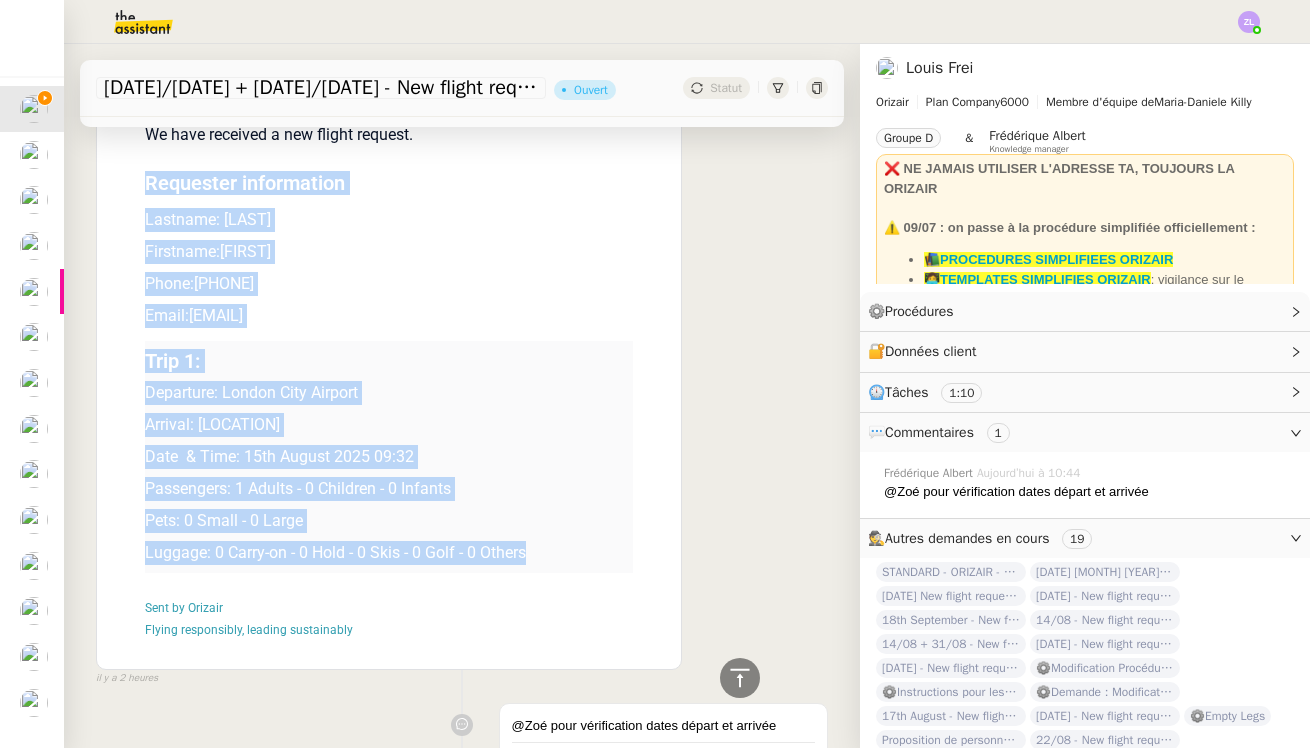 click on "Date  & Time: 15th August 2025 09:32" at bounding box center (389, 457) 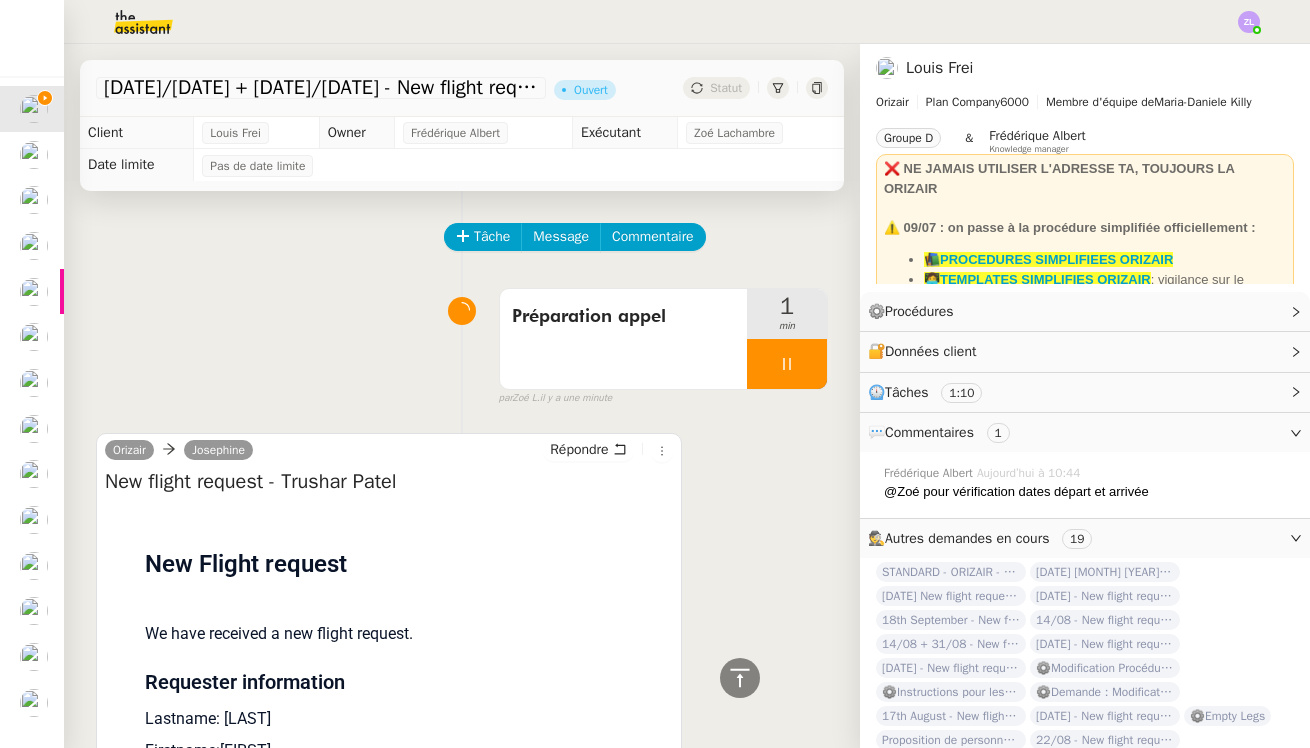 scroll, scrollTop: 0, scrollLeft: 0, axis: both 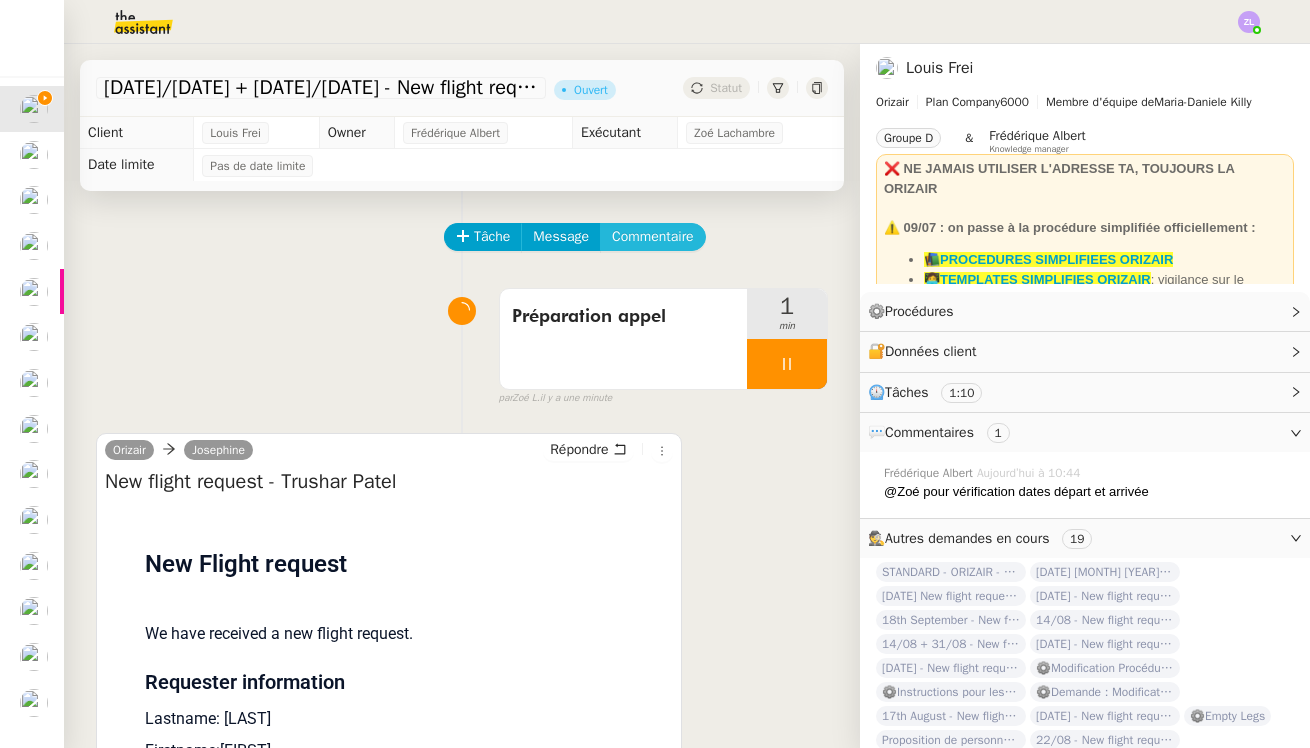 click on "Commentaire" 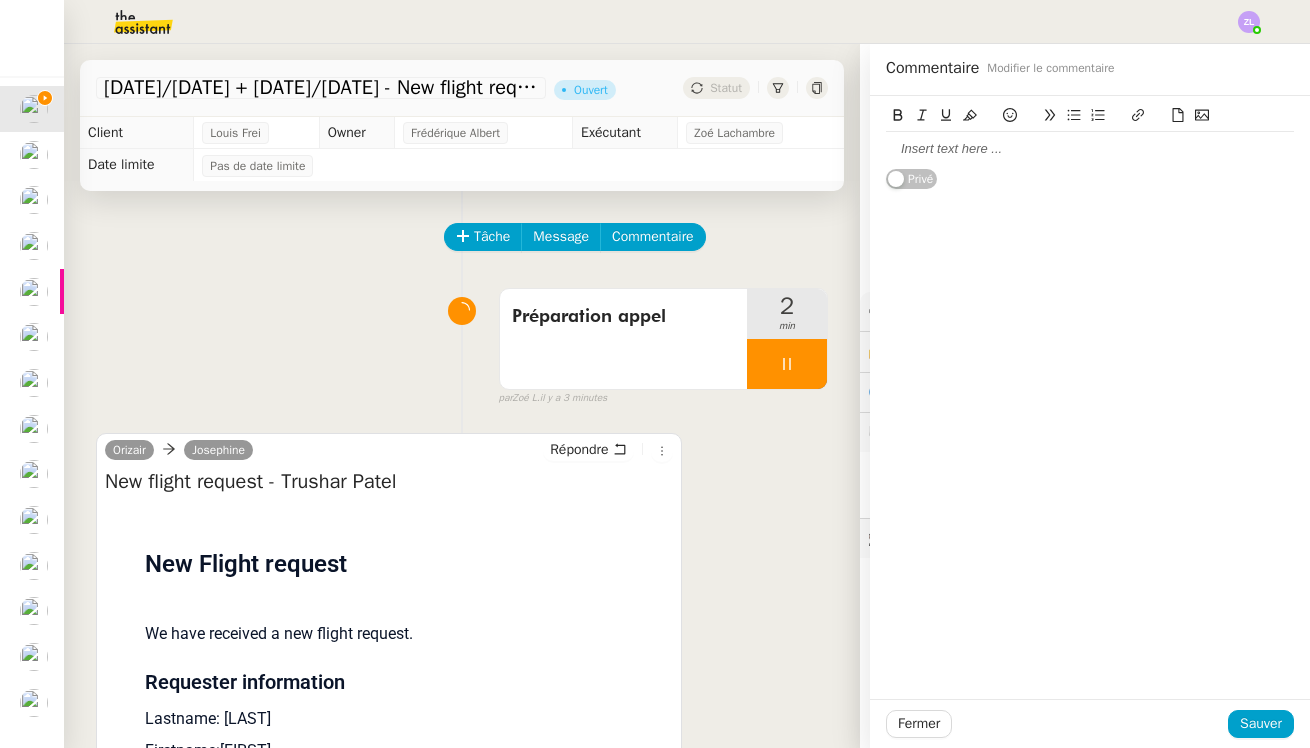 click 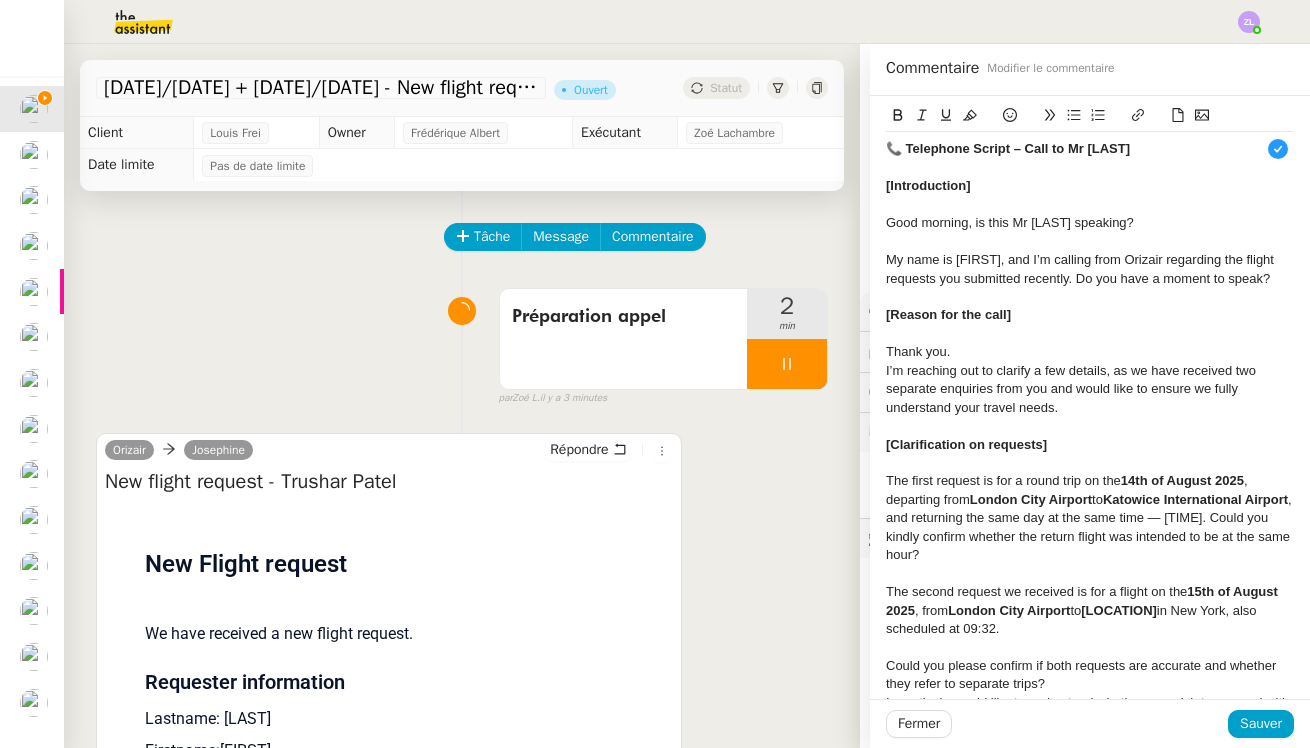 scroll, scrollTop: 21, scrollLeft: 0, axis: vertical 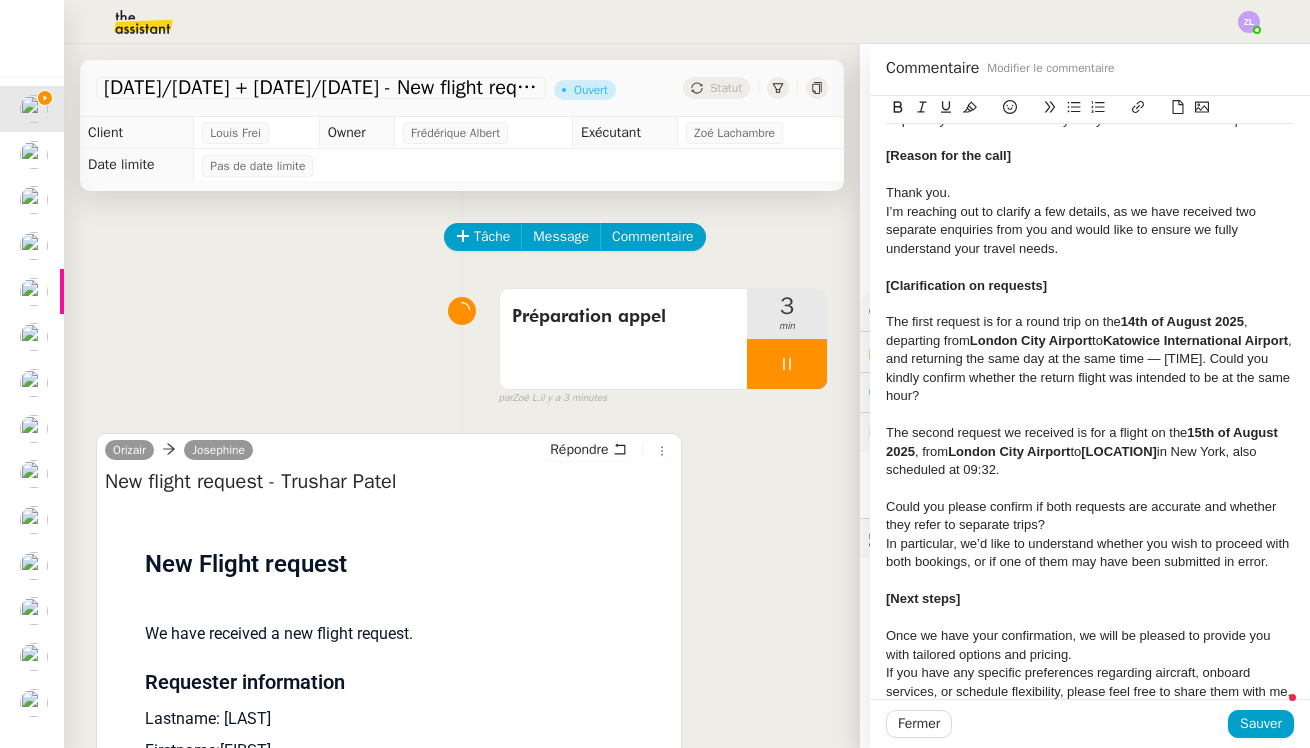 click on "Could you please confirm if both requests are accurate and whether they refer to separate trips?" 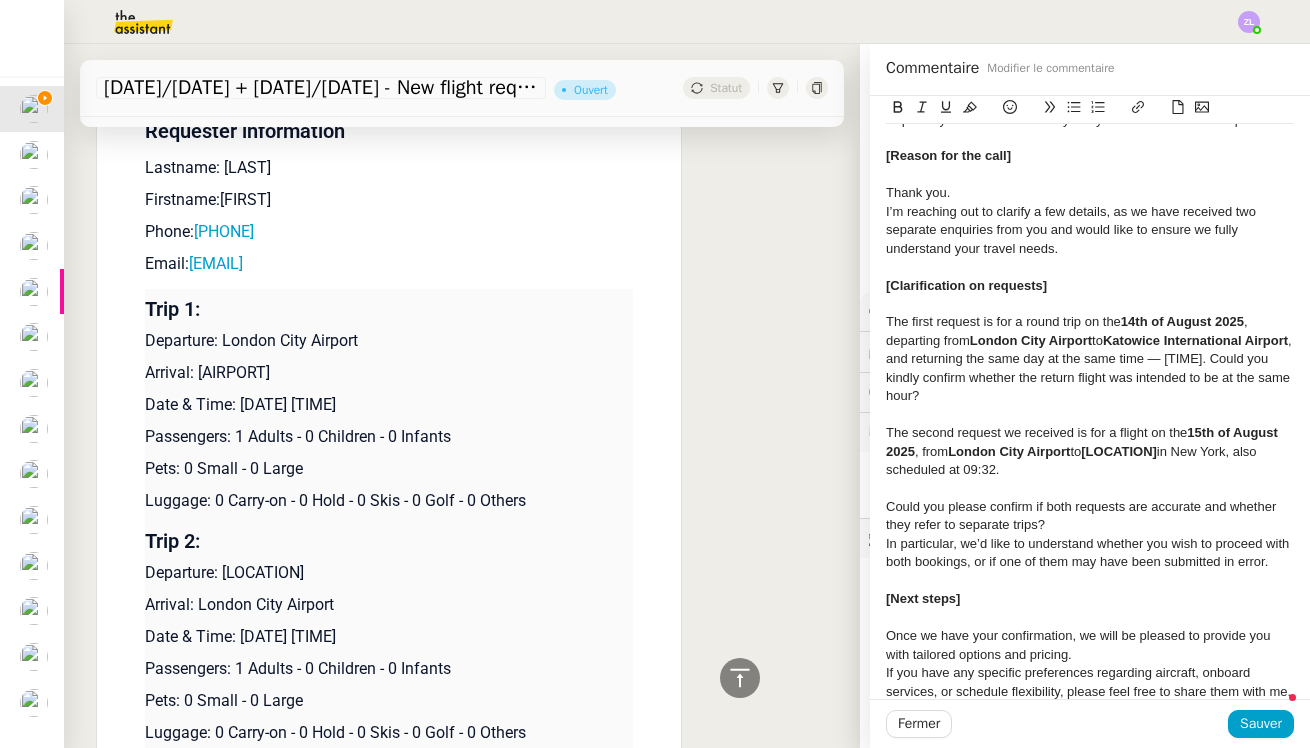scroll, scrollTop: 1455, scrollLeft: 0, axis: vertical 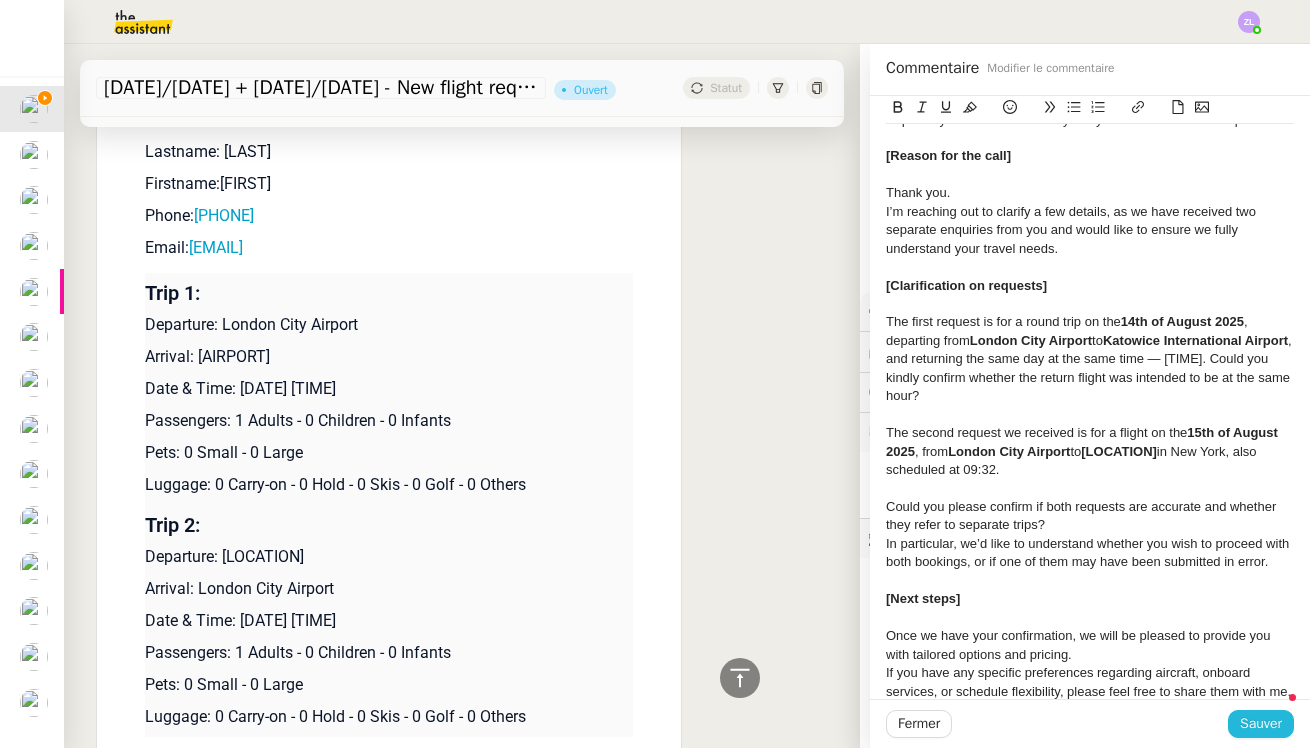 click on "Sauver" 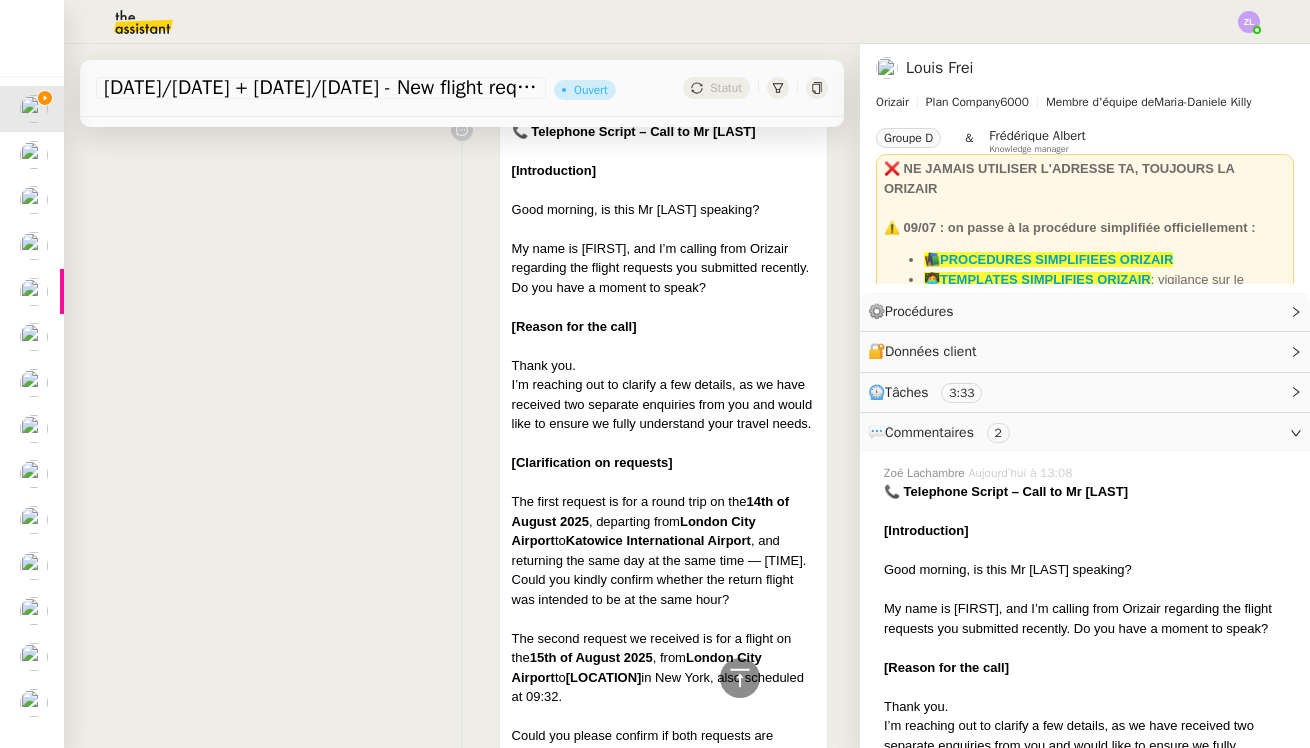 scroll, scrollTop: 1433, scrollLeft: 0, axis: vertical 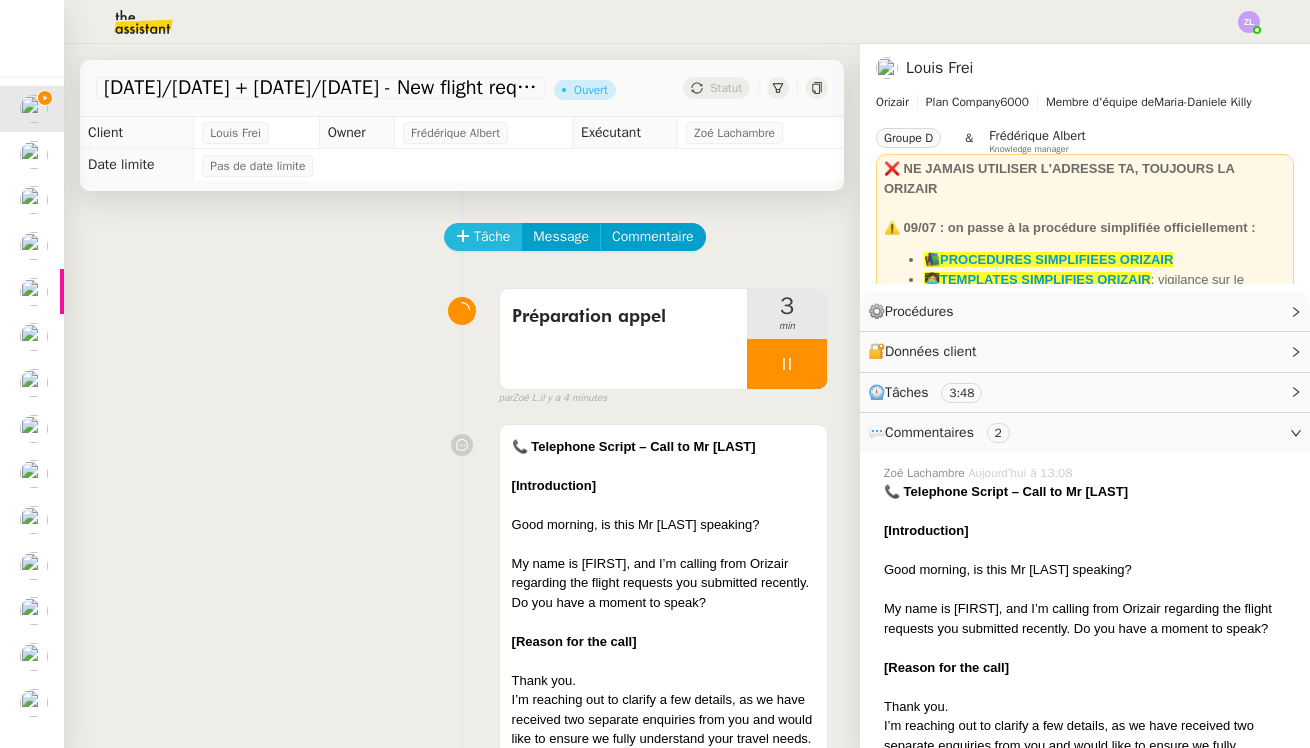 click on "Tâche" 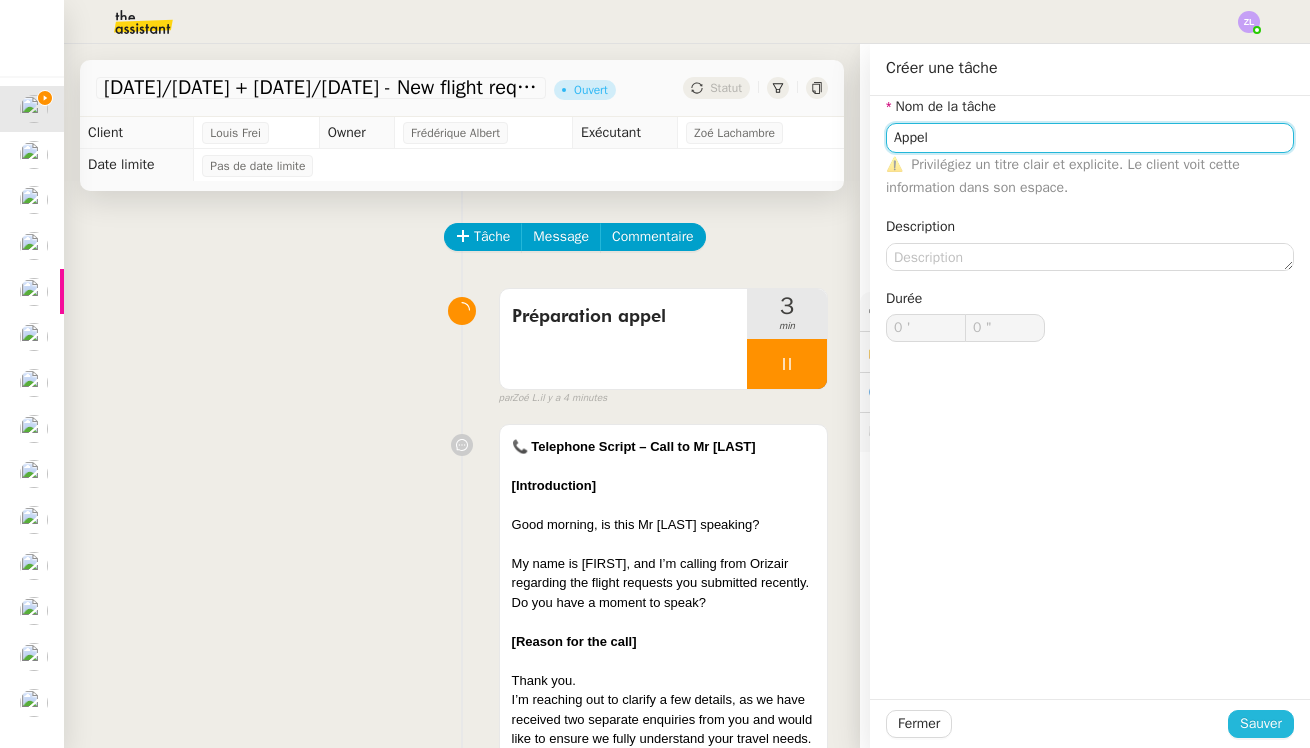type on "Appel" 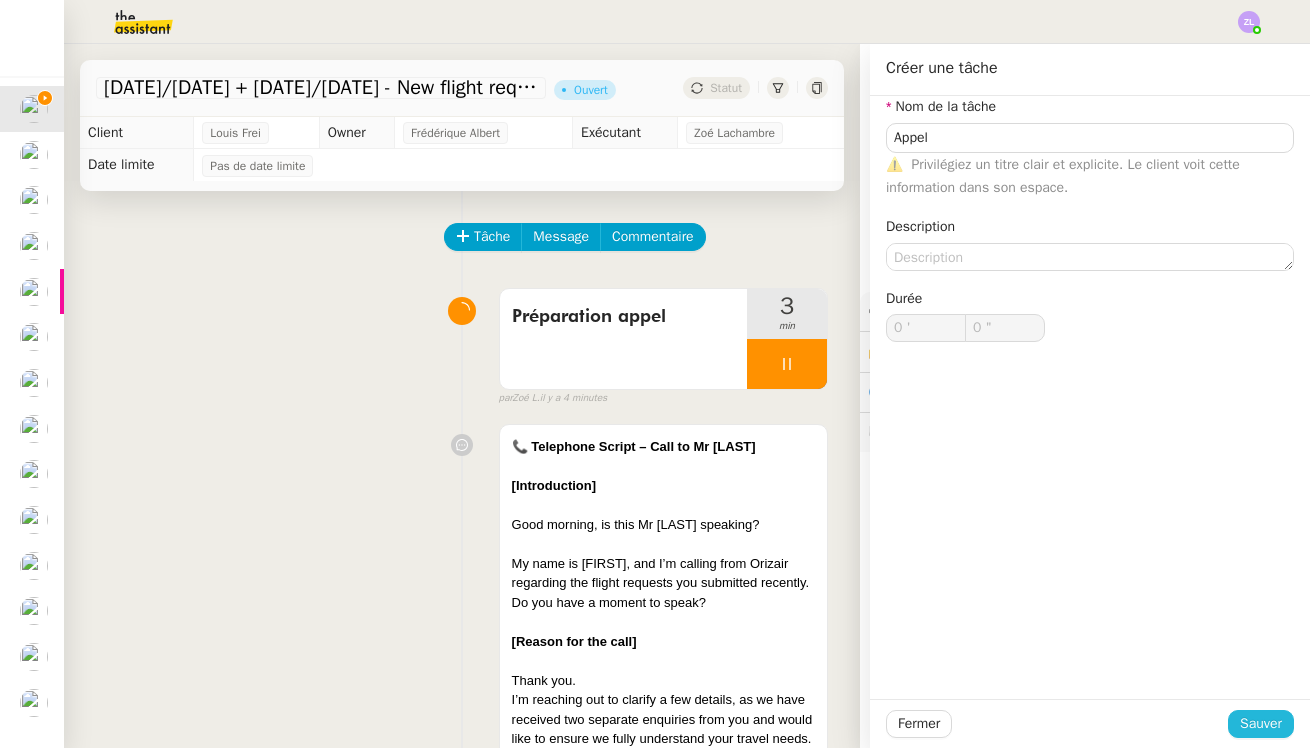 click on "Sauver" 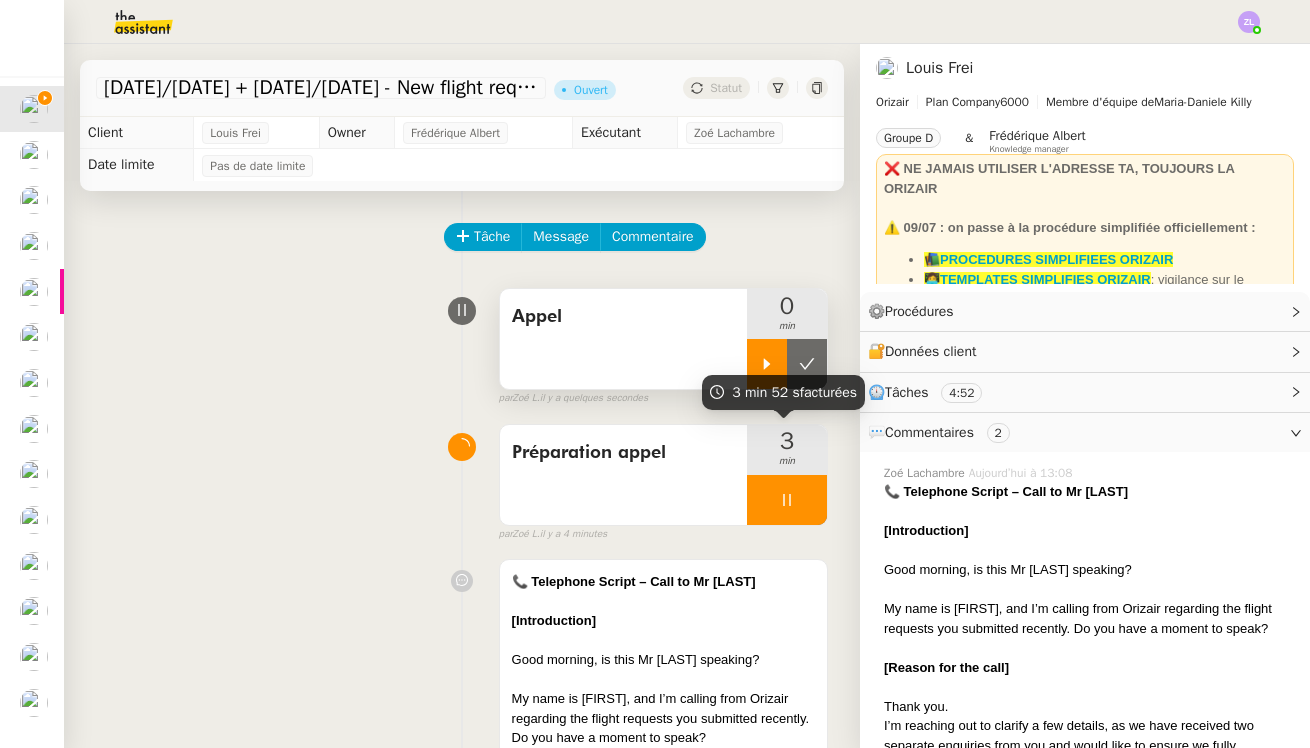 click at bounding box center [767, 364] 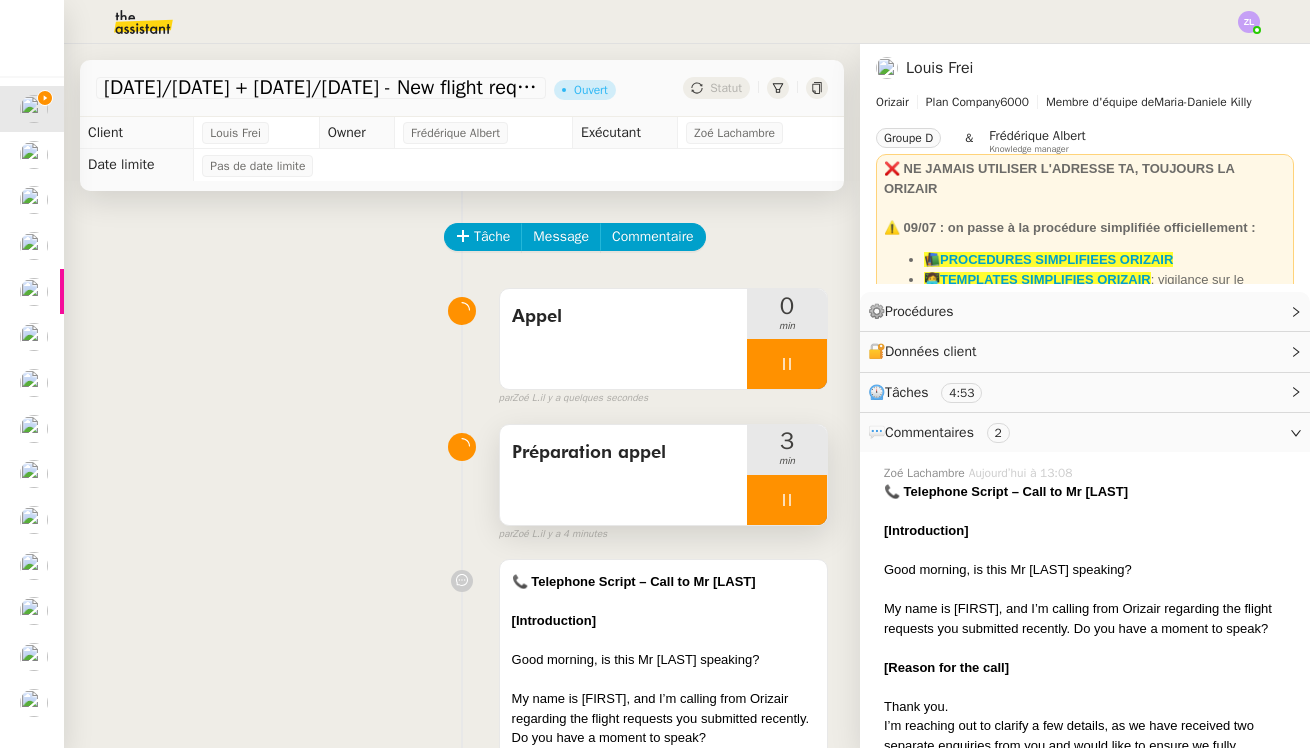 click at bounding box center [787, 500] 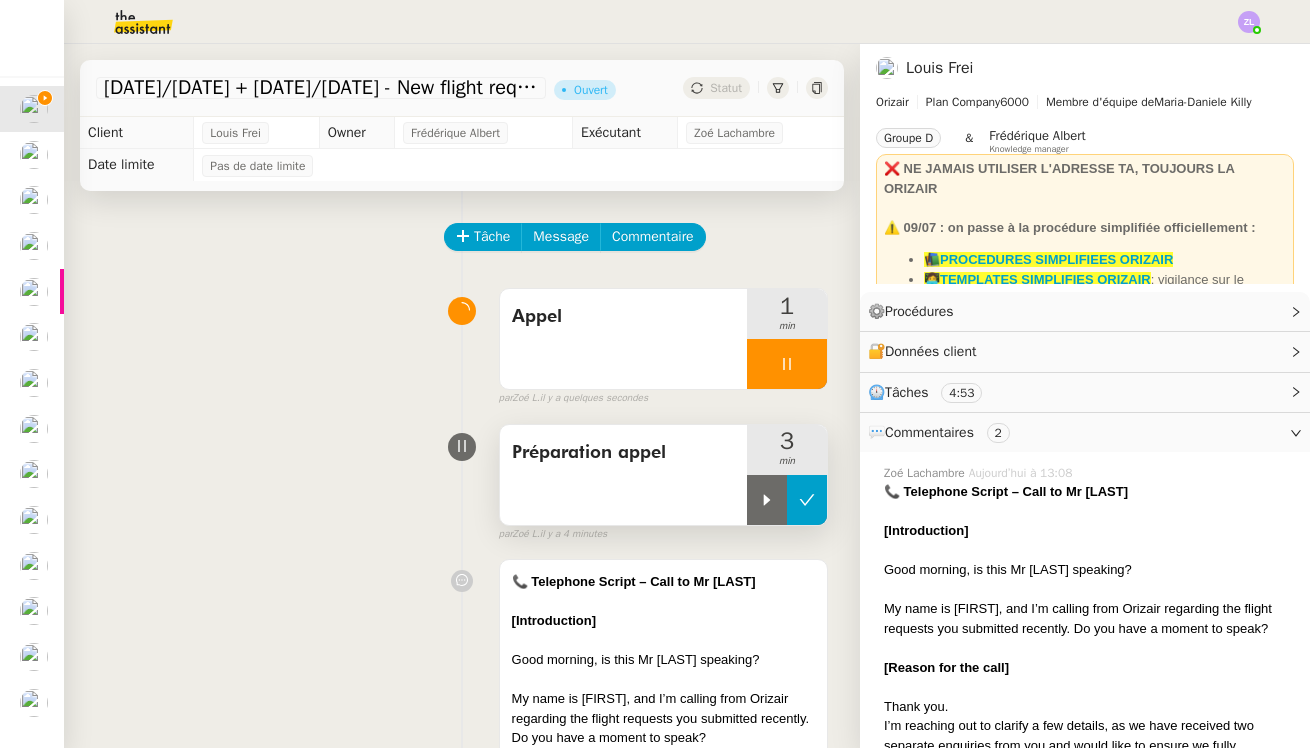 click 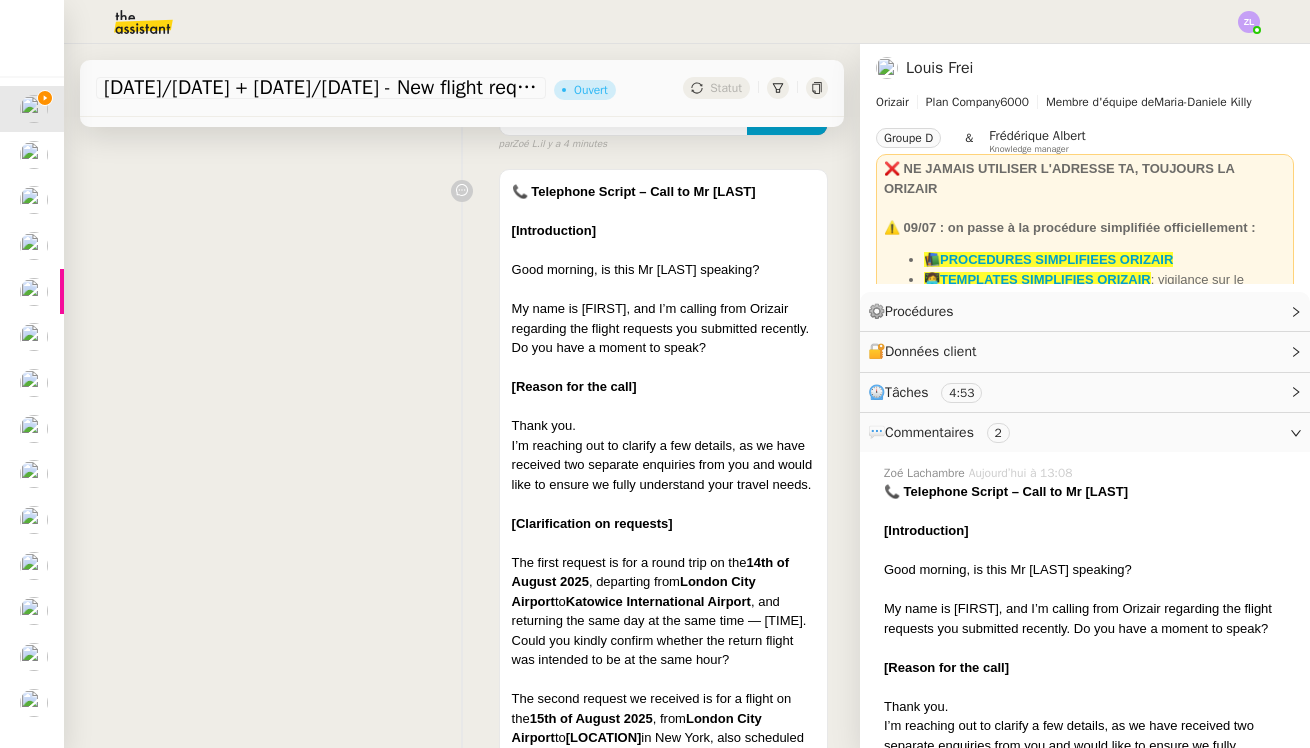scroll, scrollTop: 386, scrollLeft: 0, axis: vertical 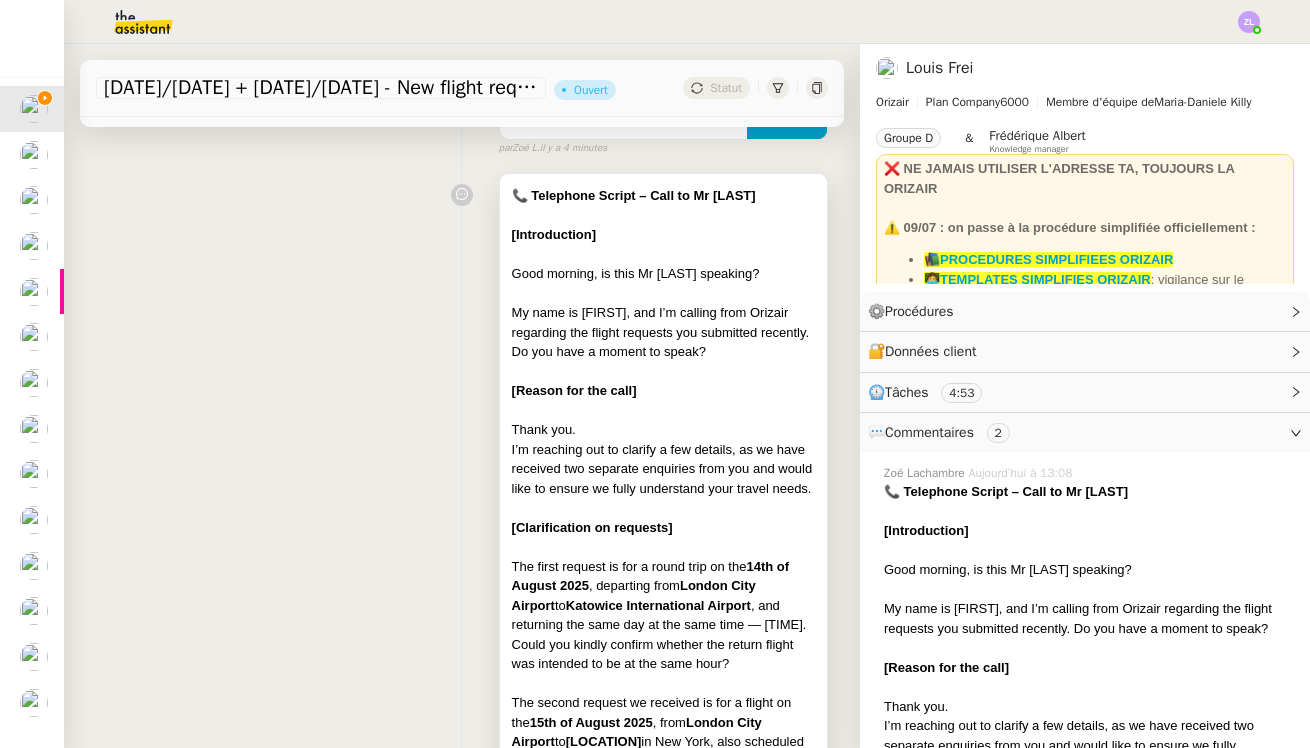 click at bounding box center [663, 547] 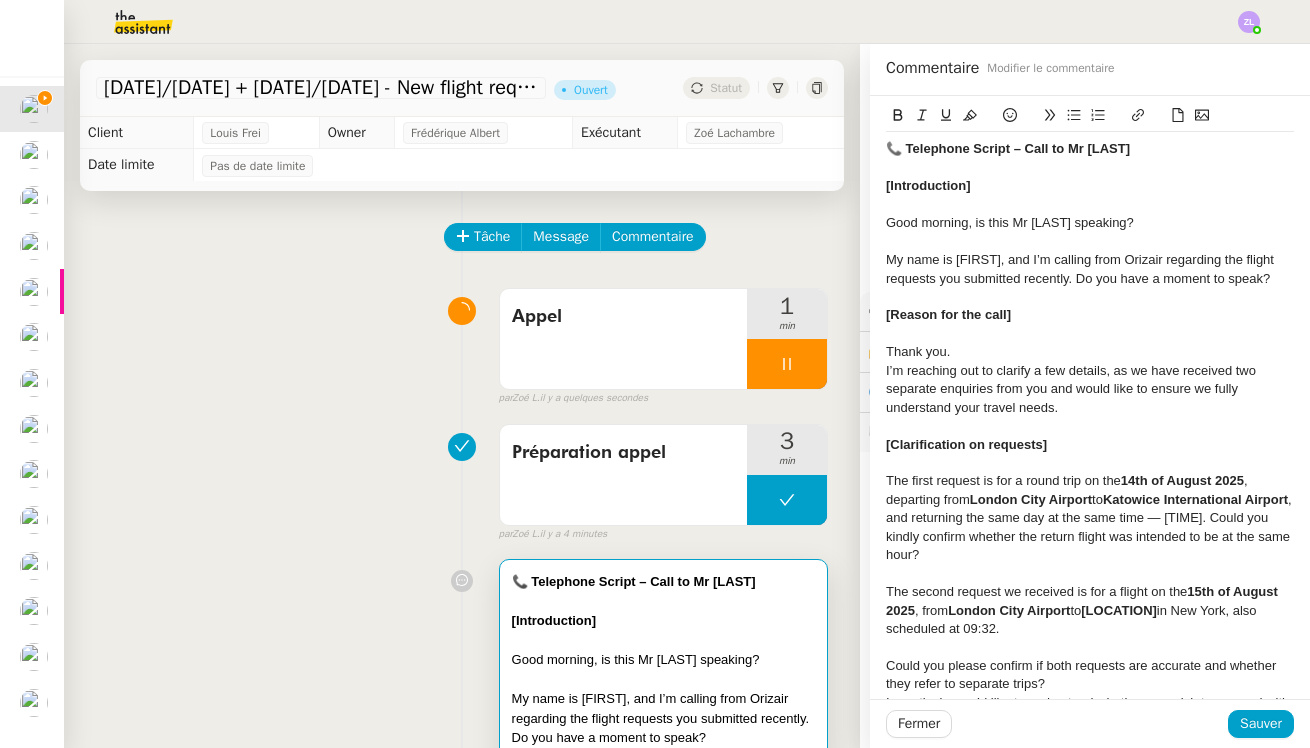 scroll, scrollTop: 0, scrollLeft: 0, axis: both 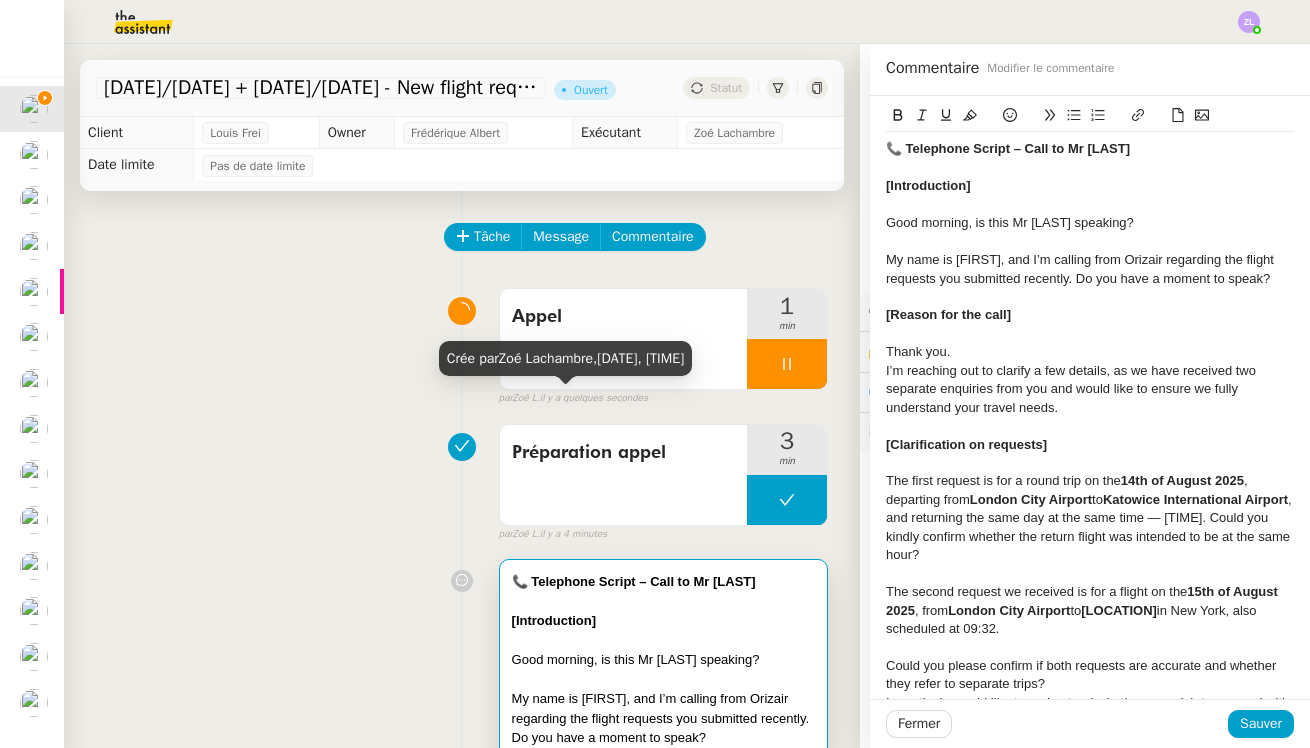 click on "Crée par  [FIRST] [LAST],  [DATE], [TIME]" at bounding box center (565, 366) 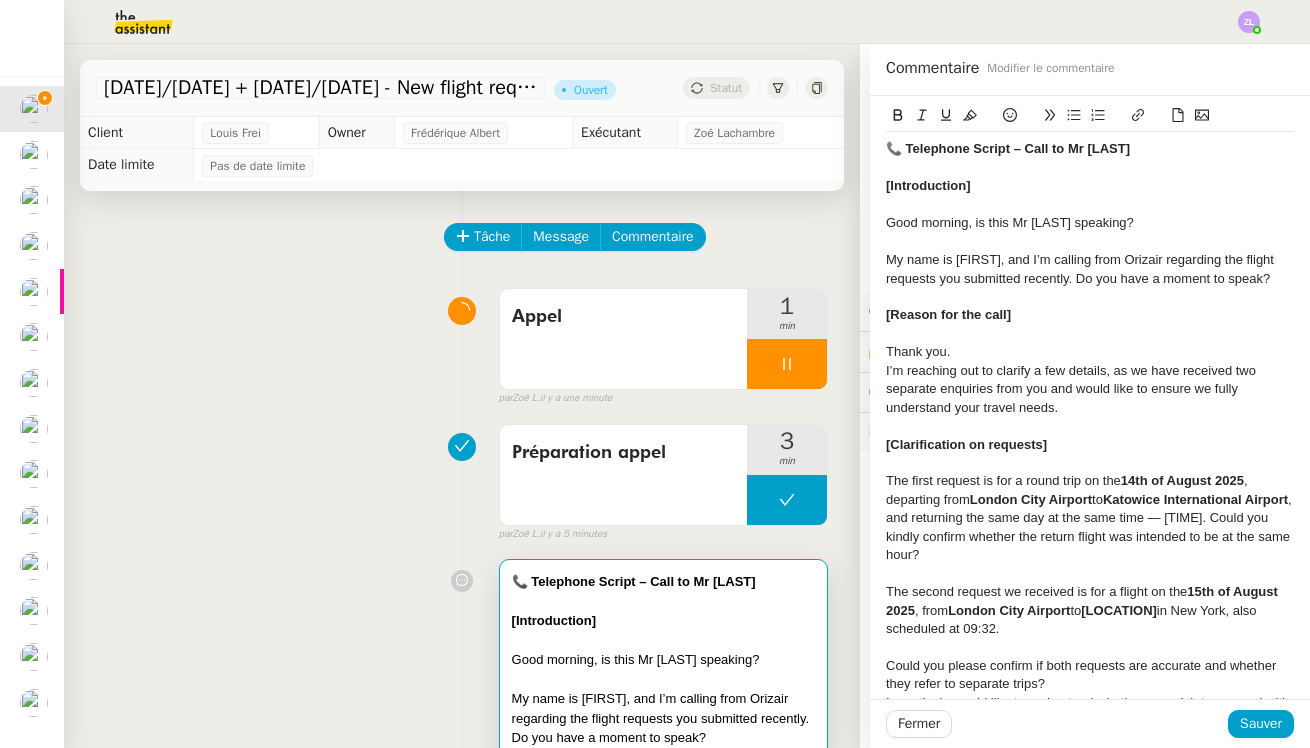 scroll, scrollTop: 0, scrollLeft: 0, axis: both 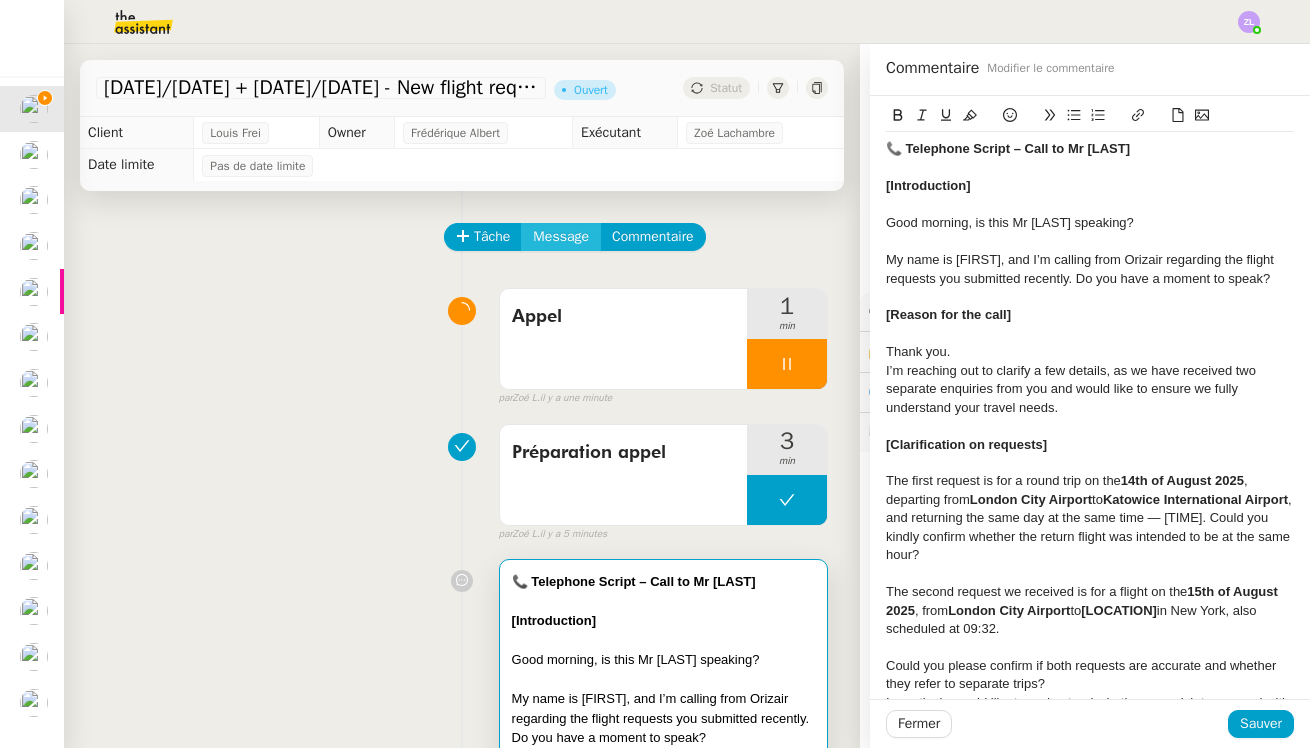 click on "Message" 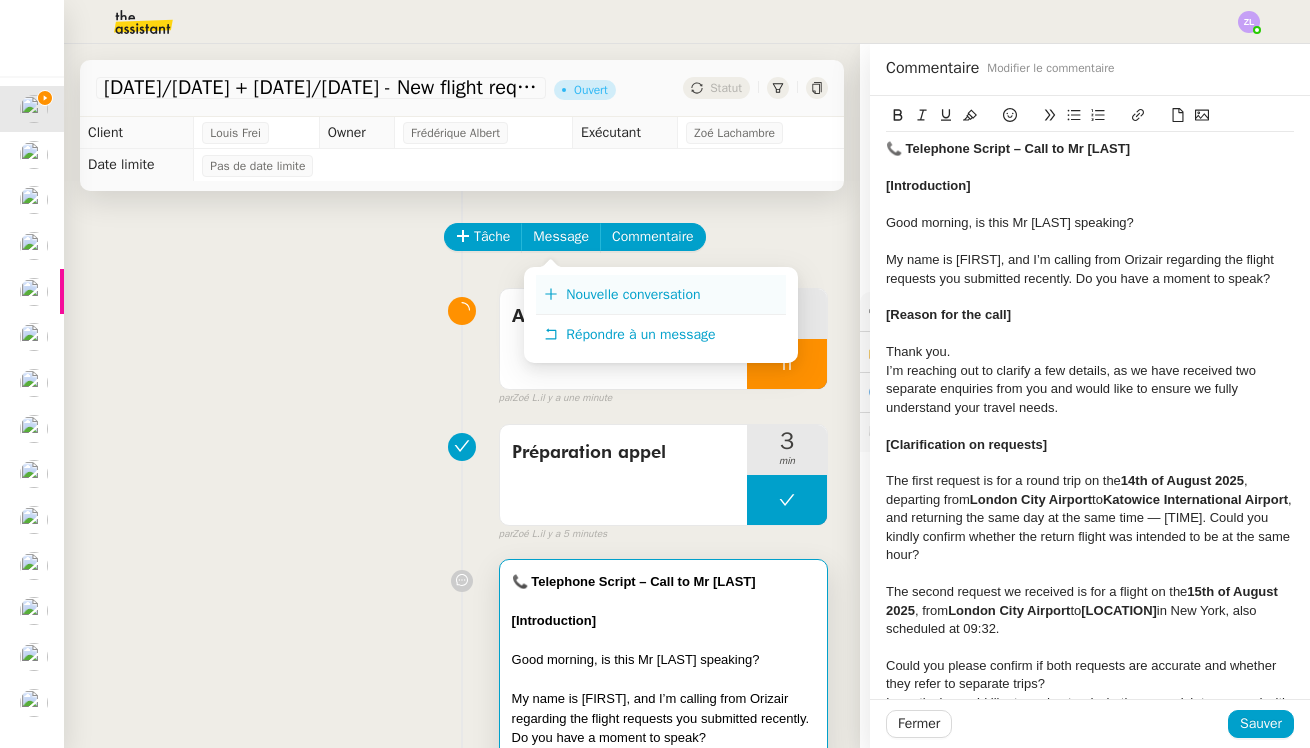click on "Nouvelle conversation" at bounding box center [633, 294] 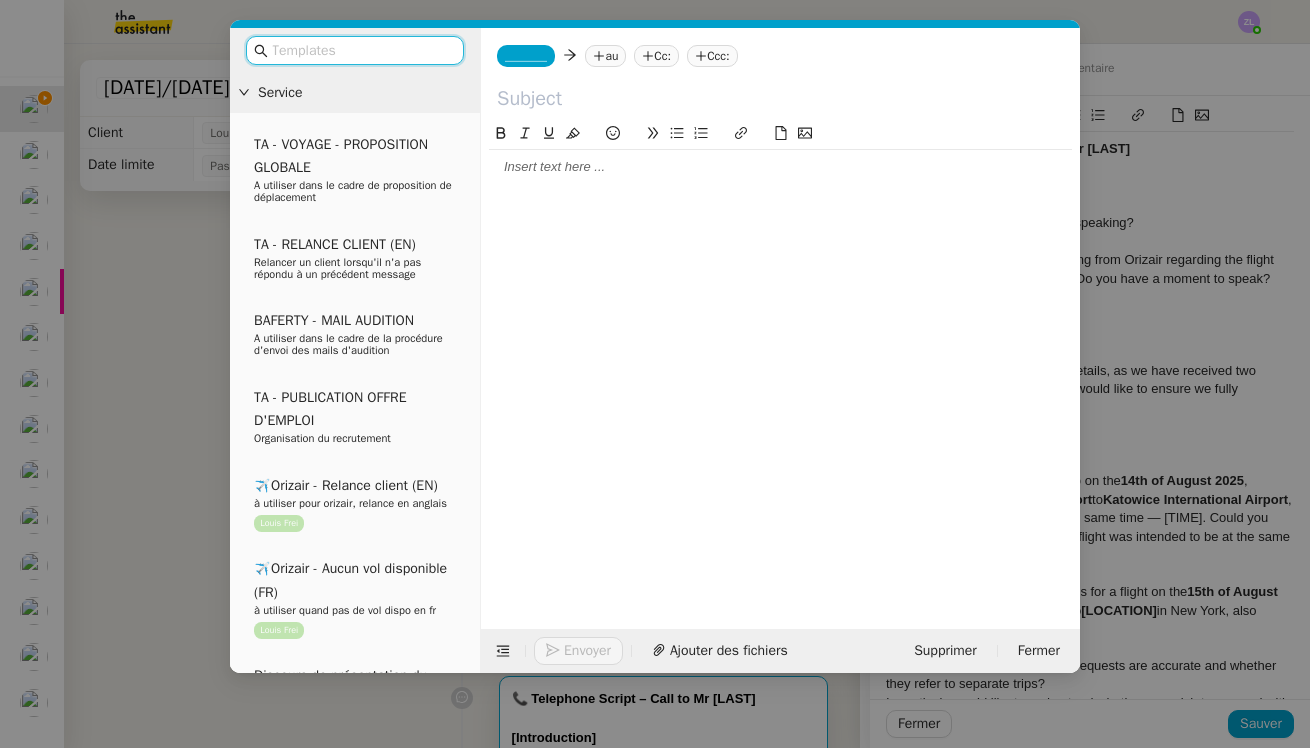 click on "_______         au
Cc:
Ccc:" 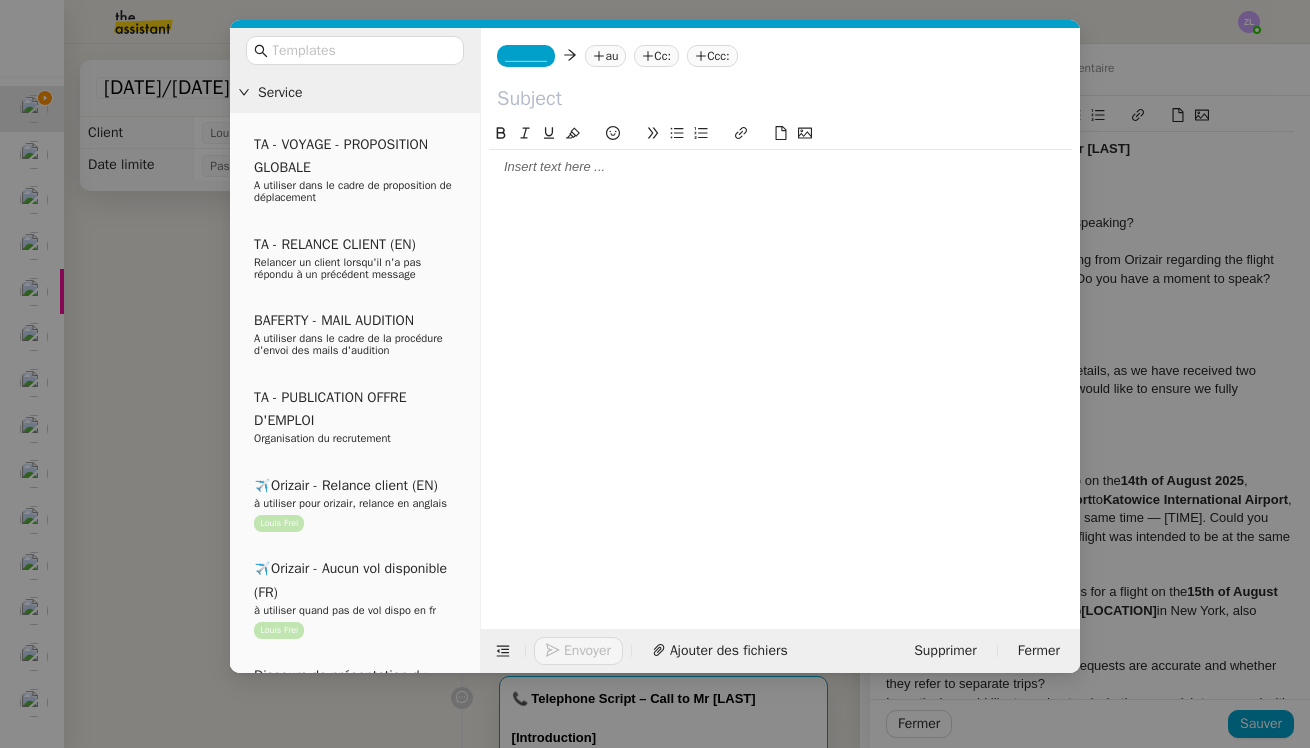 click on "_______" 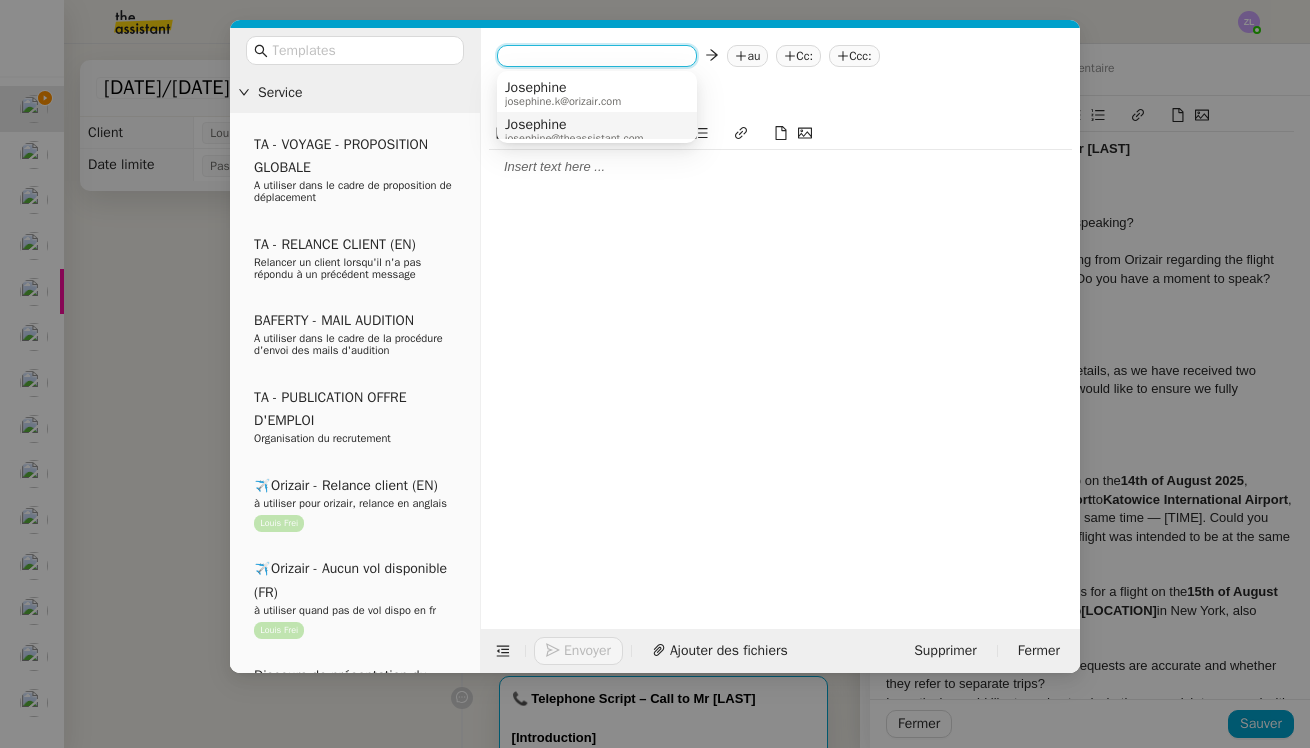 click on "Service TA - VOYAGE - PROPOSITION GLOBALE    A utiliser dans le cadre de proposition de déplacement TA - RELANCE CLIENT (EN)    Relancer un client lorsqu'il n'a pas répondu à un précédent message BAFERTY - MAIL AUDITION    A utiliser dans le cadre de la procédure d'envoi des mails d'audition TA - PUBLICATION OFFRE D'EMPLOI     Organisation du recrutement ✈️Orizair - Relance client (EN)     à utiliser pour orizair, relance en anglais  Louis Frei ✈️Orizair - Aucun vol disponible (FR)    à utiliser quand pas de vol dispo en fr  Louis Frei Discours de présentation du paiement sécurisé    ✈️Orizair - Relance client (FR)    à utiliser pour orizair, première relance en français  Louis Frei TA - VOYAGES - PROPOSITION ITINERAIRE    Soumettre les résultats d'une recherche Orizair - Empty Legs - Confirmation opérateur (EN)    à utiliser dans la communication sur avinode pour les empty legs  Louis Frei TA - CONFIRMATION PAIEMENT (EN)    TA - COURRIER EXPEDIE (recommandé)" at bounding box center (655, 374) 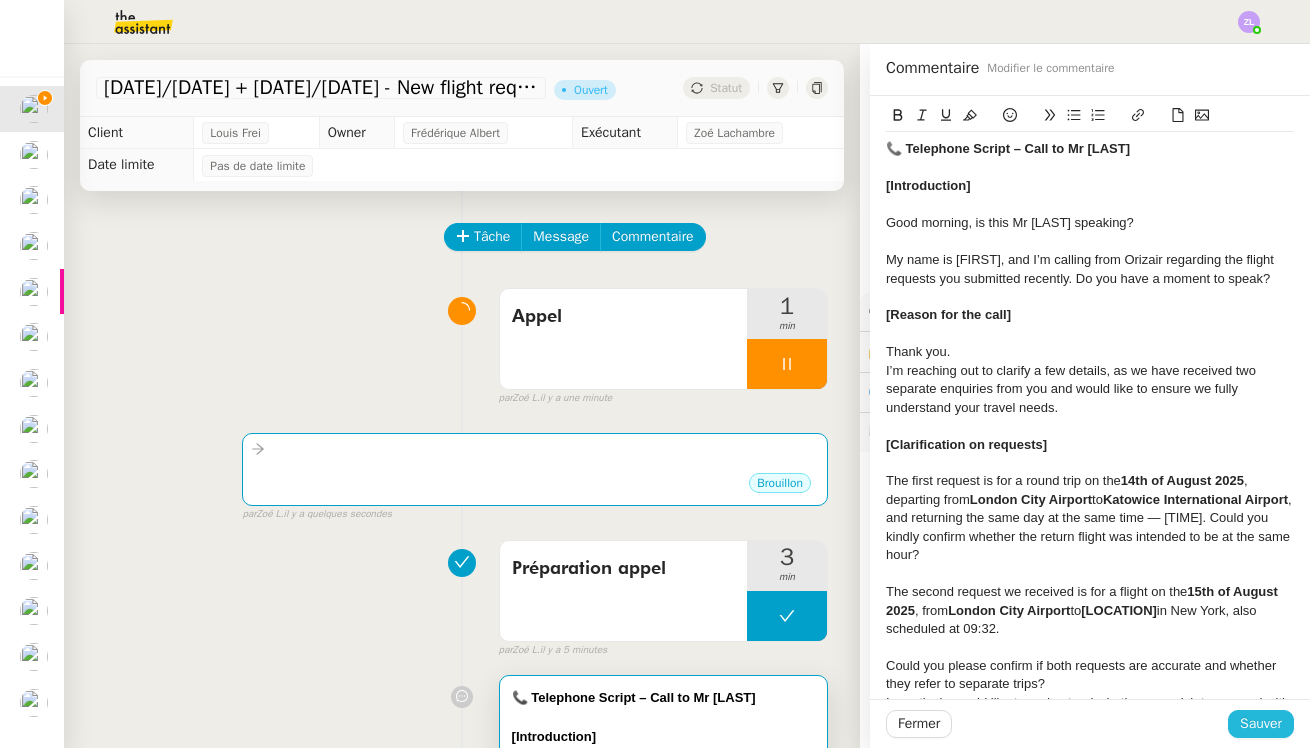 click on "Sauver" 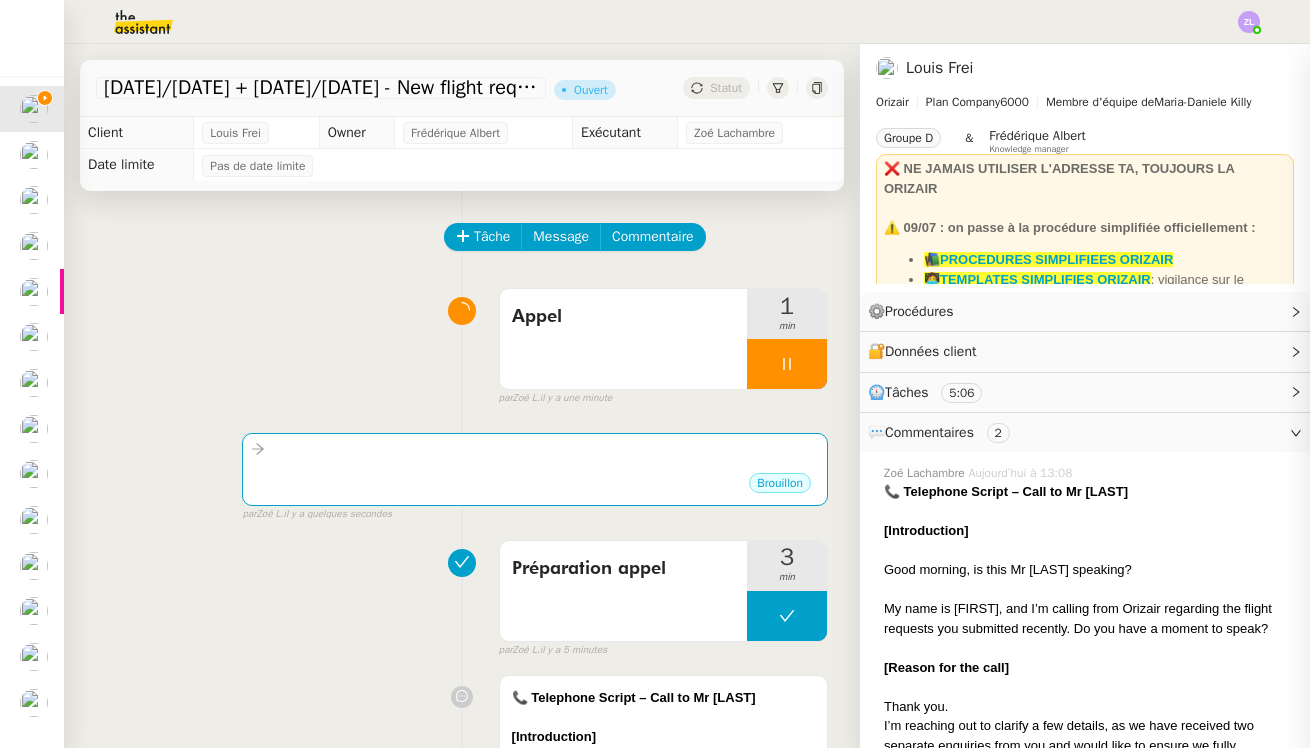 scroll, scrollTop: 0, scrollLeft: 0, axis: both 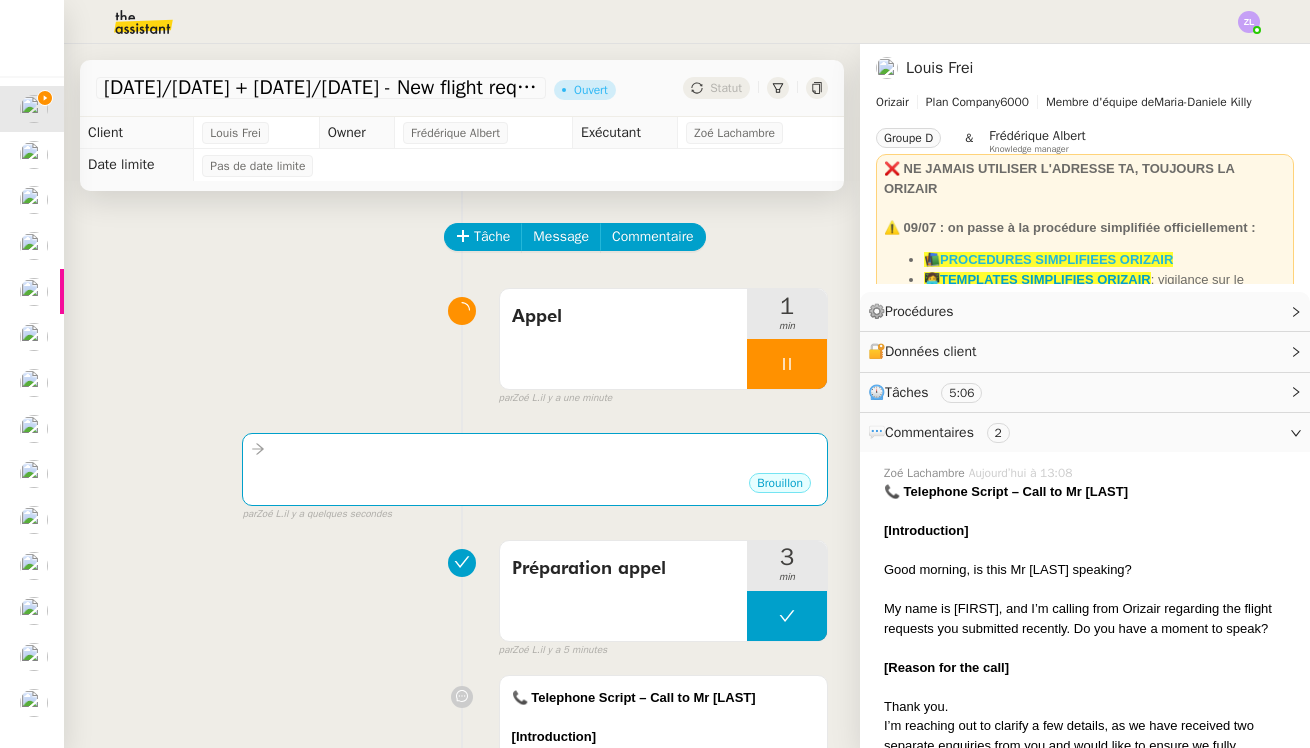 click on "📚PROCEDURES SIMPLIFIEES ORIZAIR" 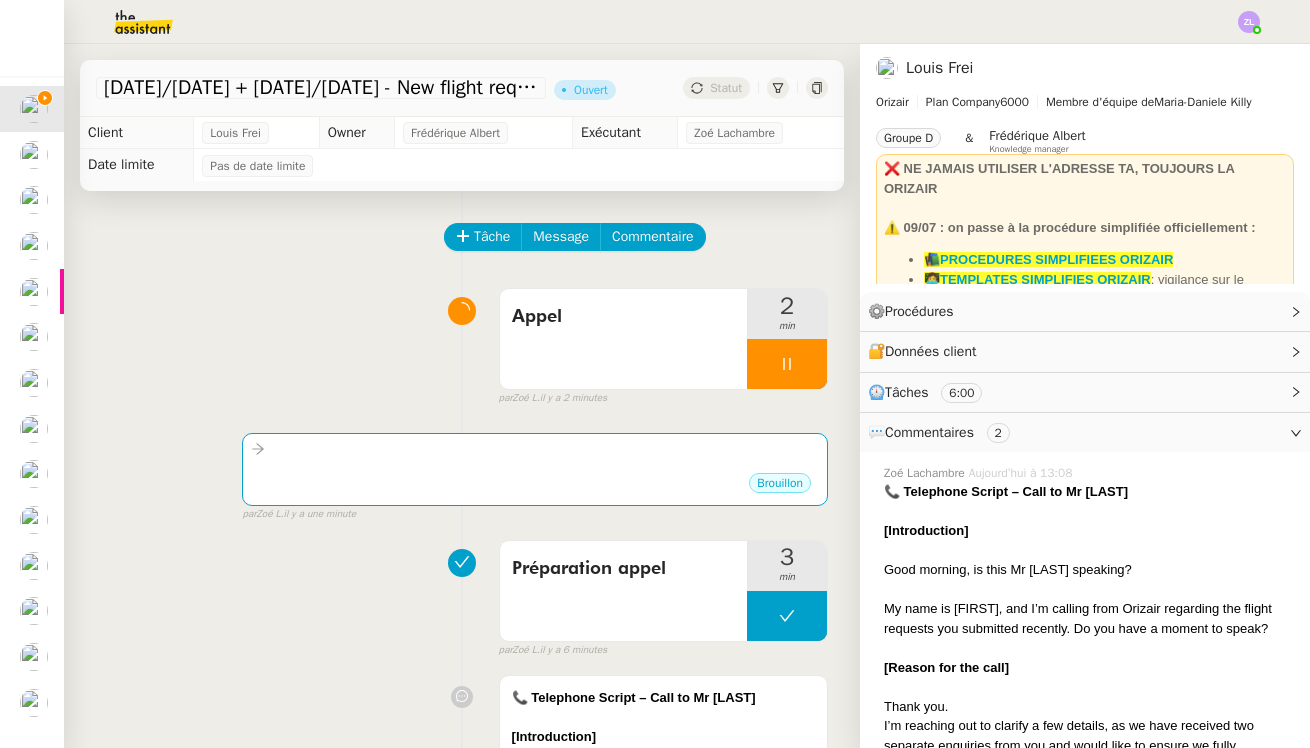 scroll, scrollTop: 181, scrollLeft: 0, axis: vertical 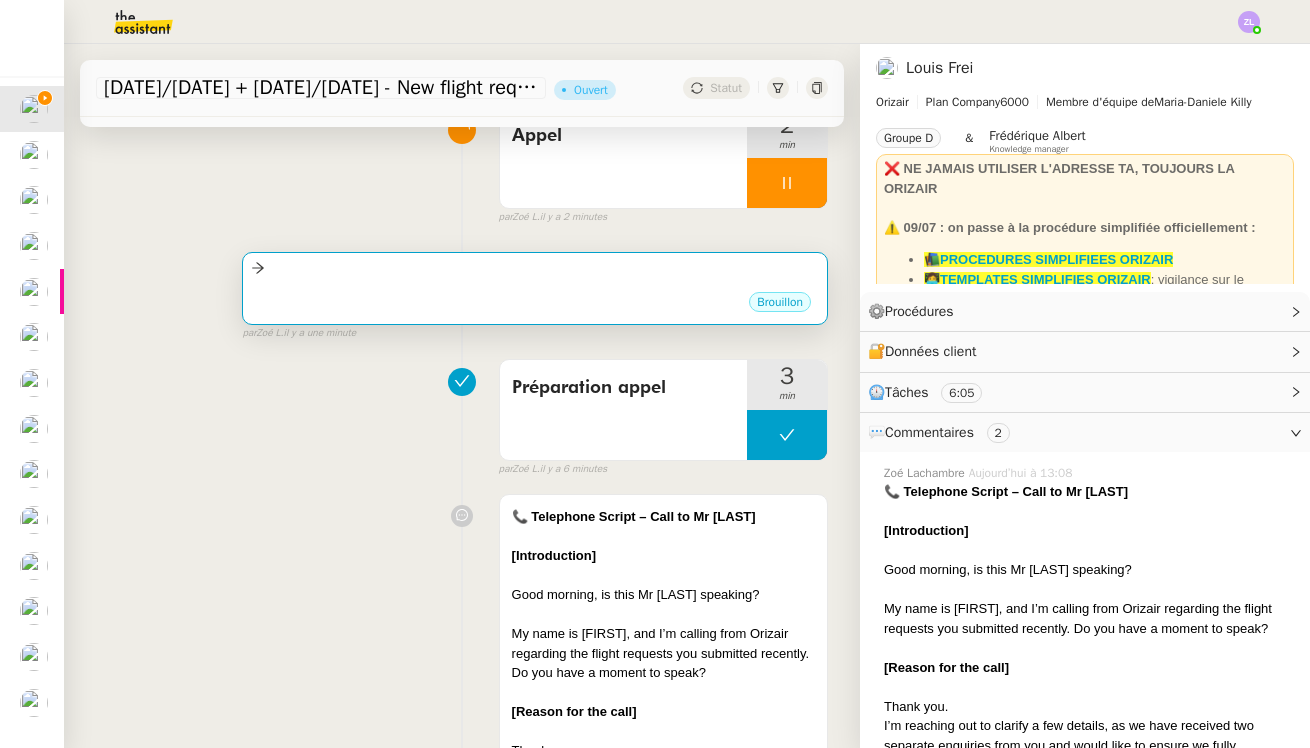 click on "Brouillon" at bounding box center (535, 305) 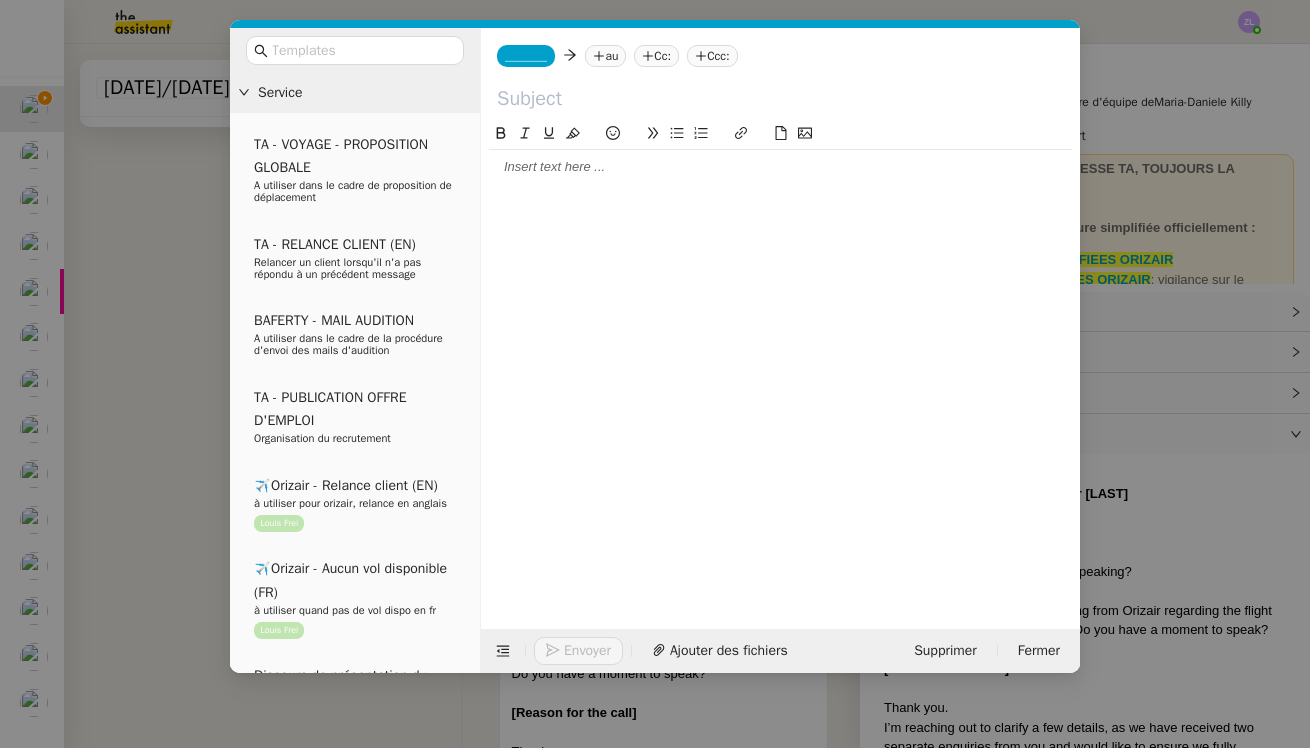 click on "_______" 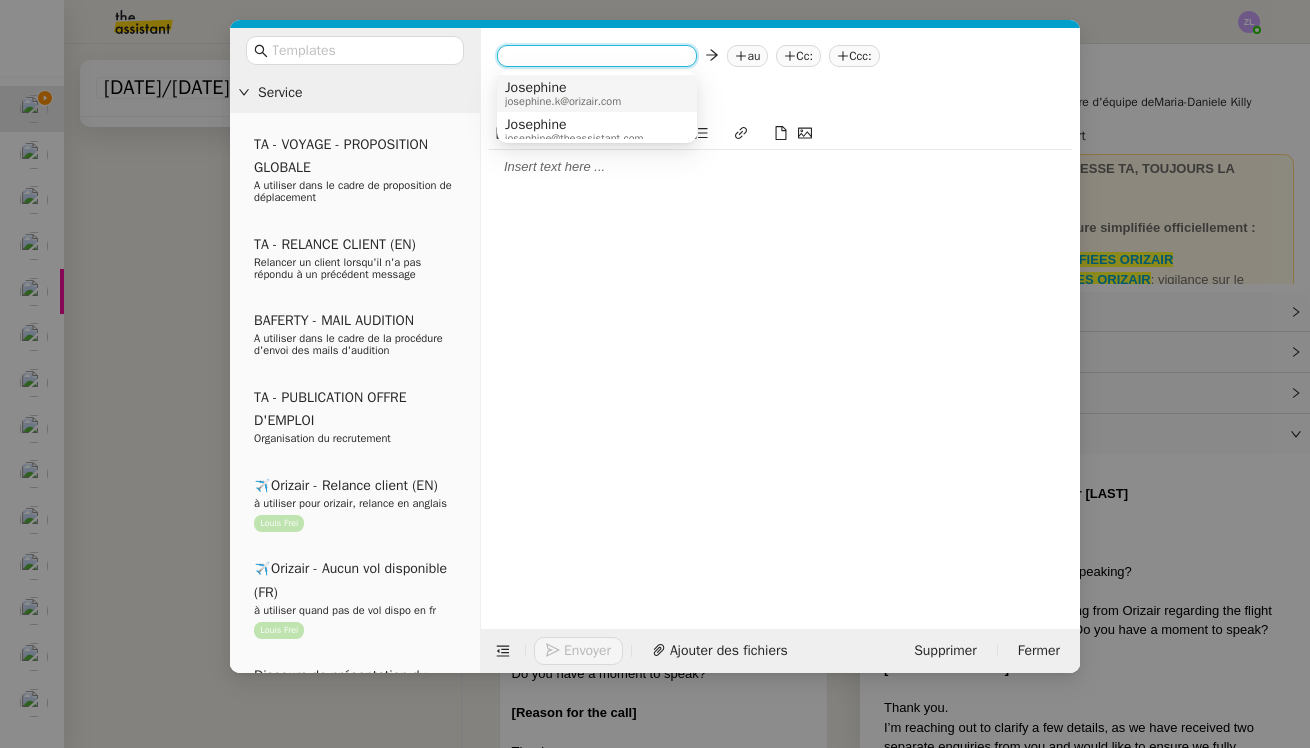 click on "Josephine" at bounding box center (563, 88) 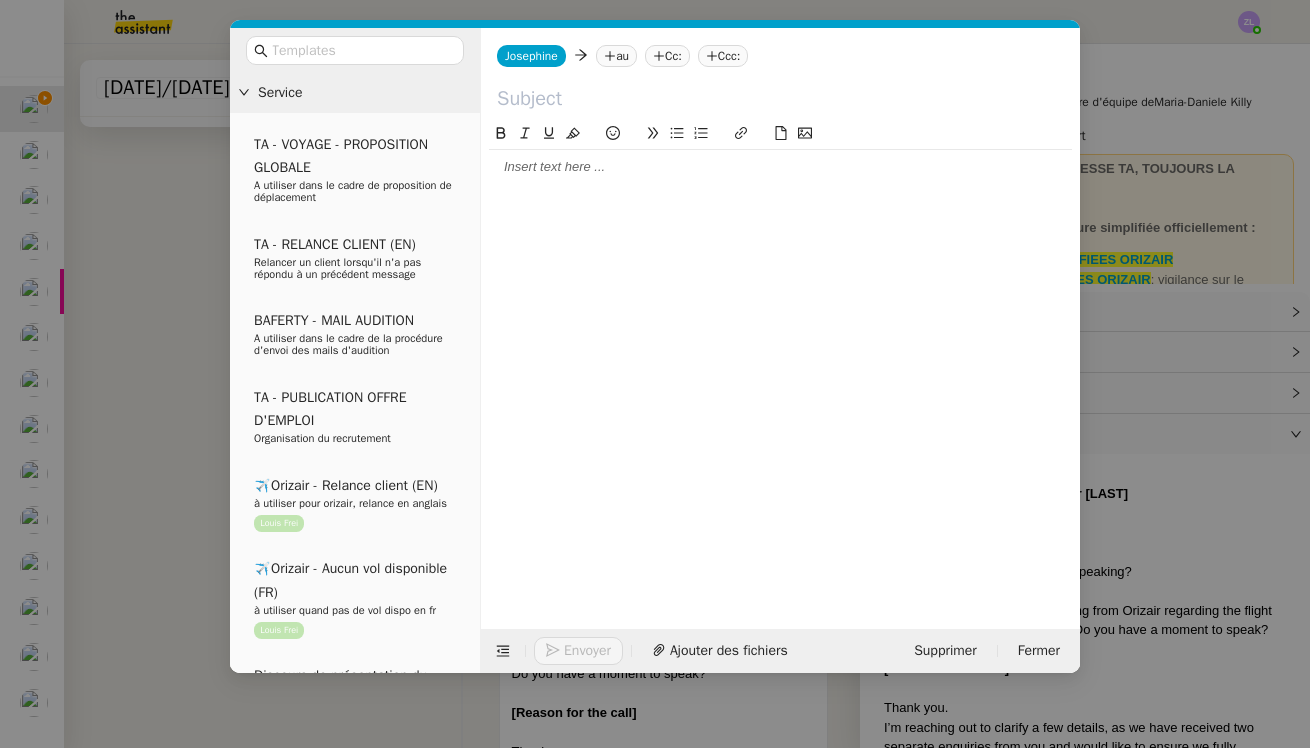 click on "au" 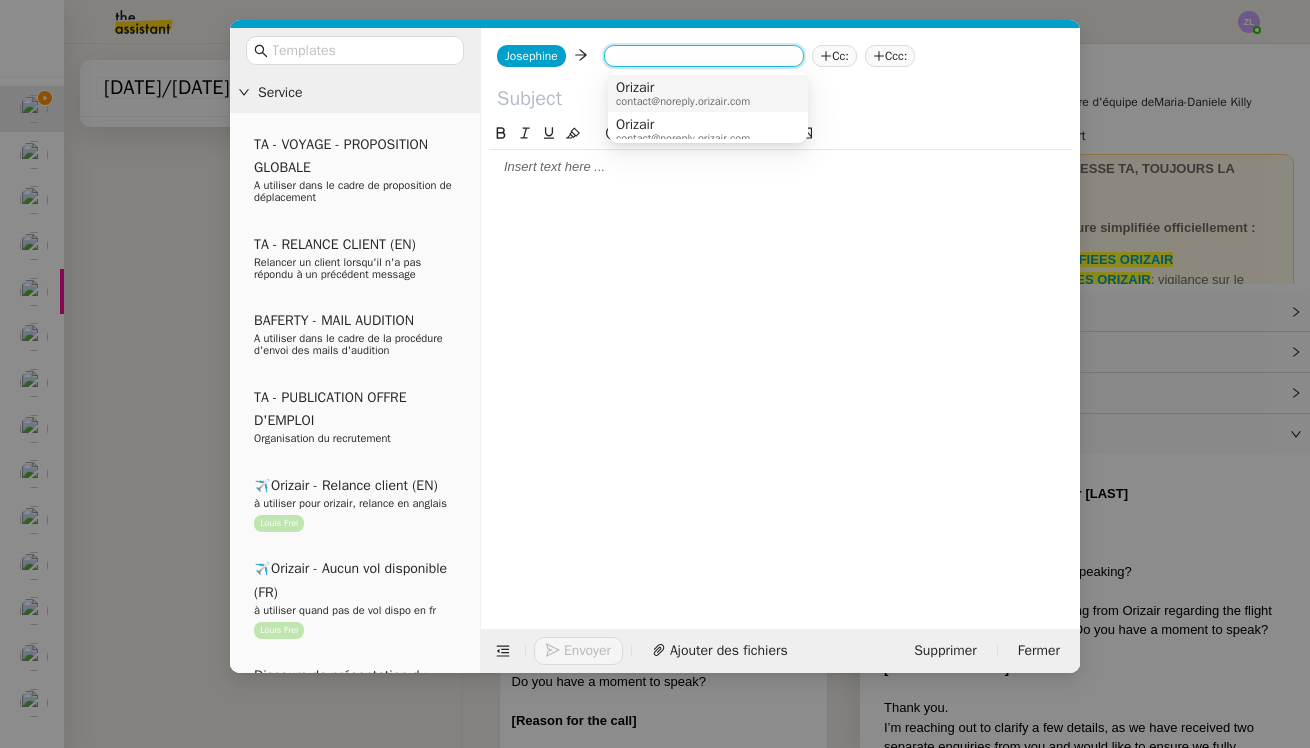 click on "Service TA - VOYAGE - PROPOSITION GLOBALE    A utiliser dans le cadre de proposition de déplacement TA - RELANCE CLIENT (EN)    Relancer un client lorsqu'il n'a pas répondu à un précédent message BAFERTY - MAIL AUDITION    A utiliser dans le cadre de la procédure d'envoi des mails d'audition TA - PUBLICATION OFFRE D'EMPLOI     Organisation du recrutement ✈️Orizair - Relance client (EN)     à utiliser pour orizair, relance en anglais  Louis Frei ✈️Orizair - Aucun vol disponible (FR)    à utiliser quand pas de vol dispo en fr  Louis Frei Discours de présentation du paiement sécurisé    ✈️Orizair - Relance client (FR)    à utiliser pour orizair, première relance en français  Louis Frei TA - VOYAGES - PROPOSITION ITINERAIRE    Soumettre les résultats d'une recherche Orizair - Empty Legs - Confirmation opérateur (EN)    à utiliser dans la communication sur avinode pour les empty legs  Louis Frei TA - CONFIRMATION PAIEMENT (EN)    TA - COURRIER EXPEDIE (recommandé)" at bounding box center [655, 374] 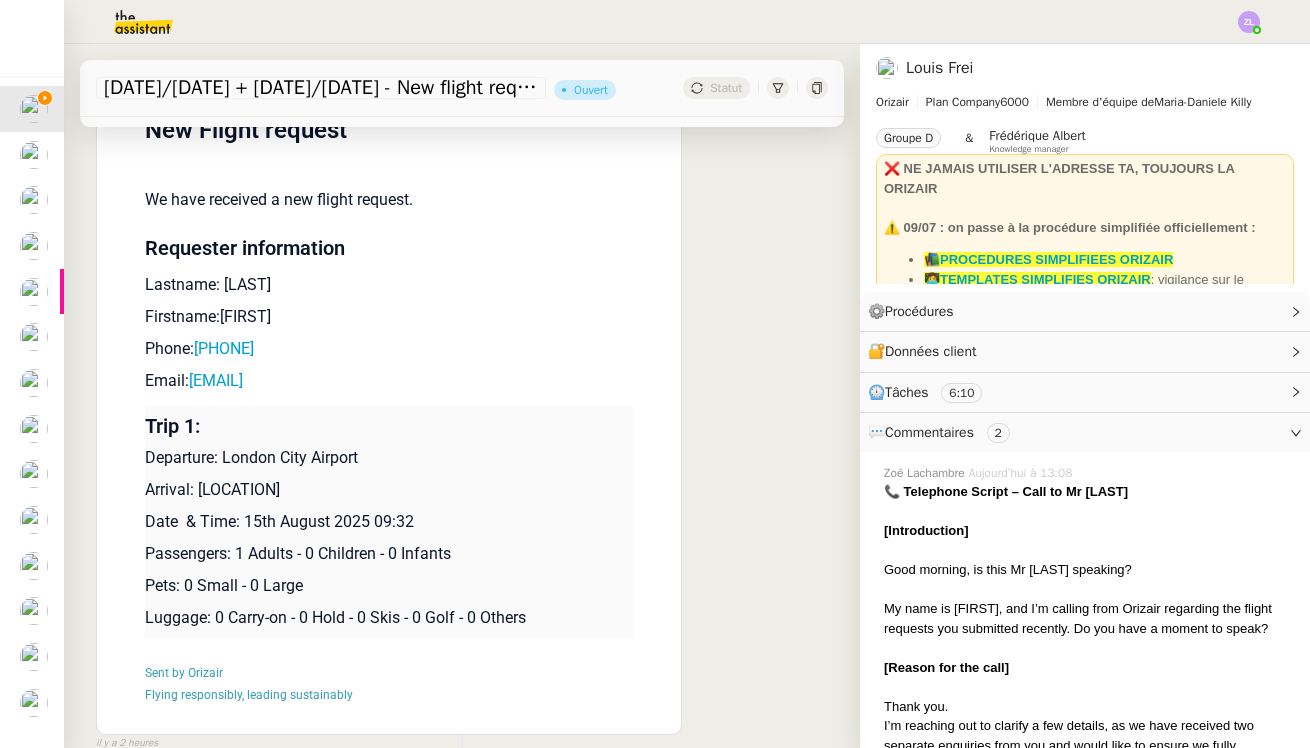 scroll, scrollTop: 1889, scrollLeft: 0, axis: vertical 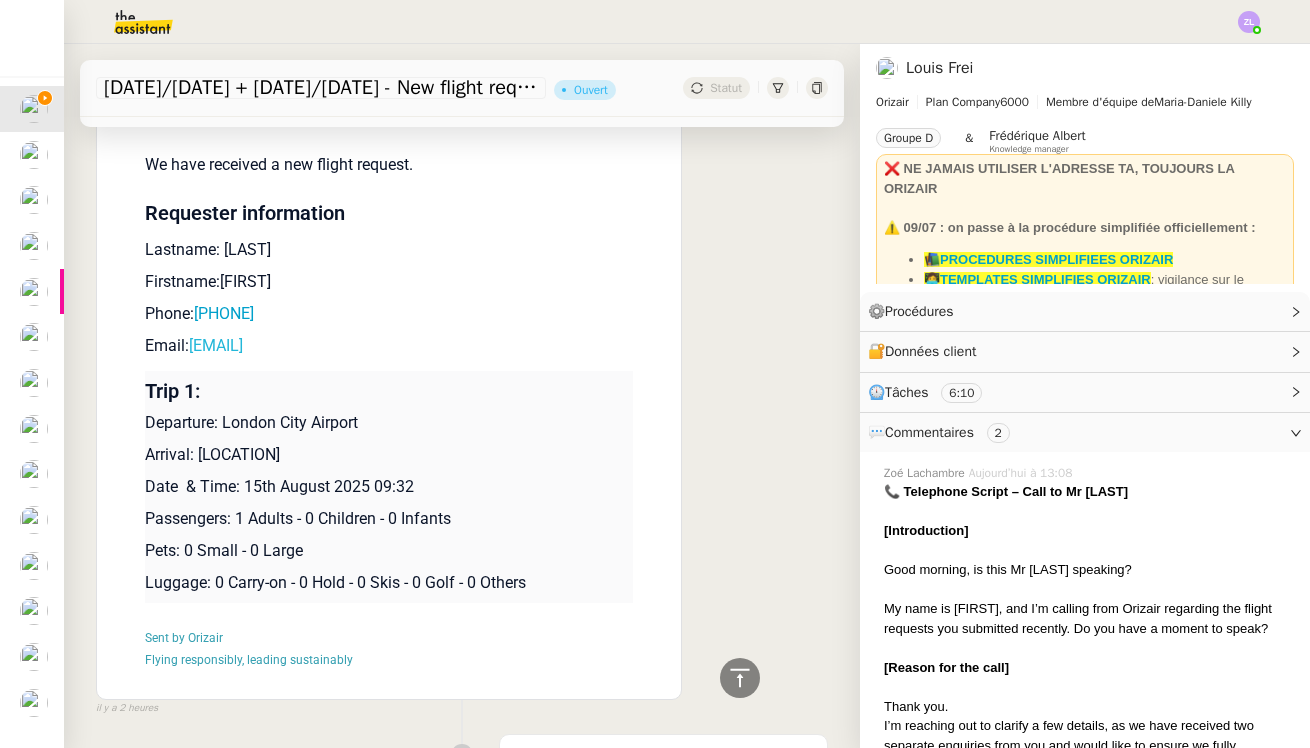 drag, startPoint x: 375, startPoint y: 317, endPoint x: 195, endPoint y: 319, distance: 180.01111 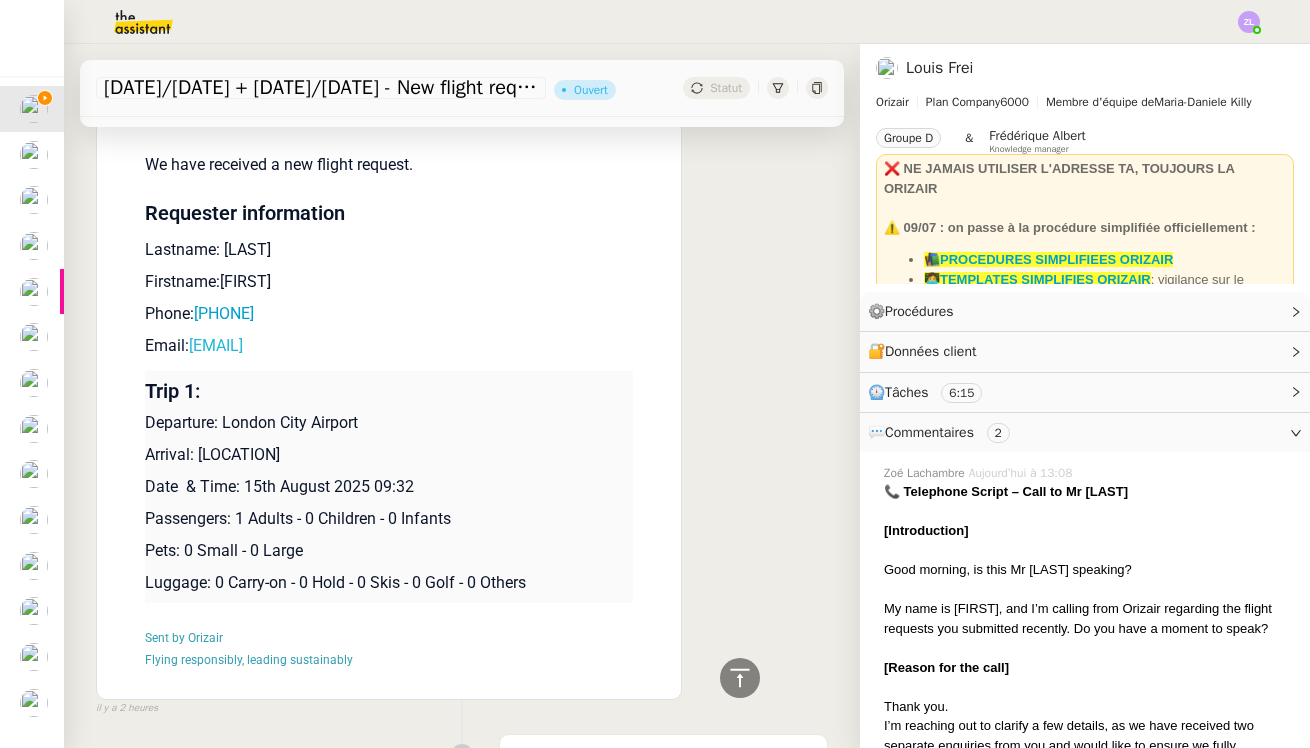 copy on "[EMAIL]" 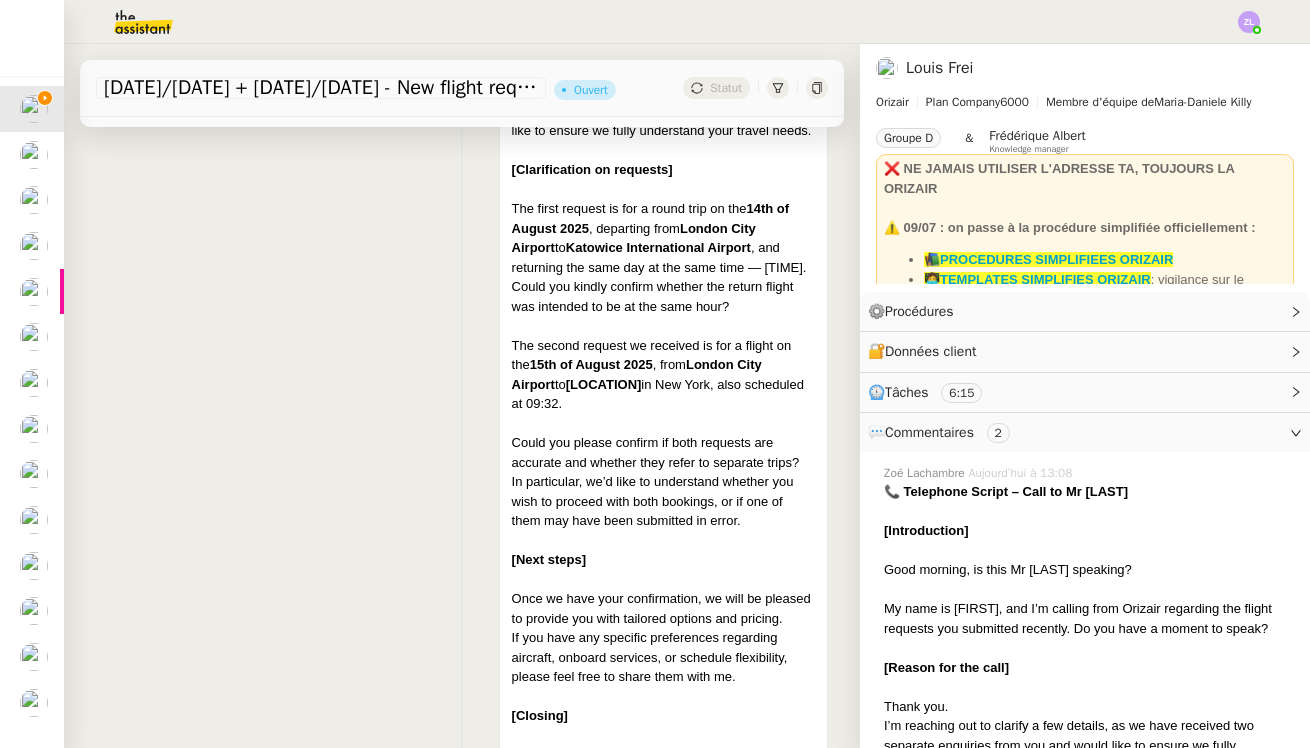 scroll, scrollTop: -11, scrollLeft: 0, axis: vertical 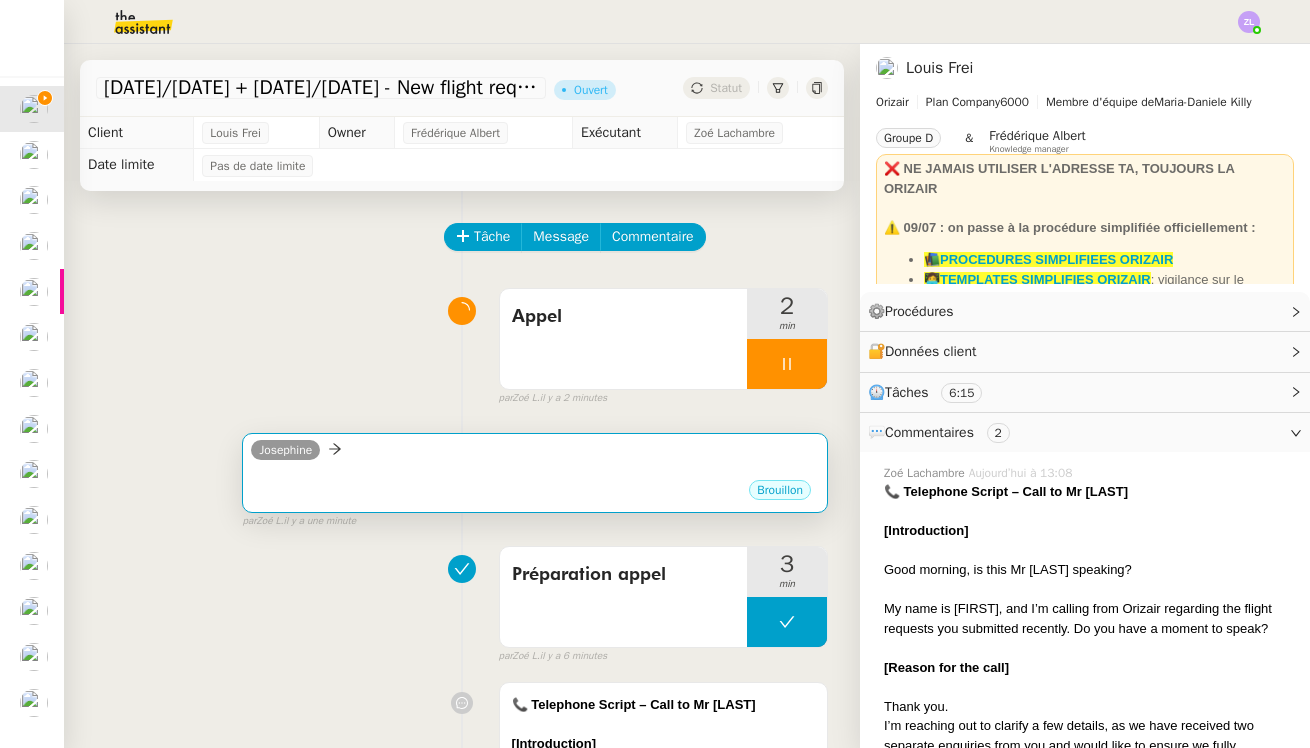 click on "Josephine" at bounding box center [535, 453] 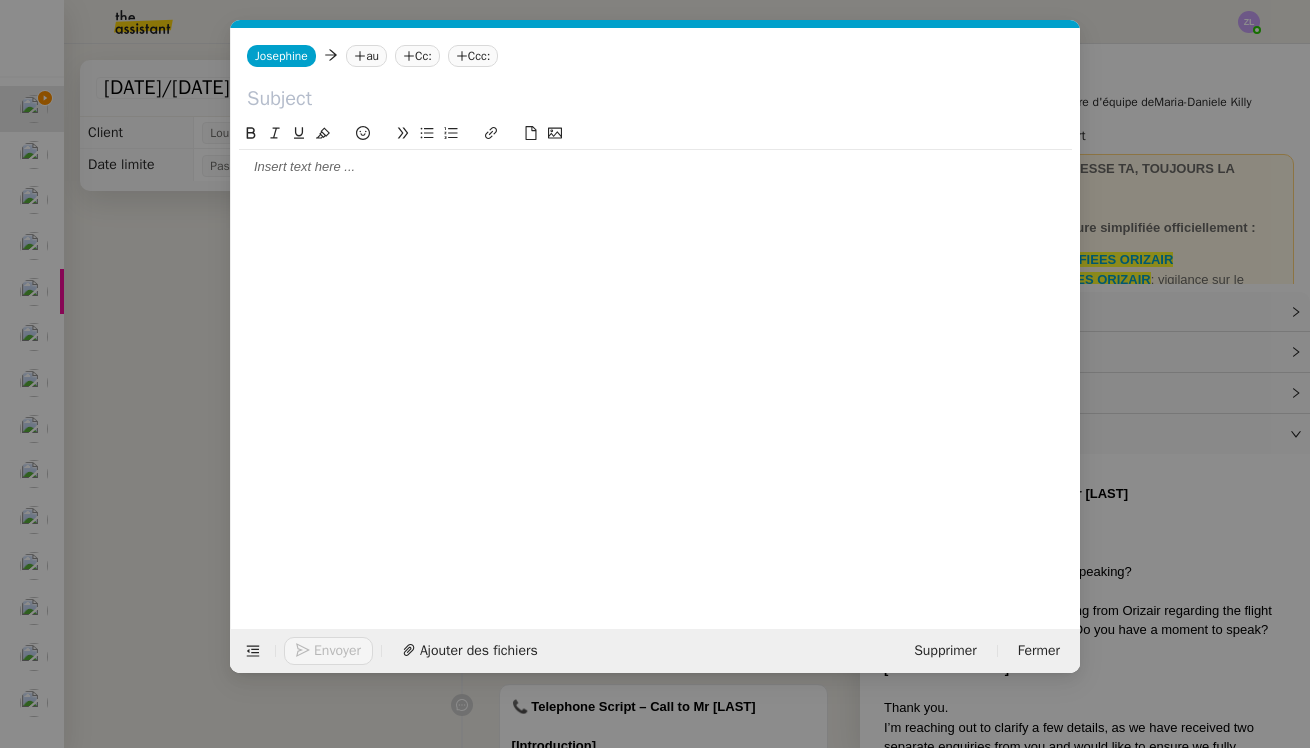 scroll, scrollTop: 0, scrollLeft: 43, axis: horizontal 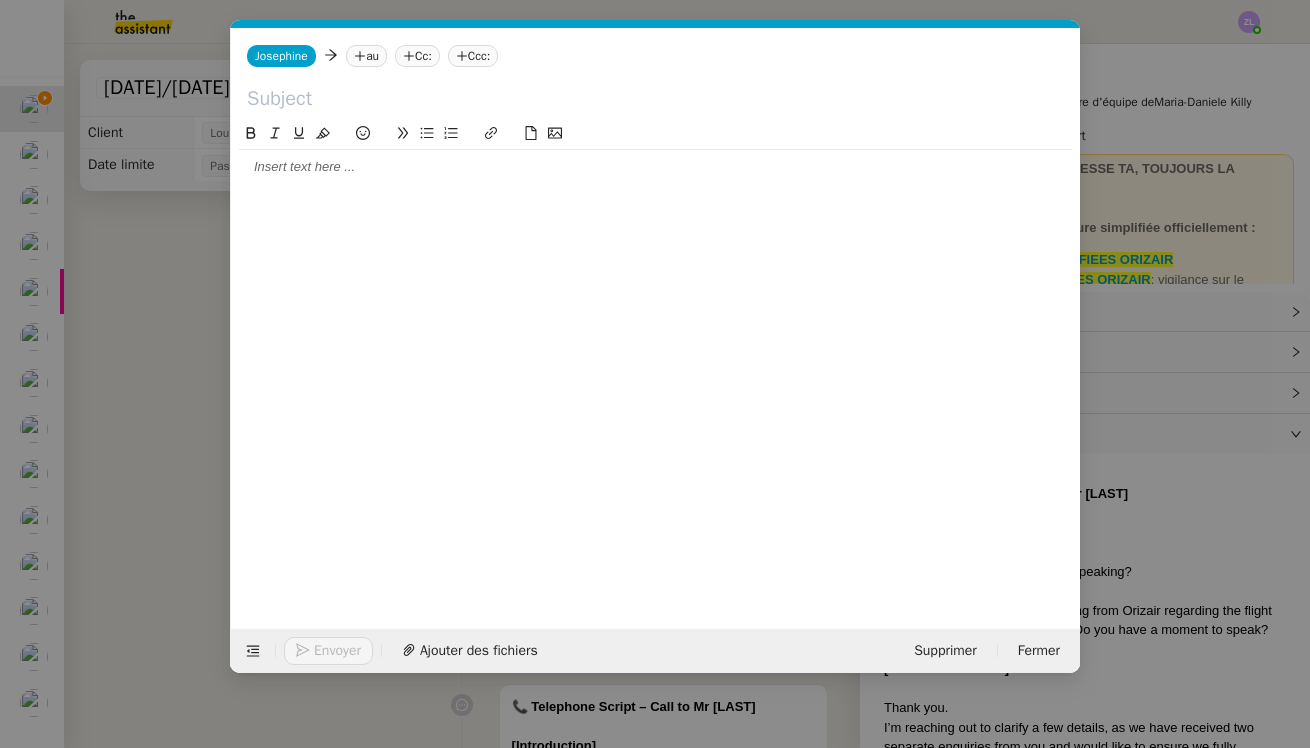 click on "au" 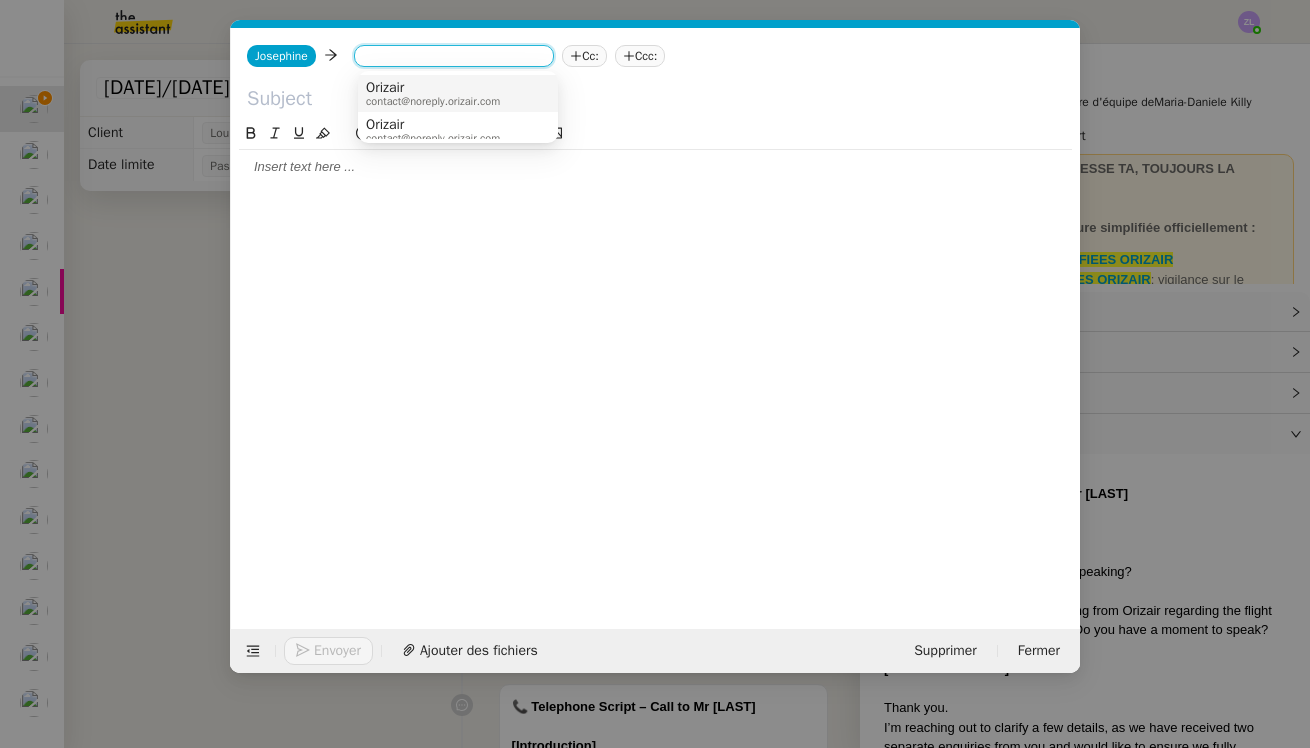 paste on "[EMAIL]" 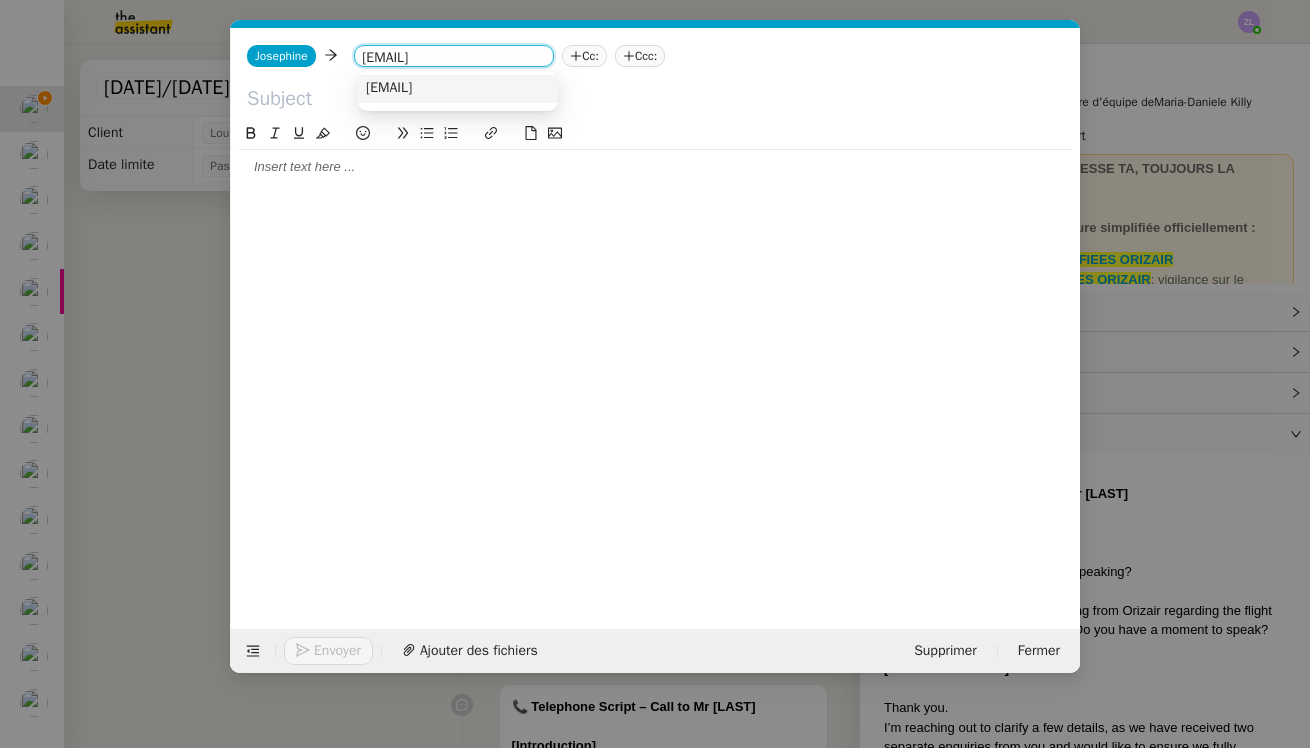 type on "[EMAIL]" 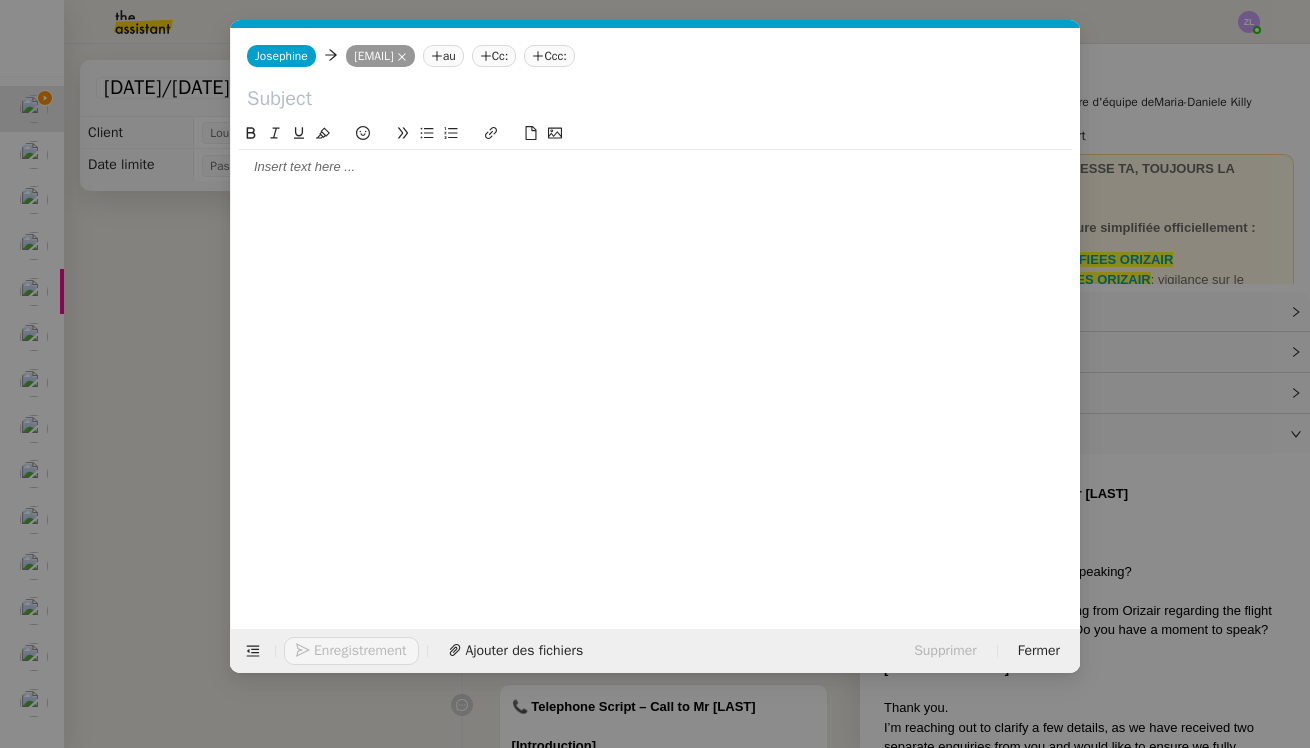 click on "Ccc:" 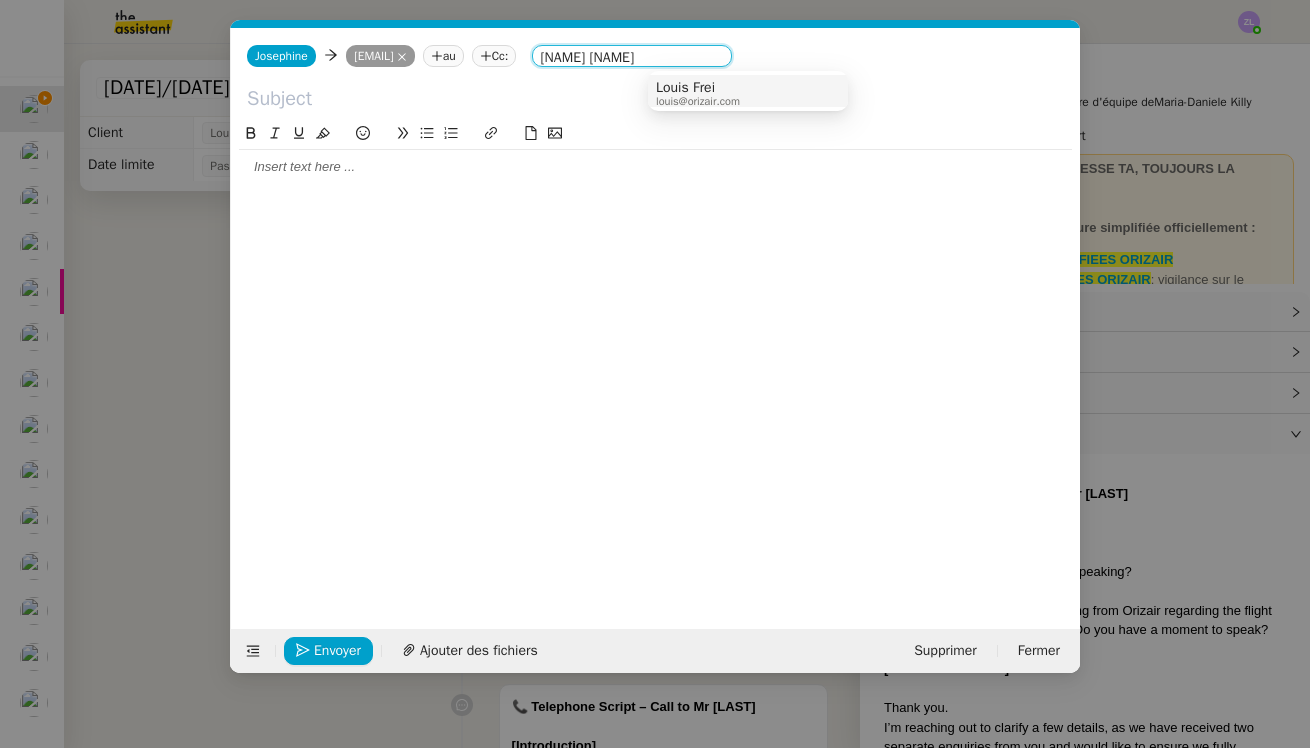 type on "[NAME] [NAME]" 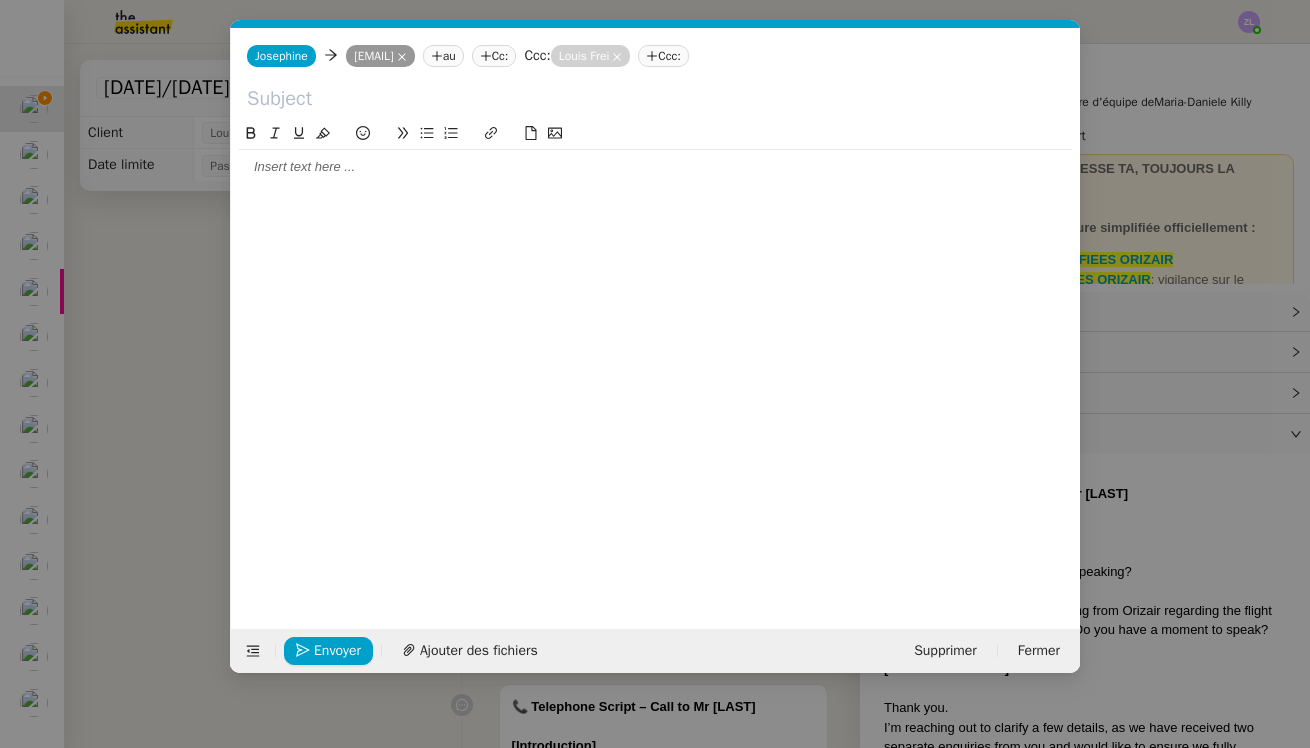click 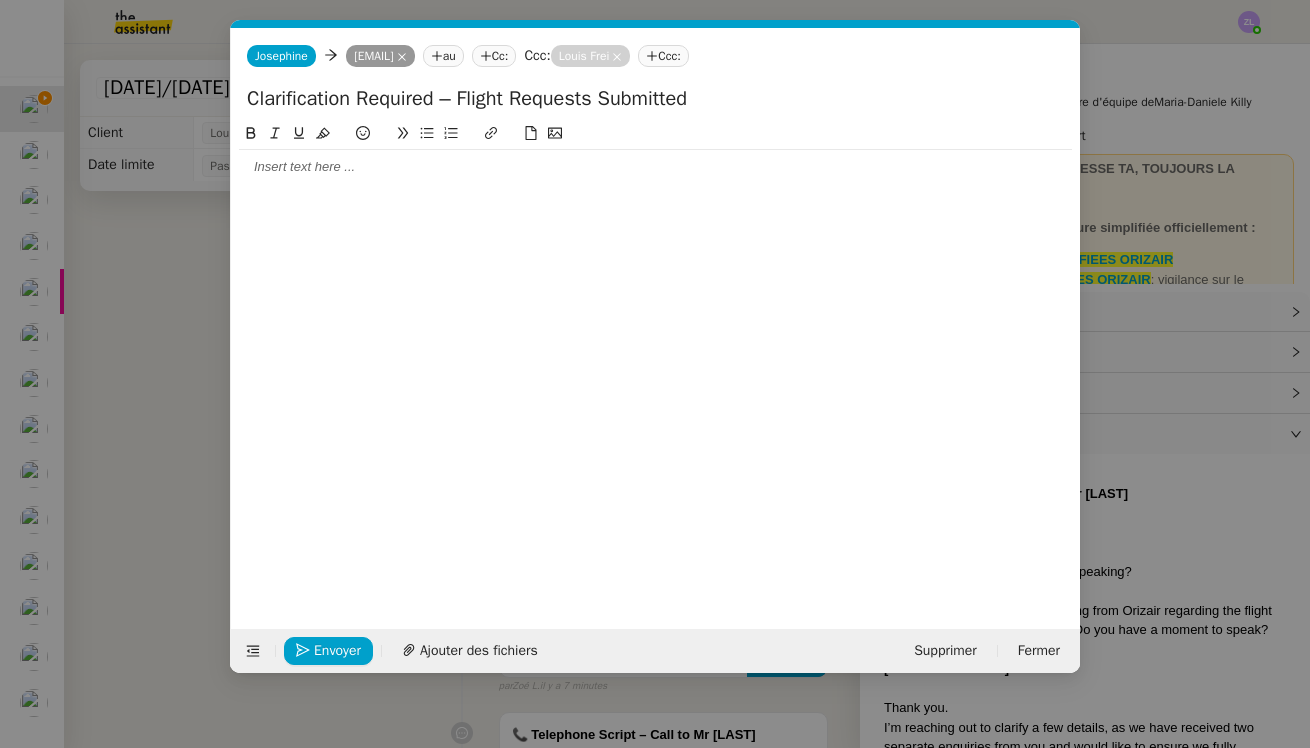 type on "Clarification Required – Flight Requests Submitted" 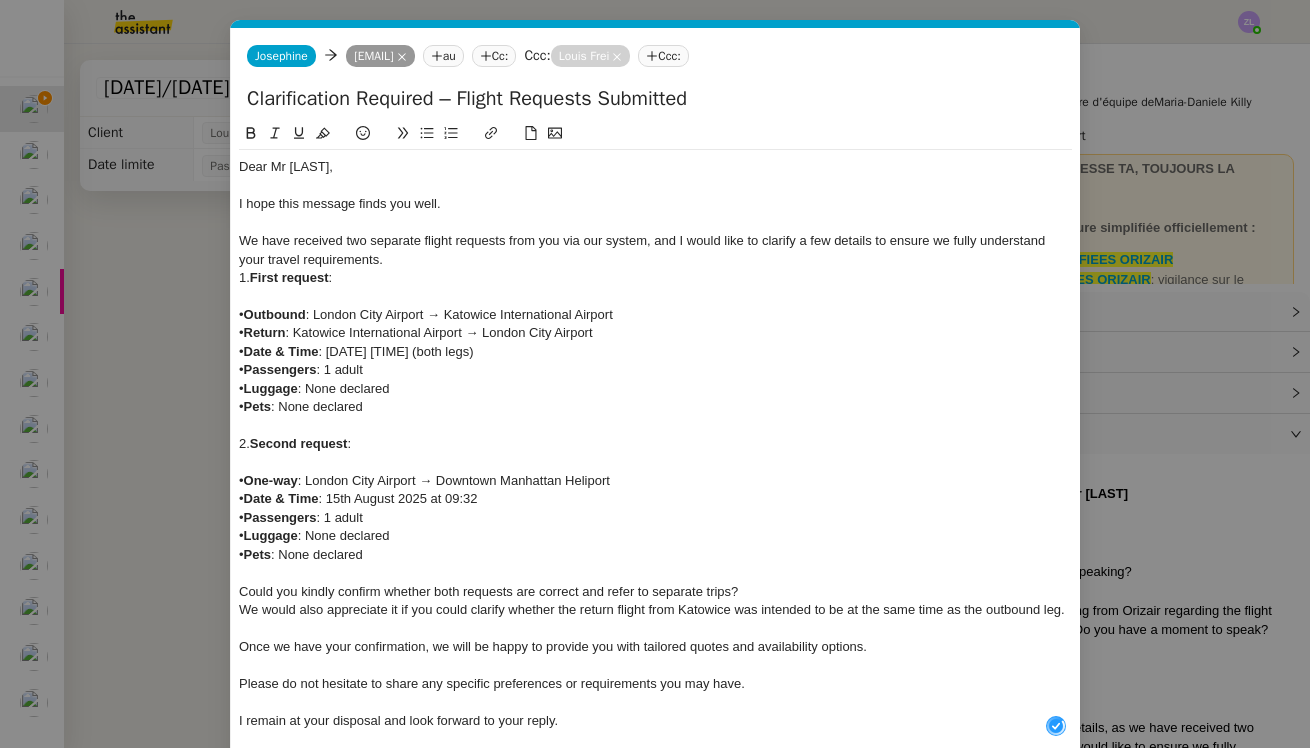scroll, scrollTop: 21, scrollLeft: 0, axis: vertical 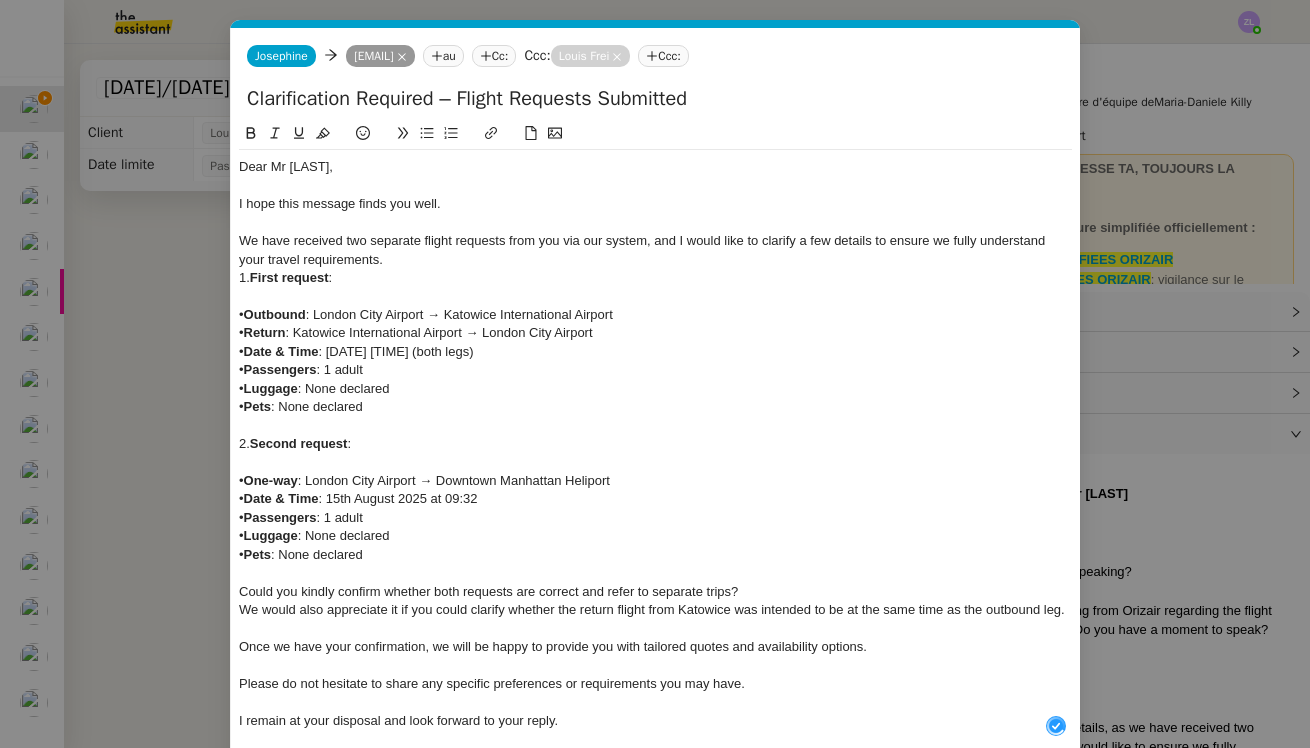 click on "We have received two separate flight requests from you via our system, and I would like to clarify a few details to ensure we fully understand your travel requirements." 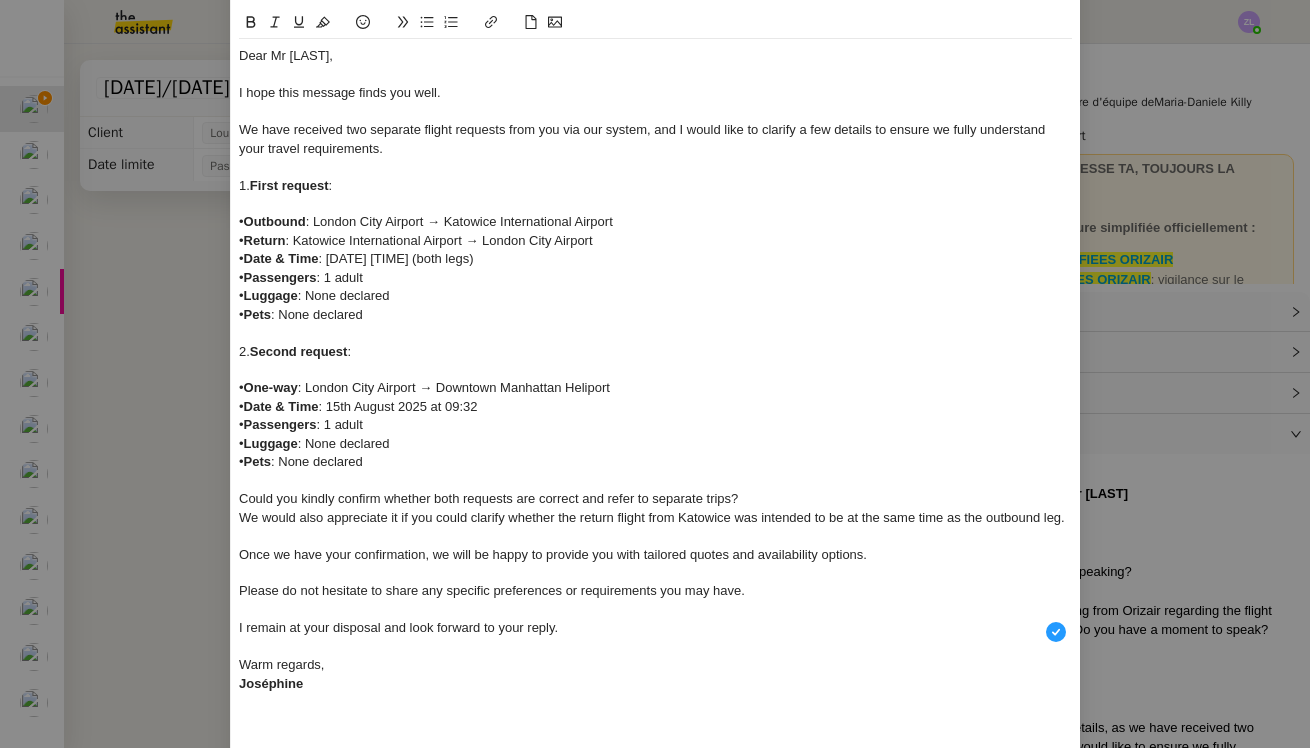 scroll, scrollTop: 167, scrollLeft: 0, axis: vertical 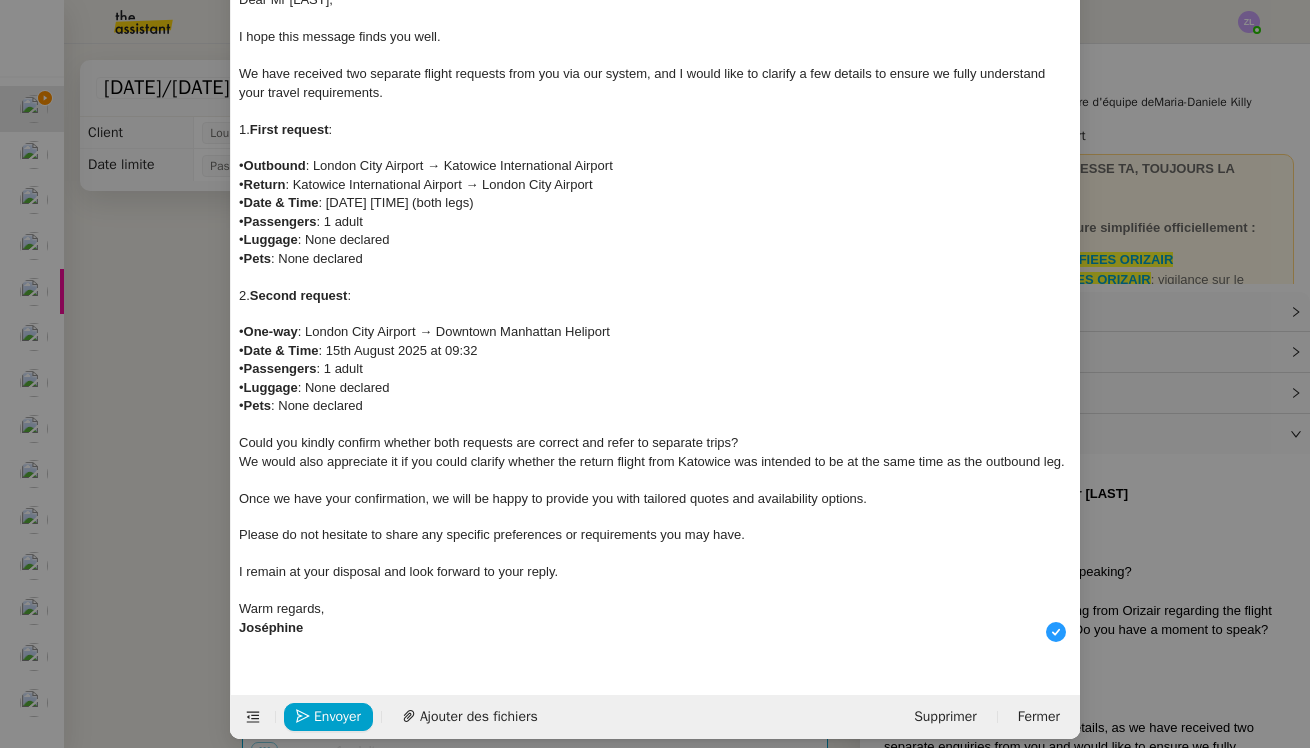 click on "Could you kindly confirm whether both requests are correct and refer to separate trips?" 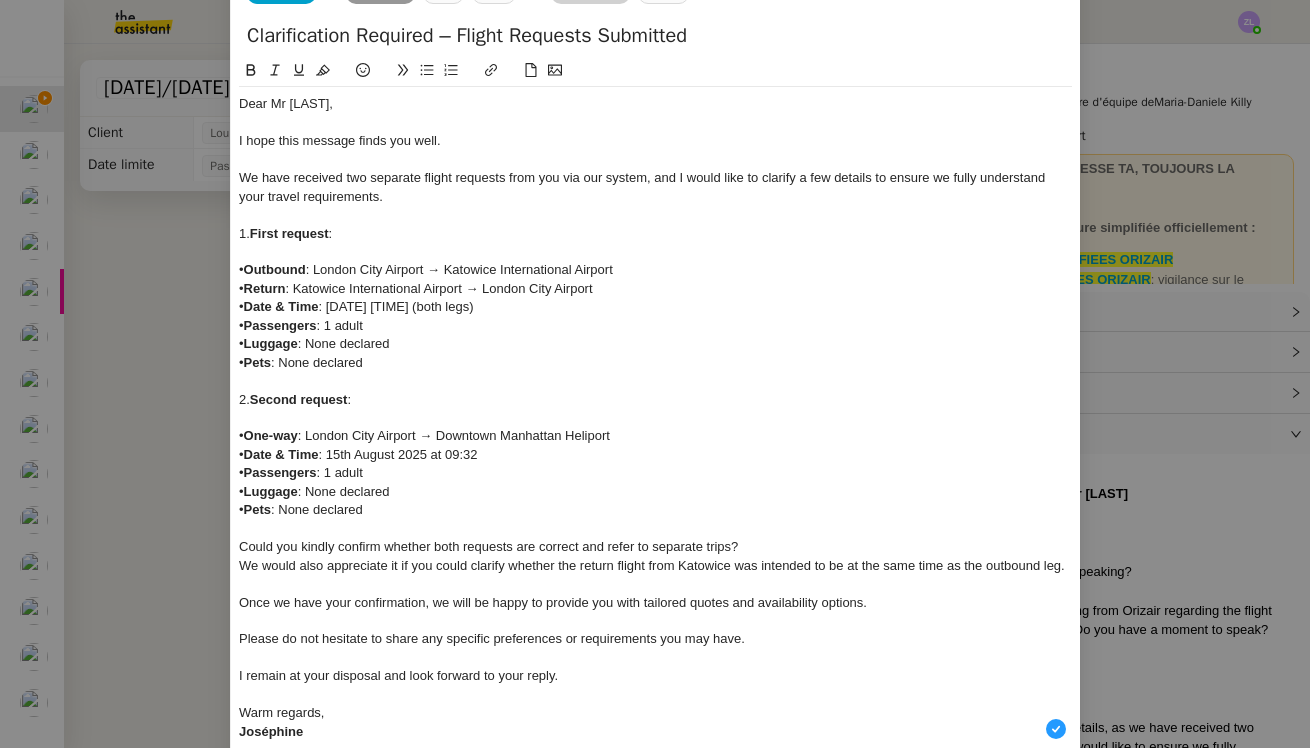 scroll, scrollTop: 50, scrollLeft: 0, axis: vertical 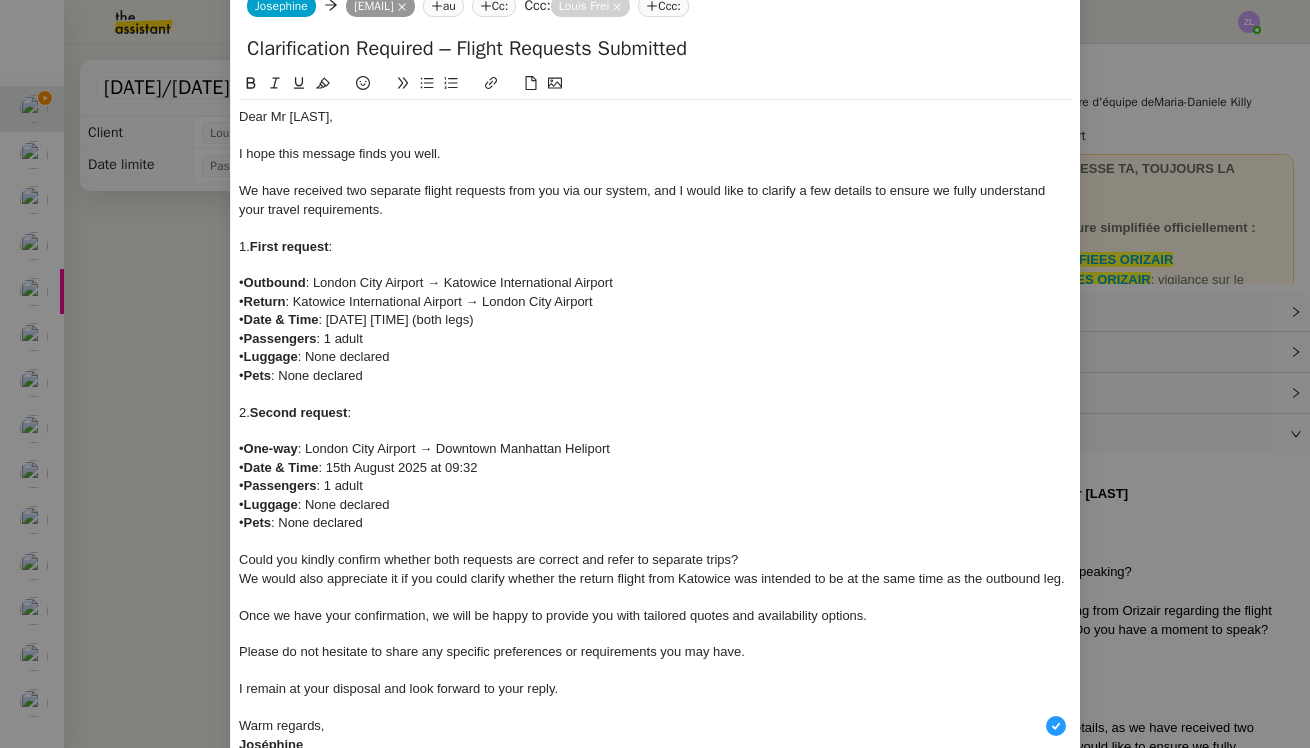 click 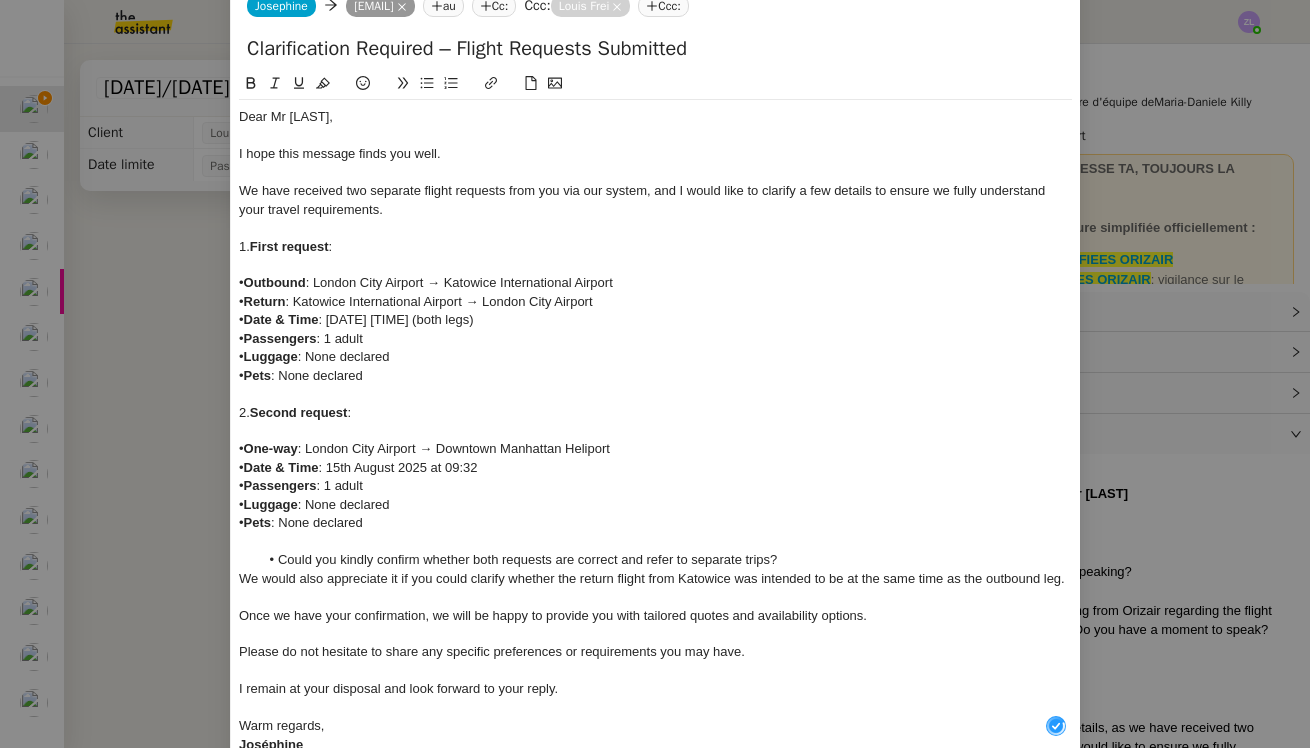 click on "Could you kindly confirm whether both requests are correct and refer to separate trips?" 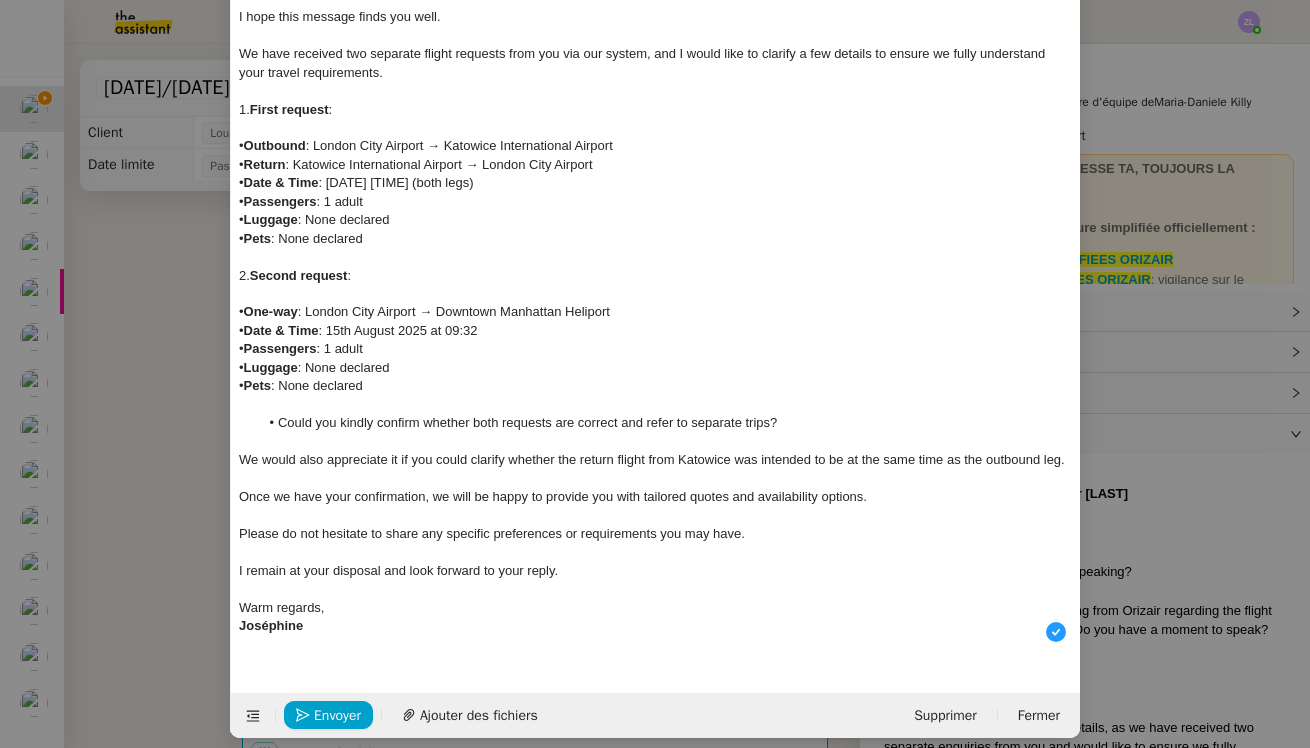 scroll, scrollTop: 185, scrollLeft: 0, axis: vertical 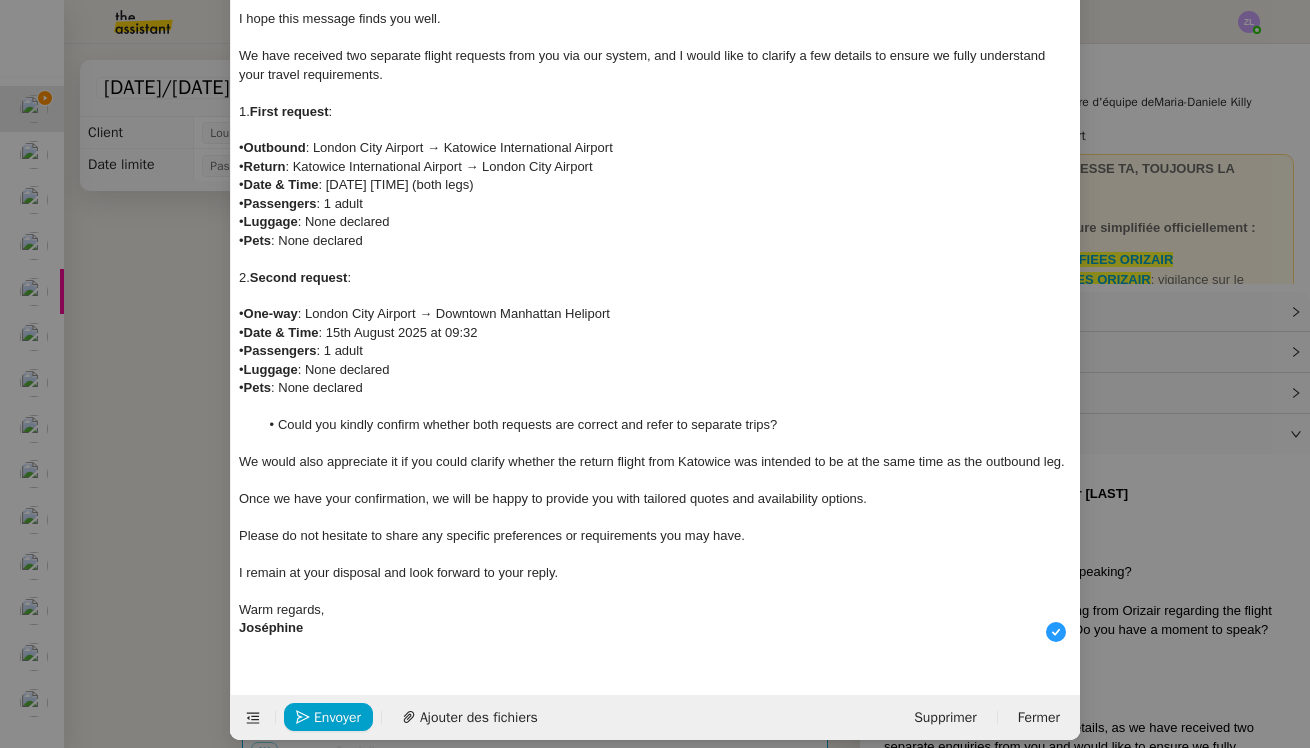 click on "Joséphine" 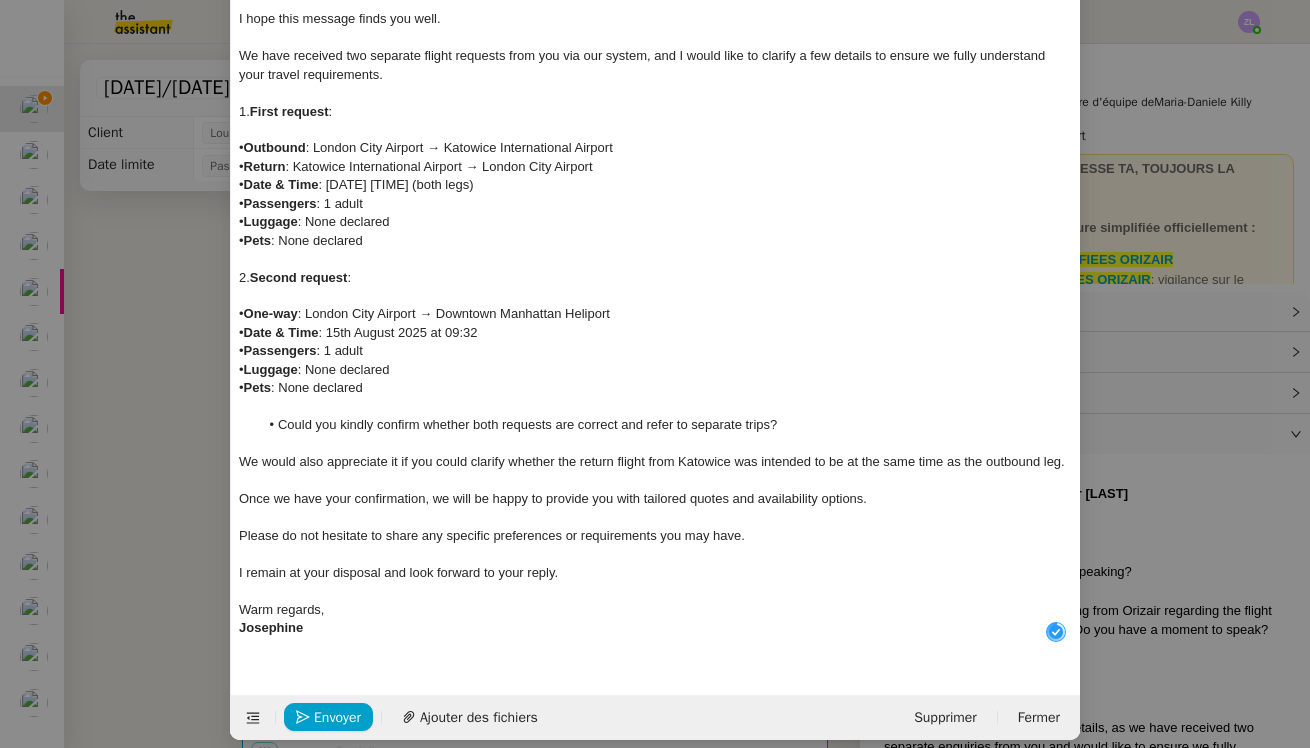 click on "Josephine" 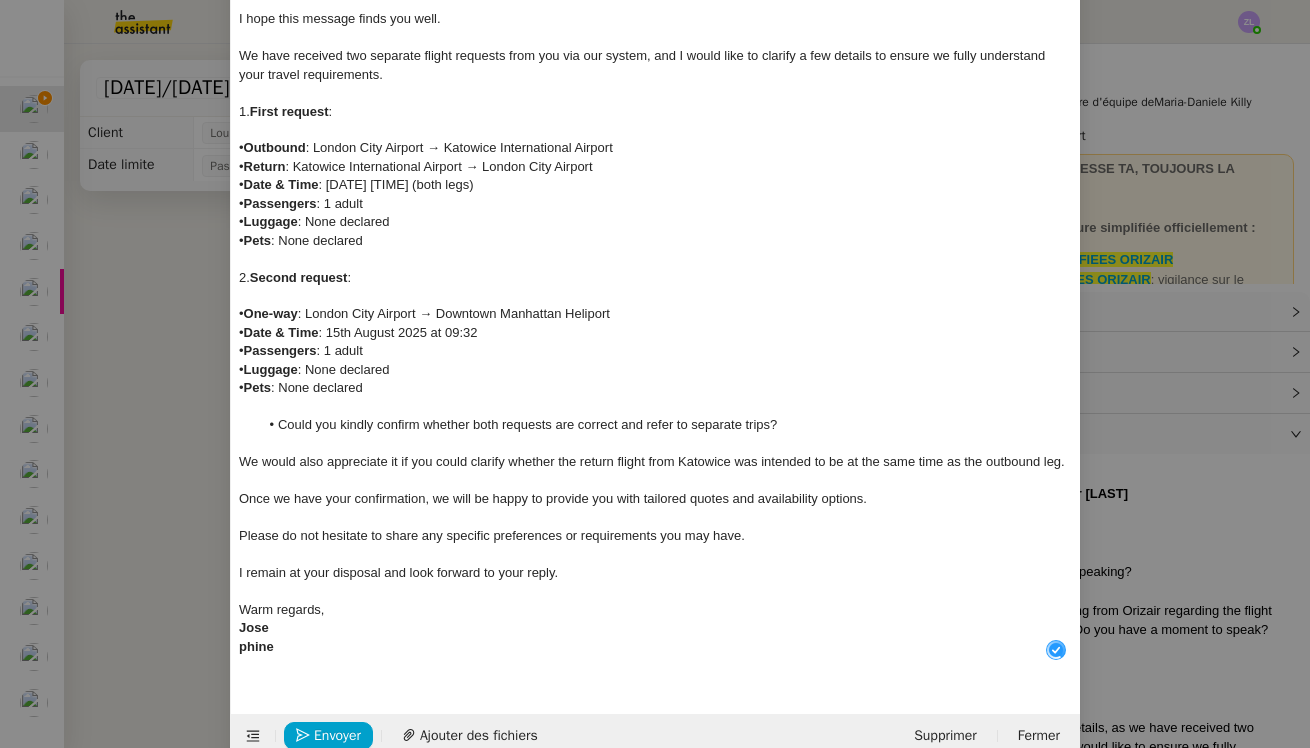 click on "Dear Mr [LAST], I hope this message finds you well. We have received two separate flight requests from you via our system, and I would like to clarify a few details to ensure we fully understand your travel requirements. 1. First request : • Outbound : London City Airport → Katowice International Airport • Return : Katowice International Airport → London City Airport • Date & Time : 14th August 2025 at 09:32 (both legs) • Passengers : 1 adult • Luggage : None declared • Pets : None declared 2. Second request : • One-way : London City Airport → Downtown Manhattan Heliport • Date & Time : 15th August 2025 at 09:32 • Passengers : 1 adult • Luggage : None declared • Pets : None declared Could you kindly confirm whether both requests are correct and refer to separate trips? We would also appreciate it if you could clarify whether the return flight from Katowice was intended to be at the same time as the outbound leg. Warm regards, Jose phine" 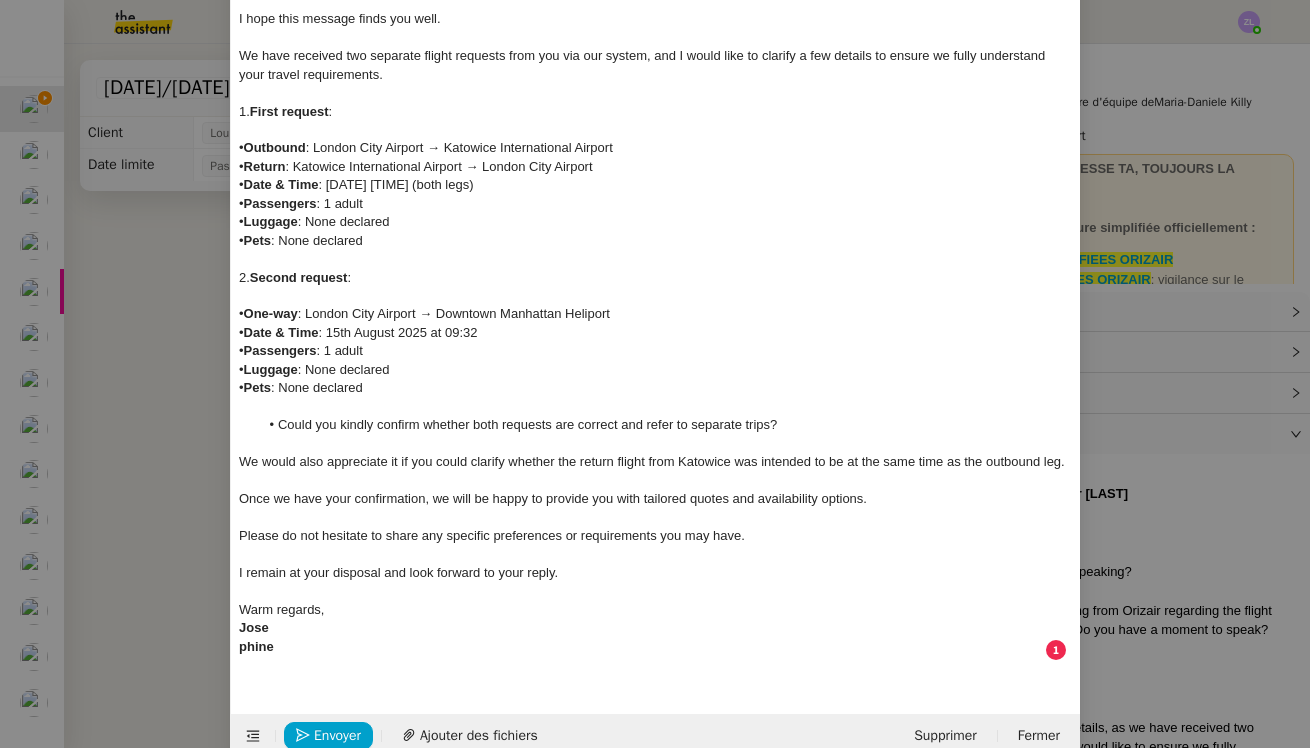 click on "phine" 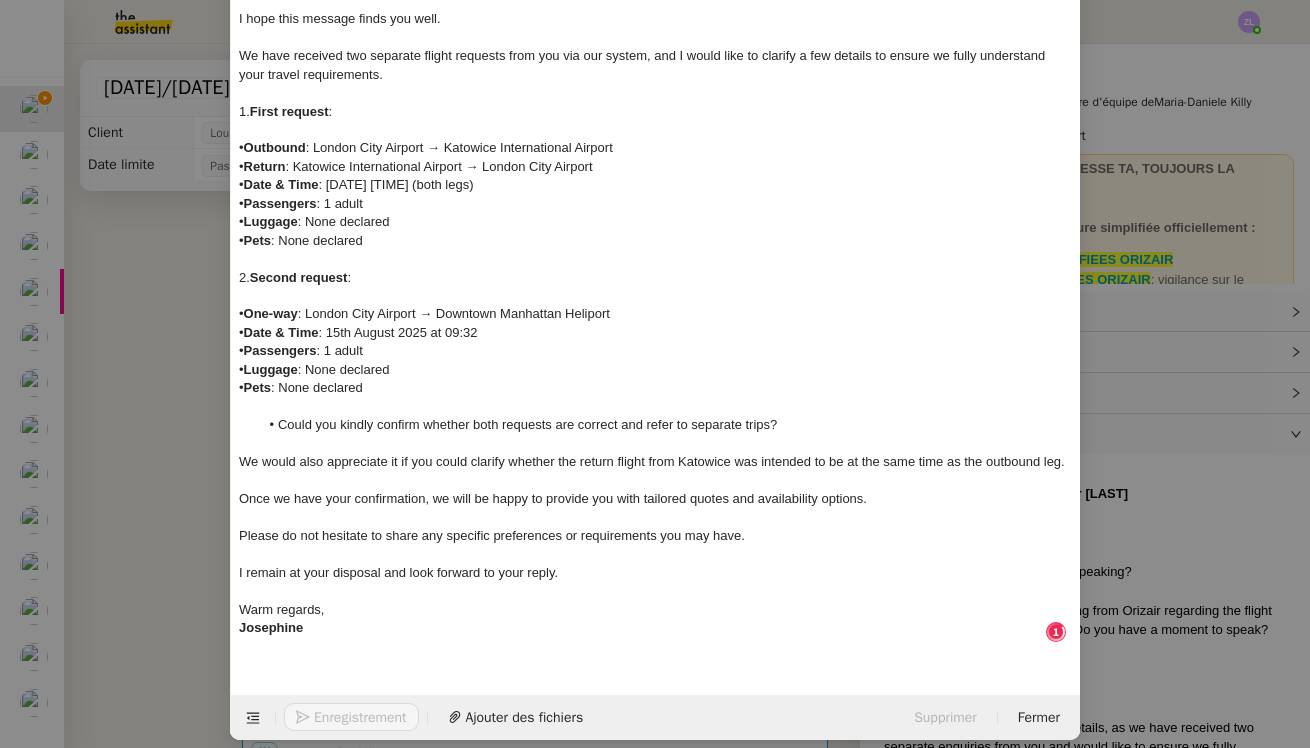 click on "Warm regards," 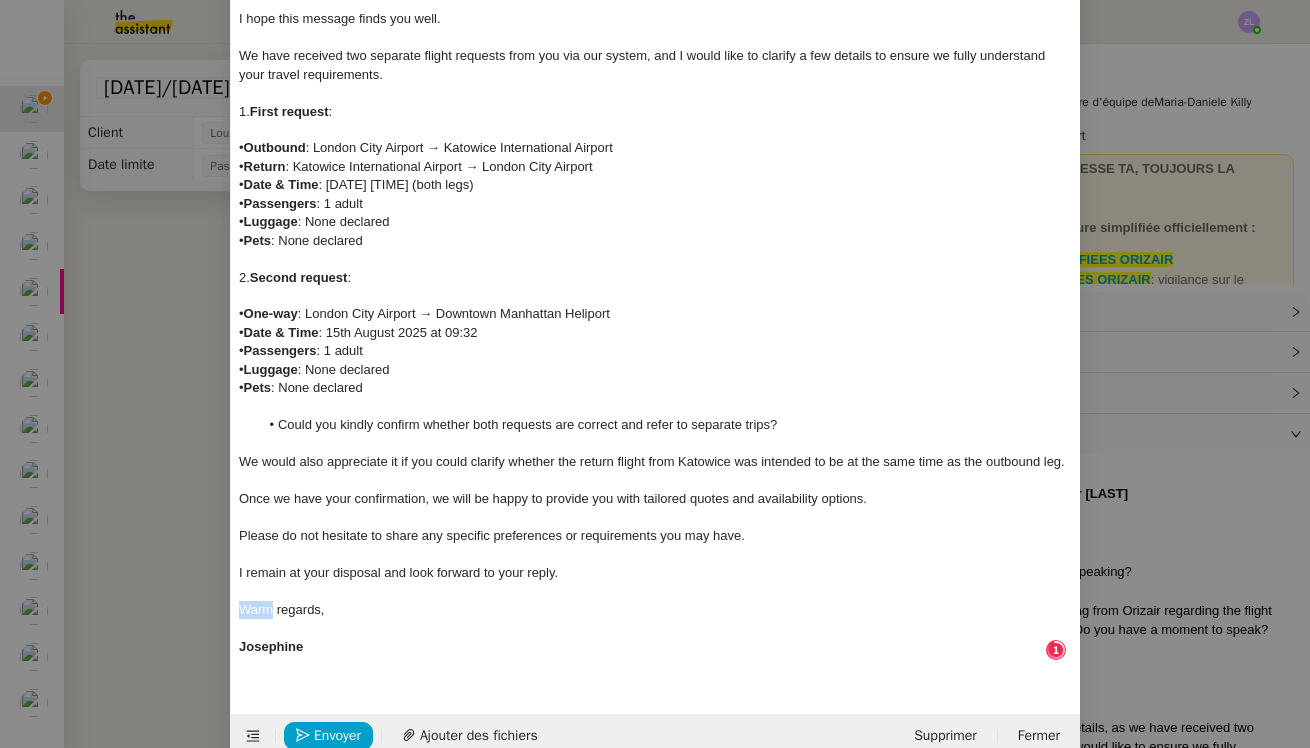 drag, startPoint x: 272, startPoint y: 592, endPoint x: 228, endPoint y: 591, distance: 44.011364 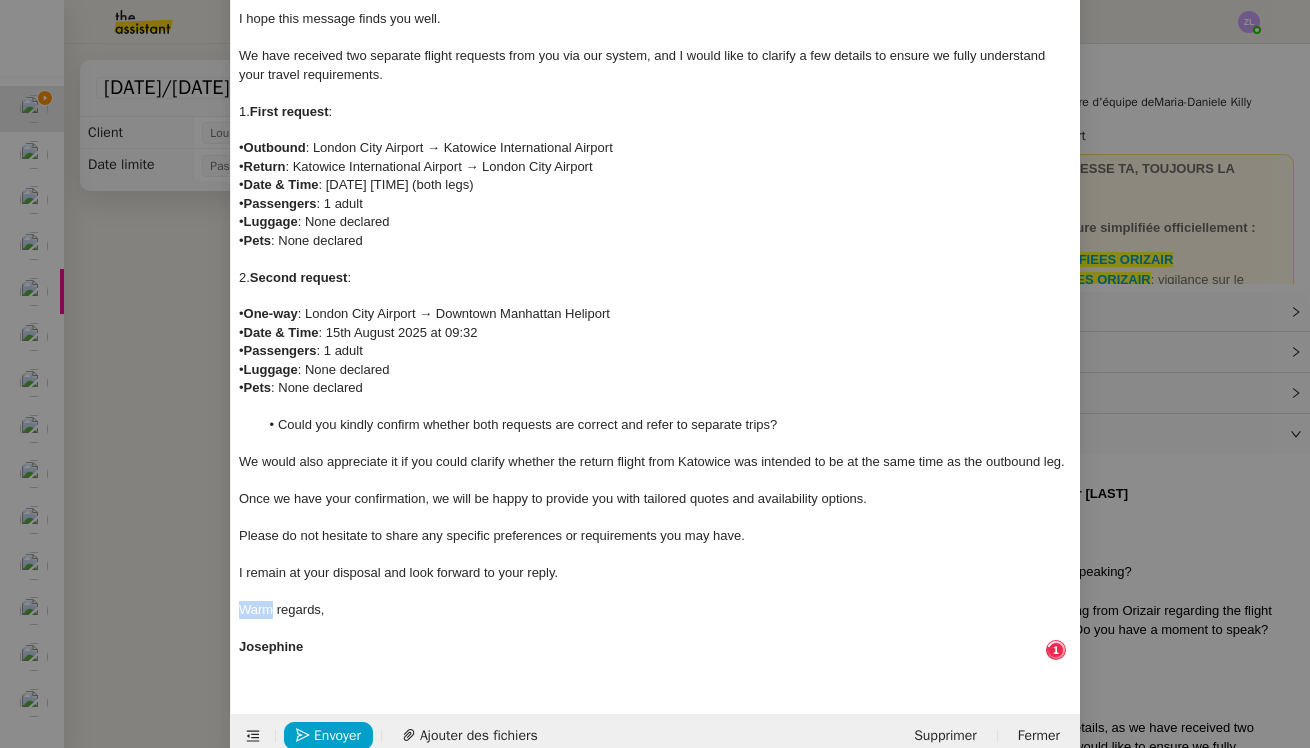 click on "Service TA - VOYAGE - PROPOSITION GLOBALE    A utiliser dans le cadre de proposition de déplacement TA - RELANCE CLIENT (EN)    Relancer un client lorsqu'il n'a pas répondu à un précédent message BAFERTY - MAIL AUDITION    A utiliser dans le cadre de la procédure d'envoi des mails d'audition TA - PUBLICATION OFFRE D'EMPLOI     Organisation du recrutement ✈️Orizair - Relance client (EN)     à utiliser pour orizair, relance en anglais  Louis Frei ✈️Orizair - Aucun vol disponible (FR)    à utiliser quand pas de vol dispo en fr  Louis Frei Discours de présentation du paiement sécurisé    ✈️Orizair - Relance client (FR)    à utiliser pour orizair, première relance en français  Louis Frei TA - VOYAGES - PROPOSITION ITINERAIRE    Soumettre les résultats d'une recherche Orizair - Empty Legs - Confirmation opérateur (EN)    à utiliser dans la communication sur avinode pour les empty legs  Louis Frei TA - CONFIRMATION PAIEMENT (EN)    TA - COURRIER EXPEDIE (recommandé)" at bounding box center (655, 374) 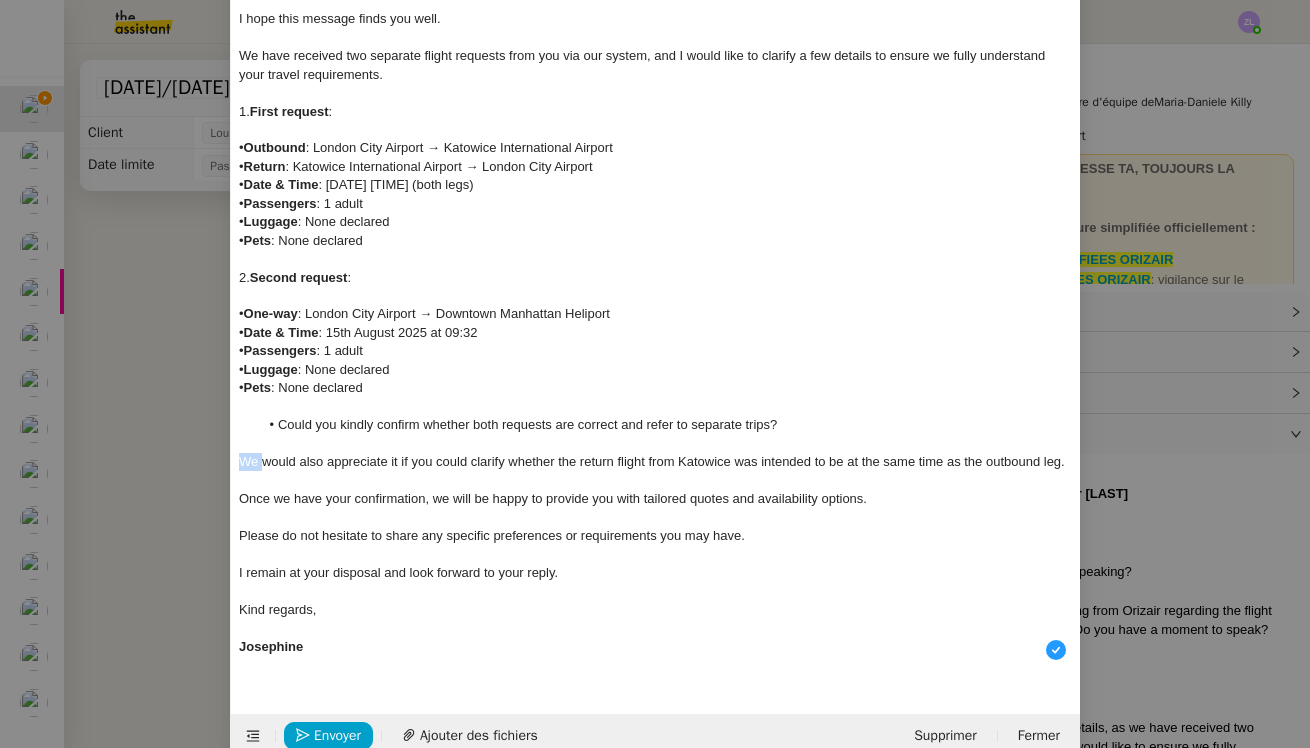 drag, startPoint x: 260, startPoint y: 449, endPoint x: 230, endPoint y: 449, distance: 30 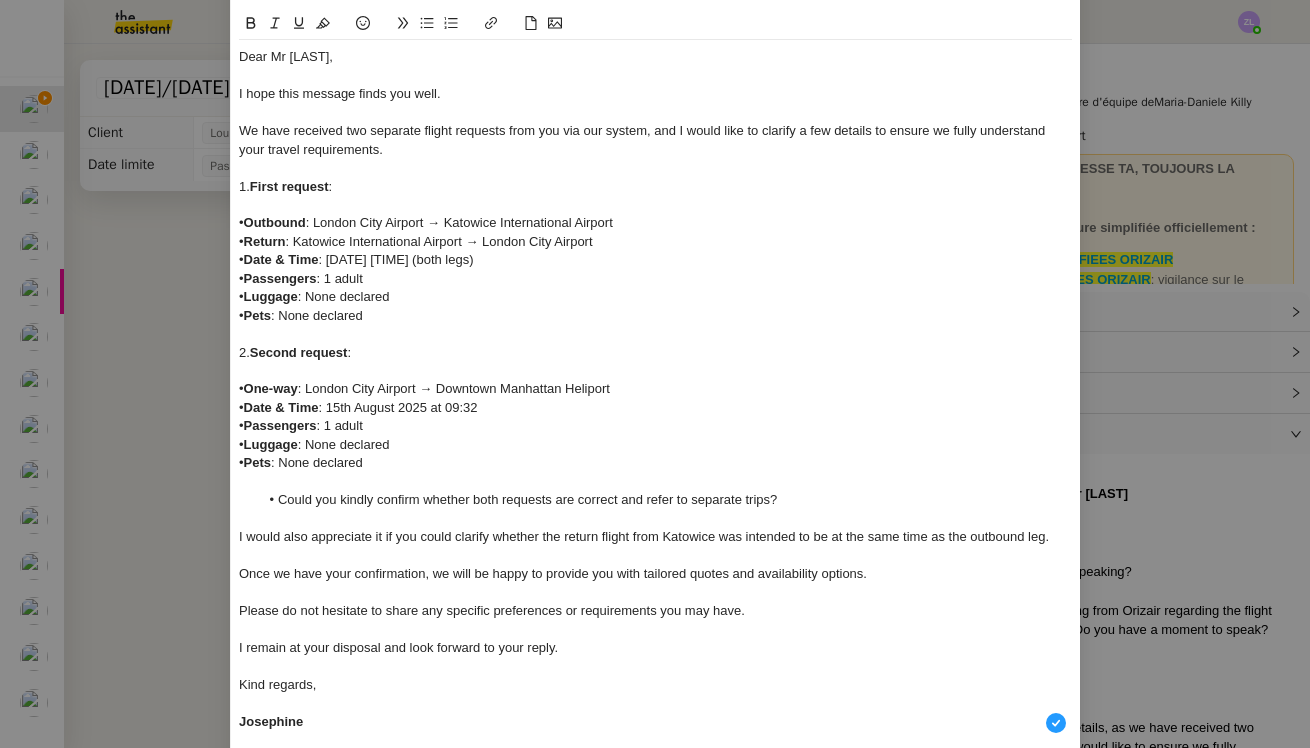 scroll, scrollTop: 81, scrollLeft: 0, axis: vertical 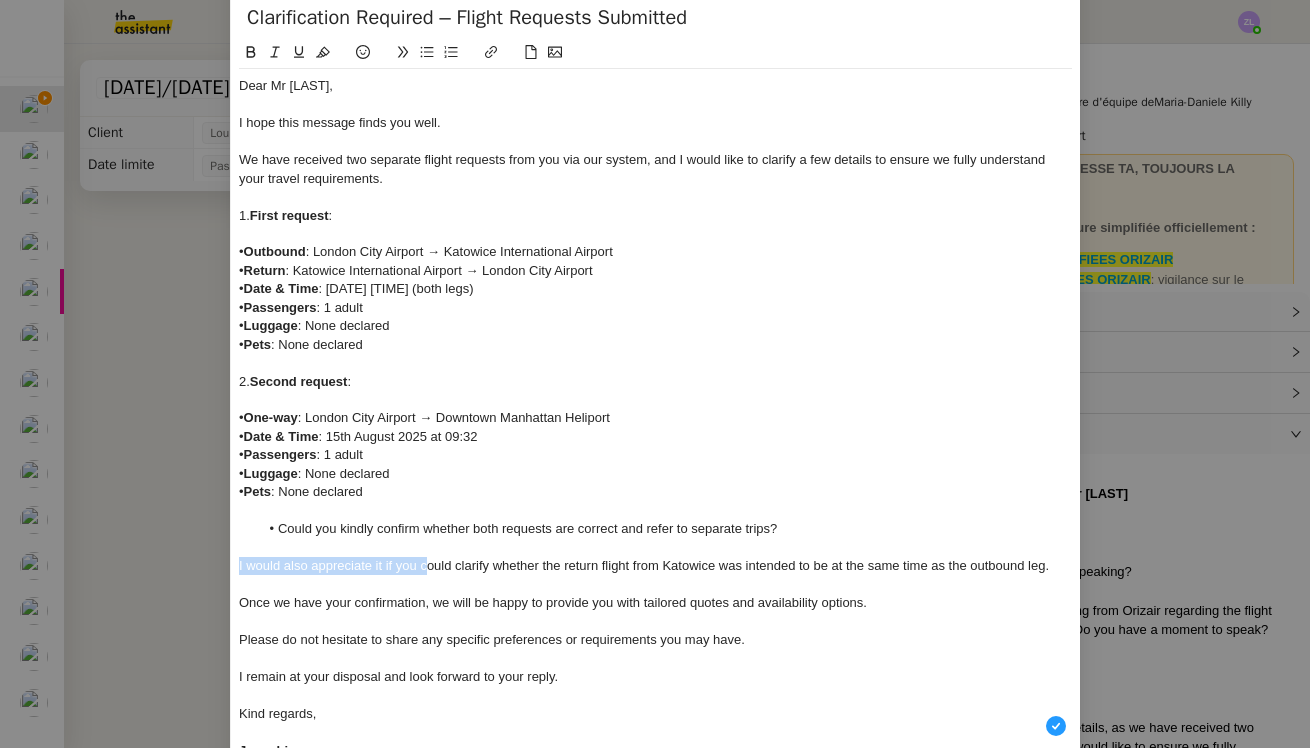 drag, startPoint x: 427, startPoint y: 552, endPoint x: 224, endPoint y: 546, distance: 203.08865 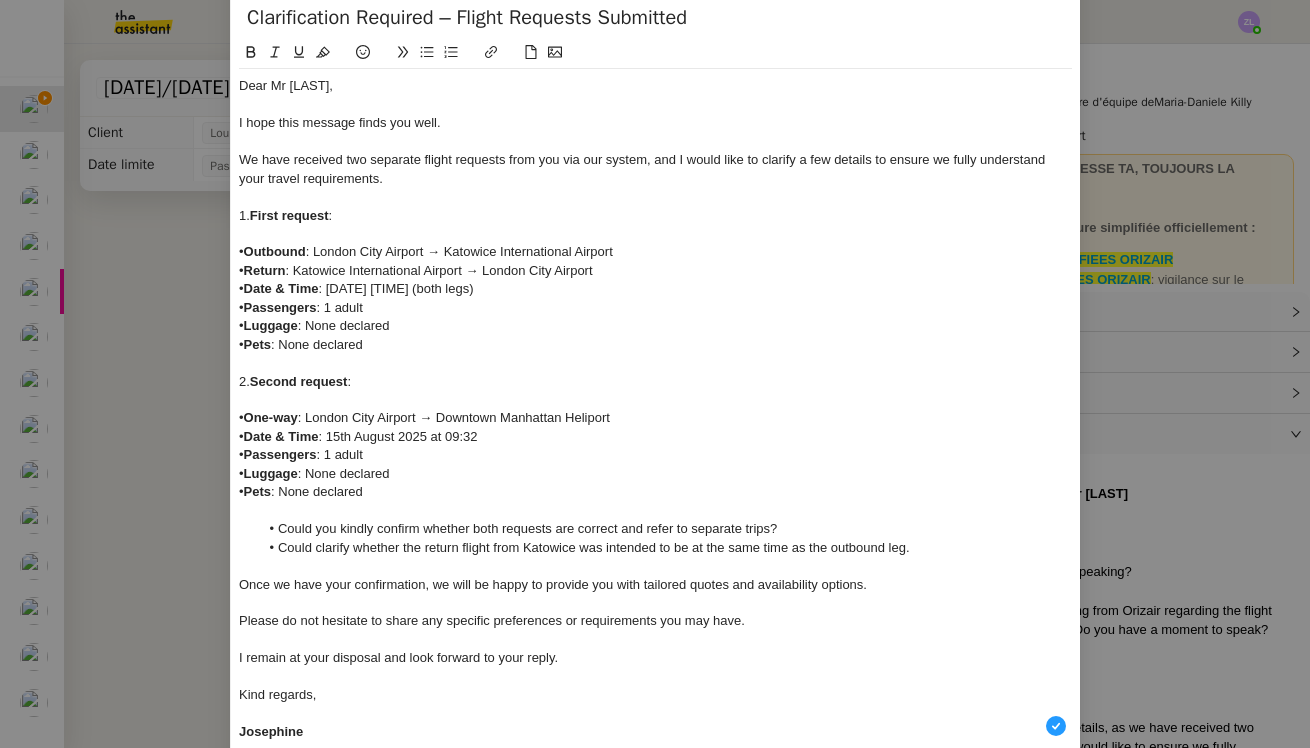 click on "Could clarify whether the return flight from Katowice was intended to be at the same time as the outbound leg." 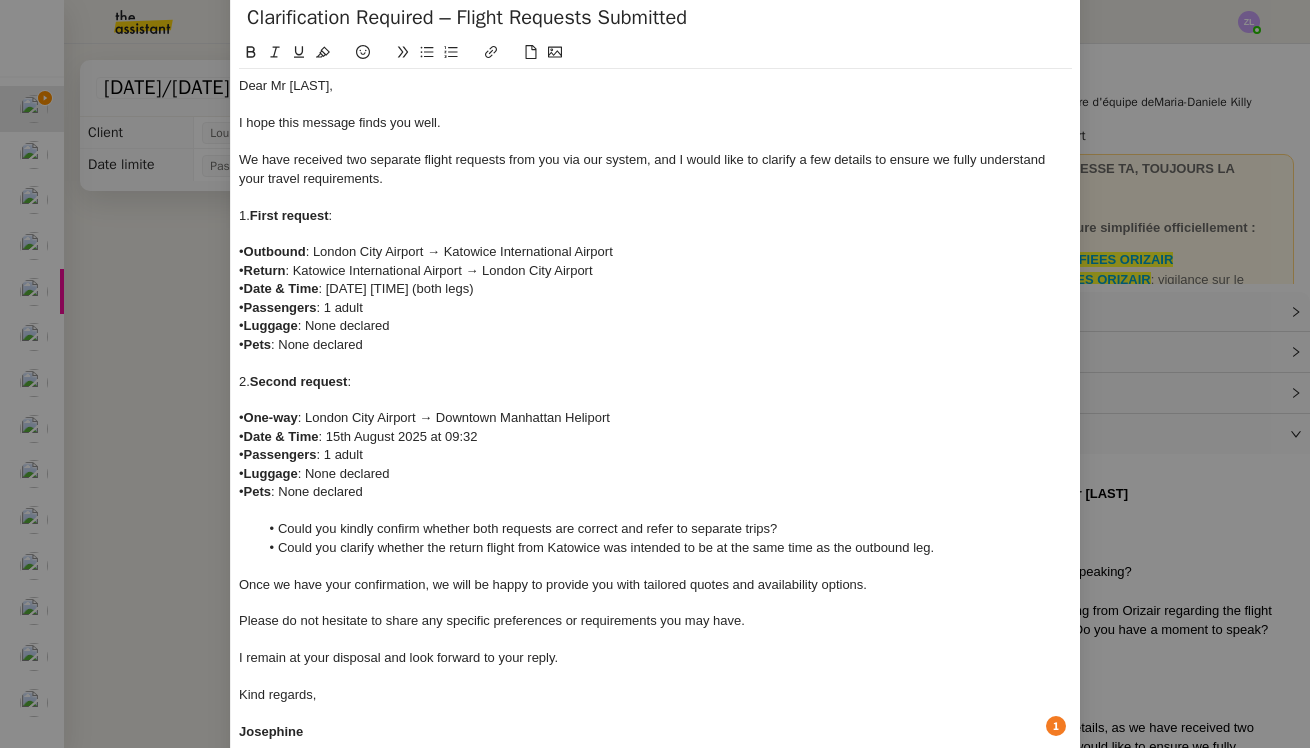 click on "Could you clarify whether the return flight from Katowice was intended to be at the same time as the outbound leg." 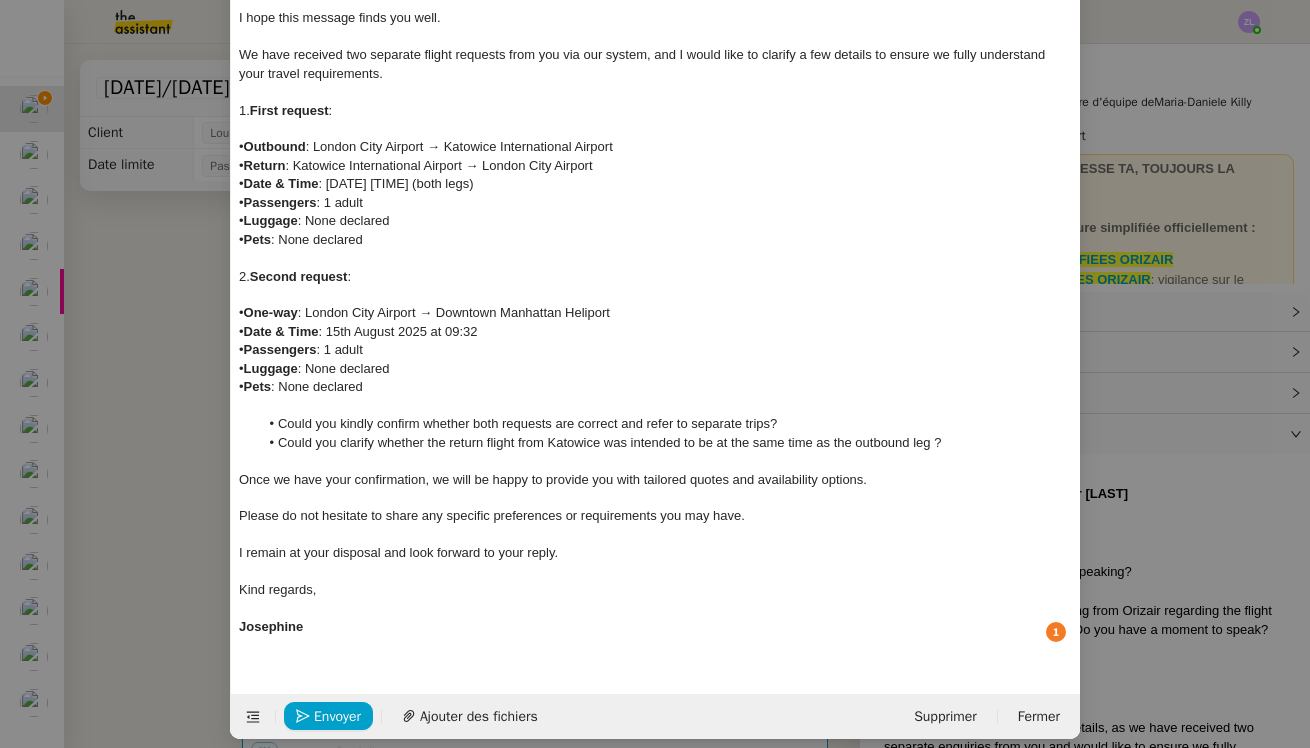 scroll, scrollTop: 185, scrollLeft: 0, axis: vertical 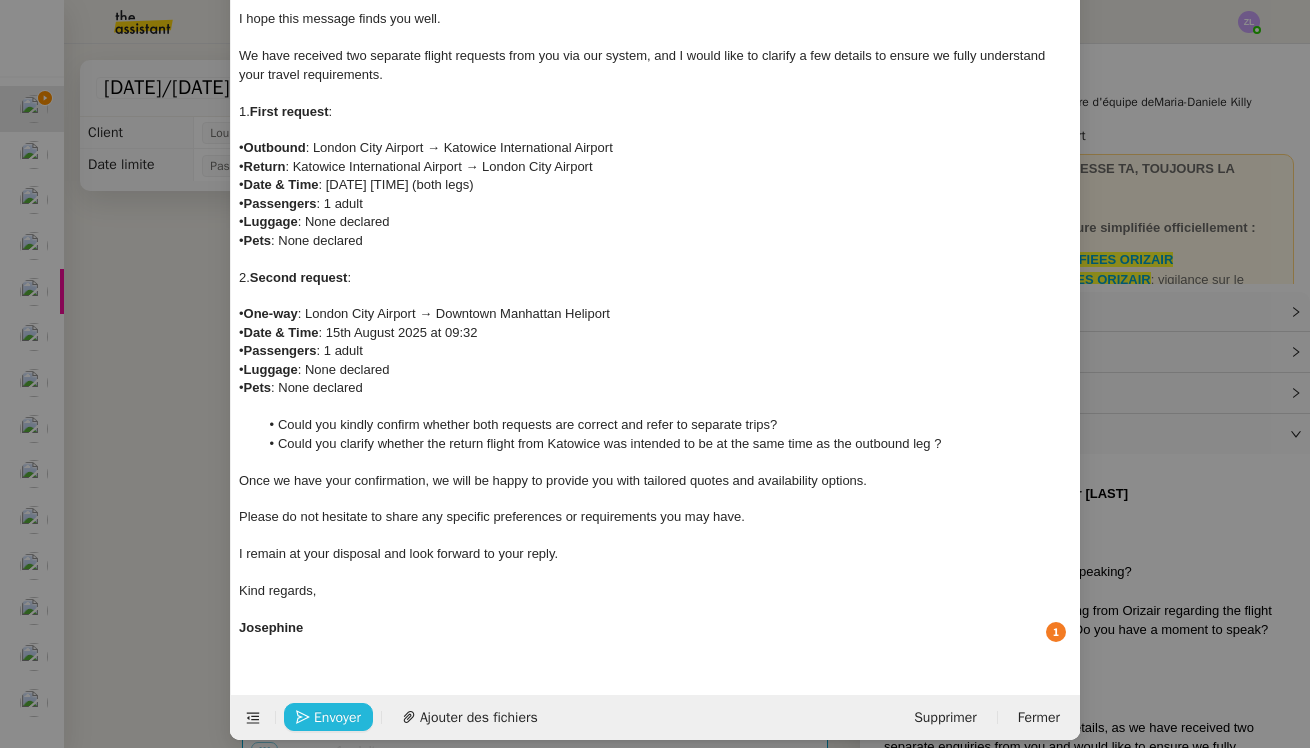 click on "Envoyer" 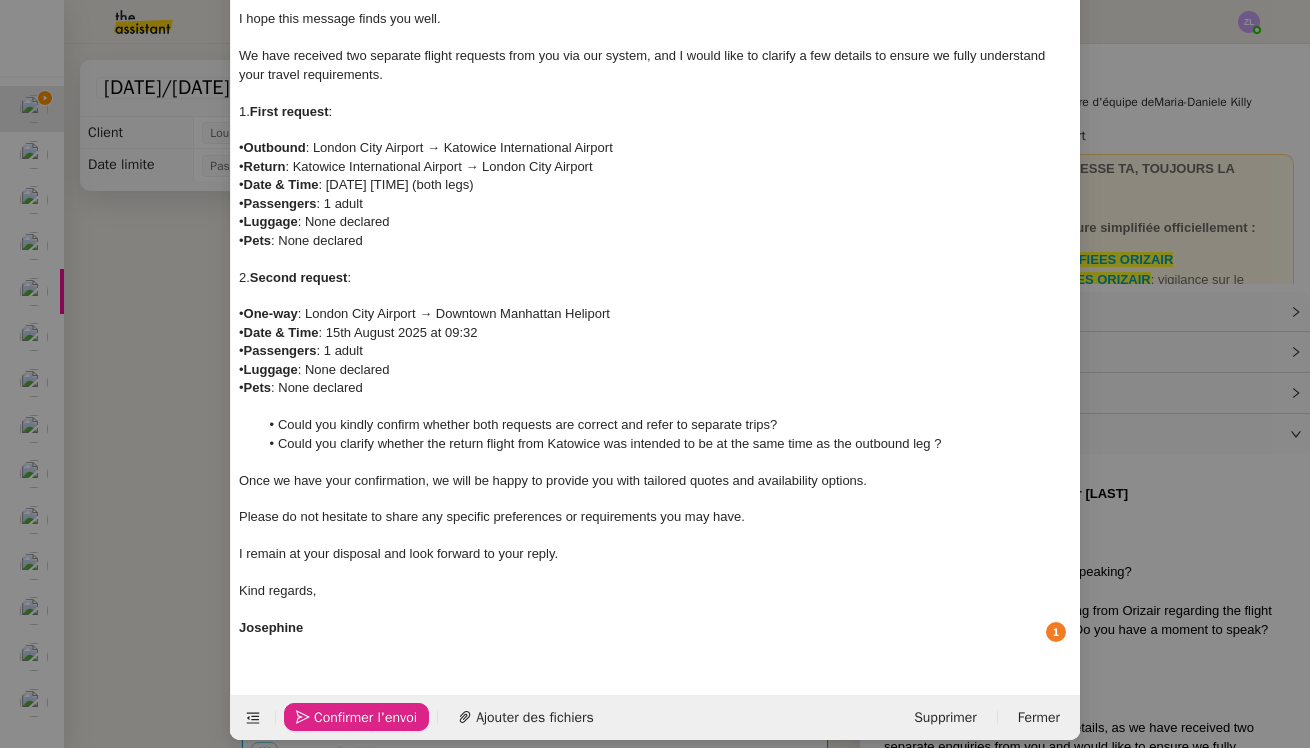 click on "Confirmer l'envoi" 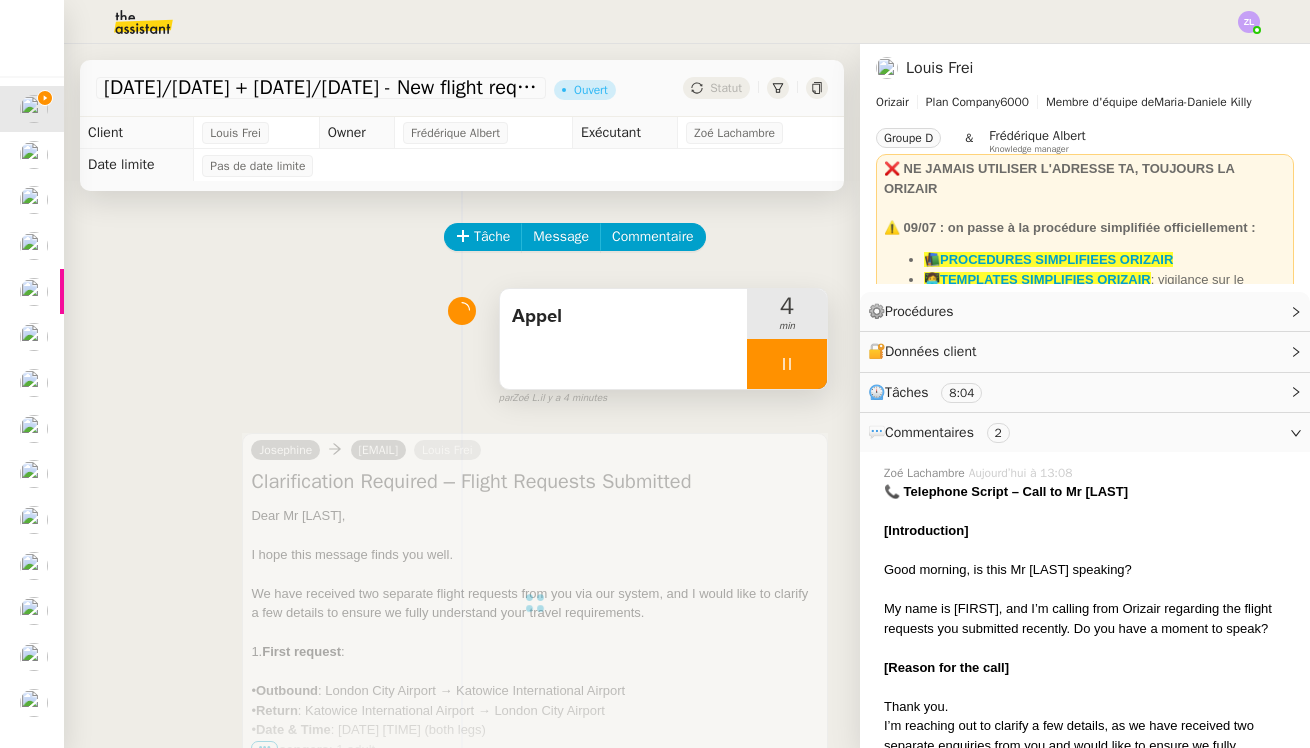 click on "Appel" at bounding box center (623, 317) 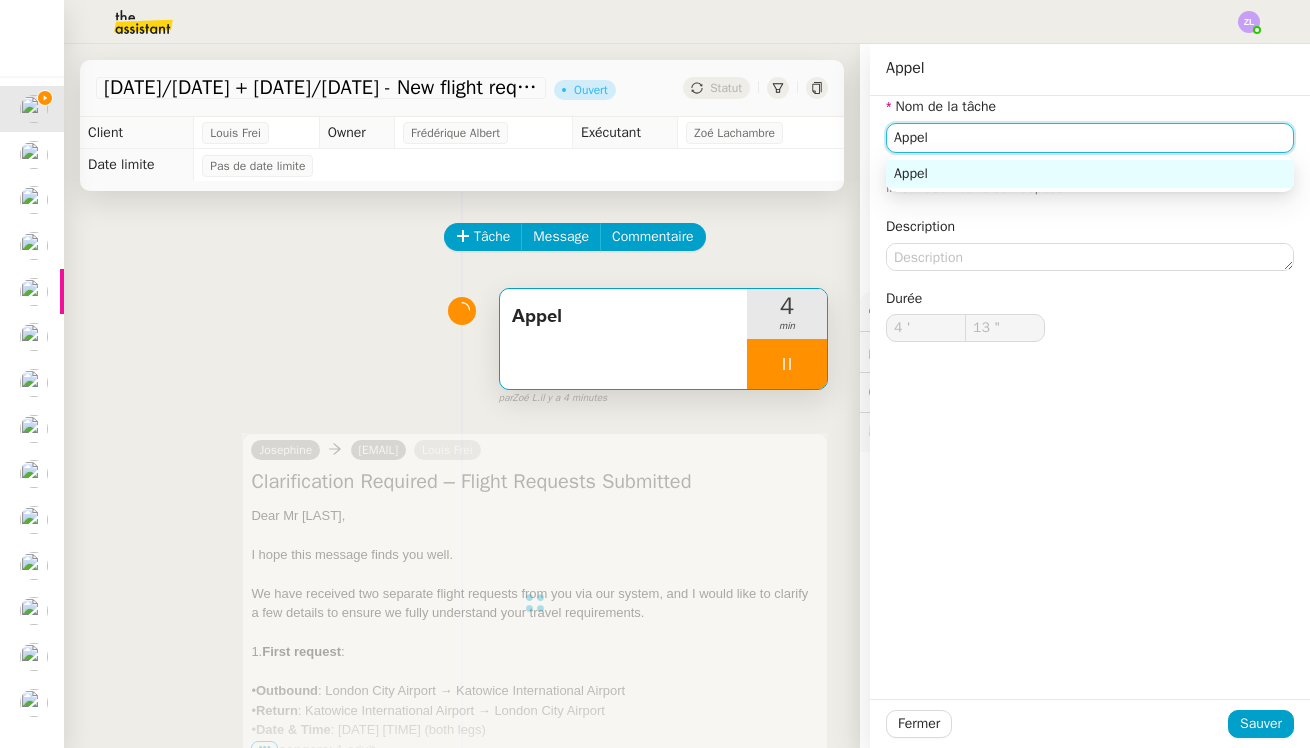 click on "Appel" 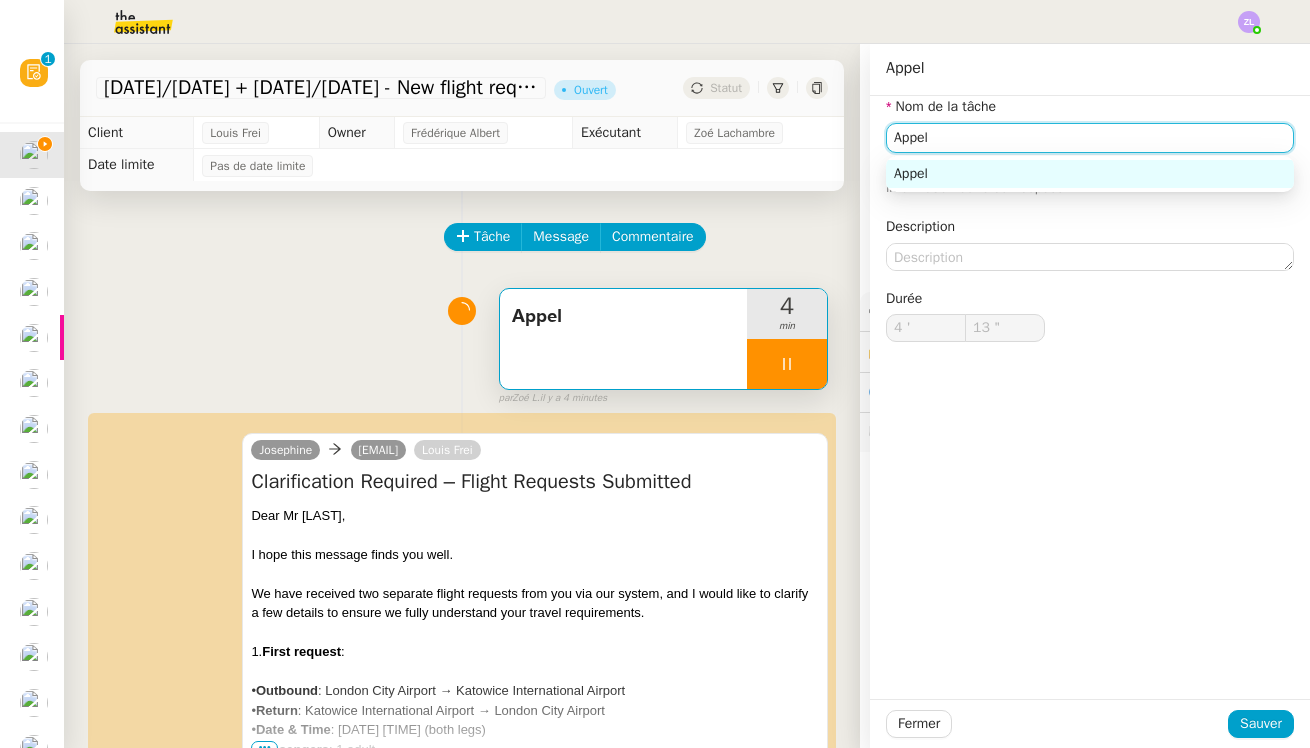 type on "14 "" 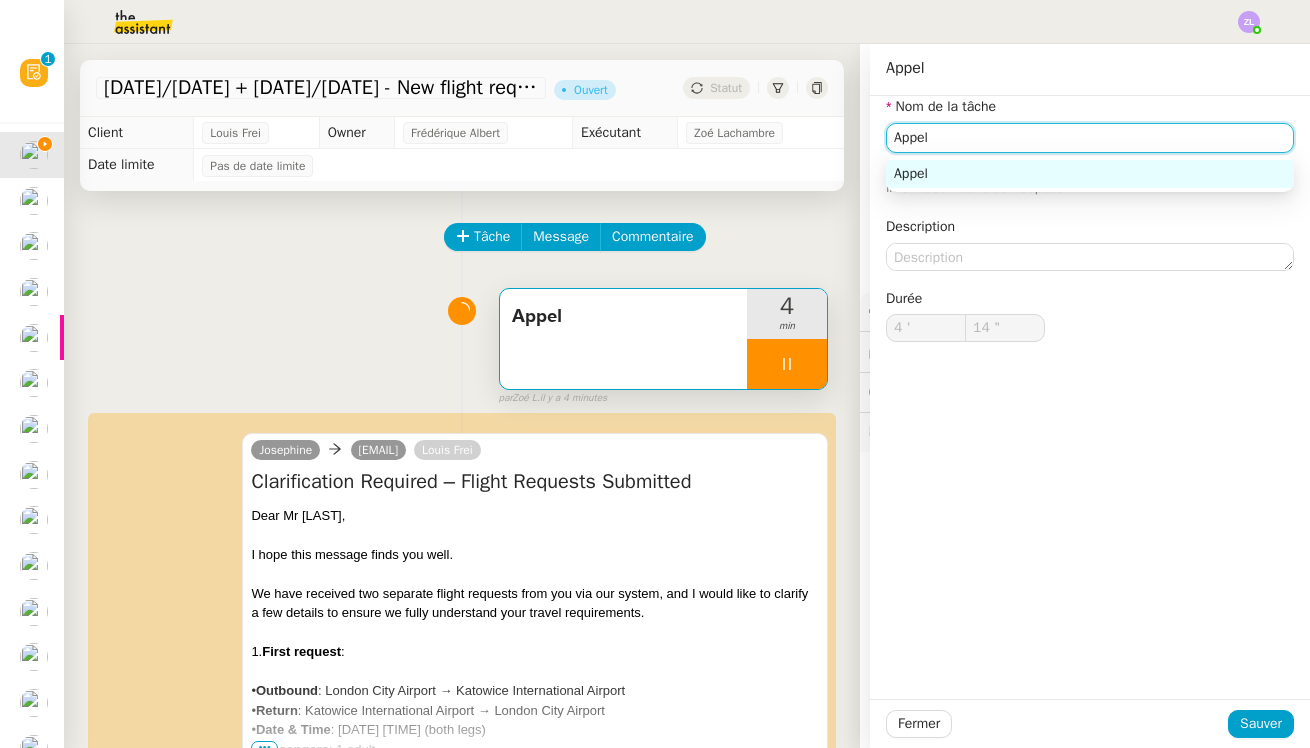 type on "Appel" 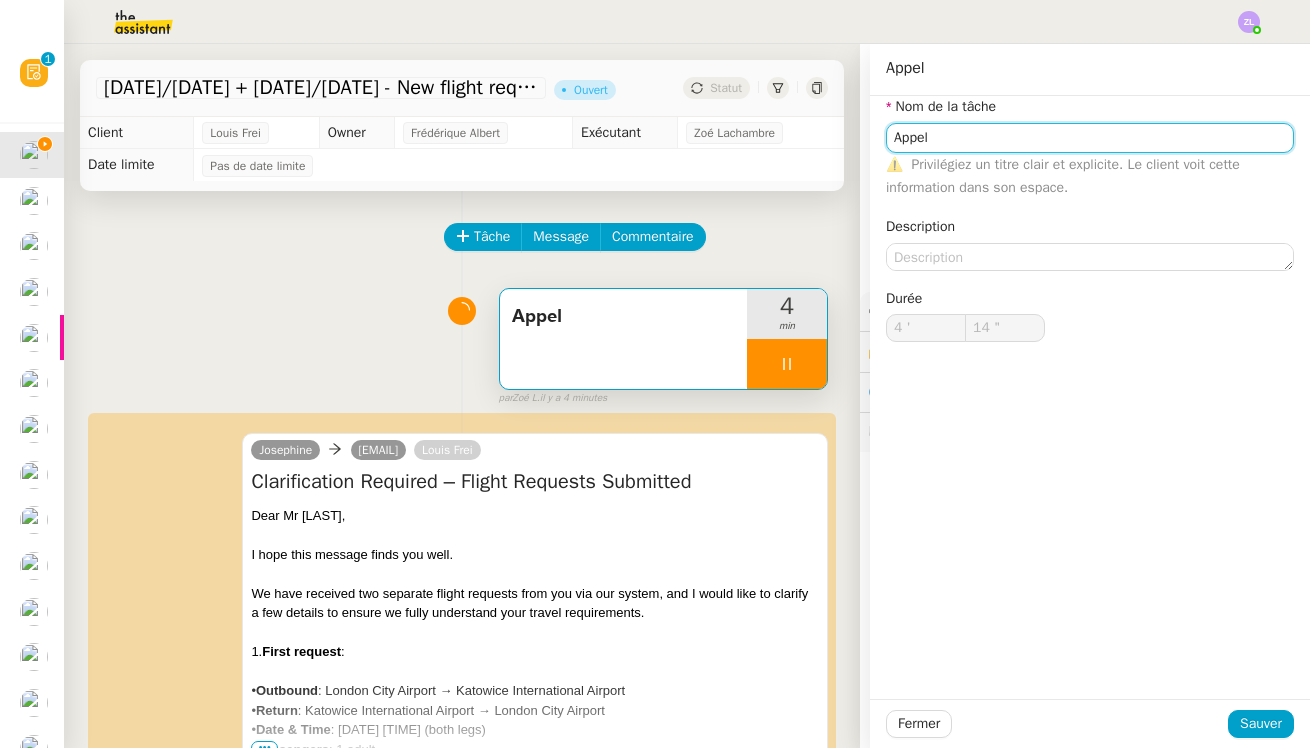 type on "Appel /" 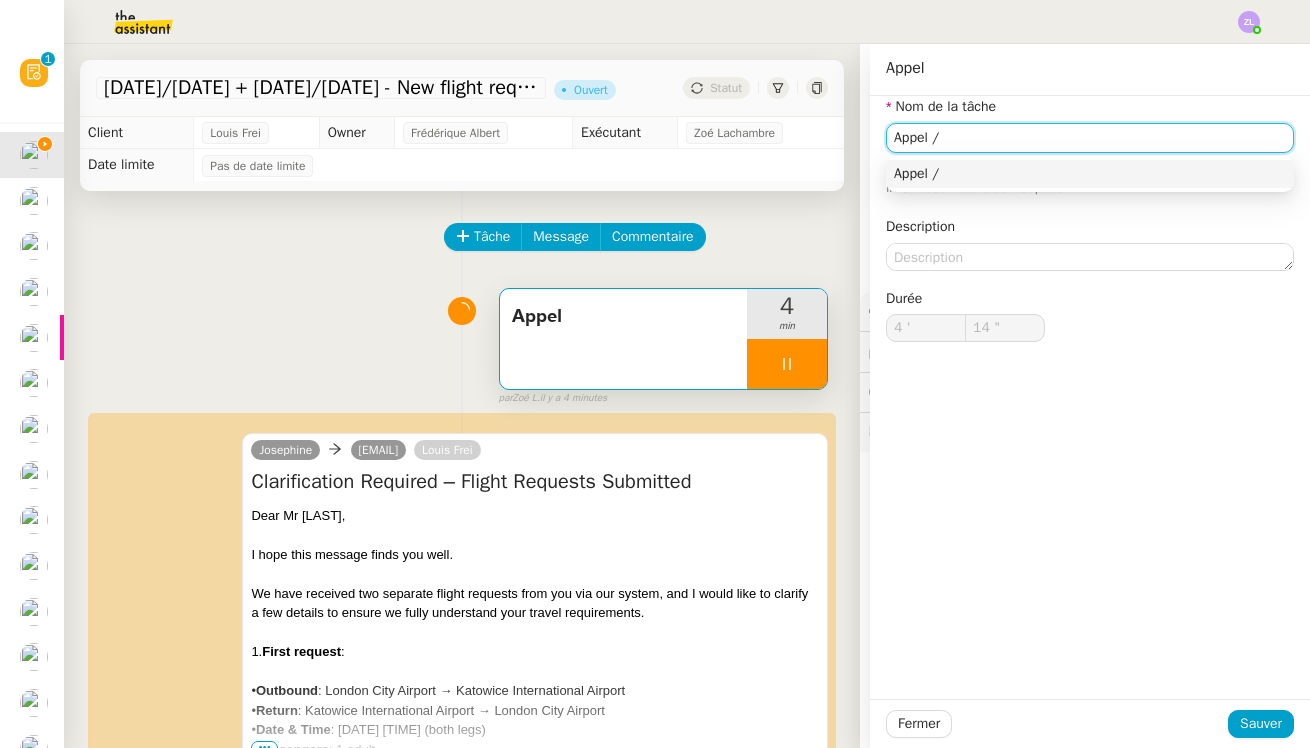 type on "15 "" 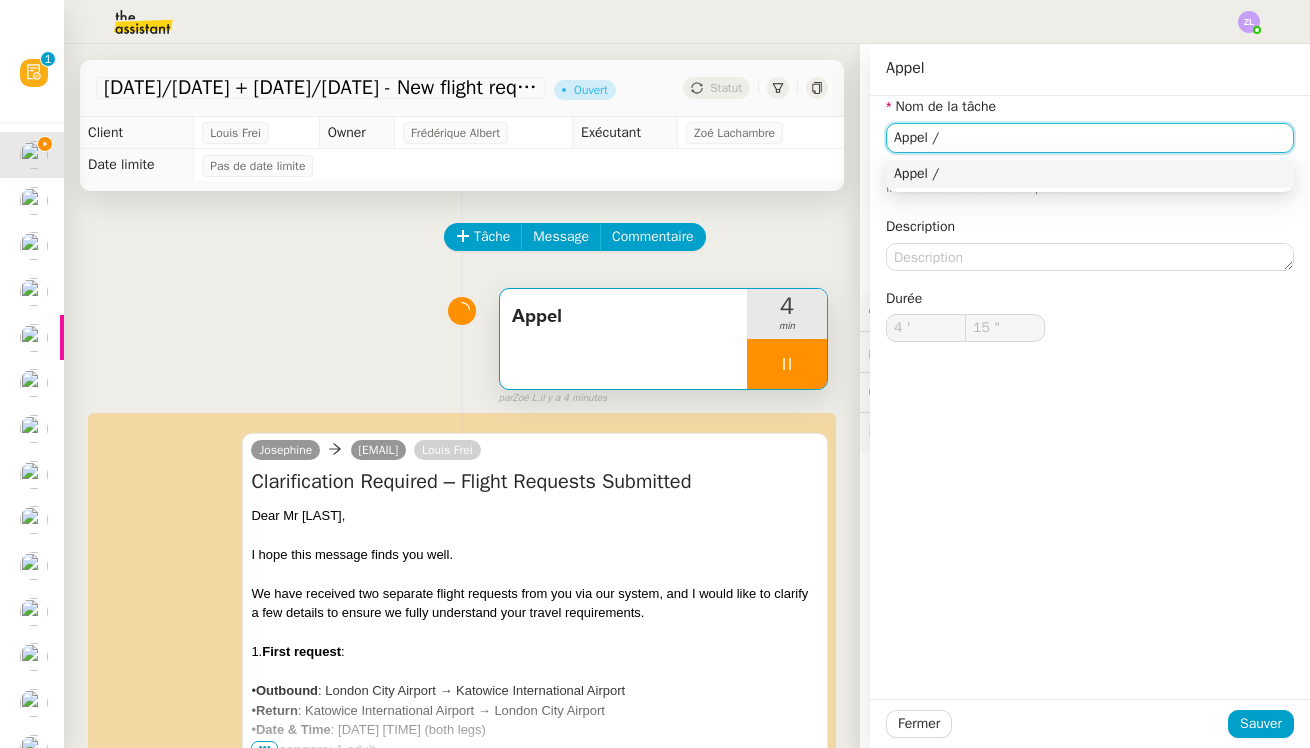 type on "Appel" 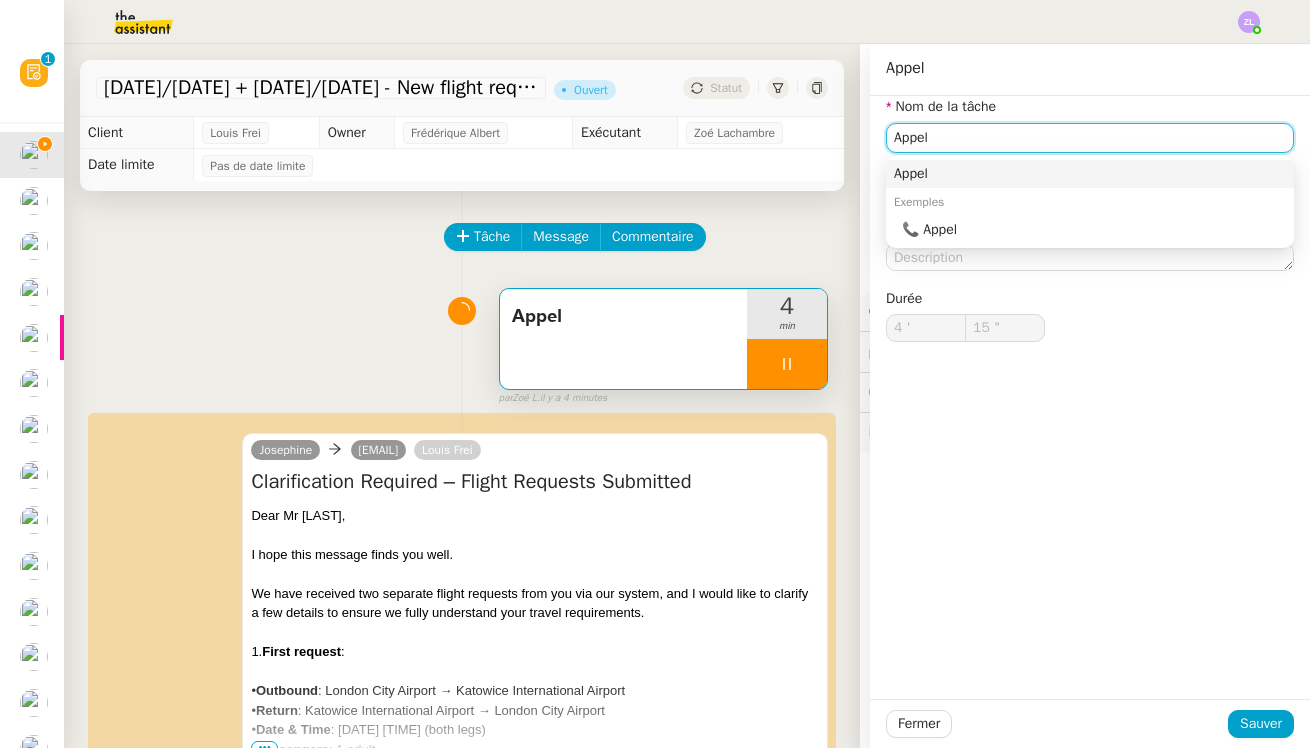 scroll, scrollTop: 0, scrollLeft: 0, axis: both 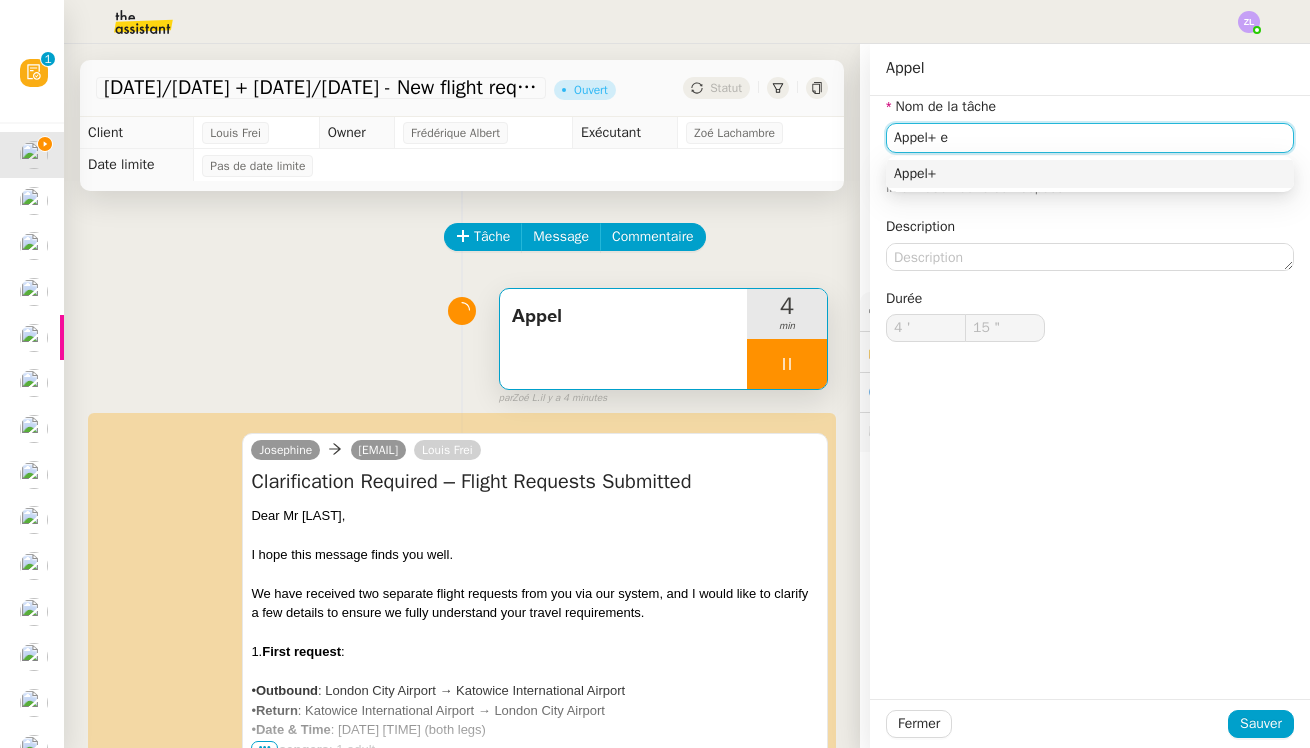 type on "Appel+ en" 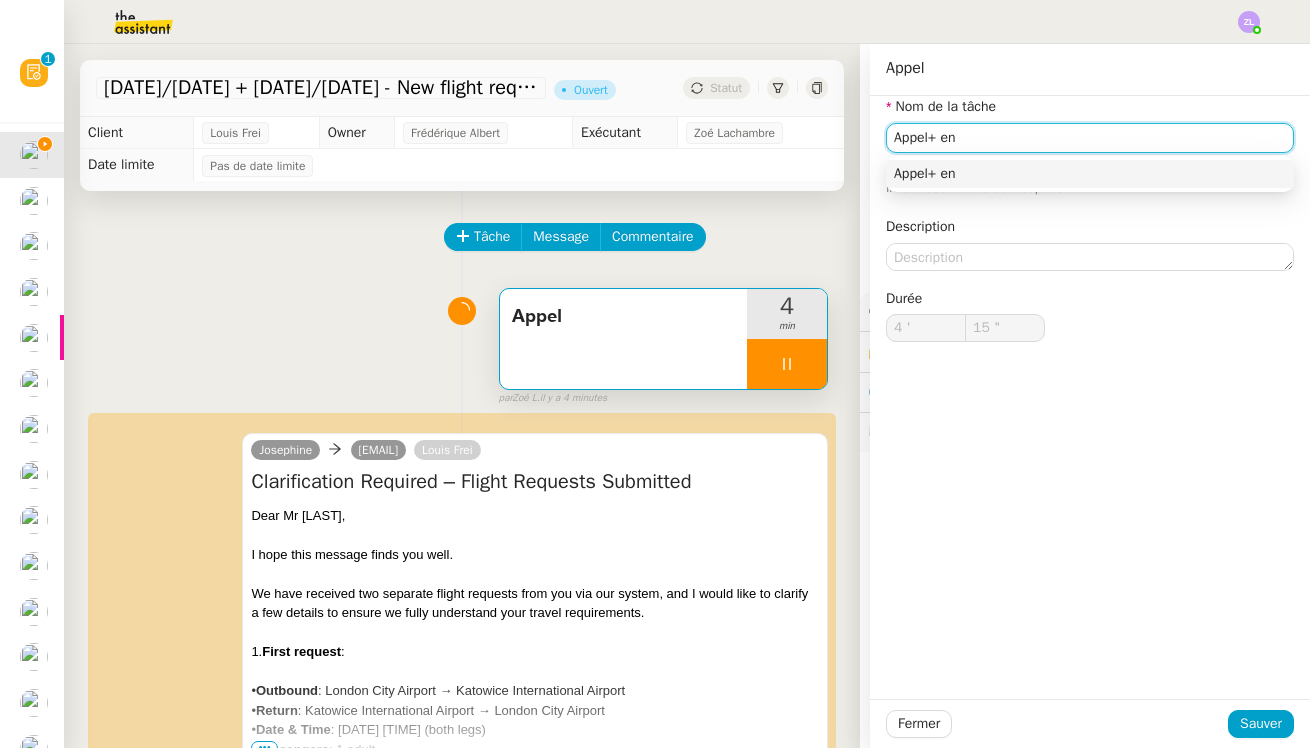 type on "16 "" 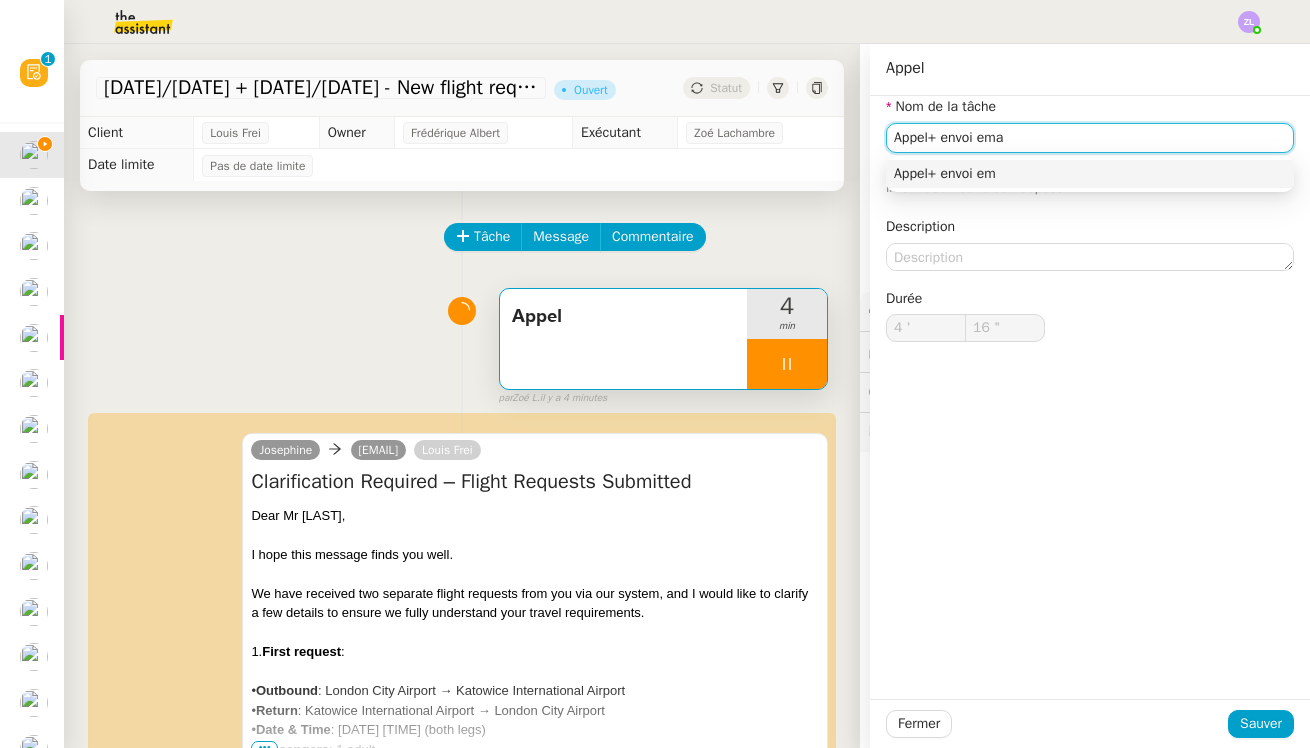 type on "Appel+ envoi emai" 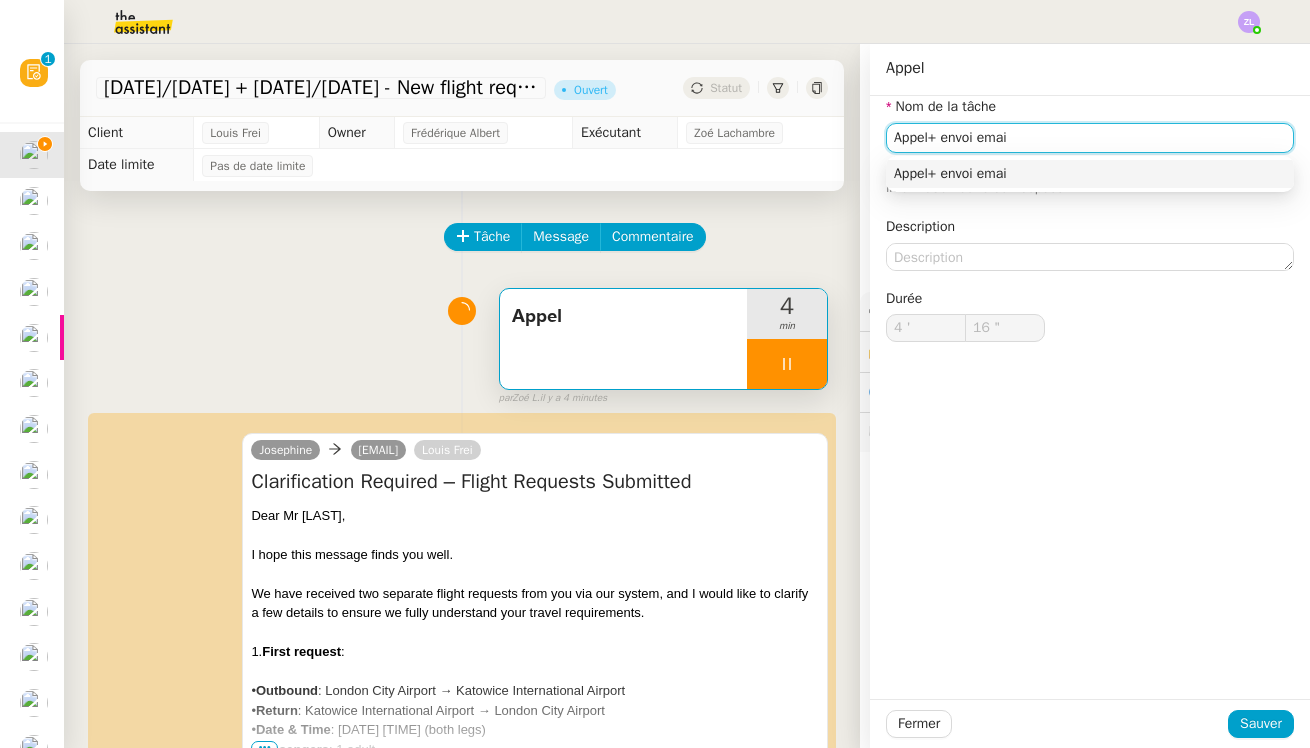 type on "17 "" 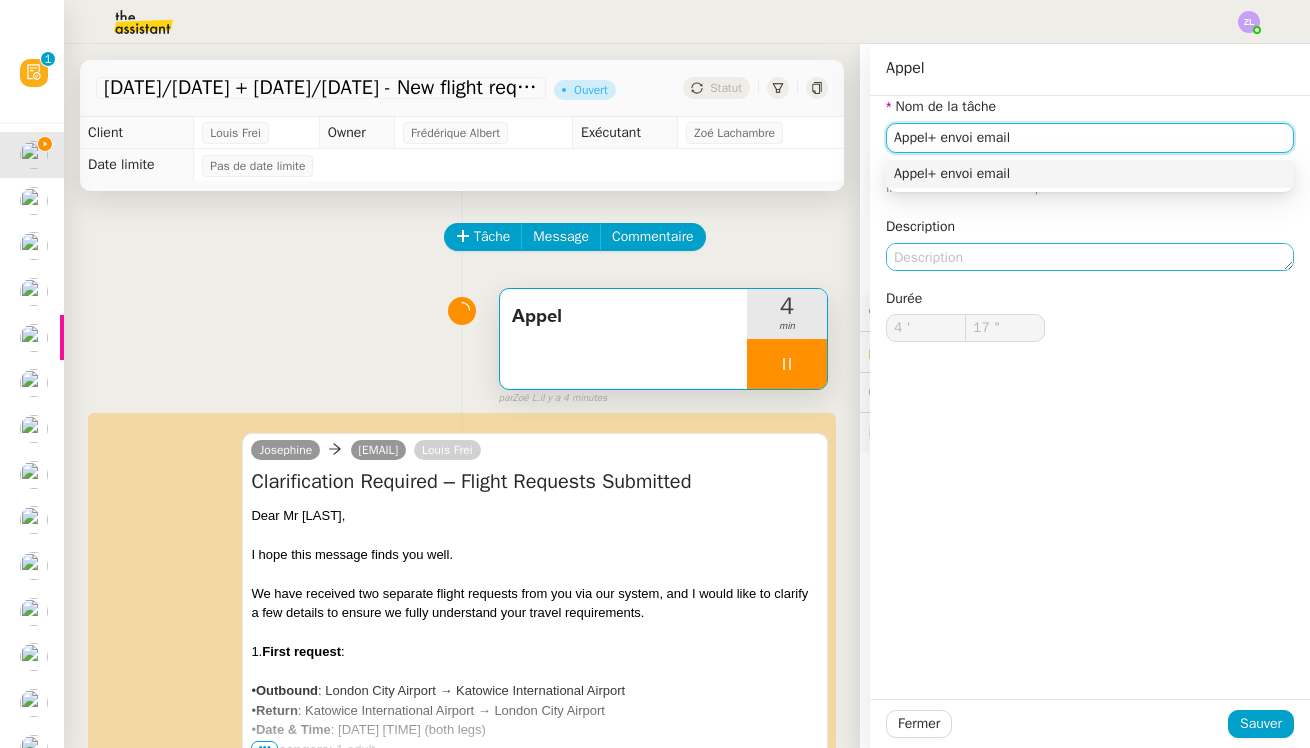 type on "Appel+ envoi email" 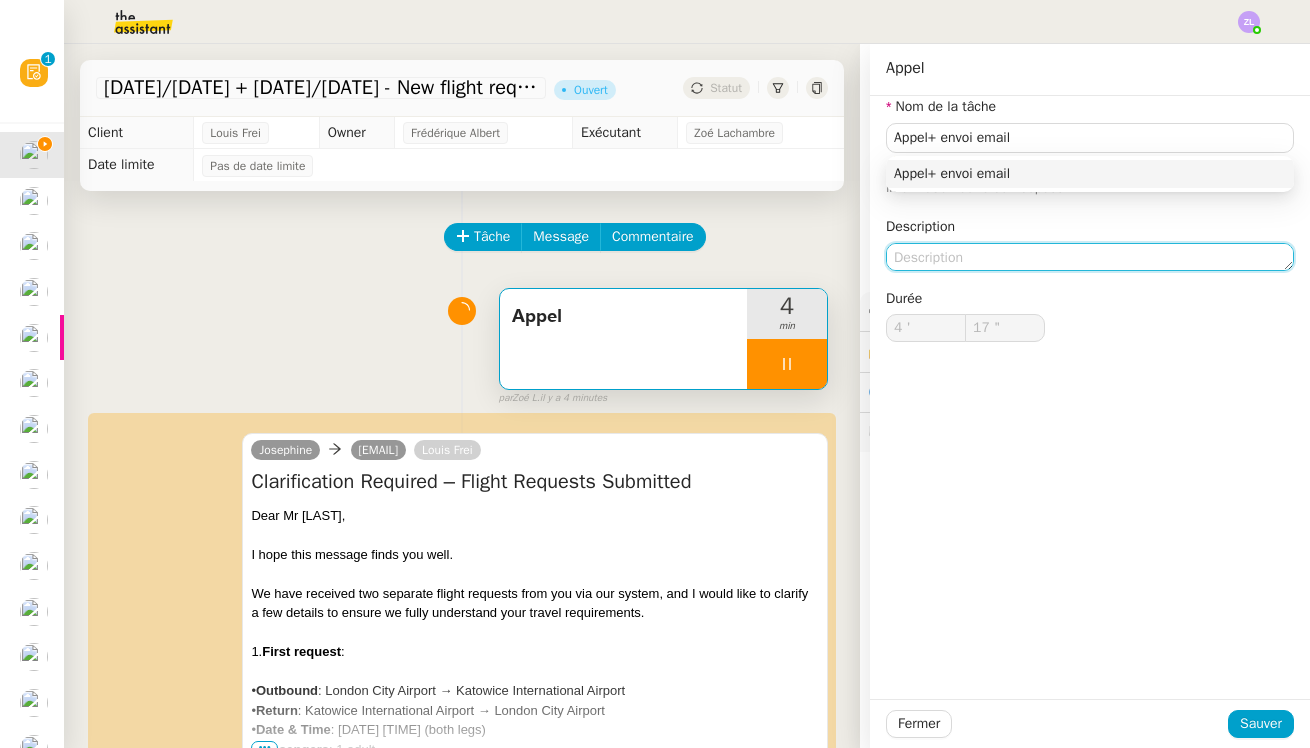 click 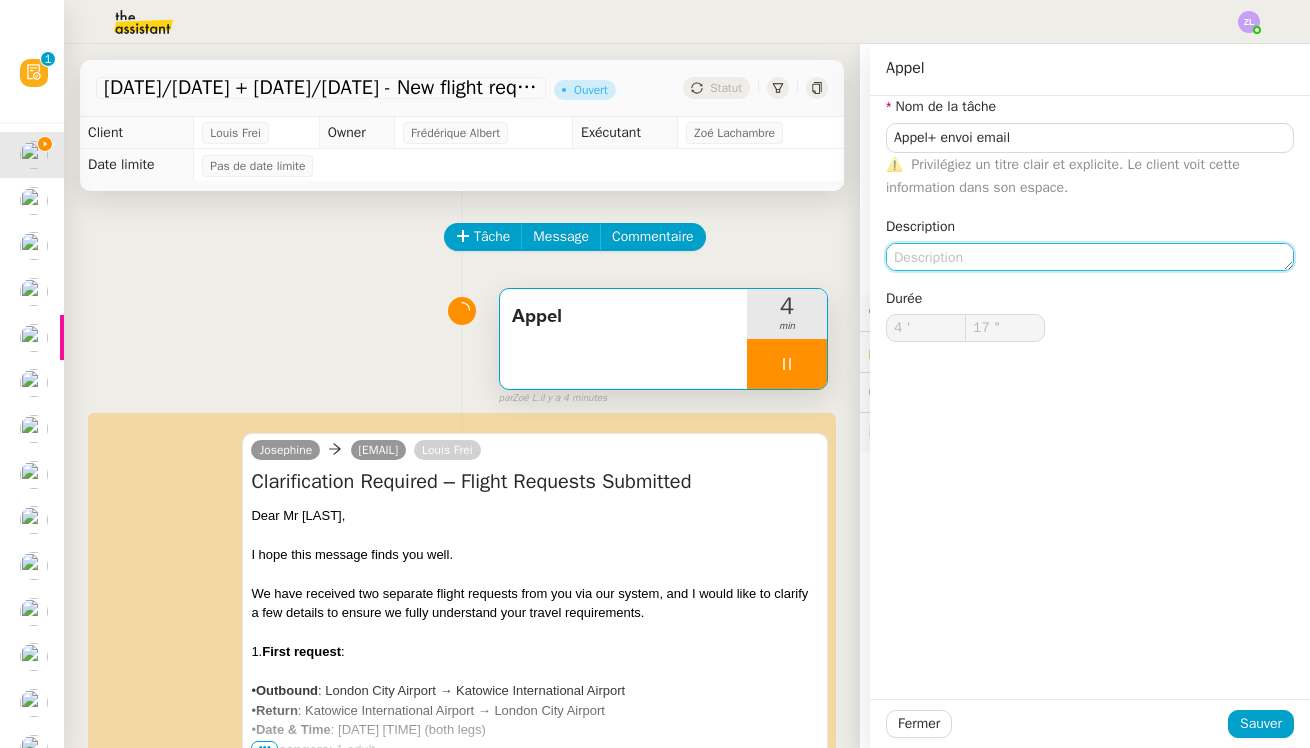 type on "18 "" 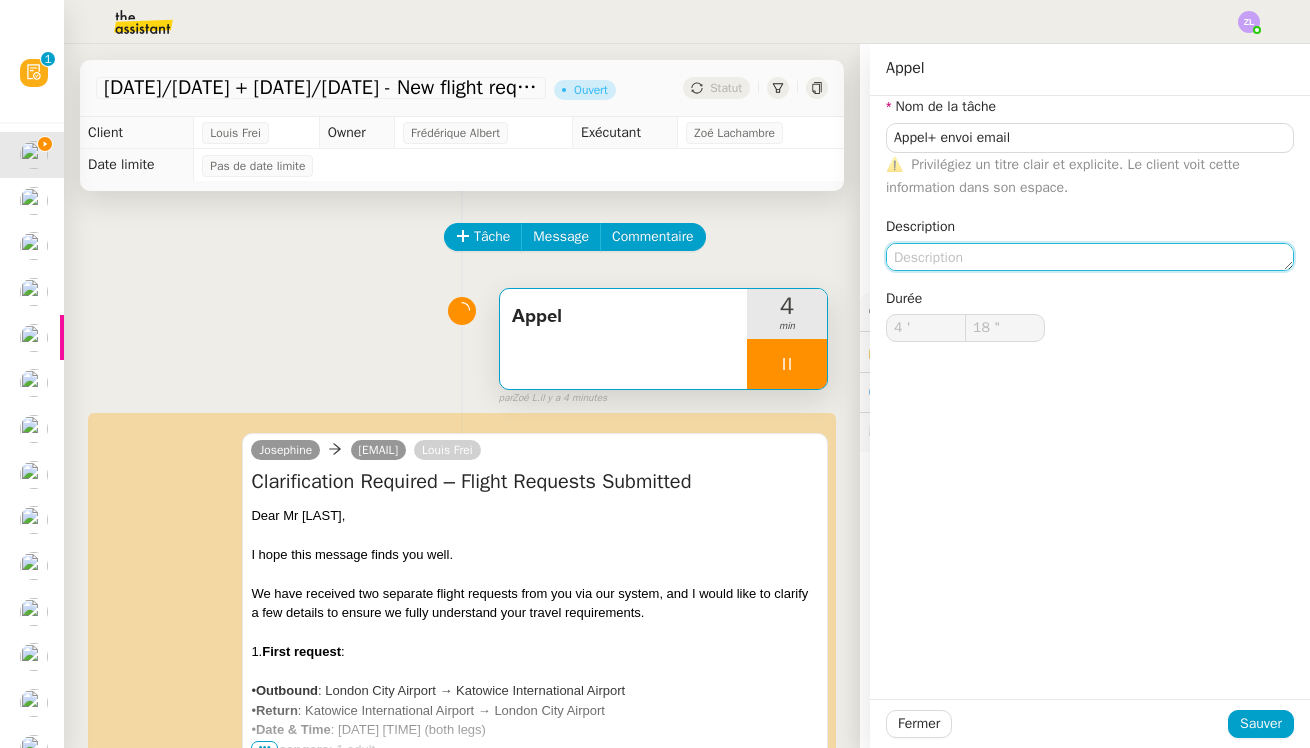 type on "M" 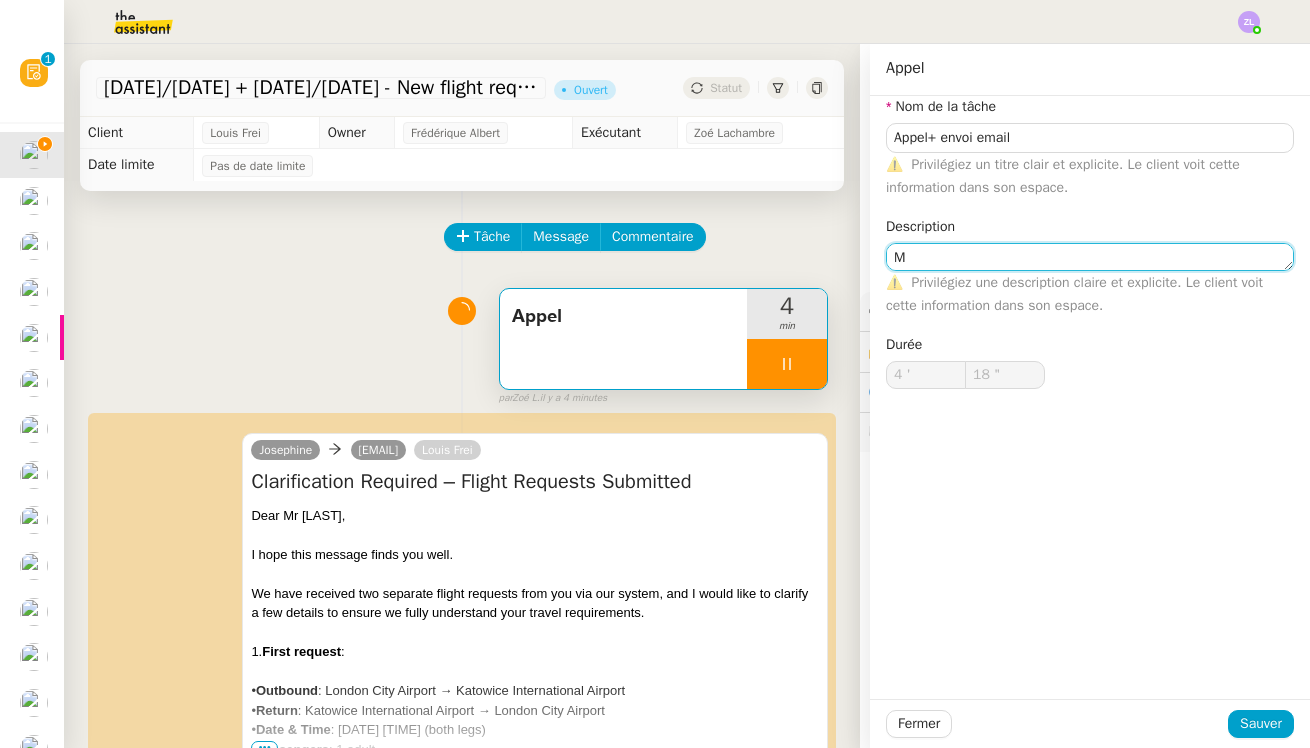 type on "19 "" 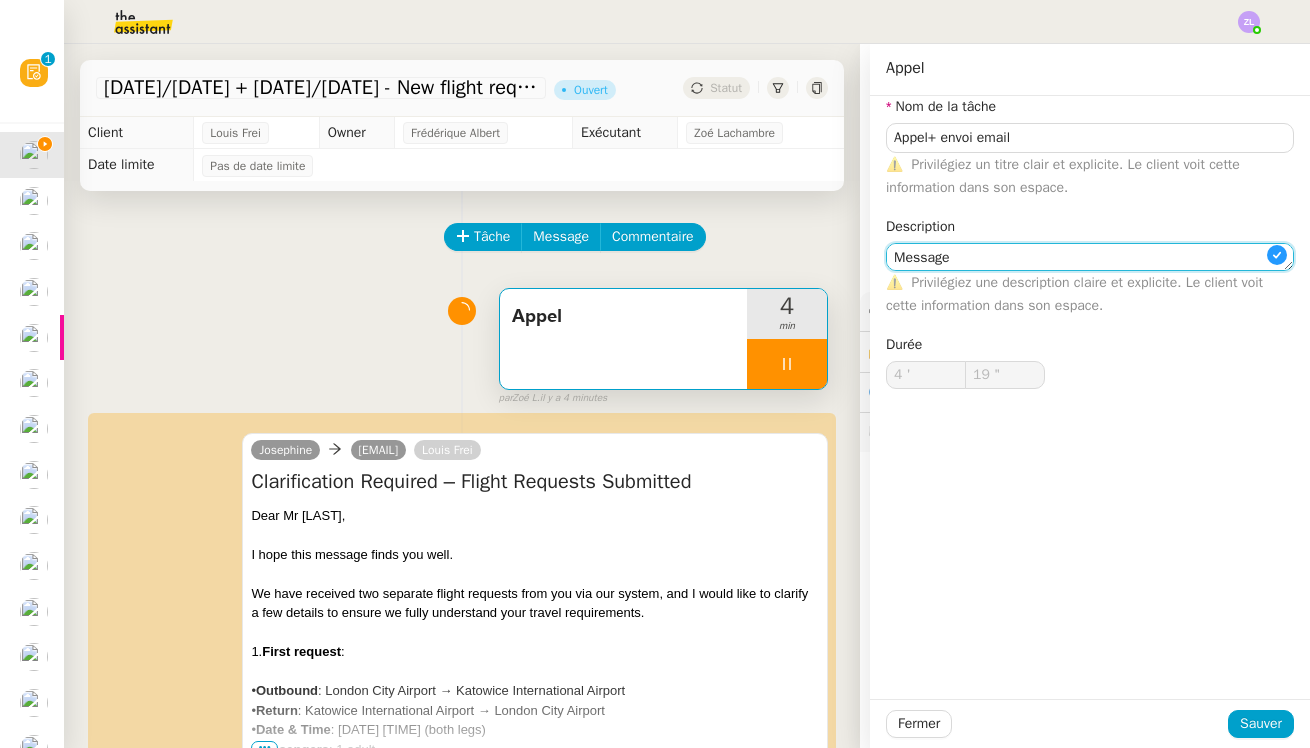 type on "Messagei" 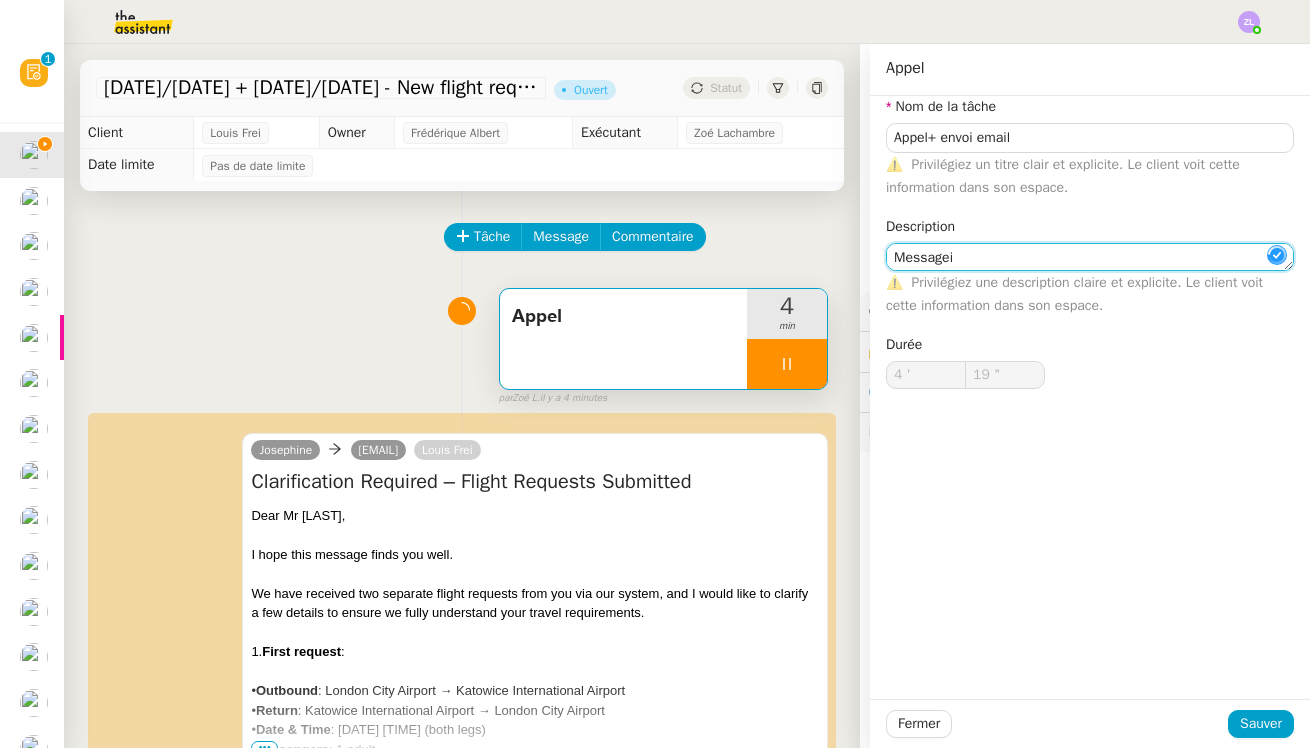 type on "20 "" 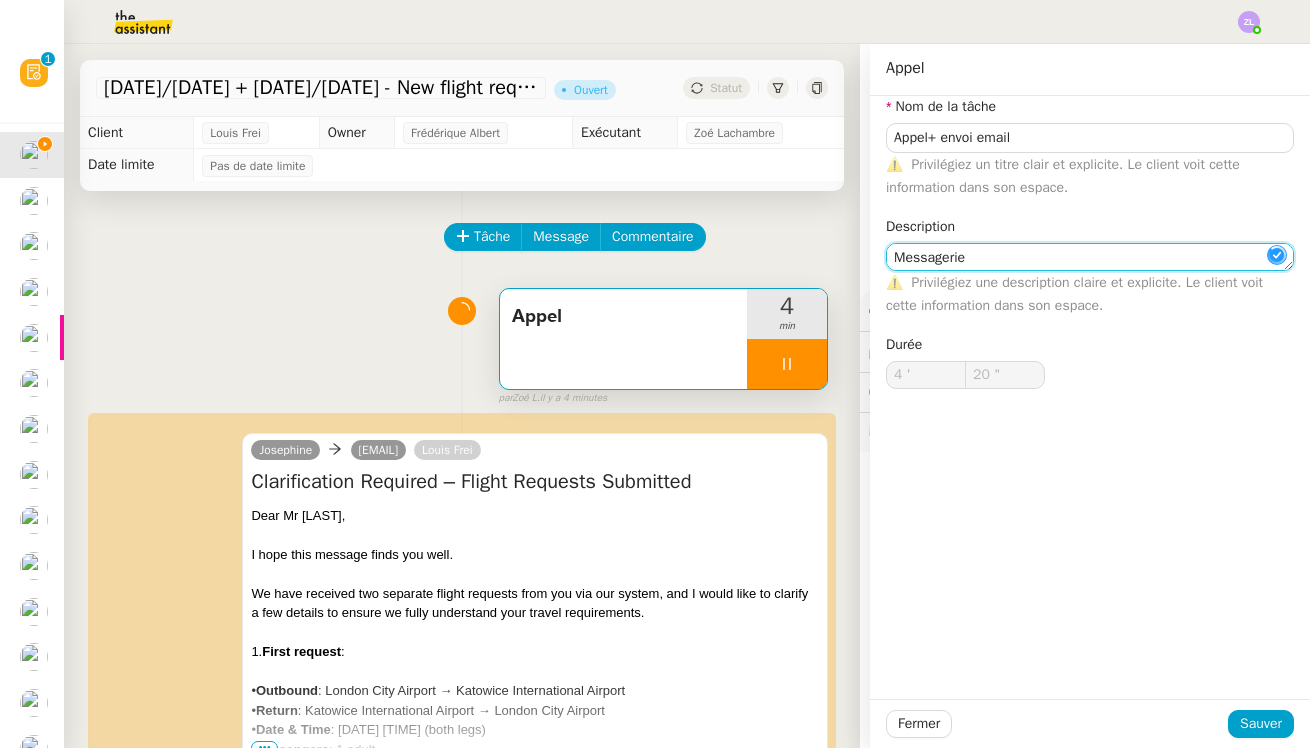 type on "Messagerie" 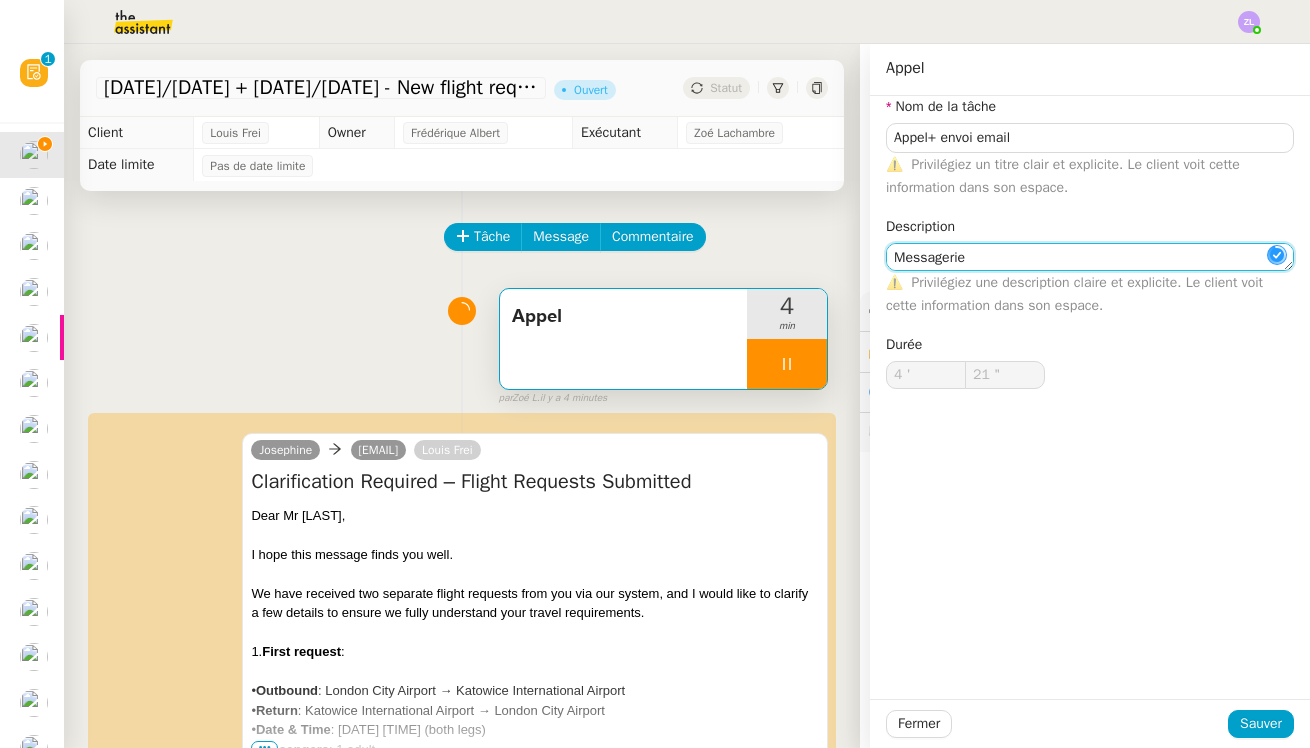type on "22 "" 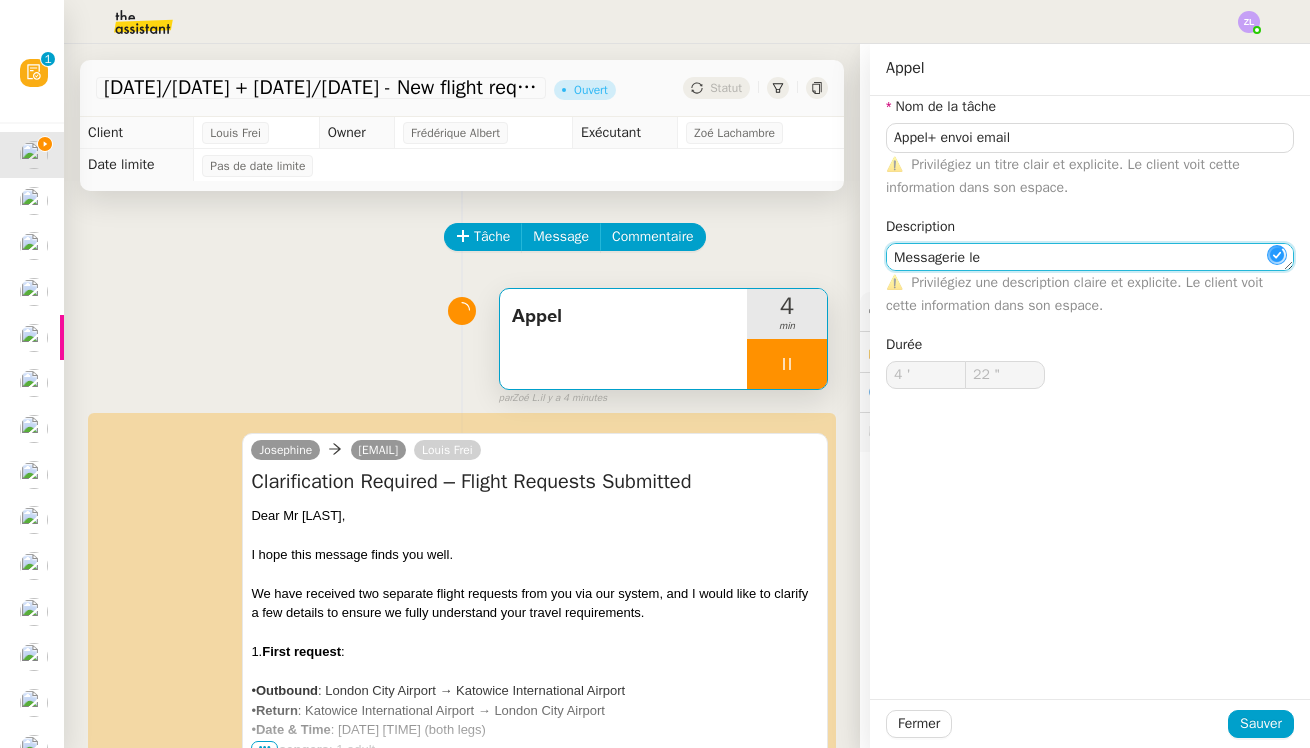 type on "Messagerie le" 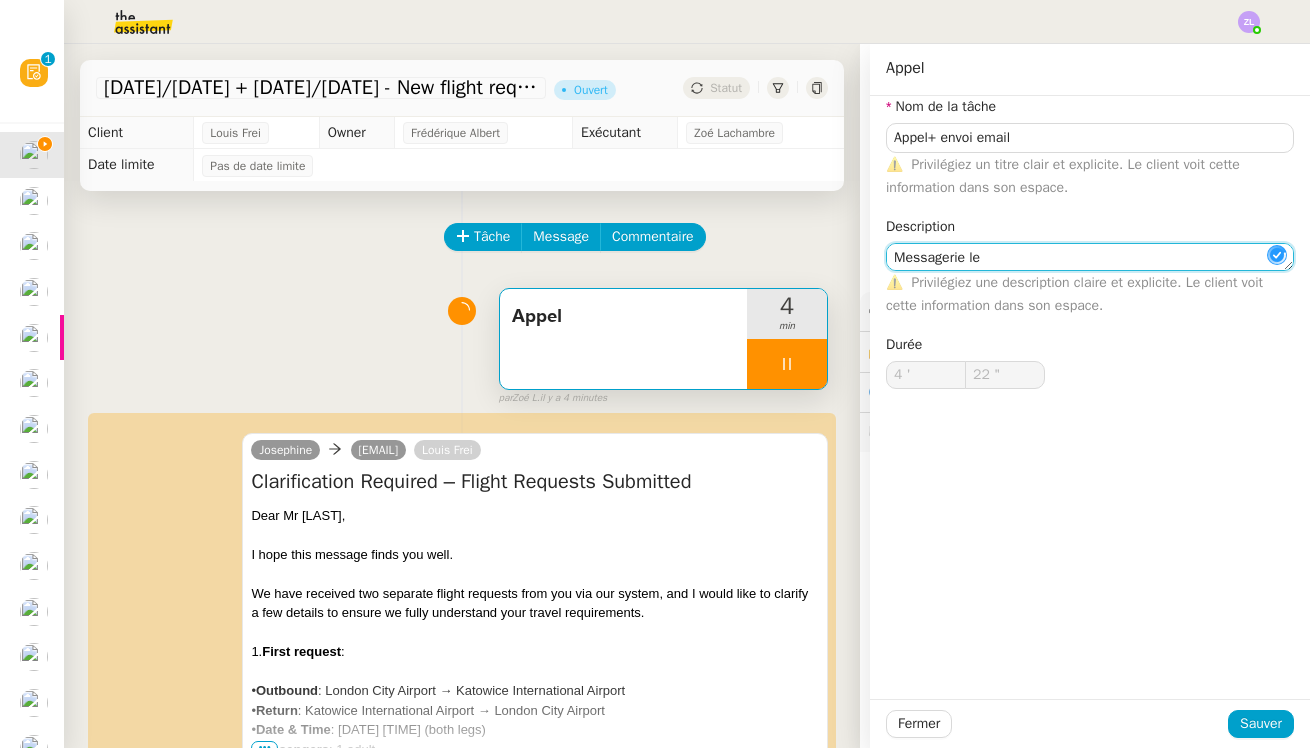 type on "23 "" 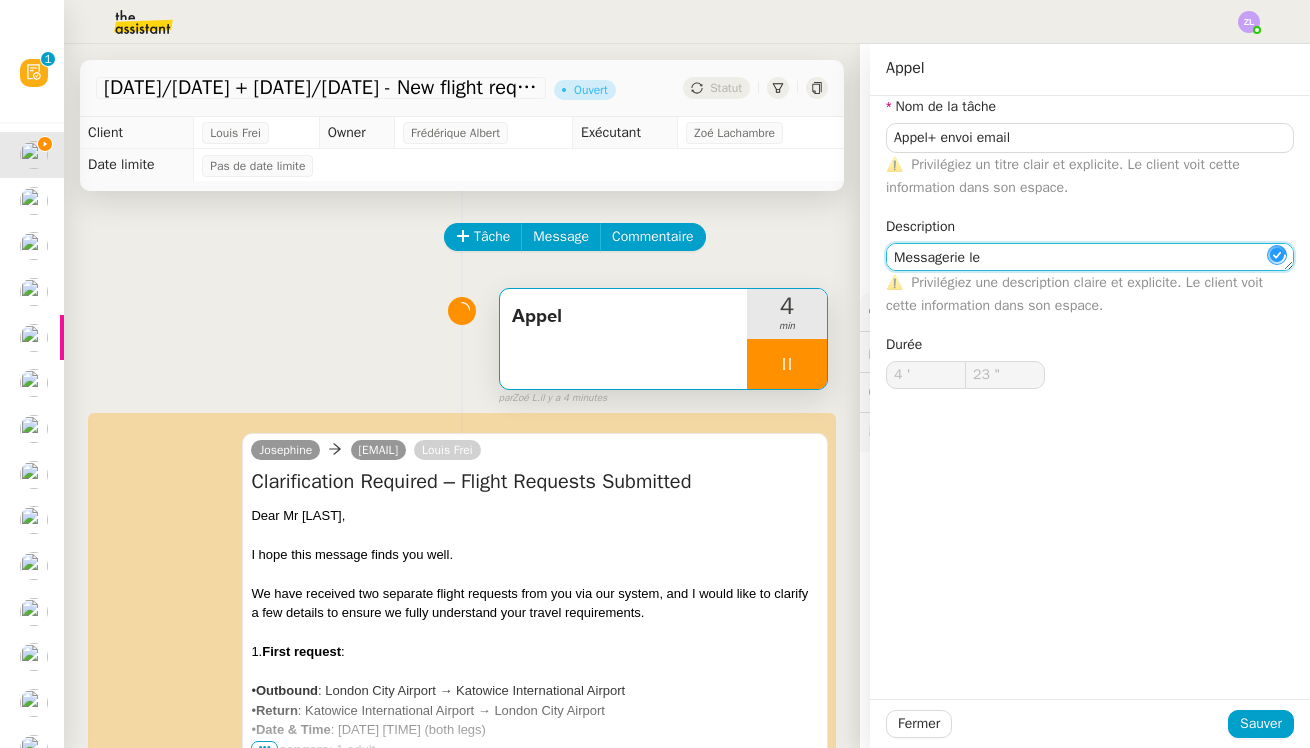 type on "Messagerie le 0" 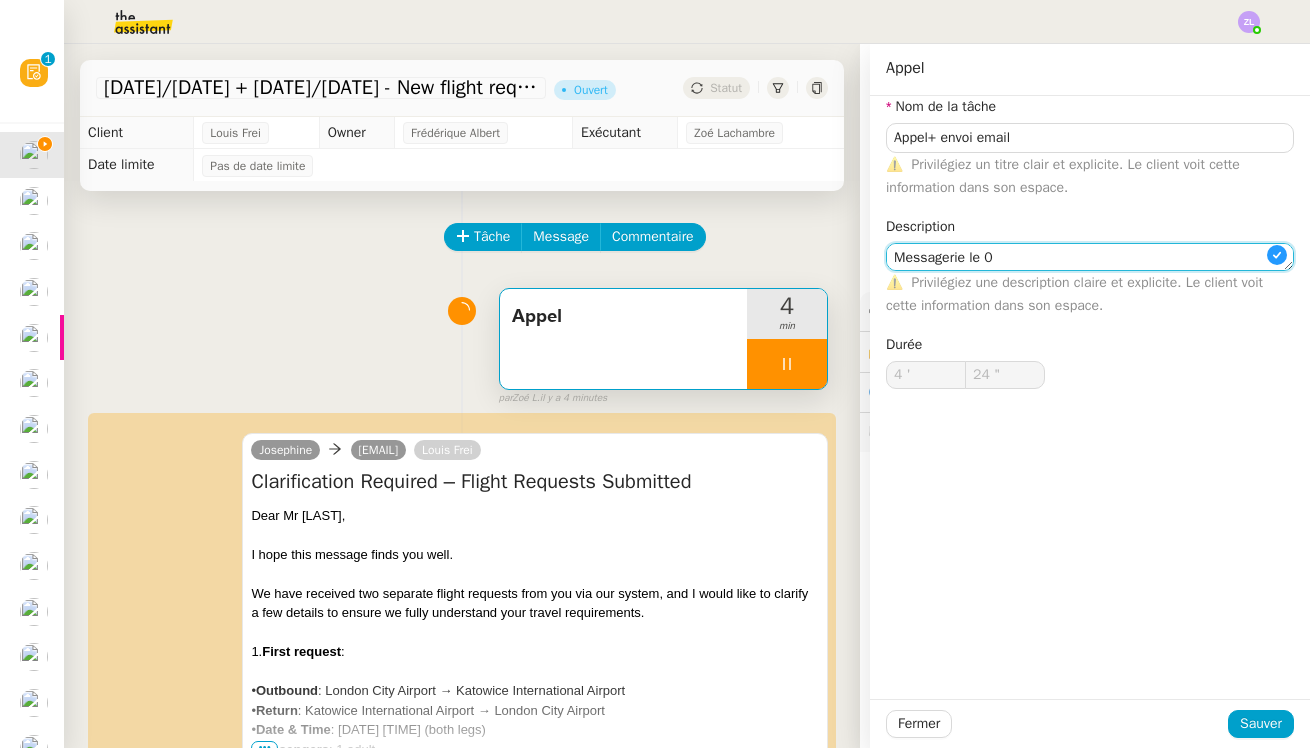 type on "25 "" 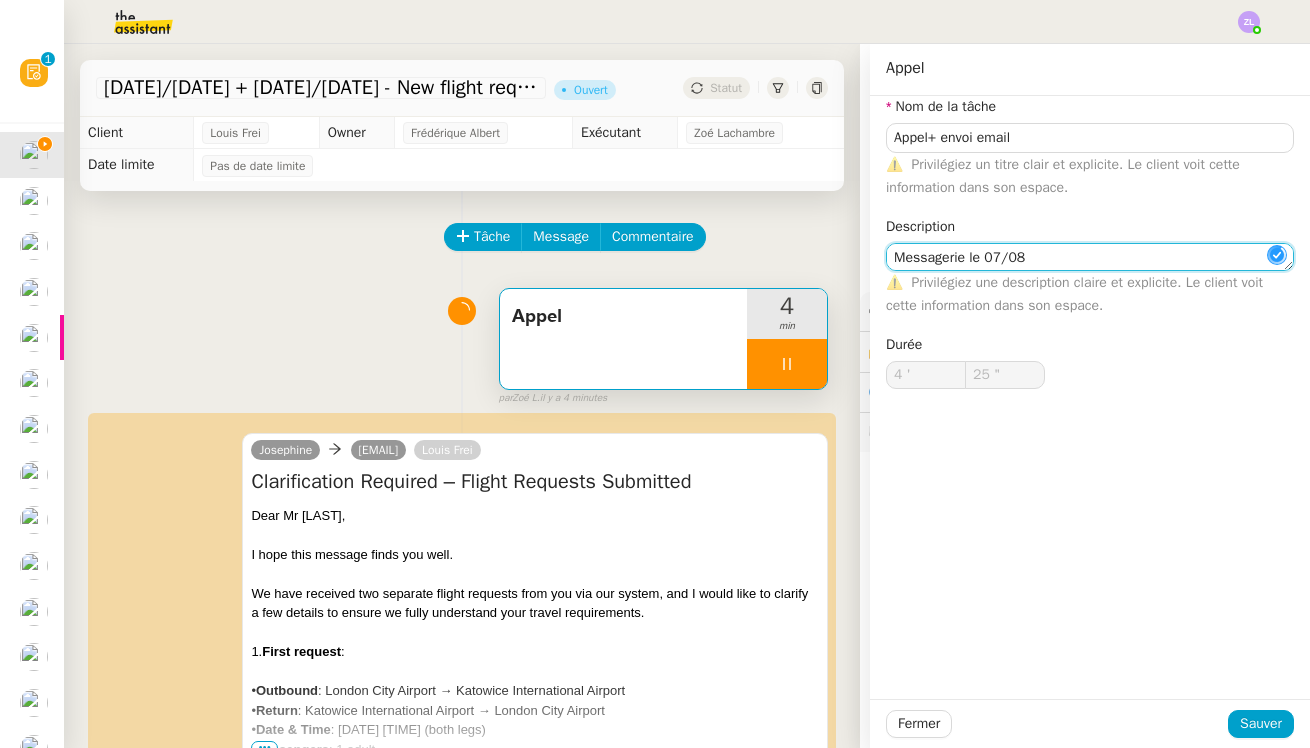 type on "Messagerie le 07/08" 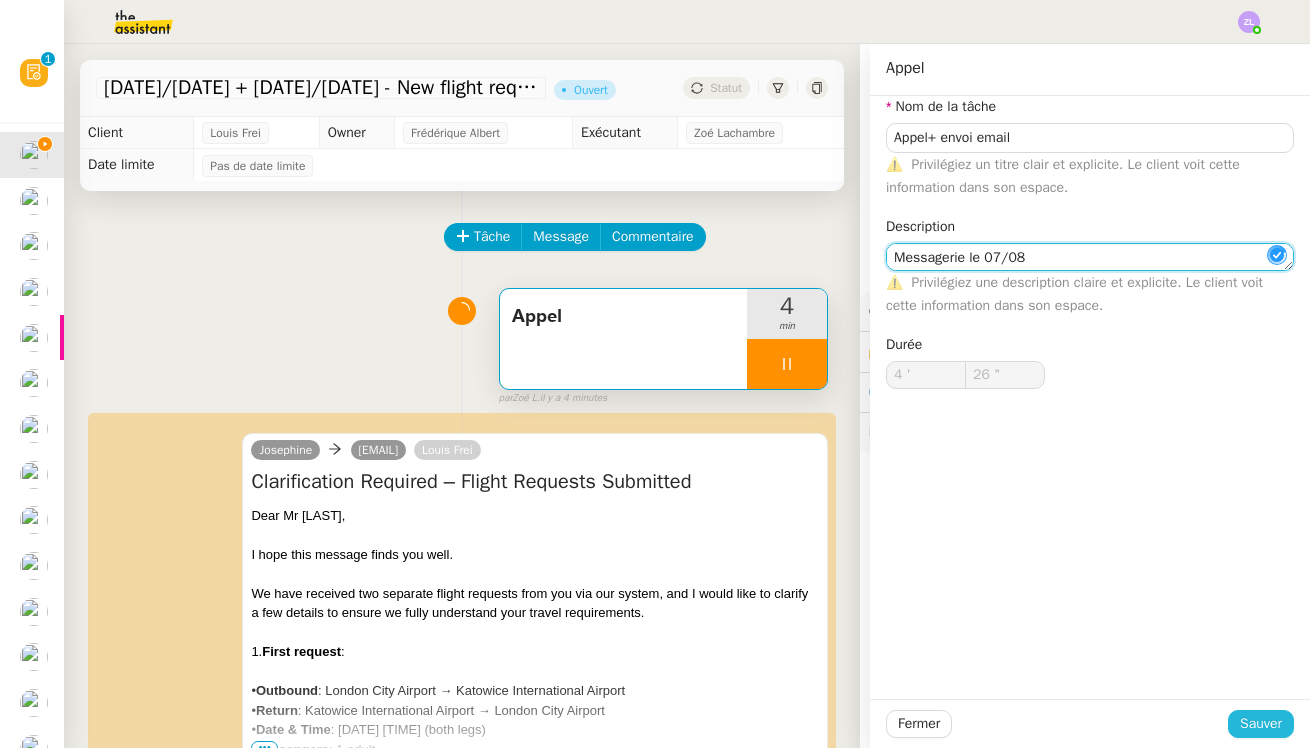type on "28 "" 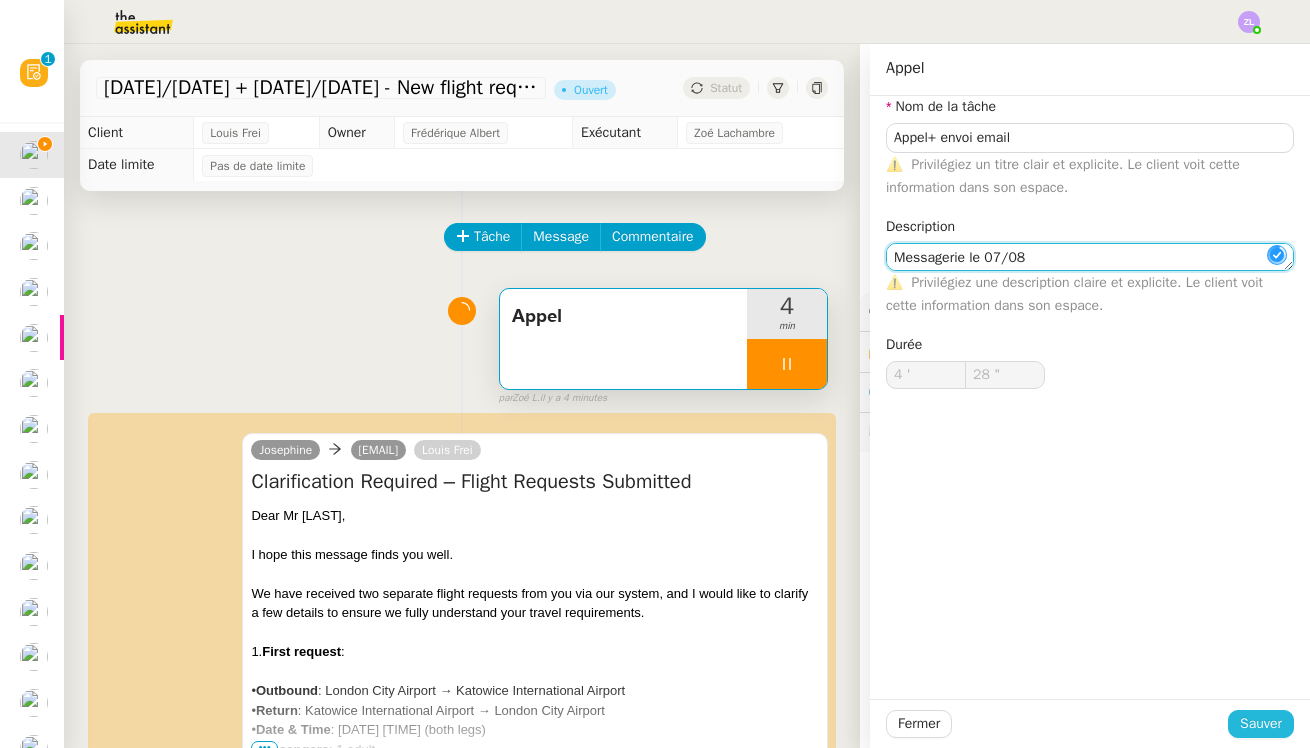 type on "Messagerie le 07/08" 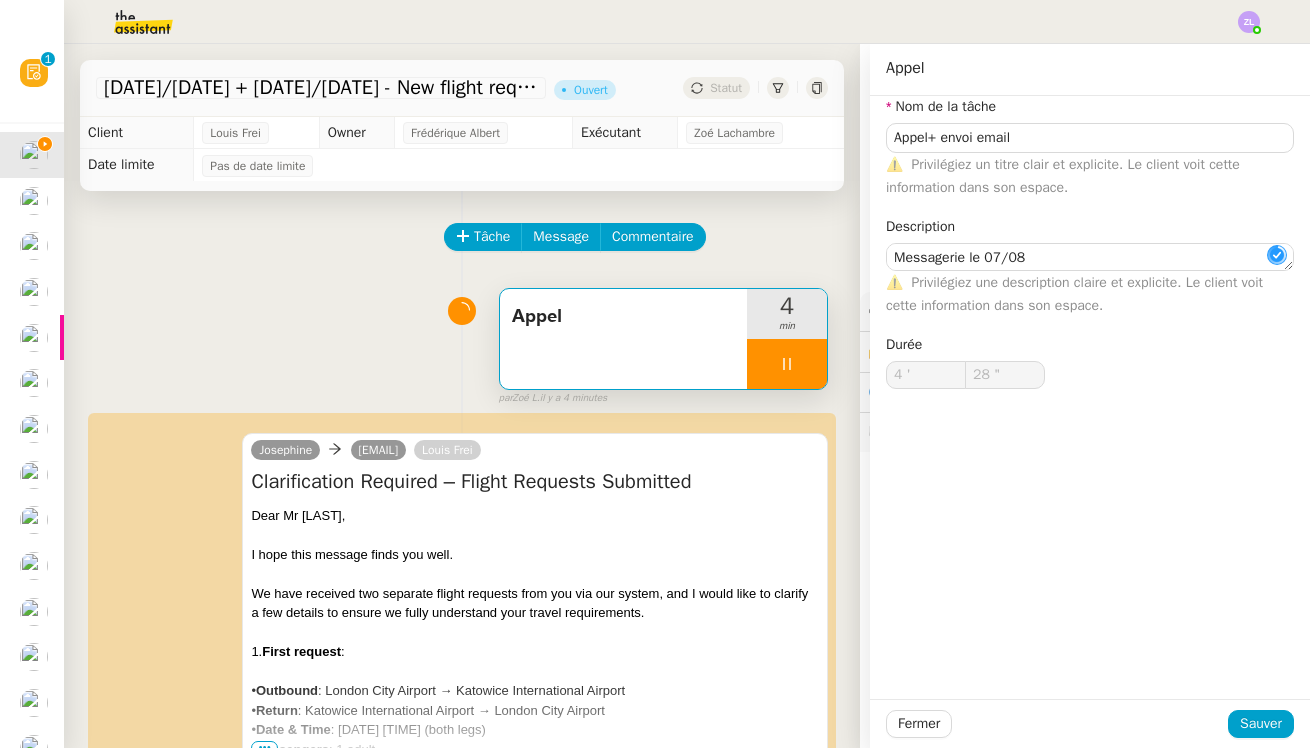 drag, startPoint x: 1267, startPoint y: 717, endPoint x: 528, endPoint y: 494, distance: 771.9132 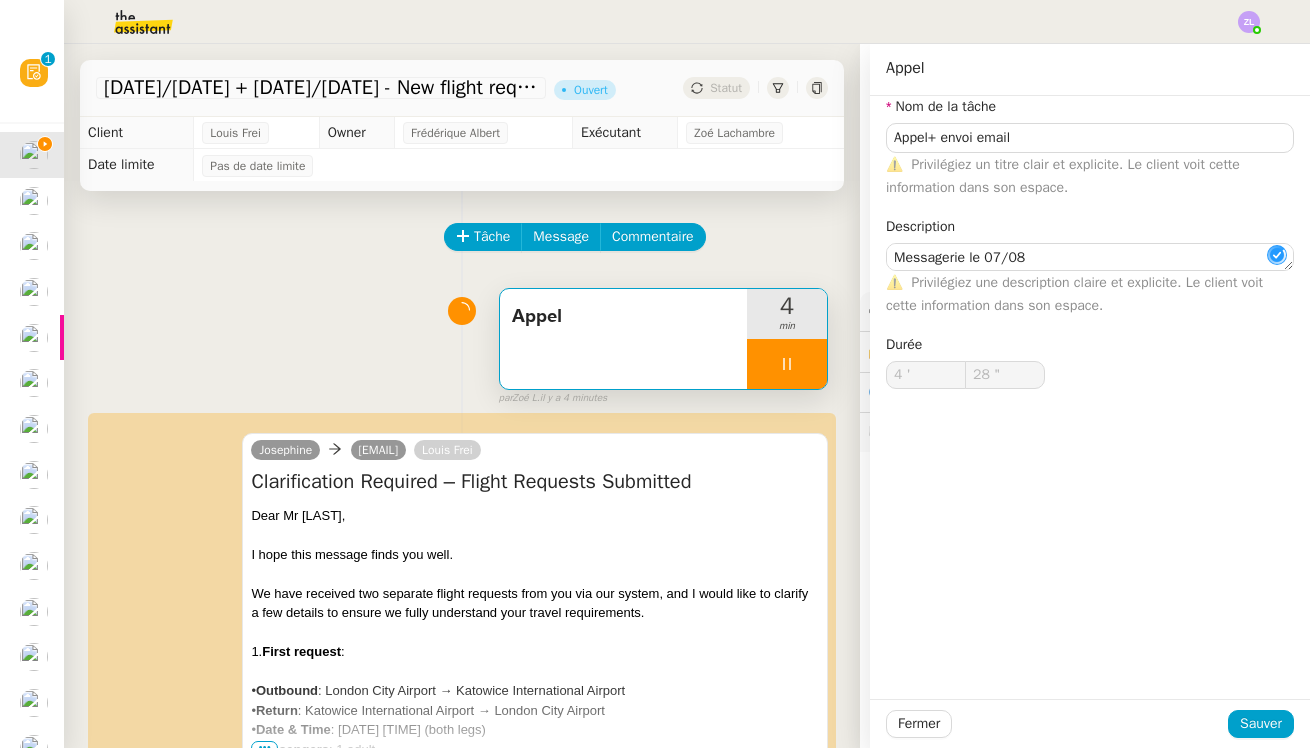 click on "Sauver" 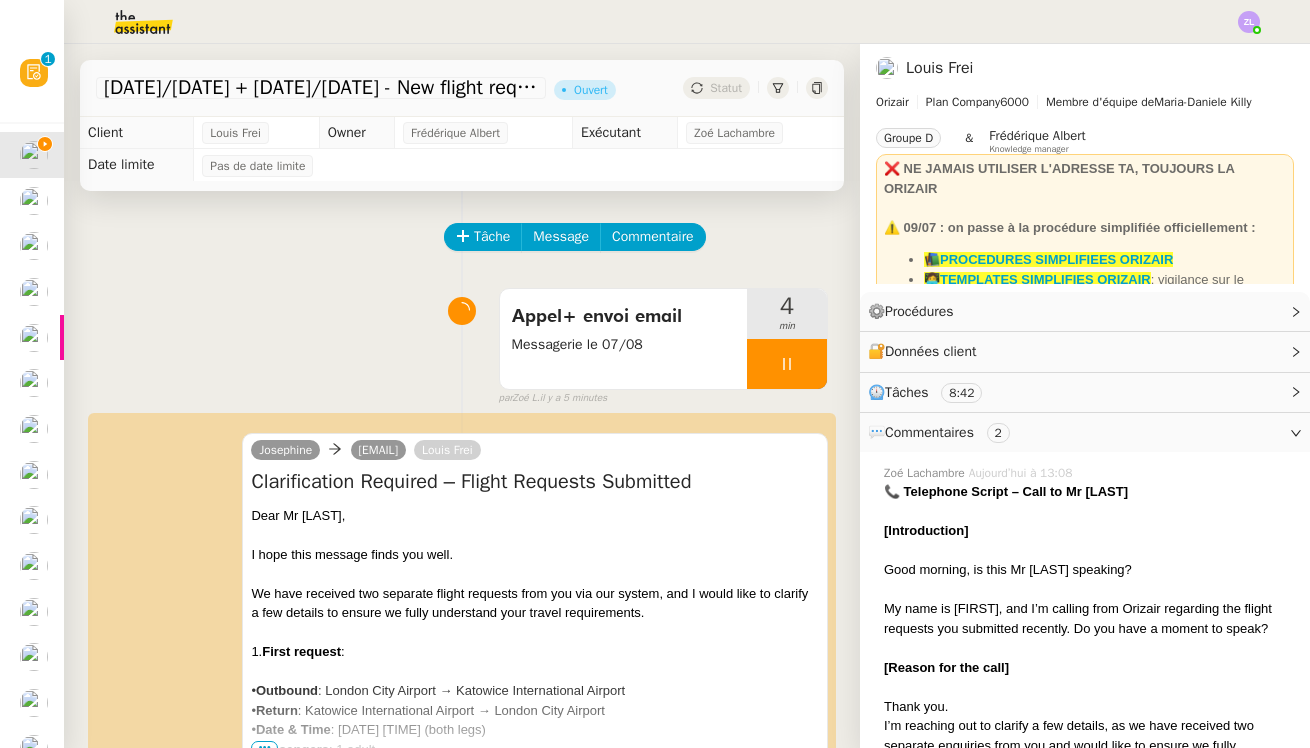 scroll, scrollTop: 0, scrollLeft: 0, axis: both 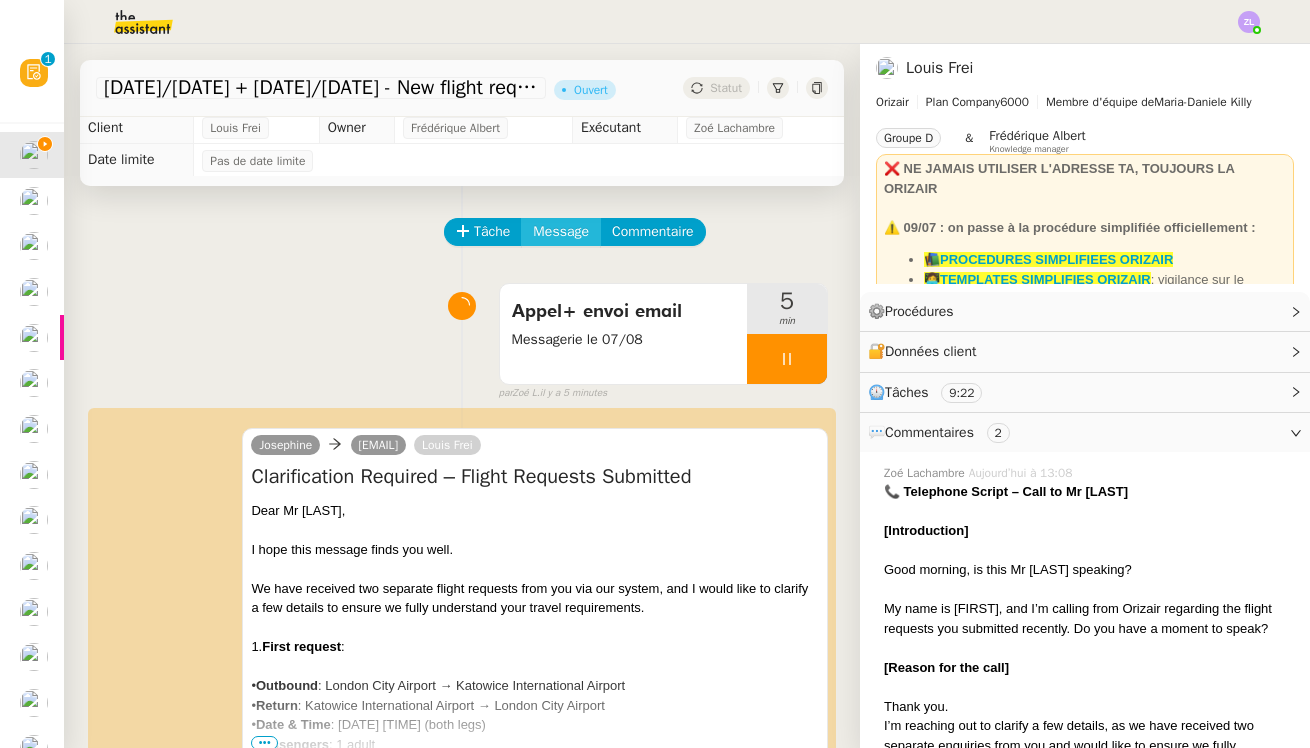 click on "Message" 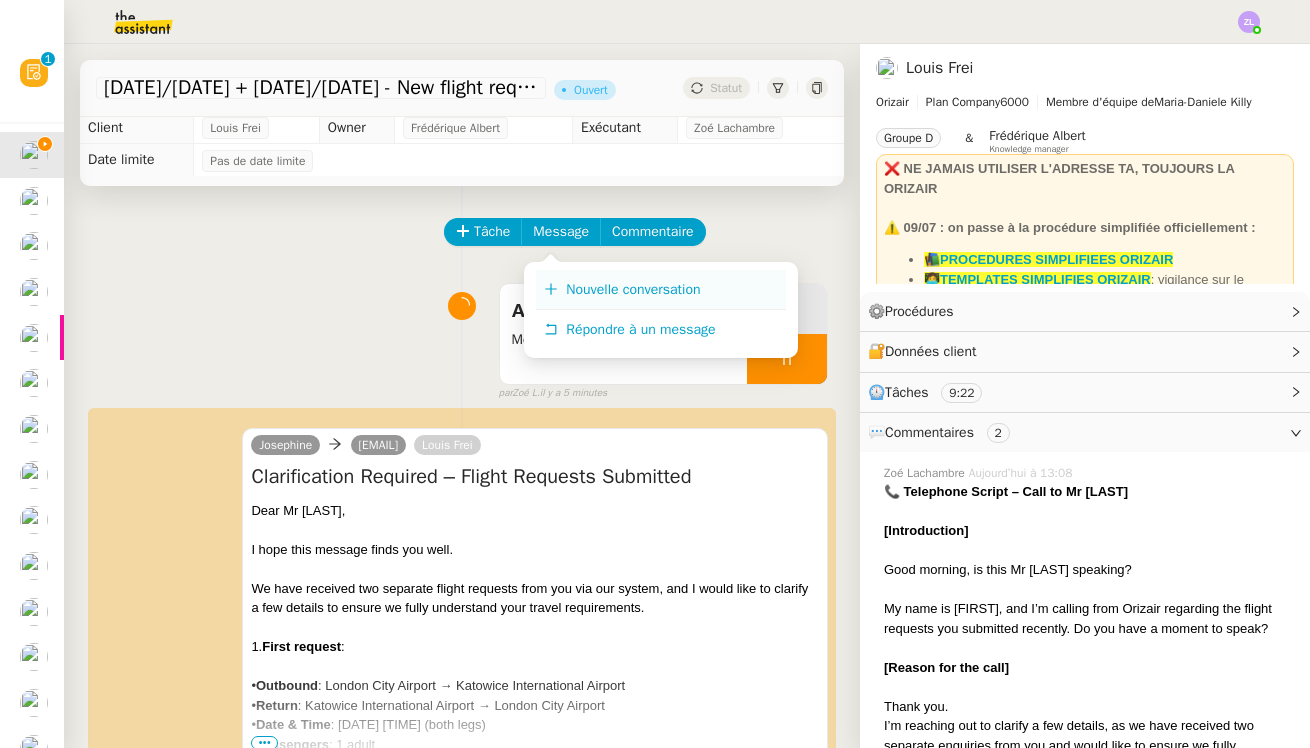click on "Nouvelle conversation" at bounding box center (633, 289) 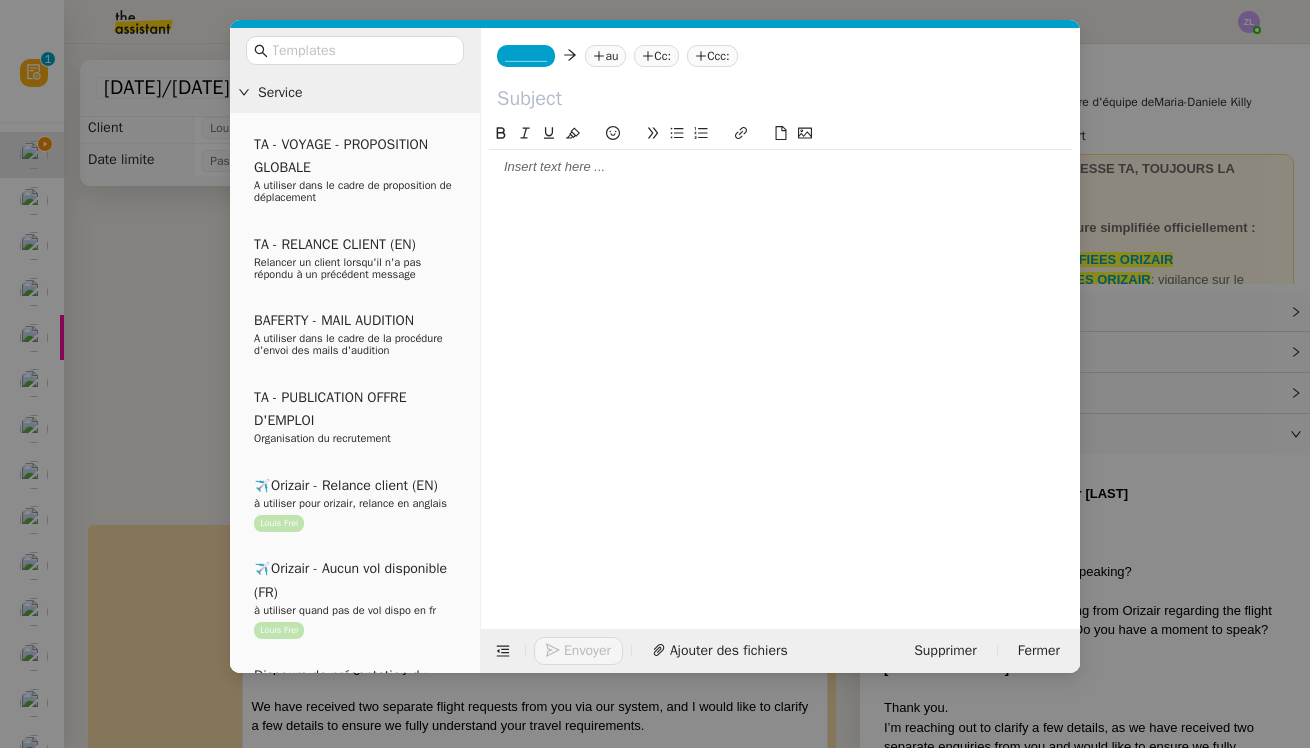 click on "_______" 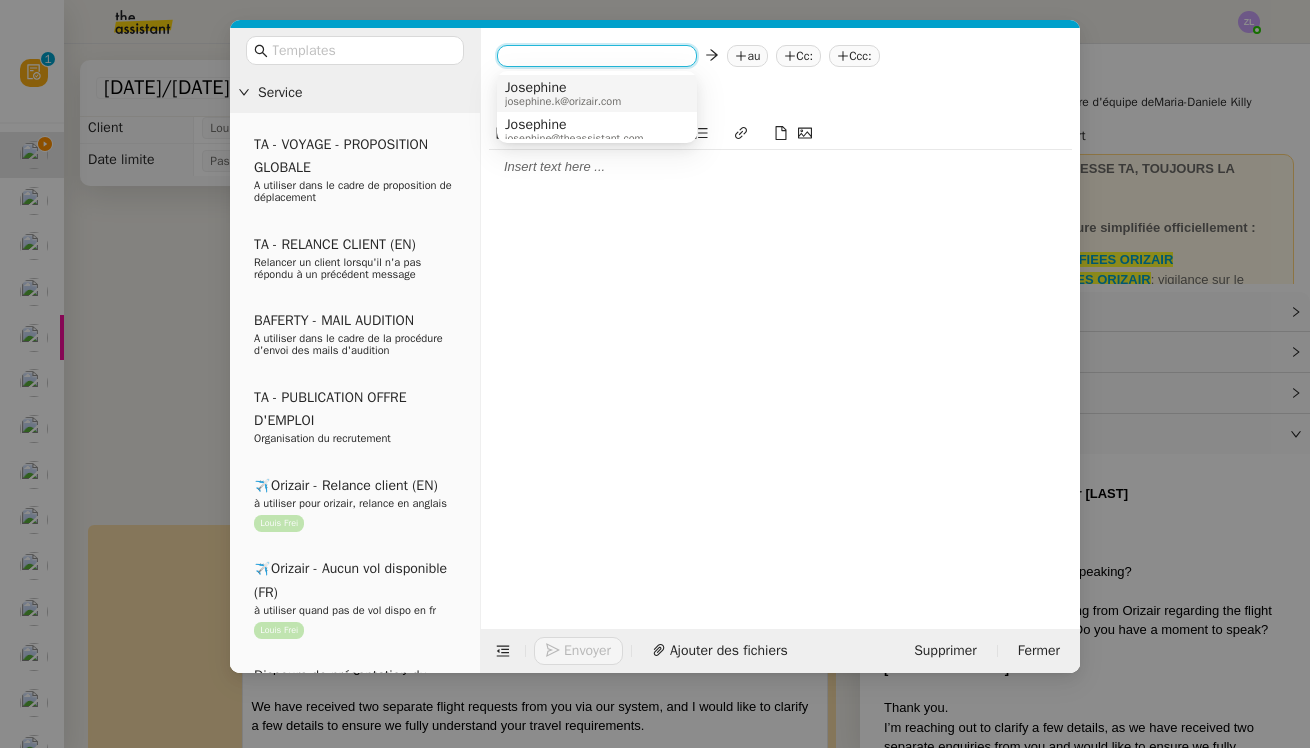 click on "Josephine" at bounding box center (563, 88) 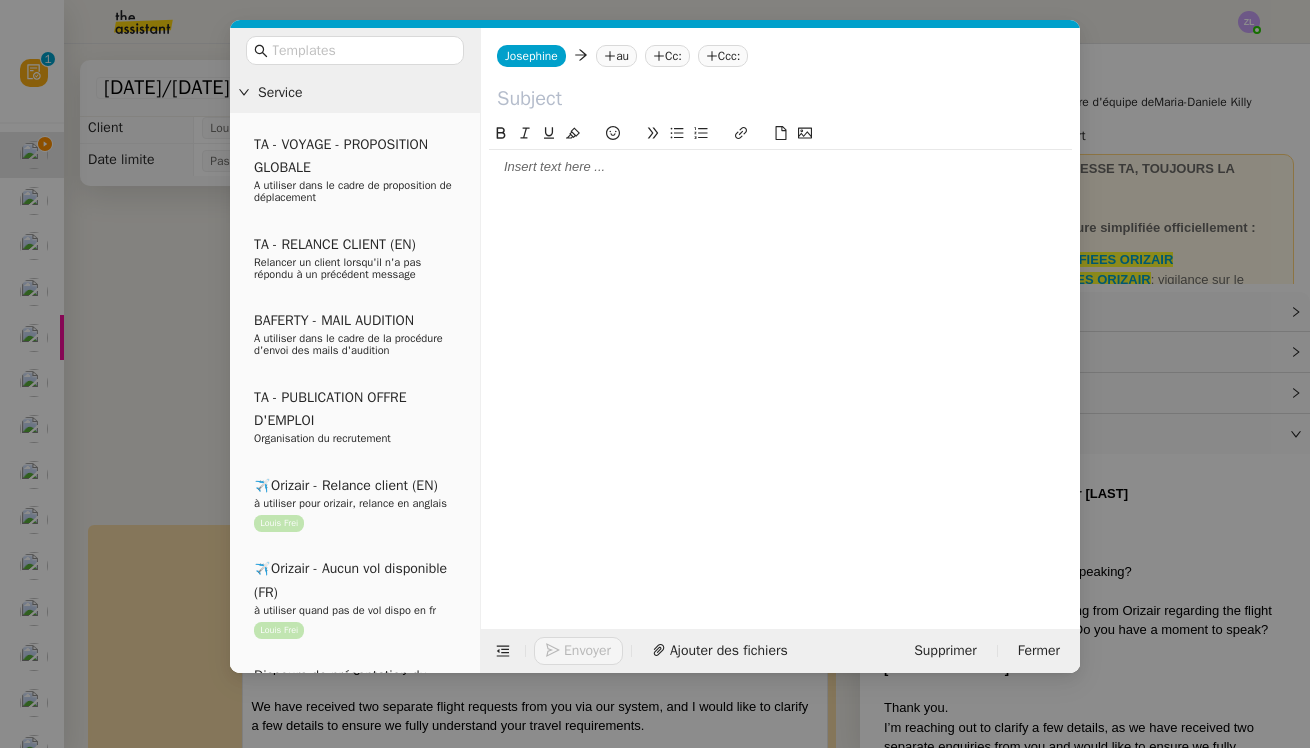 click 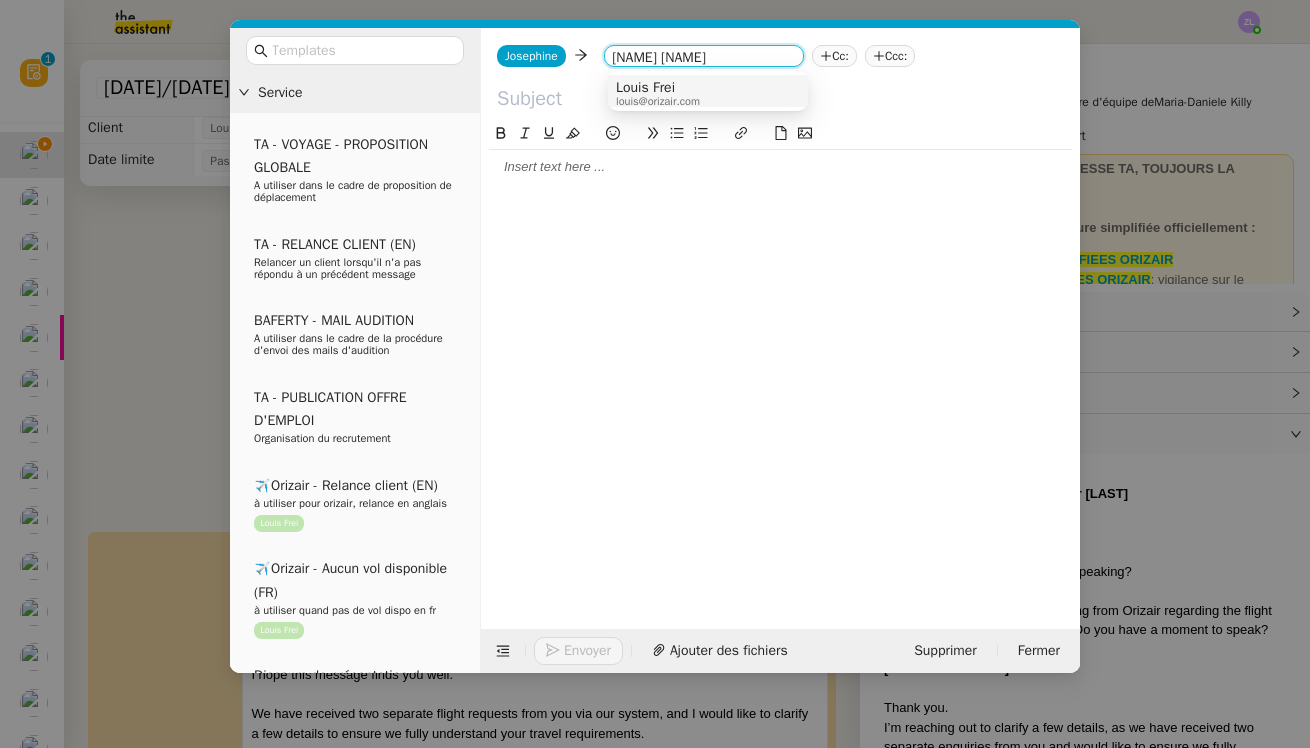 type on "[NAME] [NAME]" 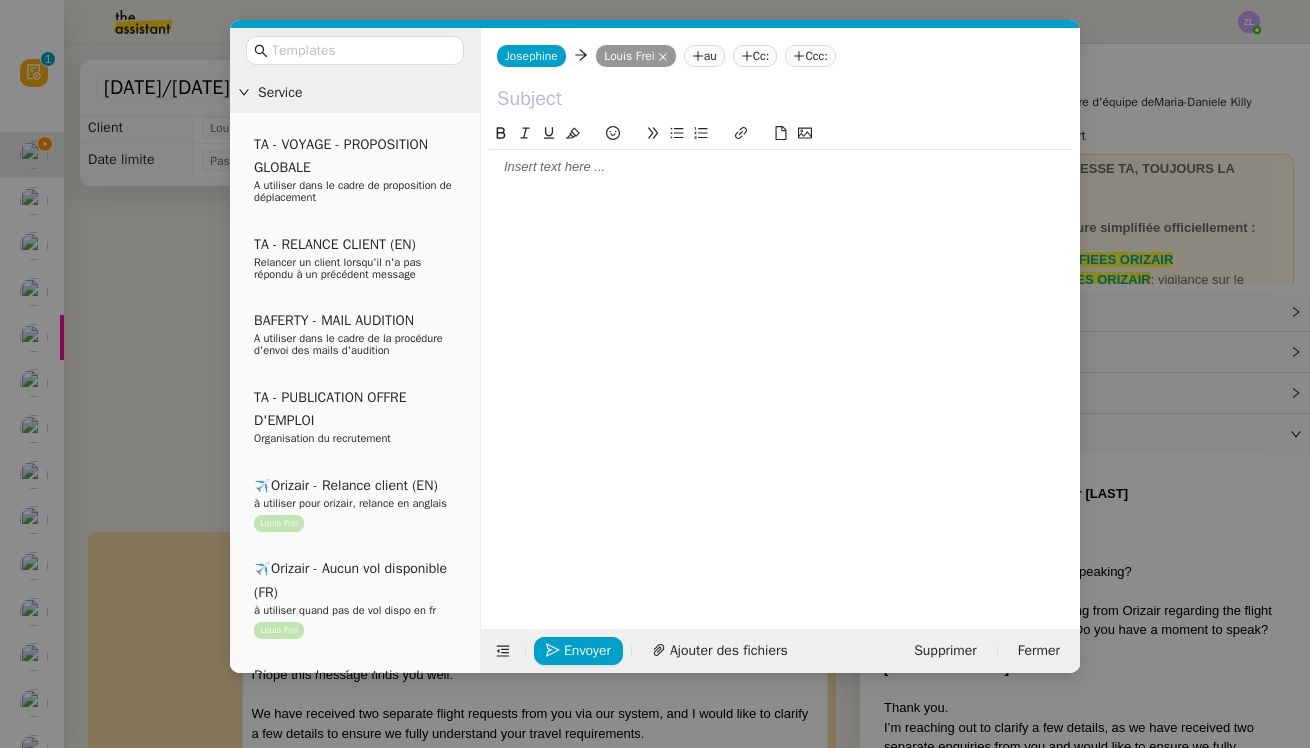click 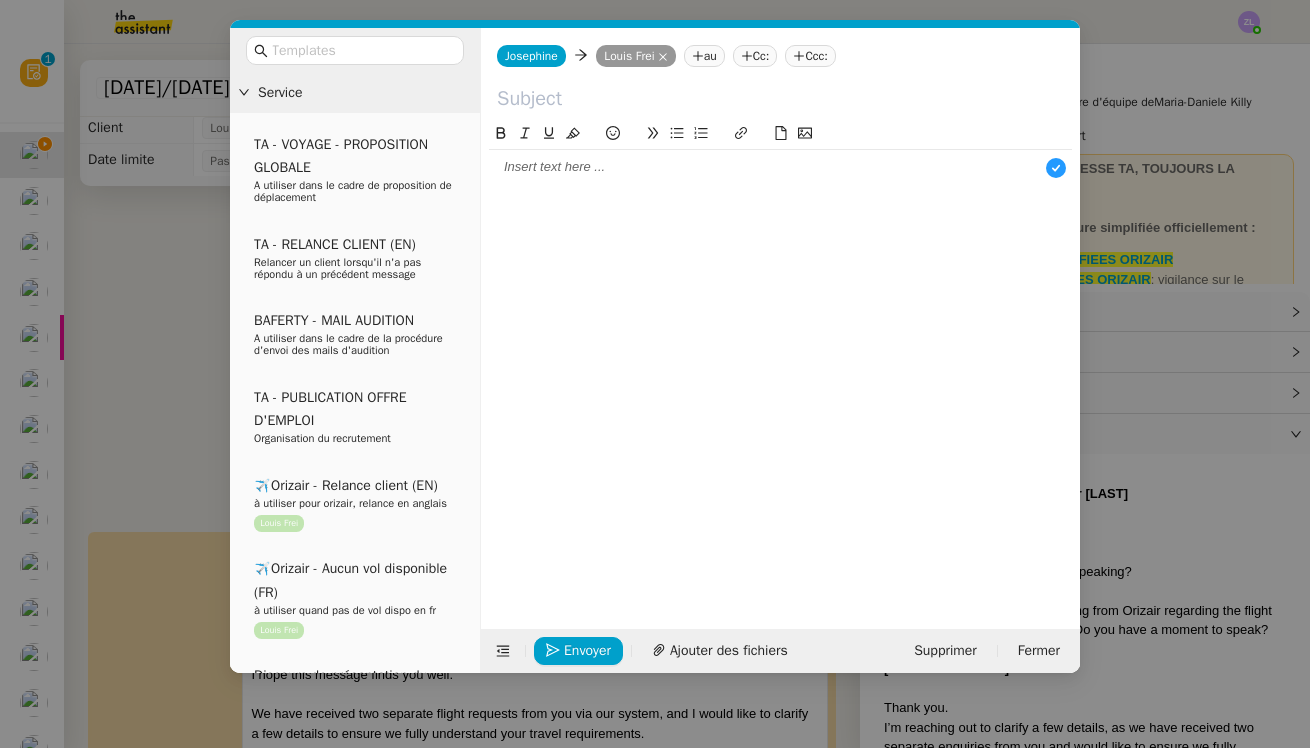 scroll, scrollTop: 21, scrollLeft: 0, axis: vertical 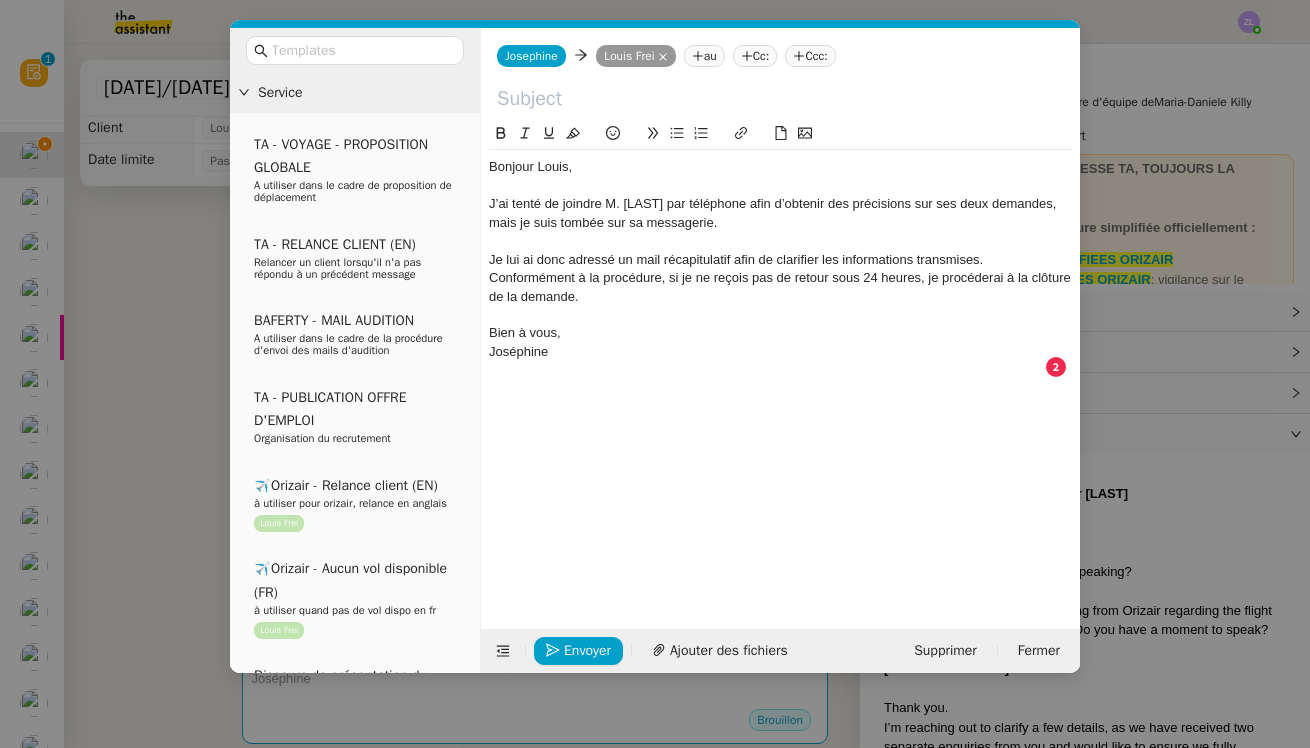 click 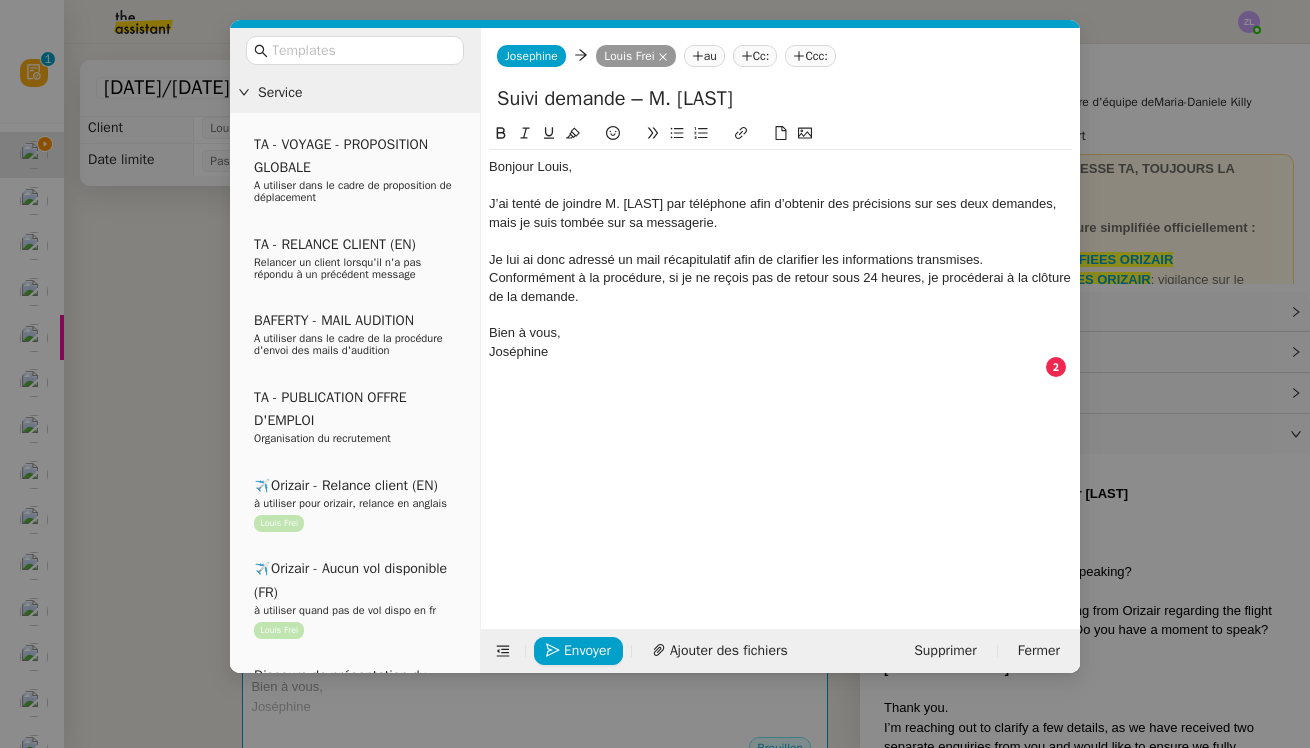 type on "Suivi demande – M. [LAST]" 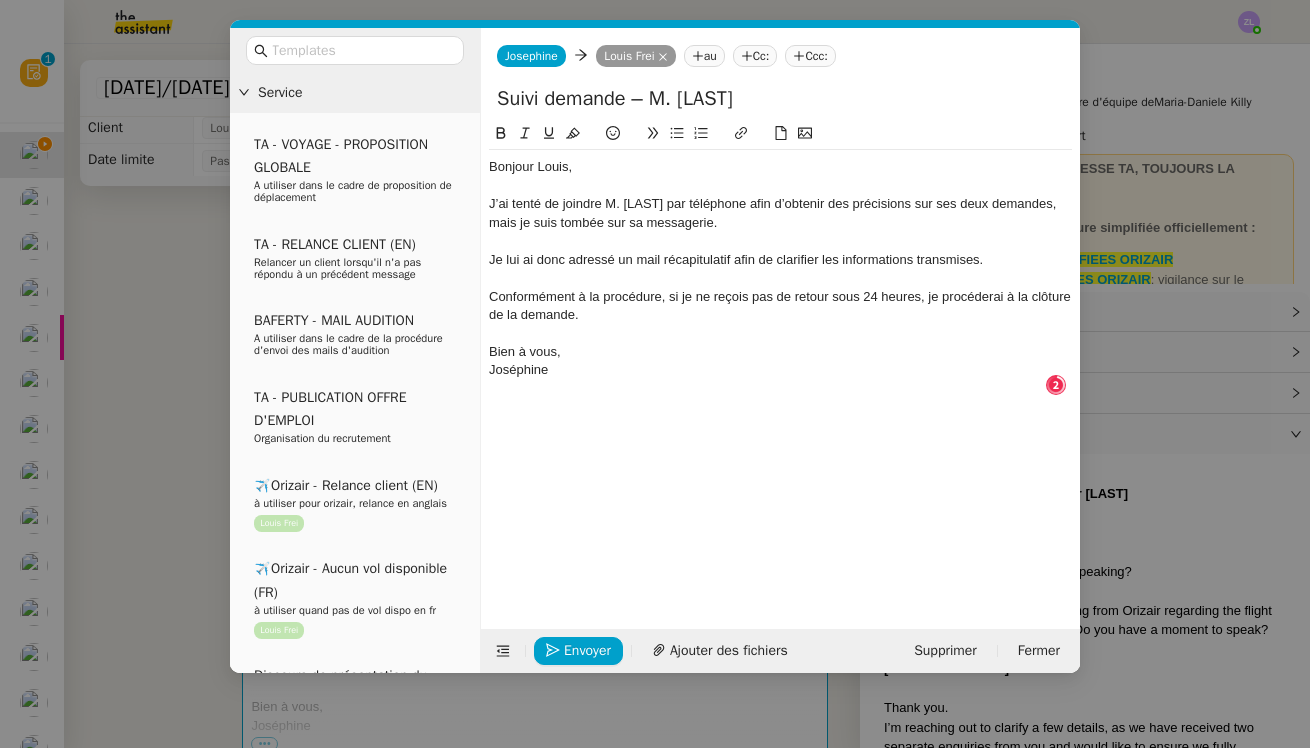click on "Joséphine" 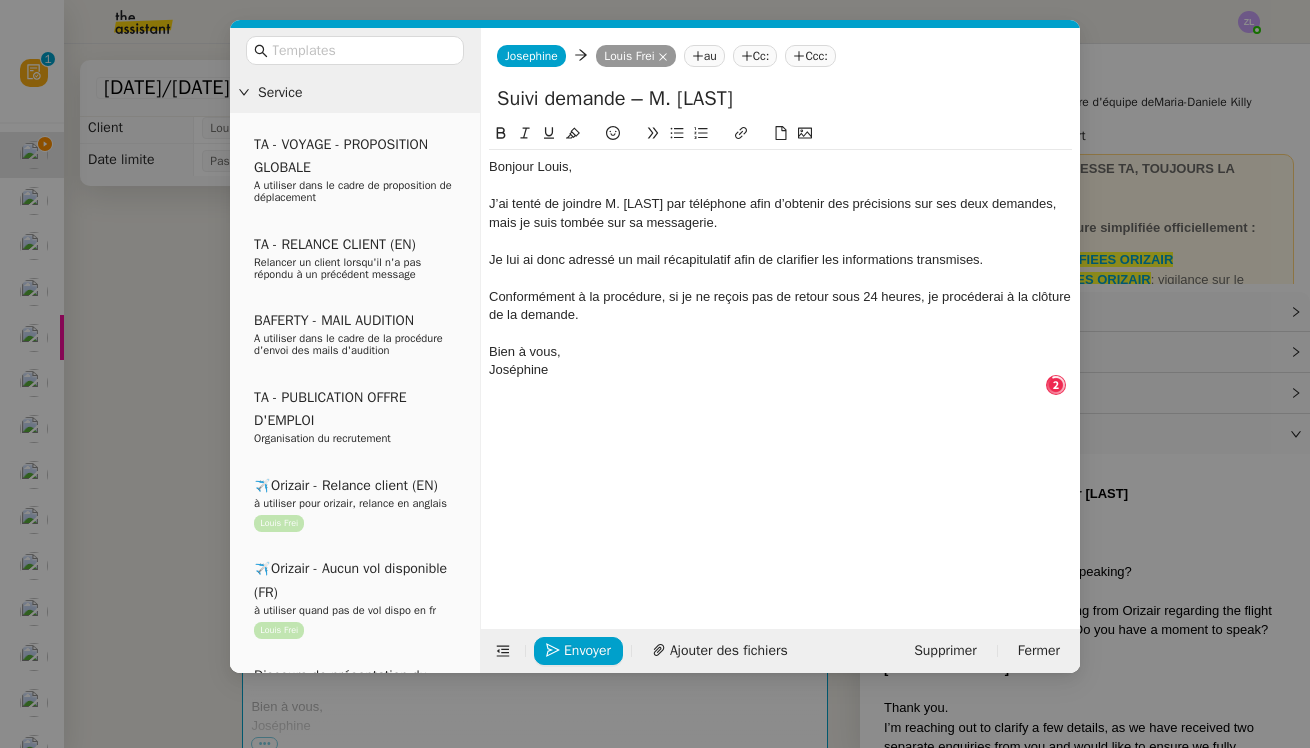 type 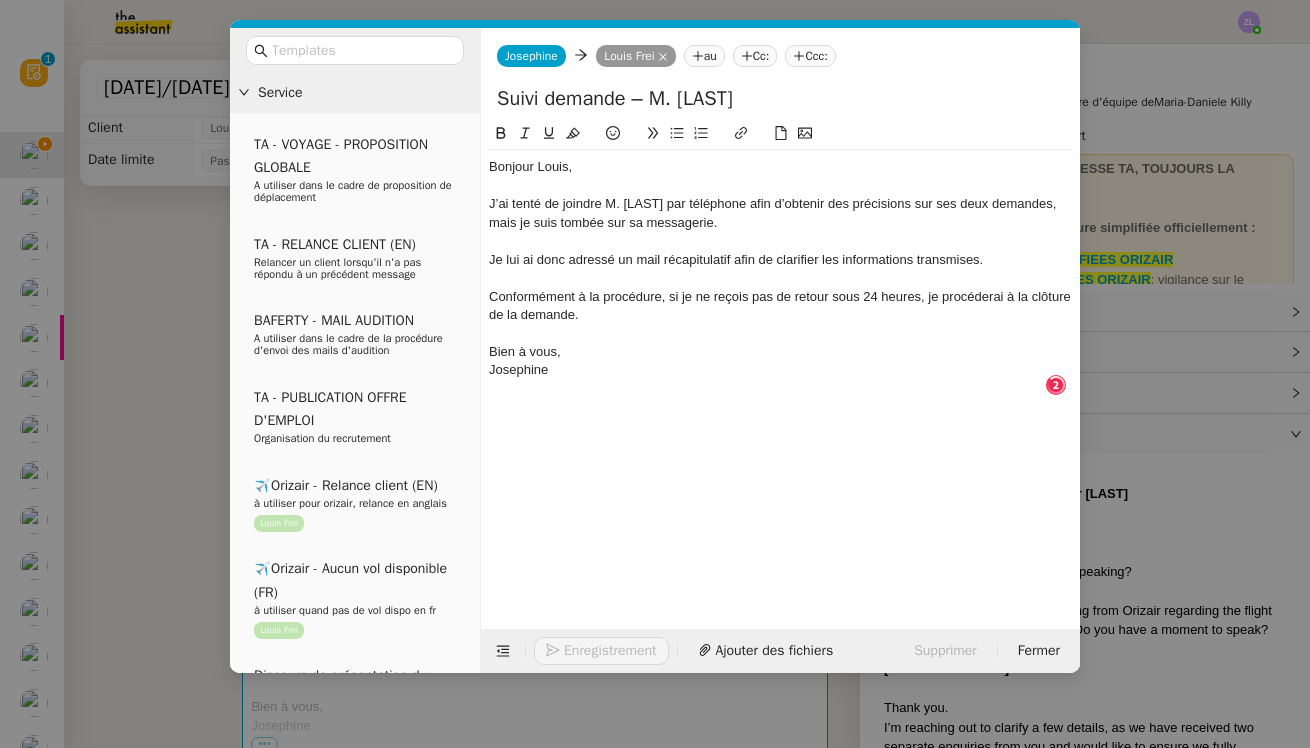 click on "Bien à vous," 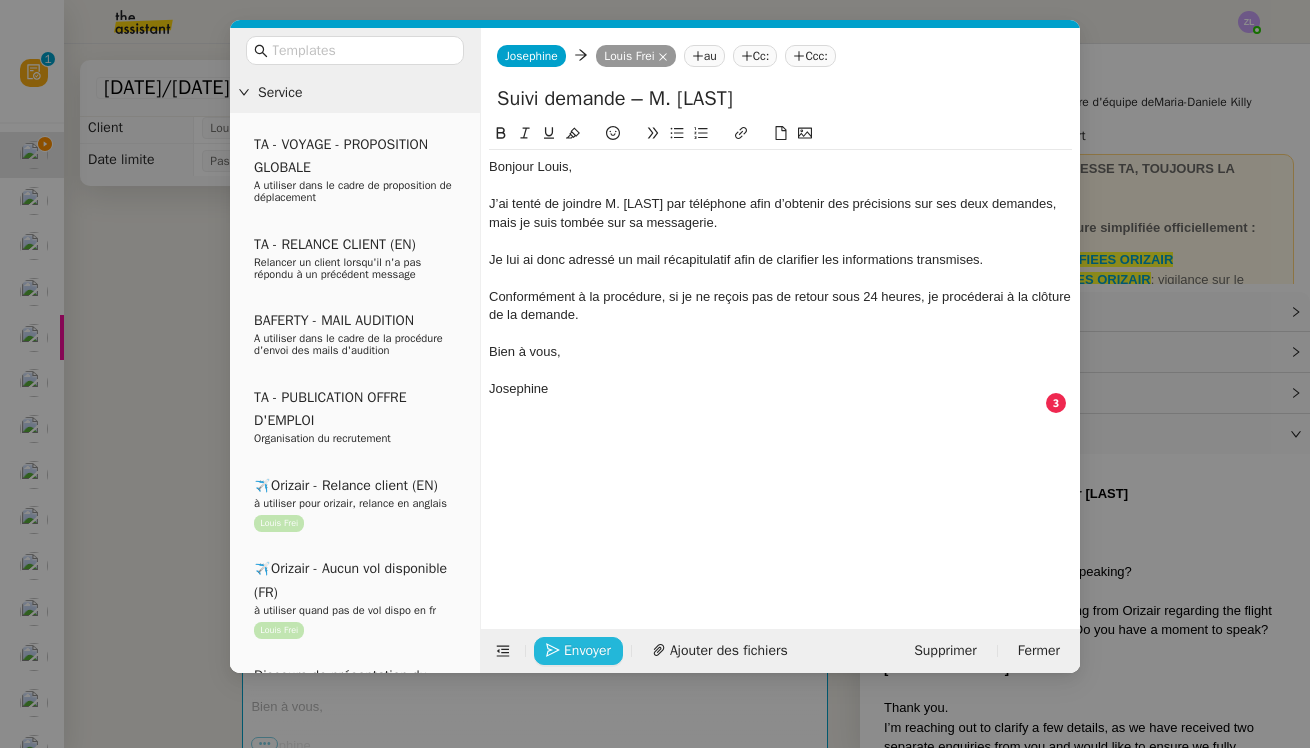 click on "Envoyer" 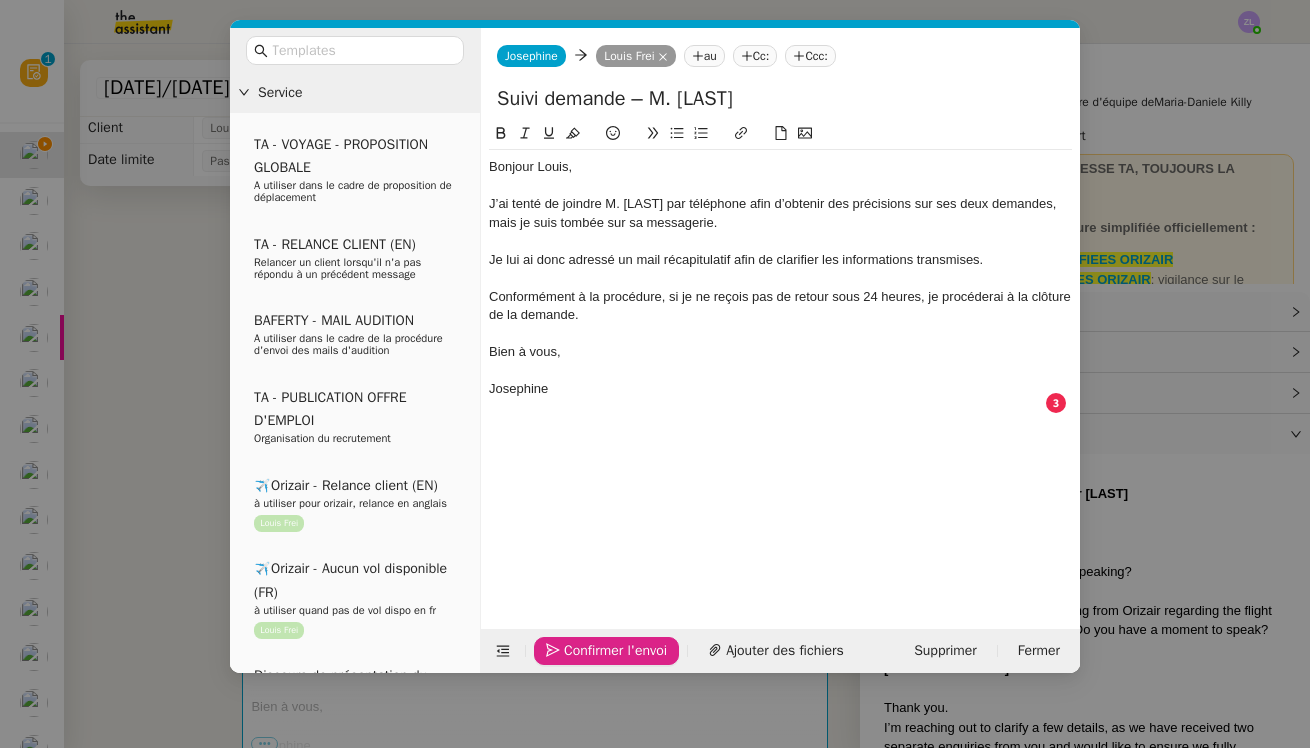 click on "Confirmer l'envoi" 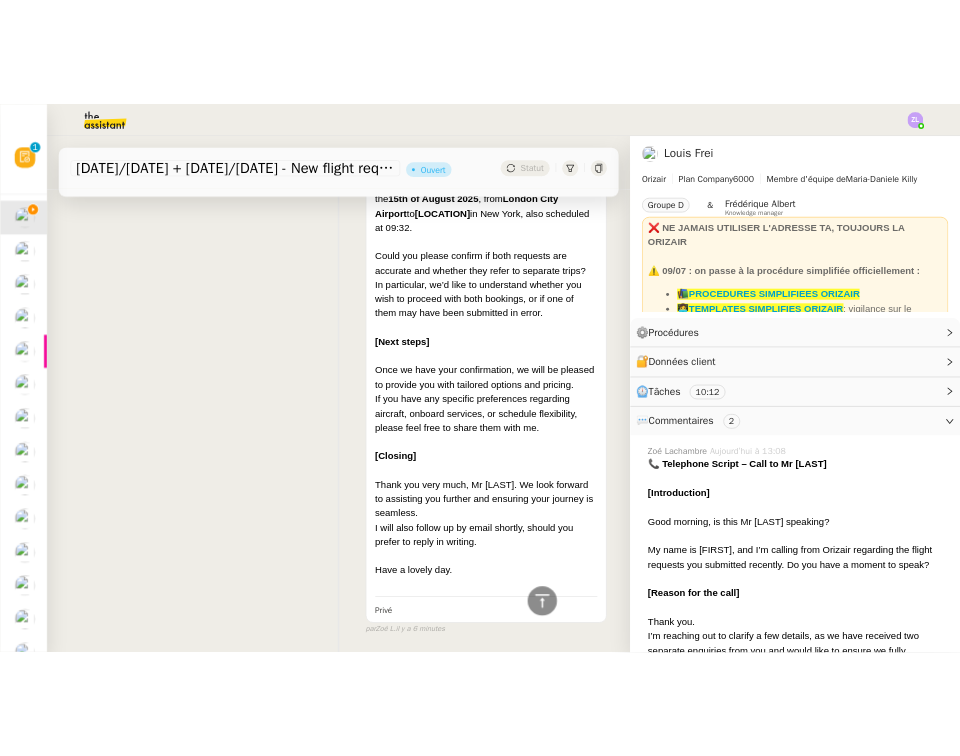 scroll, scrollTop: 2553, scrollLeft: 0, axis: vertical 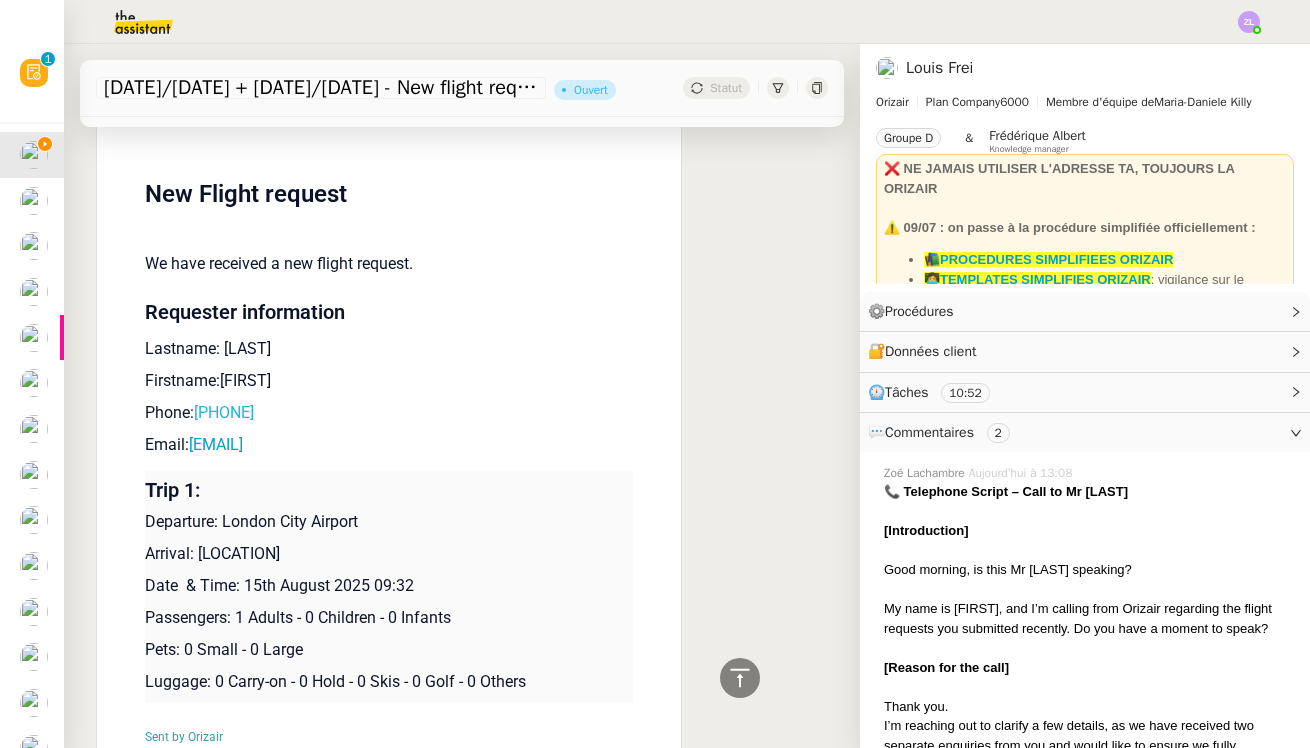 drag, startPoint x: 360, startPoint y: 394, endPoint x: 203, endPoint y: 394, distance: 157 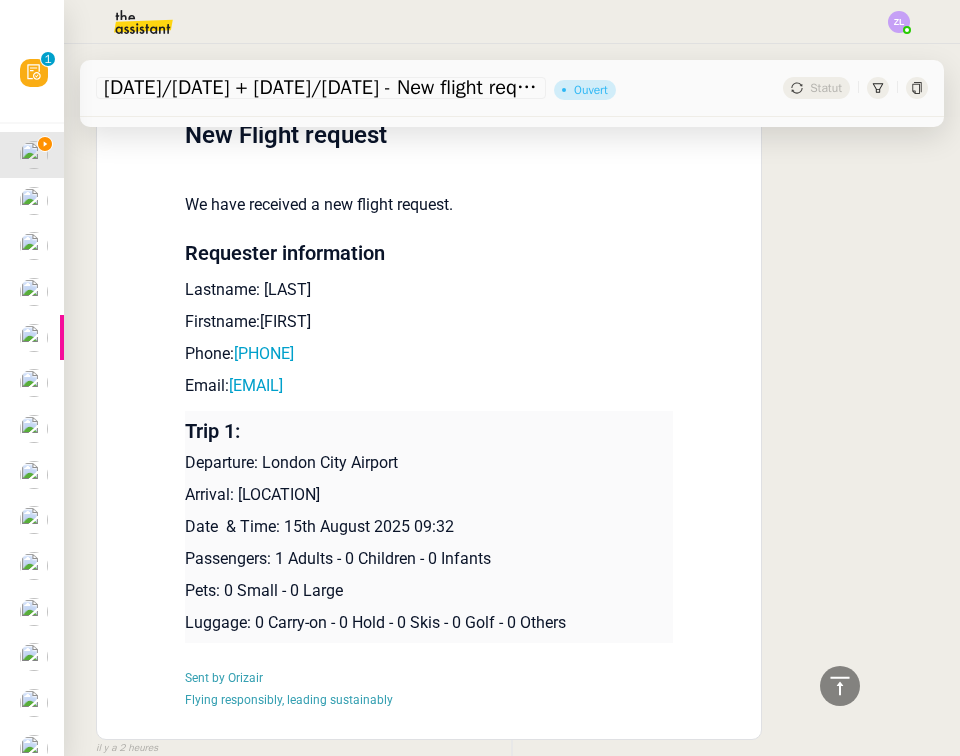 scroll, scrollTop: 2506, scrollLeft: 0, axis: vertical 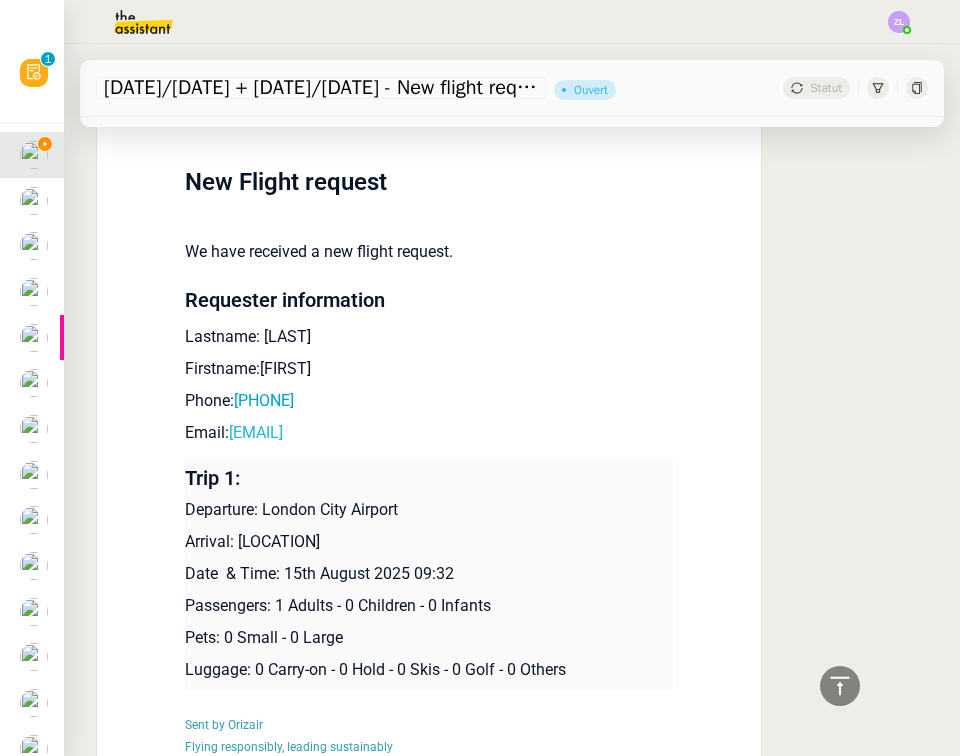 drag, startPoint x: 469, startPoint y: 412, endPoint x: 234, endPoint y: 407, distance: 235.05319 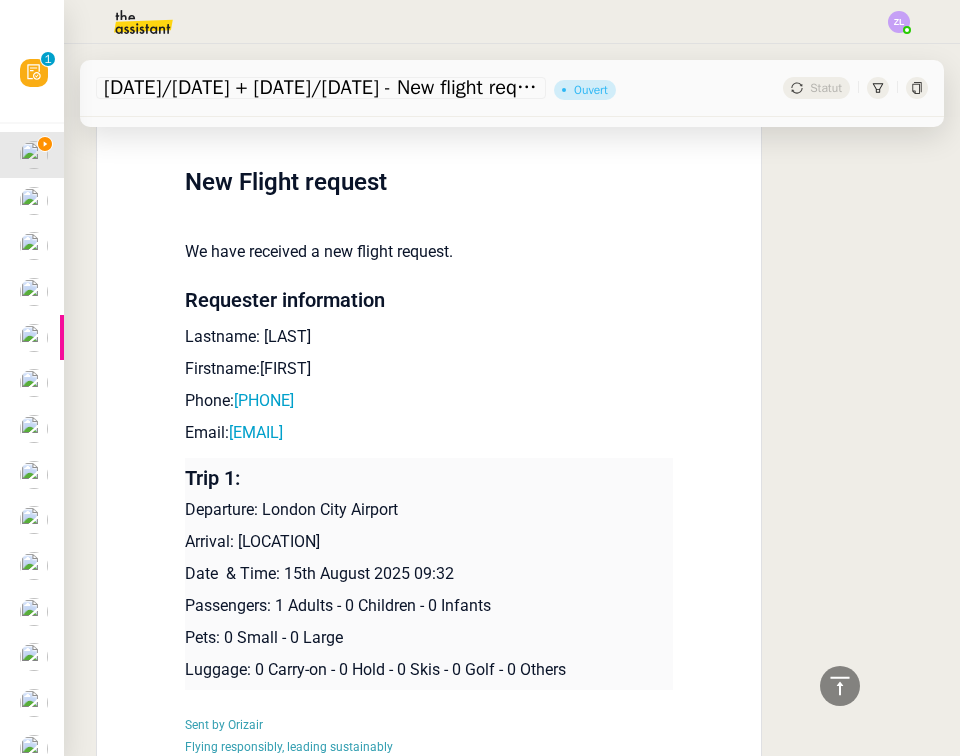 scroll, scrollTop: 2540, scrollLeft: 0, axis: vertical 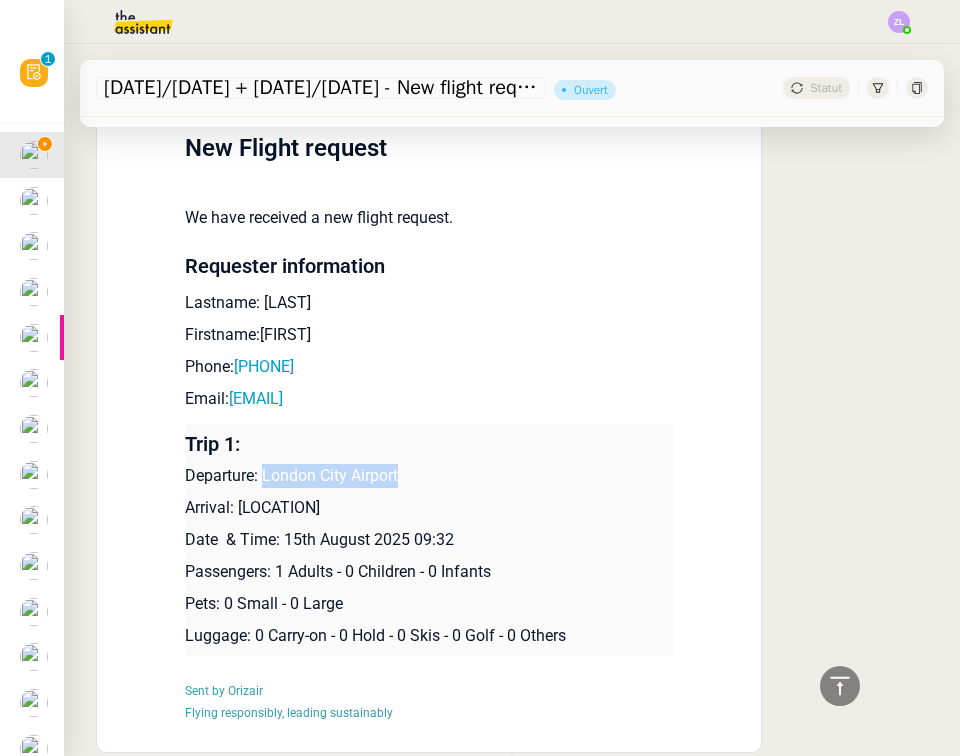 drag, startPoint x: 265, startPoint y: 456, endPoint x: 446, endPoint y: 455, distance: 181.00276 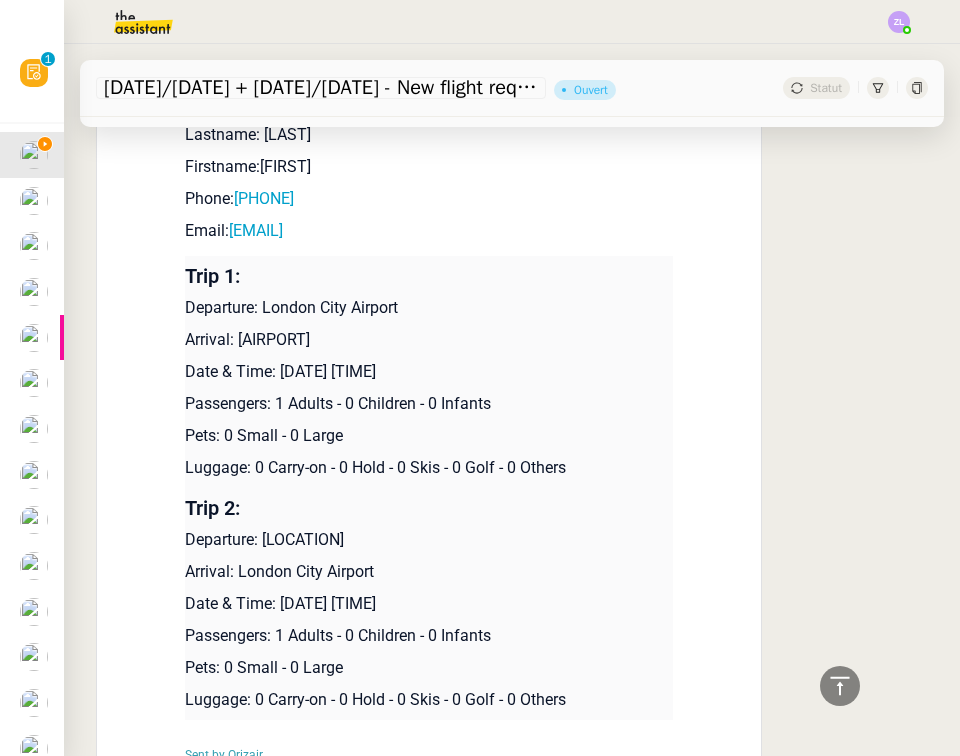 scroll, scrollTop: 3595, scrollLeft: 0, axis: vertical 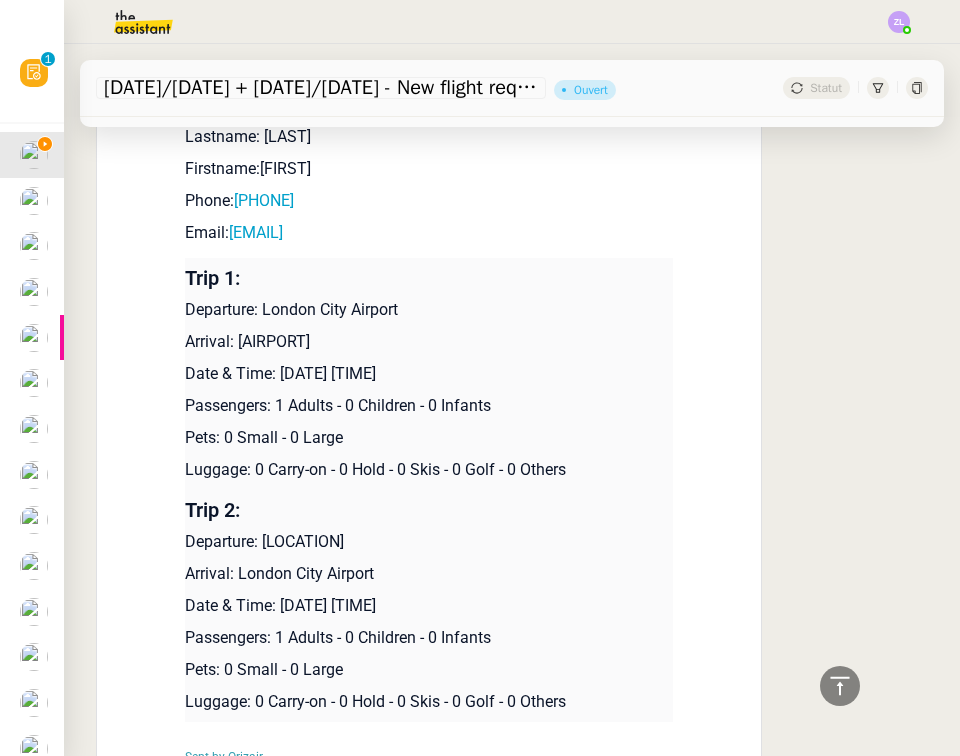 drag, startPoint x: 243, startPoint y: 317, endPoint x: 515, endPoint y: 312, distance: 272.04596 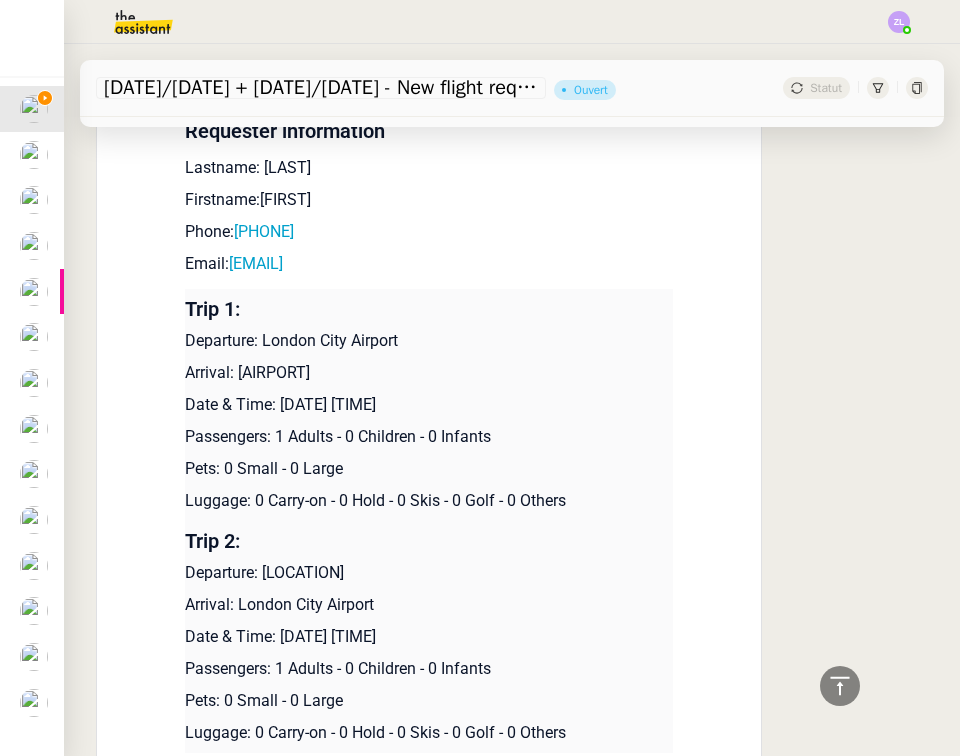 scroll, scrollTop: 3430, scrollLeft: 0, axis: vertical 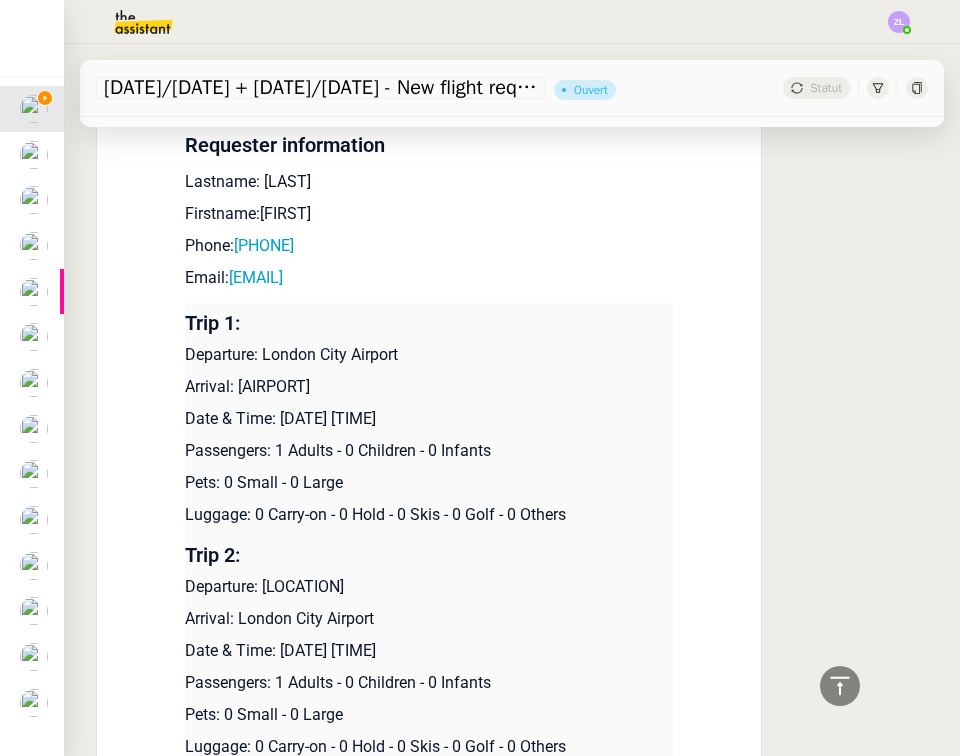 click on "Flight request created by [FIRST] [LAST] New Flight request  We have received a new flight request.  Requester information Lastname: [LAST]  Firstname: [FIRST]  Phone:  [PHONE]   Email:  [EMAIL]   Trip 1: Departure: [LOCATION] Arrival: [LOCATION] Date & Time: [DATE] [TIME] Passengers: [NUMBER] Adults - [NUMBER] Children - [NUMBER] Infants  Pets: [NUMBER] Small - [NUMBER] Large  Luggage: [NUMBER] Carry-on - [NUMBER] Hold - [NUMBER] Skis - [NUMBER] Golf - [NUMBER] Others  Trip 2: Departure: [LOCATION] Arrival: [LOCATION] Date & Time: [DATE] [TIME] Passengers: [NUMBER] Adults - [NUMBER] Children - [NUMBER] Infants  Pets: [NUMBER] Small - [NUMBER] Large  Luggage: [NUMBER] Carry-on - [NUMBER] Hold - [NUMBER] Skis - [NUMBER] Golf - [NUMBER] Others  Sent by Orizair  Flying responsibly, leading sustainably" at bounding box center (429, 414) 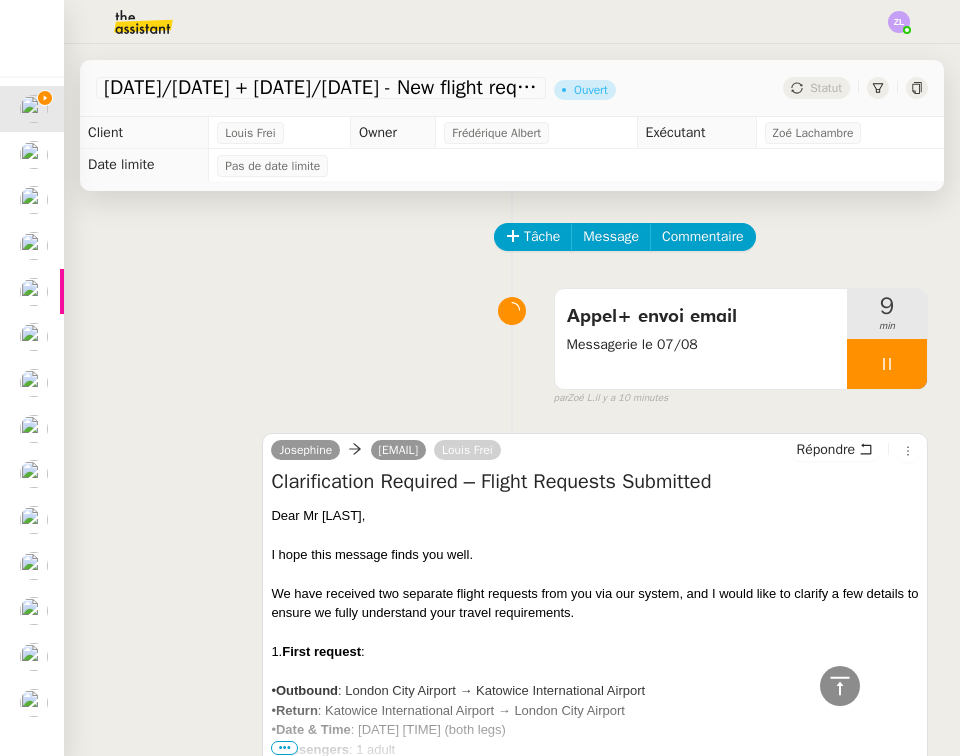 scroll, scrollTop: 0, scrollLeft: 0, axis: both 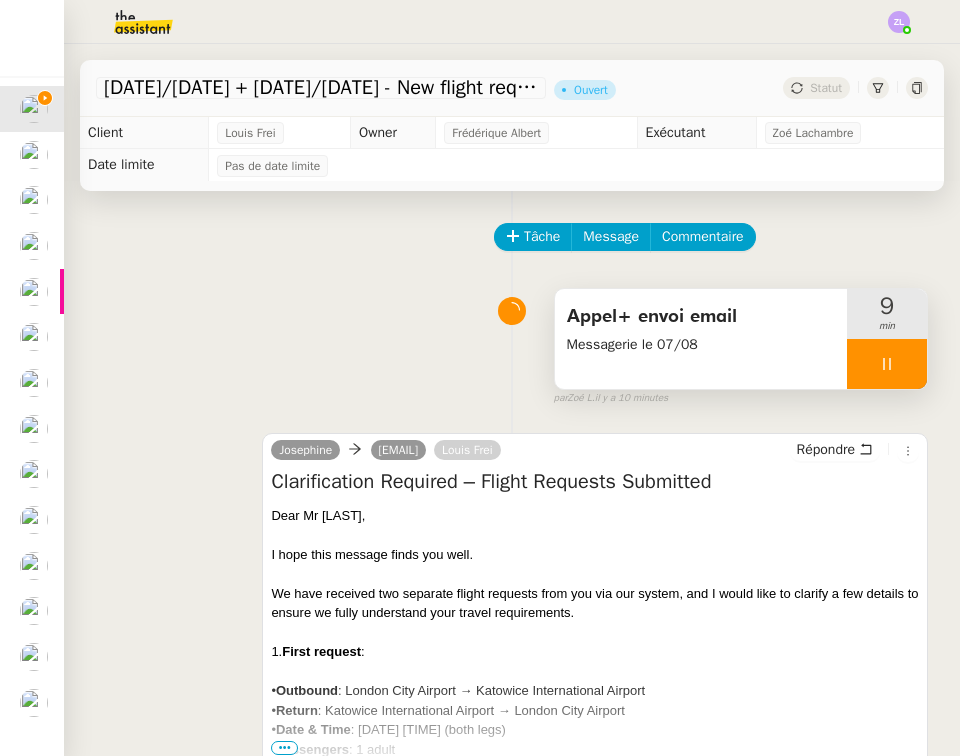 click at bounding box center (887, 364) 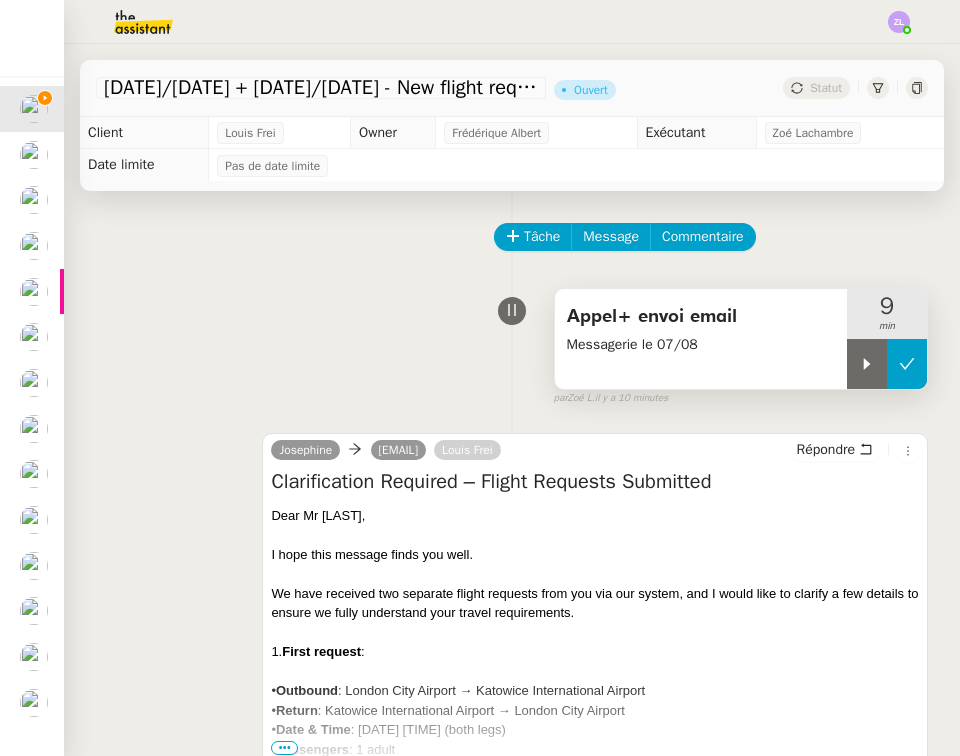 click 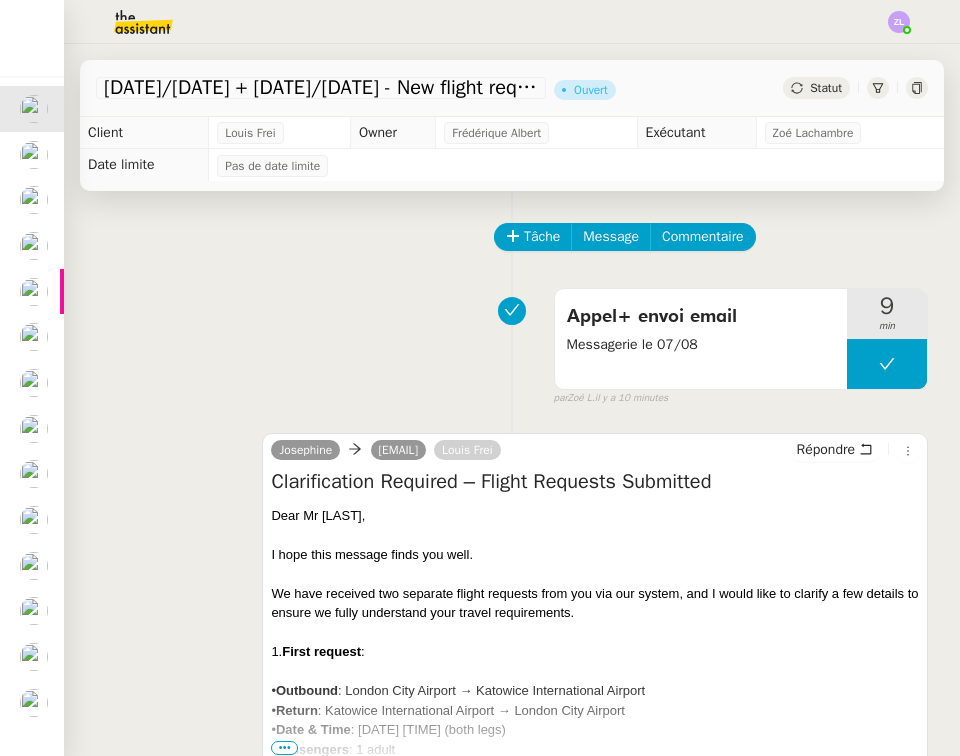 click on "Statut" 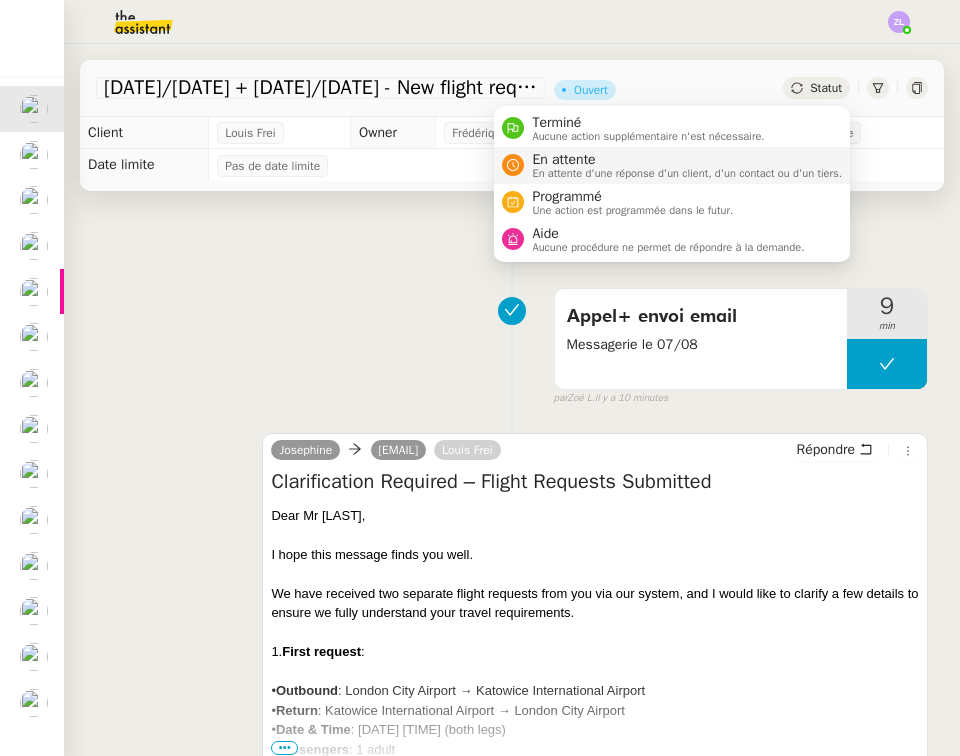 click on "En attente d'une réponse d'un client, d'un contact ou d'un tiers." at bounding box center [687, 173] 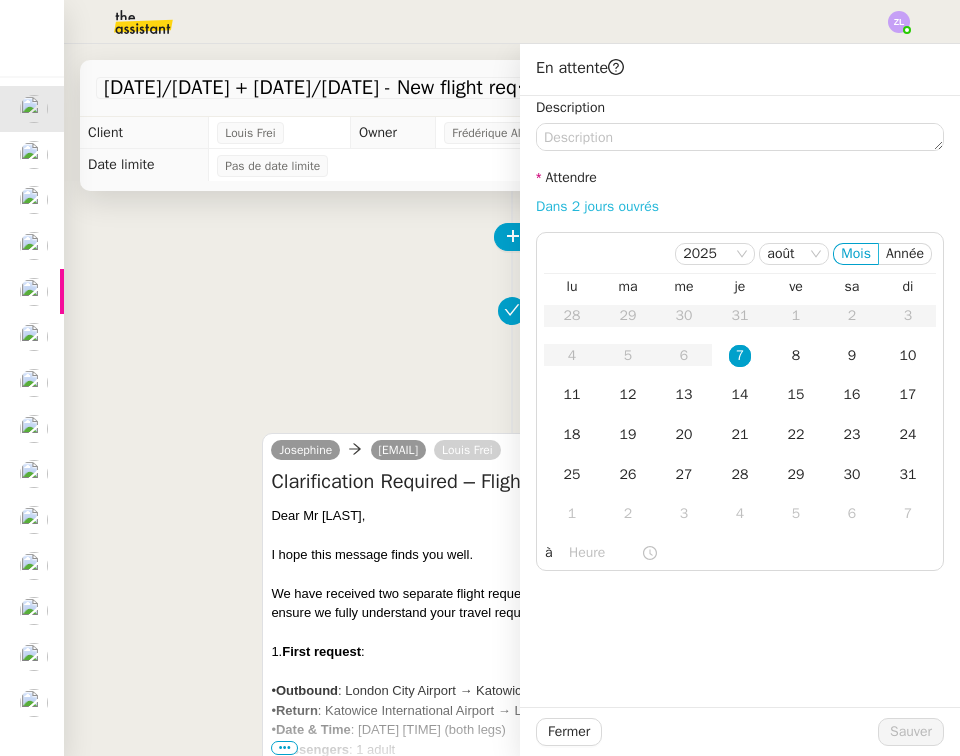 click on "Dans 2 jours ouvrés" 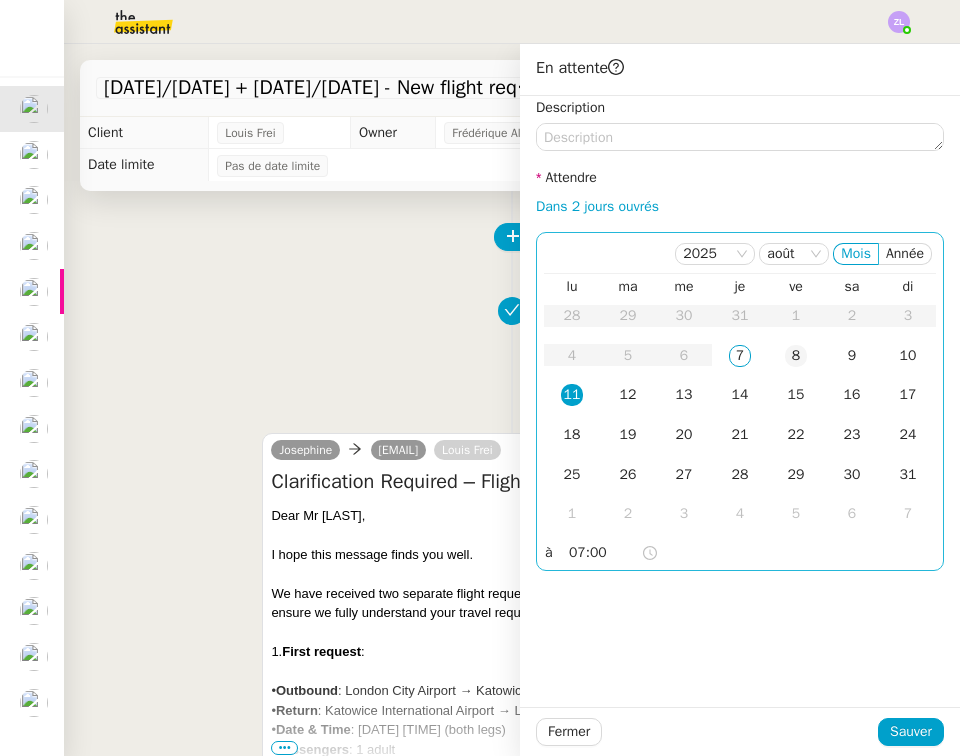 click on "8" 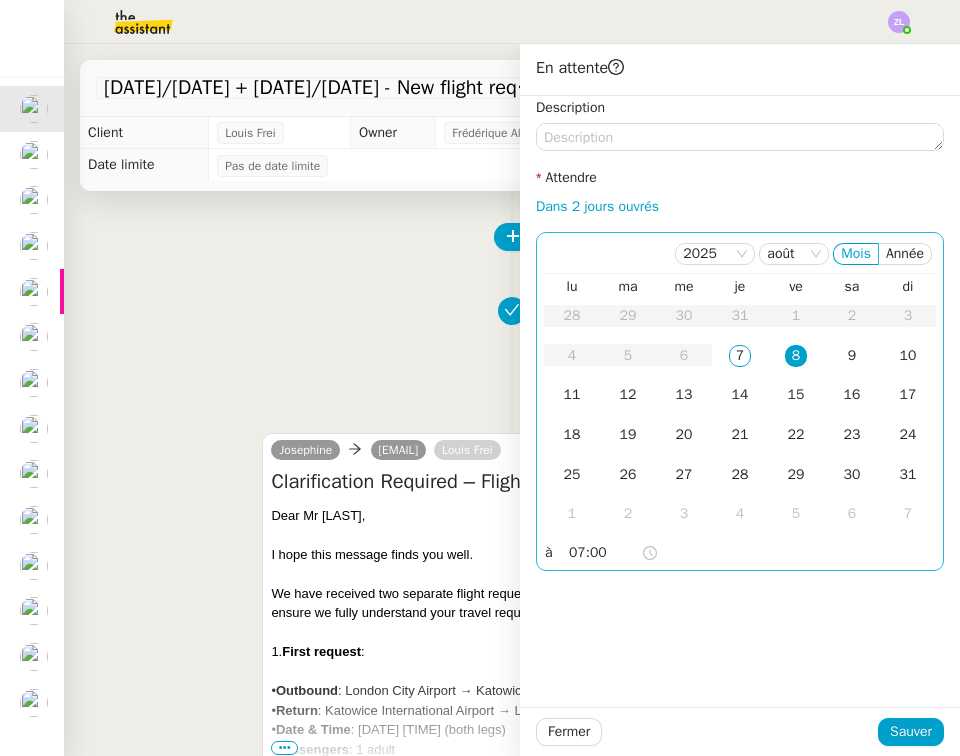 click on "07:00" 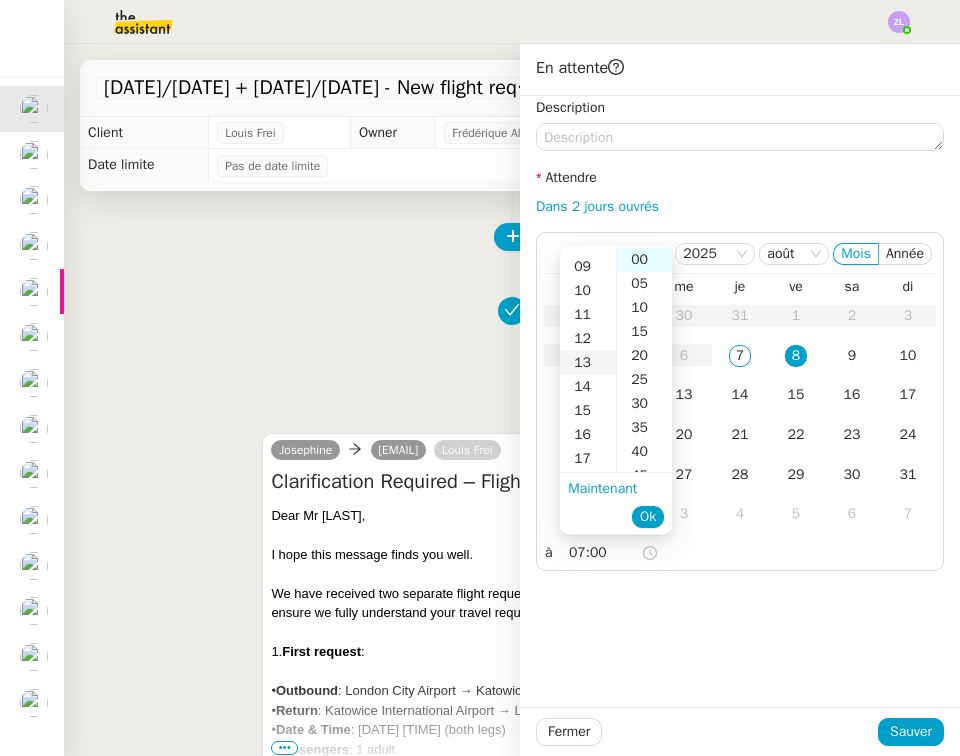 click on "13" at bounding box center (588, 363) 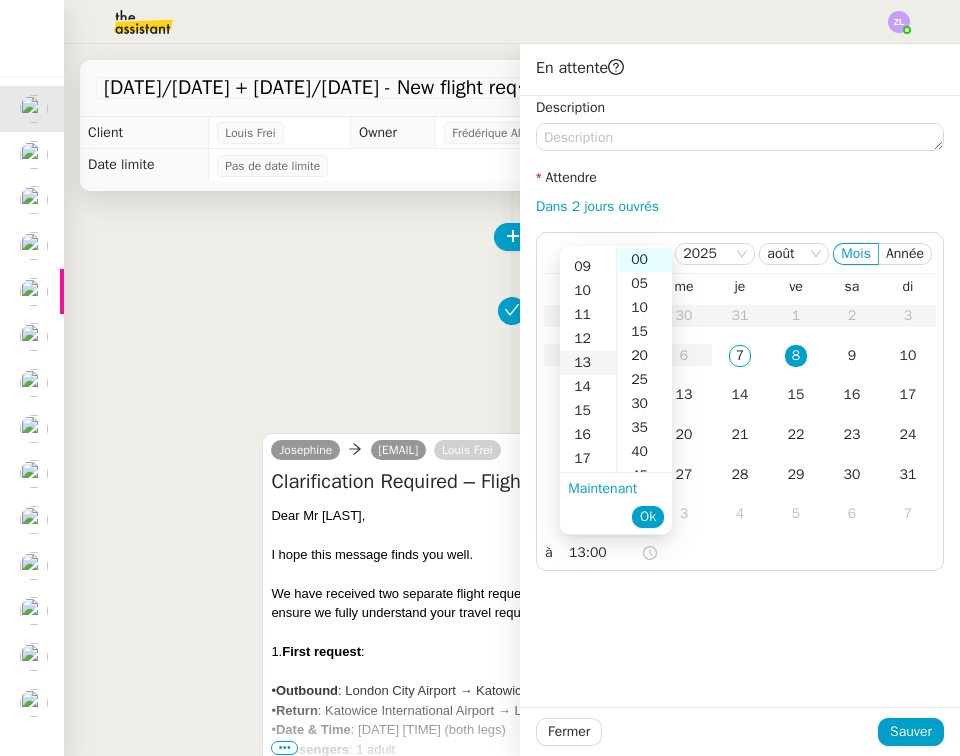 scroll, scrollTop: 312, scrollLeft: 0, axis: vertical 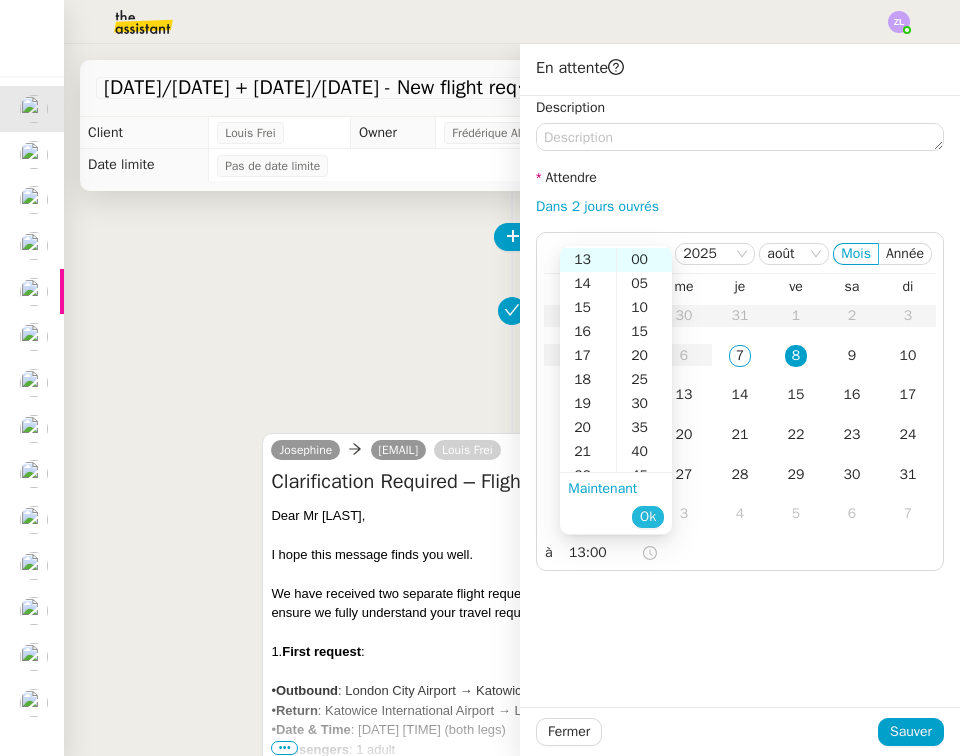 click on "Ok" at bounding box center (648, 517) 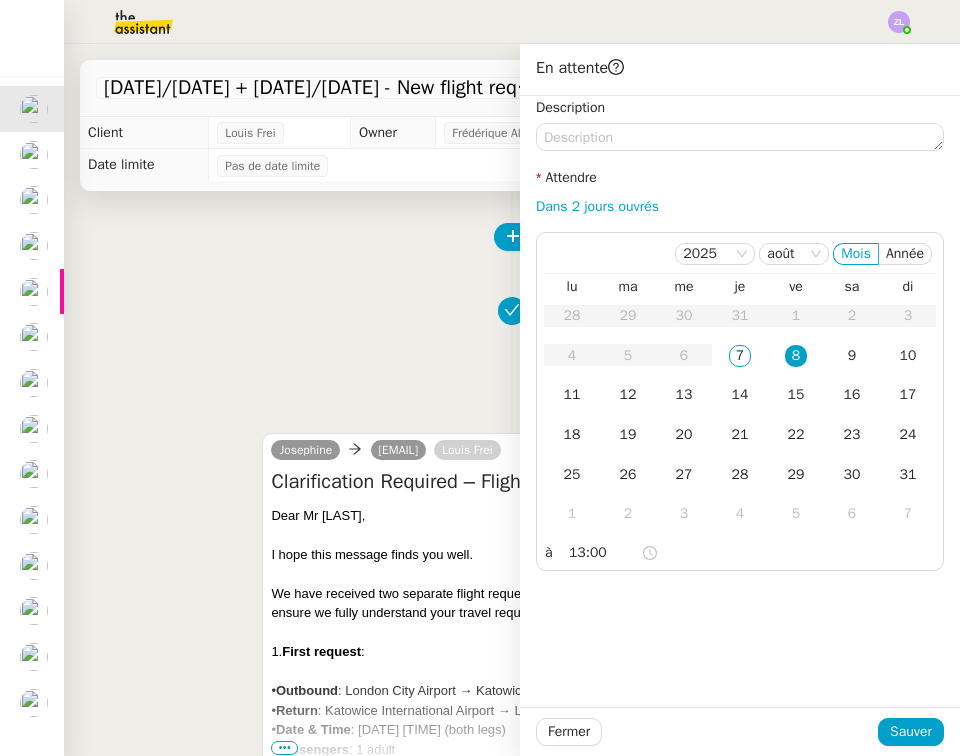 click on "Description Attendre Dans 2 jours ouvrés    2025 août Mois Année  lu   ma   me   je   ve   sa   di  28 29 30 31 1 2 3 4 5 6 7 8 9 10 11 12 13 14 15 16 17 18 19 20 21 22 23 24 25 26 27 28 29 30 31 1 2 3 4 5 6 7 à     13:00" 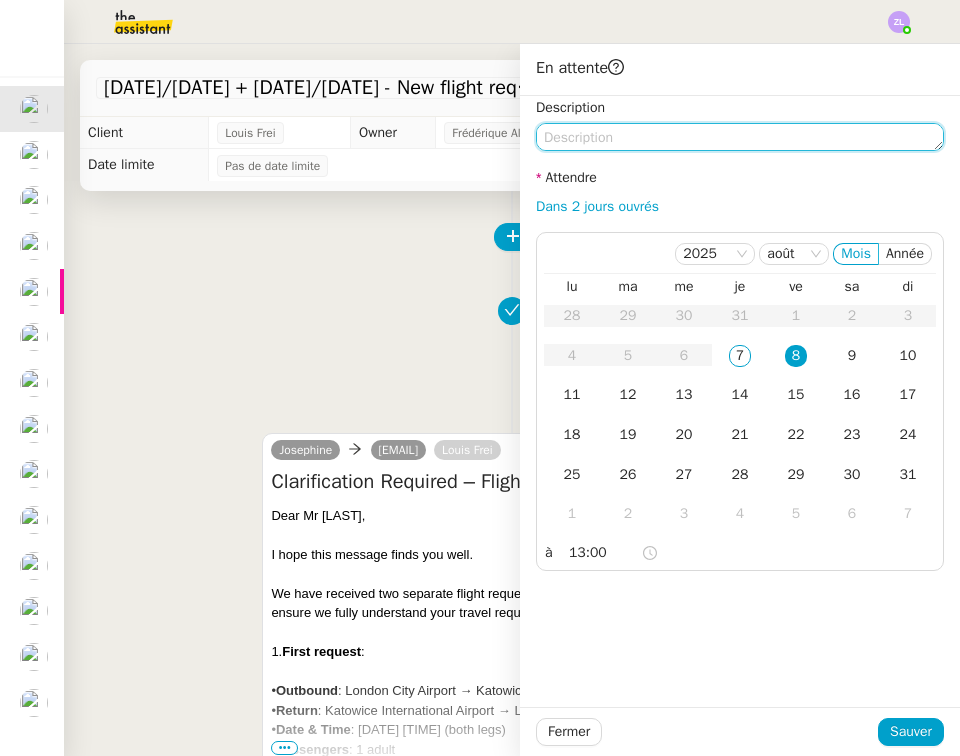 click 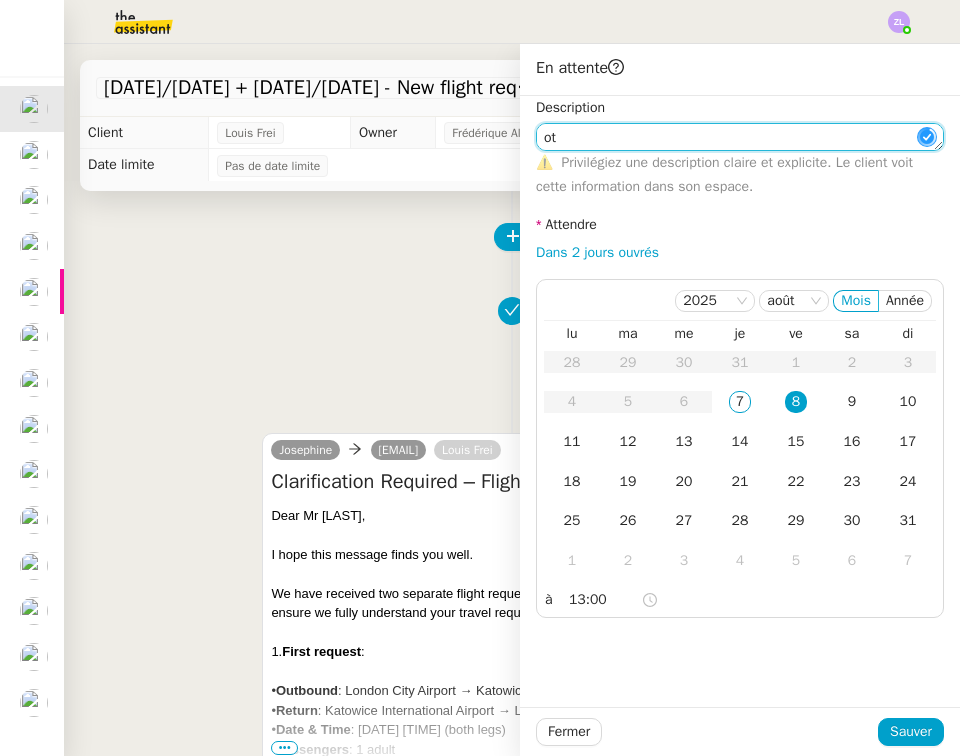 type on "o" 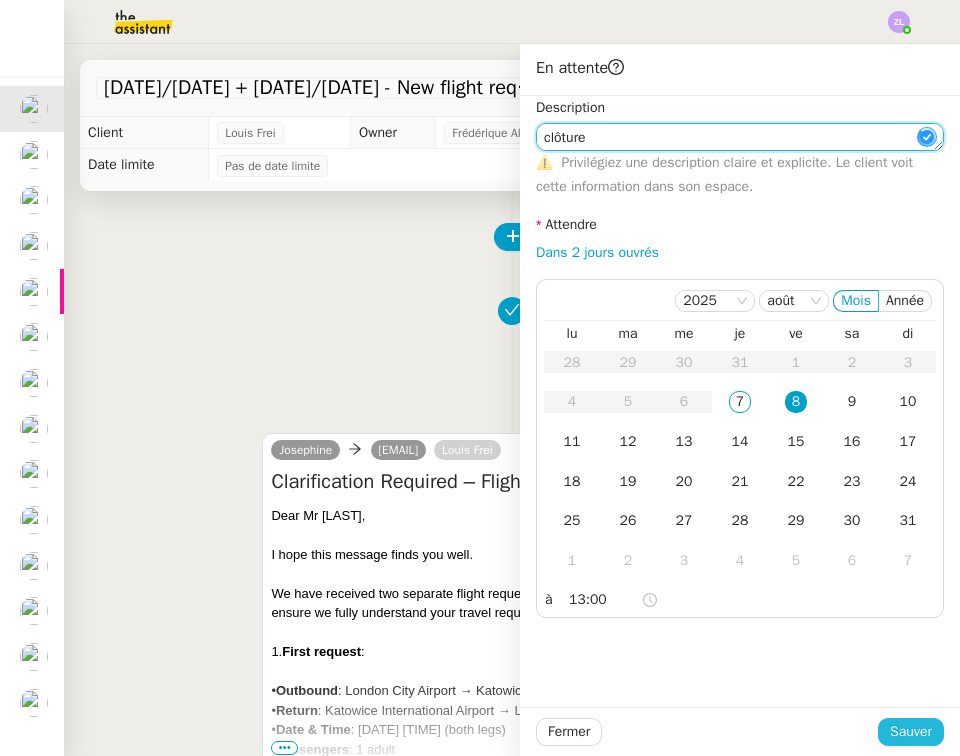 type on "clôture" 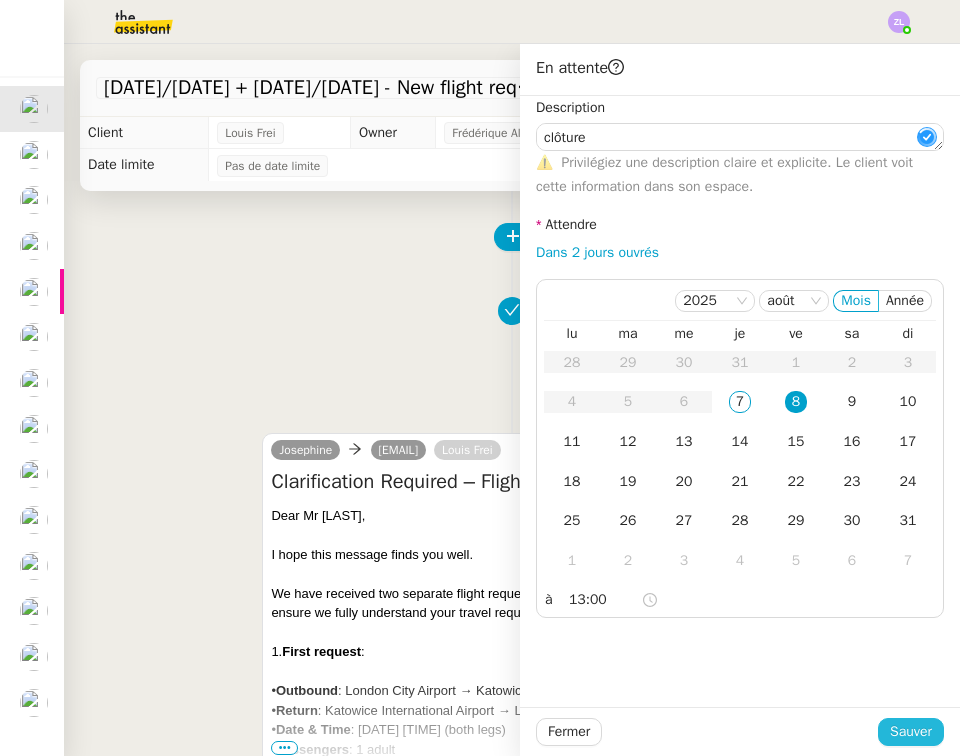 click on "Sauver" 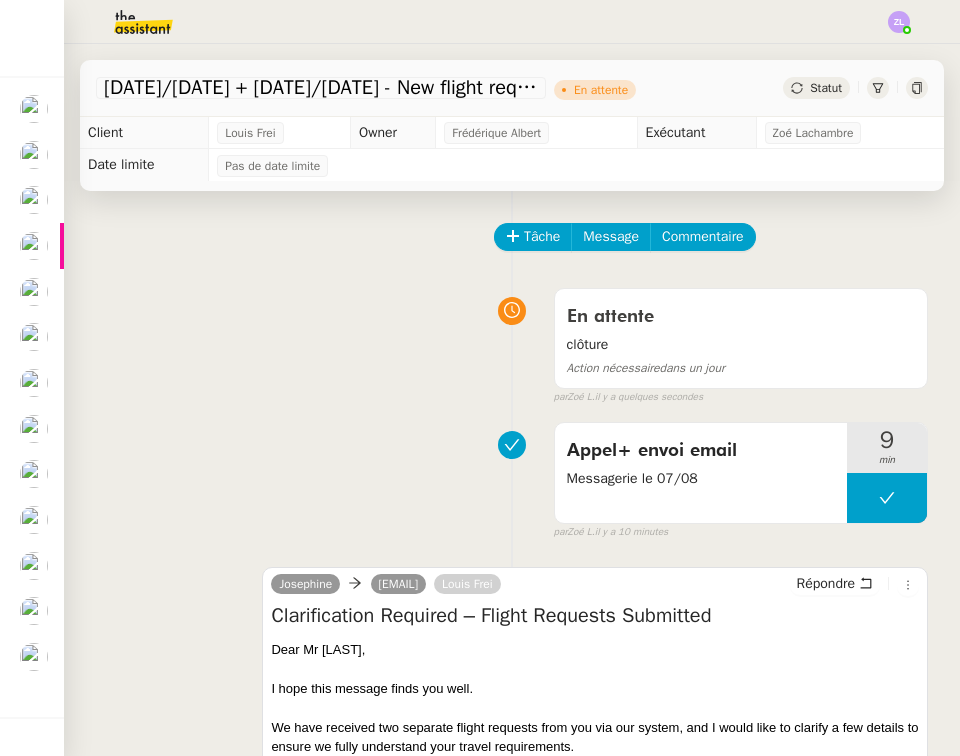 scroll, scrollTop: 0, scrollLeft: 0, axis: both 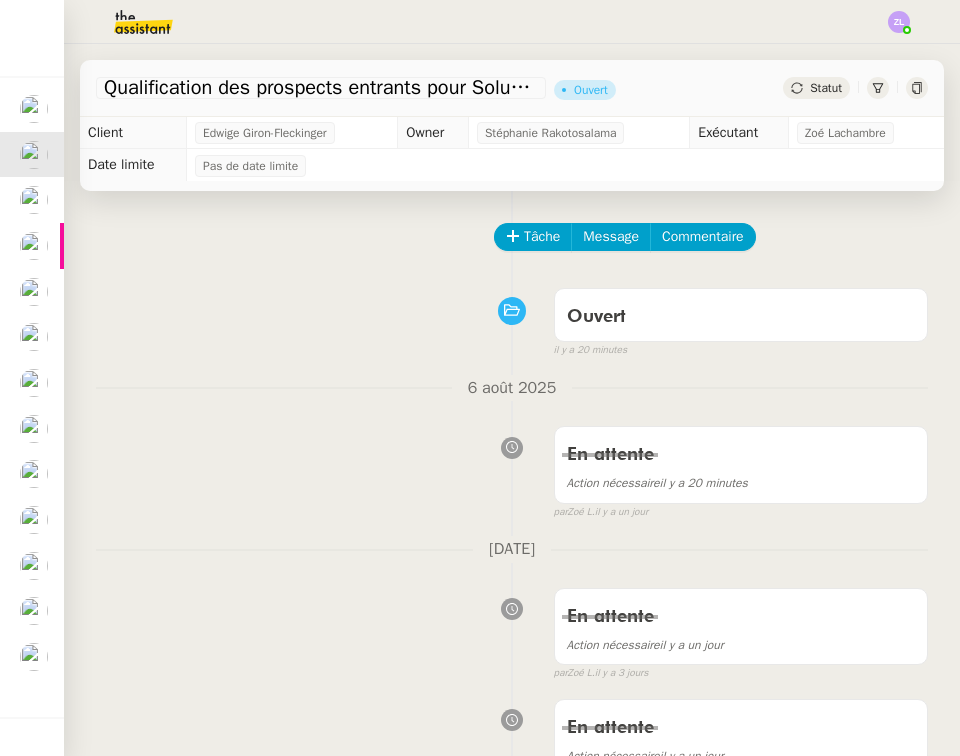 click 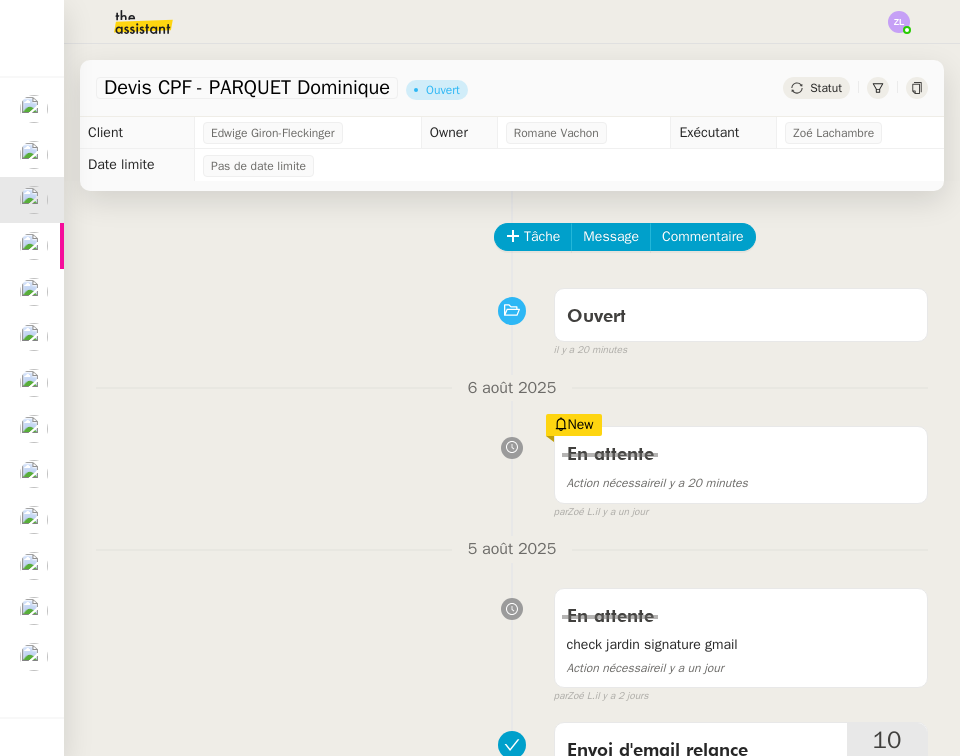 click 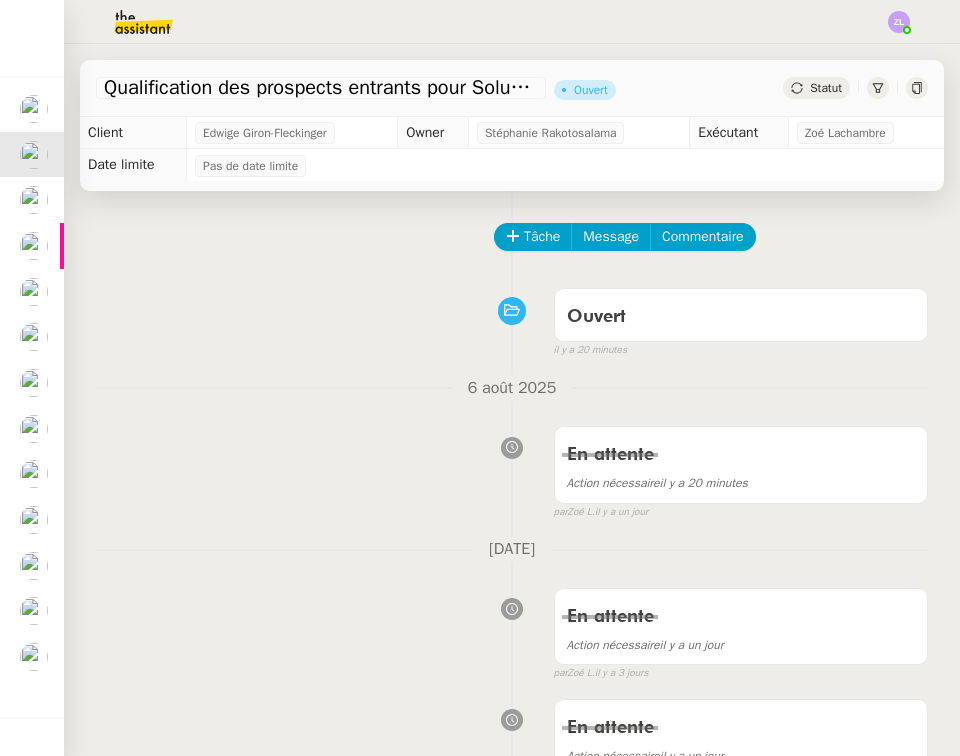 click on "Qualification des prospects entrants pour Solucoach- [DATE] [MONTH] [YEAR] Ouvert Statut" 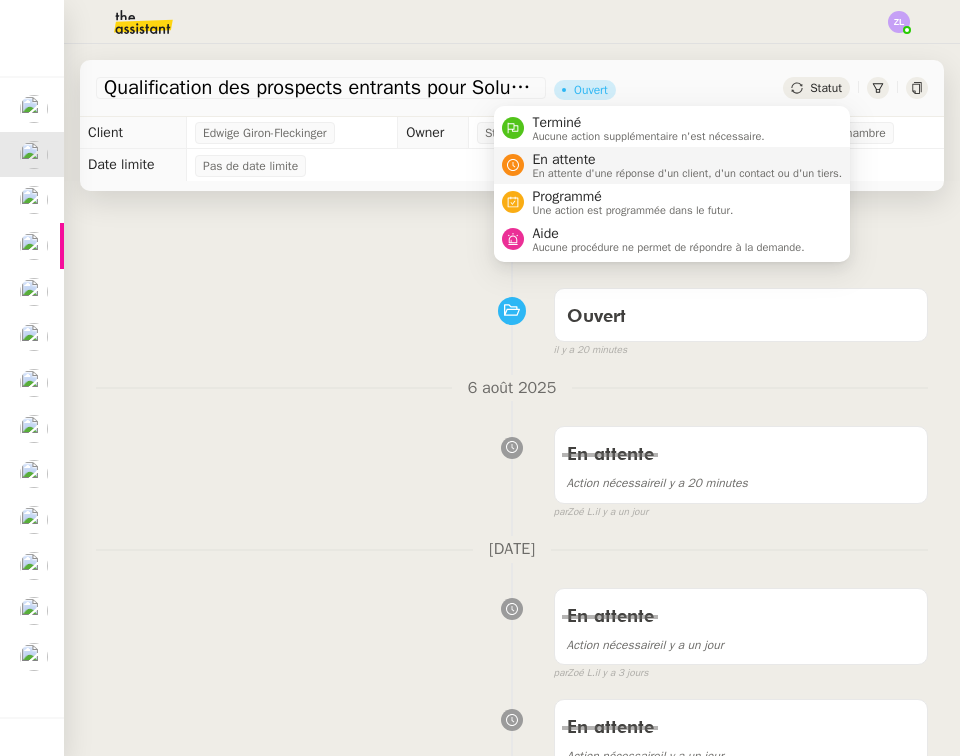 click on "En attente" at bounding box center (687, 160) 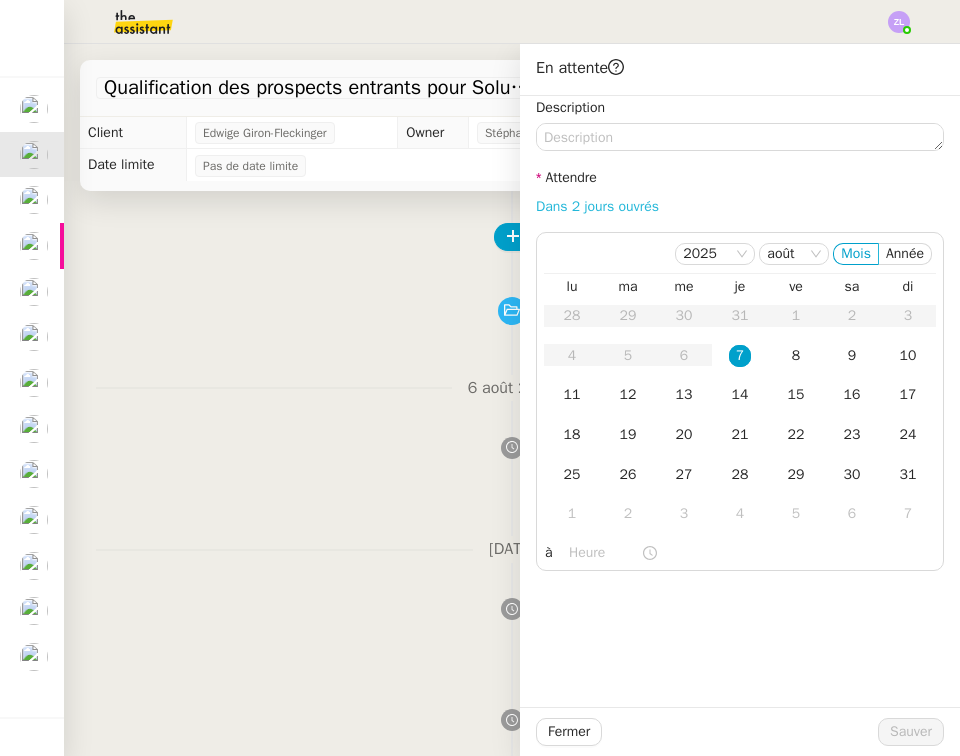 click on "Dans 2 jours ouvrés" 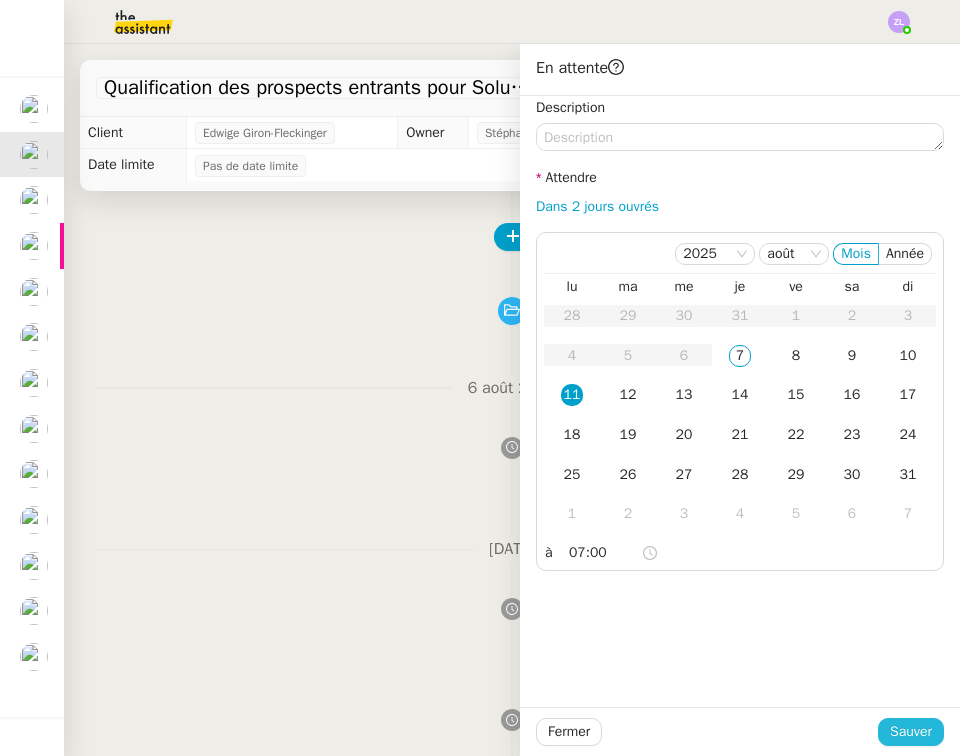 click on "Sauver" 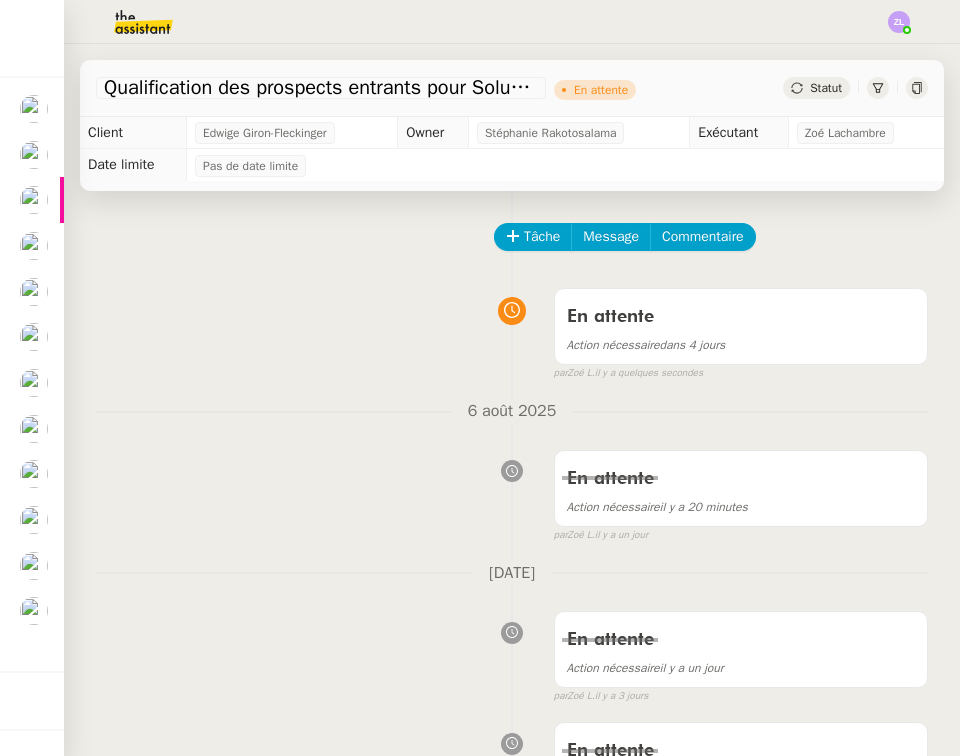 click 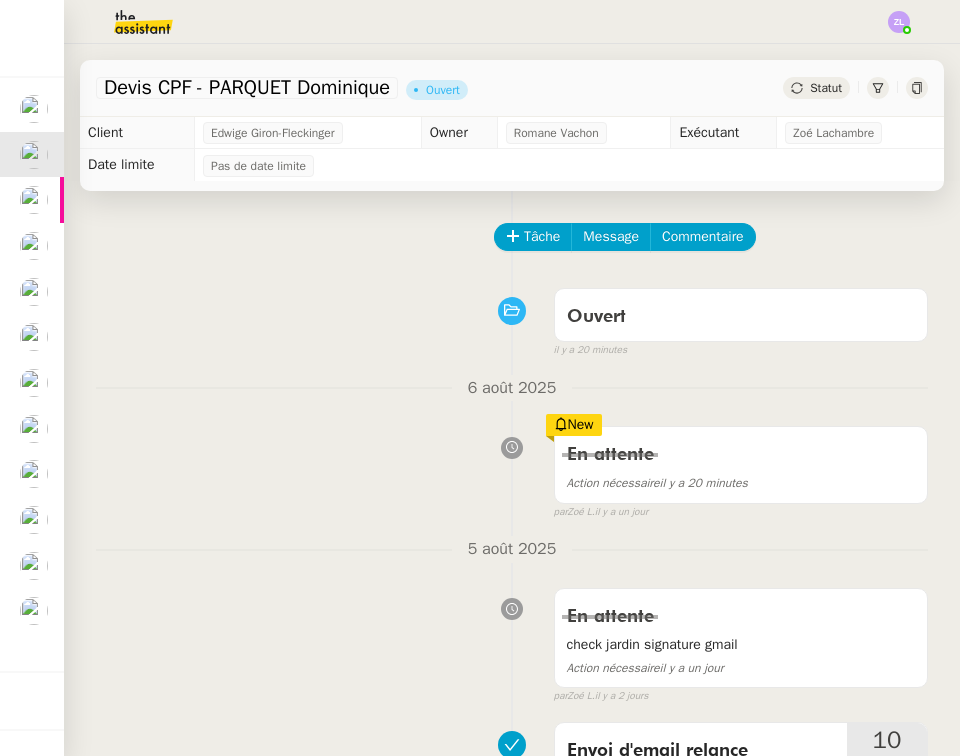 click 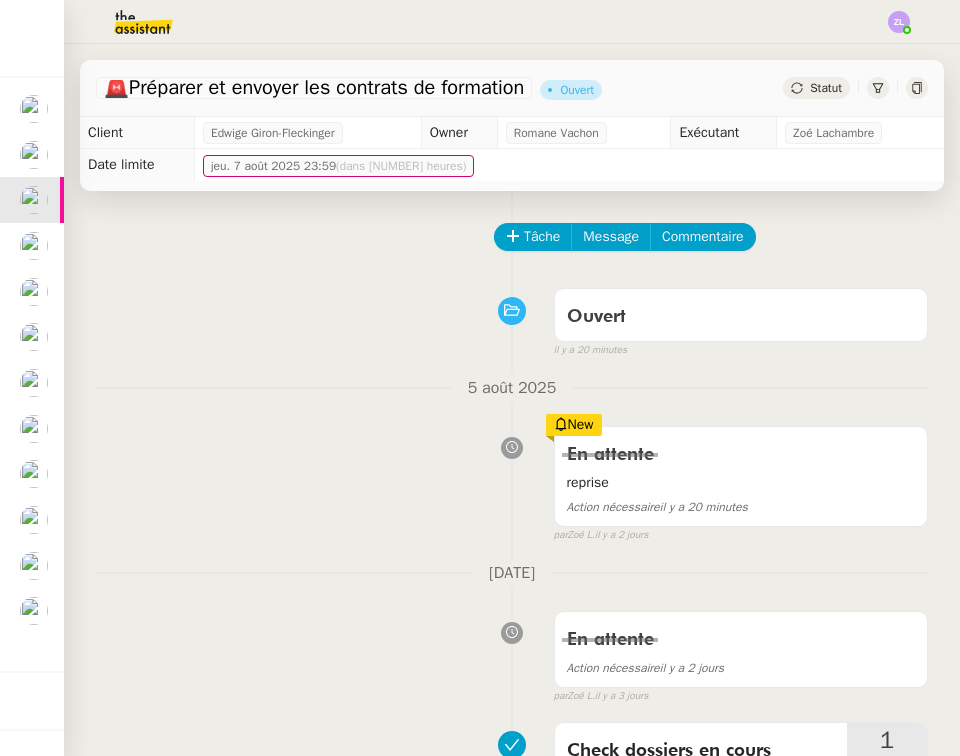 click 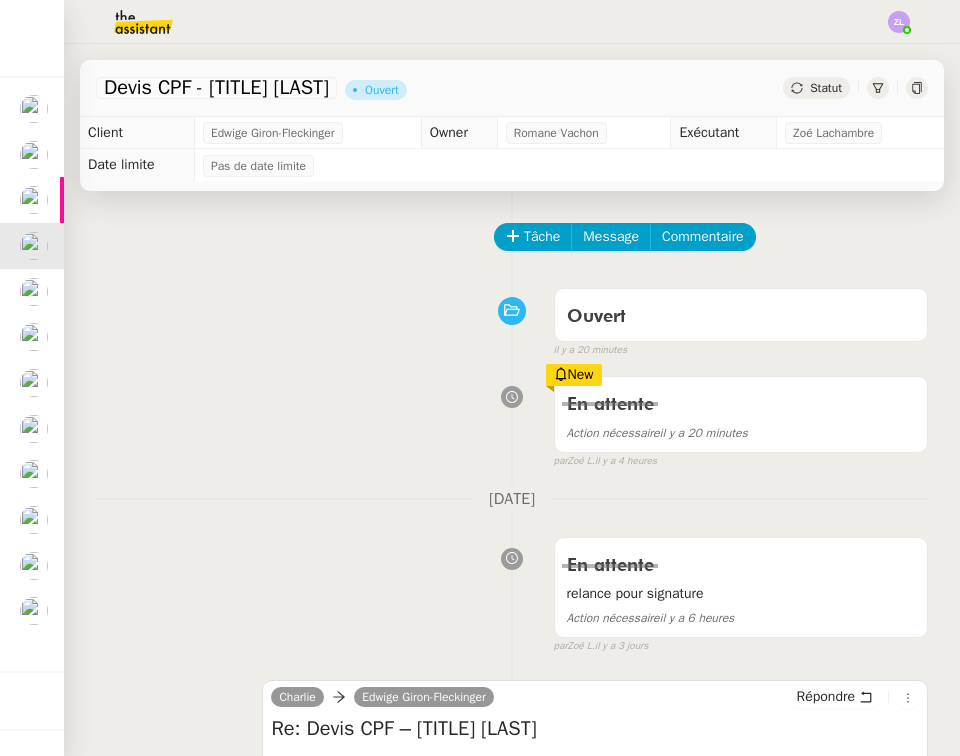 click on "Devis CPF - LAGEON [LAST] [FIRST] [LAST]" 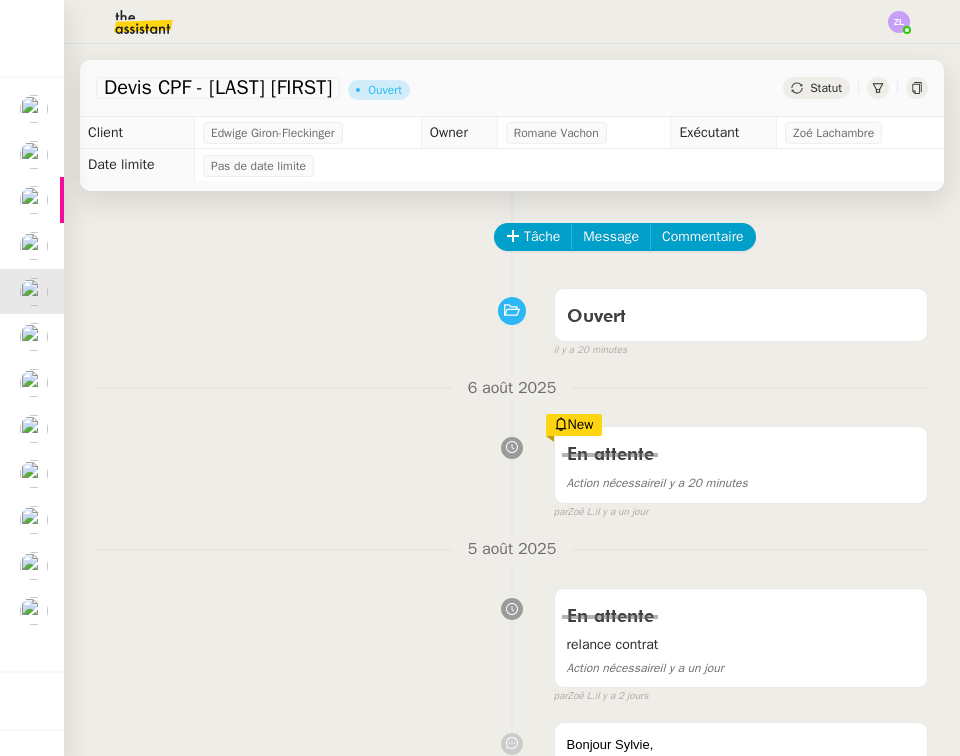 click on "Devis CPF - Mme [LAST] [FIRST] [LAST]" 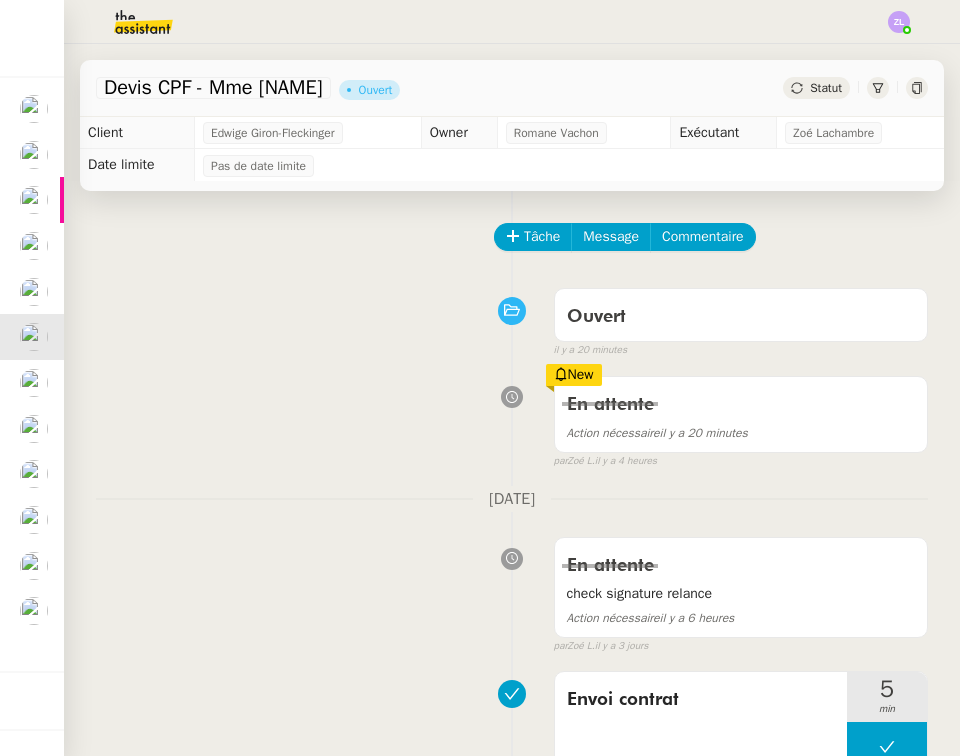 click 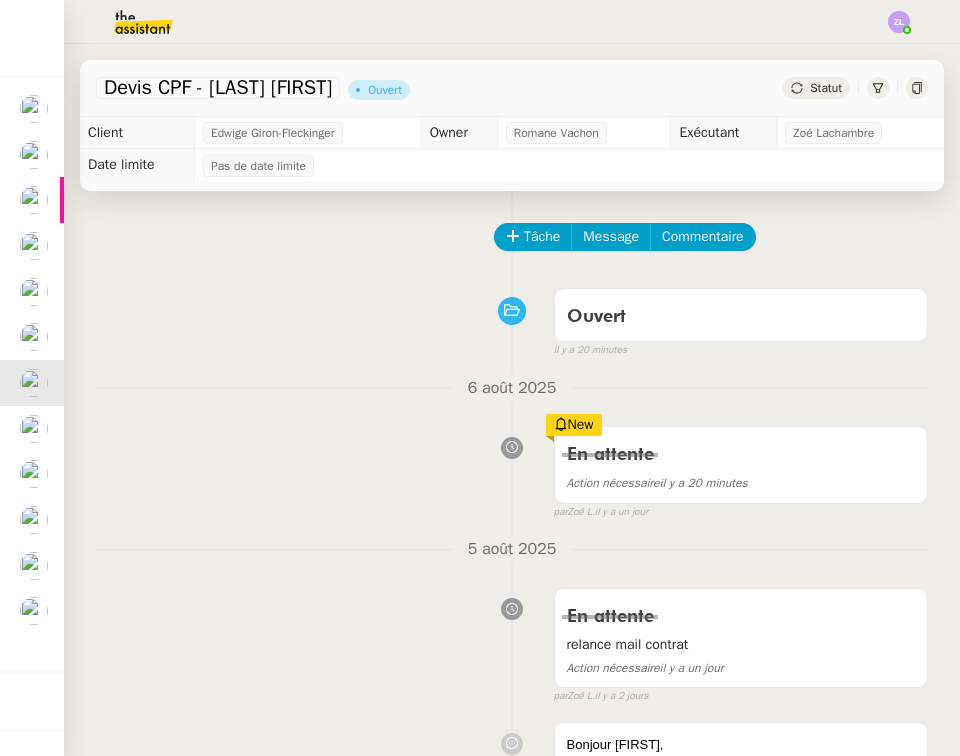 click 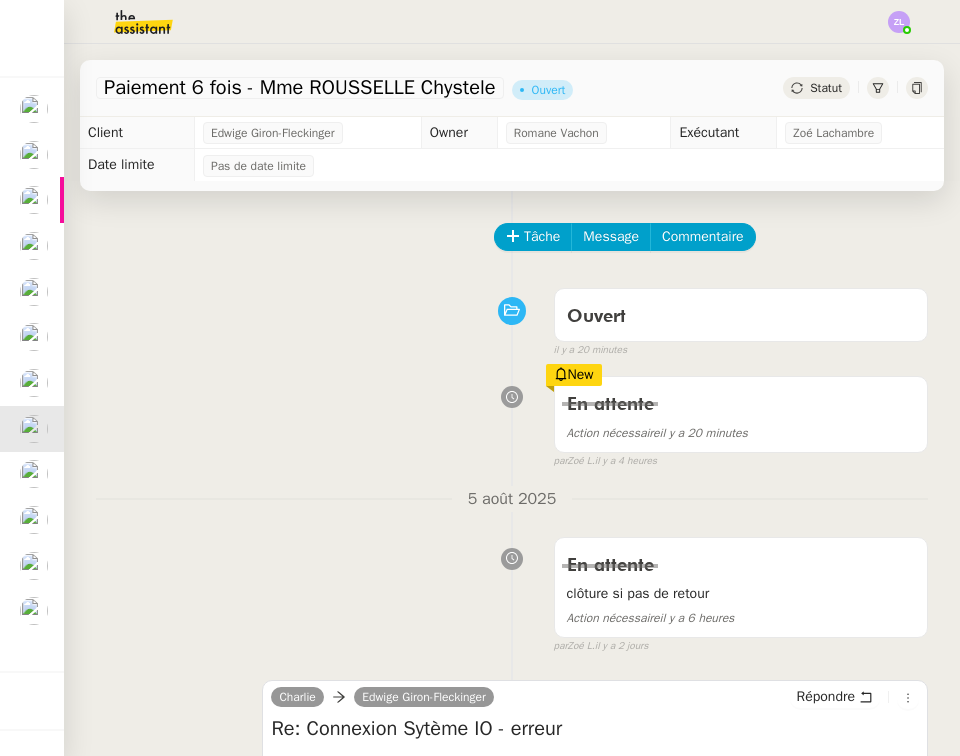 click 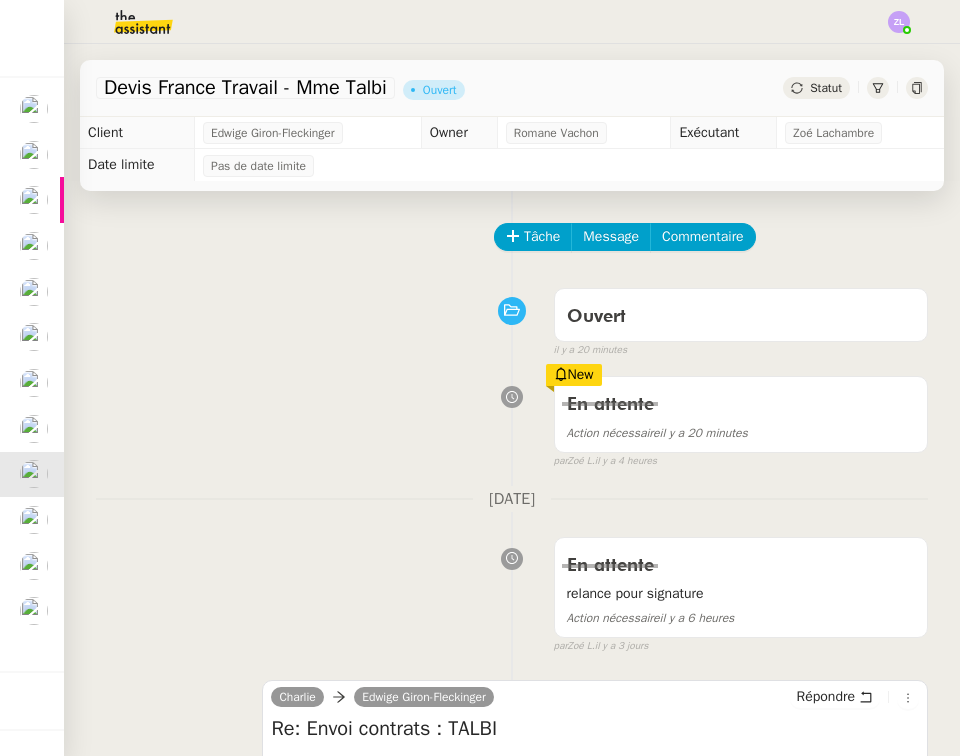 click 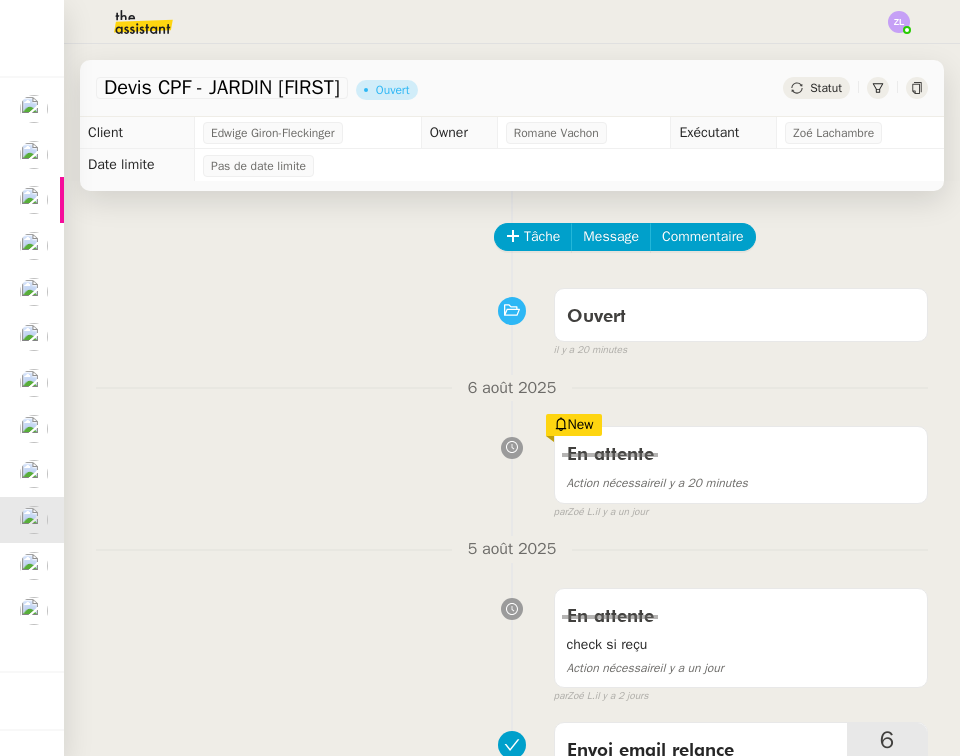 click 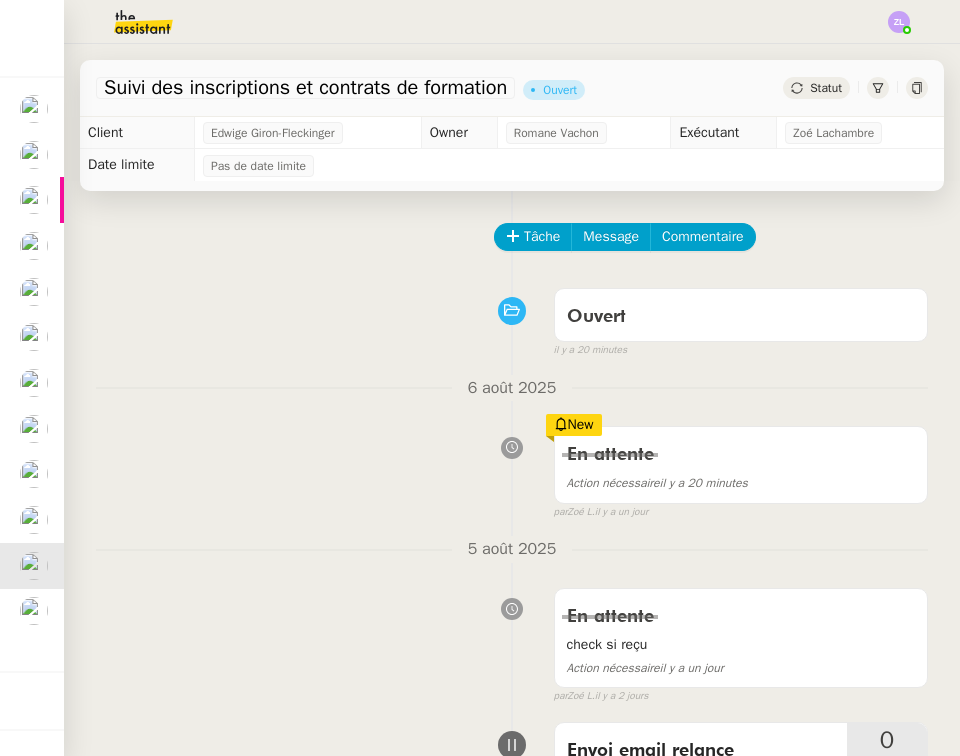 click 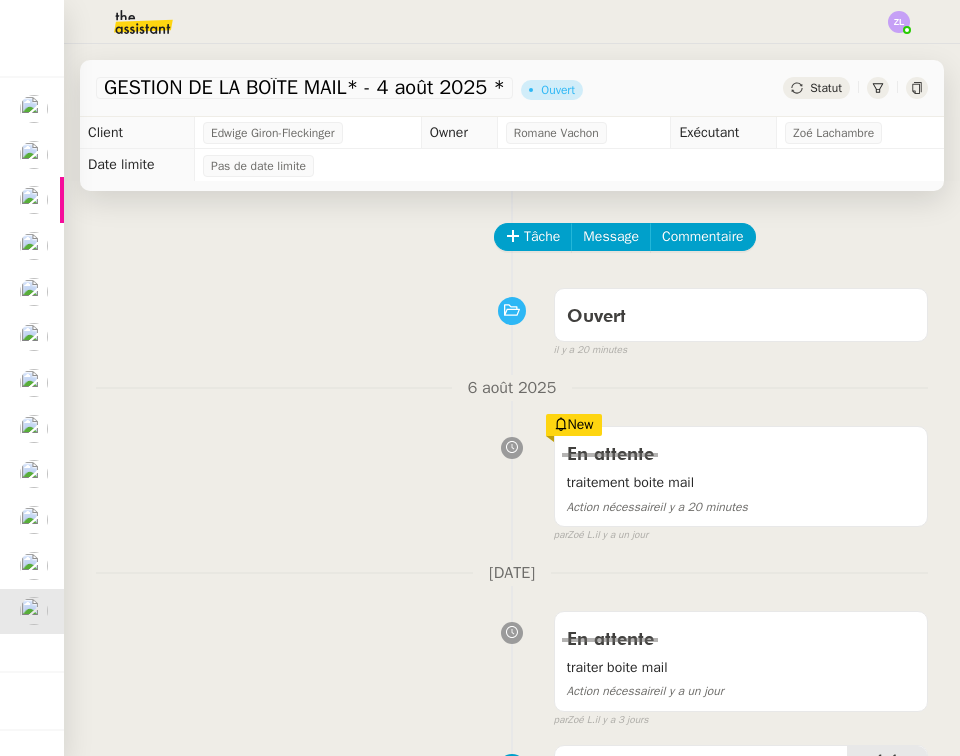 click 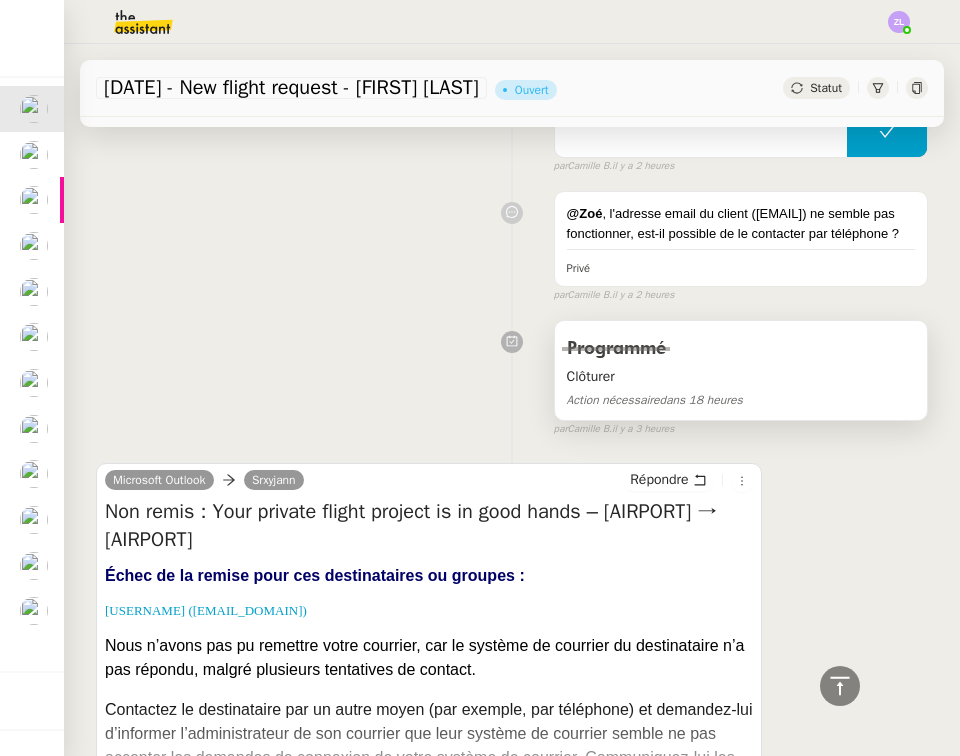 scroll, scrollTop: 428, scrollLeft: 0, axis: vertical 